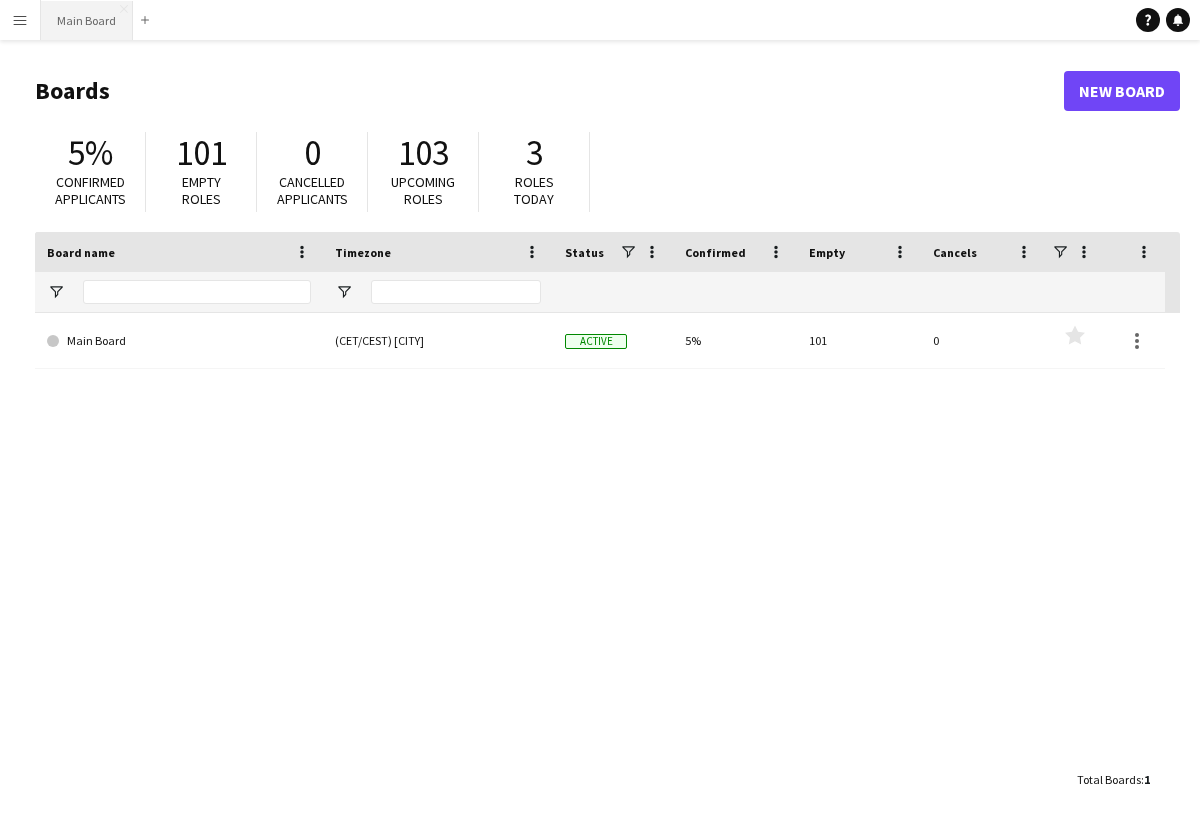scroll, scrollTop: 0, scrollLeft: 0, axis: both 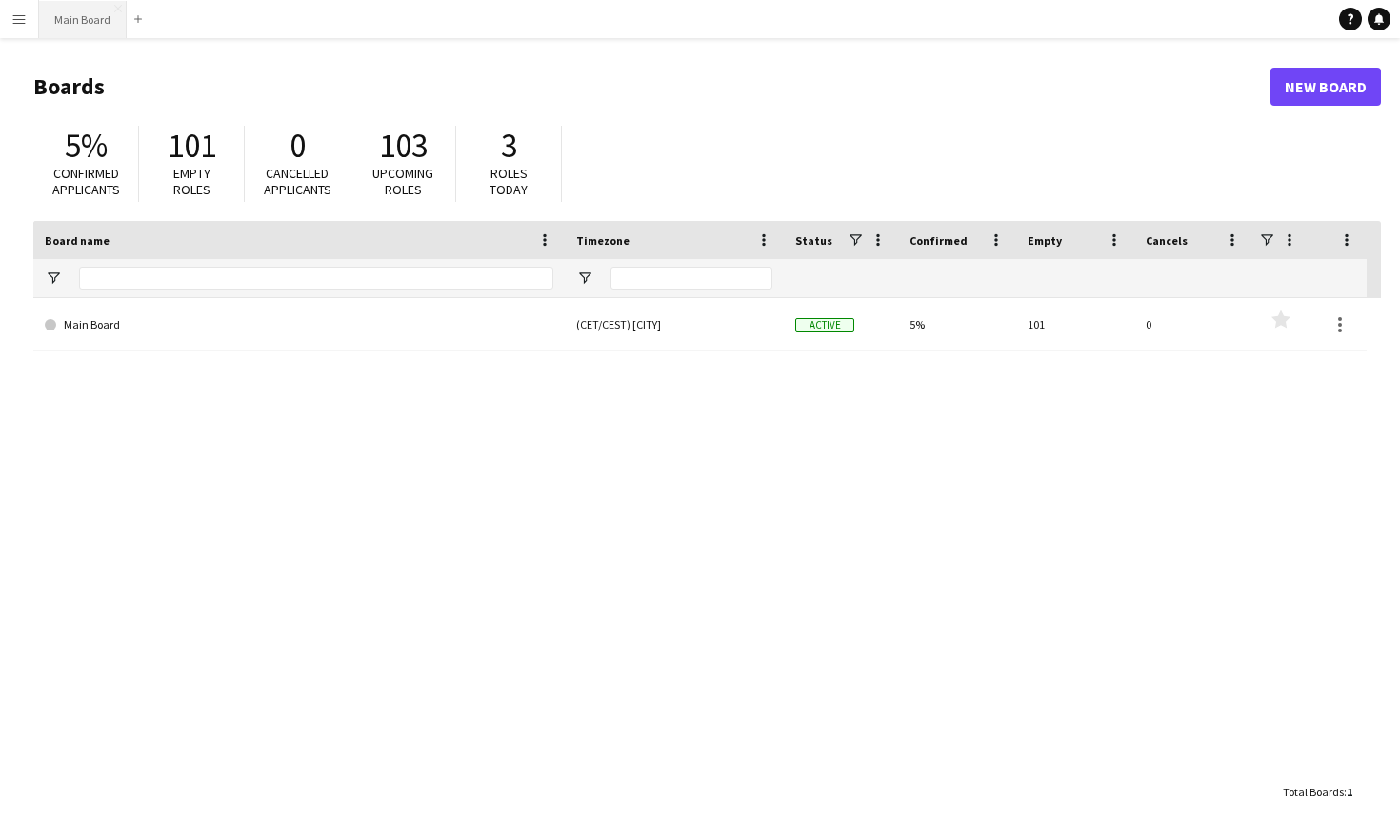 click on "Main Board
Close" at bounding box center (83, 19) 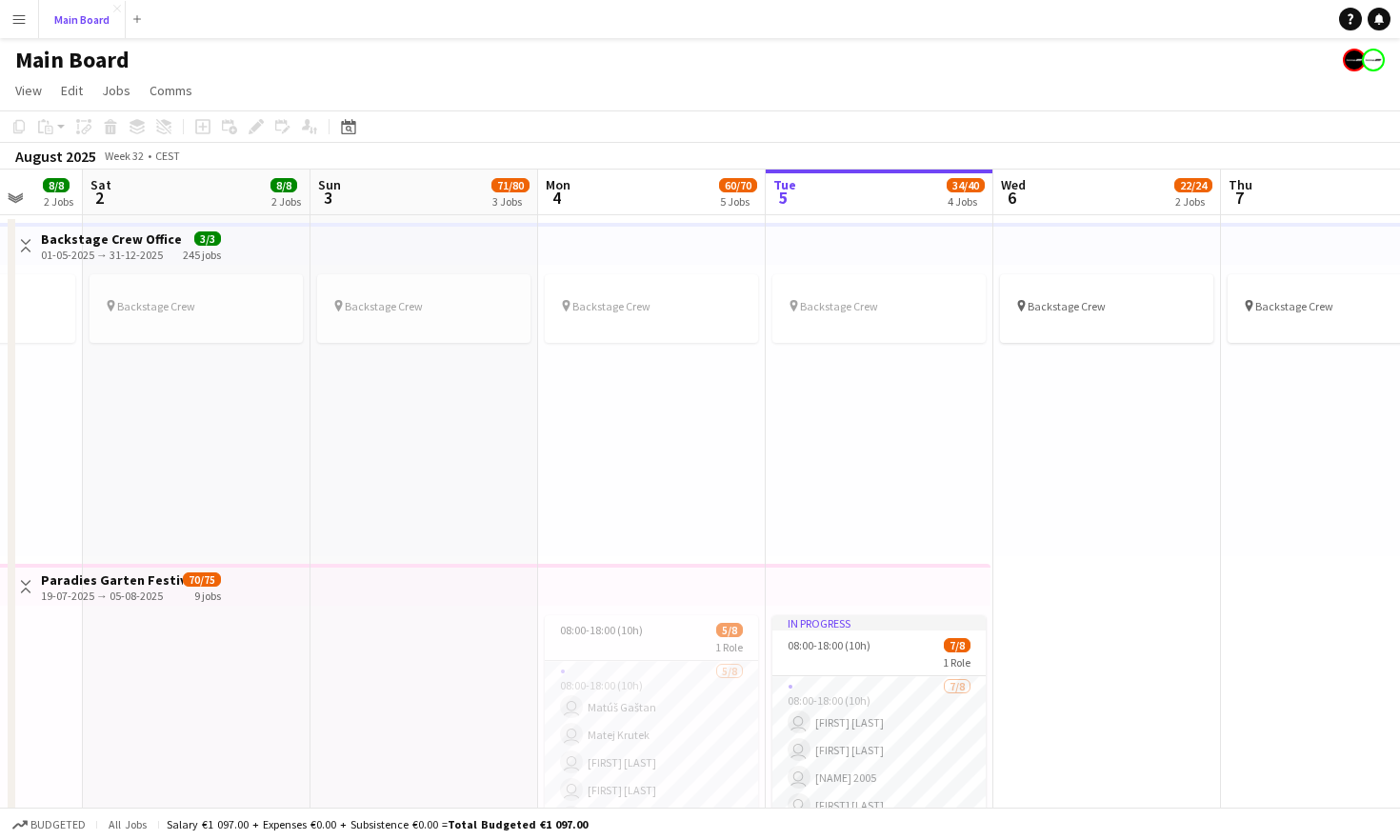 scroll, scrollTop: 0, scrollLeft: 461, axis: horizontal 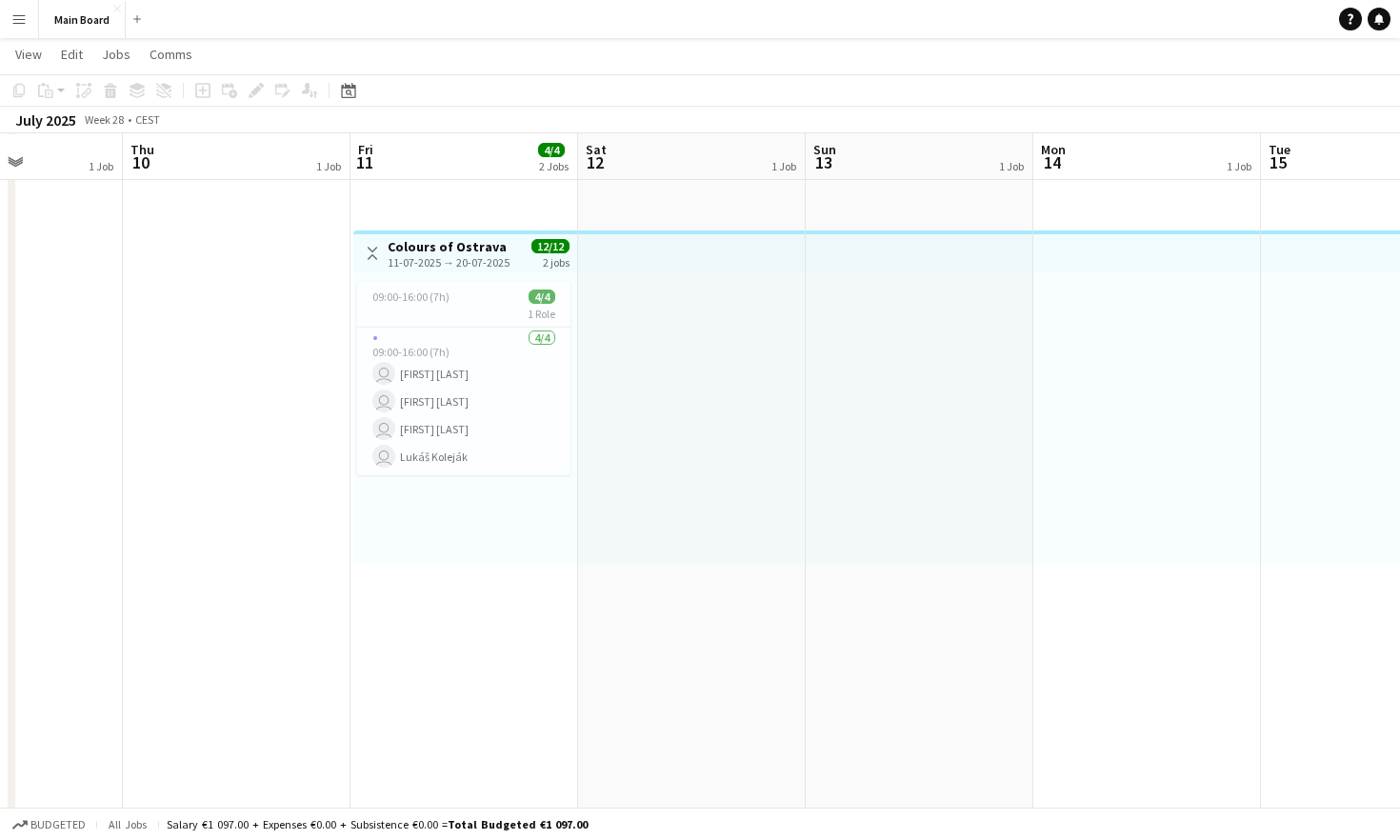 click on "4/4   09:00-16:00 (7h)
user
[NAME]
user
[NAME]
user
[NAME]
user
[NAME]" at bounding box center (464, 401) 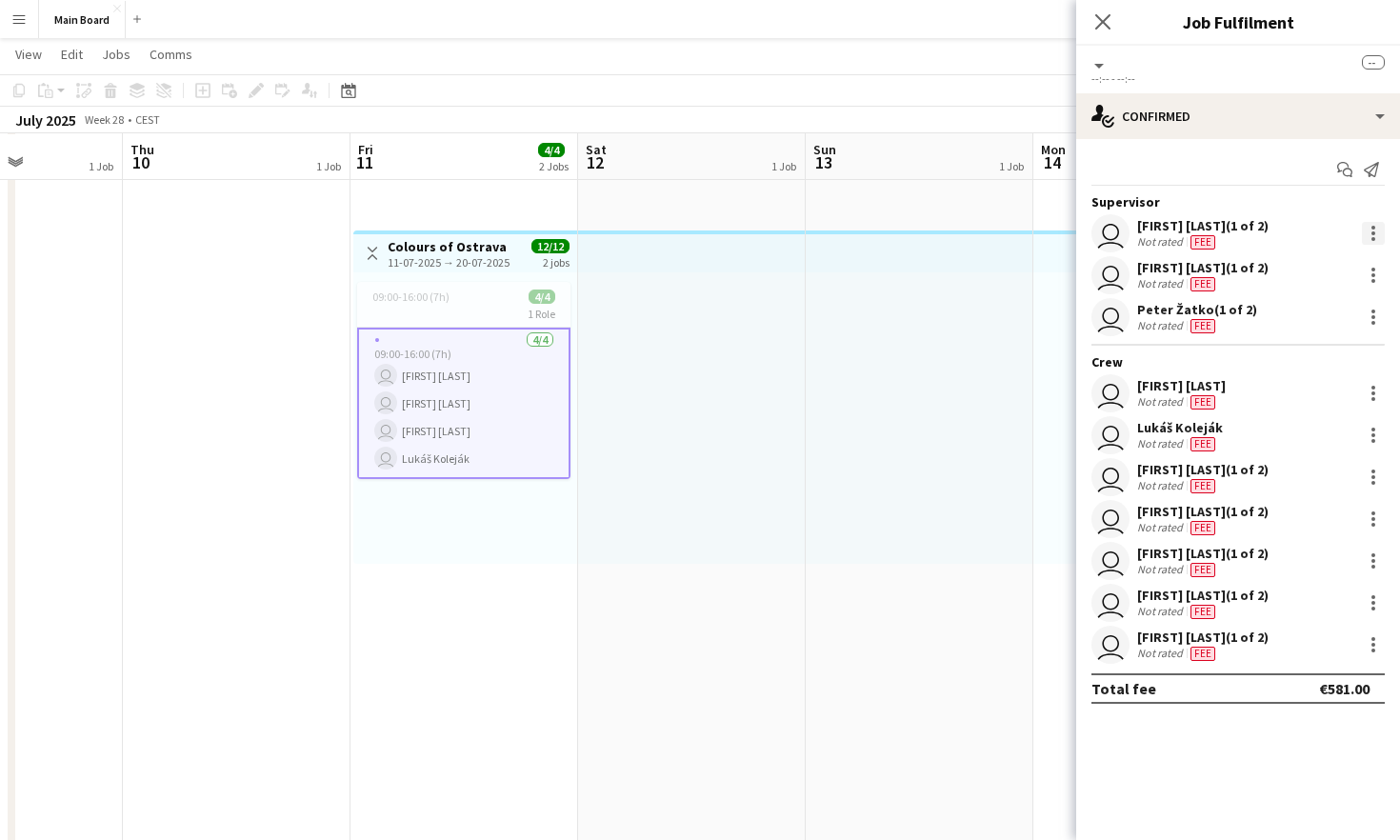 click at bounding box center [1373, 233] 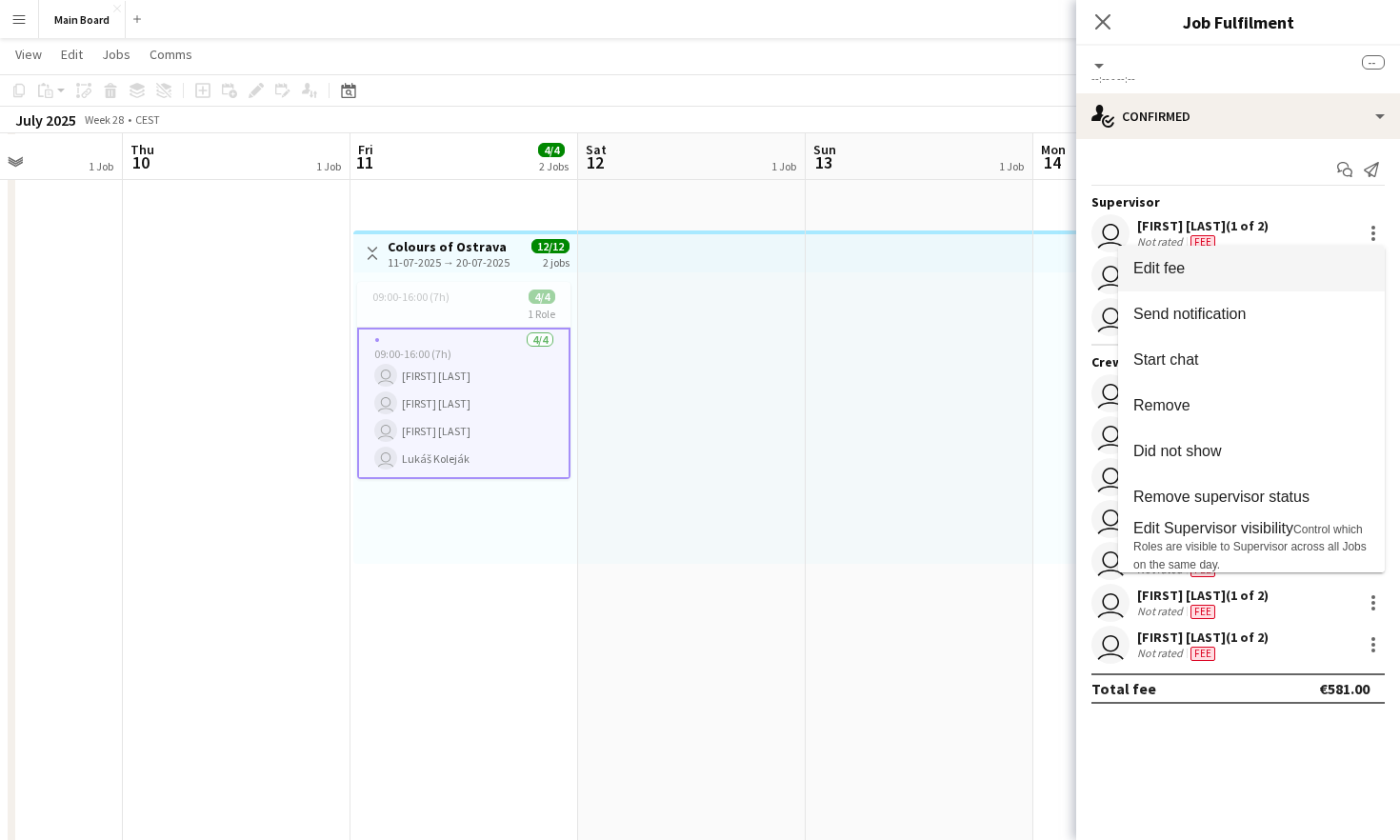 click on "Edit fee" at bounding box center [1251, 269] 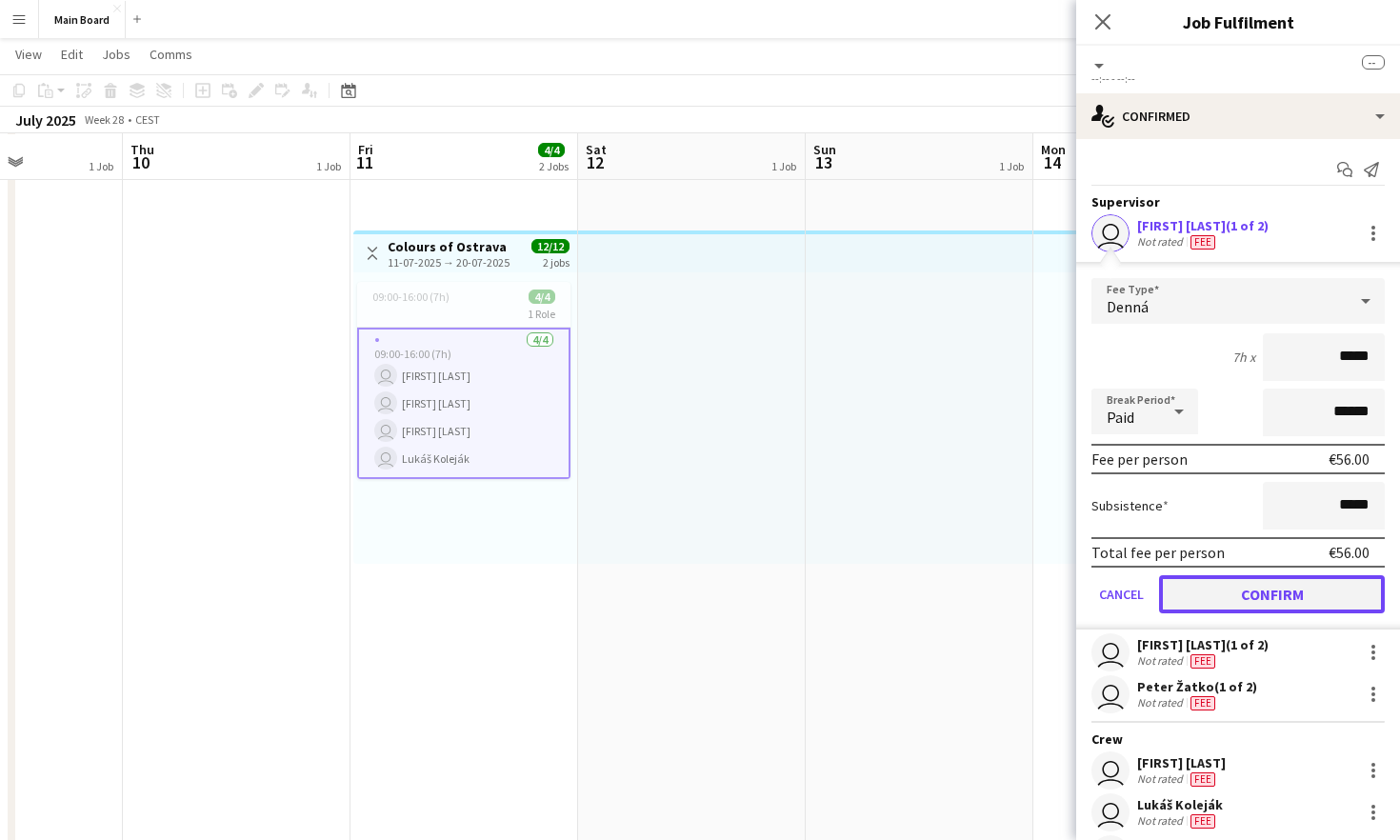 click on "Confirm" at bounding box center [1271, 594] 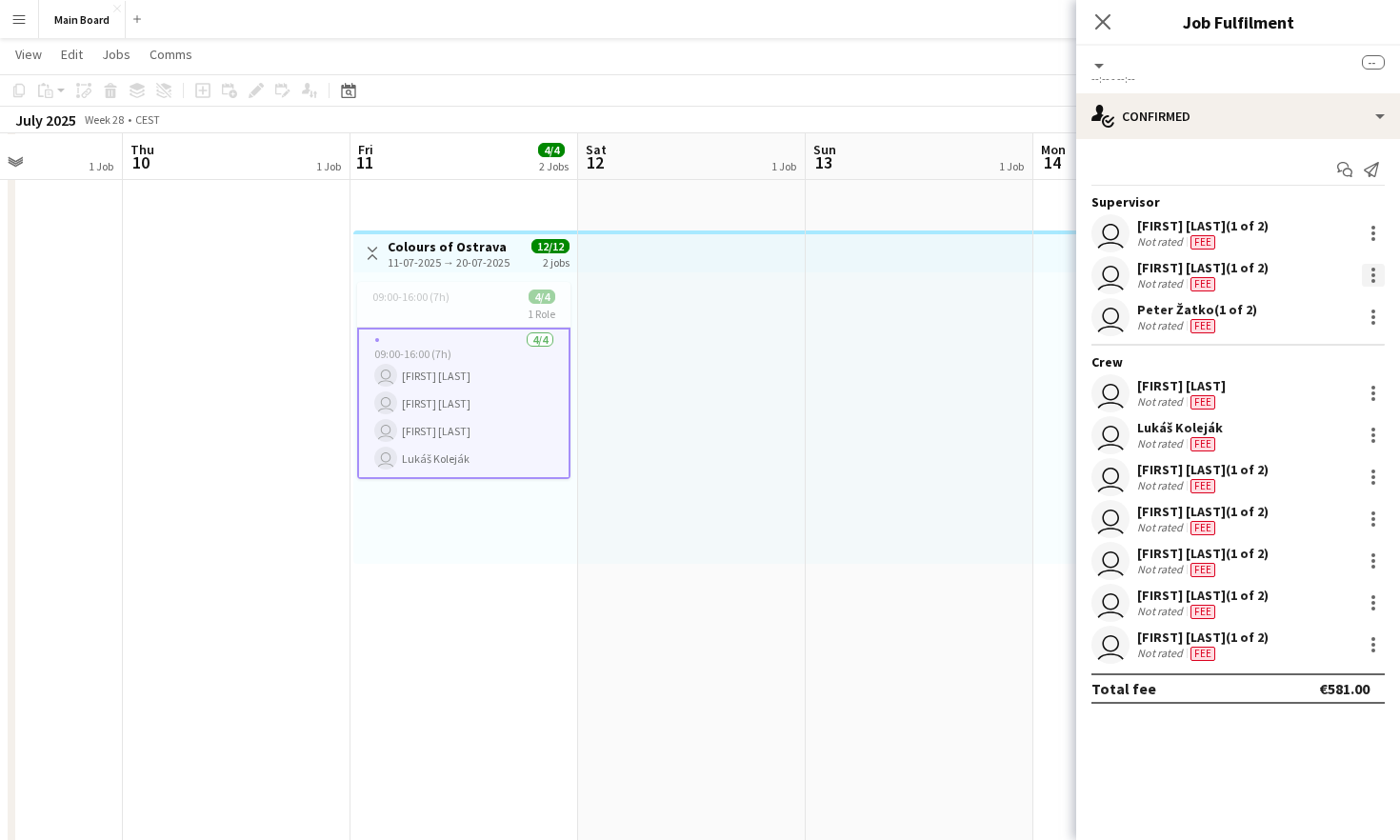 click at bounding box center (1373, 275) 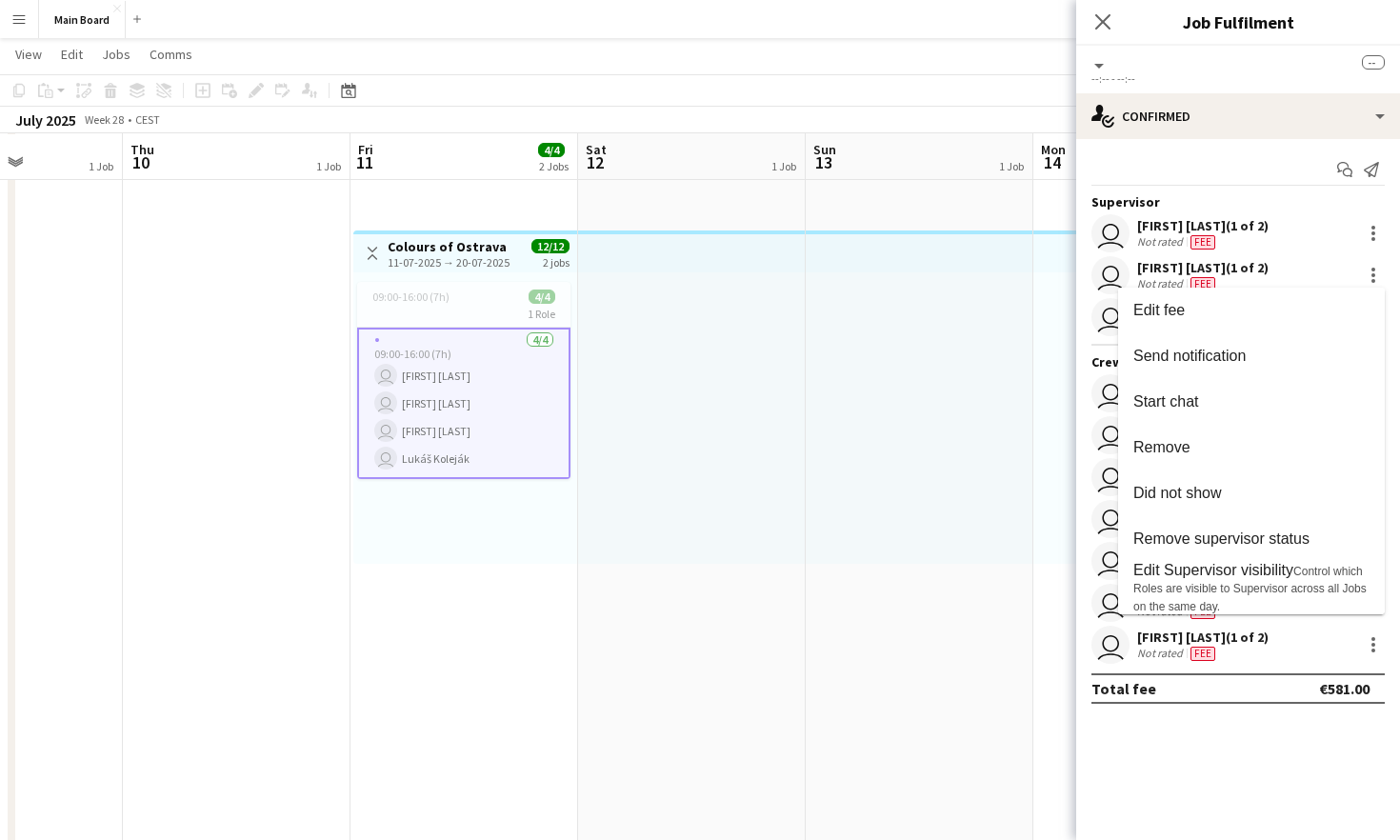 click at bounding box center [700, 420] 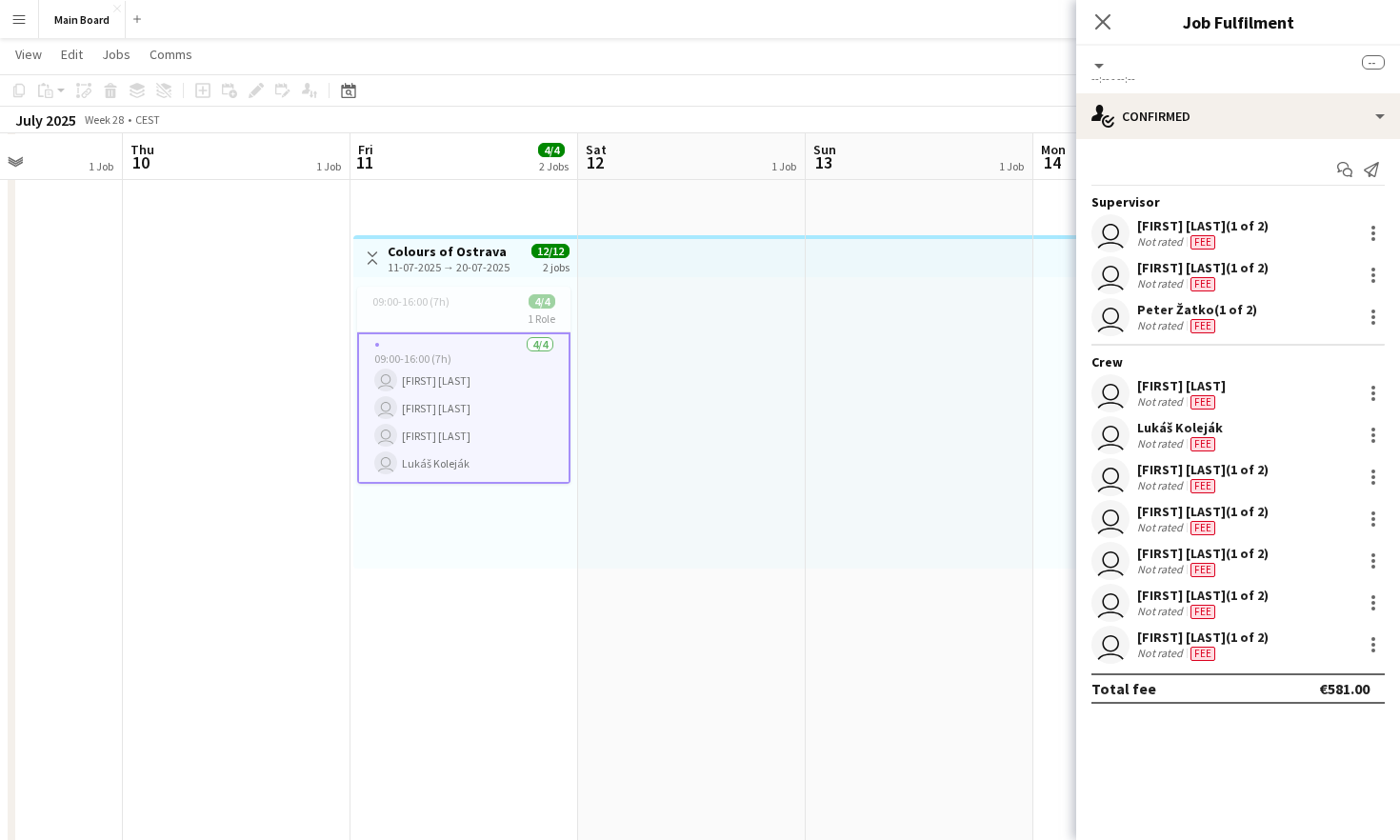 scroll, scrollTop: 665, scrollLeft: 0, axis: vertical 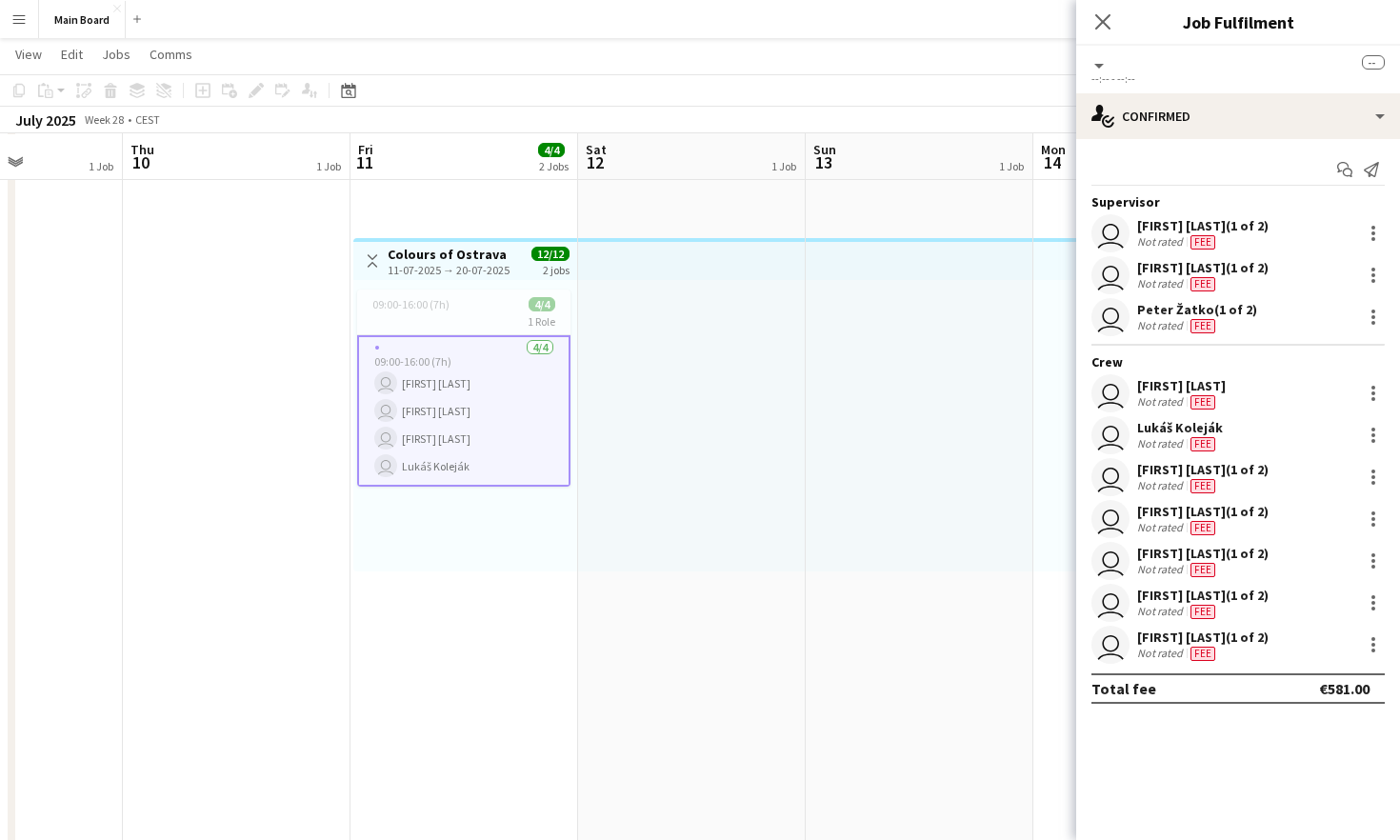 click on "4/4   09:00-16:00 (7h)
user
[NAME]
user
[NAME]
user
[NAME]
user
[NAME]" at bounding box center [464, 410] 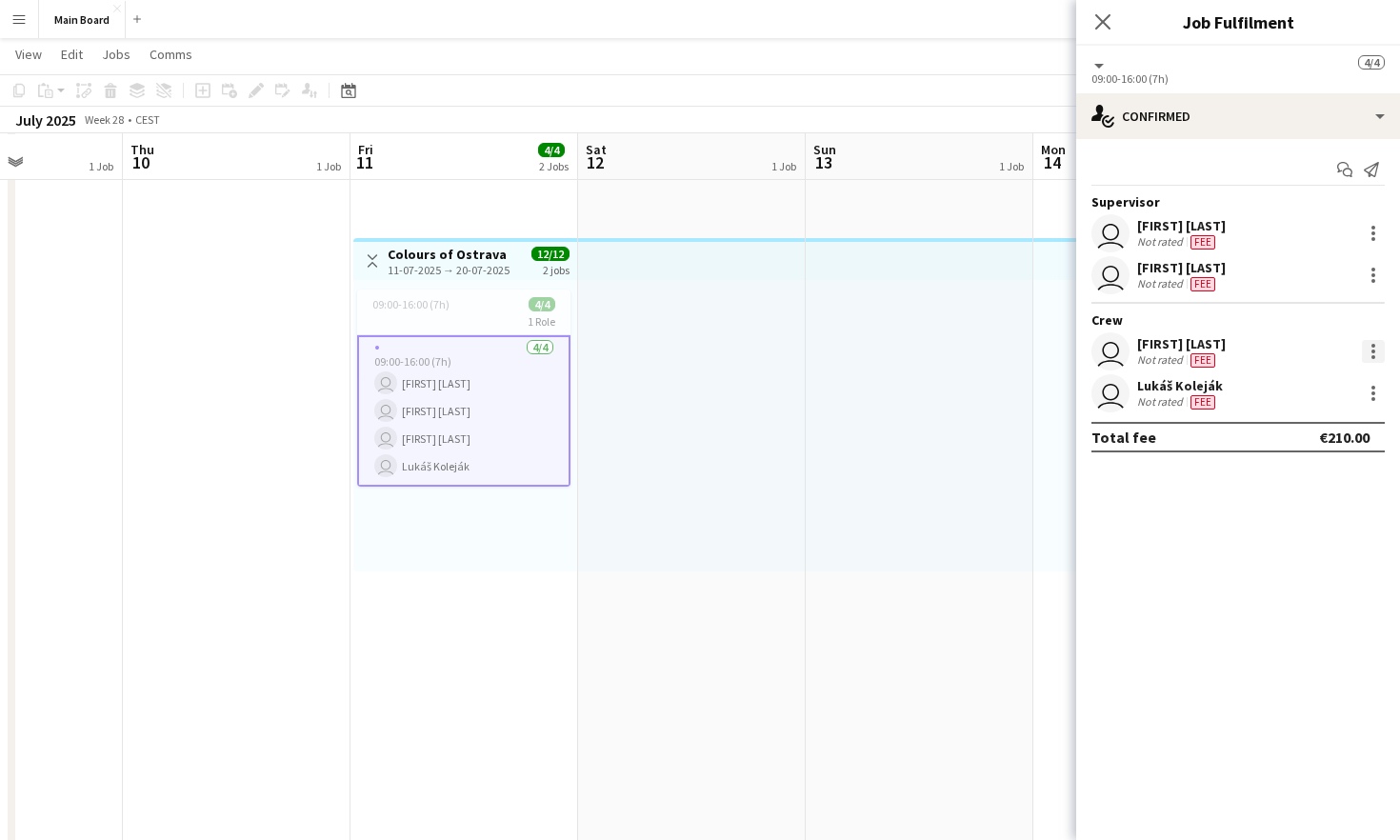 click at bounding box center [1373, 351] 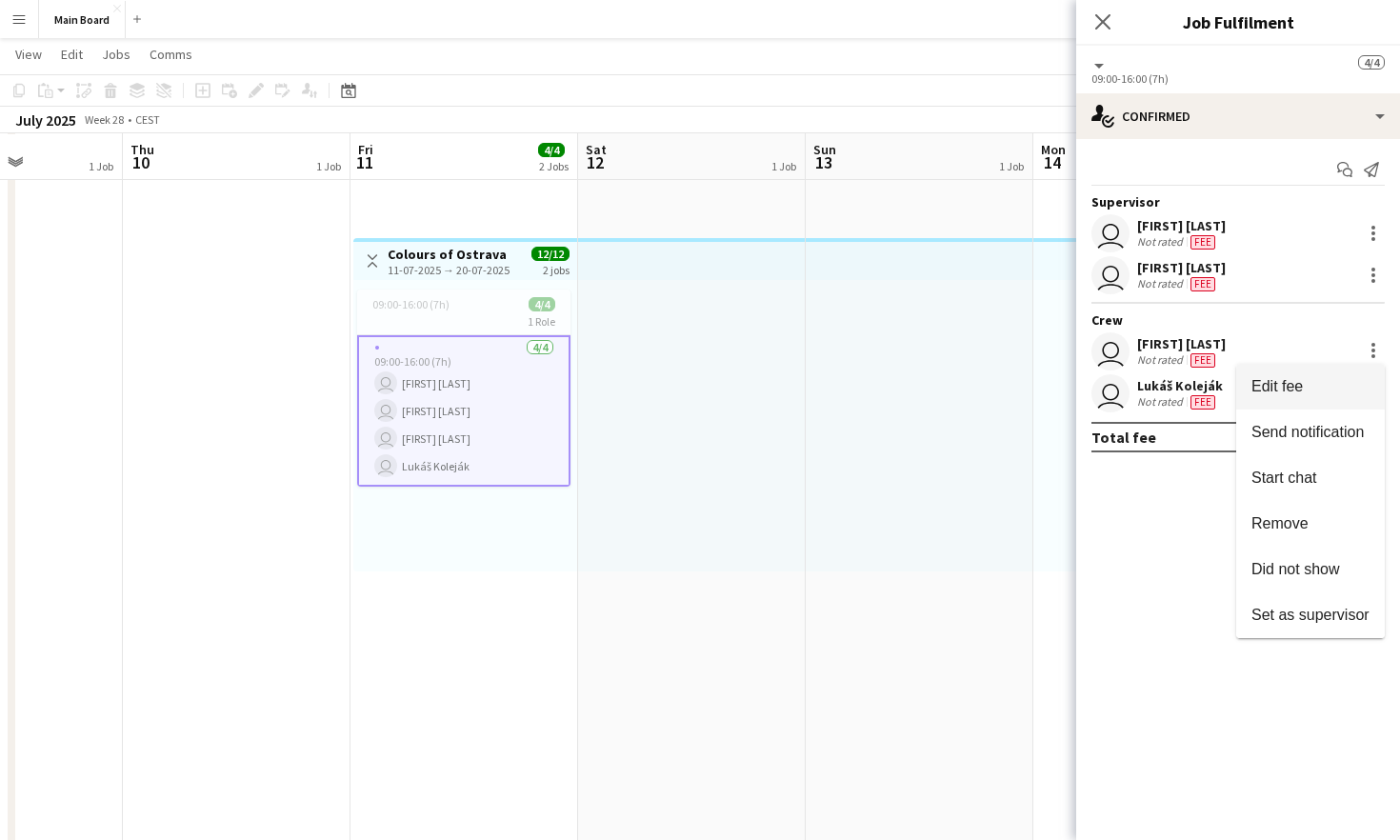 click on "Edit fee" at bounding box center (1310, 387) 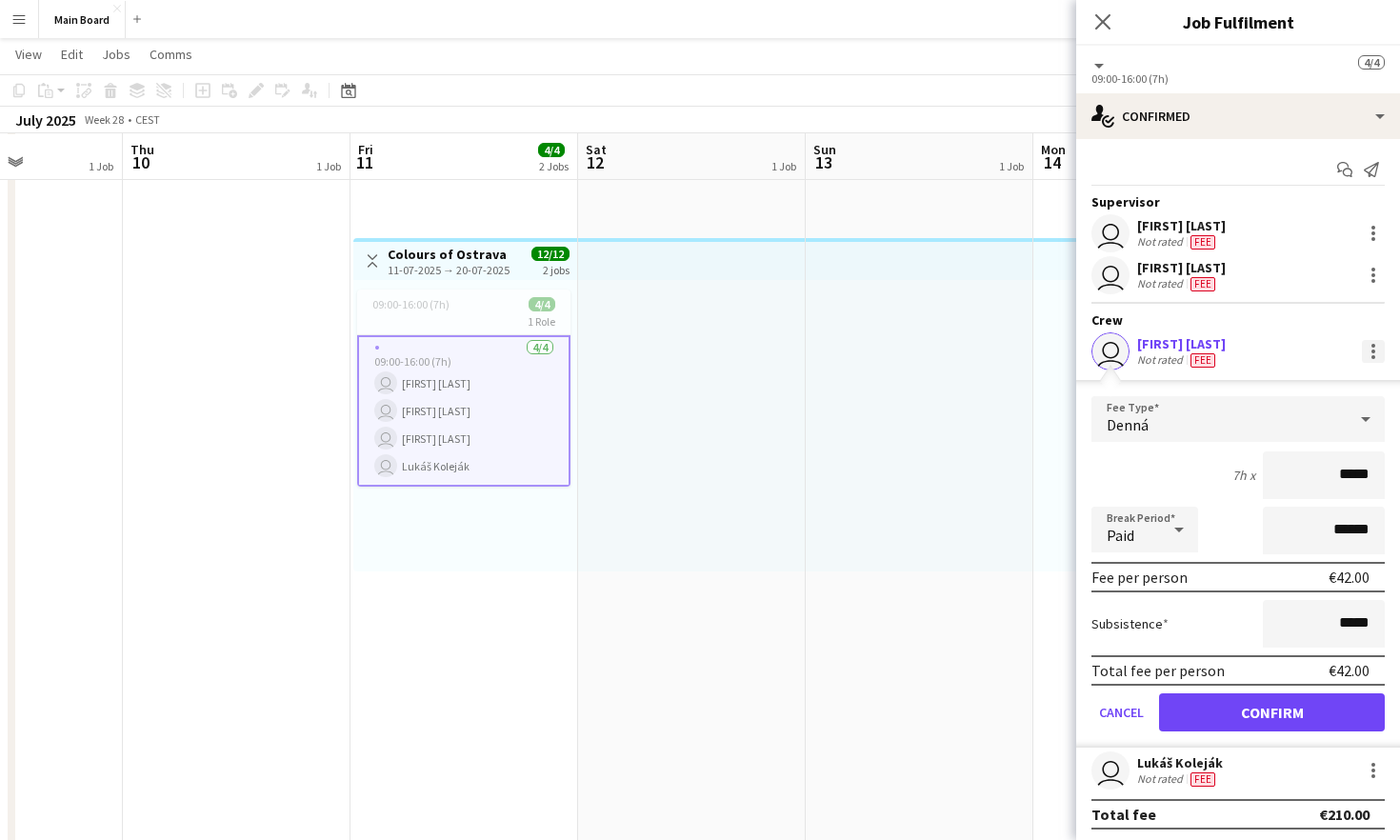 click at bounding box center [1373, 351] 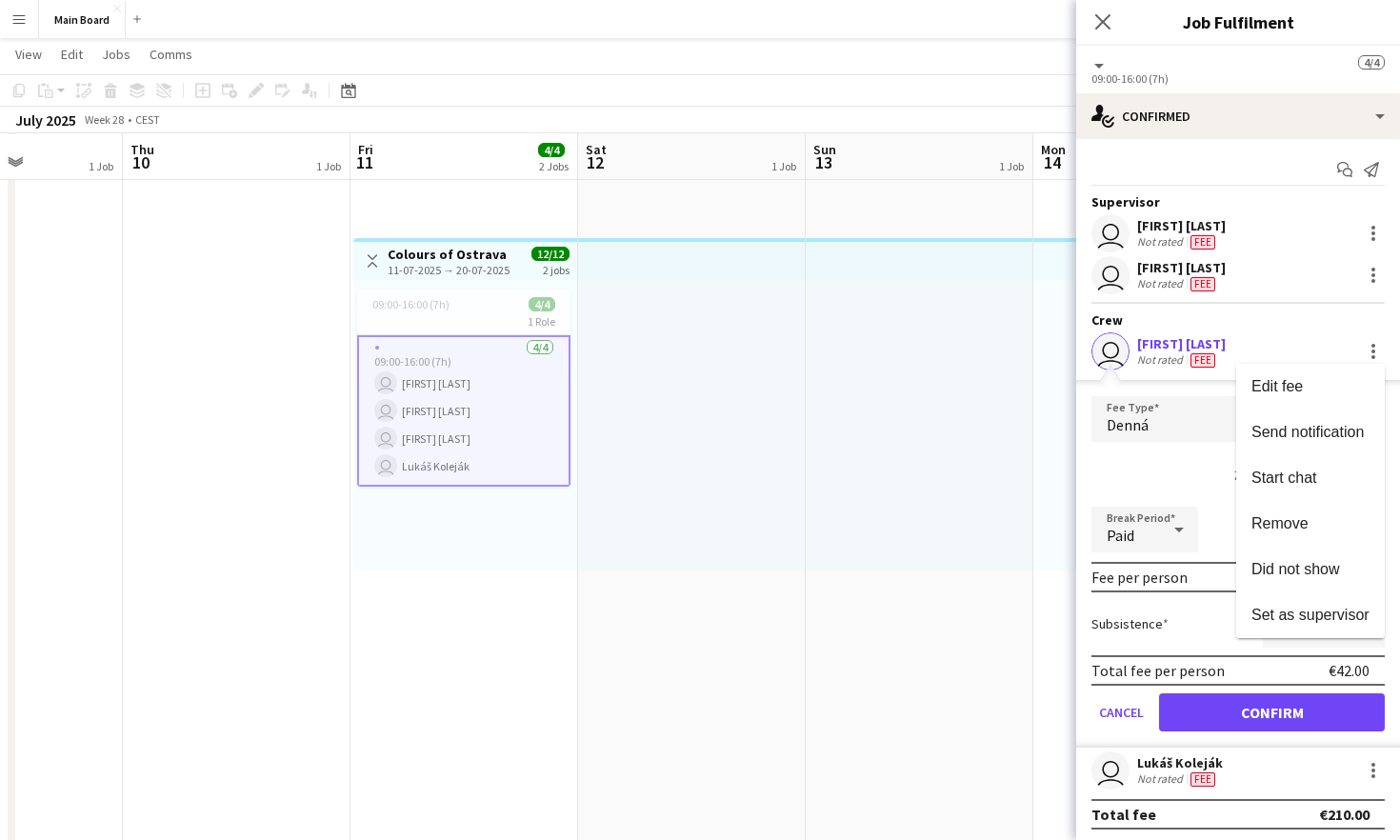 click at bounding box center (700, 420) 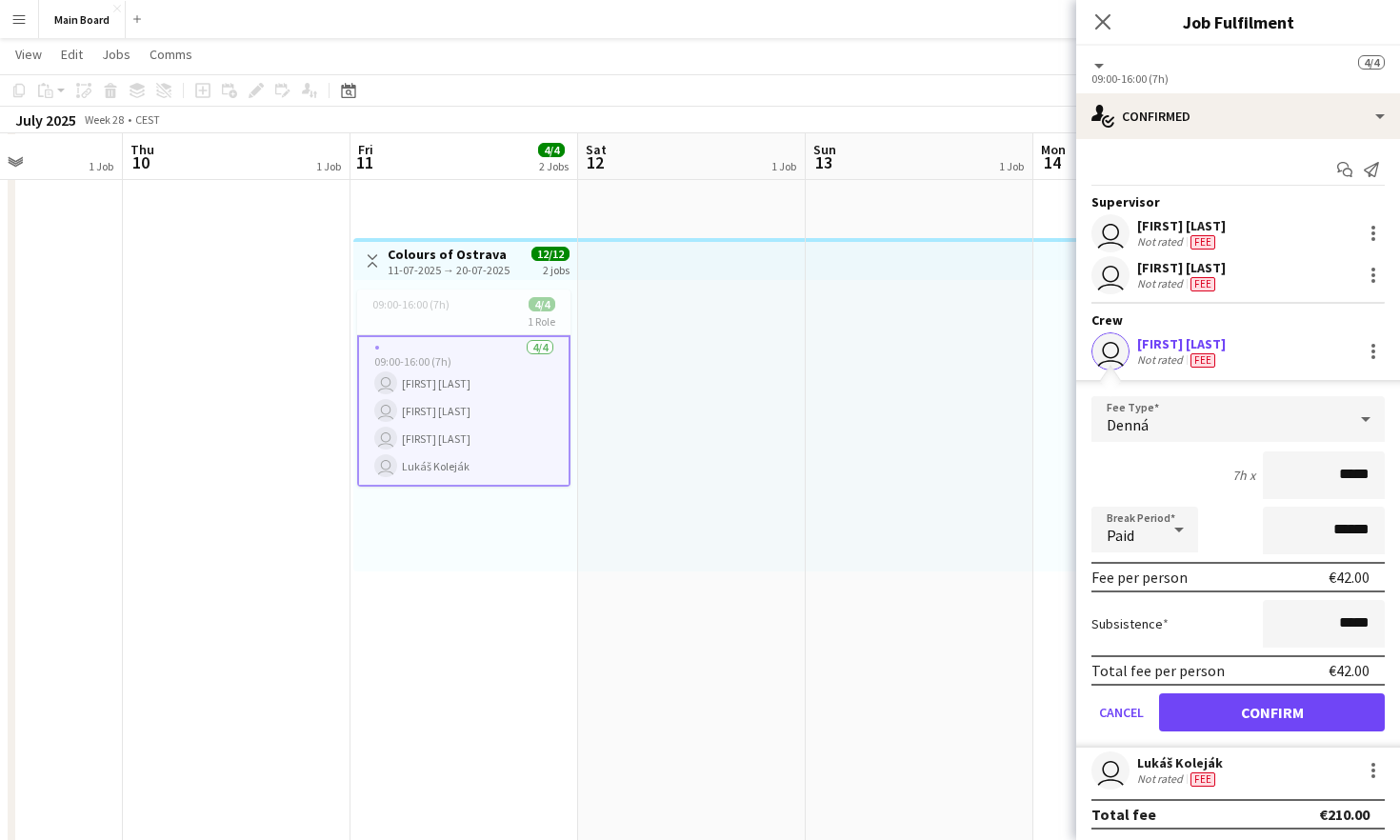 click on "09:00-16:00 (7h)" 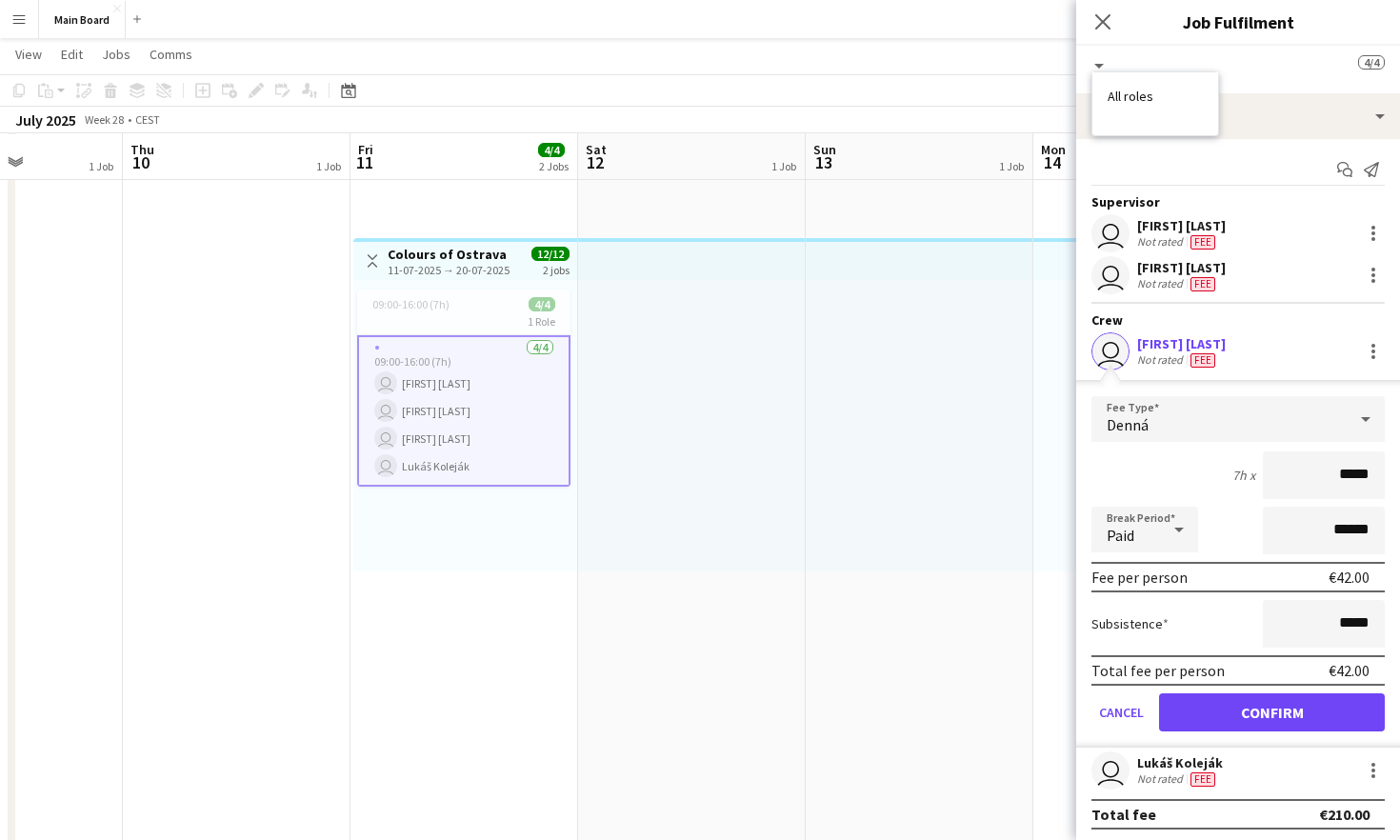 click on "All roles" at bounding box center (1155, 96) 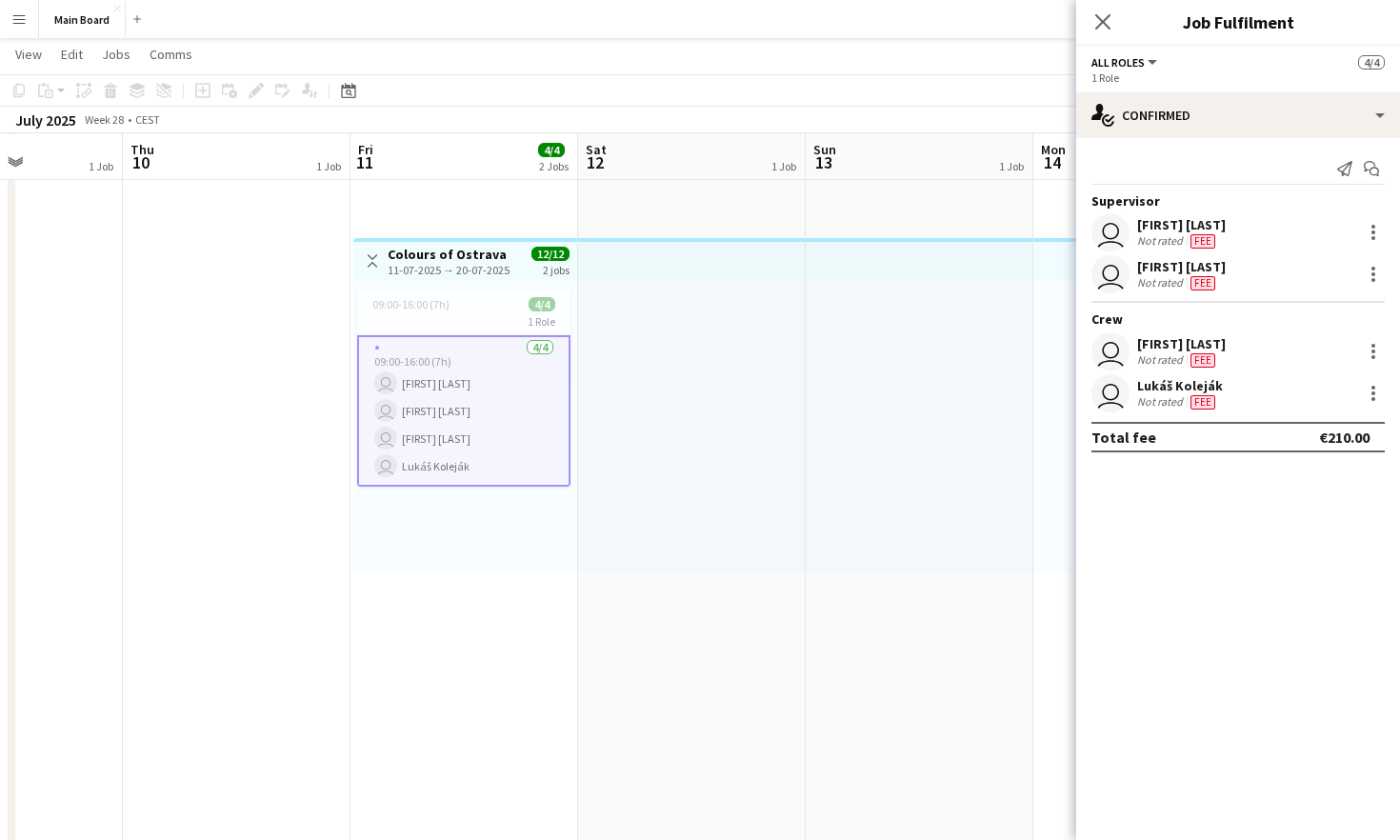 click on "All roles" 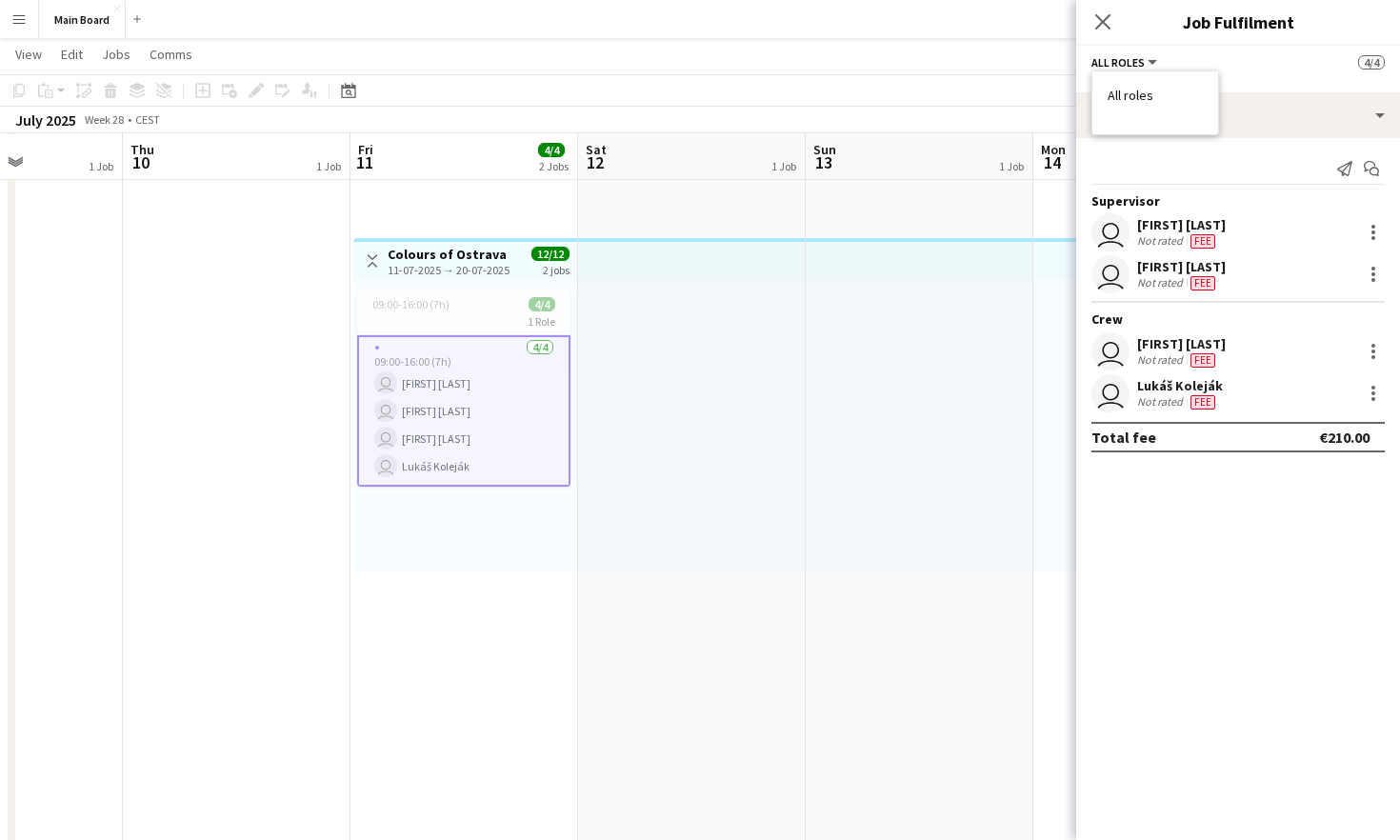 click on "All roles   All roles       4/4" 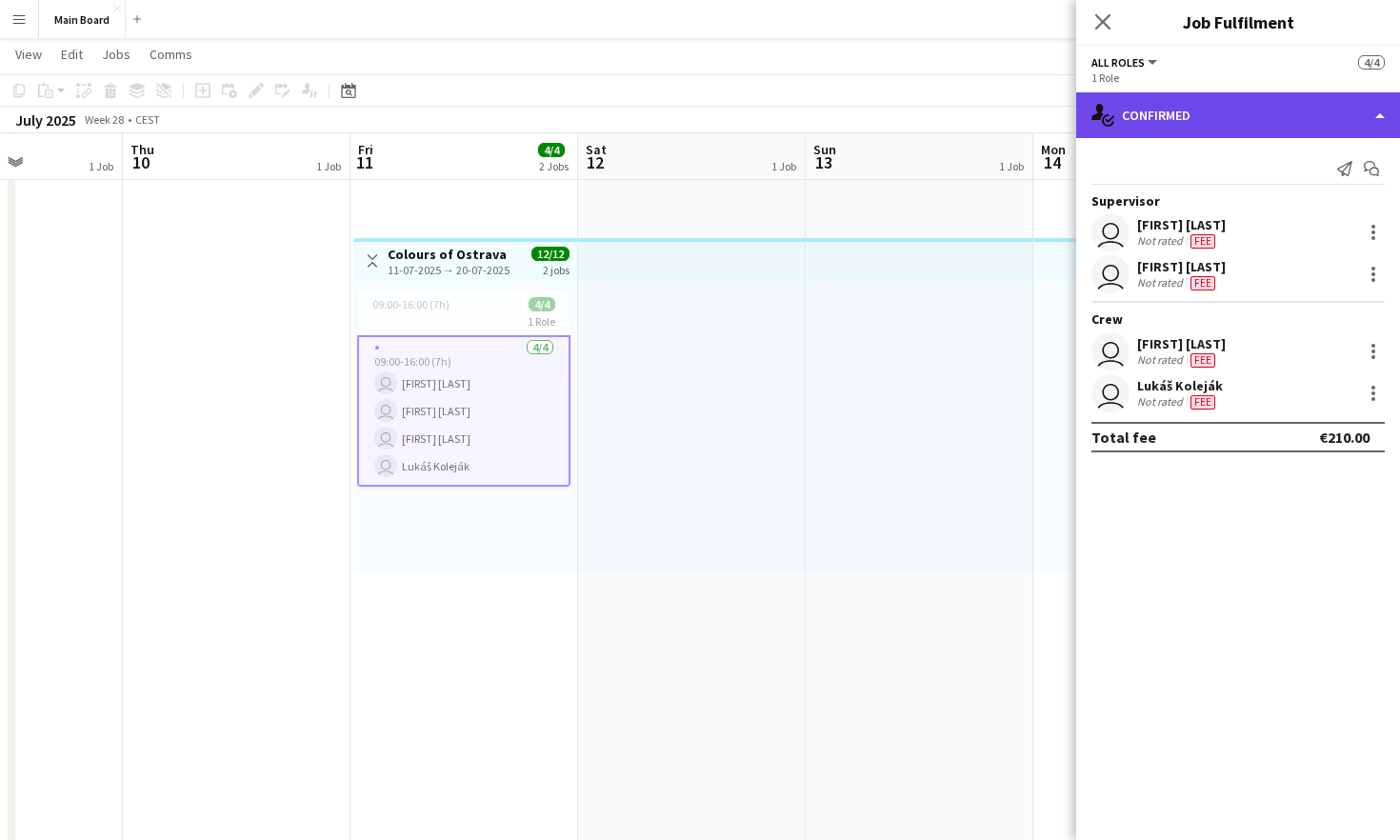 click on "single-neutral-actions-check-2
Confirmed" 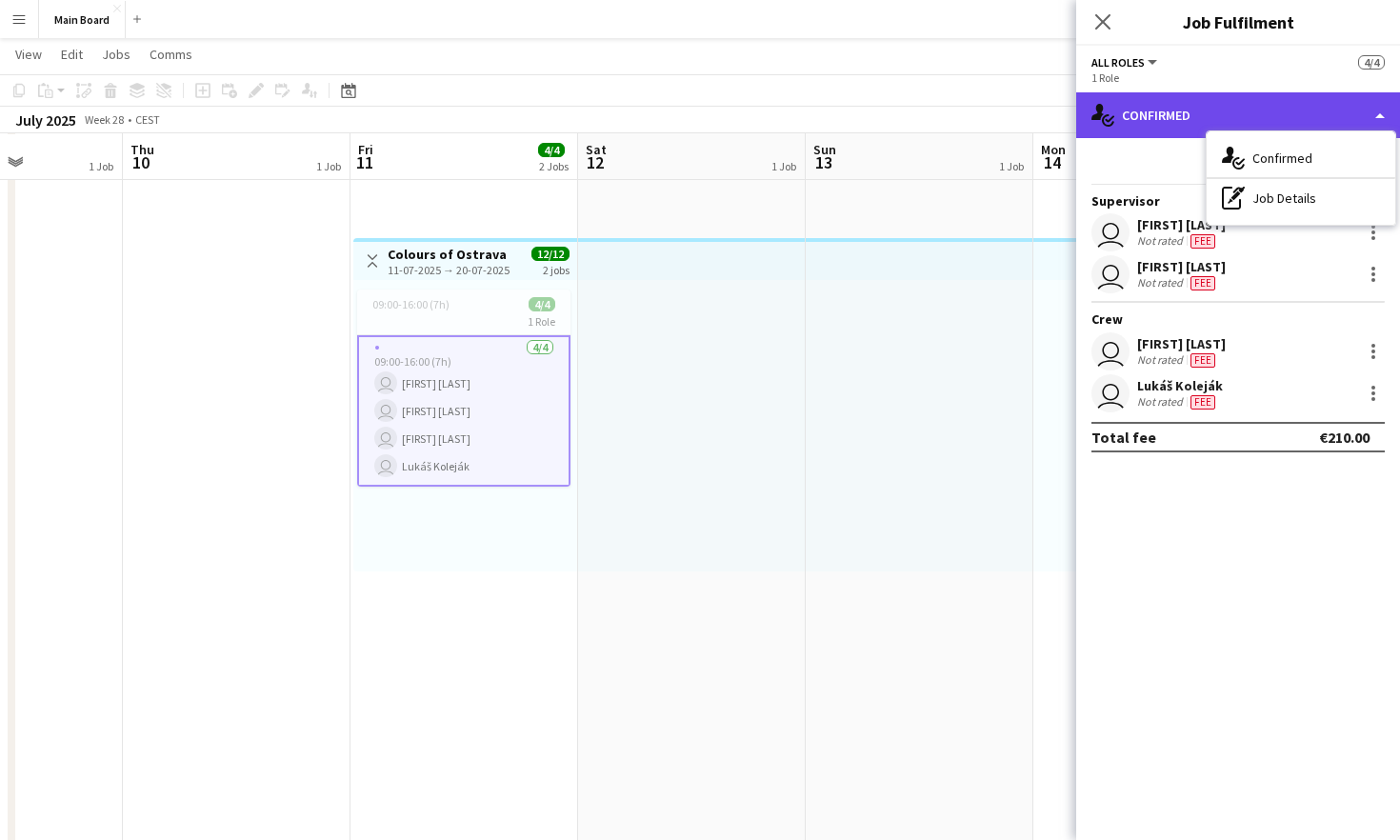 click on "single-neutral-actions-check-2
Confirmed" 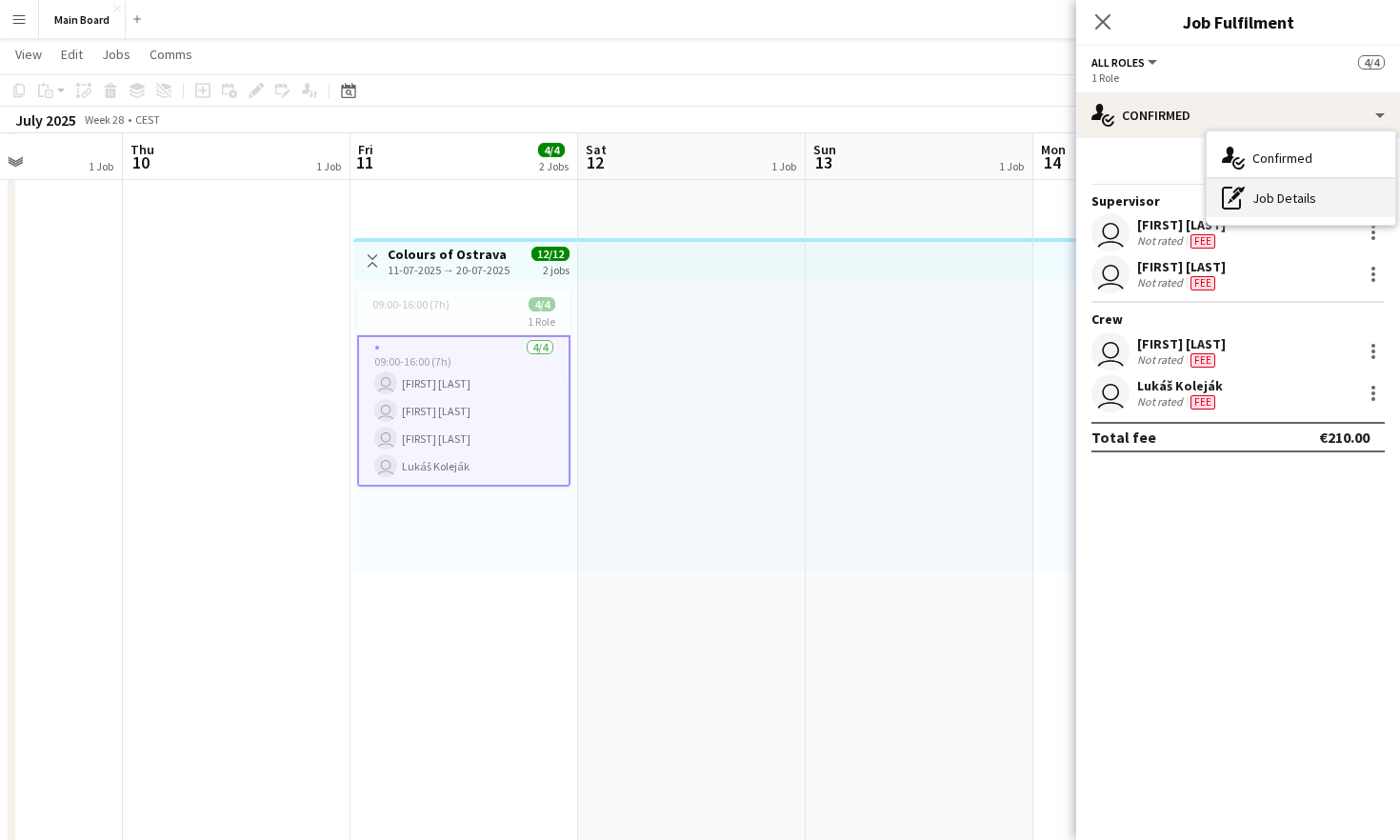 click on "pen-write
Job Details" at bounding box center (1301, 198) 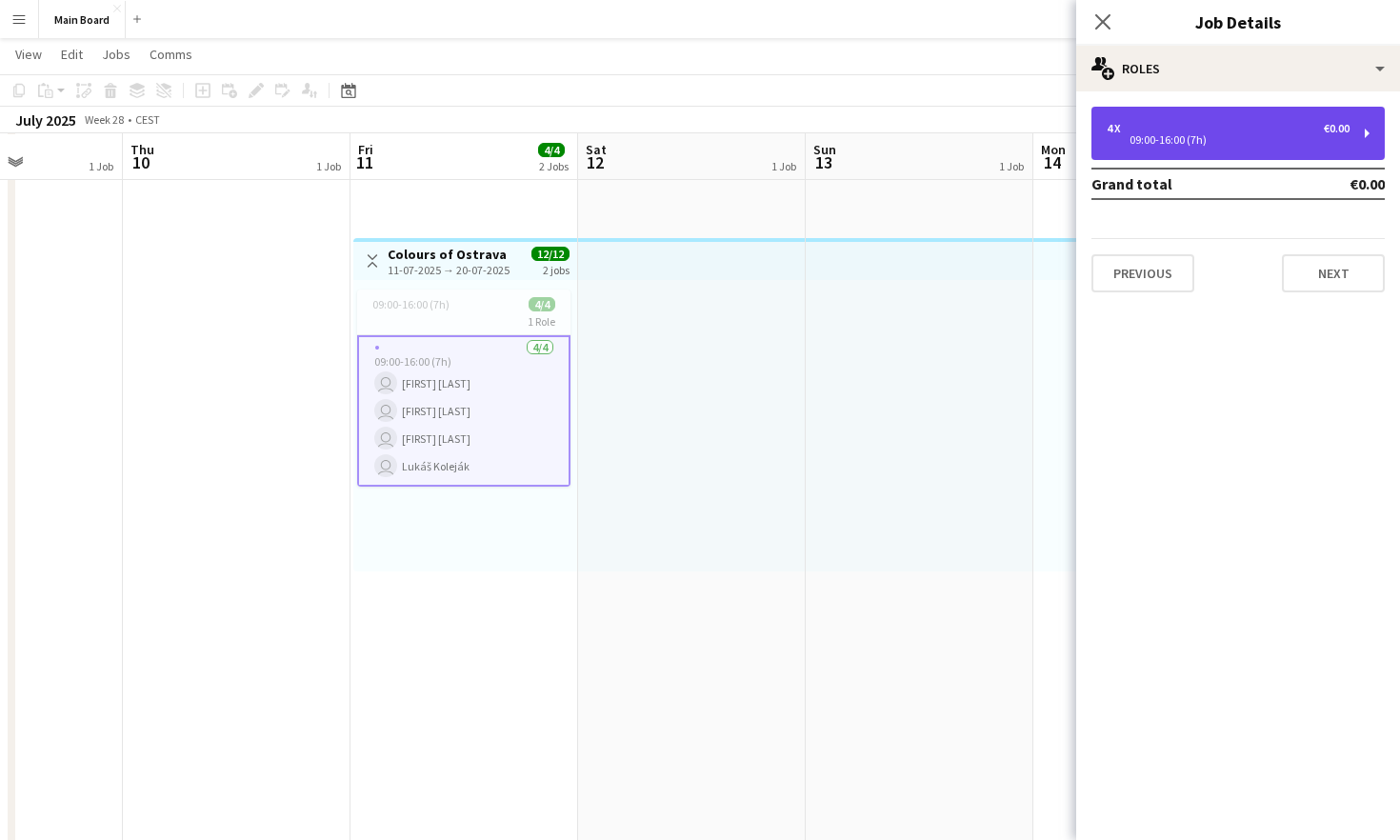 click on "09:00-16:00 (7h)" at bounding box center [1228, 140] 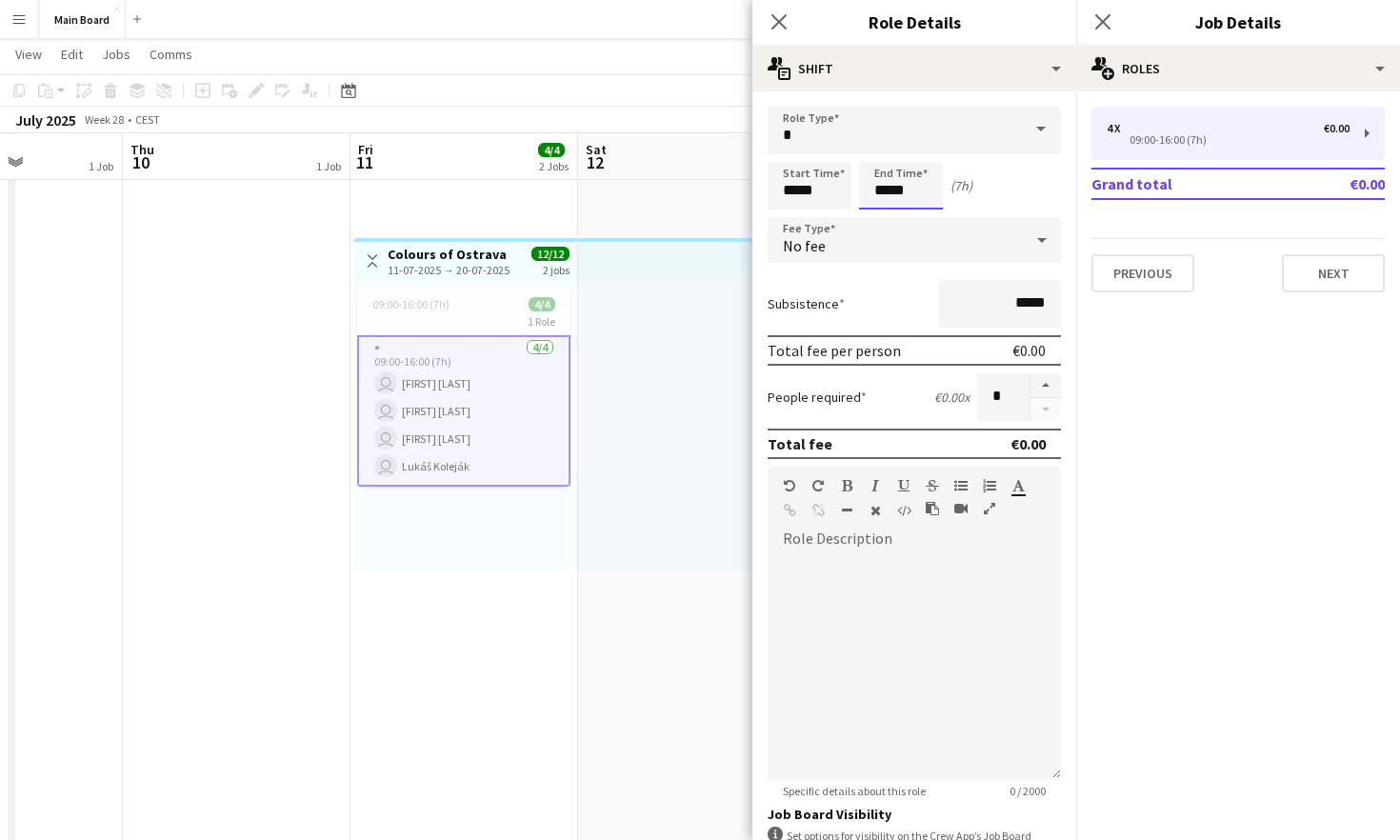 click on "Menu
Boards
Boards   Boards   All jobs   Status
Workforce
Workforce   My Workforce   Recruiting
Comms
Comms
Pay
Pay   Approvals   Payments   Reports
Platform Settings
Platform Settings   App settings   Your settings   Profiles
Training Academy
Training Academy
Knowledge Base
Knowledge Base
Product Updates
Product Updates   Log Out   Privacy   Main Board
Close
Add
Help
Notifications
Main Board   View  Day view expanded Day view collapsed Month view Date picker Jump to today Expand Linked Jobs Collapse Linked Jobs  Edit  Copy" at bounding box center [700, 815] 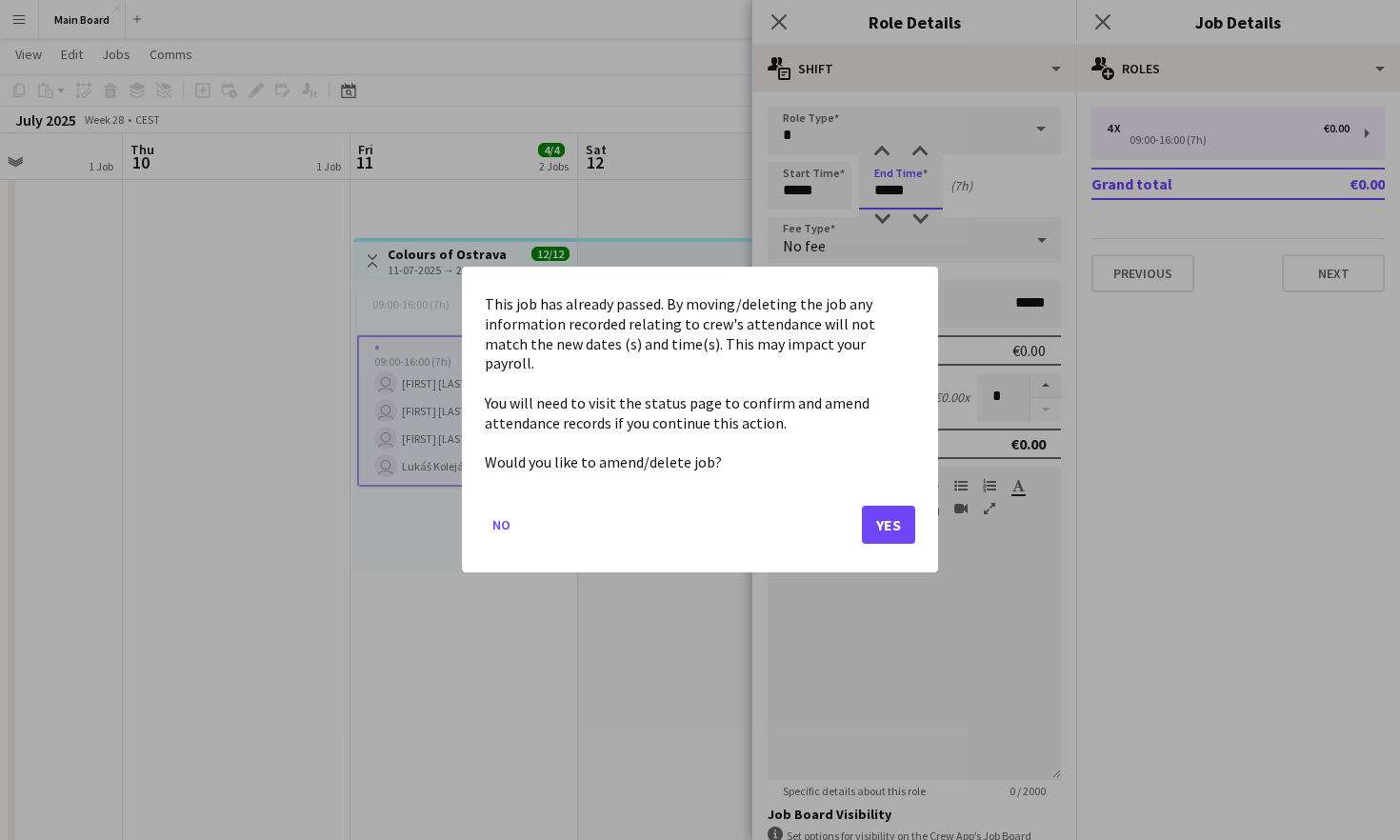 scroll, scrollTop: 0, scrollLeft: 0, axis: both 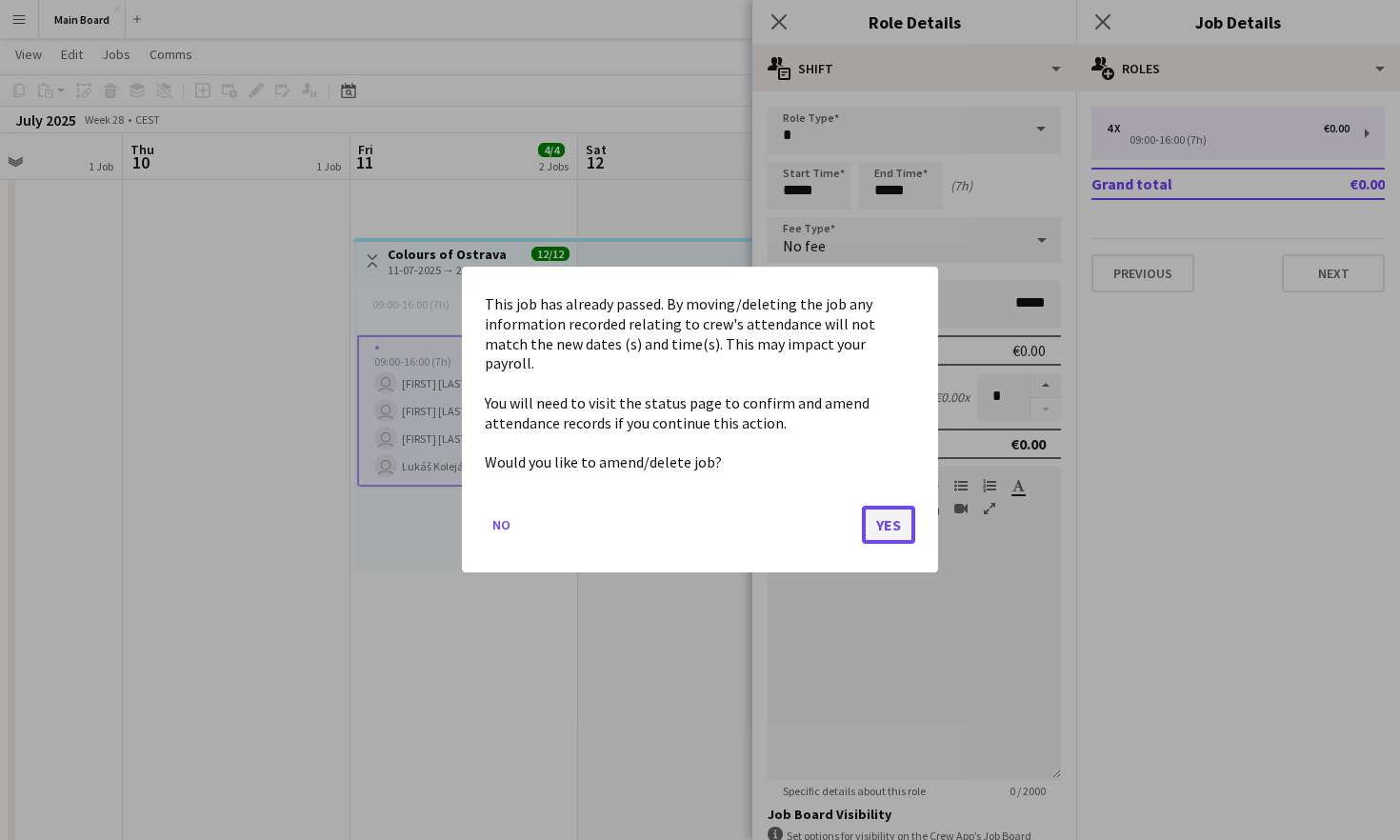 click on "Yes" 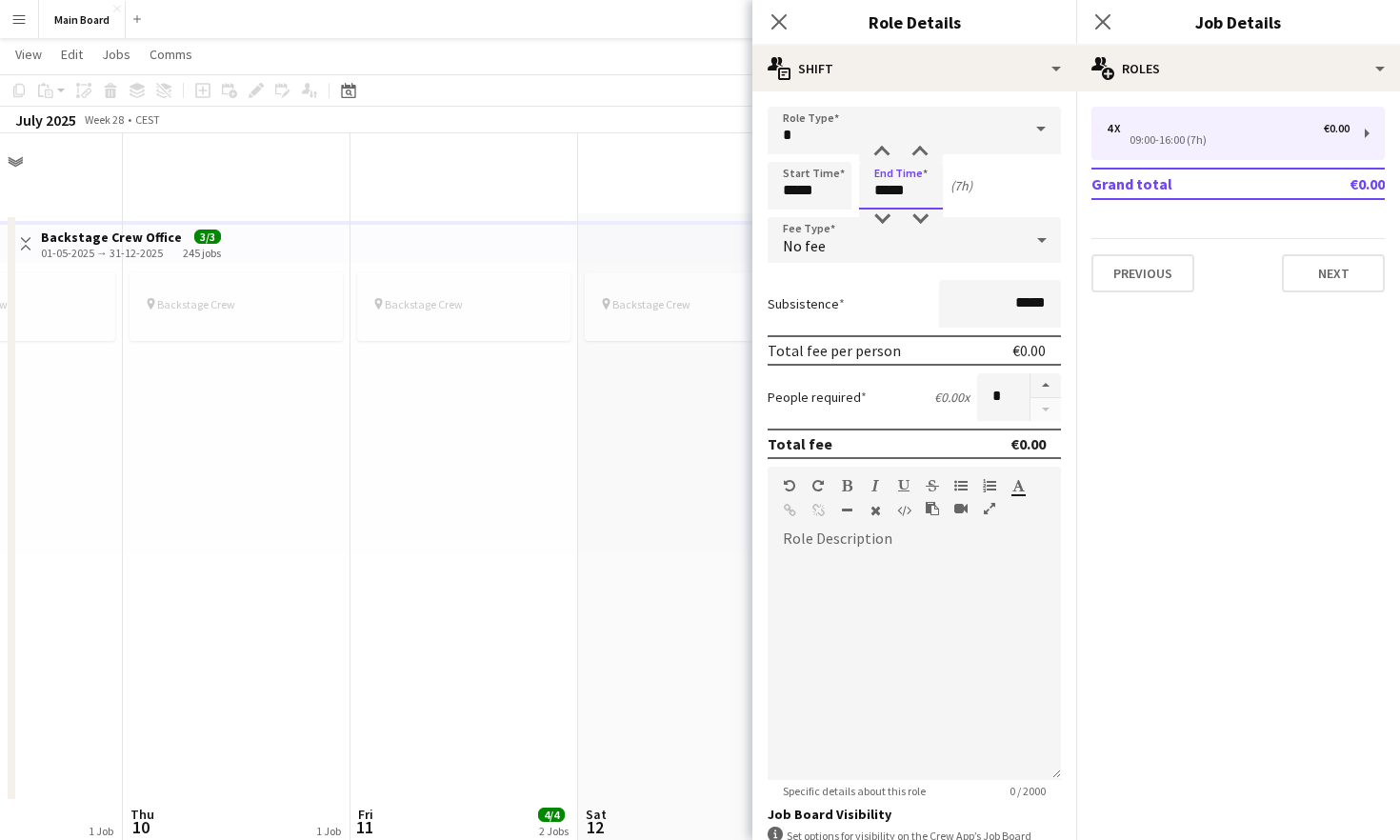 scroll, scrollTop: 665, scrollLeft: 0, axis: vertical 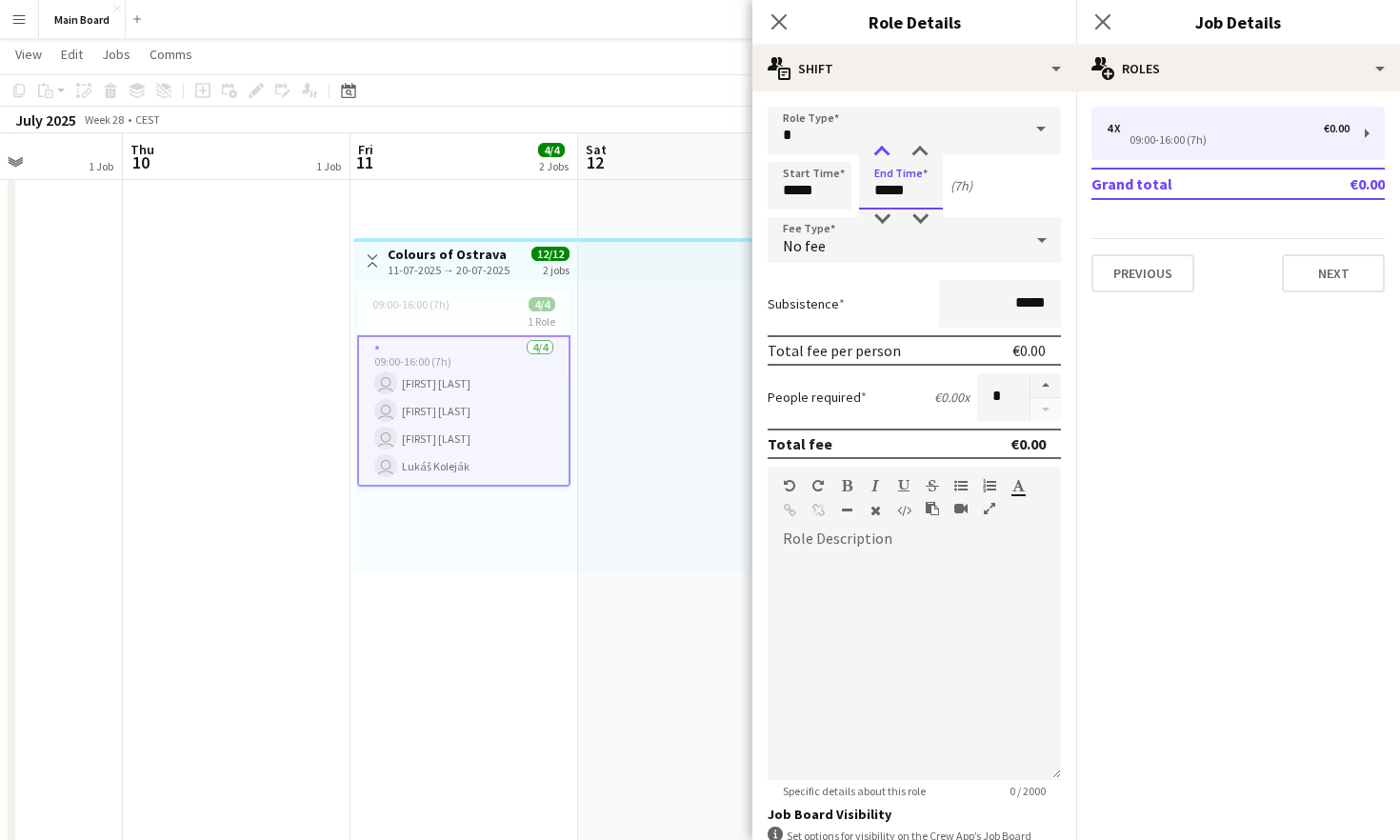 type on "*****" 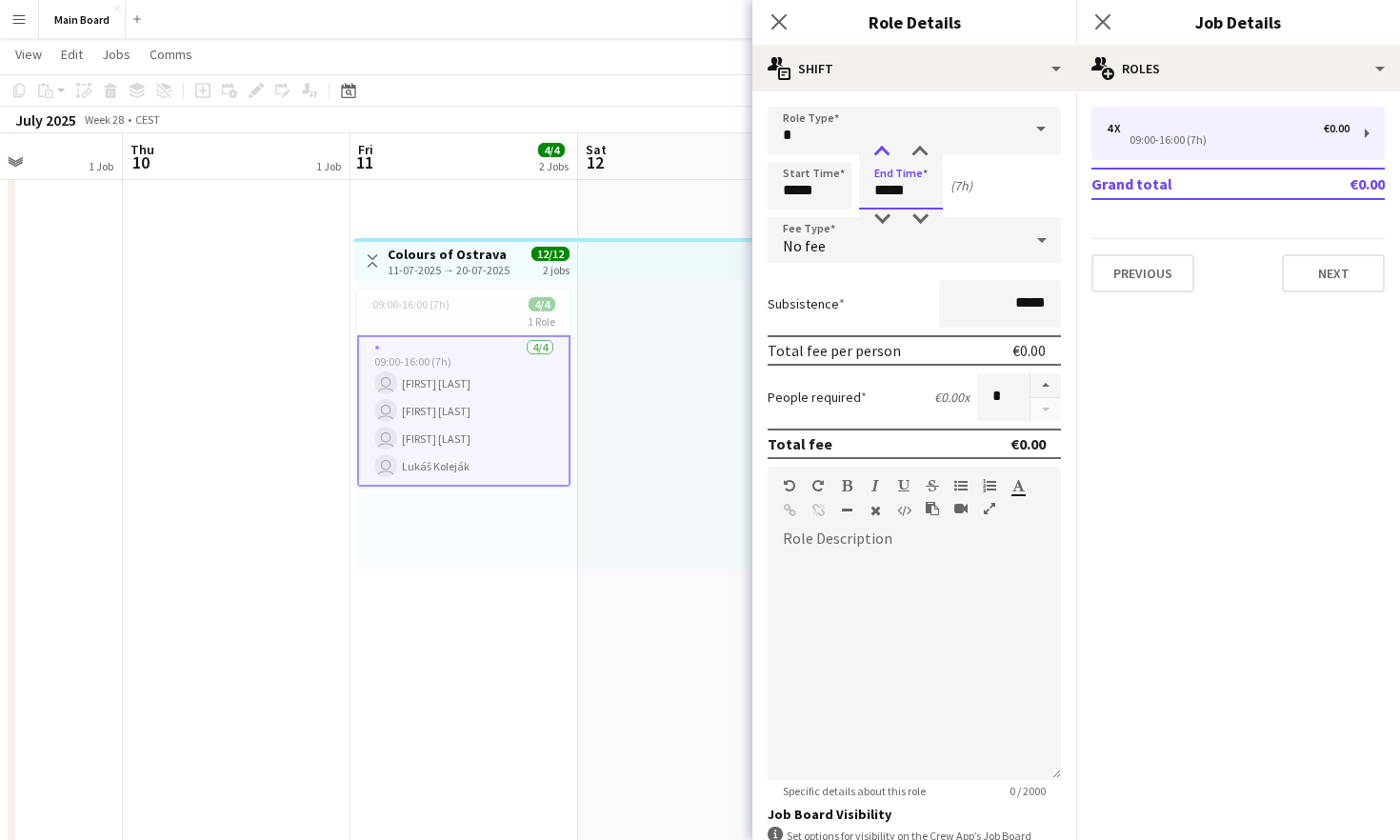 click at bounding box center (882, 152) 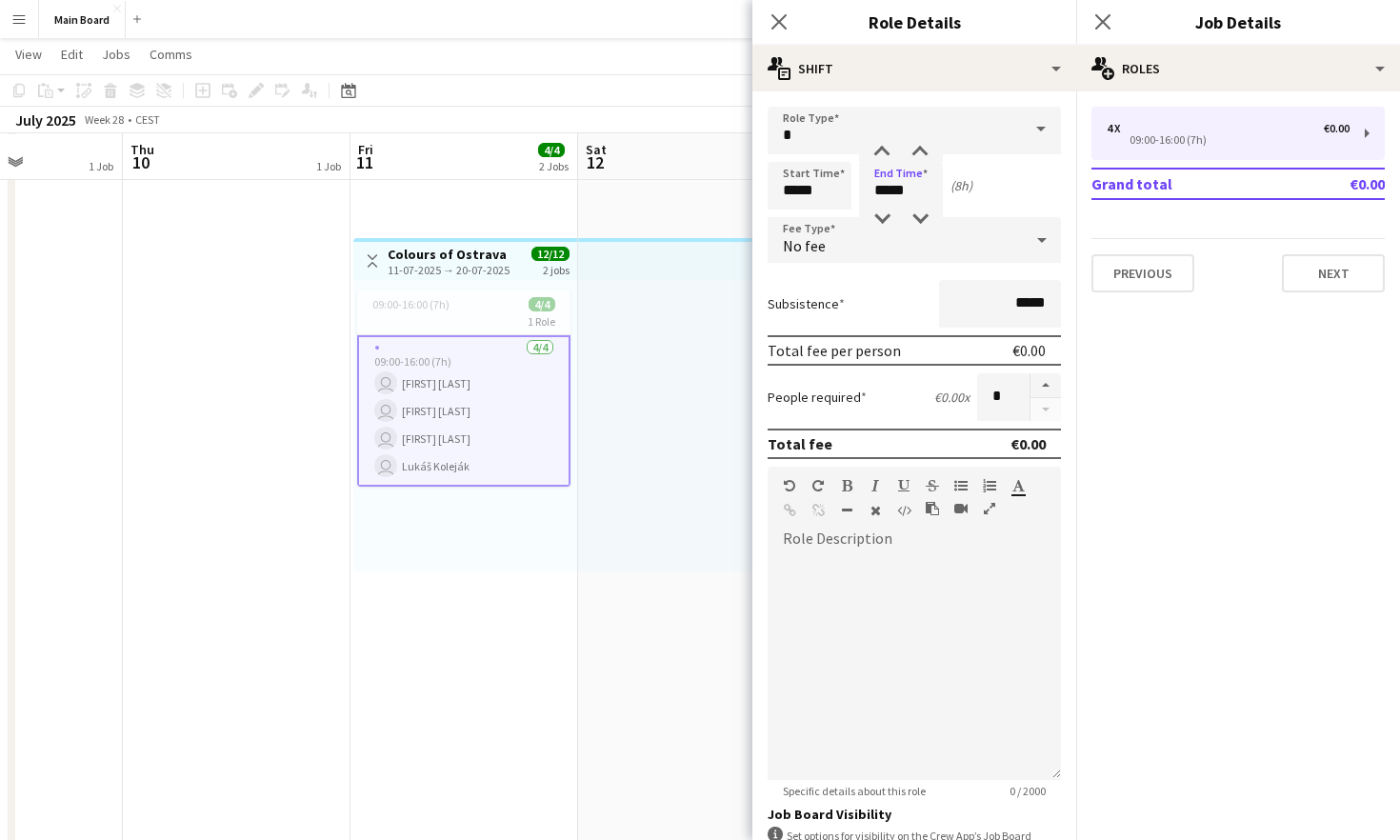 click on "Subsistence  *****" at bounding box center (914, 304) 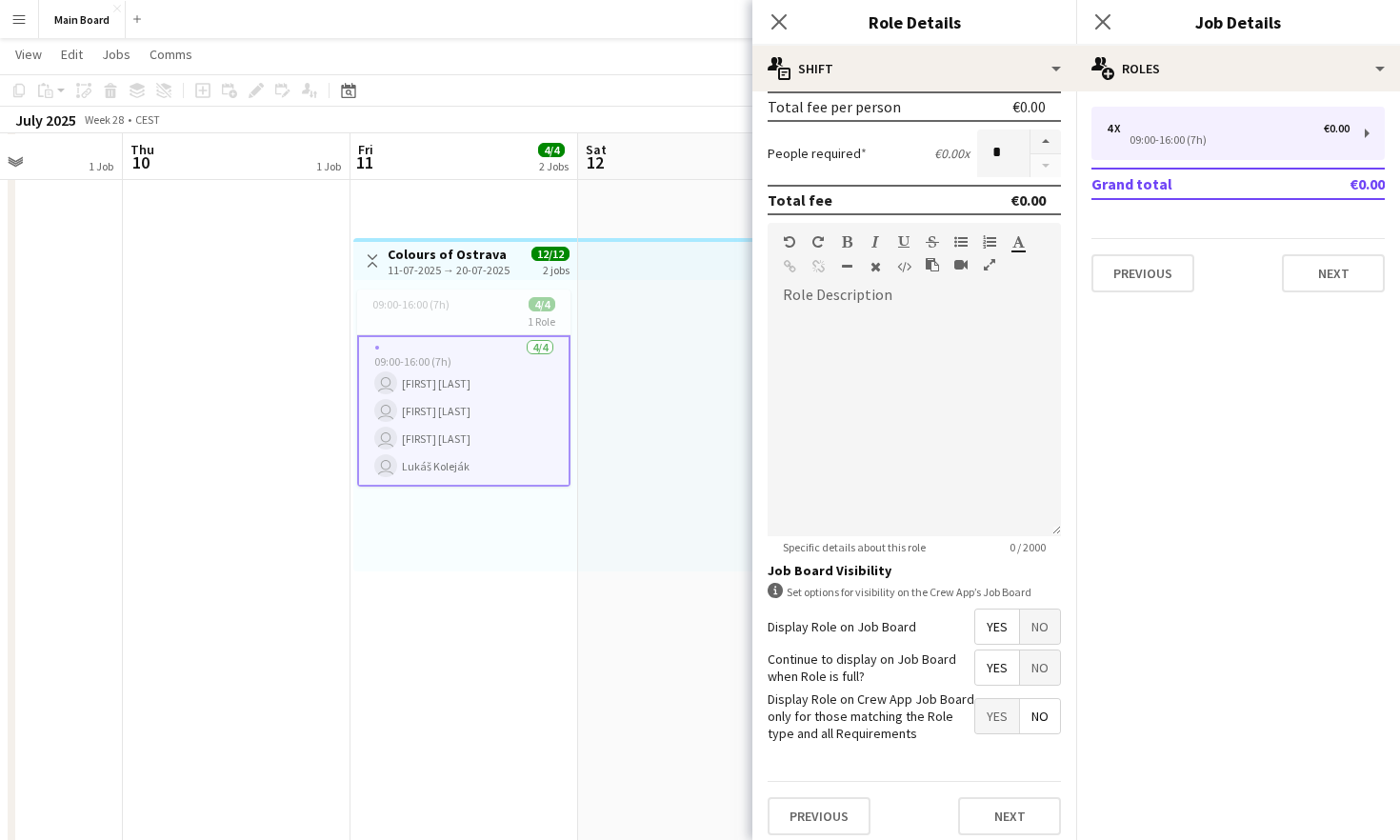 scroll, scrollTop: 250, scrollLeft: 0, axis: vertical 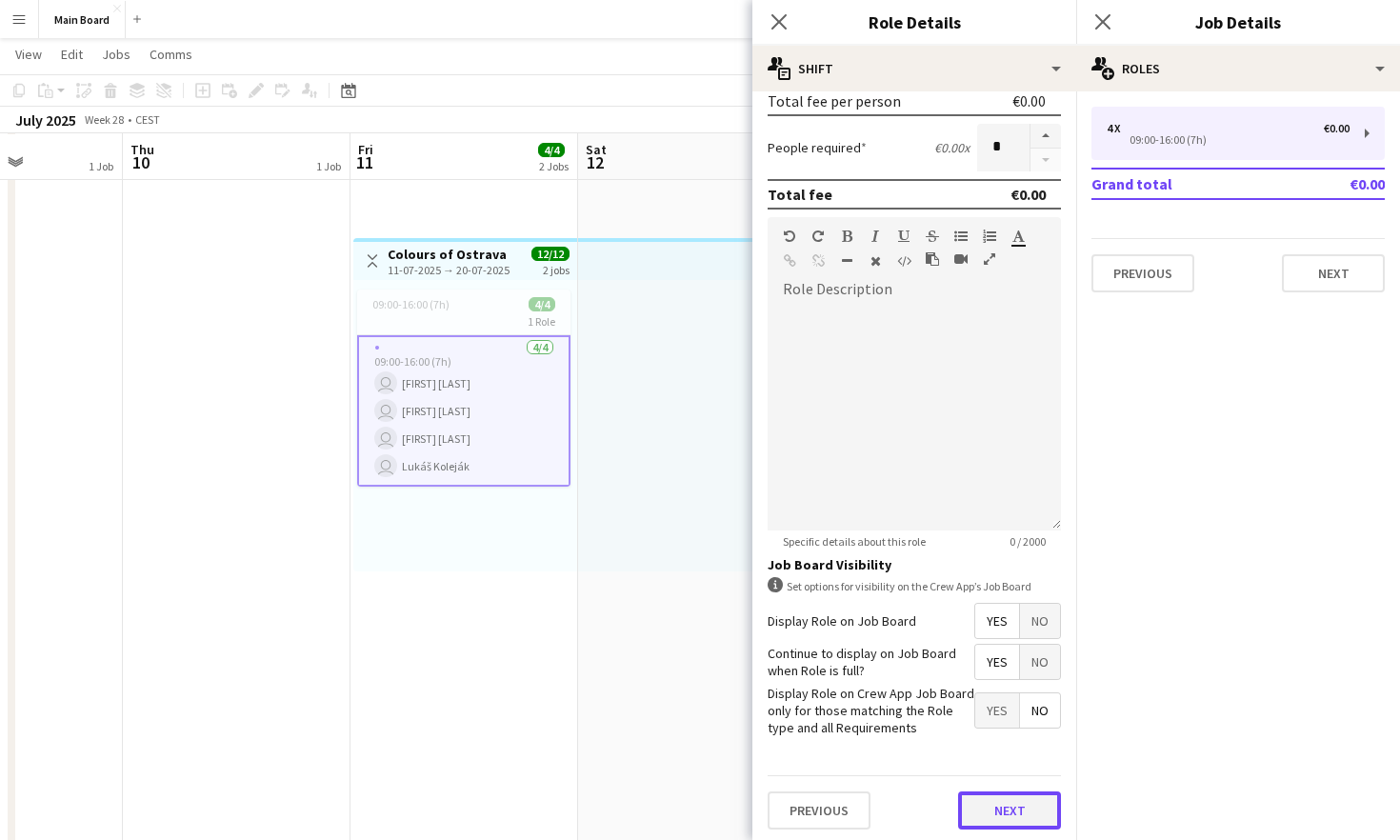 click on "Next" at bounding box center (1010, 810) 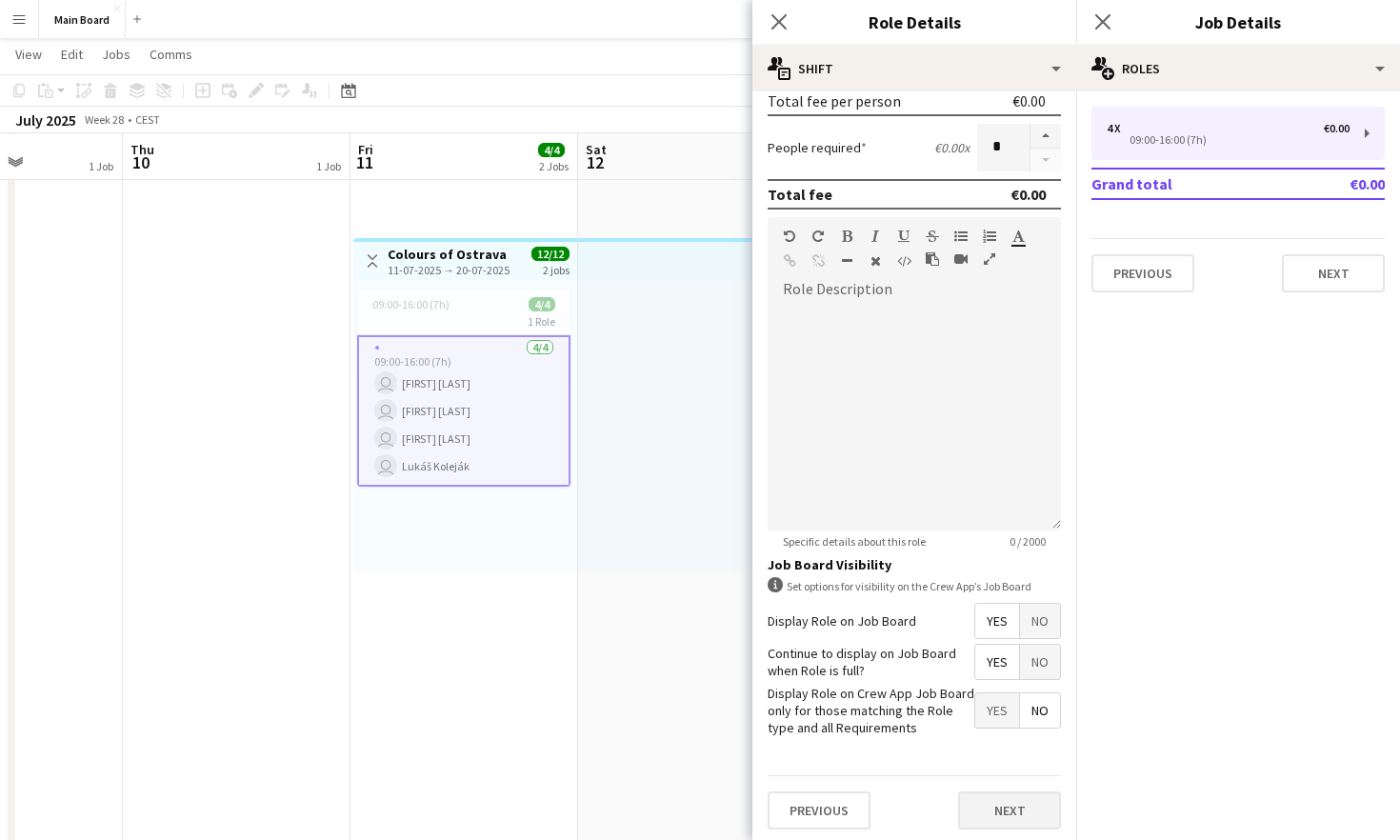 scroll, scrollTop: 0, scrollLeft: 0, axis: both 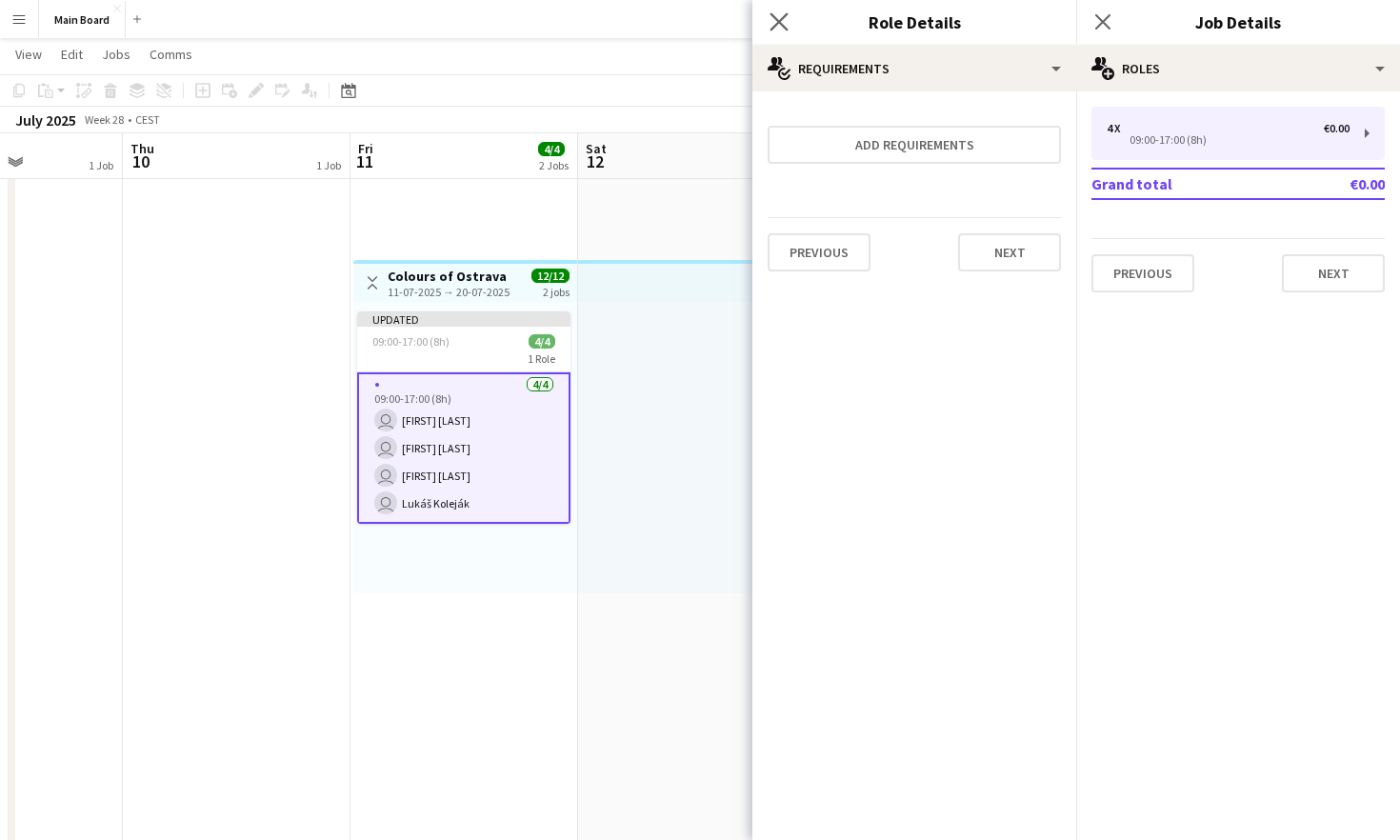 click on "Close pop-in" 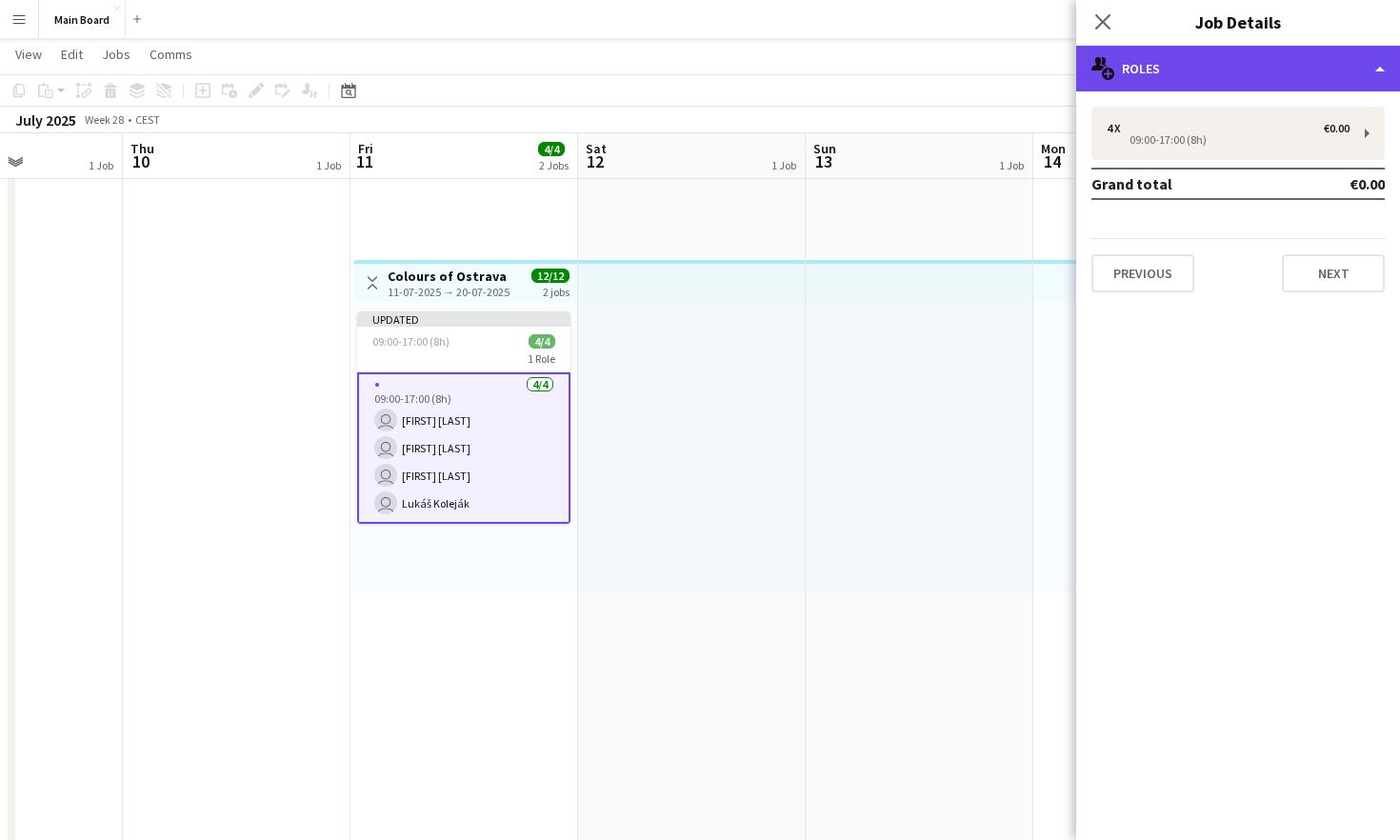 click on "multiple-users-add
Roles" 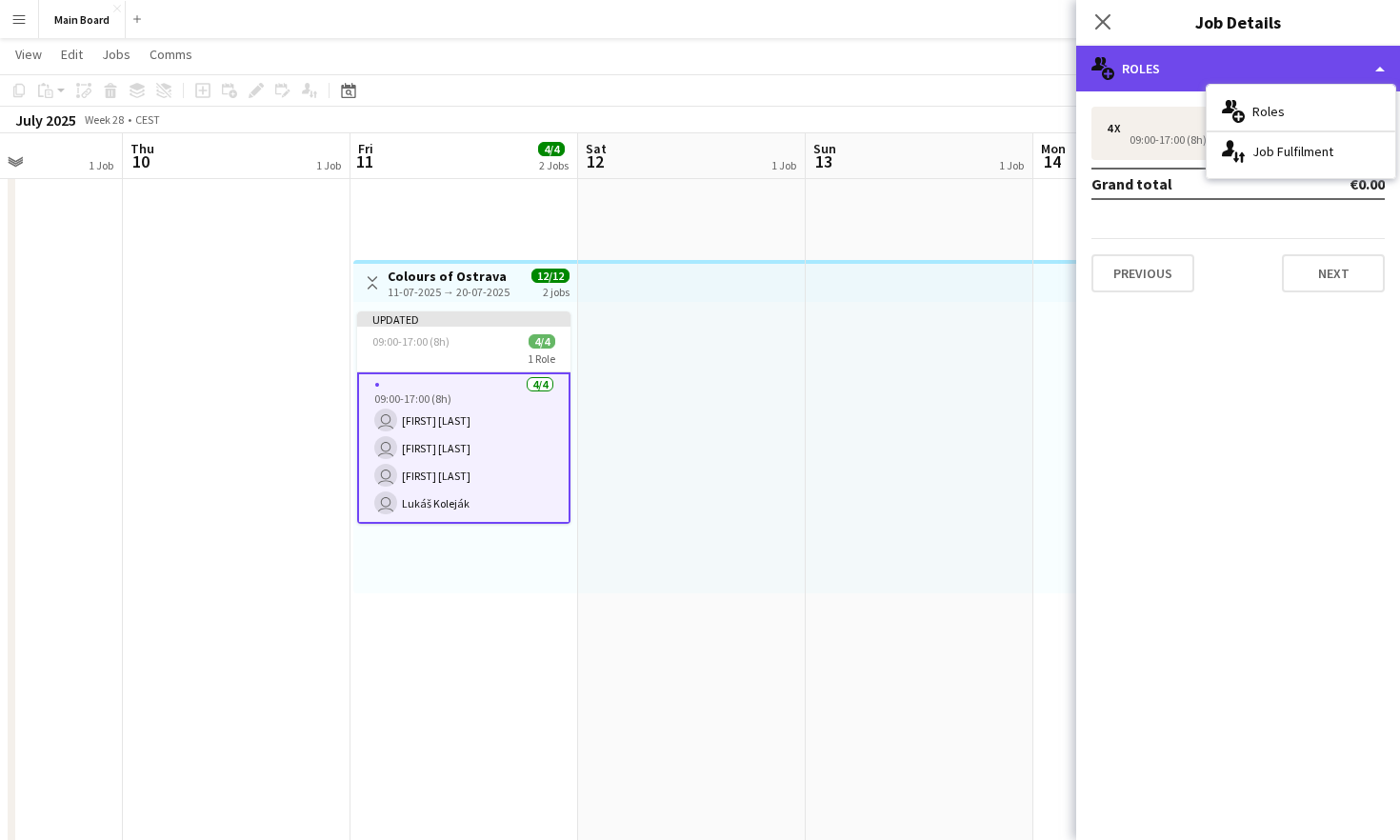 click on "multiple-users-add
Roles" 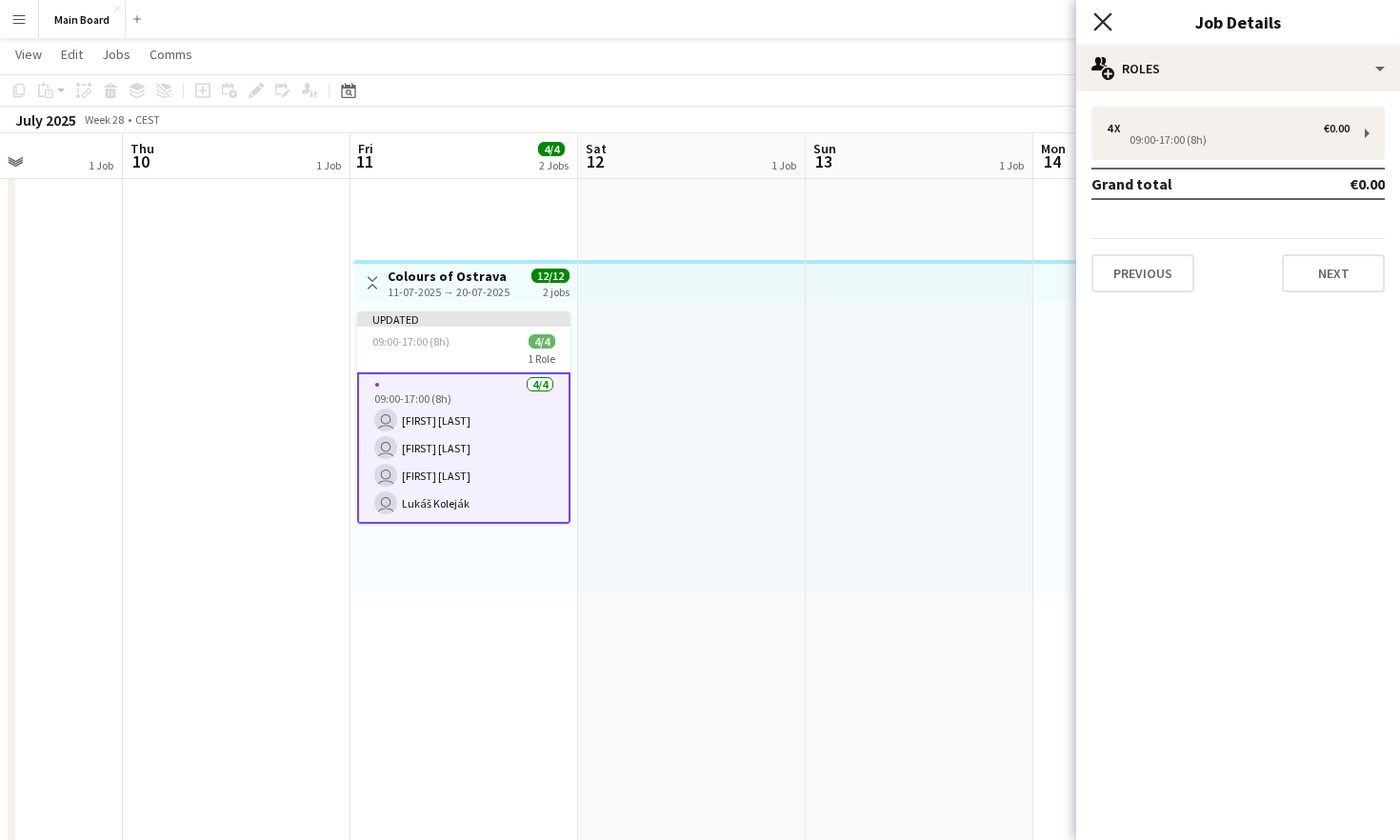 click on "Close pop-in" 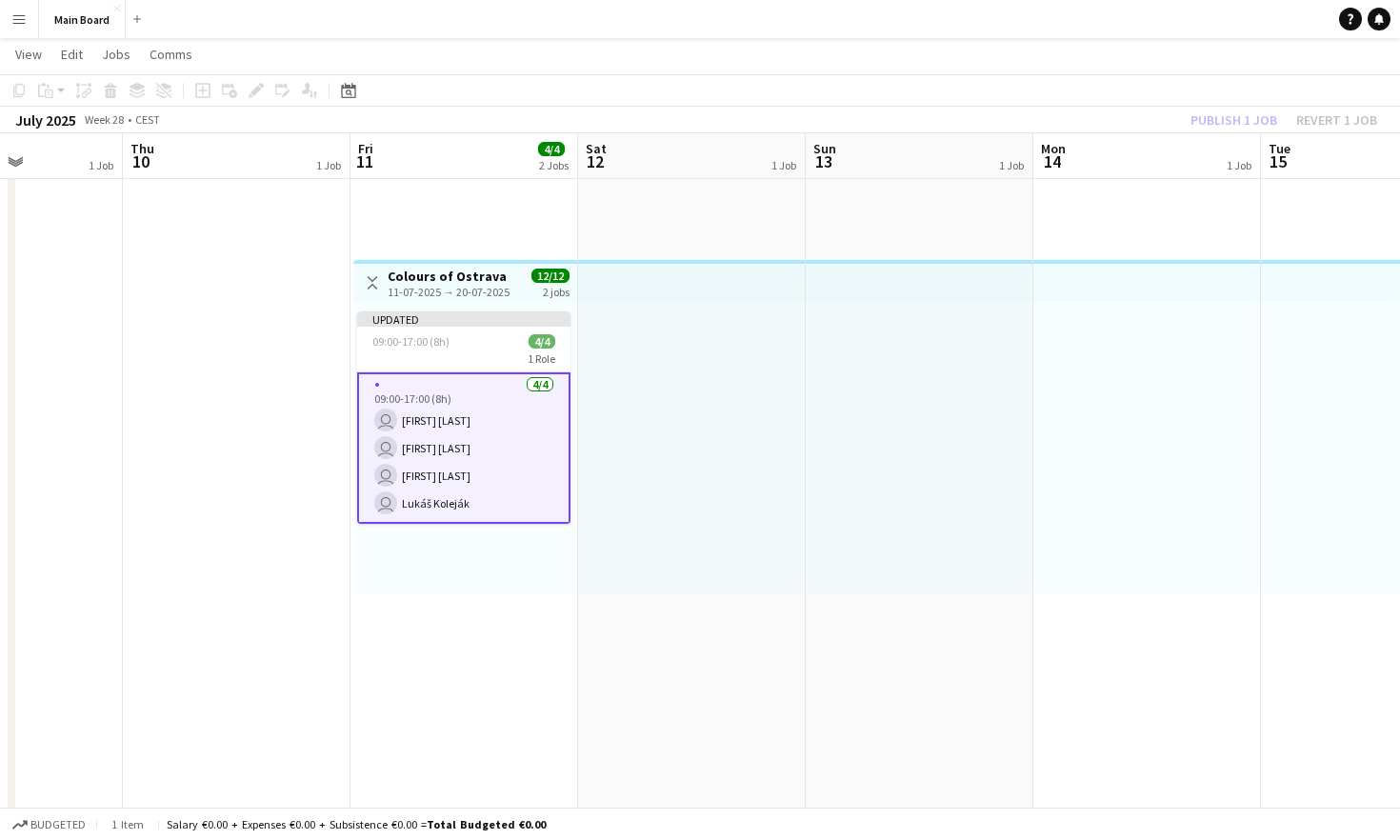 click on "Colours of Ostrava" at bounding box center [449, 276] 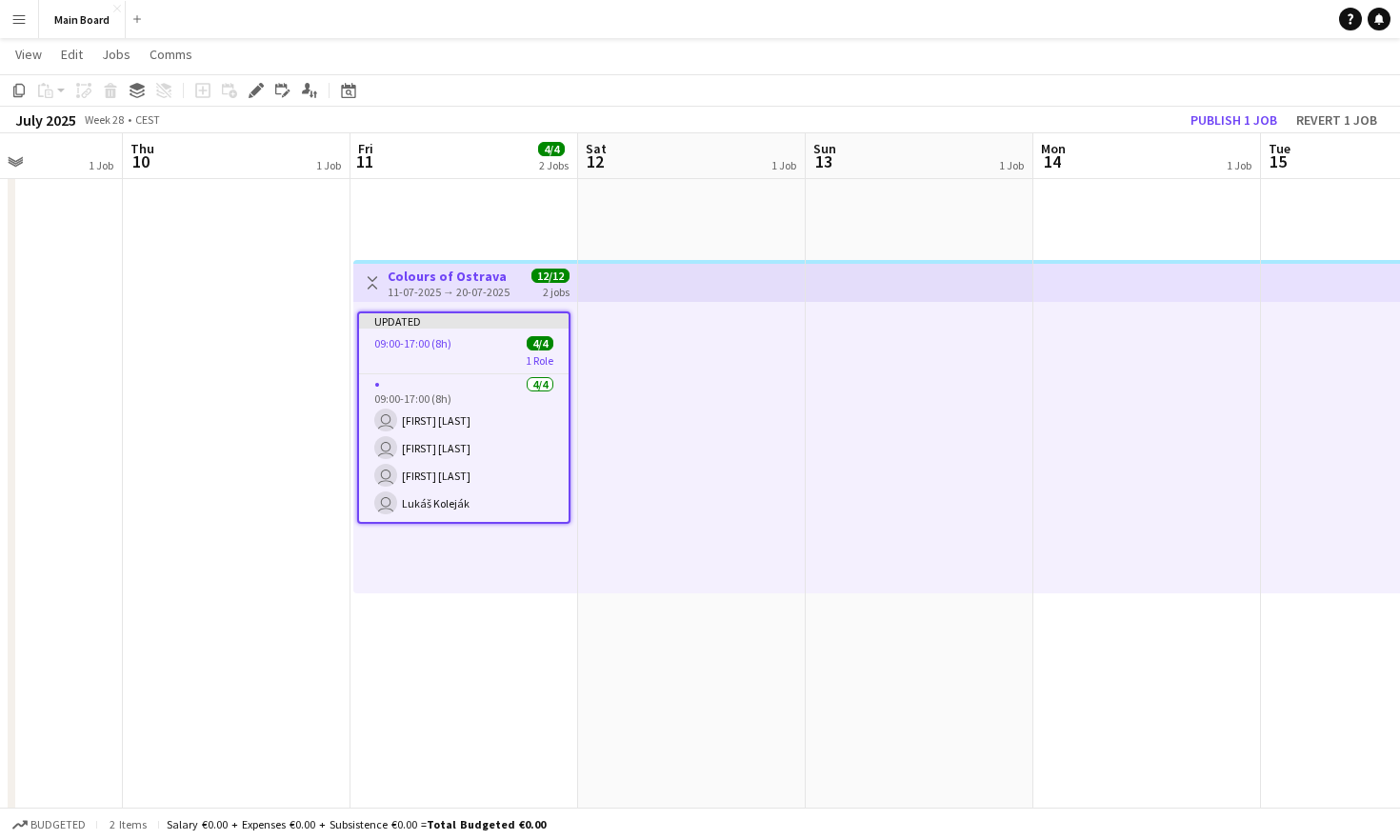click on "Updated   09:00-17:00 (8h)    4/4   1 Role       4/4   09:00-17:00 (8h)
user
Martin Kanát
user
Tymofii Levchenko
user
Jakub Holek
user
Lukáš Koleják" at bounding box center (464, 417) 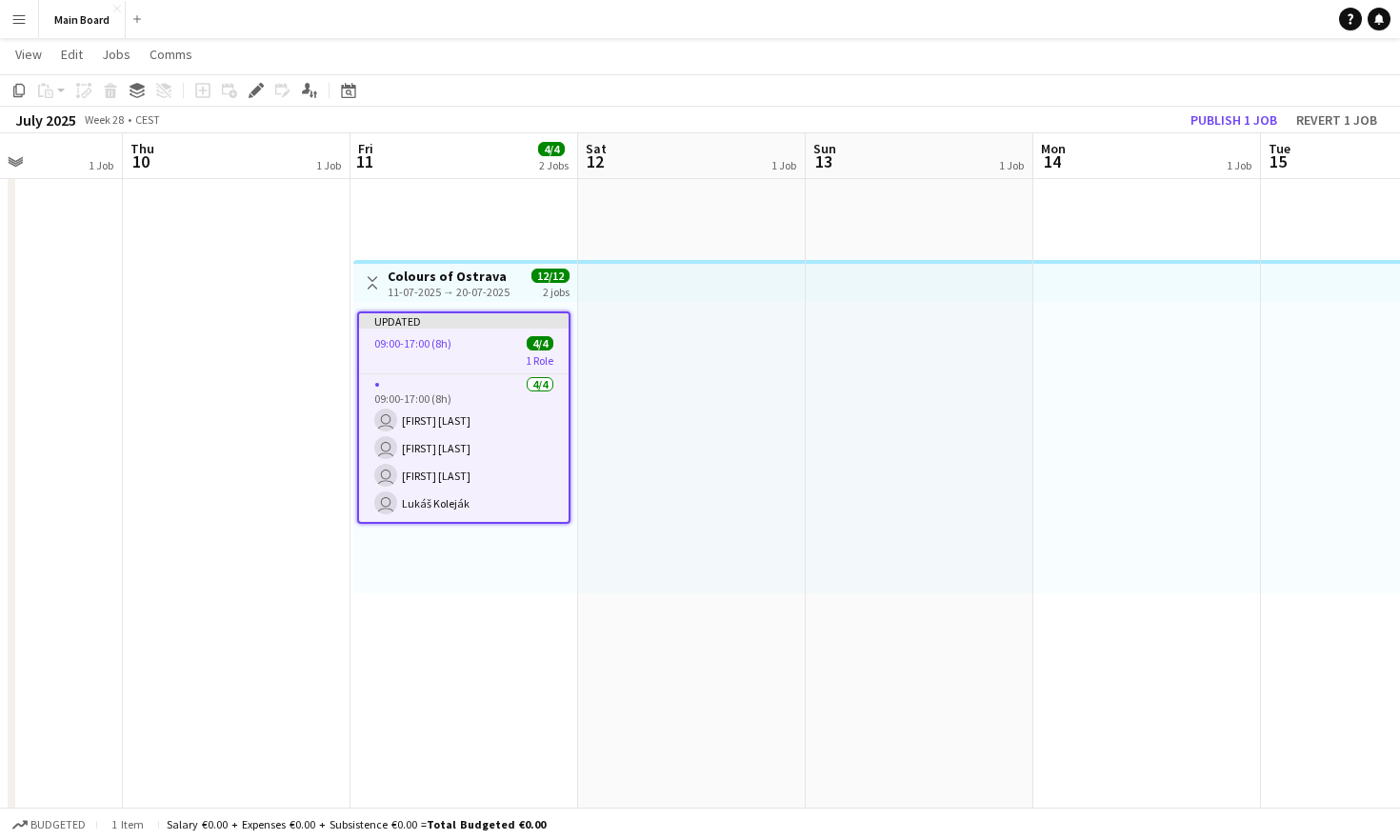 click on "09:00-17:00 (8h)    4/4" at bounding box center (464, 343) 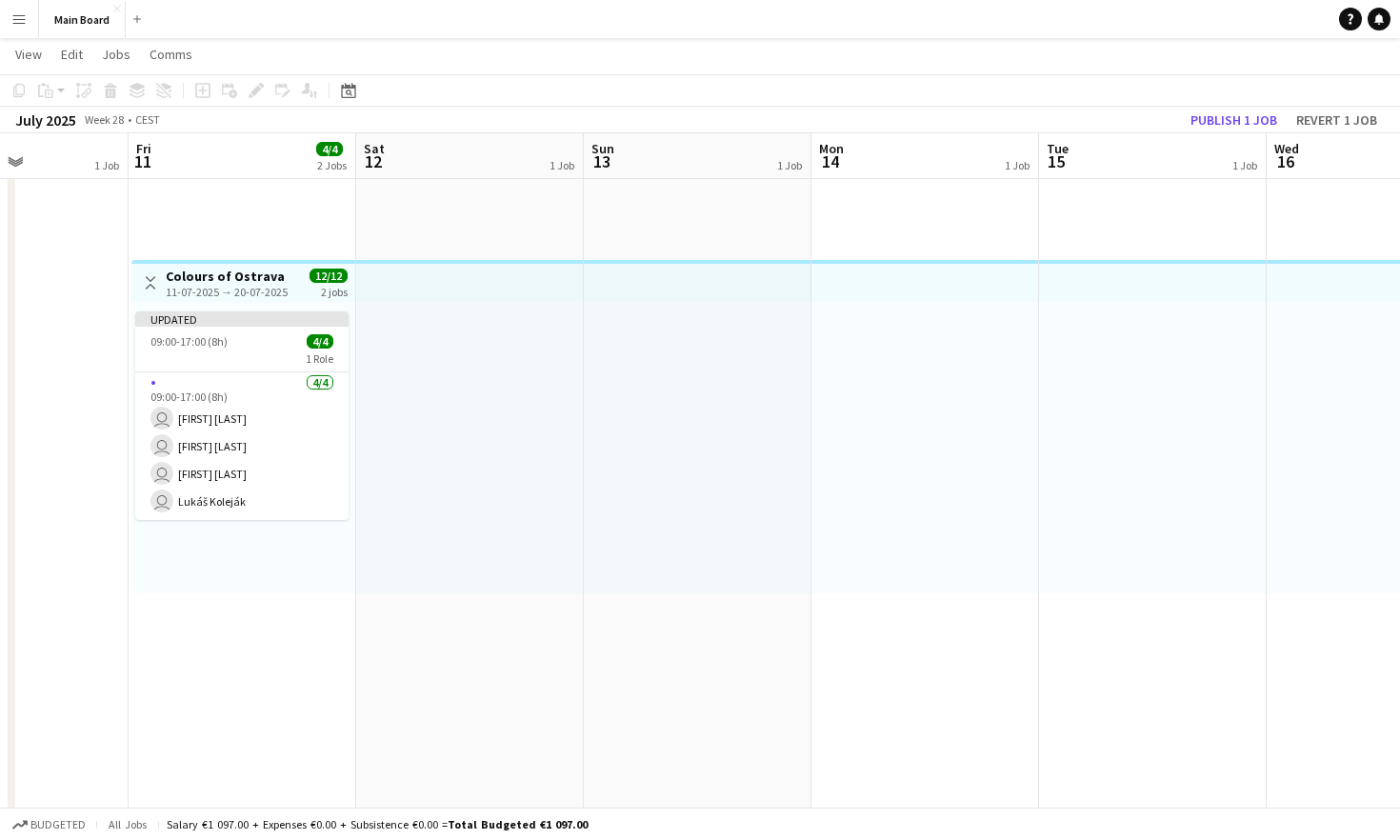 scroll, scrollTop: 0, scrollLeft: 390, axis: horizontal 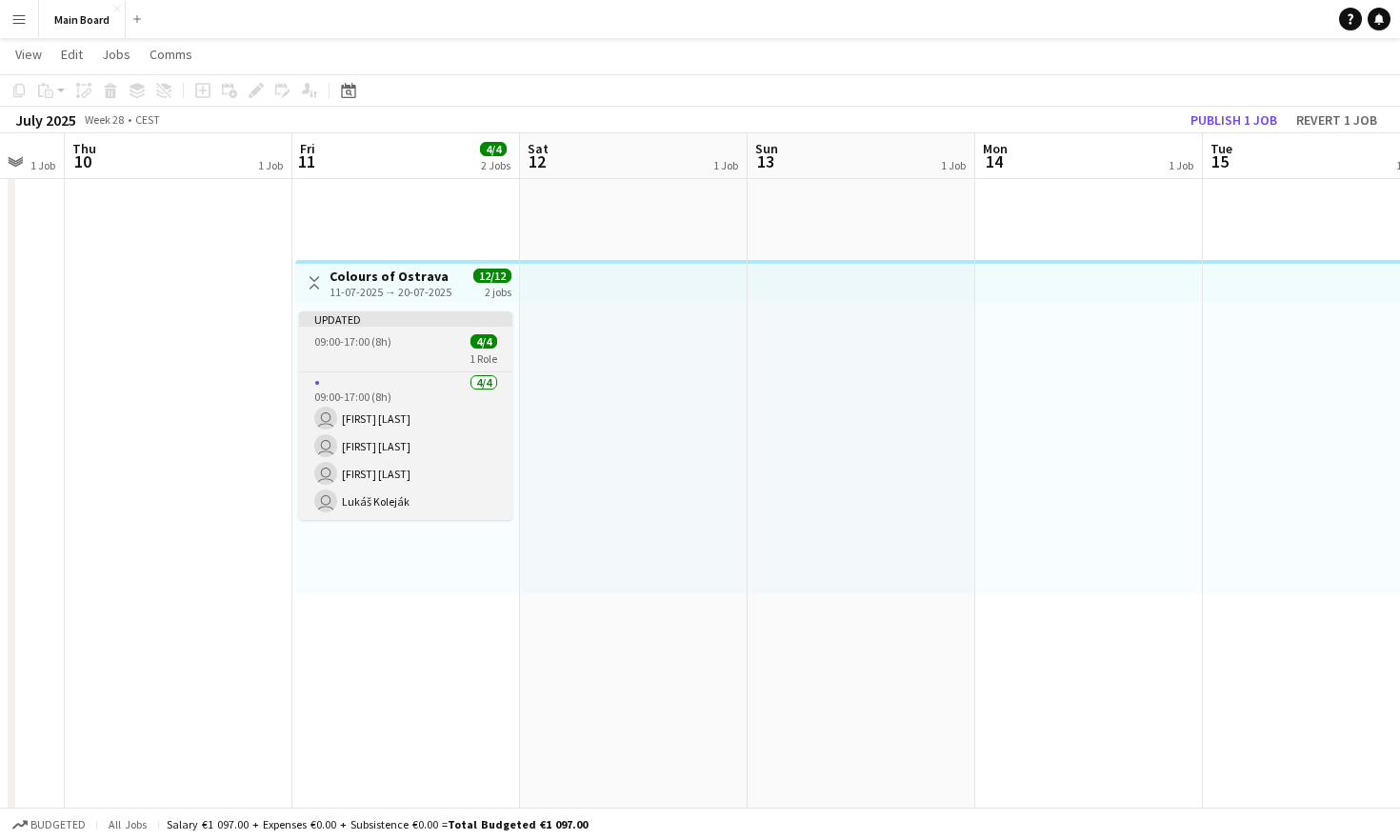 click on "09:00-17:00 (8h)    4/4" at bounding box center [406, 341] 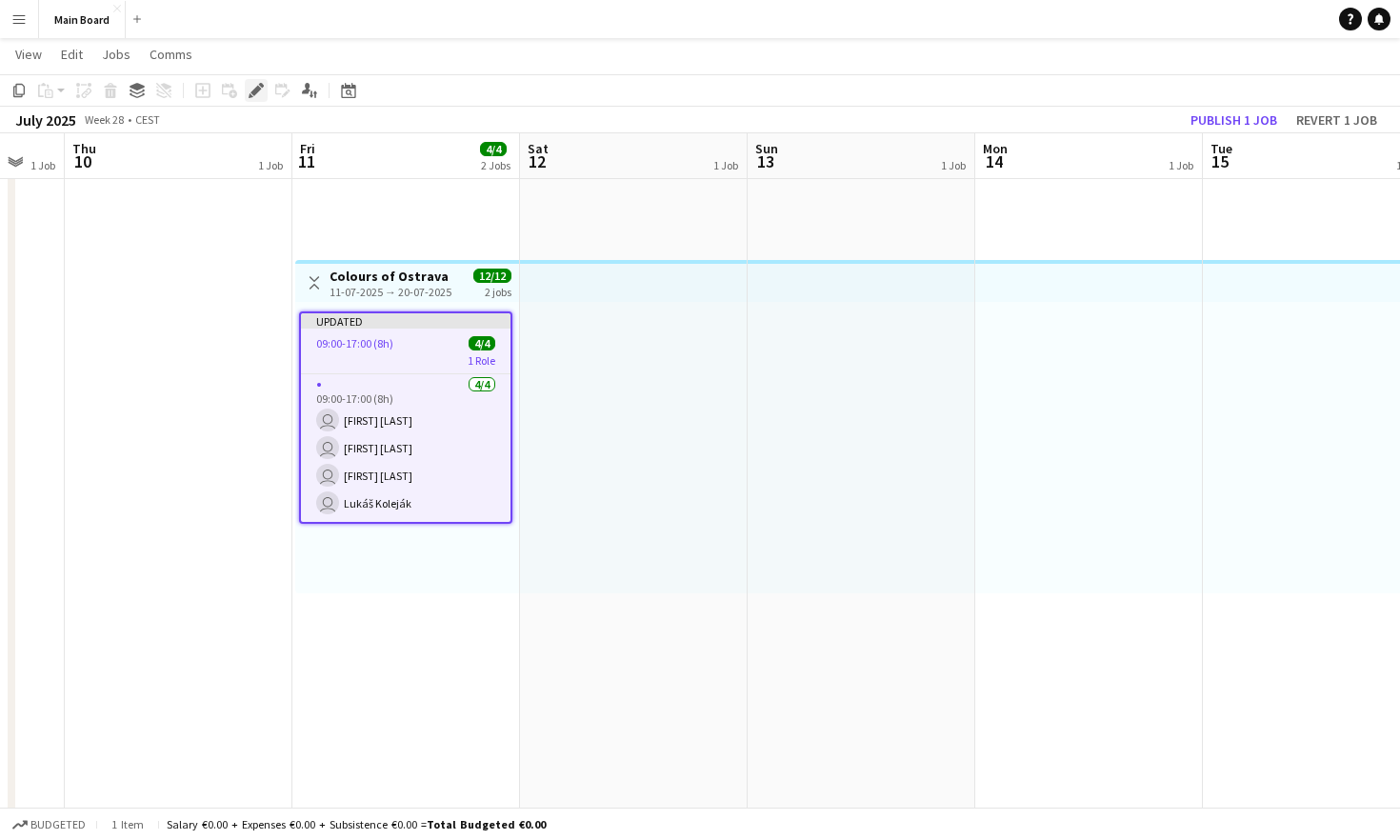 click on "Edit" 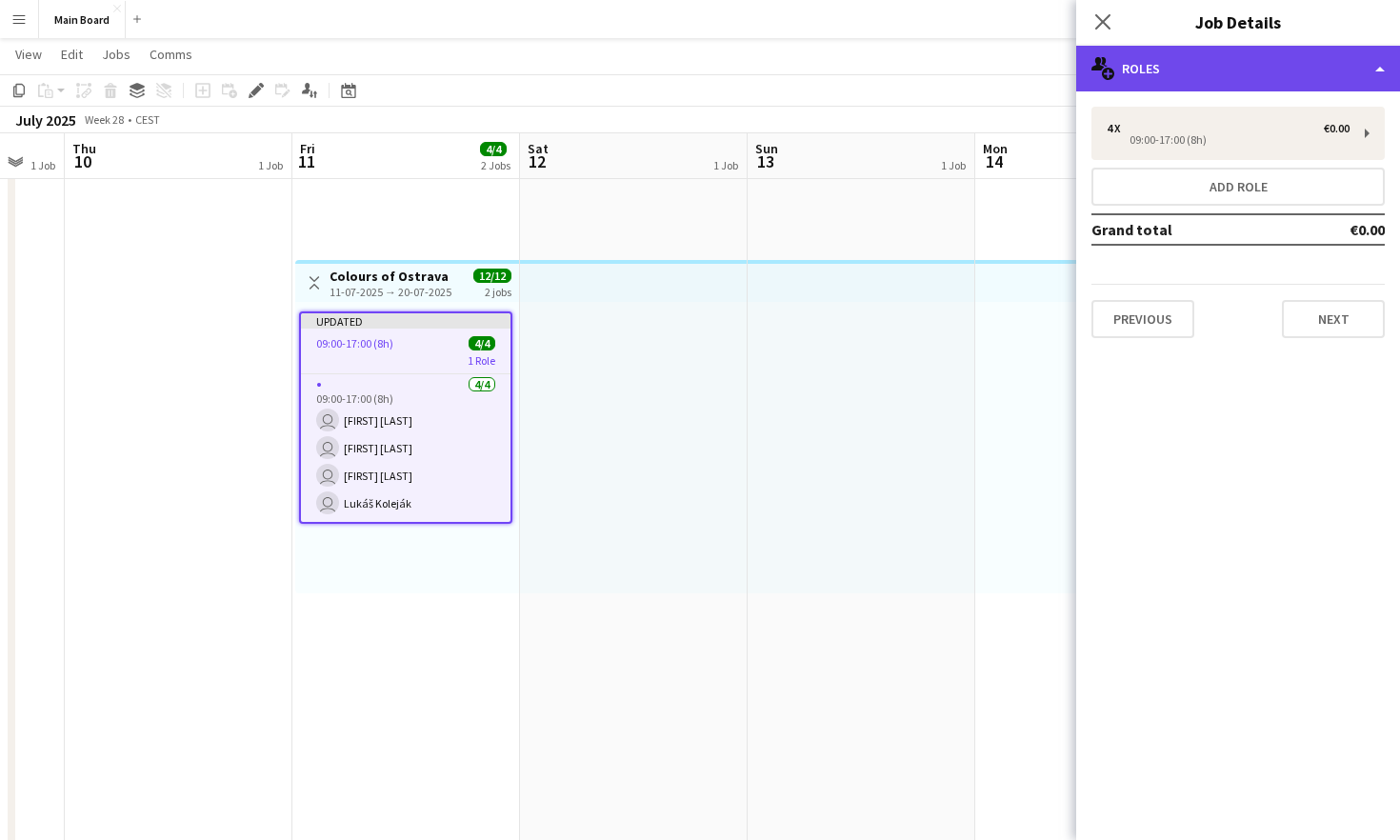 click on "multiple-users-add
Roles" 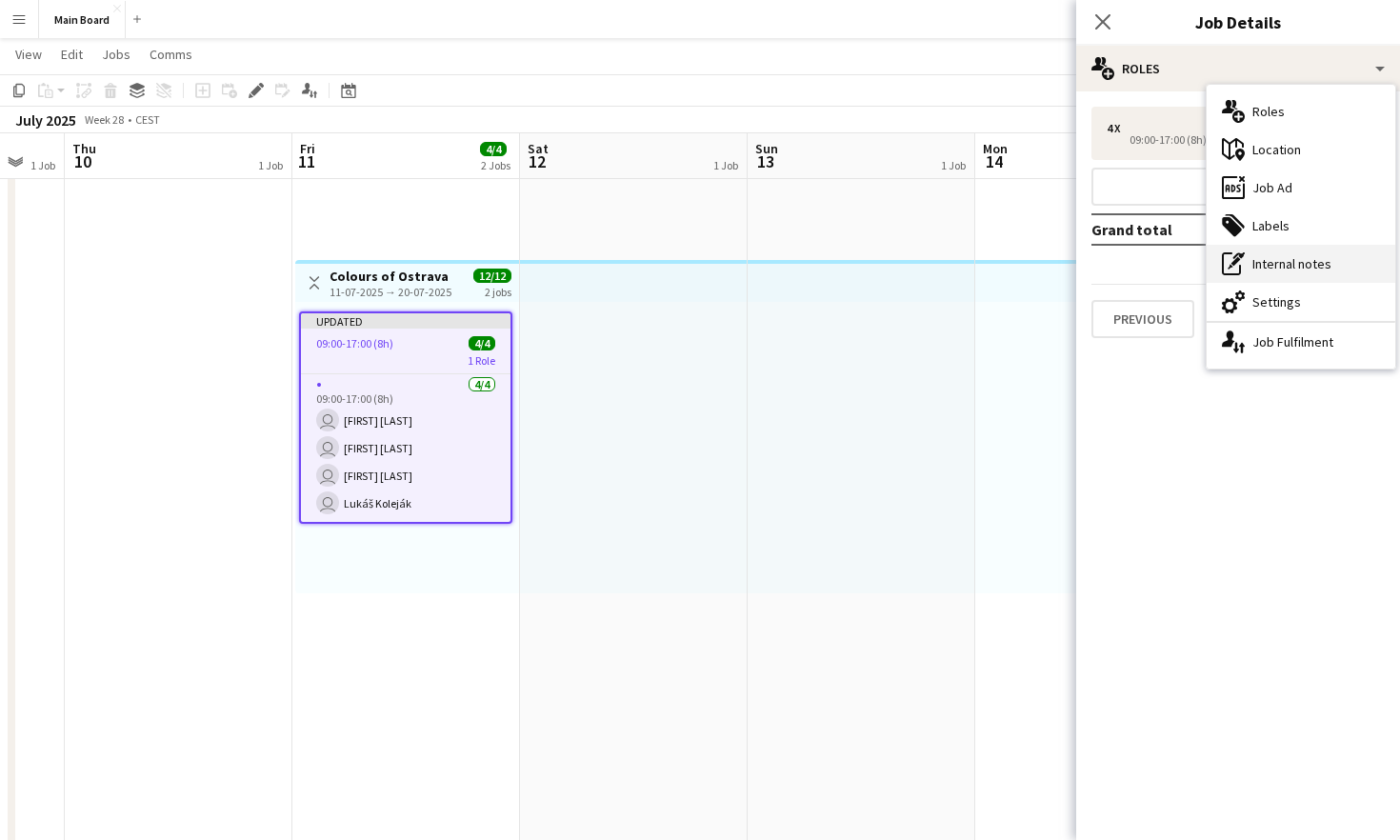 click on "pen-write
Internal notes" at bounding box center (1301, 264) 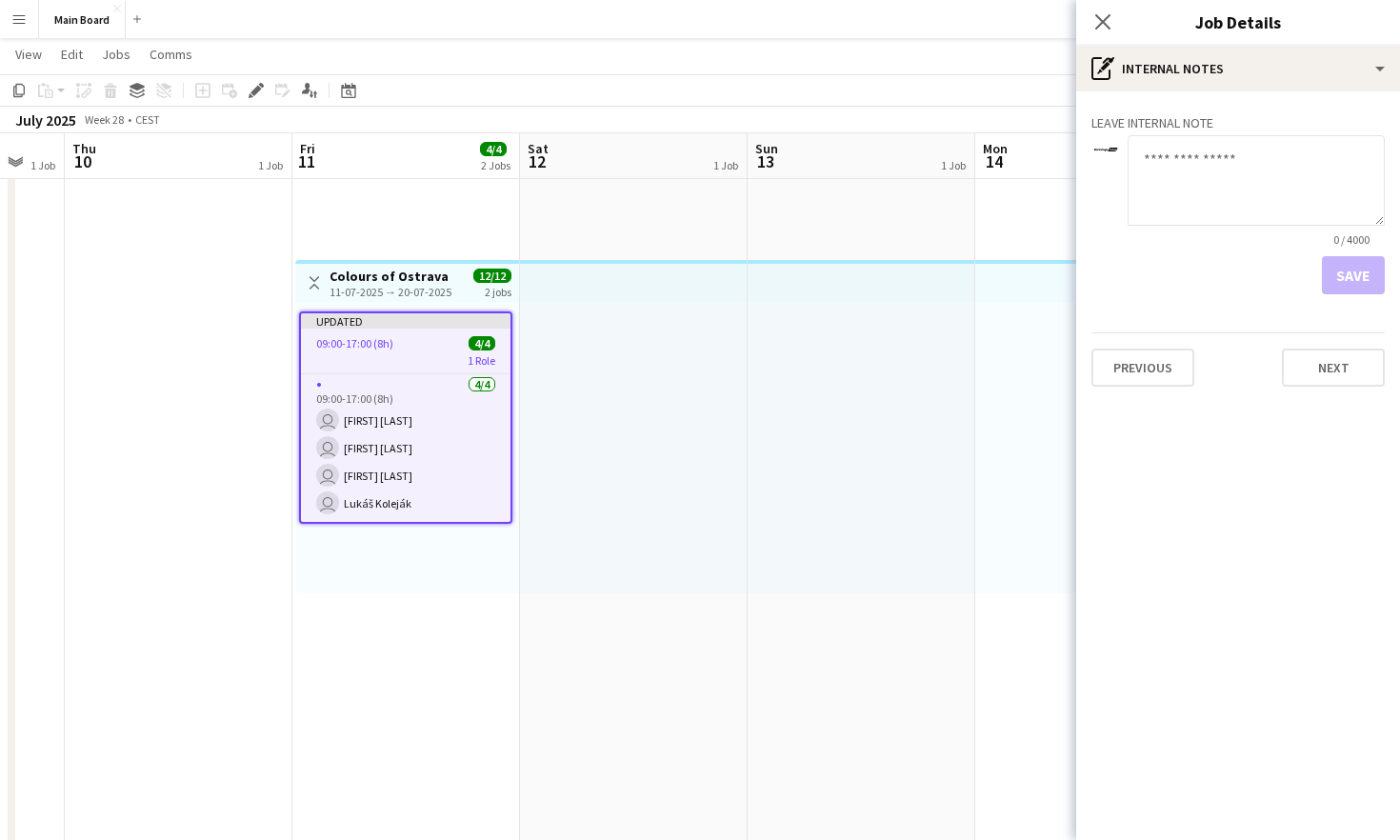 click at bounding box center [1256, 180] 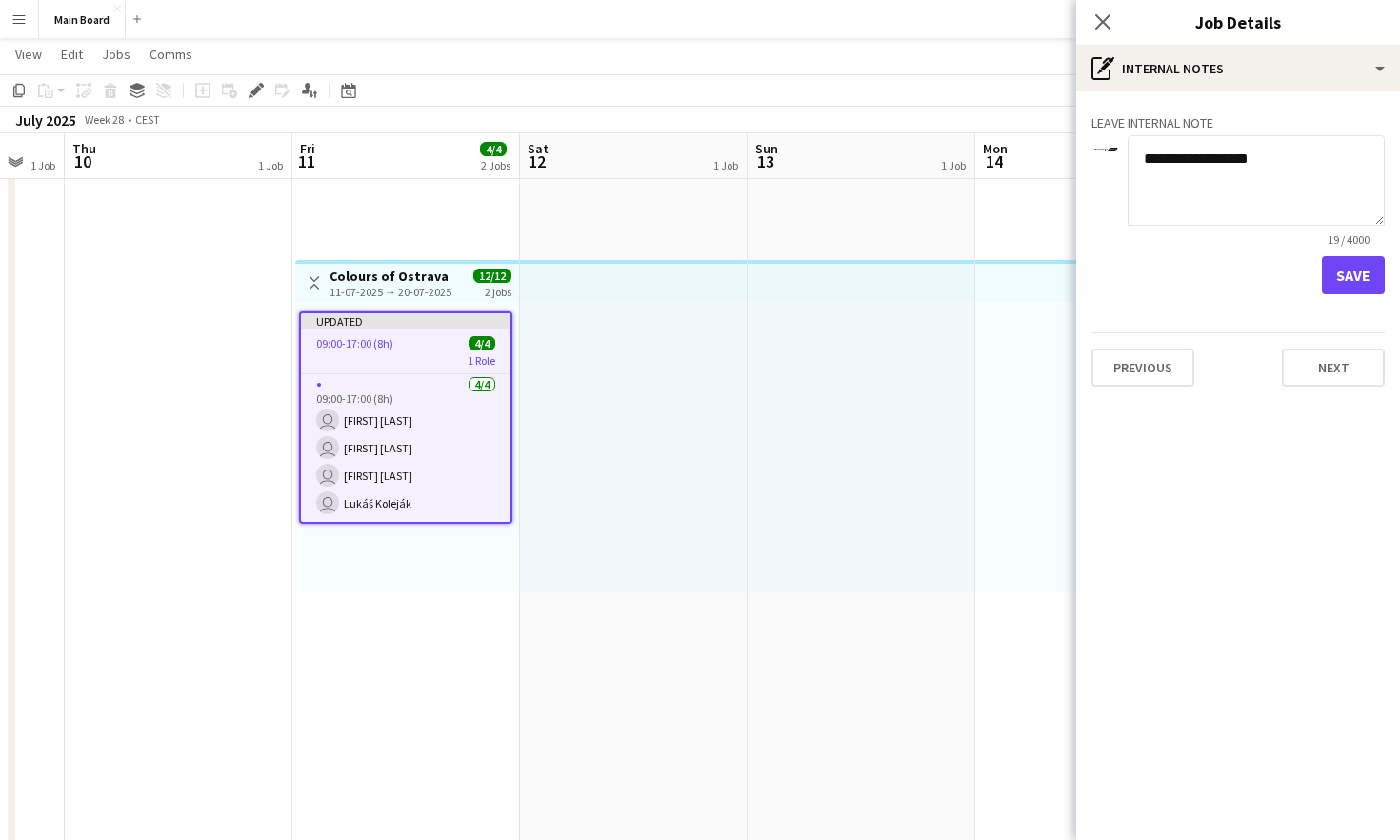 type on "**********" 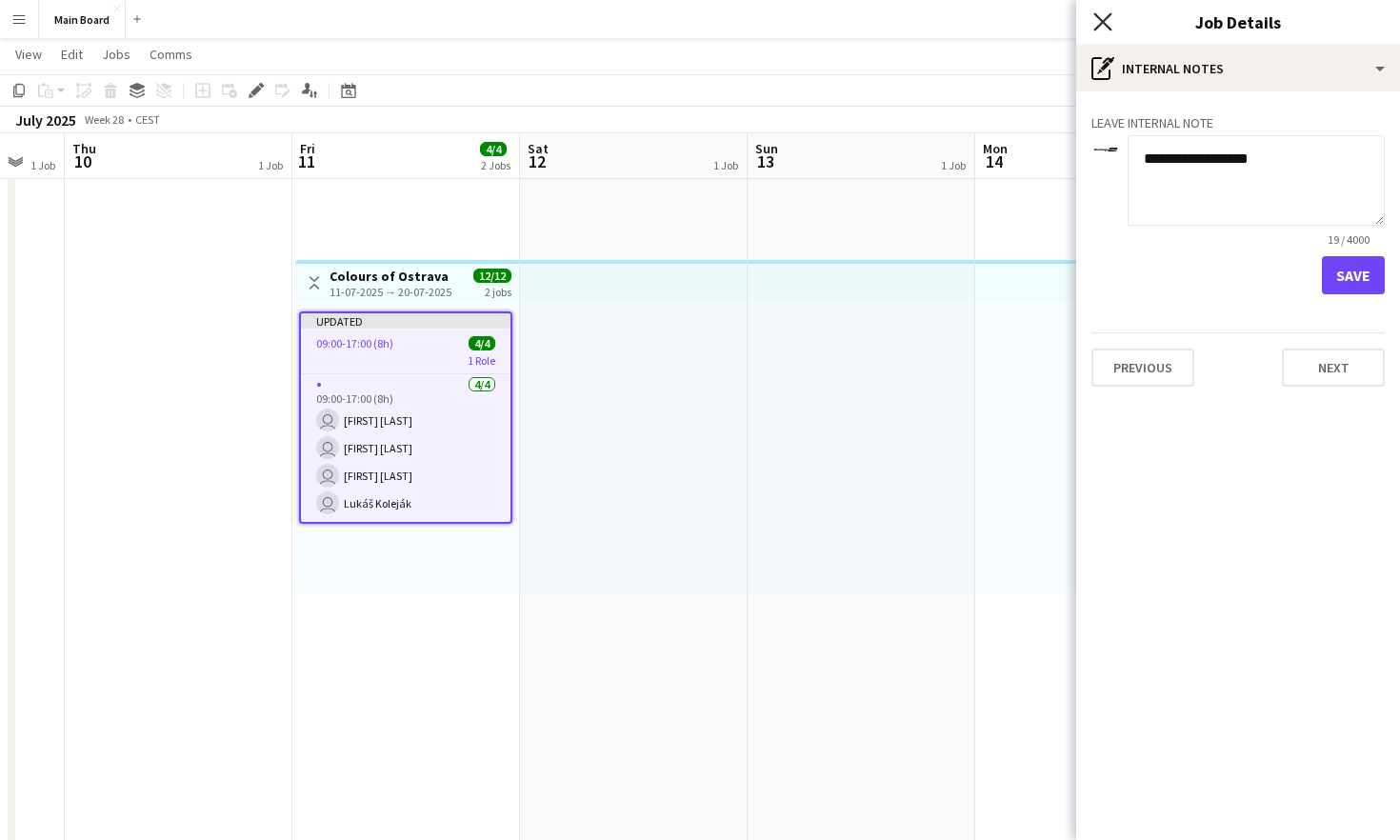 click on "Close pop-in" 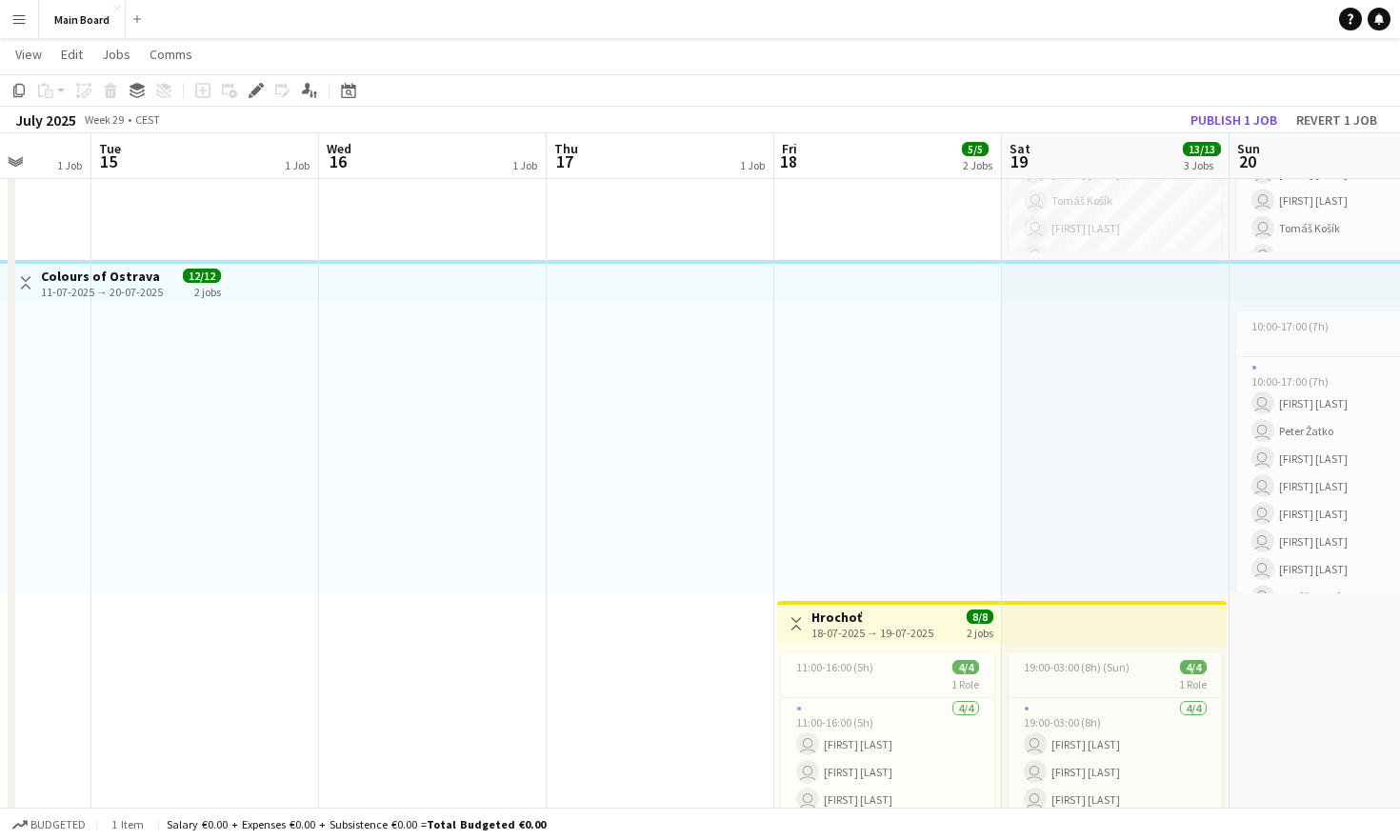 scroll, scrollTop: 0, scrollLeft: 595, axis: horizontal 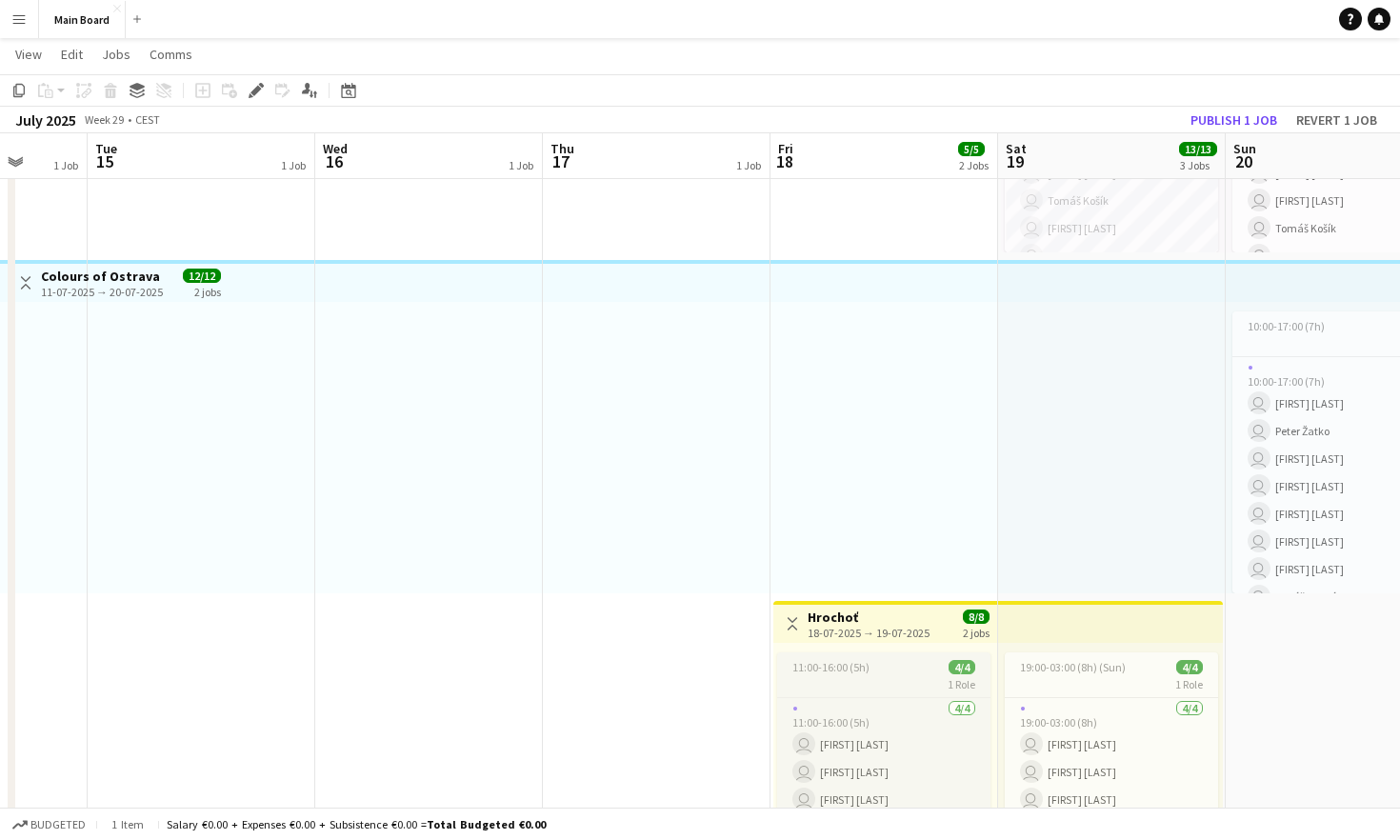 click on "11:00-16:00 (5h)" at bounding box center [830, 667] 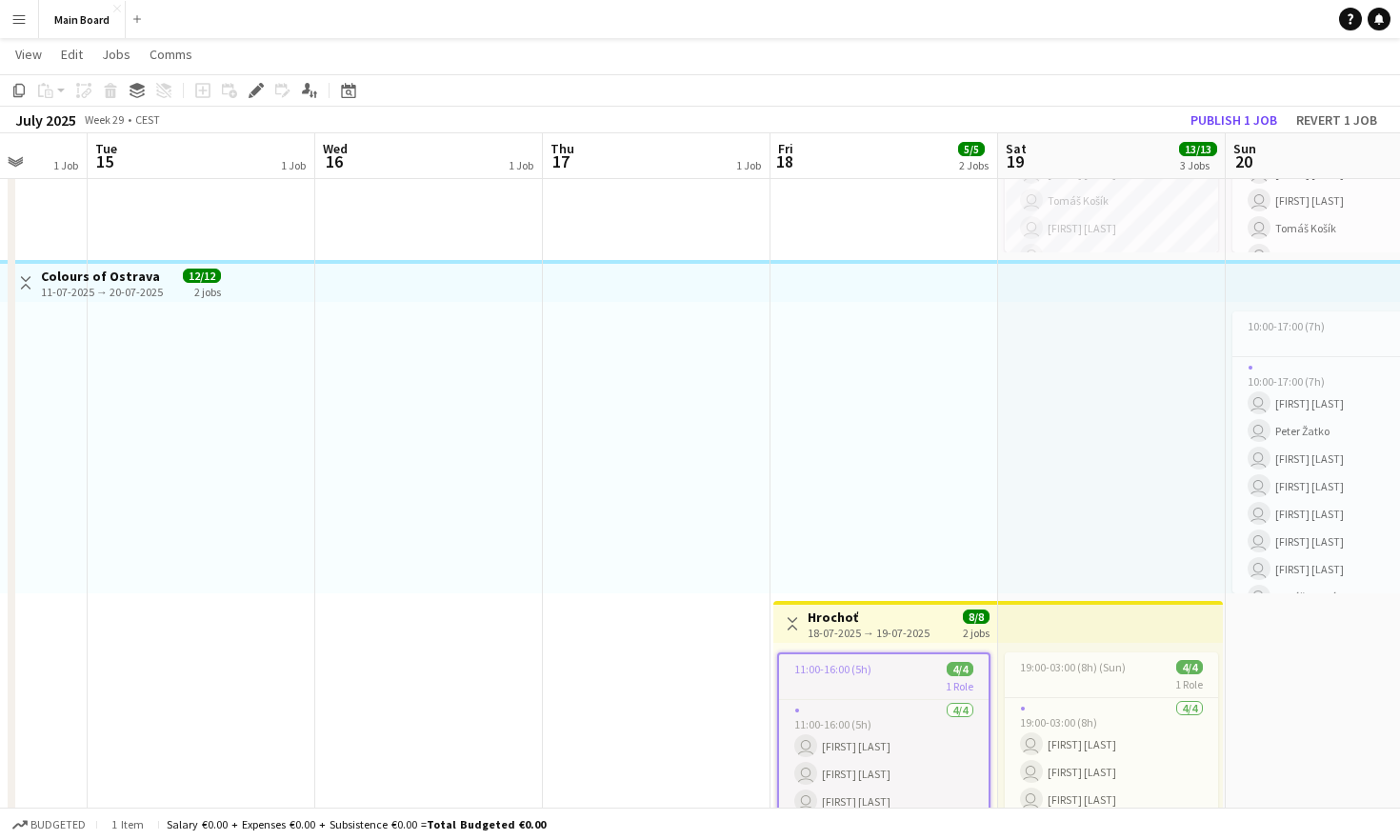 click on "1 Role" at bounding box center [884, 686] 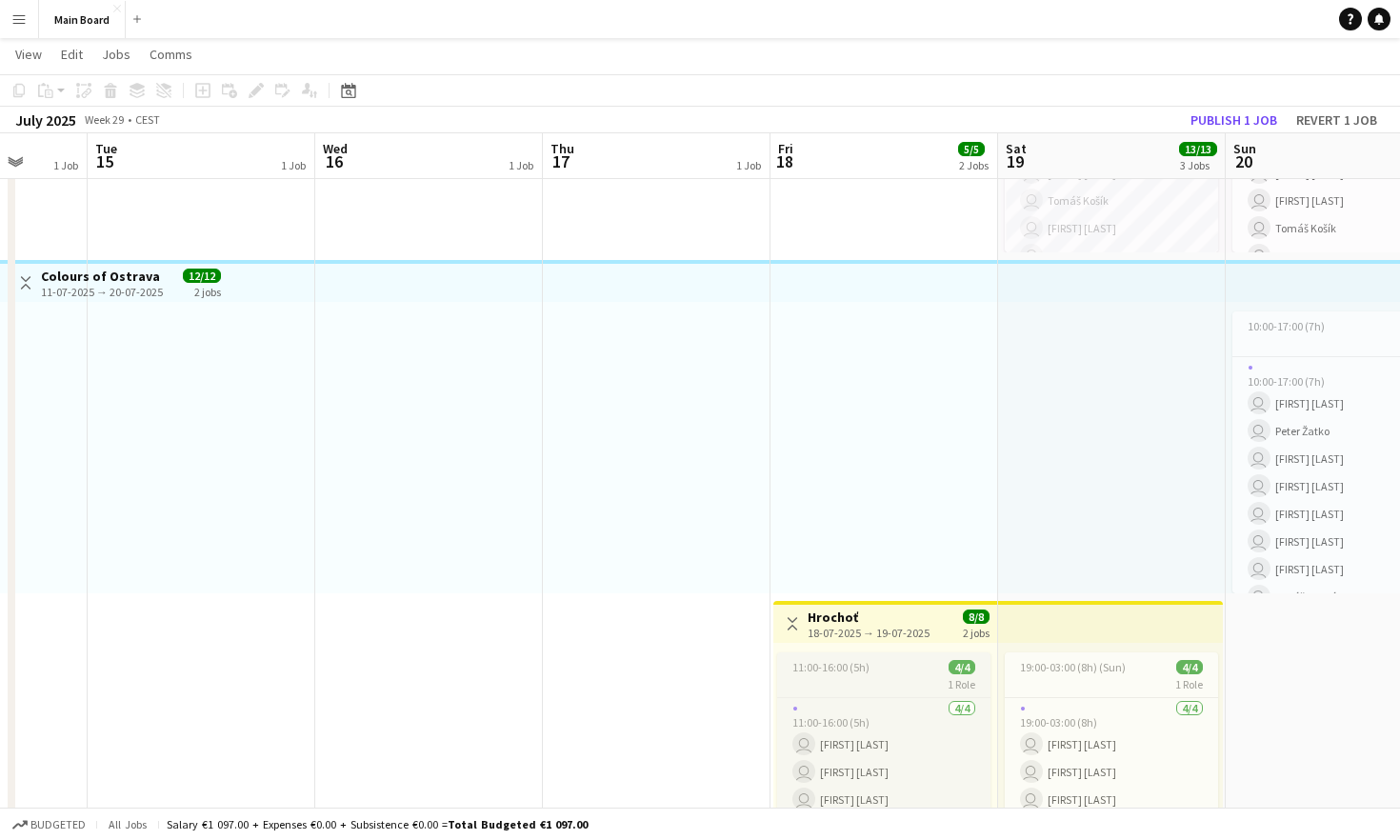 click on "11:00-16:00 (5h)    4/4   1 Role       4/4   11:00-16:00 (5h)
user
[NAME]
user
[NAME]
user
[NAME]
user
[NAME]" at bounding box center (884, 749) 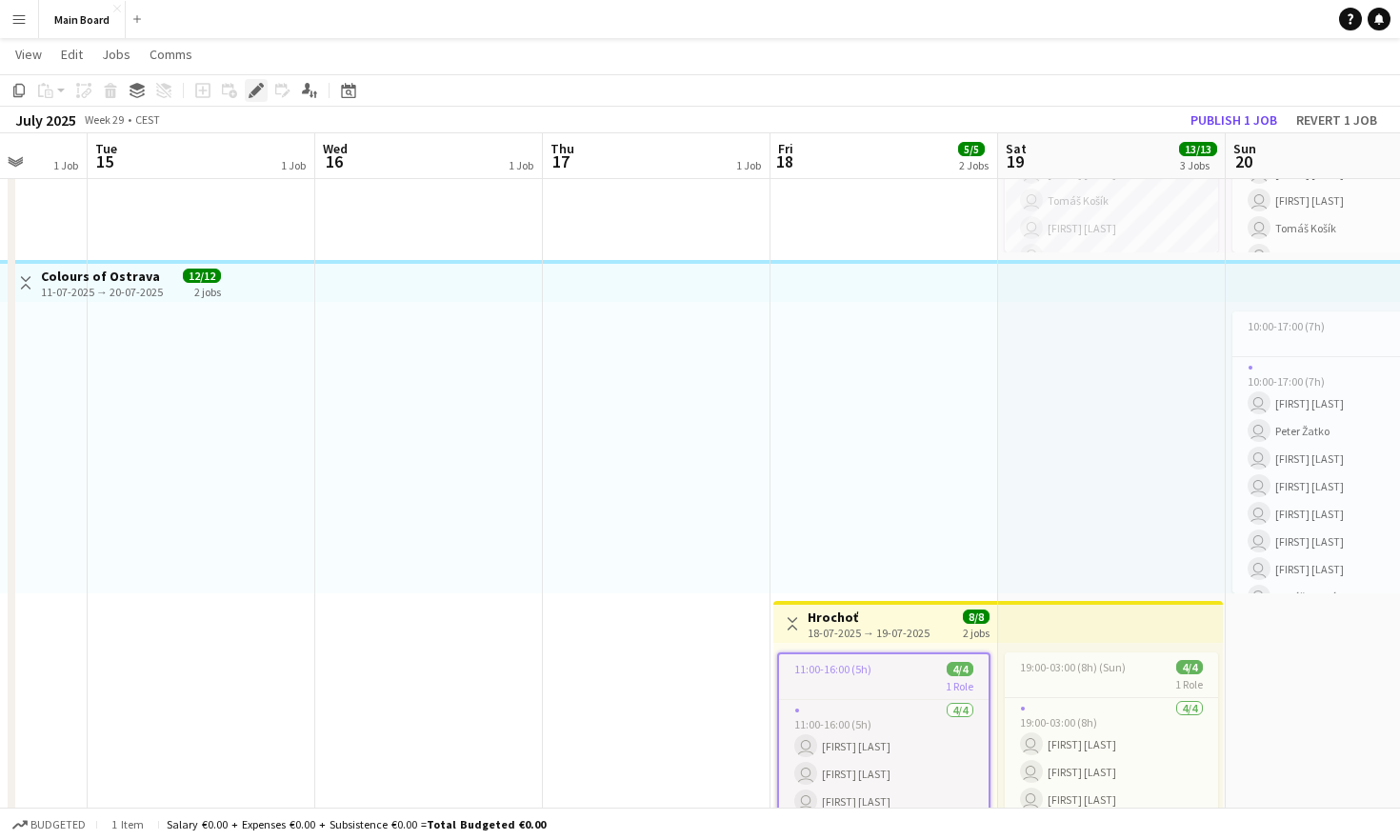 click on "Edit" 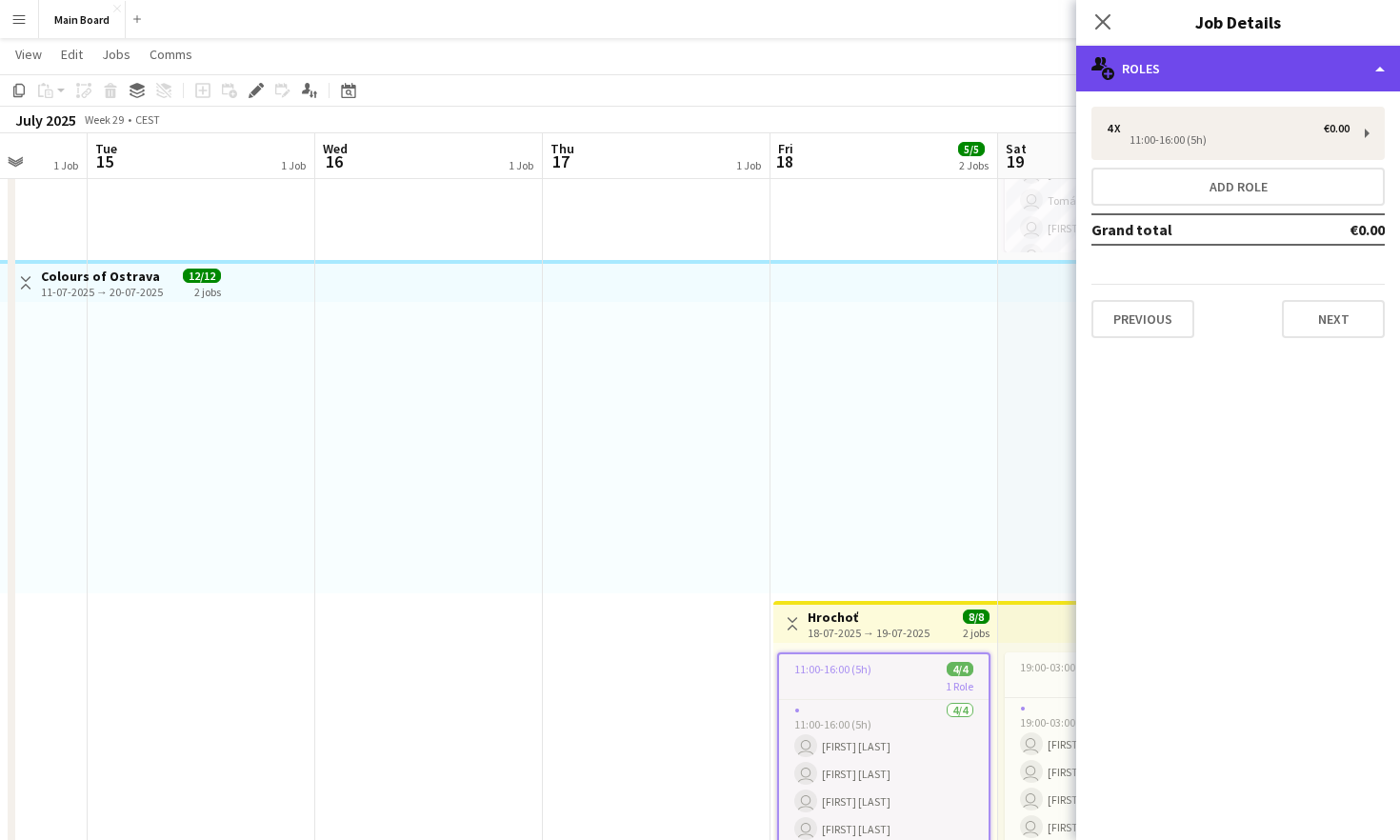 click on "multiple-users-add
Roles" 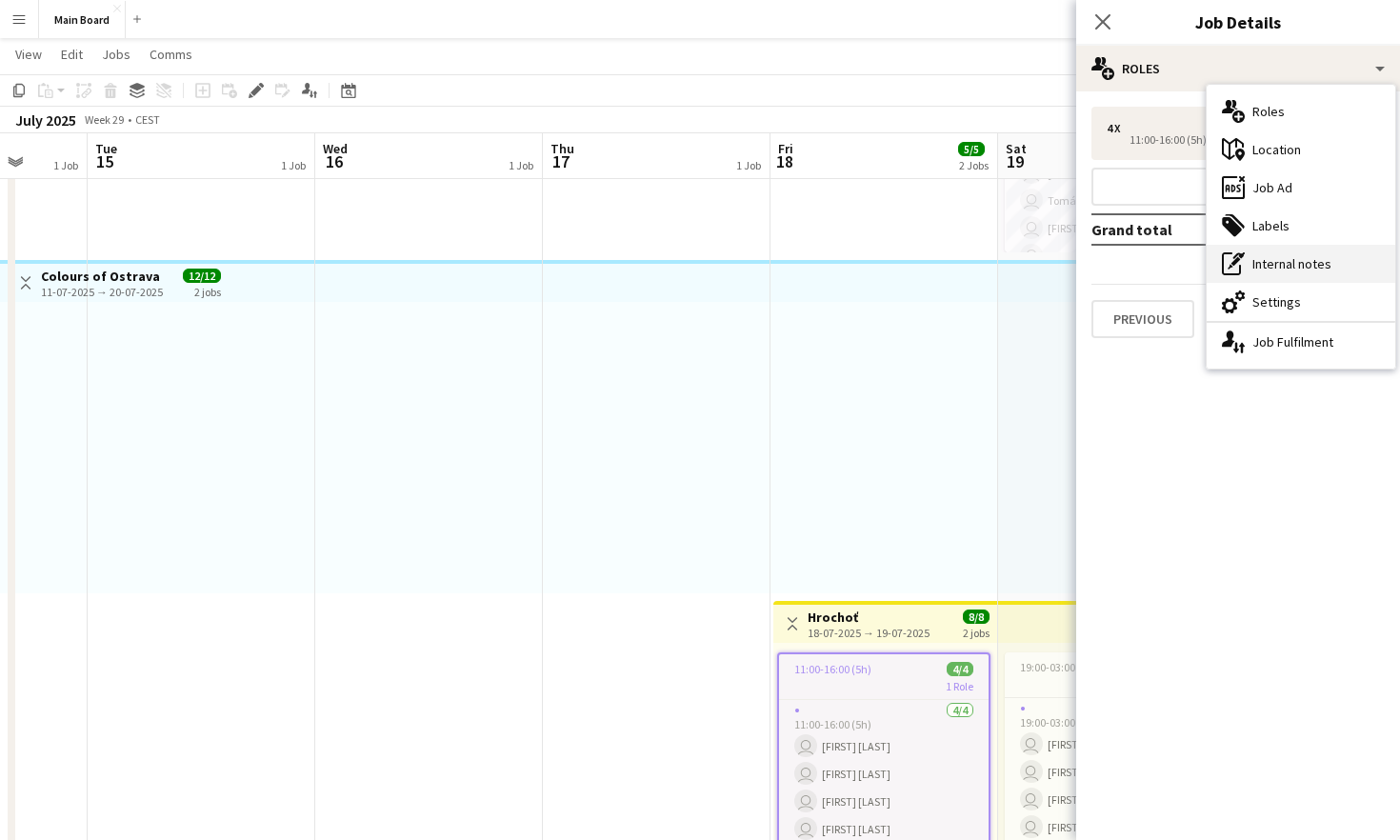 click on "pen-write
Internal notes" at bounding box center (1301, 264) 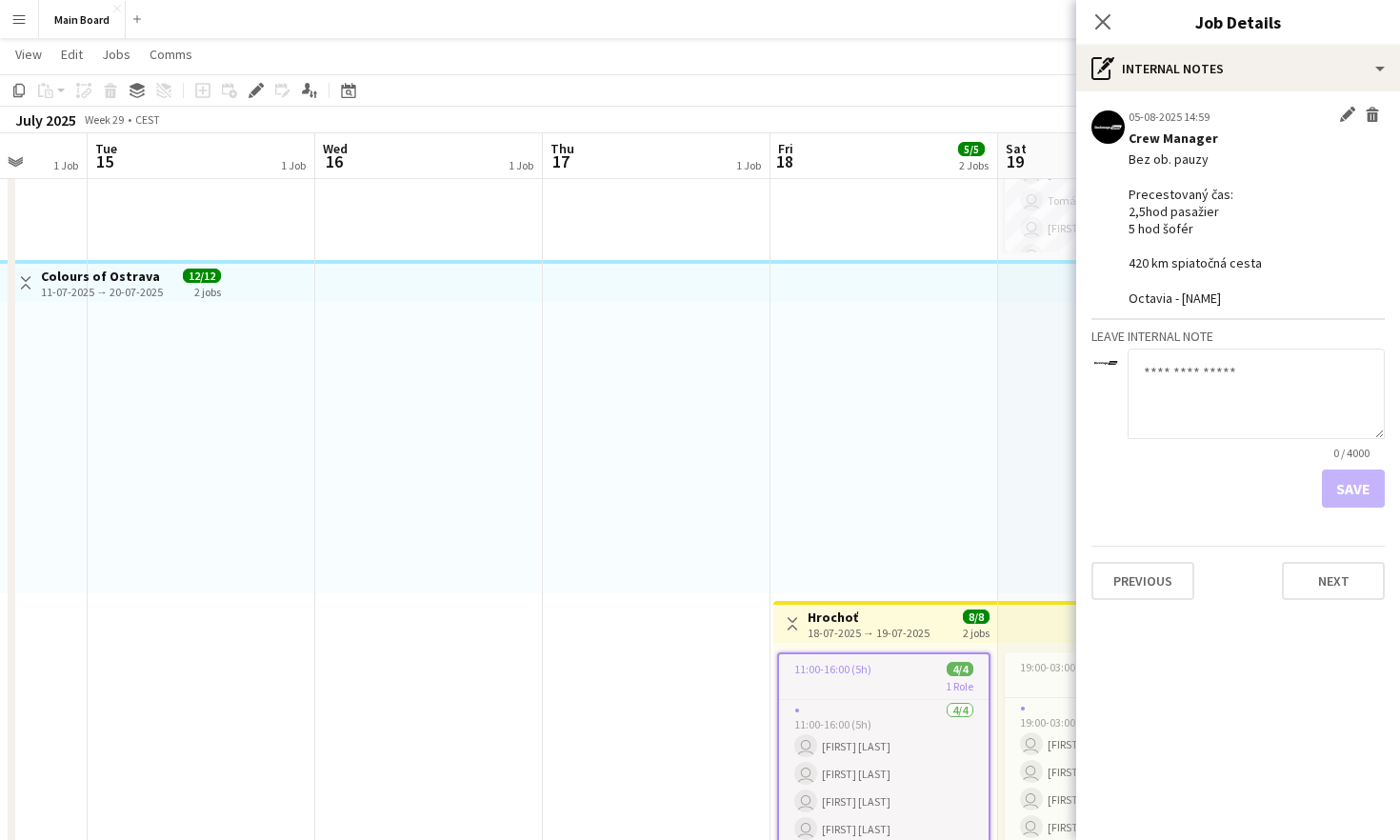 click on "Bez ob. pauzy
Precestovaný čas:
2,5hod pasažier
5 hod šofér
420 km spiatočná cesta
Octavia - [NAME]" 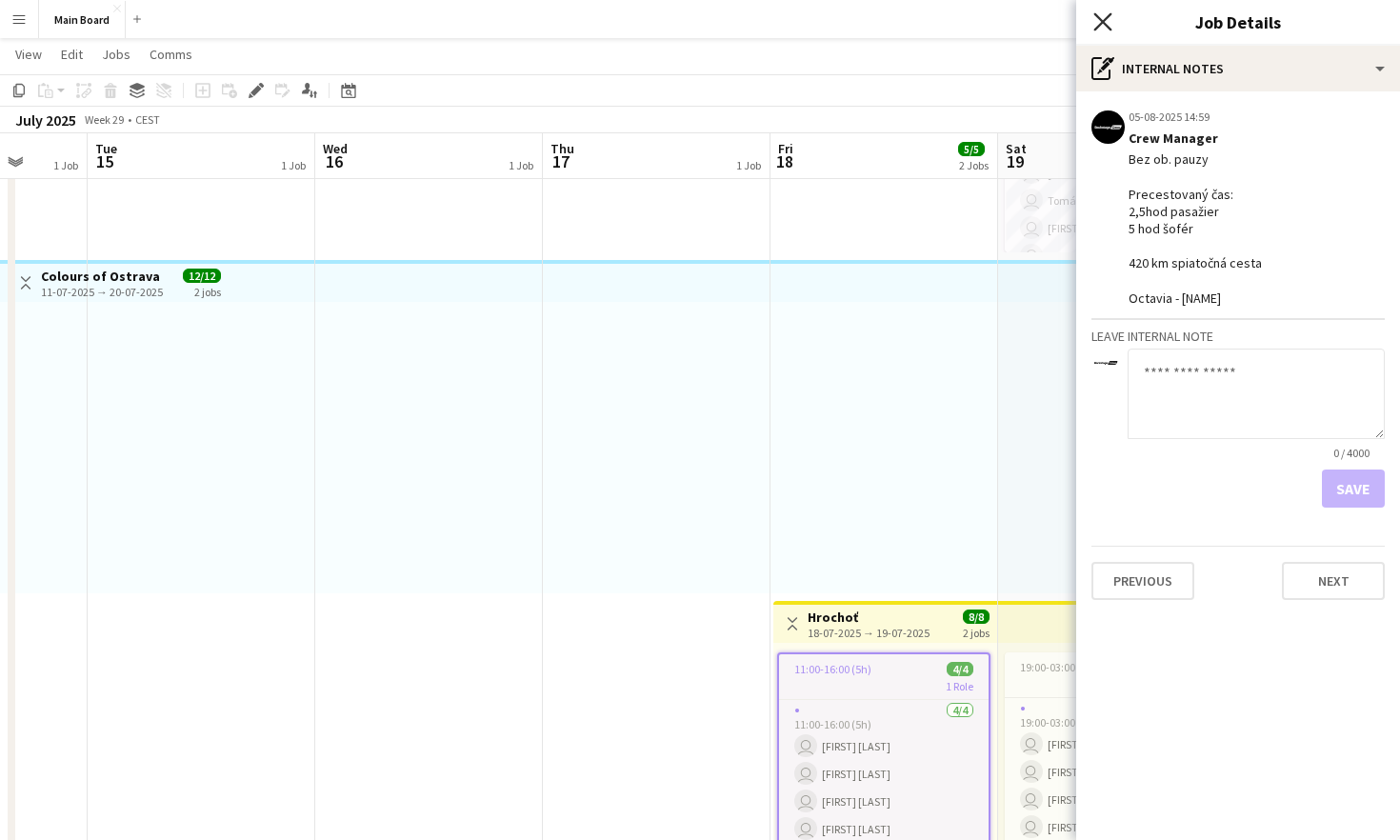 click on "Close pop-in" 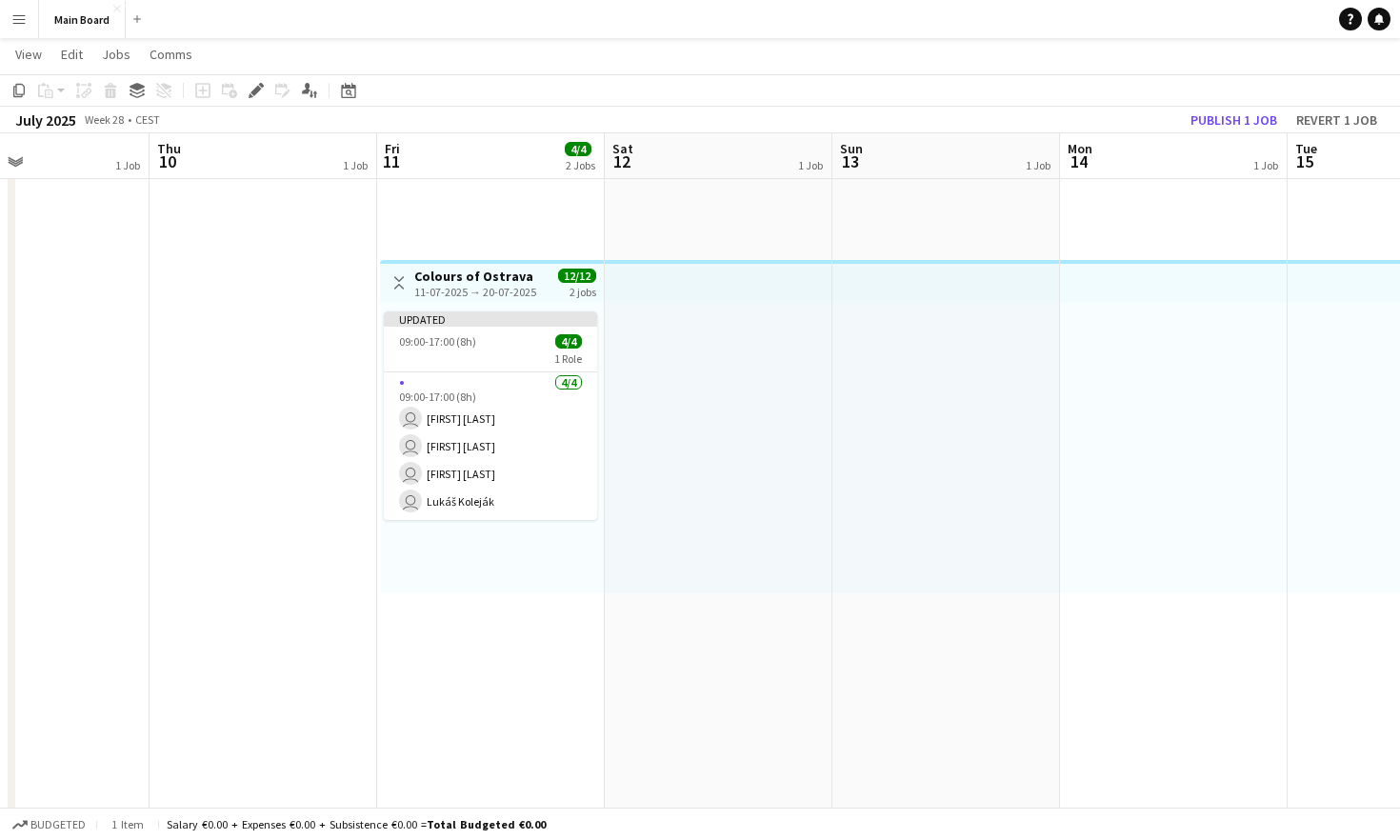 scroll, scrollTop: 0, scrollLeft: 483, axis: horizontal 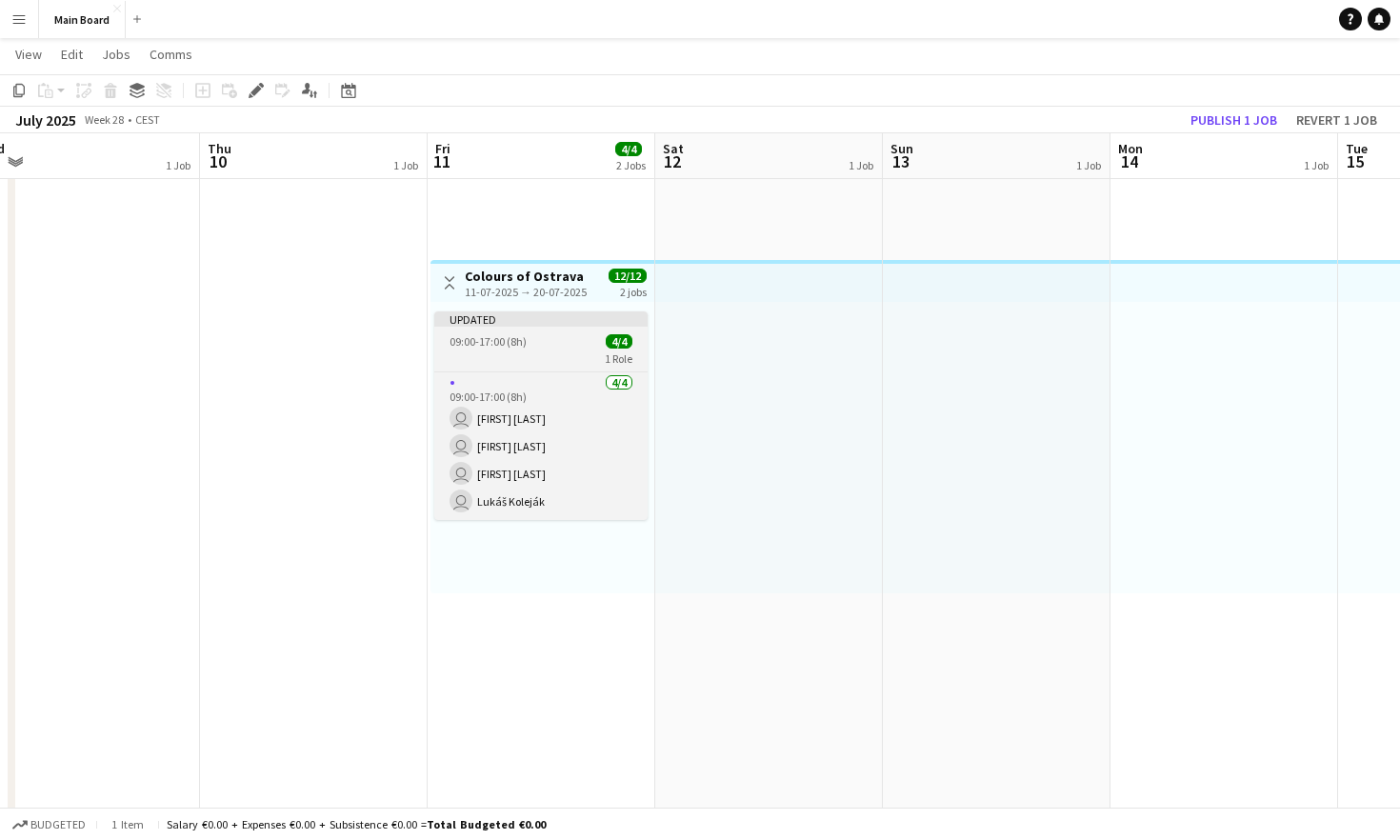click on "Updated   09:00-17:00 (8h)    4/4   1 Role       4/4   09:00-17:00 (8h)
user
Martin Kanát
user
Tymofii Levchenko
user
Jakub Holek
user
Lukáš Koleják" at bounding box center (541, 415) 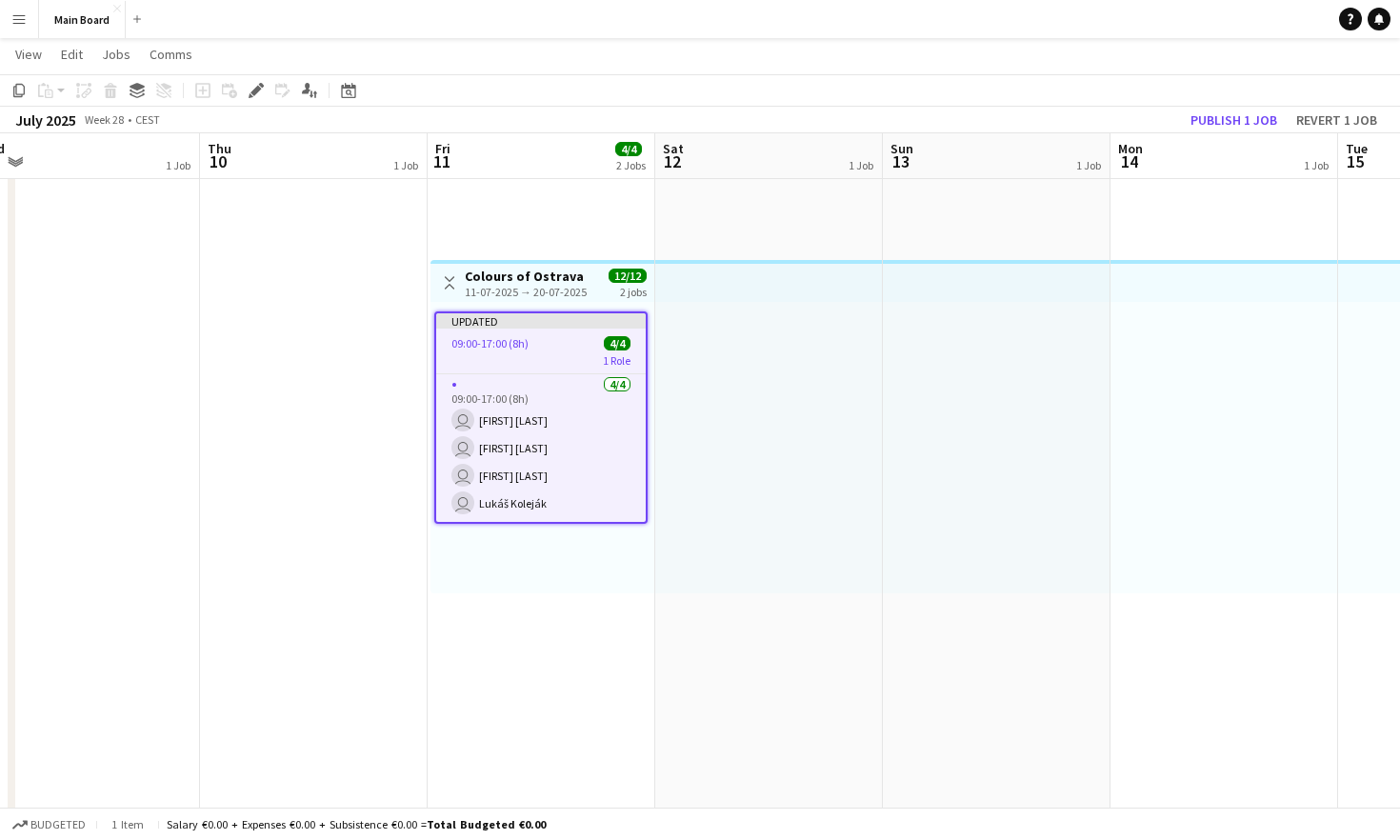click on "09:00-17:00 (8h)    4/4" at bounding box center (541, 343) 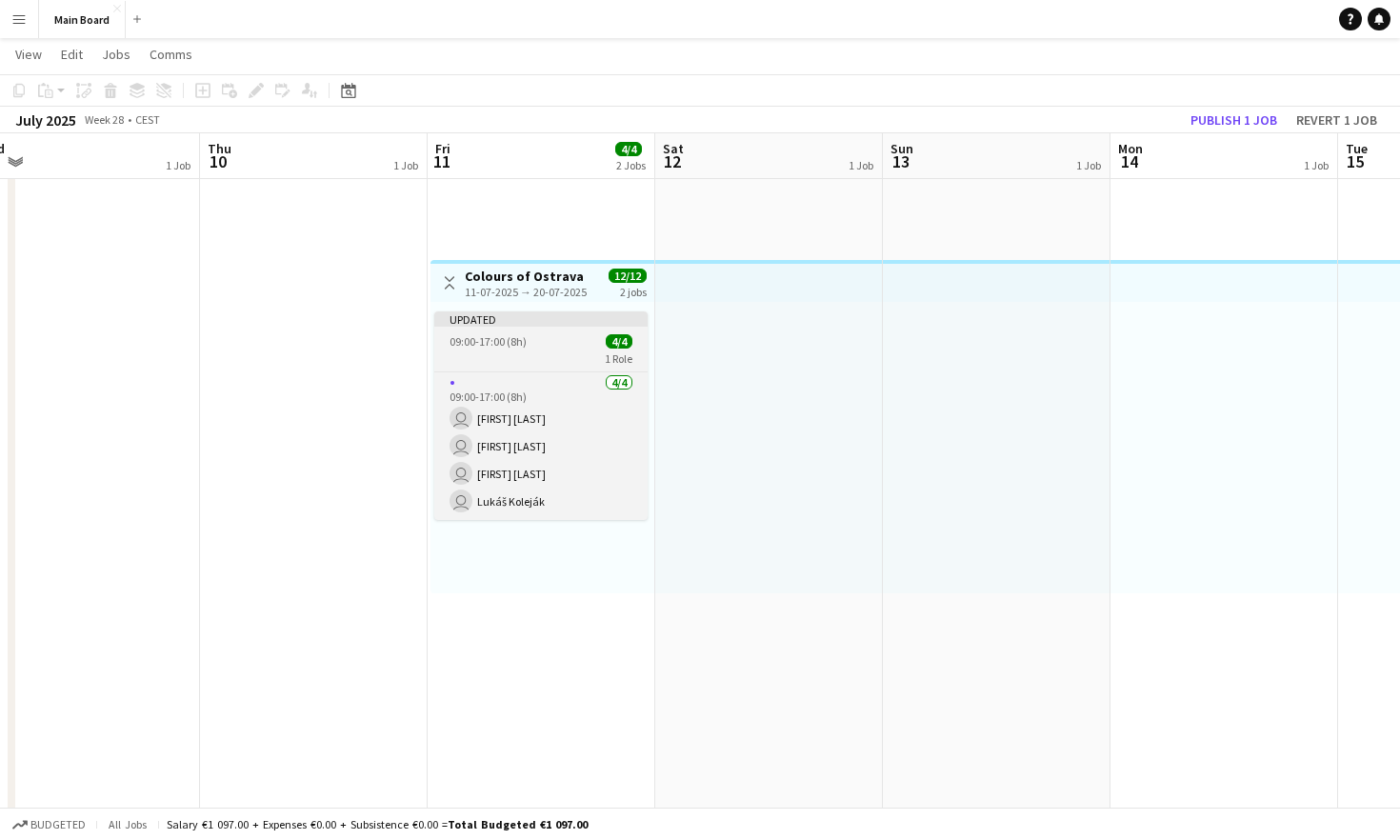 click on "09:00-17:00 (8h)" at bounding box center (488, 341) 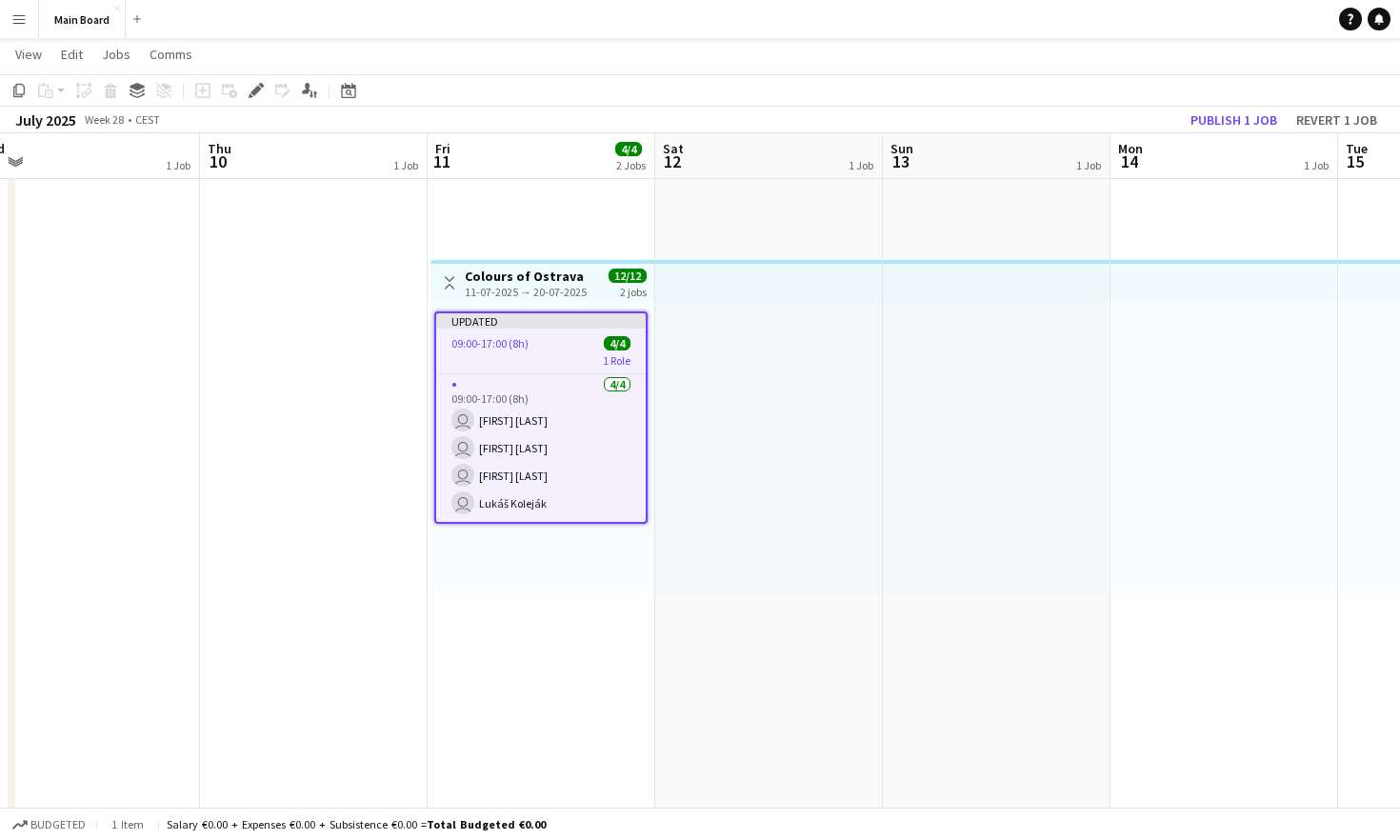 click on "Updated   09:00-17:00 (8h)    4/4   1 Role       4/4   09:00-17:00 (8h)
user
Martin Kanát
user
Tymofii Levchenko
user
Jakub Holek
user
Lukáš Koleják" at bounding box center [541, 417] 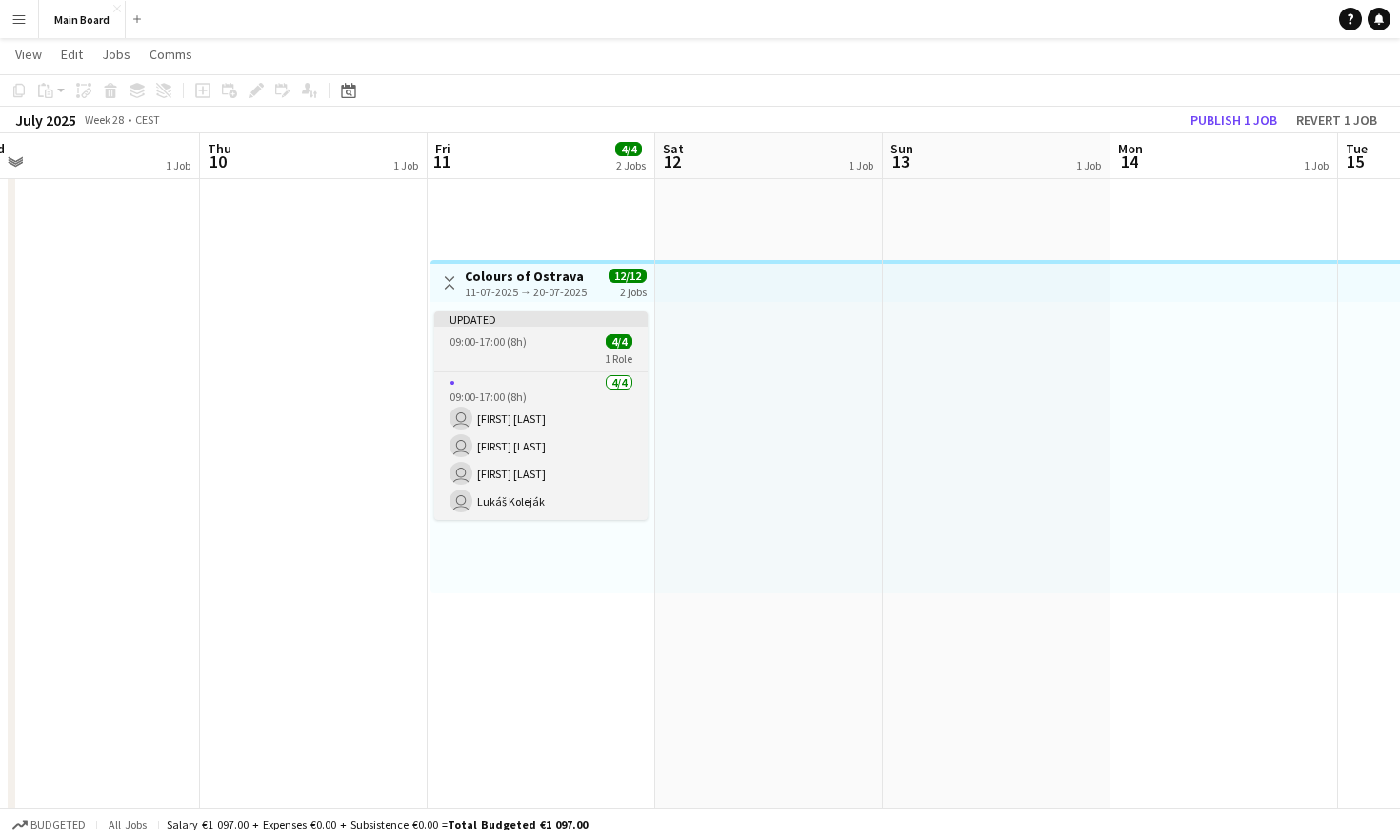 click on "1 Role" at bounding box center [541, 358] 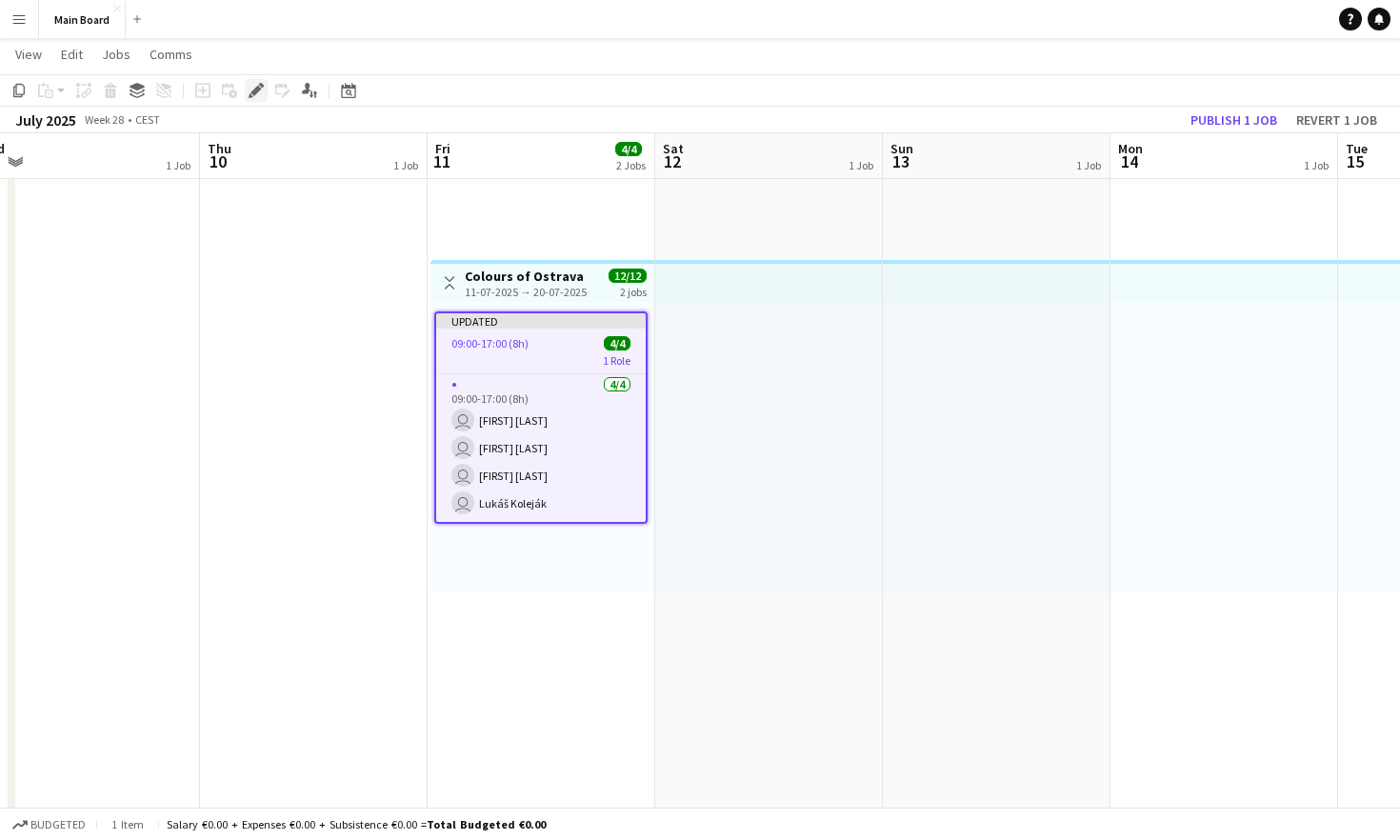 click 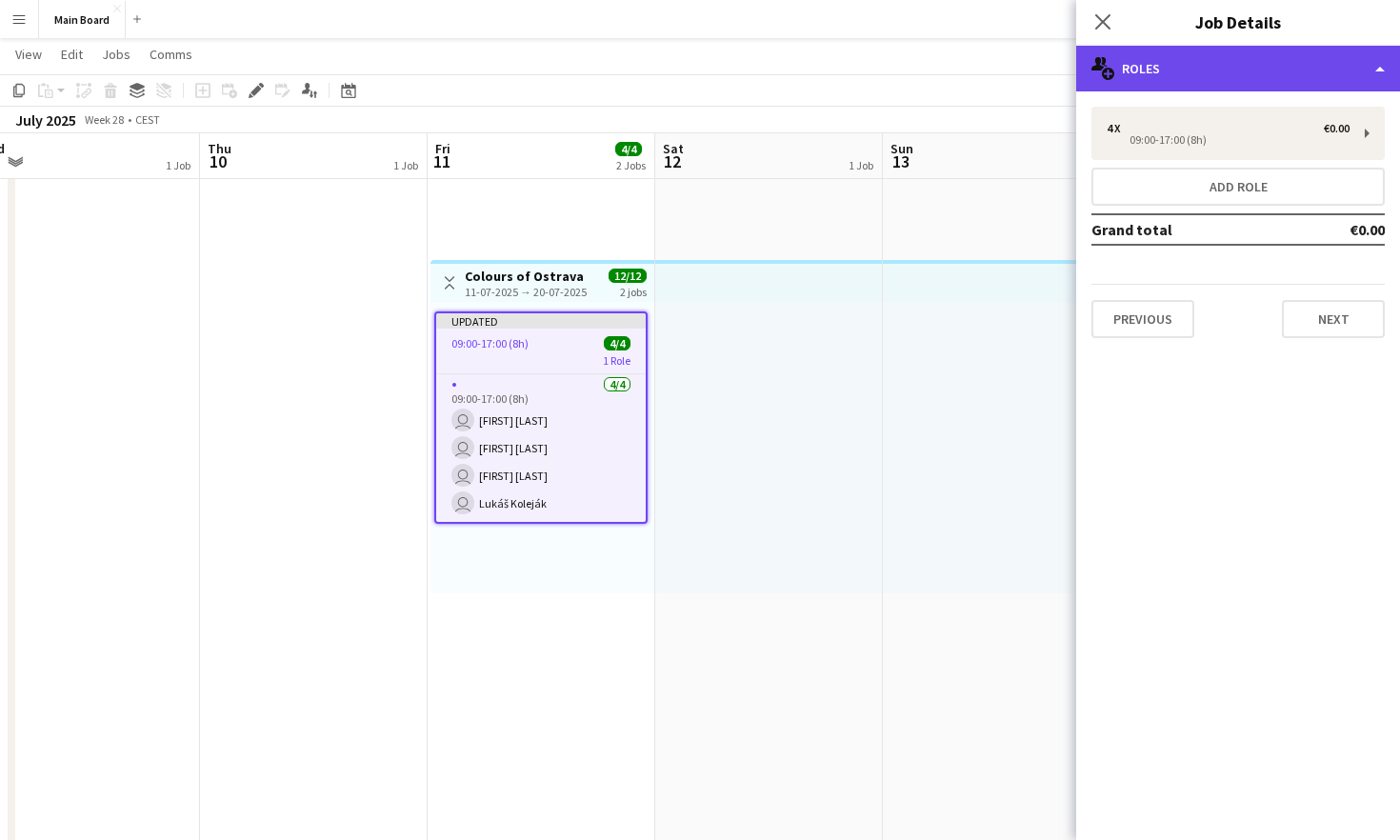 click on "multiple-users-add
Roles" 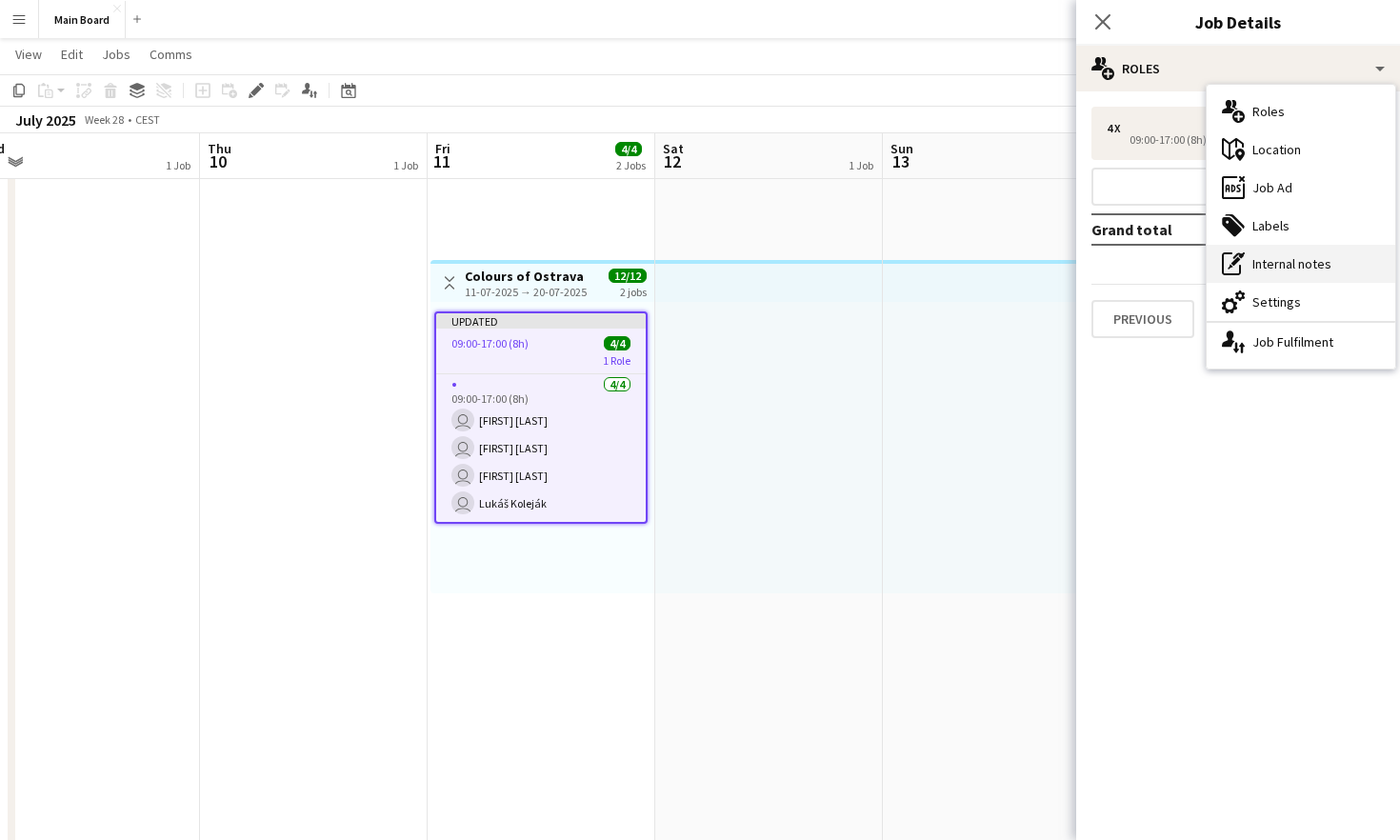 click on "pen-write
Internal notes" at bounding box center (1301, 264) 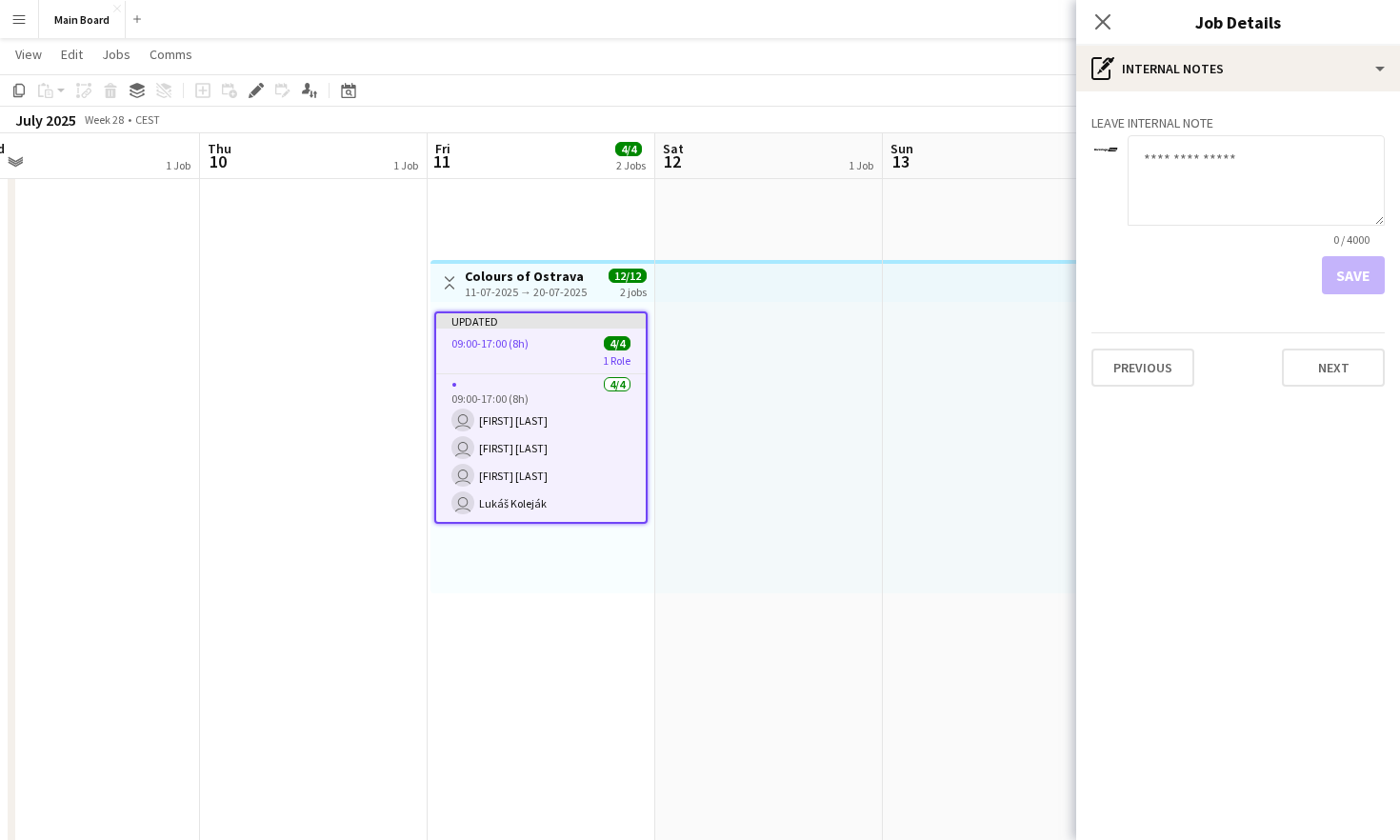 click at bounding box center [1256, 180] 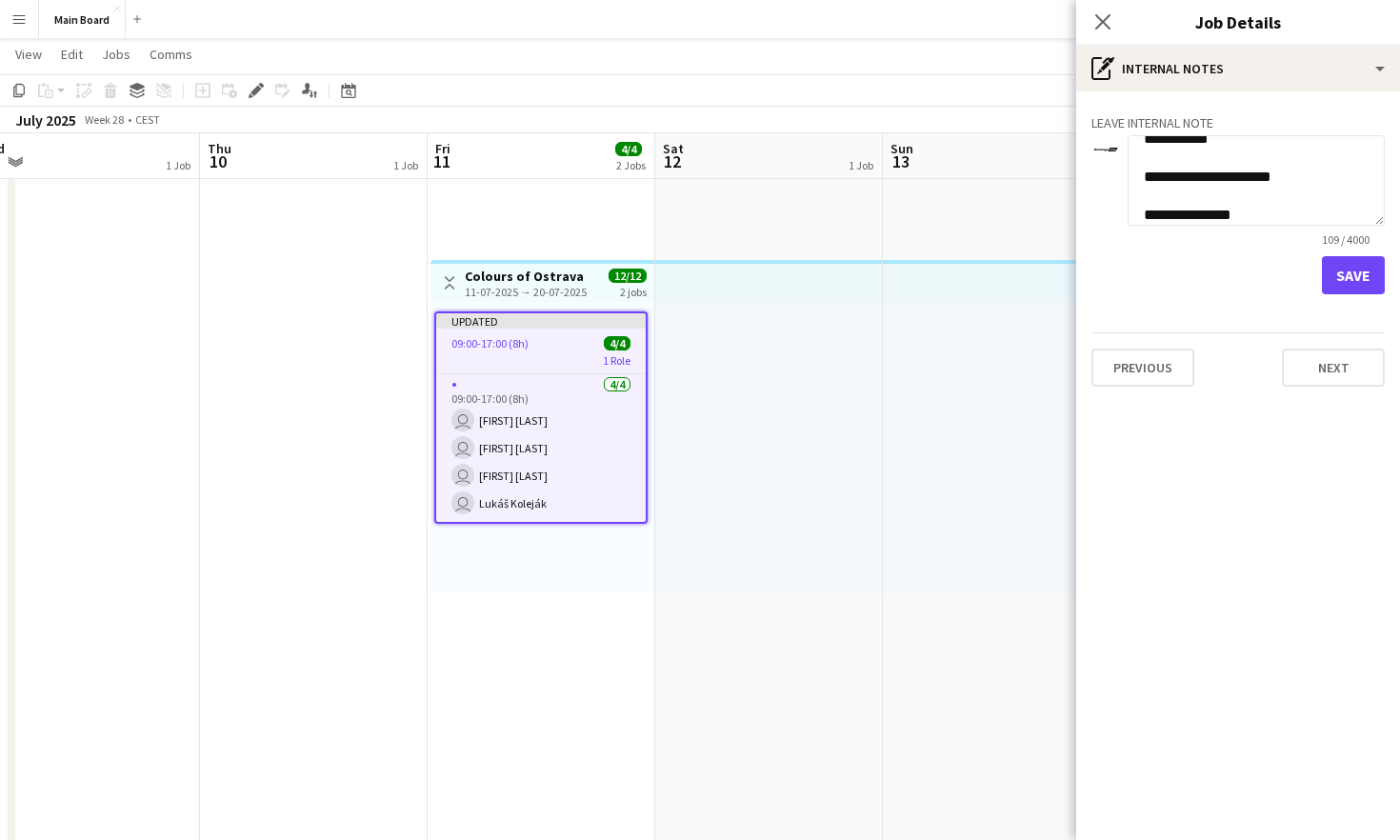 scroll, scrollTop: 0, scrollLeft: 0, axis: both 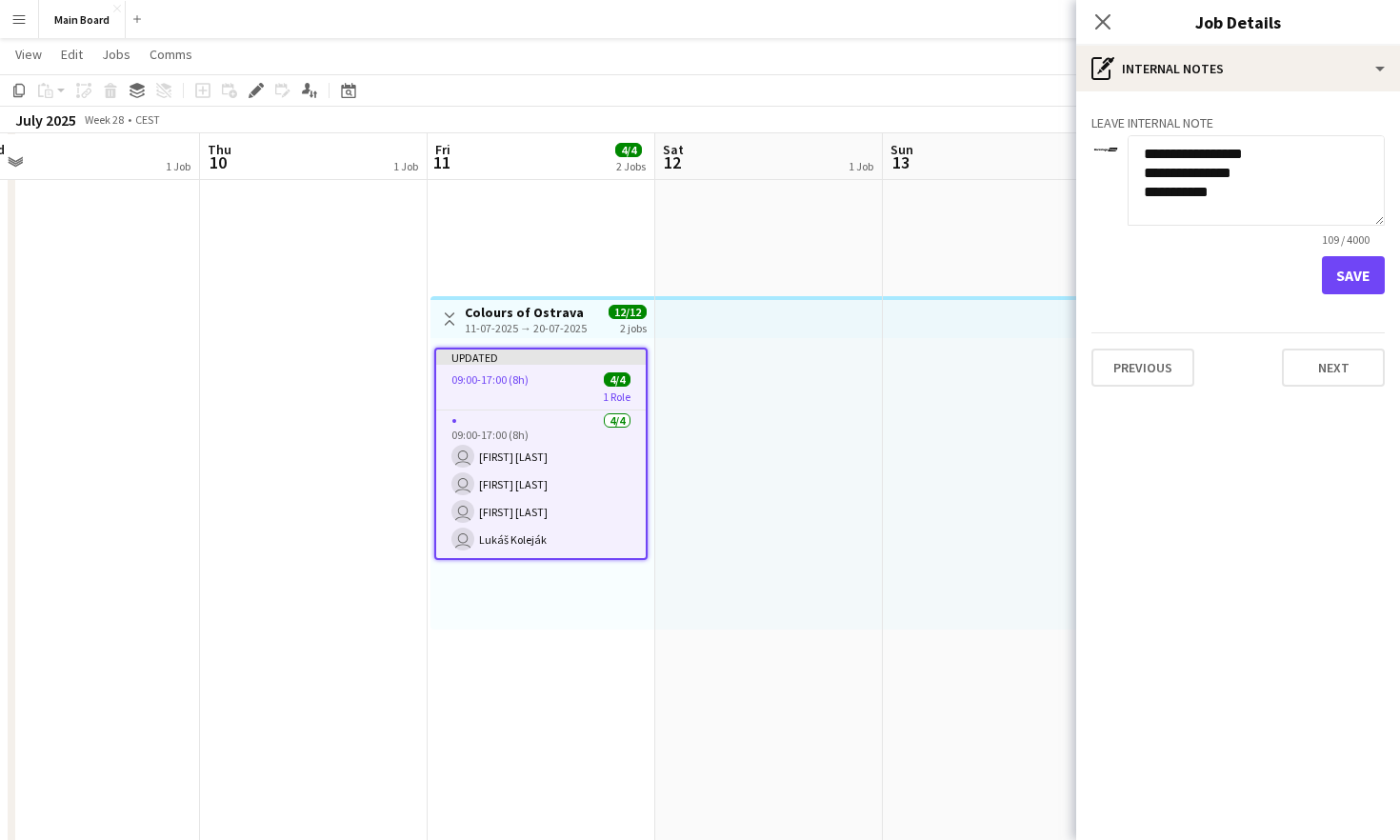 click on "**********" at bounding box center (1256, 180) 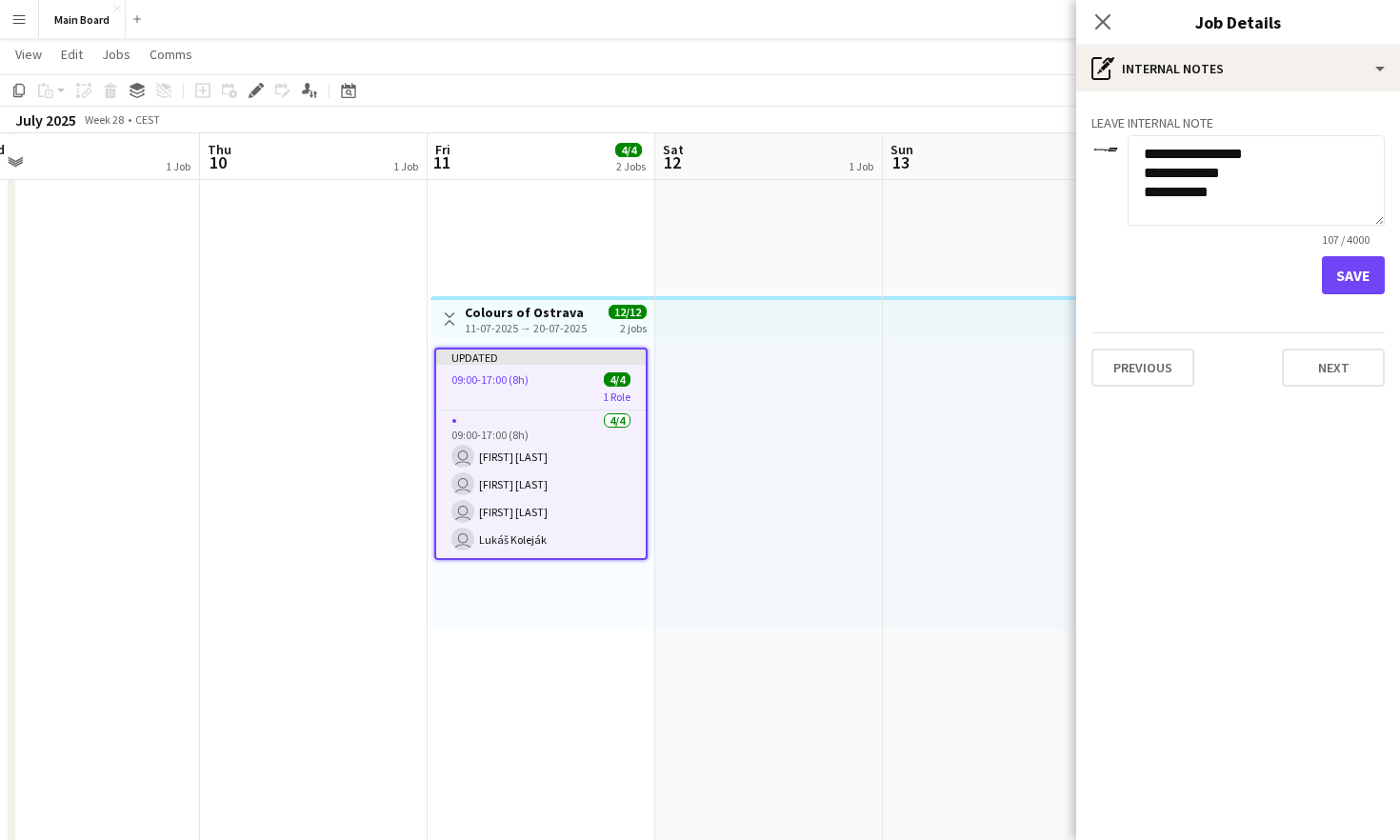 click on "**********" at bounding box center (1256, 180) 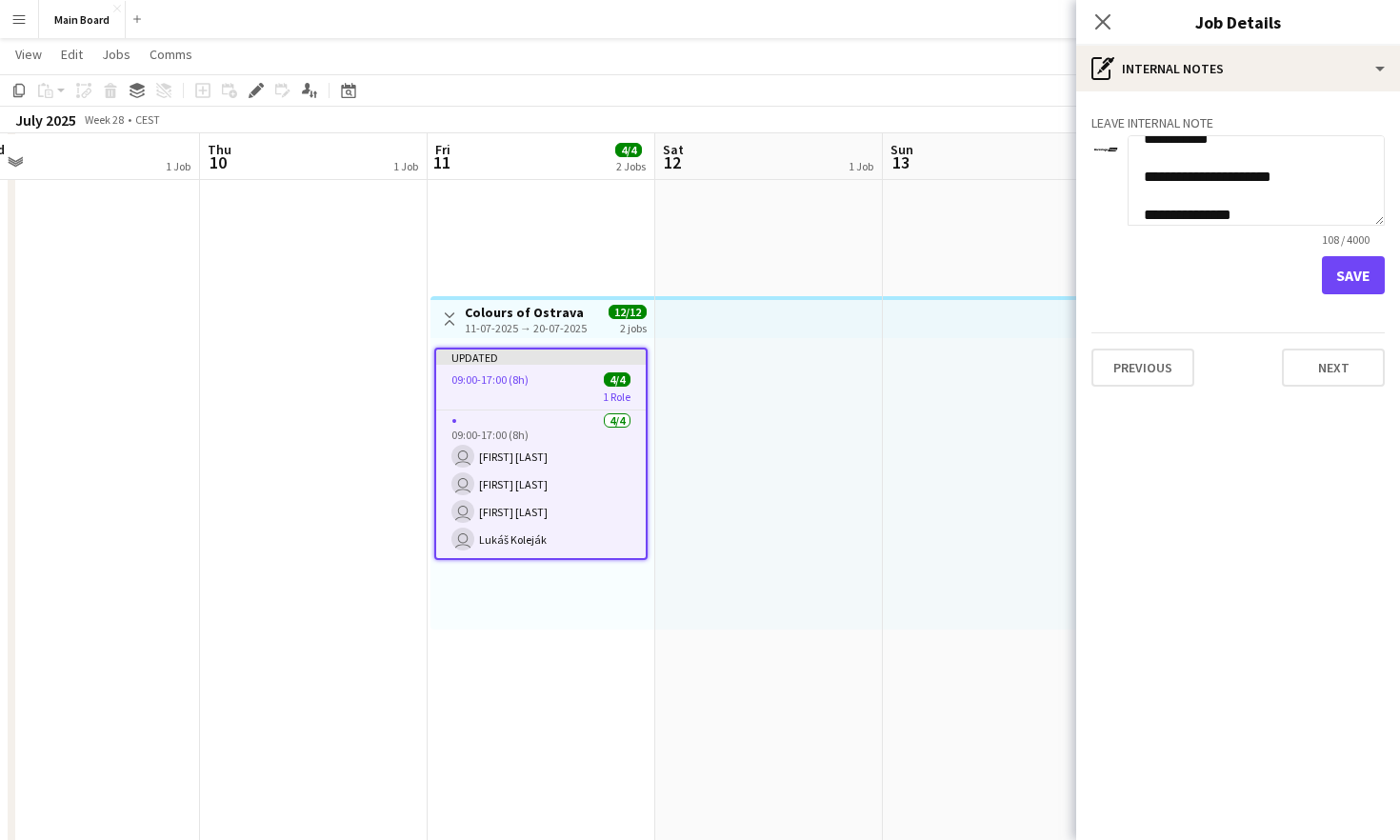 scroll, scrollTop: 106, scrollLeft: 0, axis: vertical 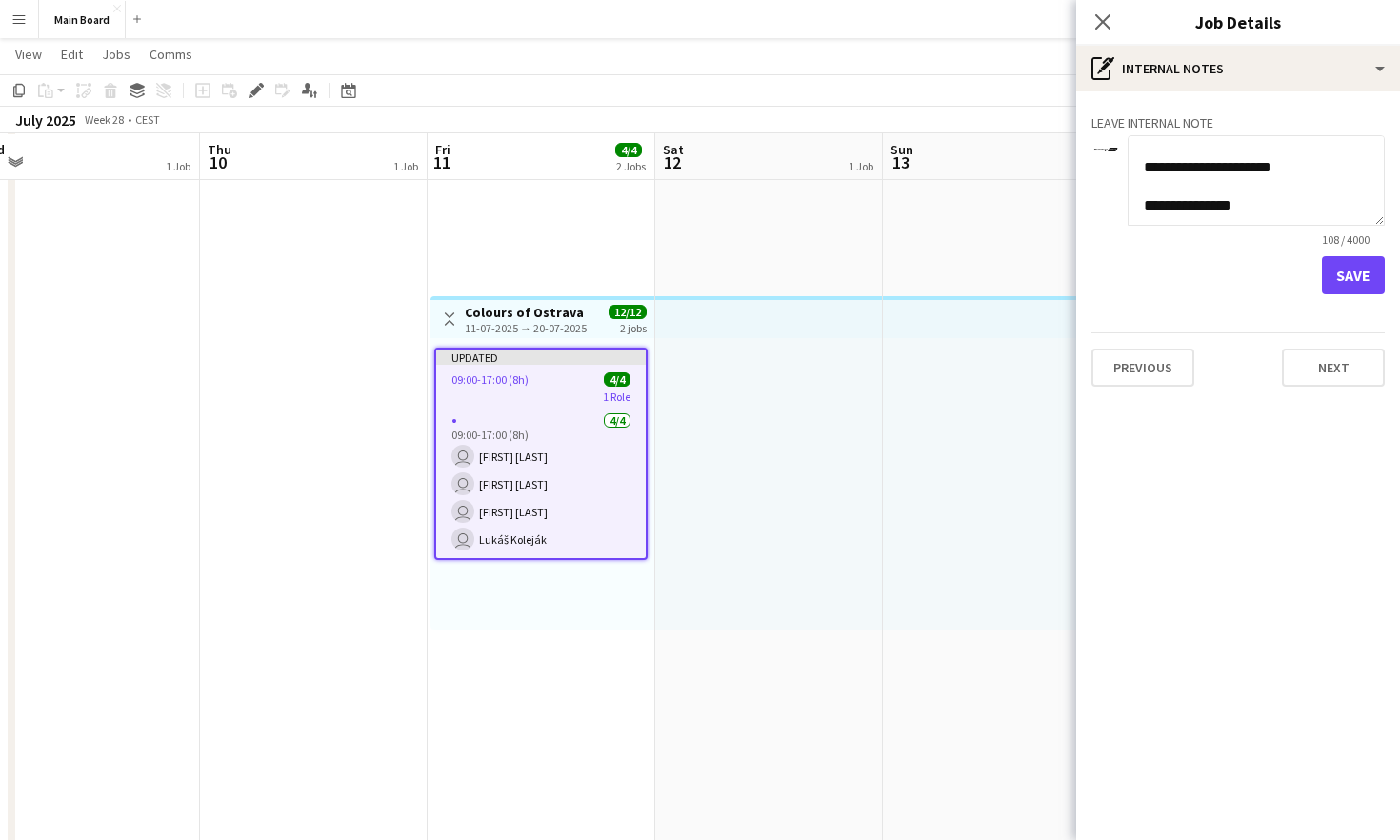 drag, startPoint x: 1168, startPoint y: 169, endPoint x: 1145, endPoint y: 169, distance: 23 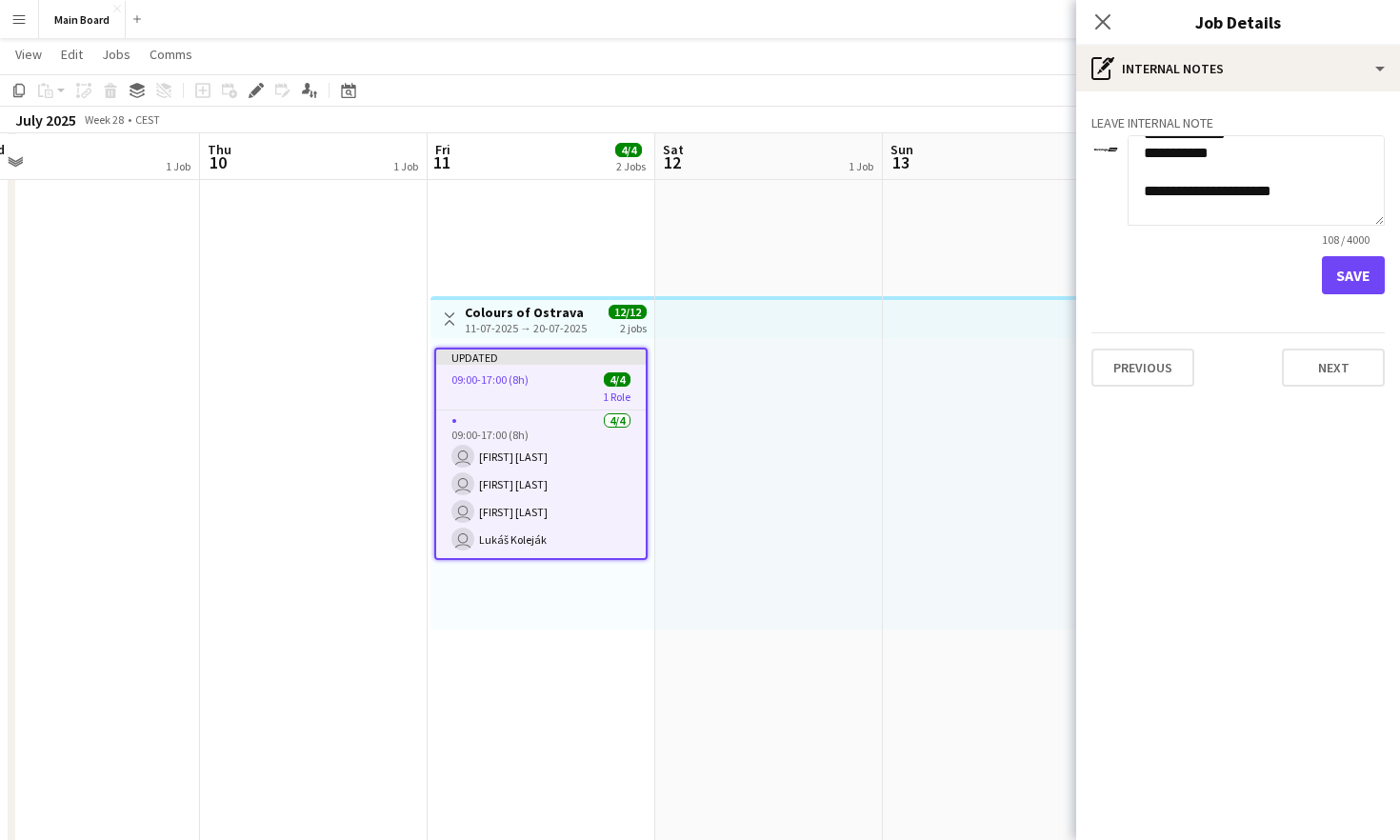 scroll, scrollTop: 88, scrollLeft: 0, axis: vertical 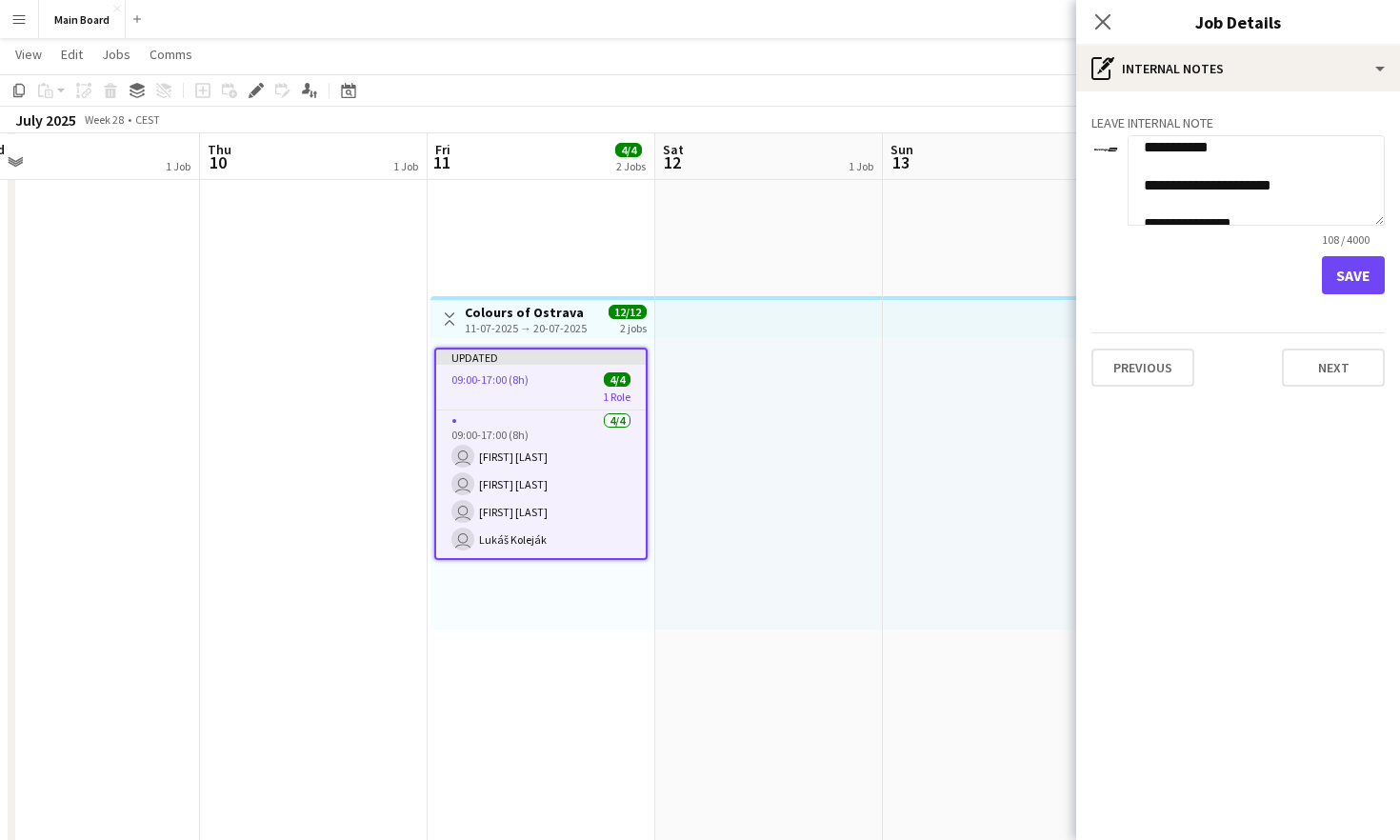 type on "**********" 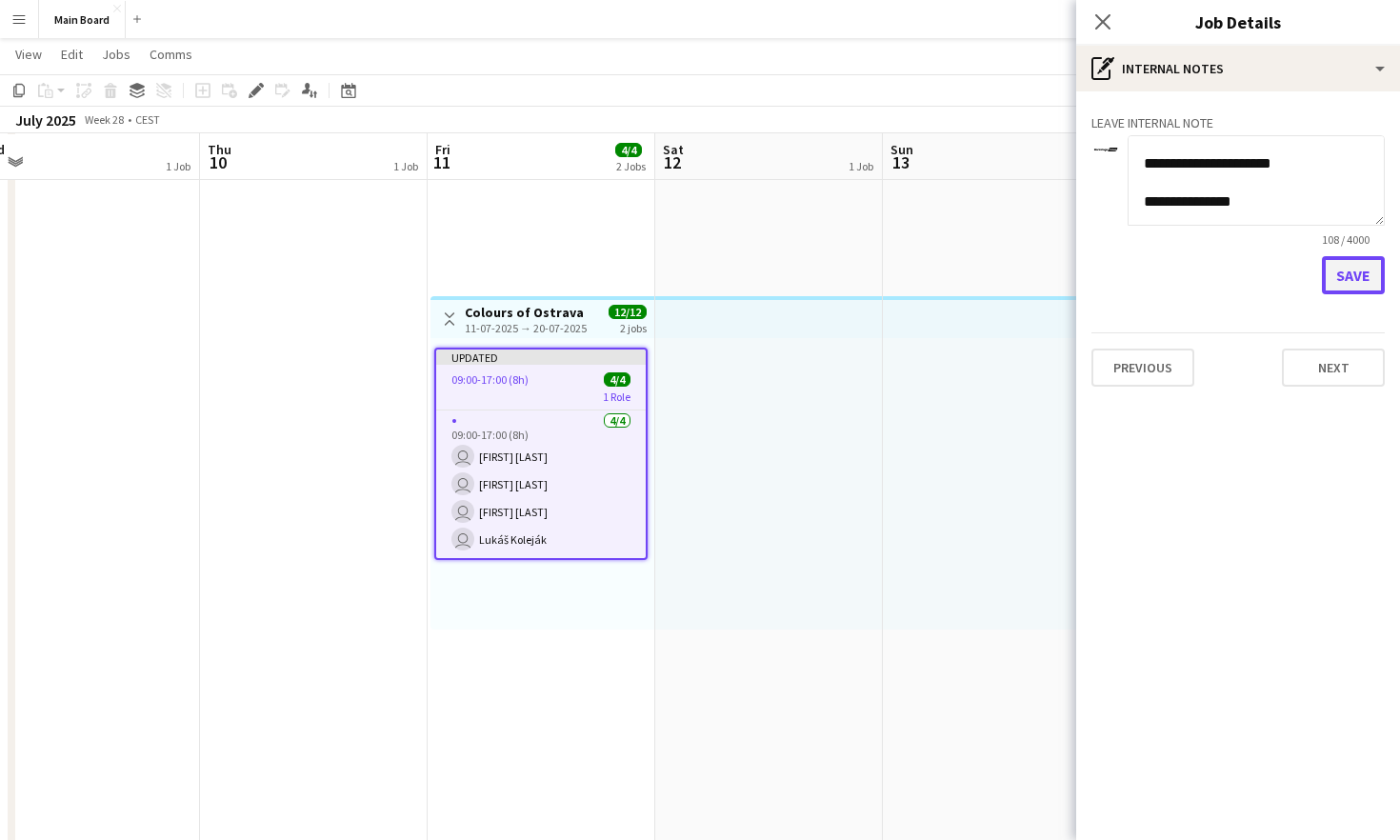 click on "Save" at bounding box center (1353, 275) 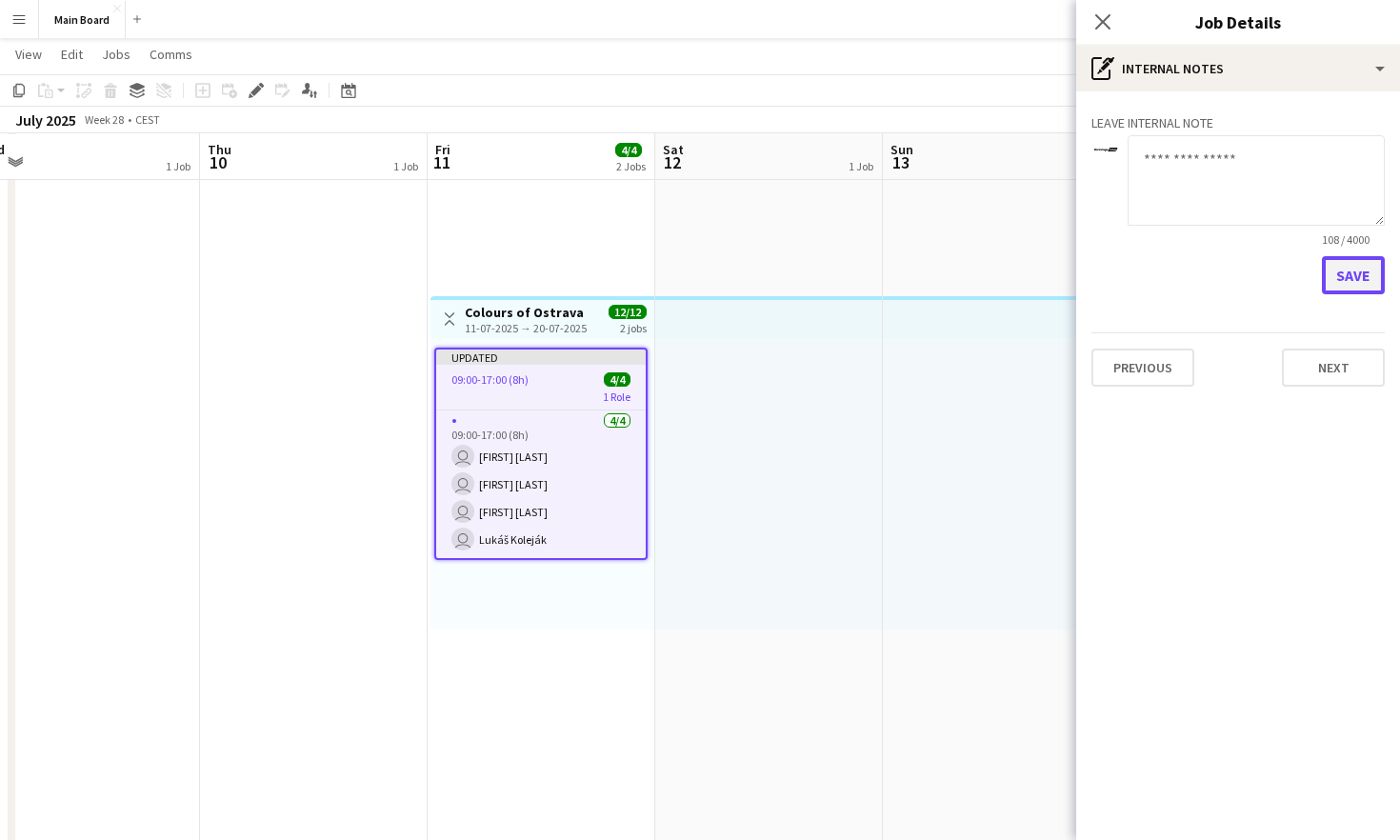 scroll, scrollTop: 0, scrollLeft: 0, axis: both 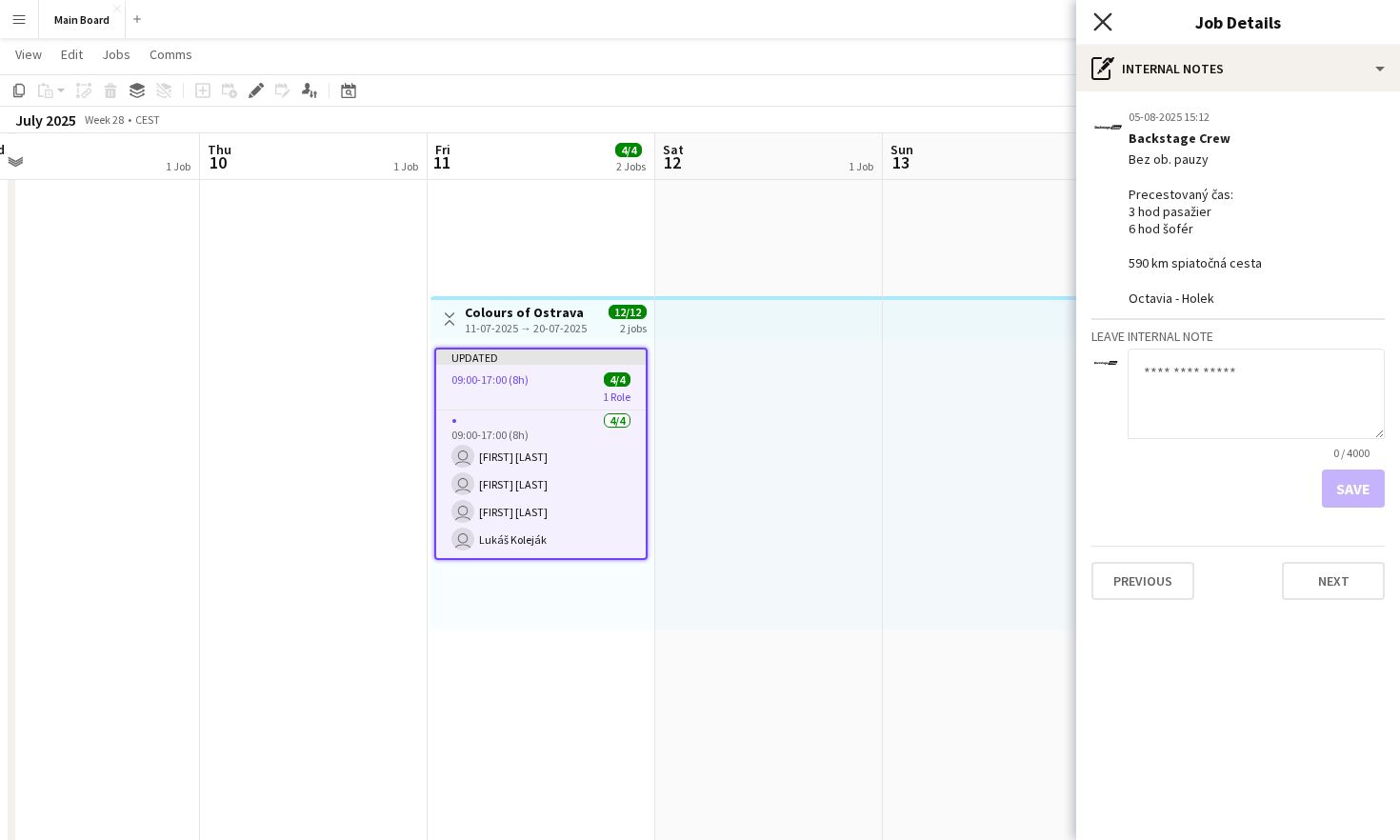 click 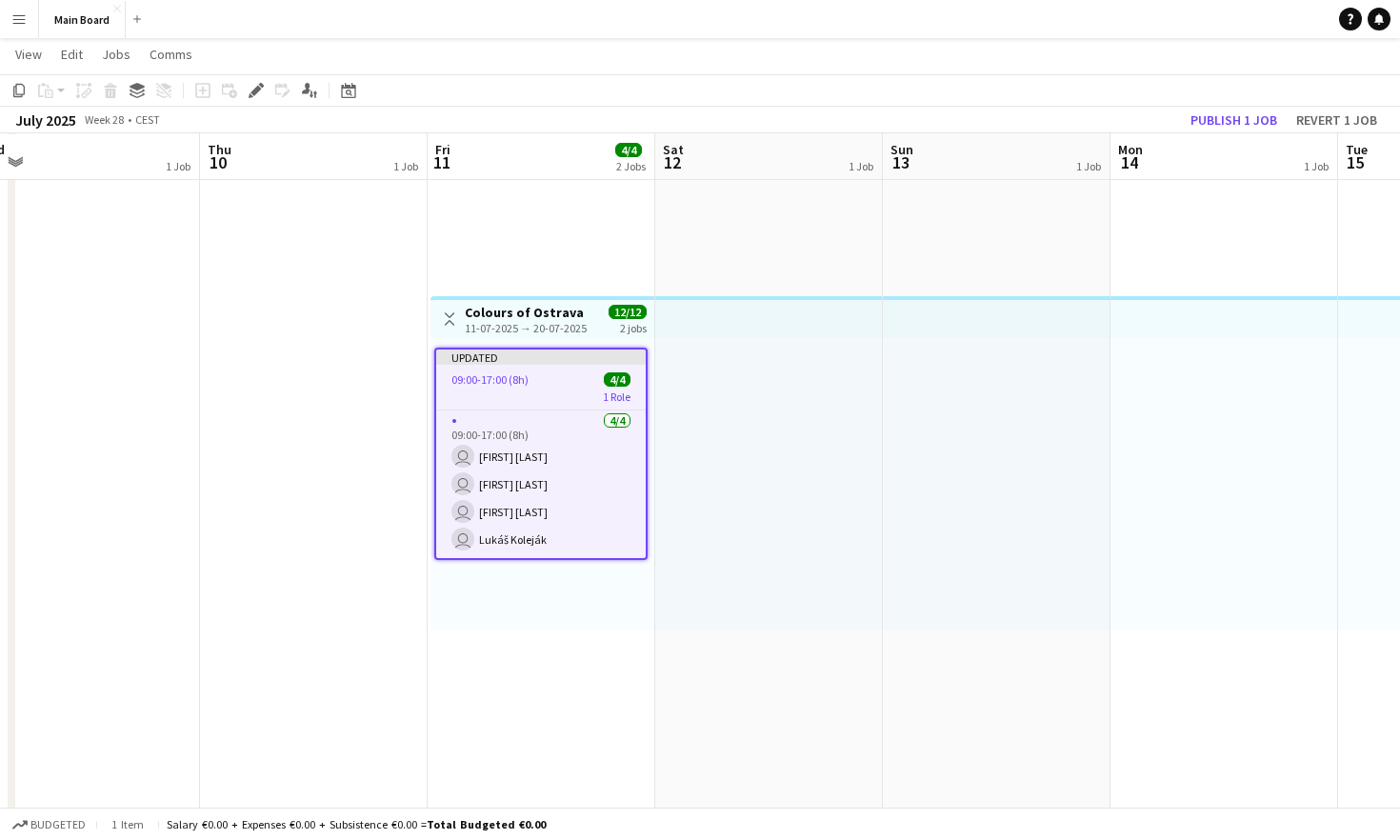 click on "Updated   09:00-17:00 (8h)    4/4   1 Role       4/4   09:00-17:00 (8h)
user
Martin Kanát
user
Tymofii Levchenko
user
Jakub Holek
user
Lukáš Koleják" at bounding box center [541, 453] 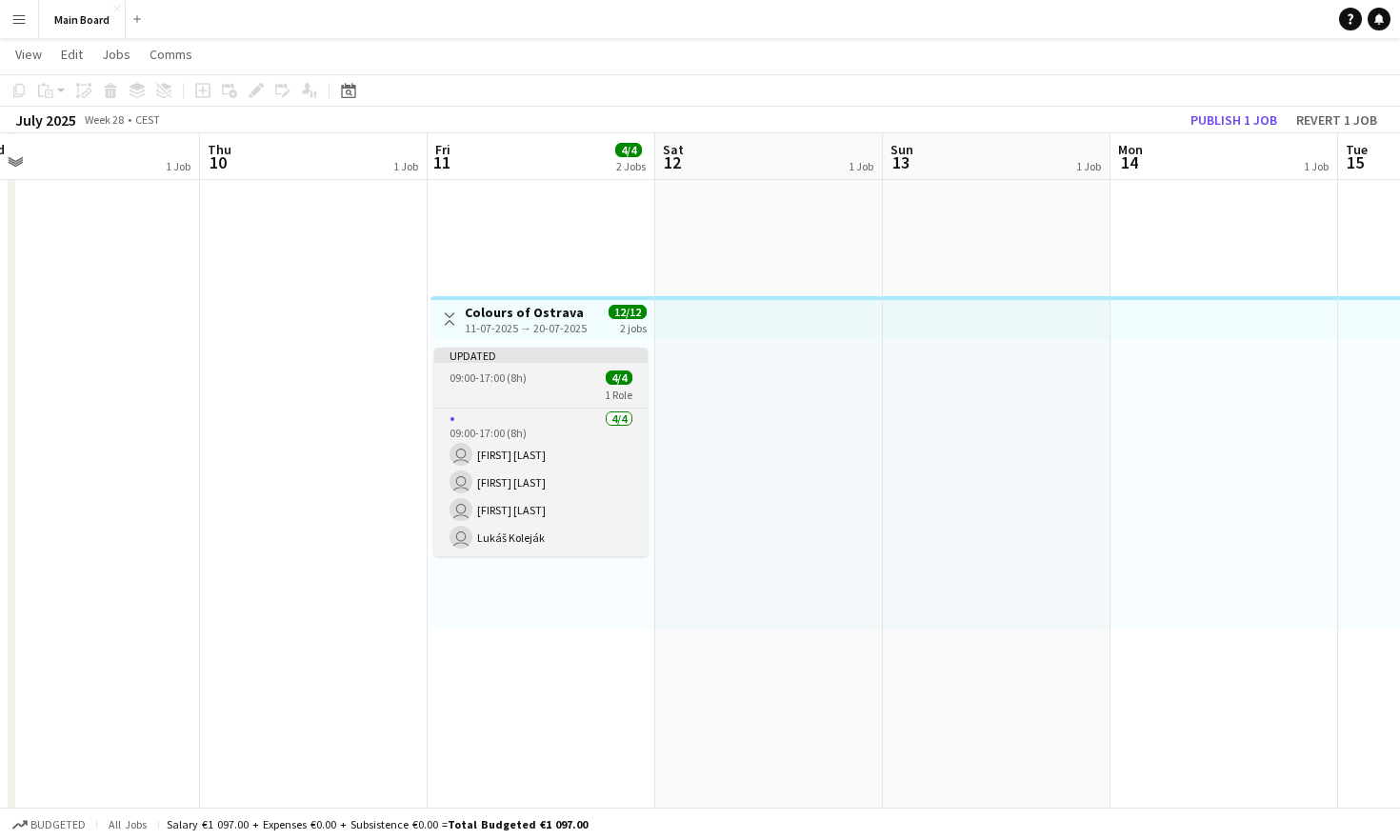 click on "1 Role" at bounding box center (541, 394) 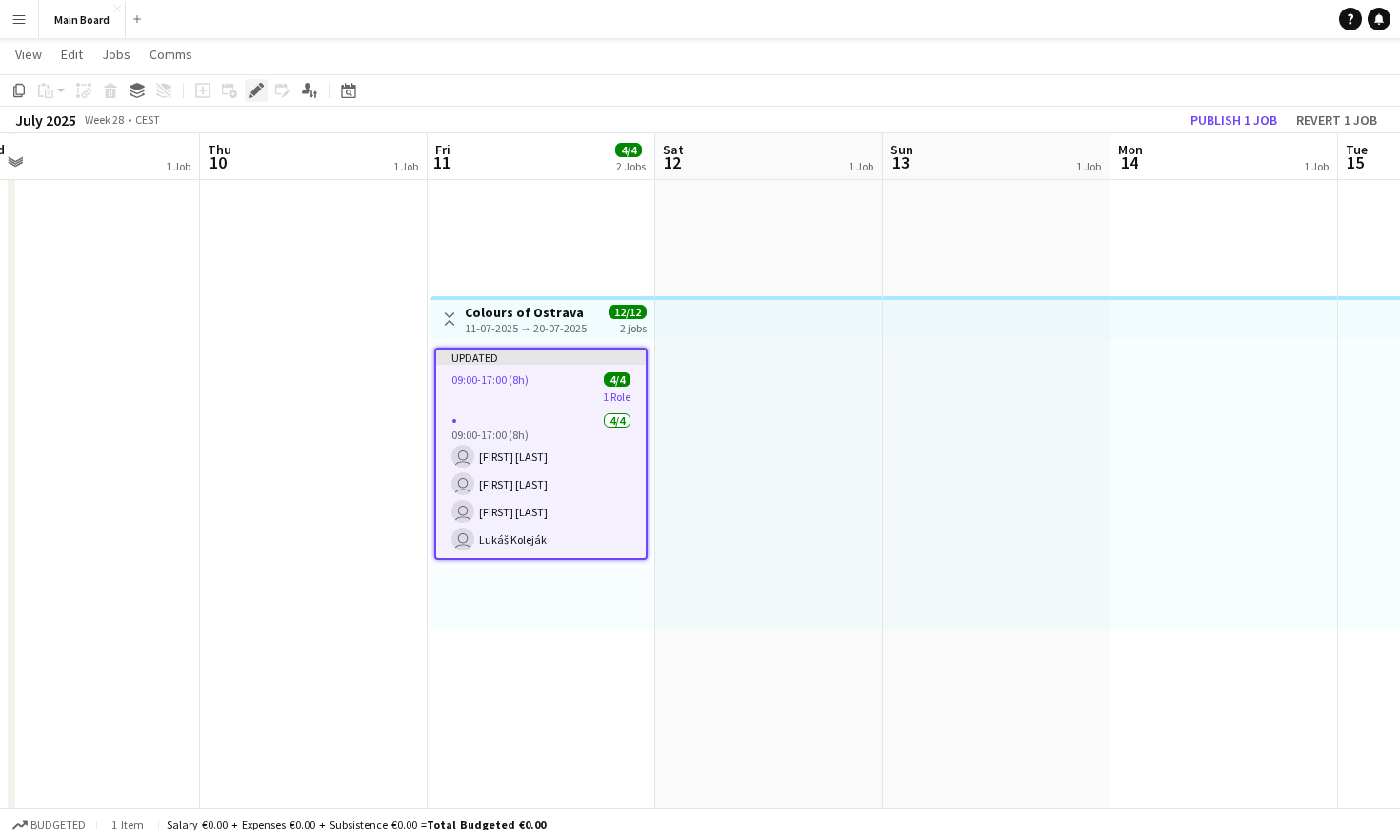 click on "Edit" 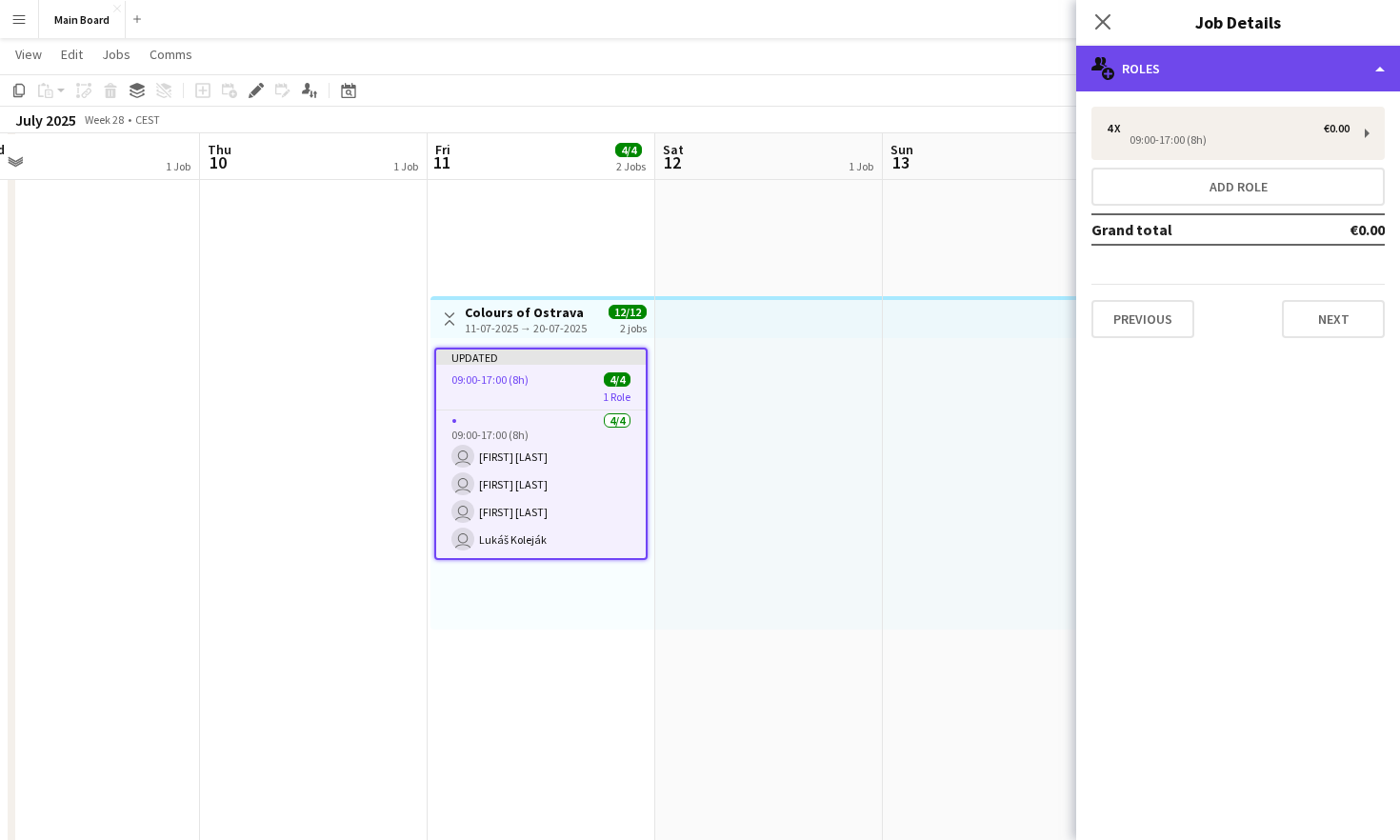click on "multiple-users-add
Roles" 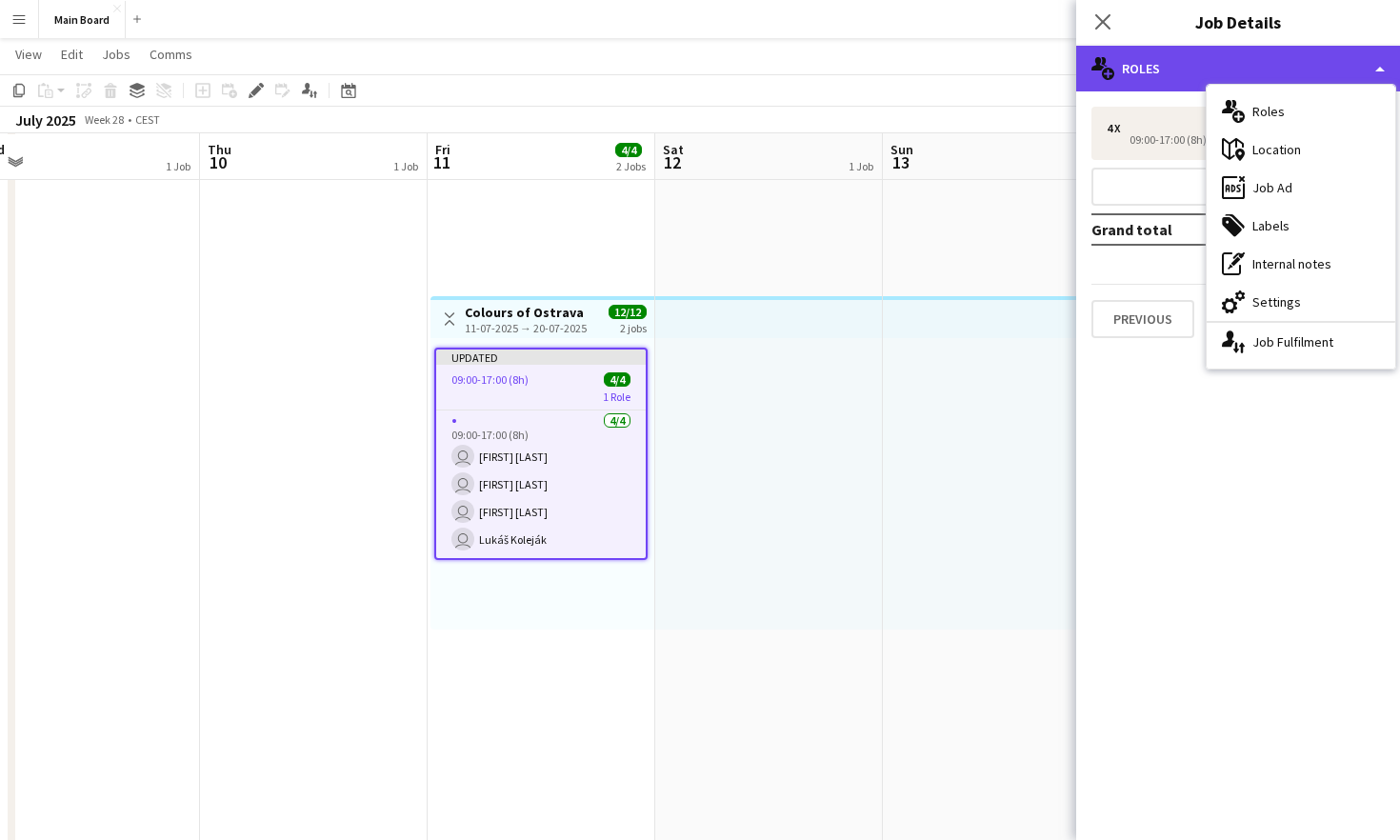 click on "multiple-users-add
Roles" 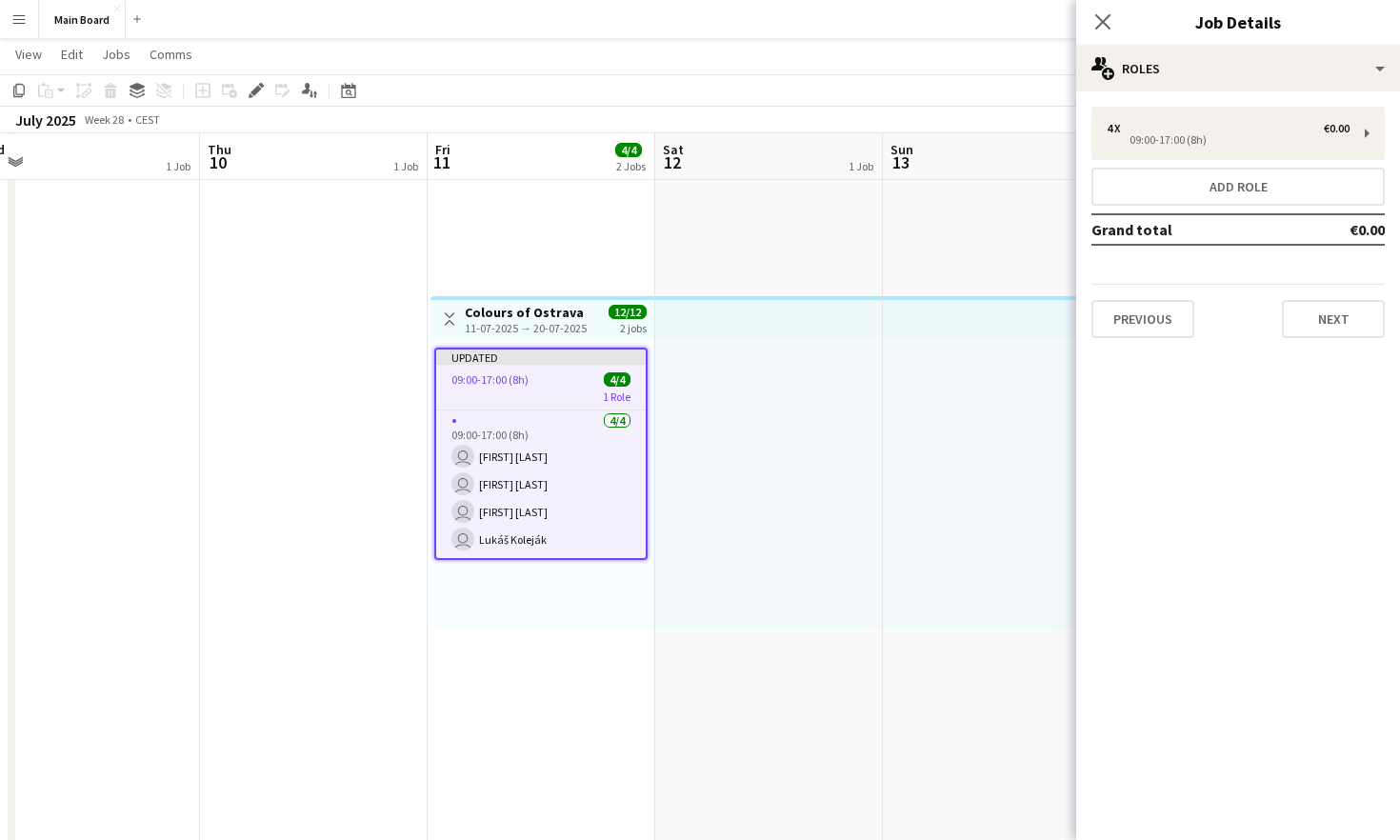 click on "4 x       €0.00   09:00-17:00 (8h)   Add role   Grand total   €0.00   Previous   Next" at bounding box center [1238, 222] 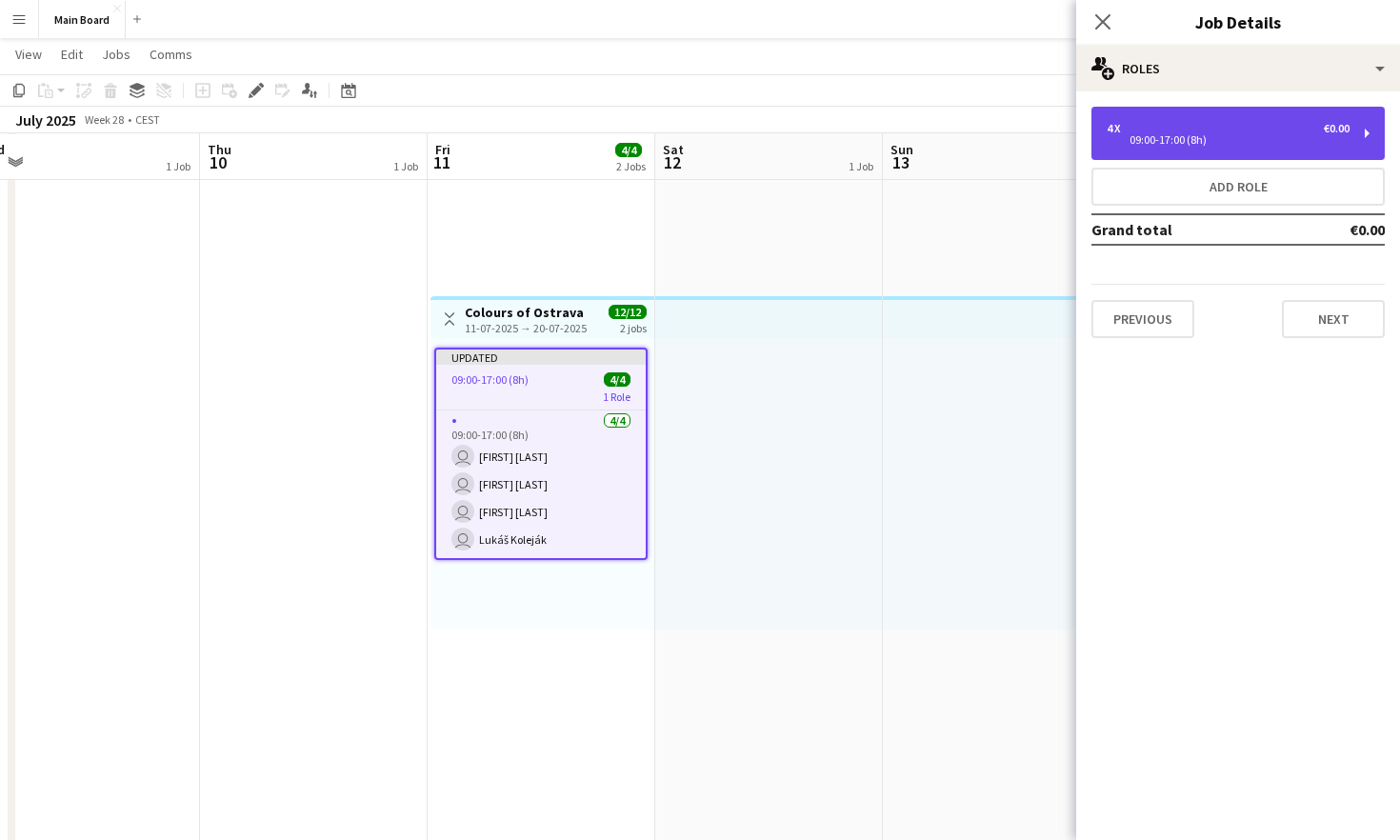 click on "4 x       €0.00" at bounding box center (1228, 129) 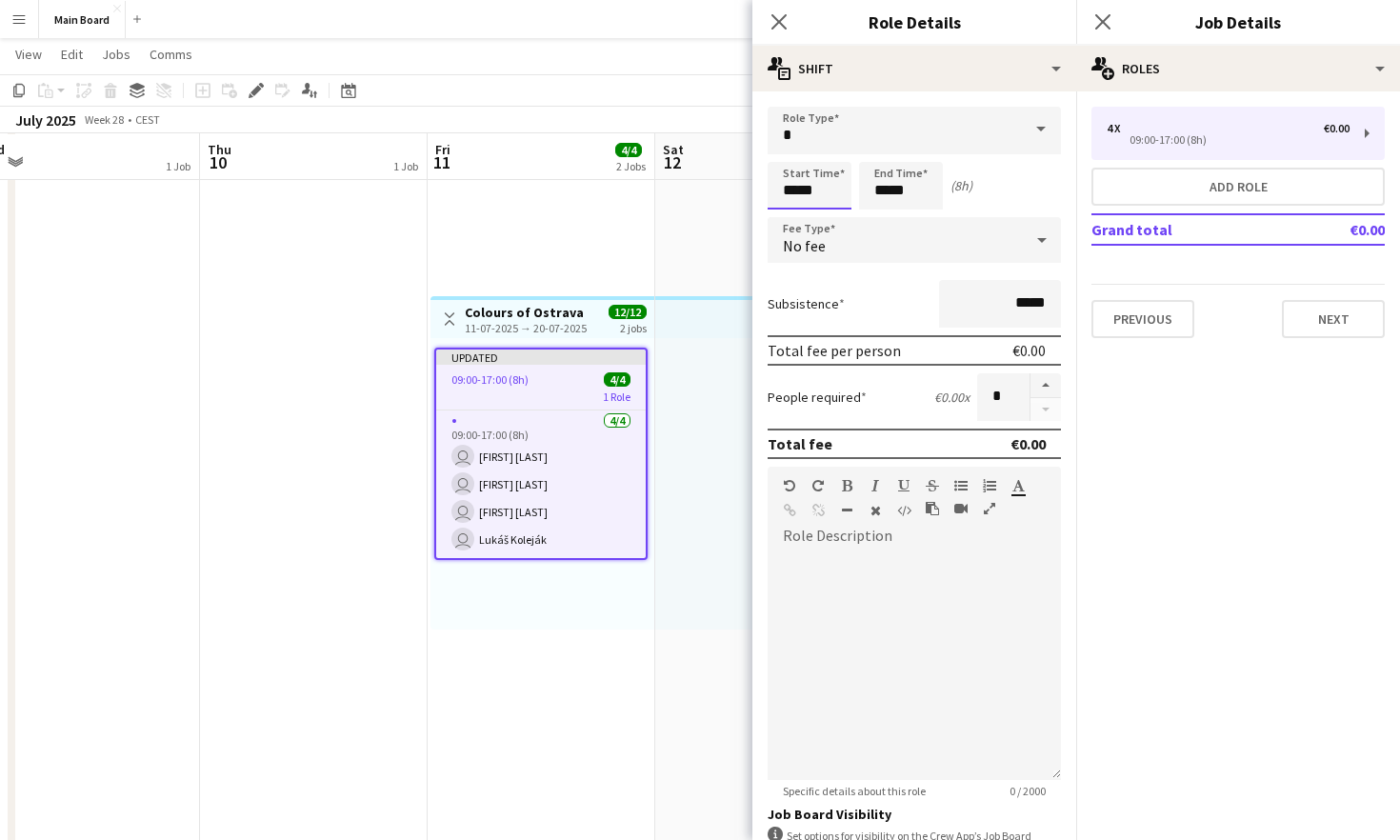 scroll, scrollTop: 0, scrollLeft: 0, axis: both 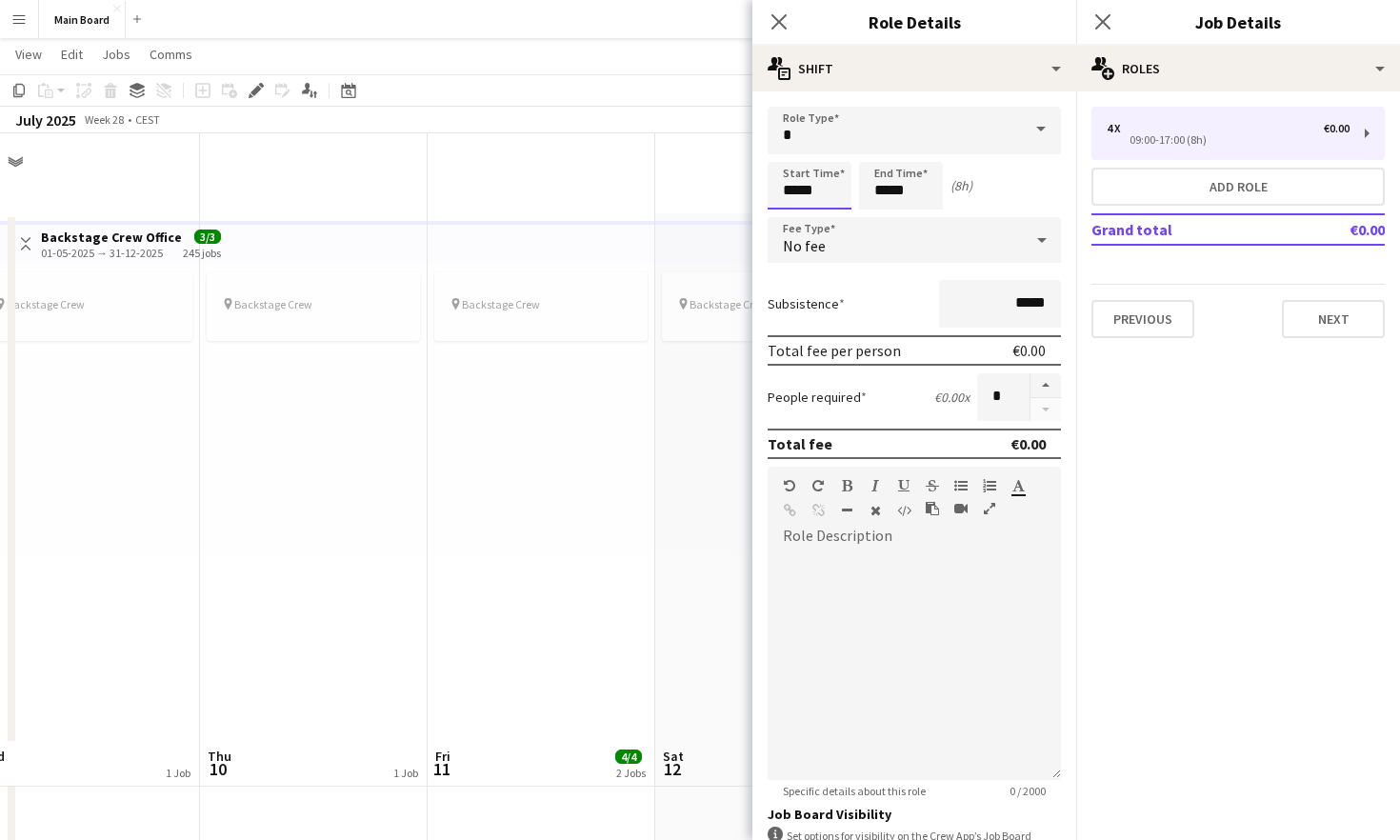 click on "Menu
Boards
Boards   Boards   All jobs   Status
Workforce
Workforce   My Workforce   Recruiting
Comms
Comms
Pay
Pay   Approvals   Payments   Reports
Platform Settings
Platform Settings   App settings   Your settings   Profiles
Training Academy
Training Academy
Knowledge Base
Knowledge Base
Product Updates
Product Updates   Log Out   Privacy   Main Board
Close
Add
Help
Notifications
Main Board   View  Day view expanded Day view collapsed Month view Date picker Jump to today Expand Linked Jobs Collapse Linked Jobs  Edit  Copy" at bounding box center (700, 1480) 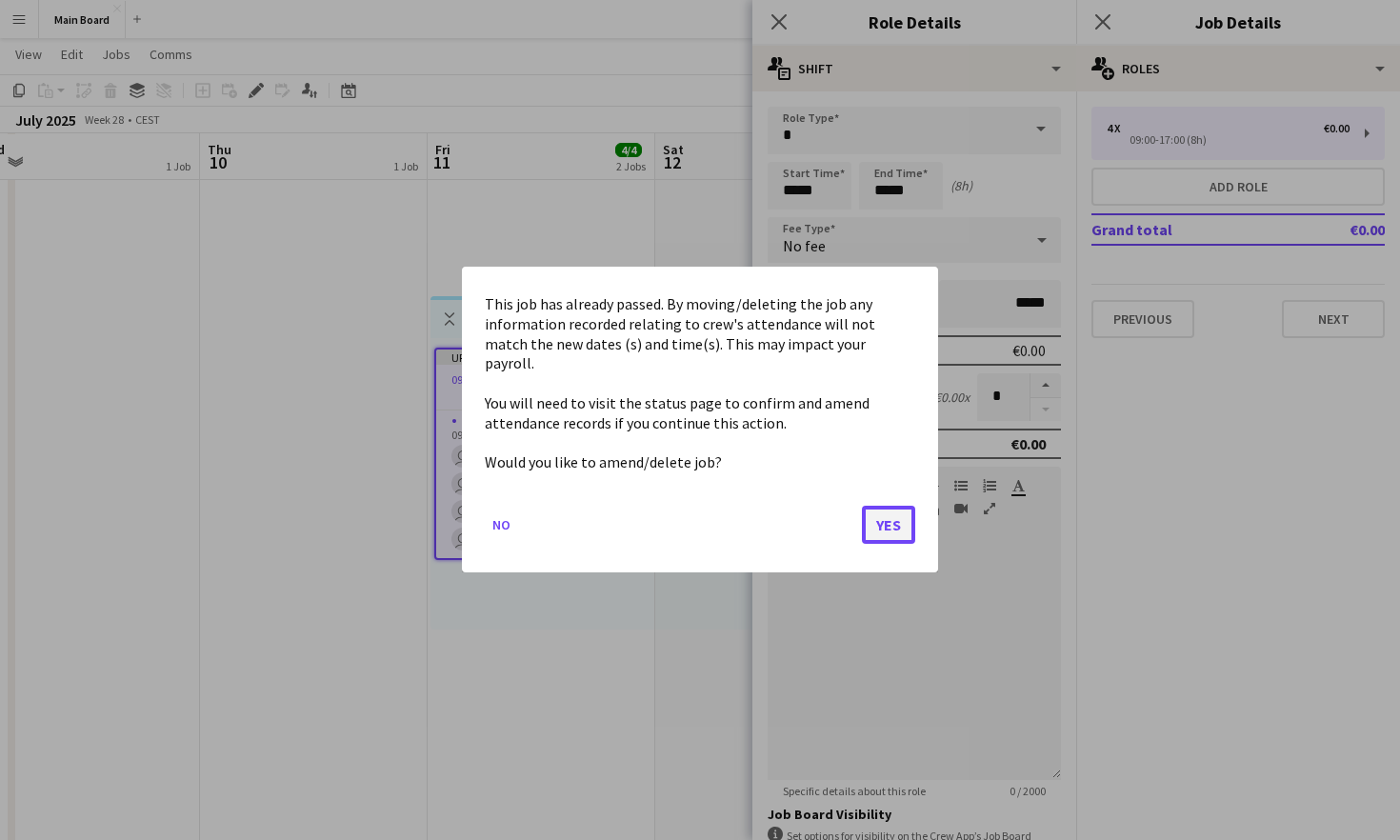 click on "Yes" 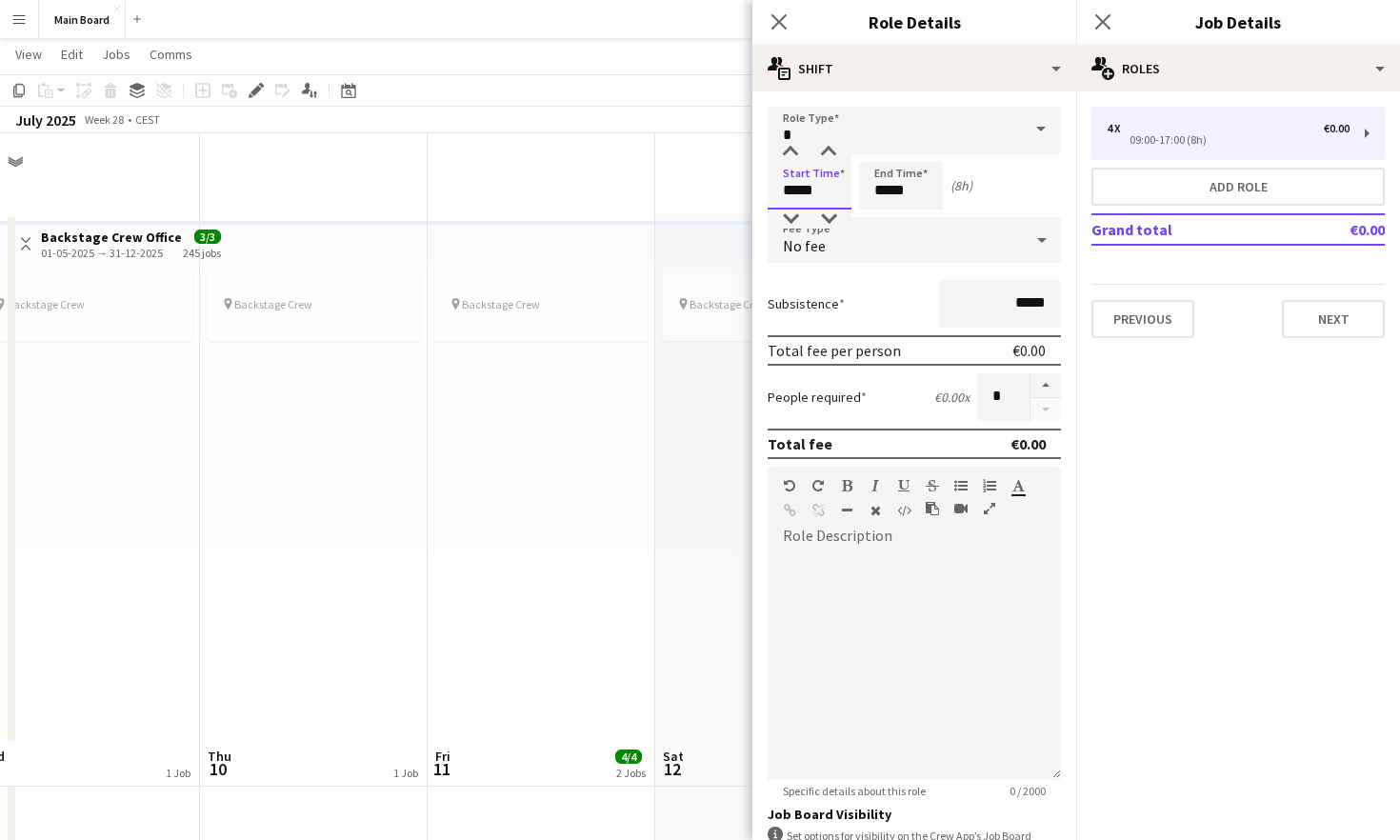 scroll, scrollTop: 607, scrollLeft: 0, axis: vertical 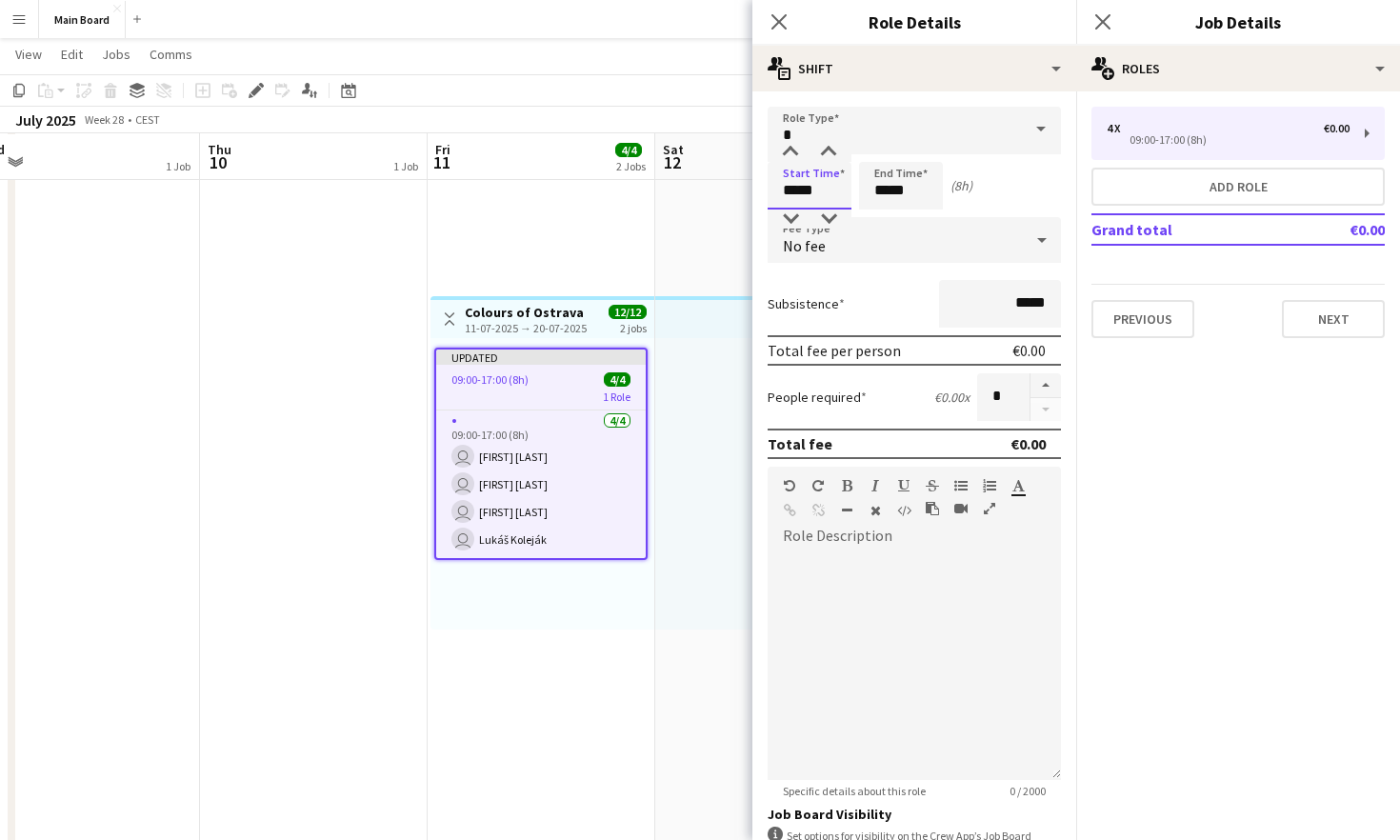 click on "*****" at bounding box center [810, 186] 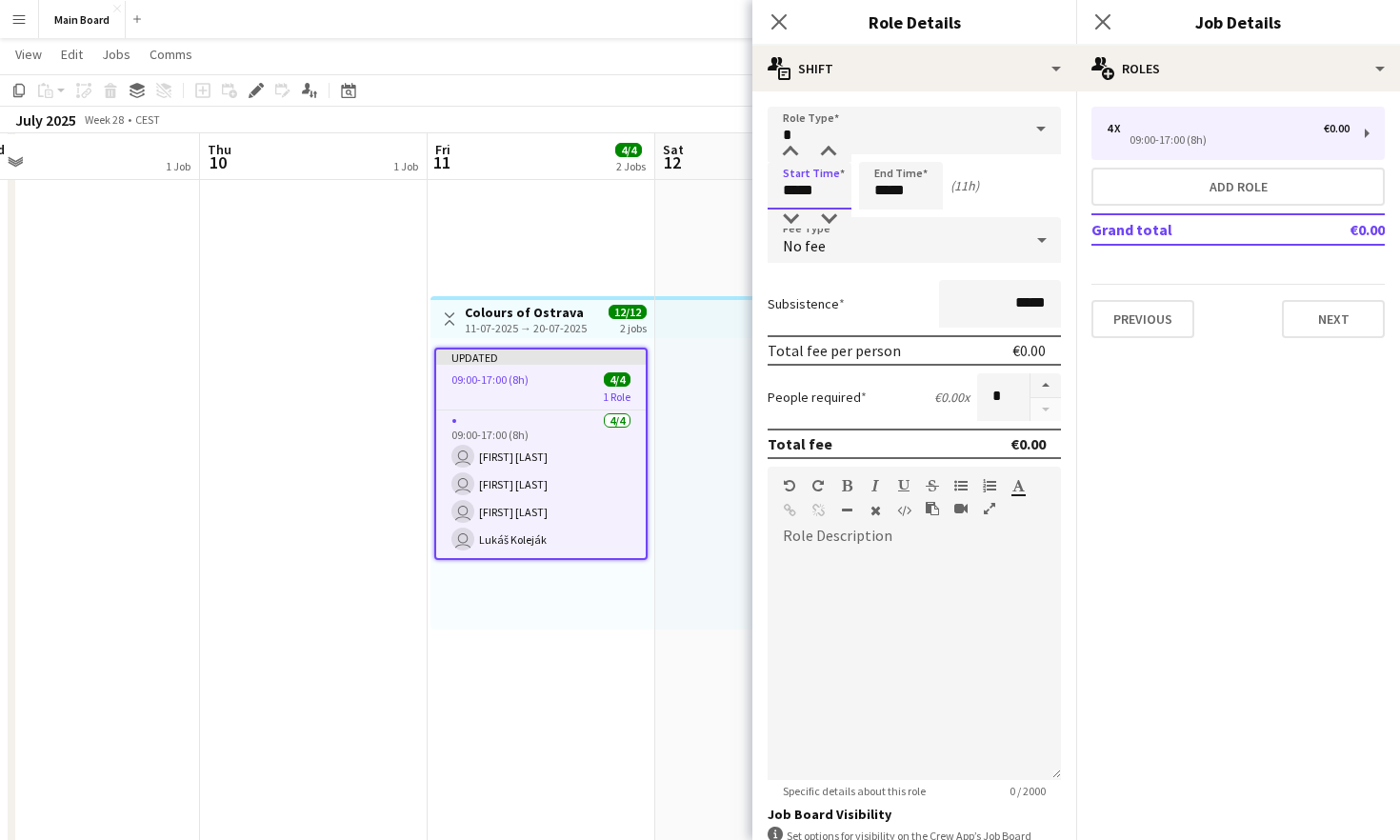 type on "*****" 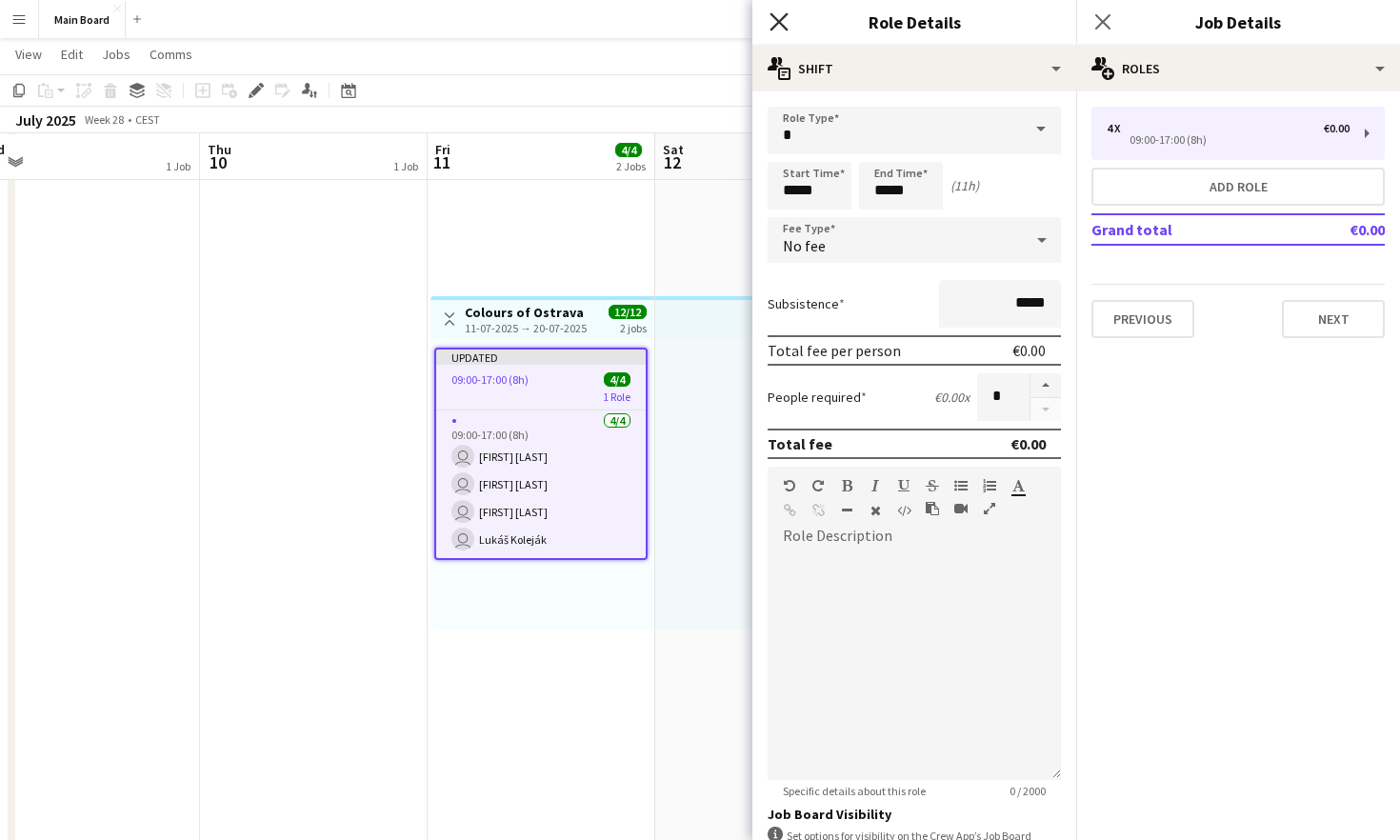 click on "Close pop-in" 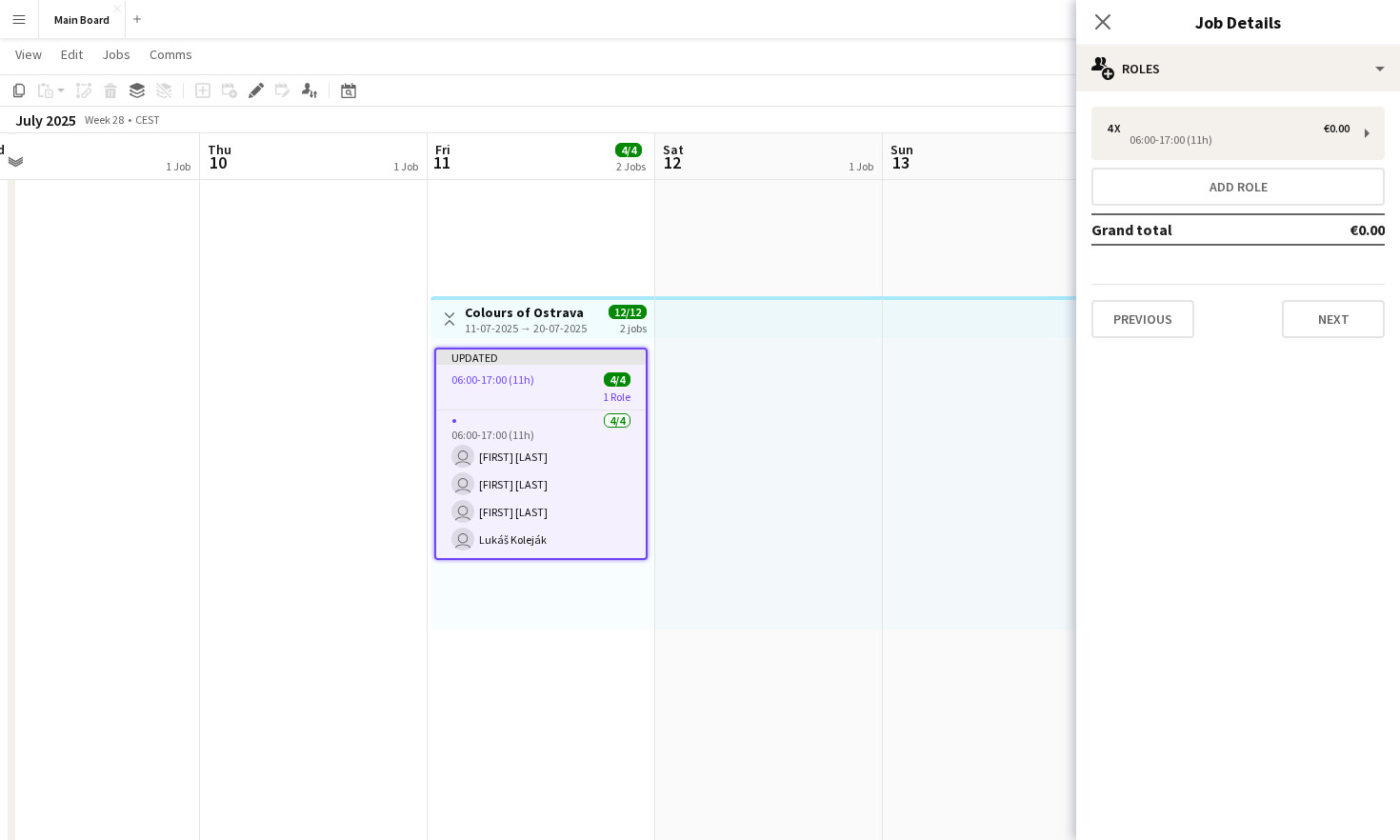 click on "Menu" at bounding box center (19, 19) 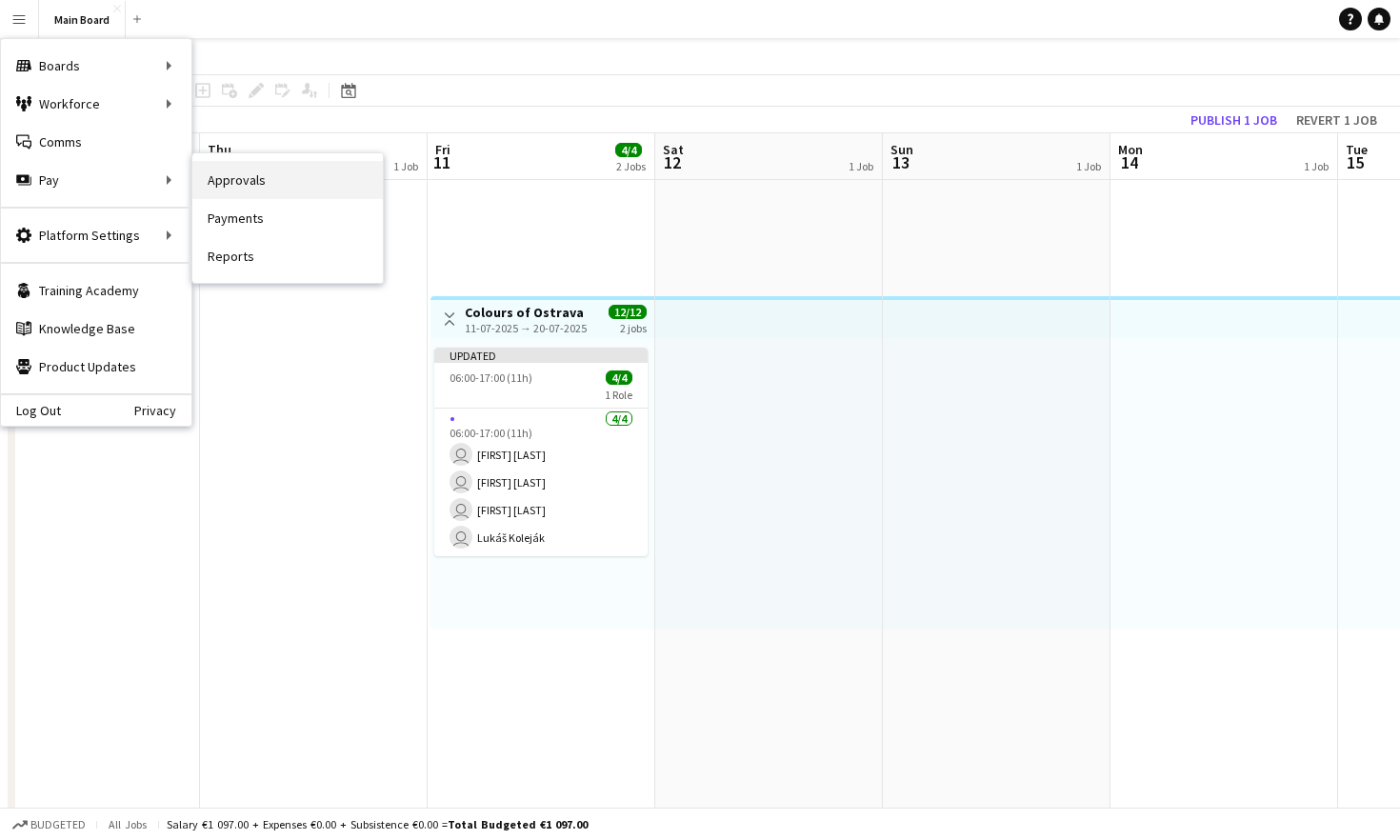 click on "Approvals" at bounding box center (288, 180) 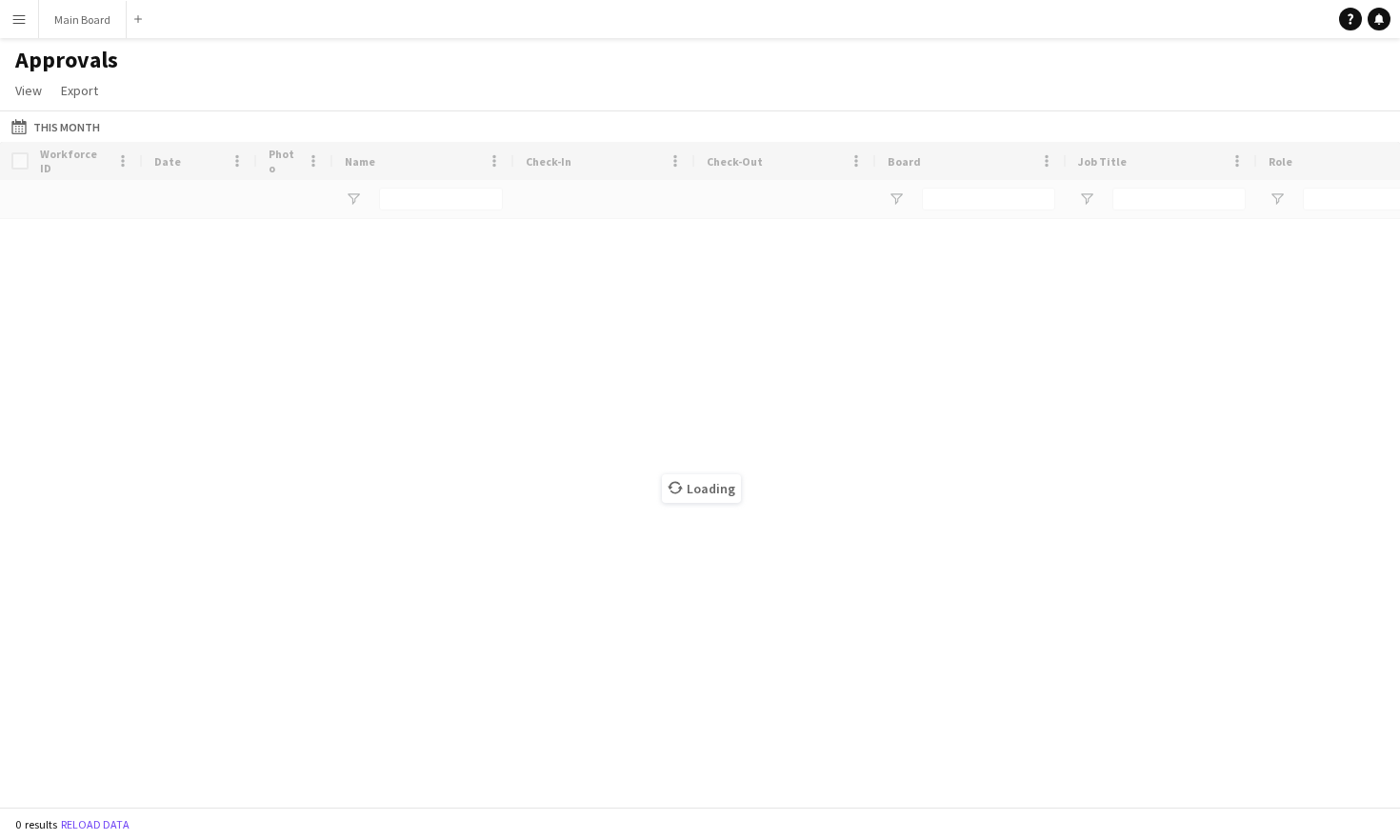 scroll, scrollTop: 0, scrollLeft: 0, axis: both 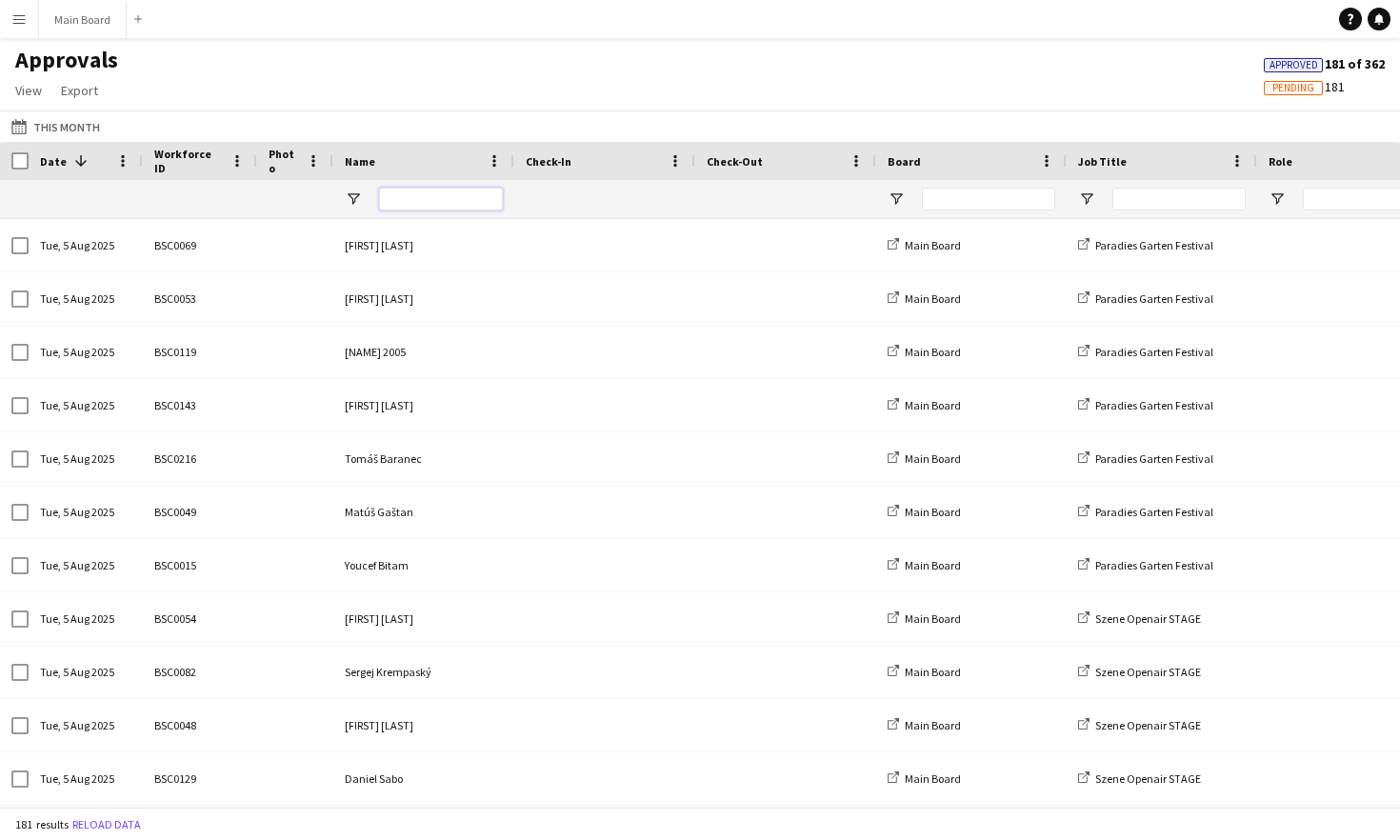 click at bounding box center (441, 199) 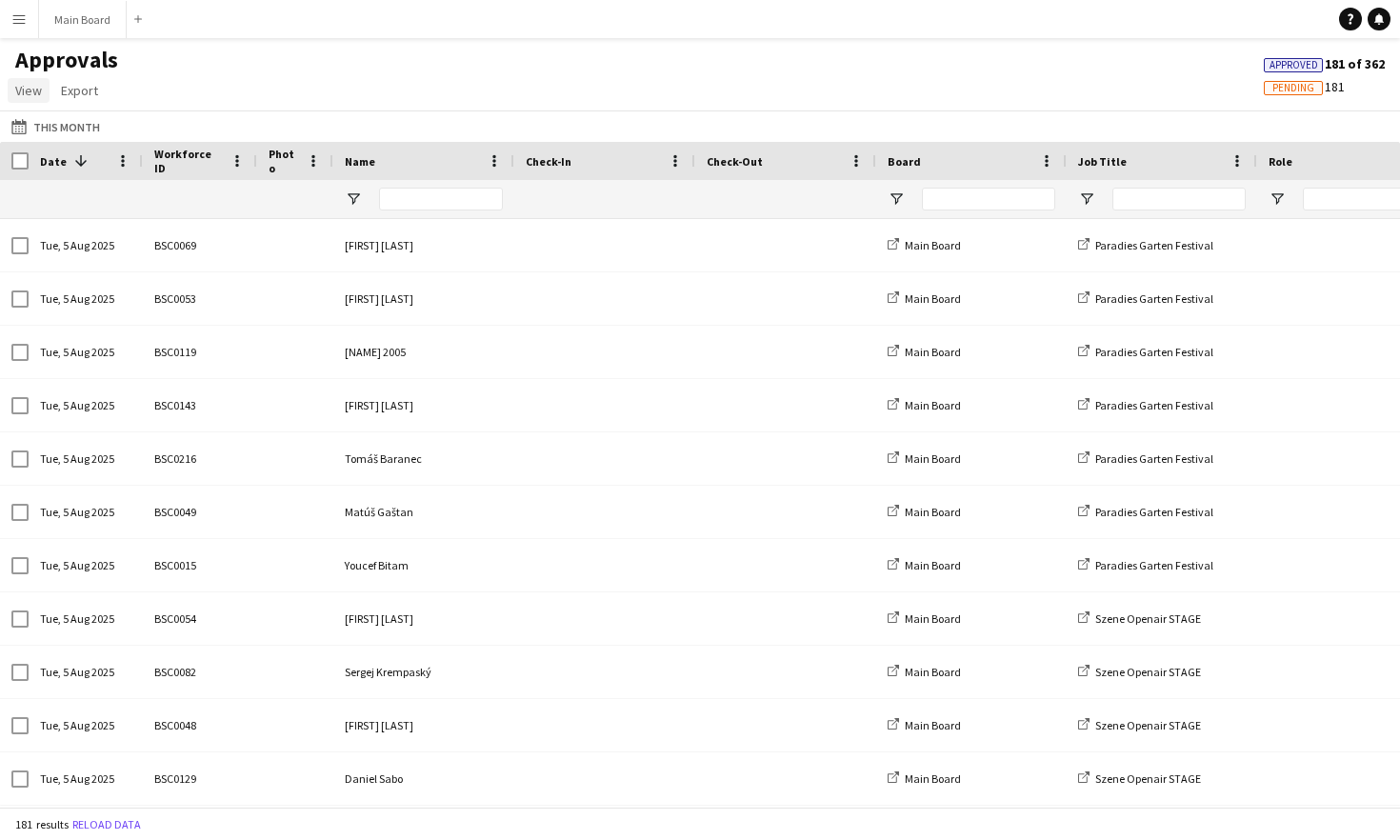 click on "View" 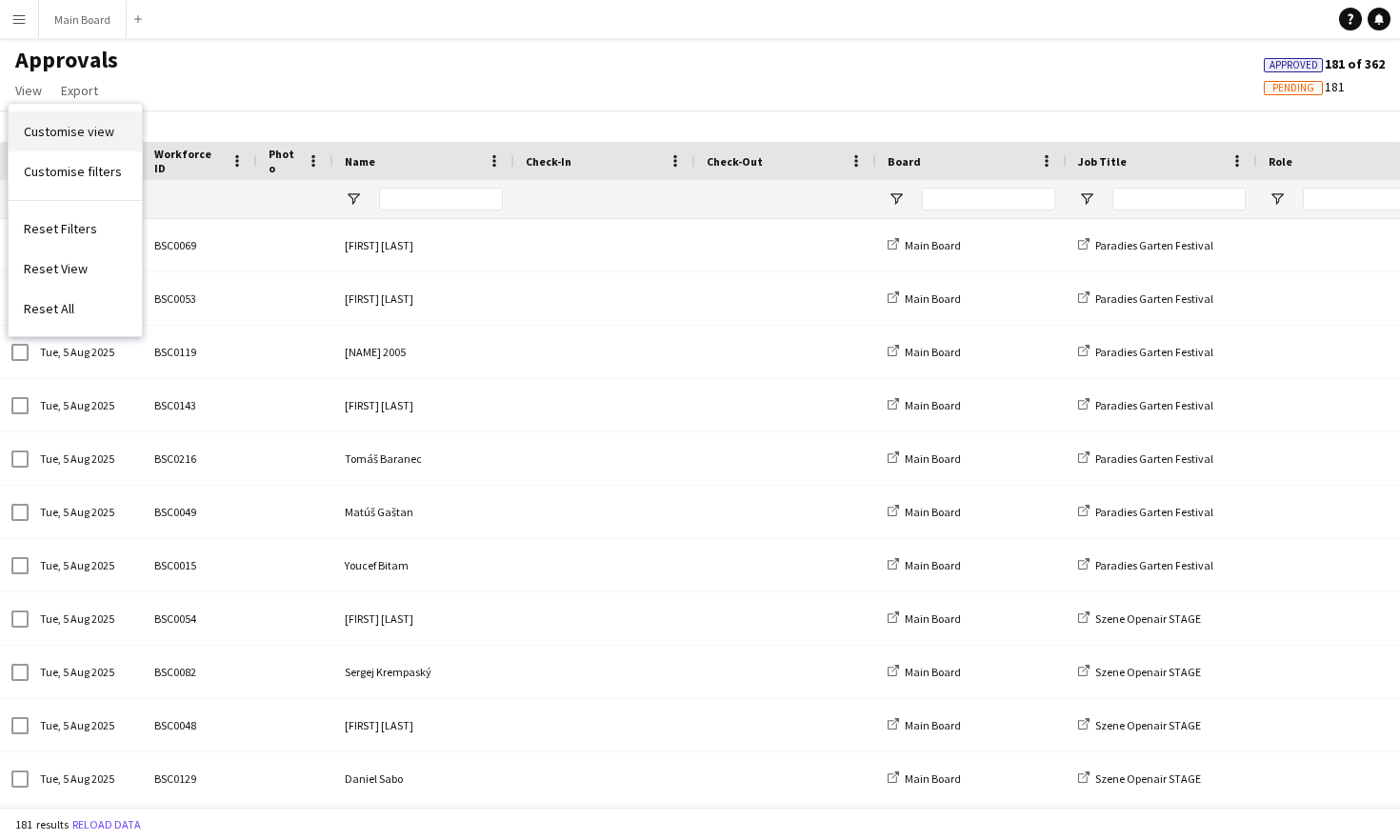 click on "Customise view" at bounding box center [69, 131] 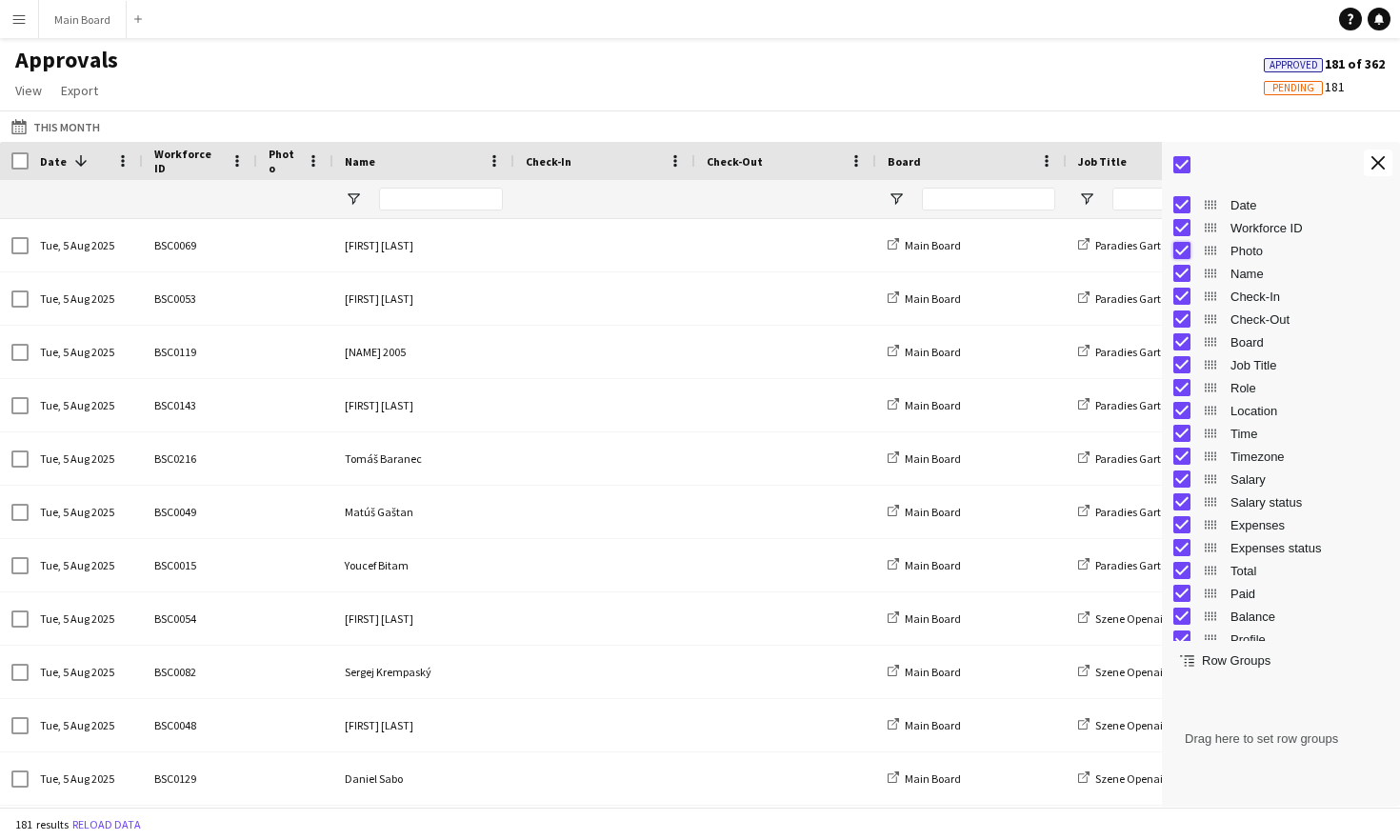 click on "Date
Workforce ID
Photo
Name
Check-In
Check-Out
Board Role" at bounding box center [1281, 468] 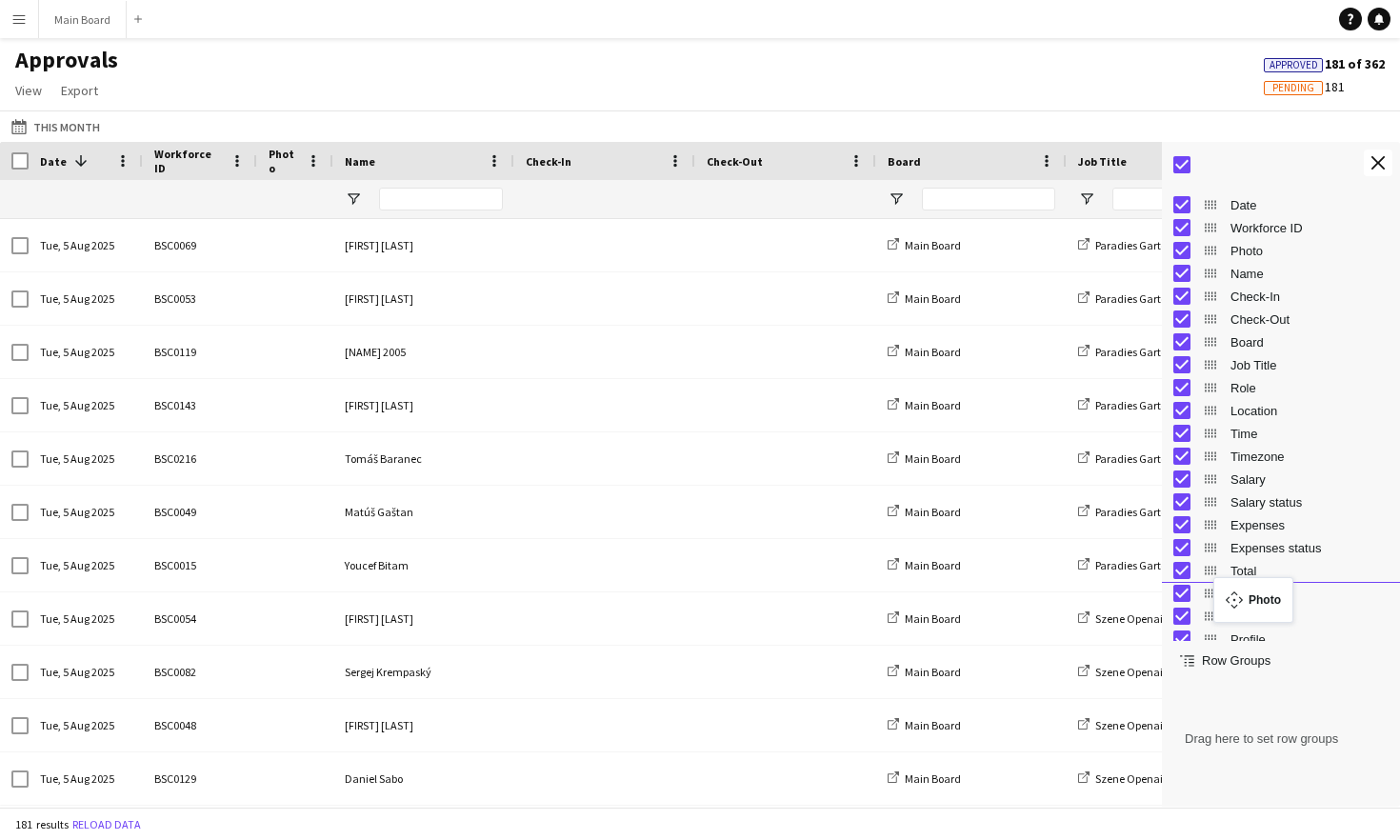 drag, startPoint x: 1206, startPoint y: 251, endPoint x: 1223, endPoint y: 589, distance: 338.42724 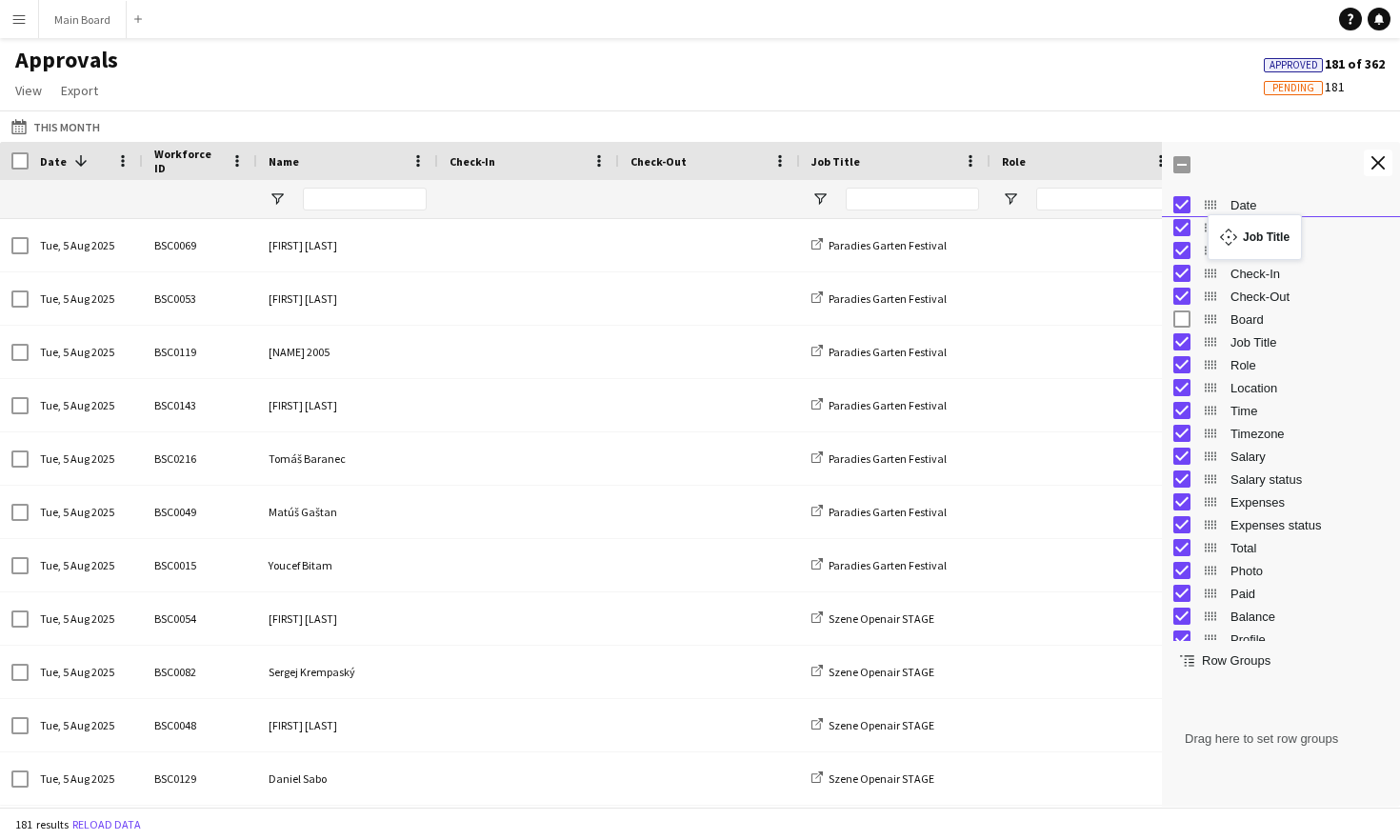drag, startPoint x: 1212, startPoint y: 345, endPoint x: 1217, endPoint y: 224, distance: 121.10326 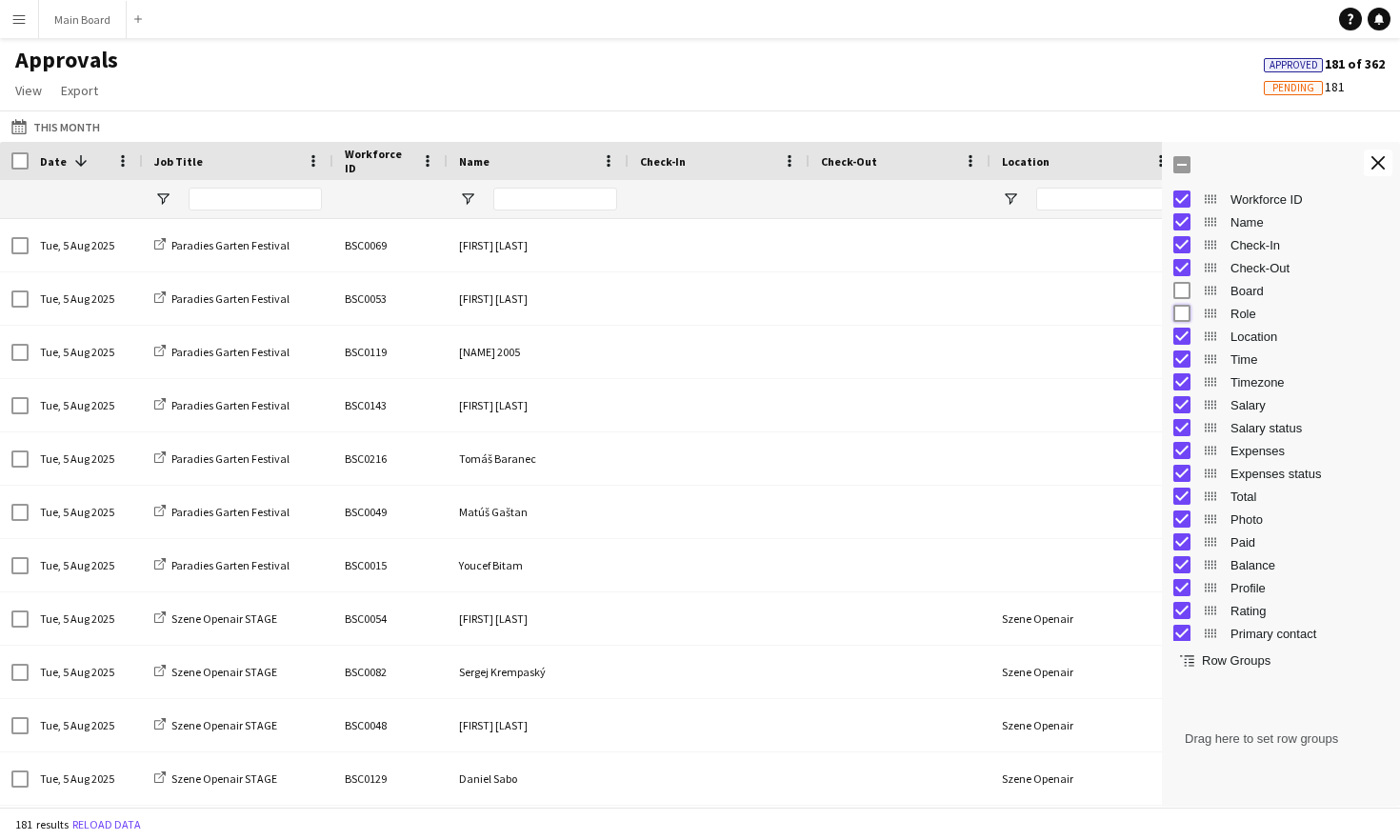 scroll, scrollTop: 55, scrollLeft: 0, axis: vertical 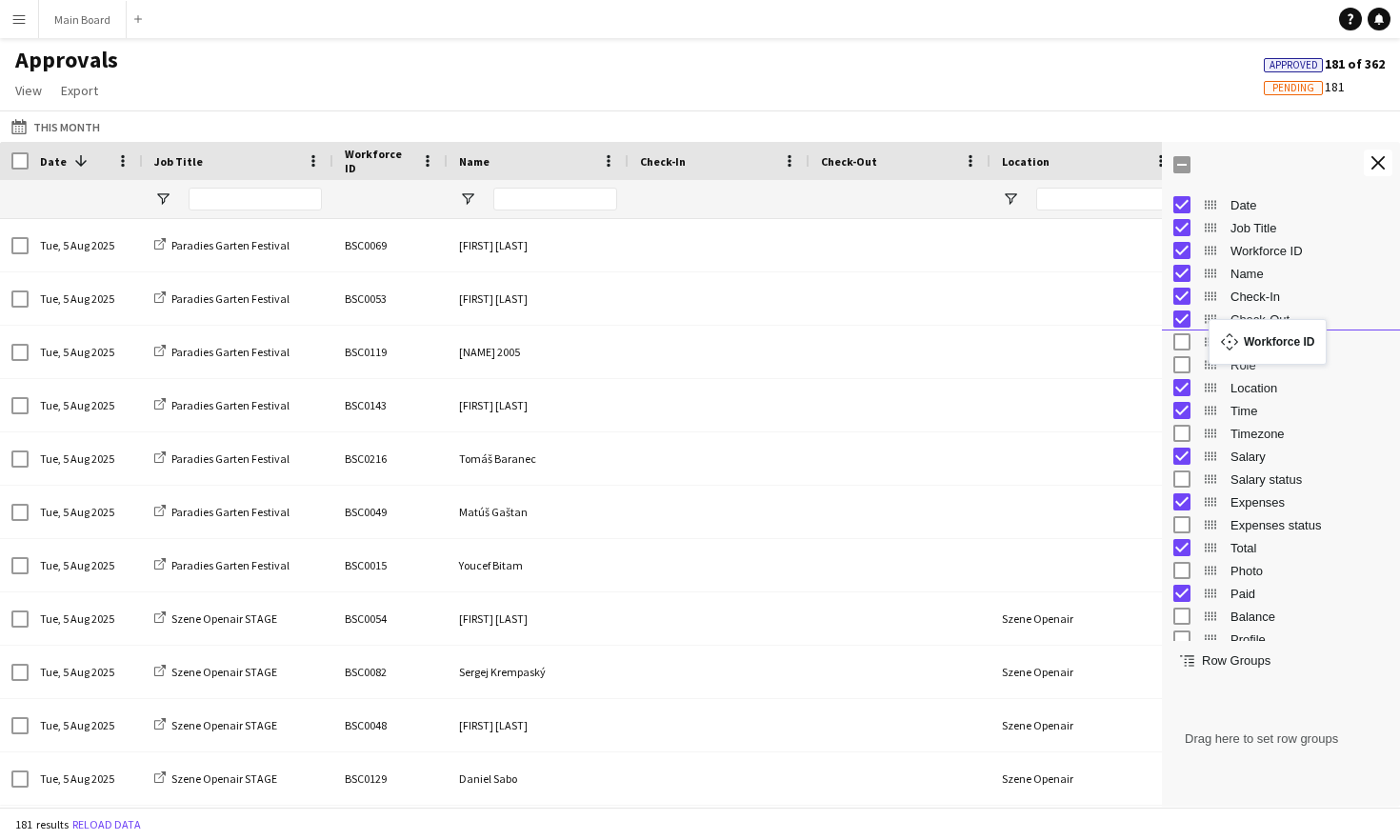 drag, startPoint x: 1209, startPoint y: 250, endPoint x: 1218, endPoint y: 331, distance: 81.498466 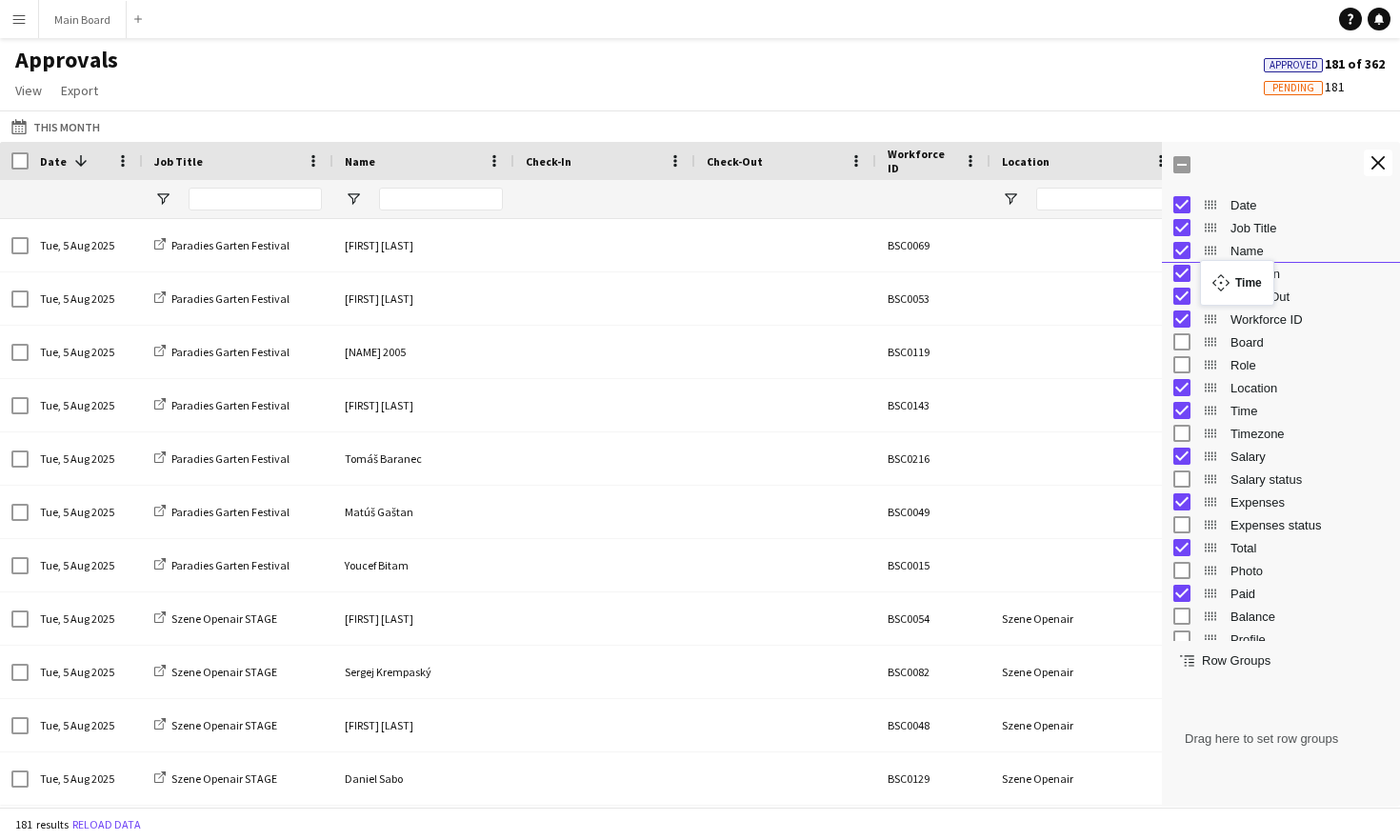 drag, startPoint x: 1213, startPoint y: 410, endPoint x: 1209, endPoint y: 270, distance: 140.05713 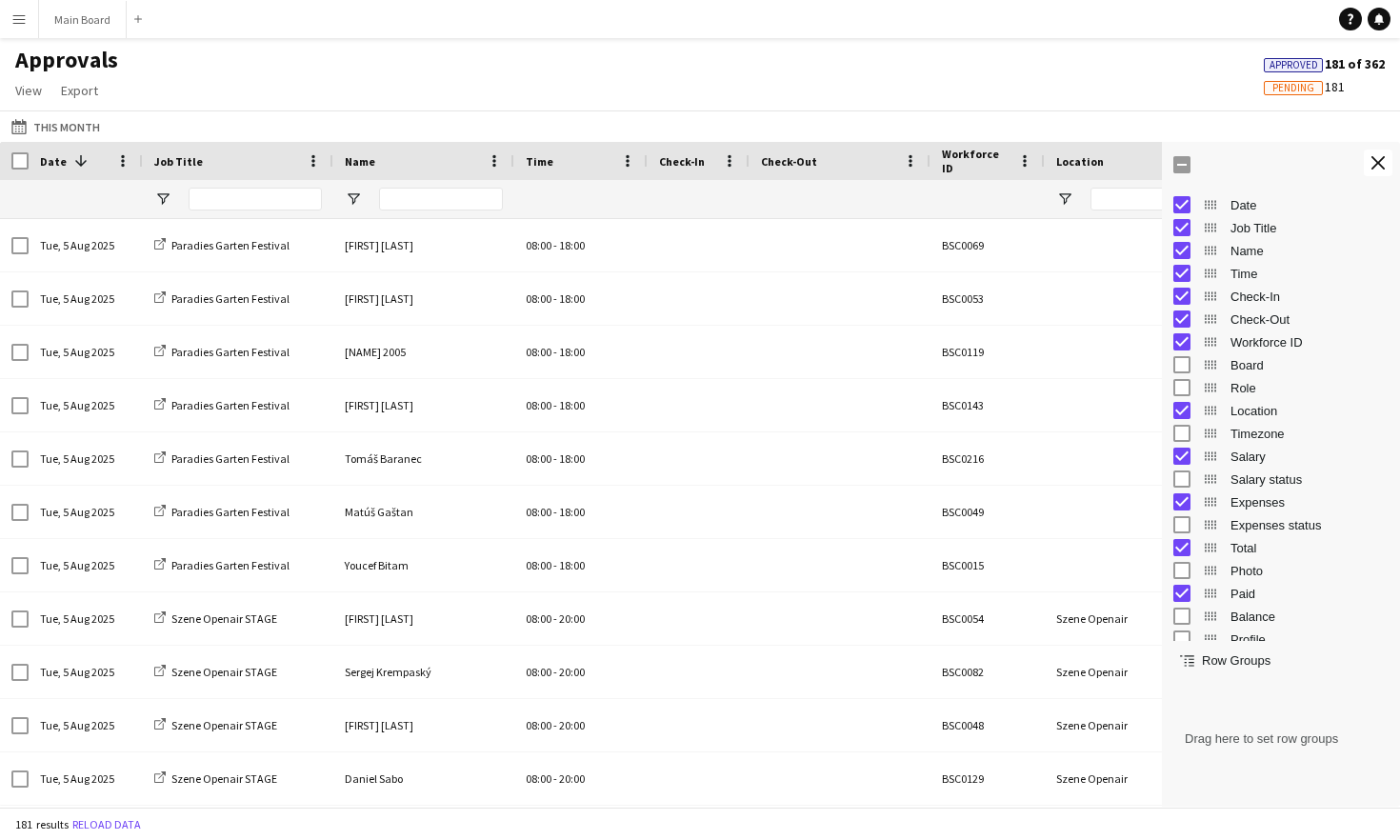 drag, startPoint x: 825, startPoint y: 160, endPoint x: 744, endPoint y: 165, distance: 81.154174 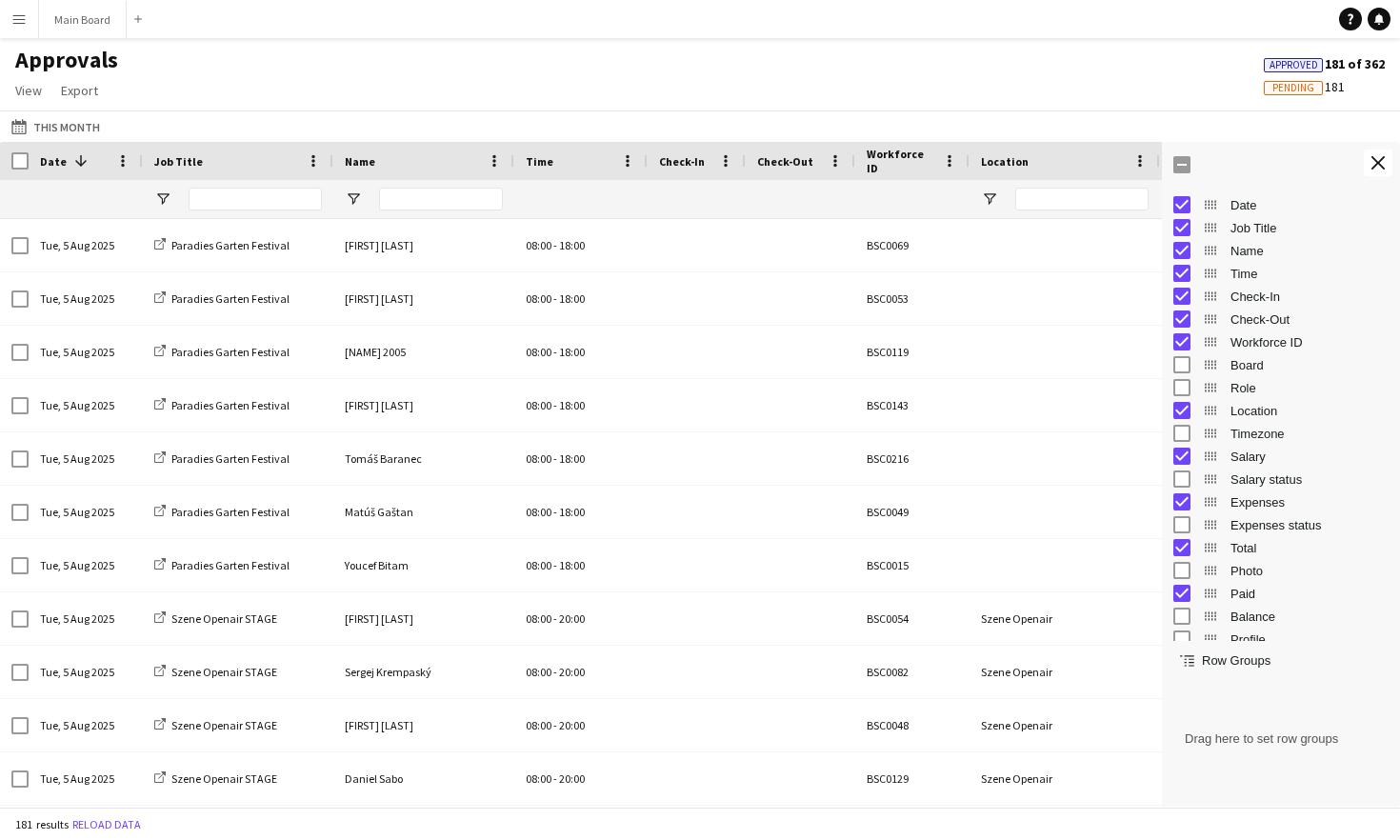 drag, startPoint x: 924, startPoint y: 158, endPoint x: 852, endPoint y: 161, distance: 72.062473 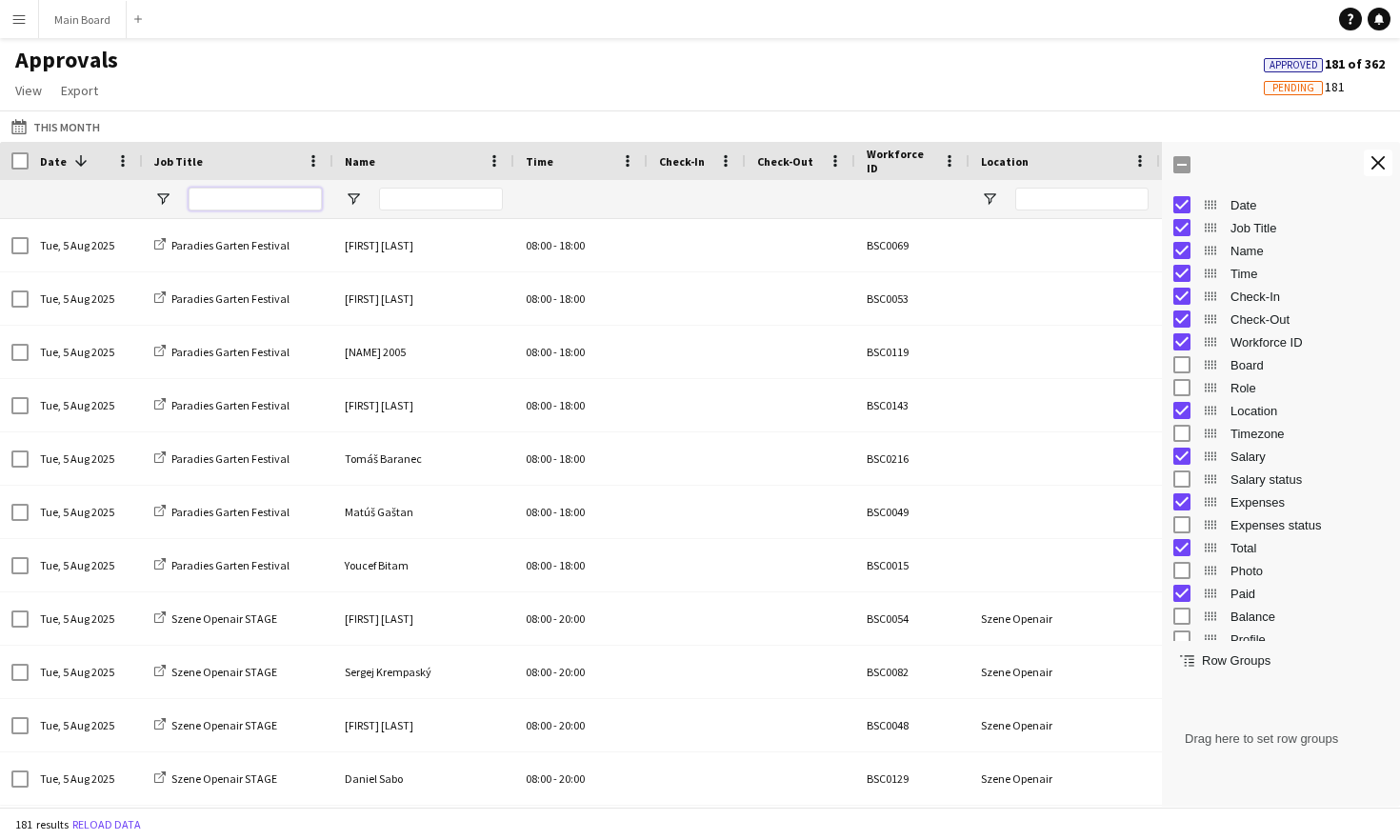 click at bounding box center [255, 199] 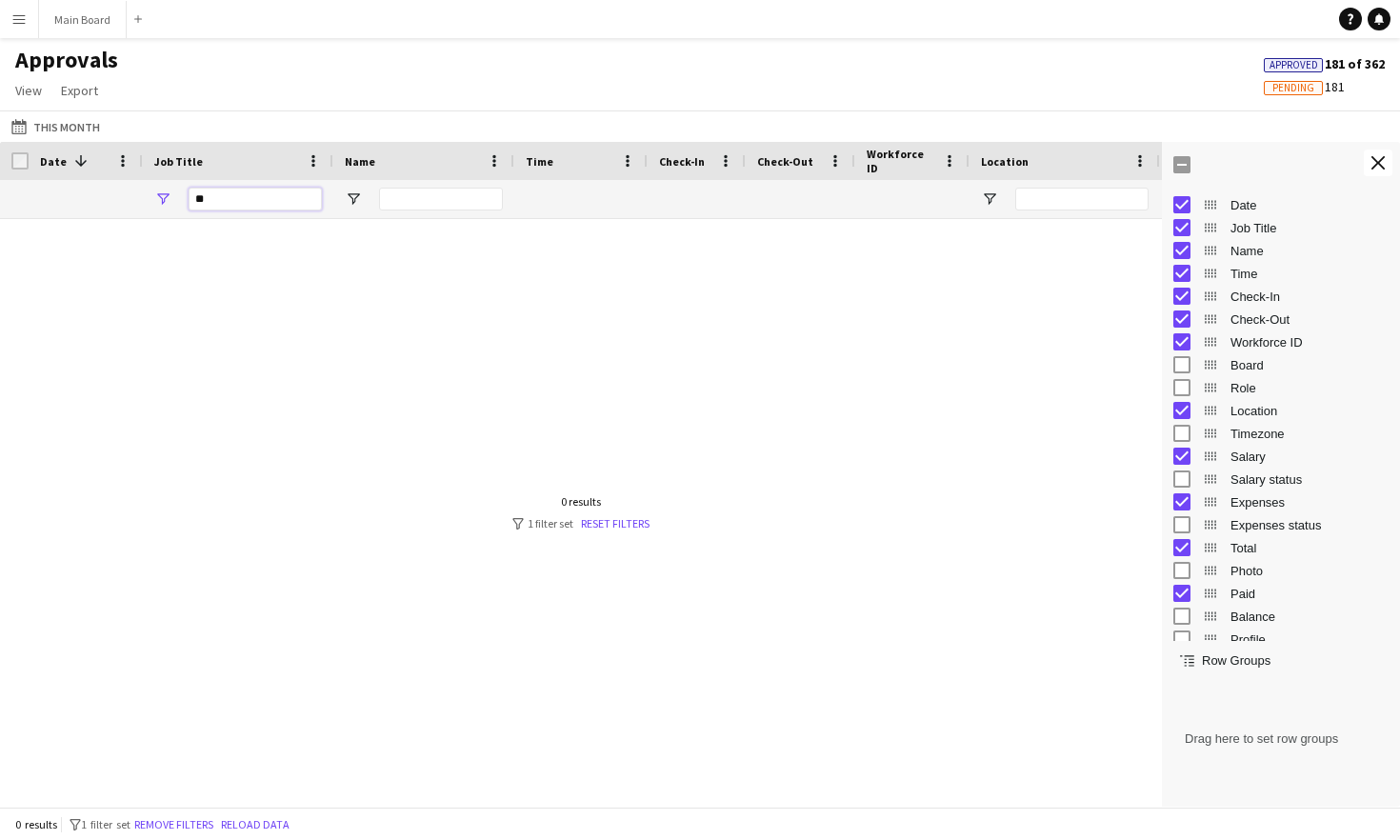 type on "*" 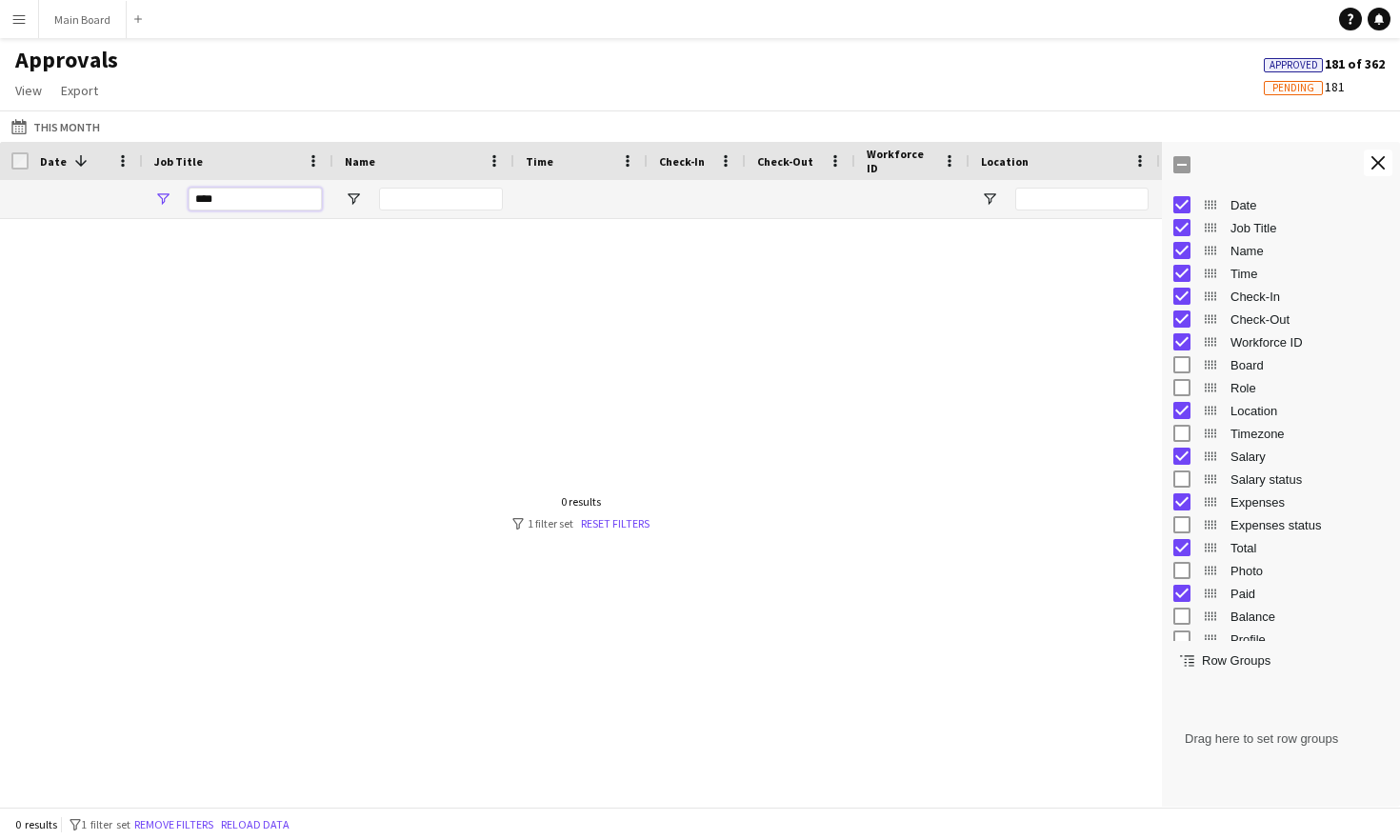click on "****" at bounding box center [255, 199] 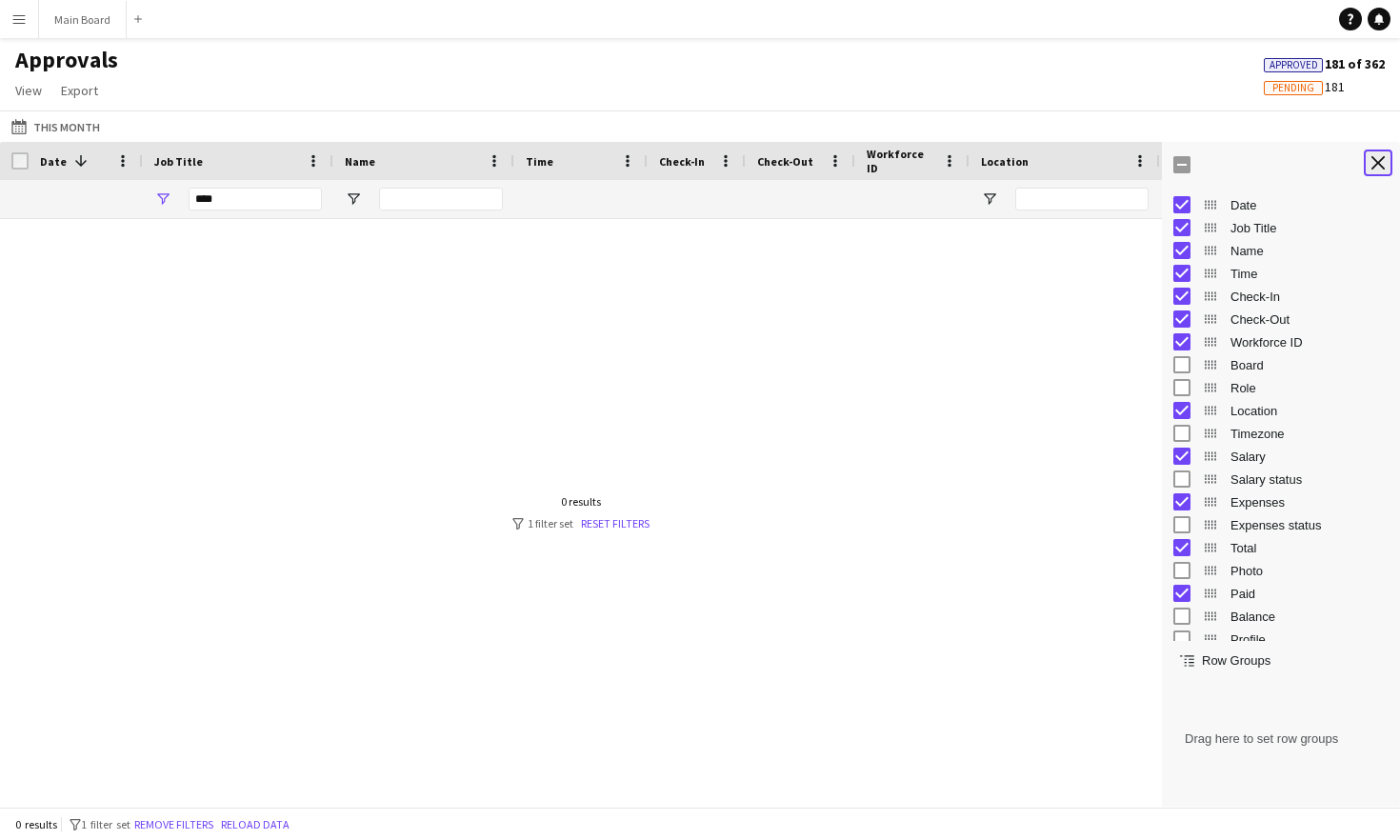 click on "Close tool panel" 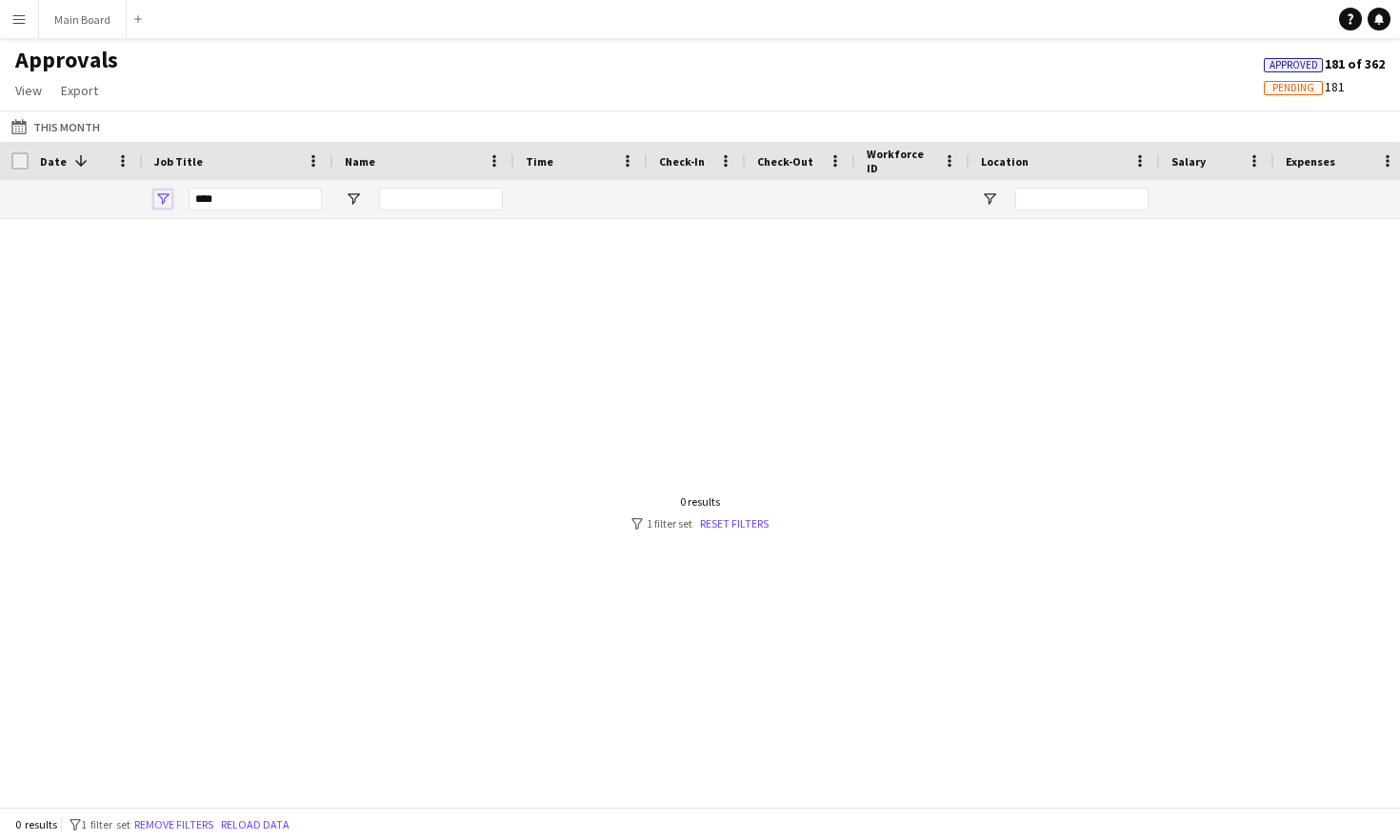 click at bounding box center (163, 199) 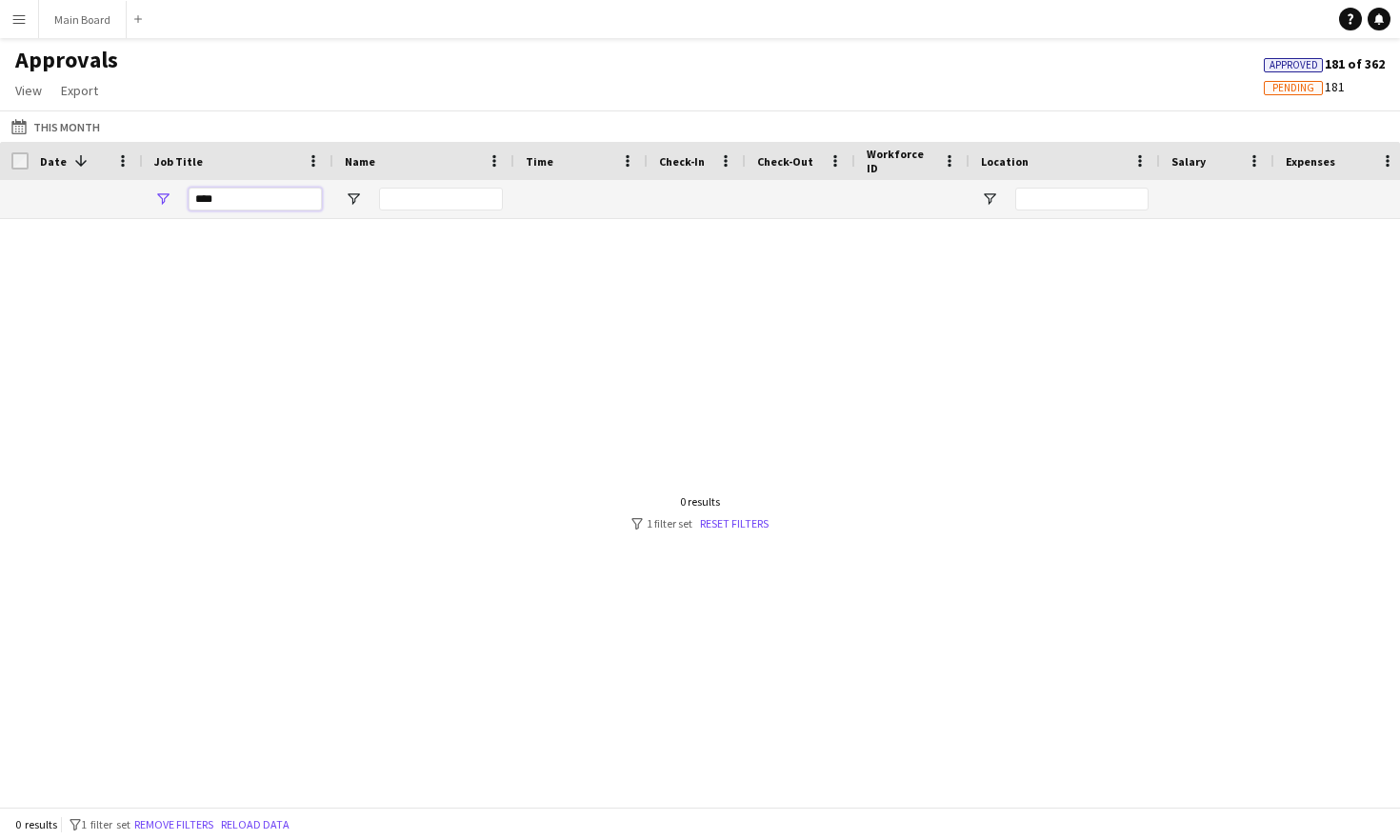 click on "****" at bounding box center [255, 199] 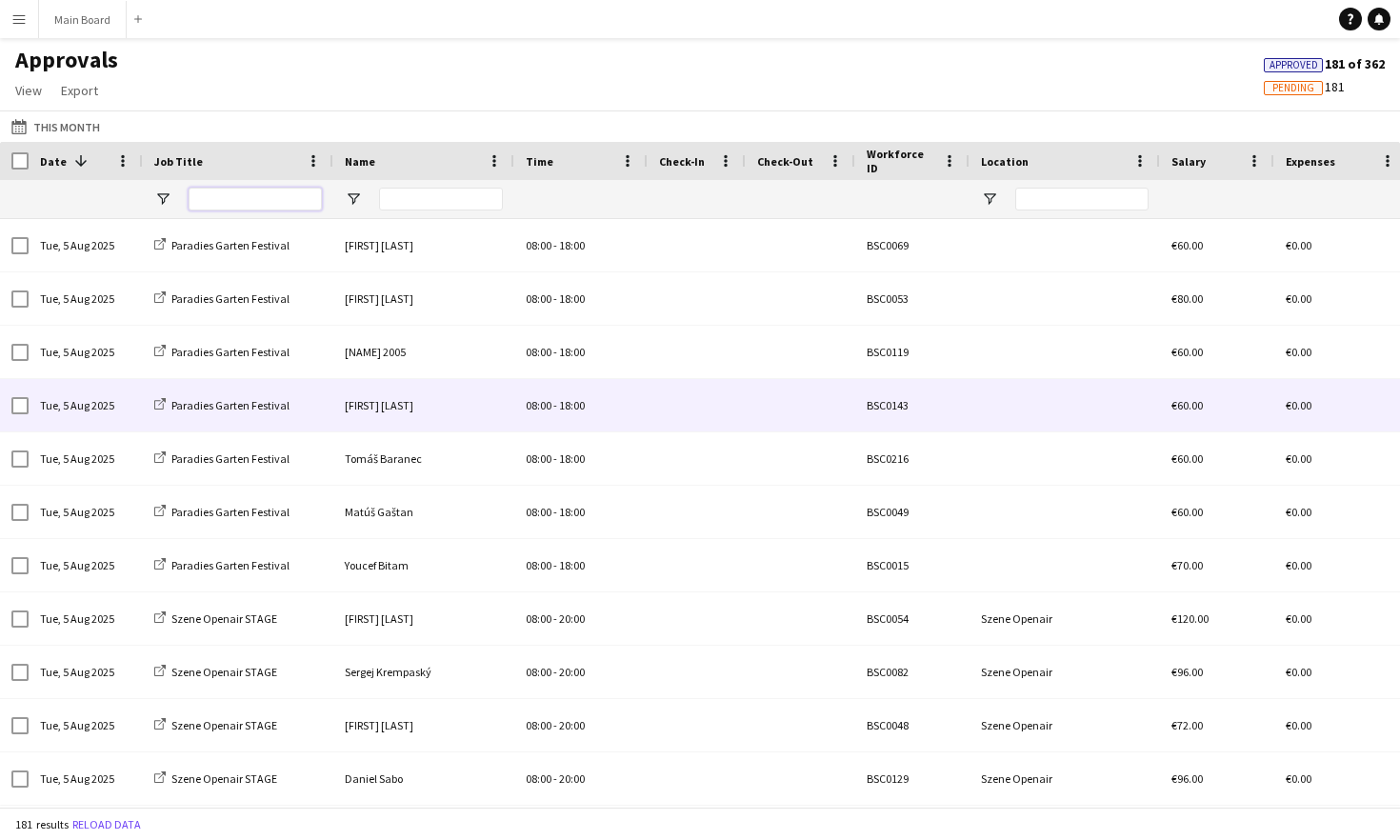 scroll, scrollTop: 186, scrollLeft: 0, axis: vertical 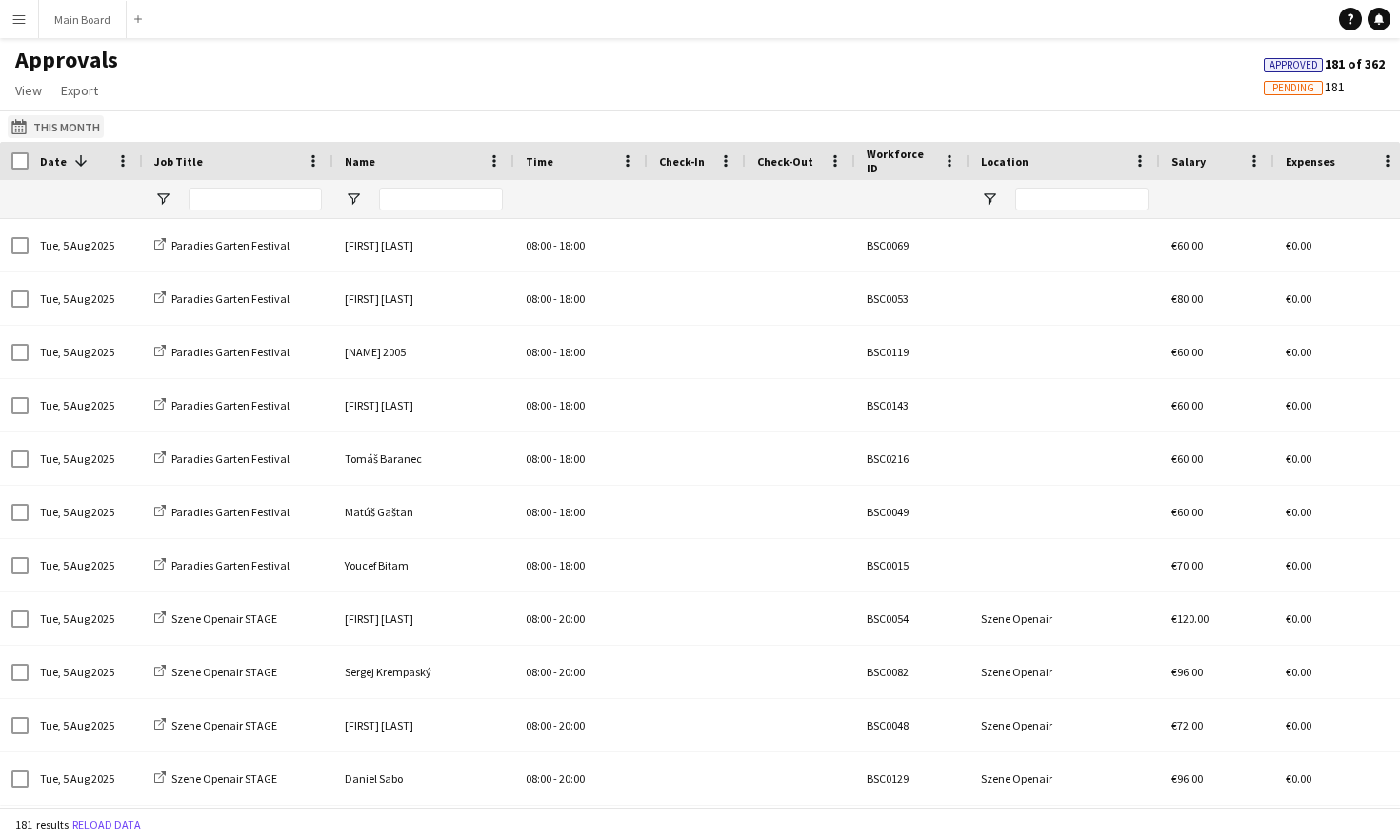 click on "This Month
This Month" 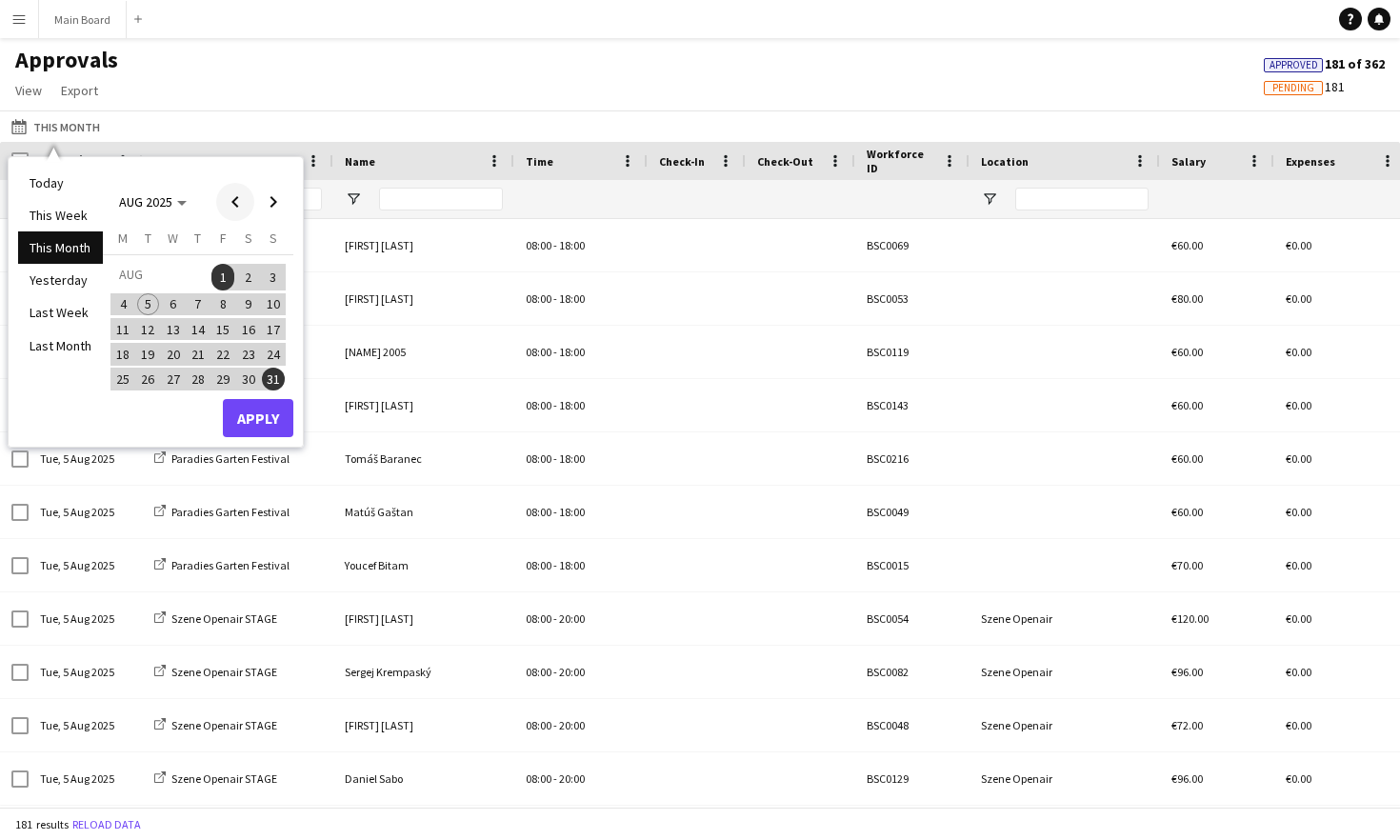 click at bounding box center (235, 202) 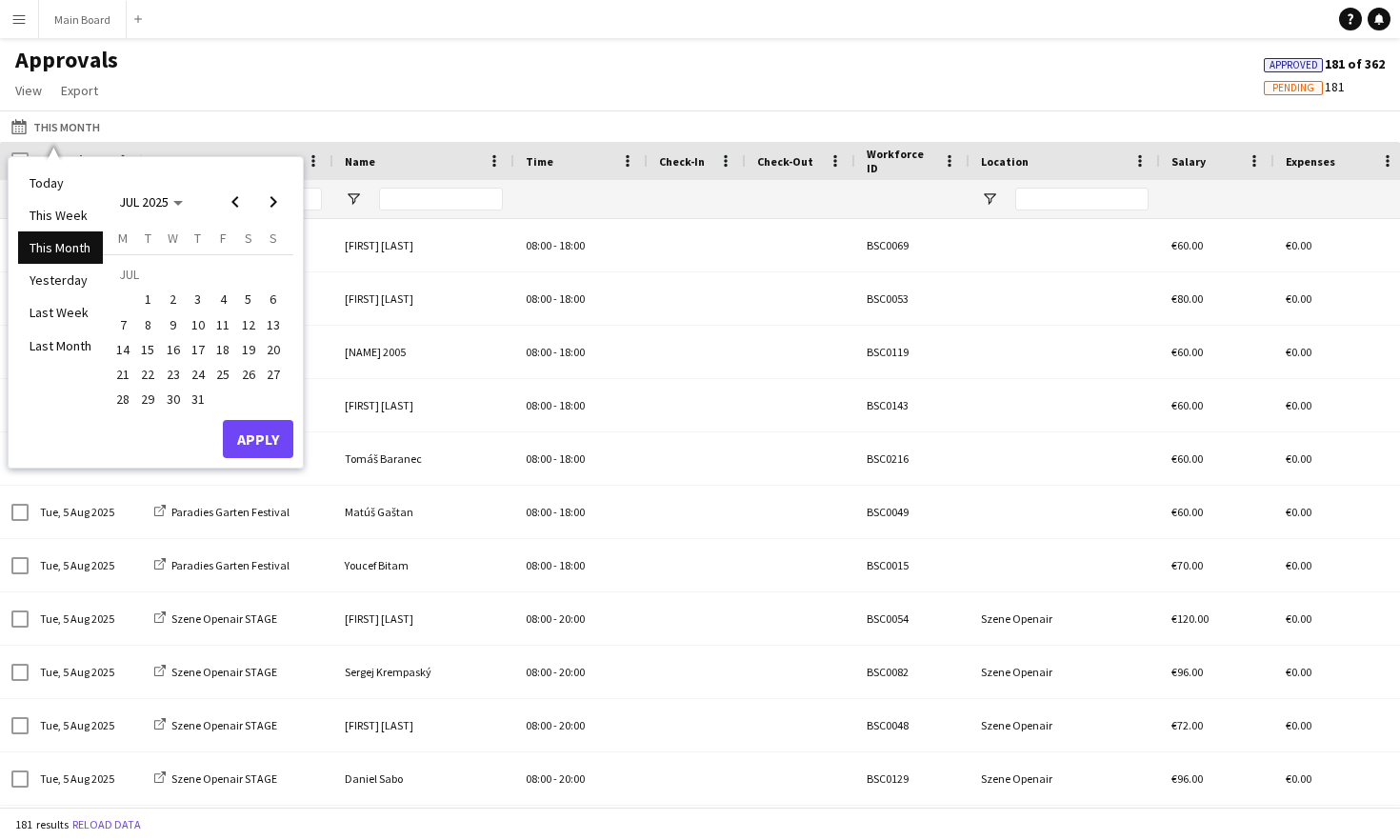 click on "10" at bounding box center (198, 325) 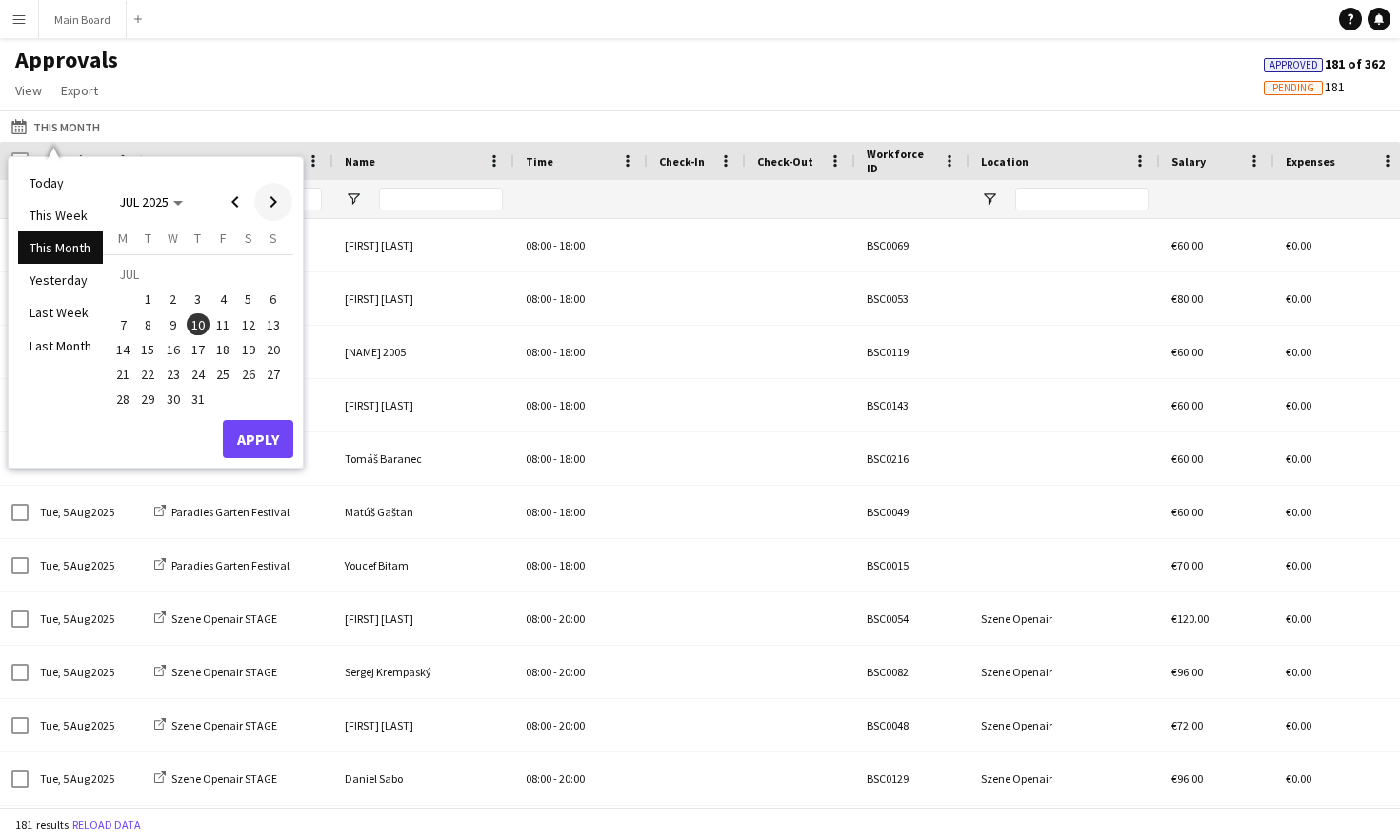 click at bounding box center [273, 202] 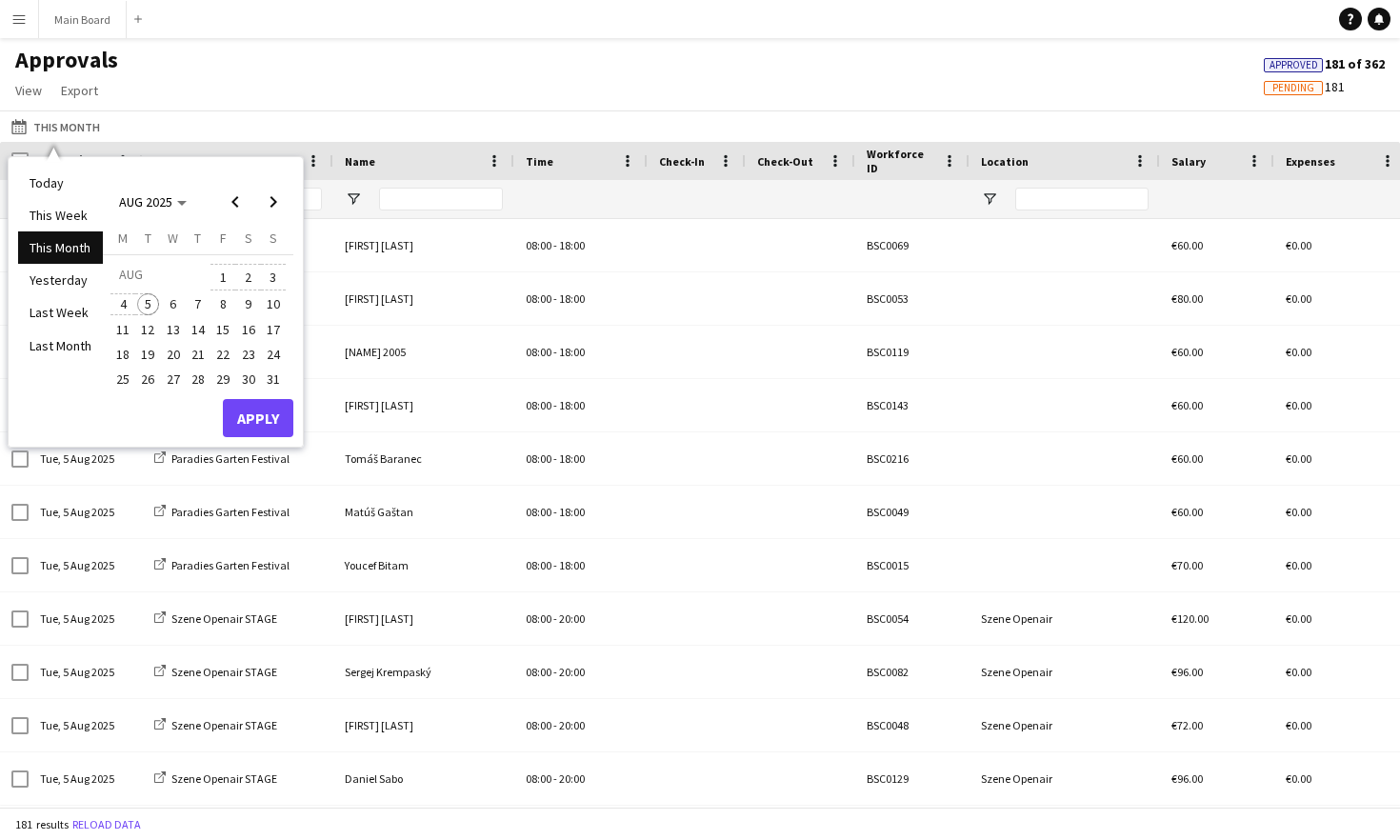 click on "5" at bounding box center (149, 305) 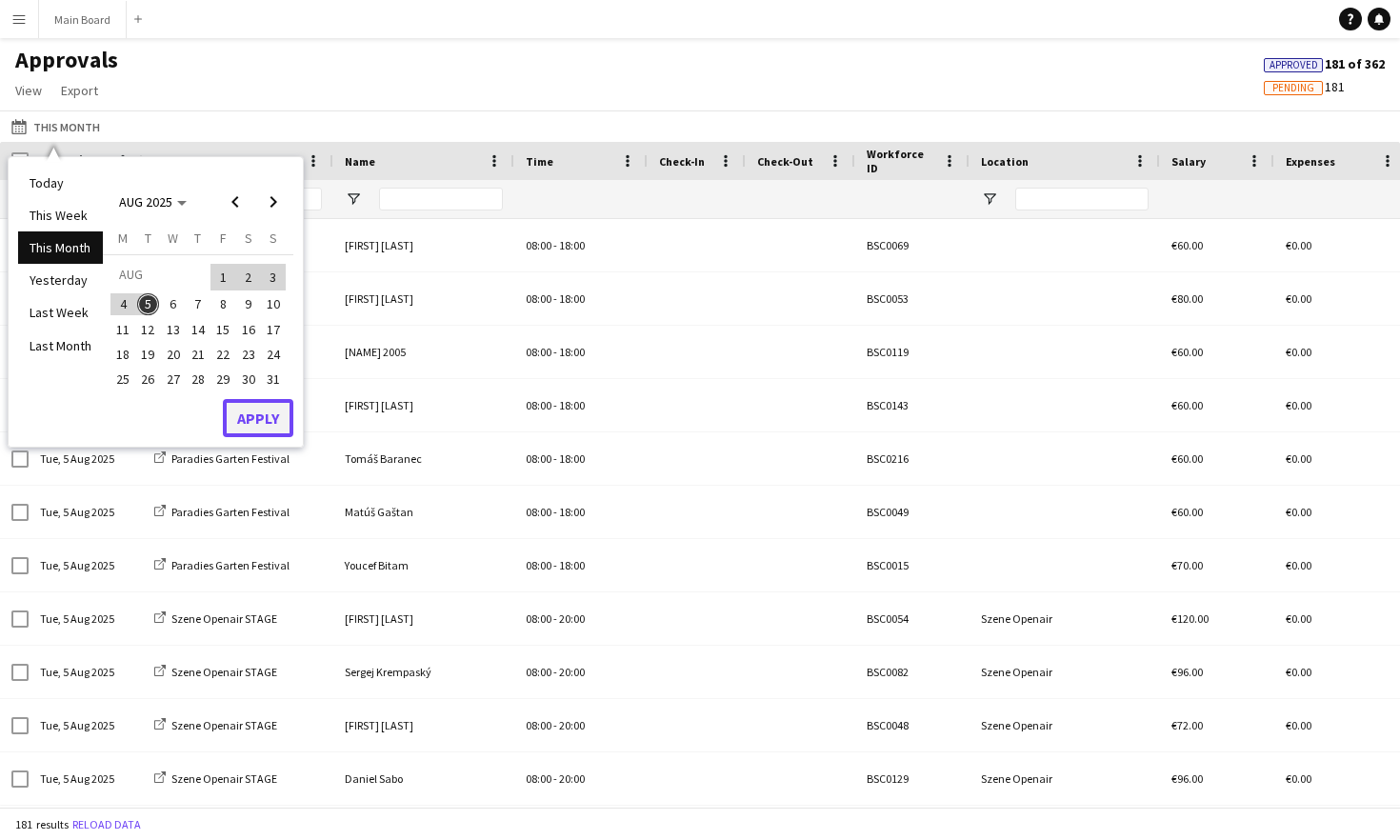 click on "Apply" at bounding box center (258, 418) 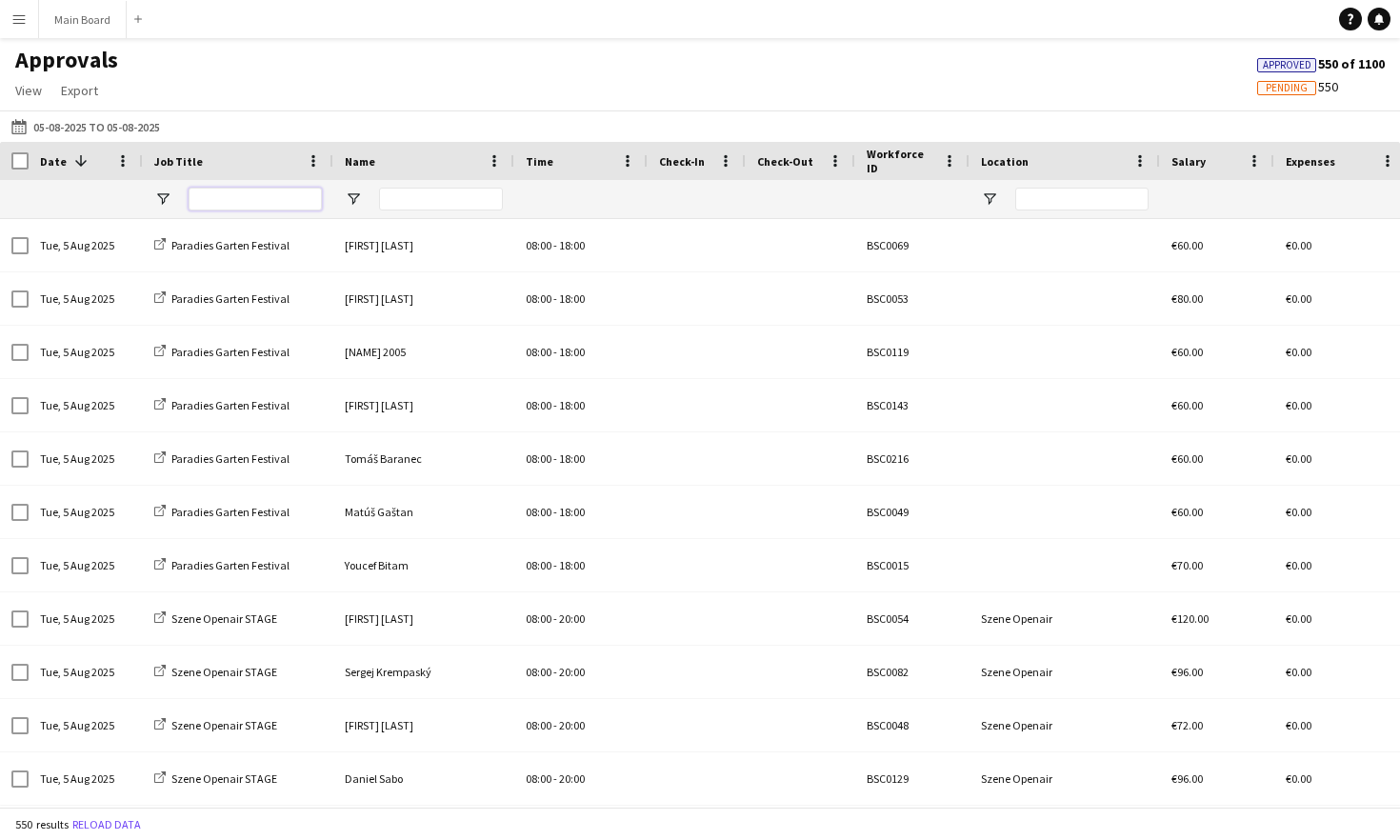 click at bounding box center (255, 199) 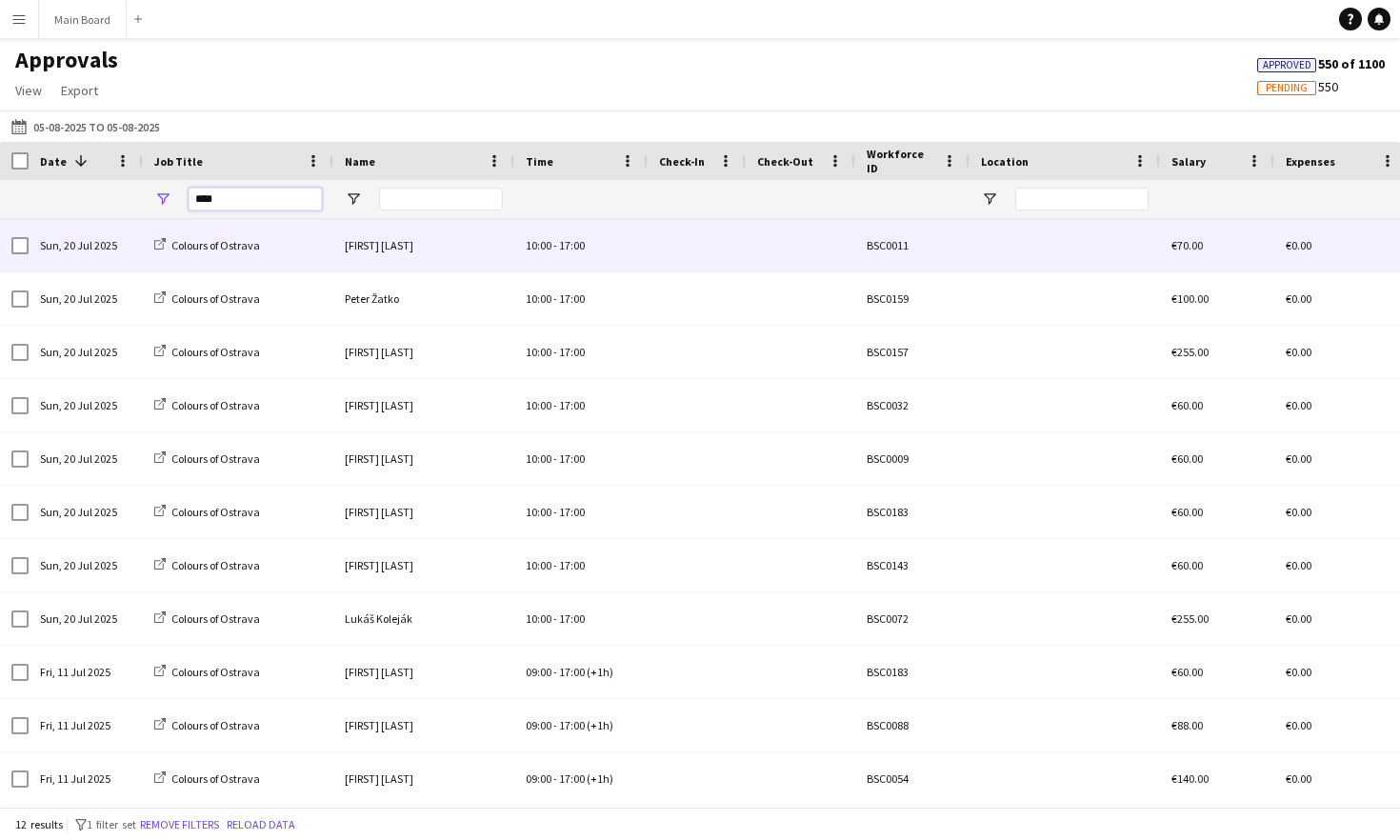 scroll, scrollTop: 52, scrollLeft: 0, axis: vertical 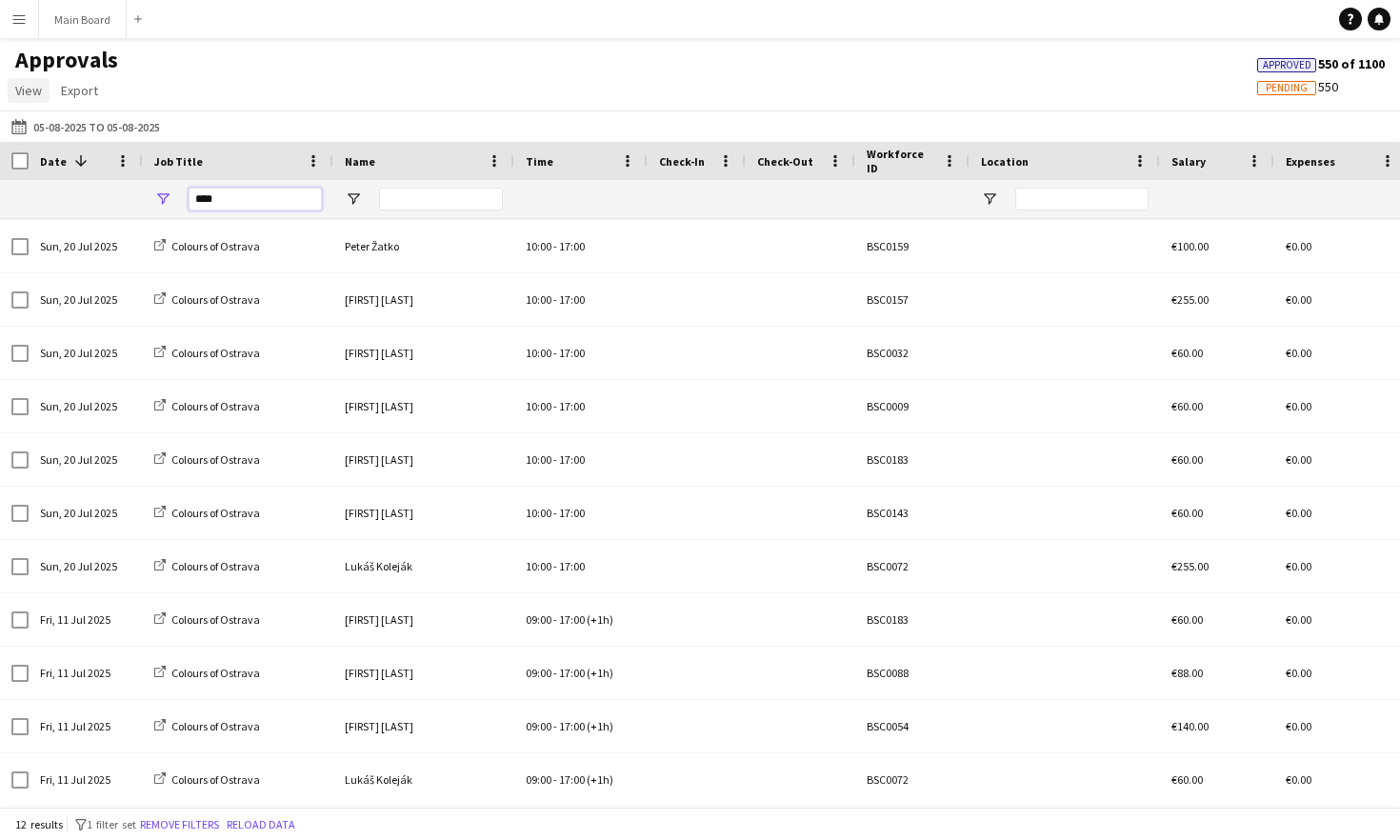 type on "****" 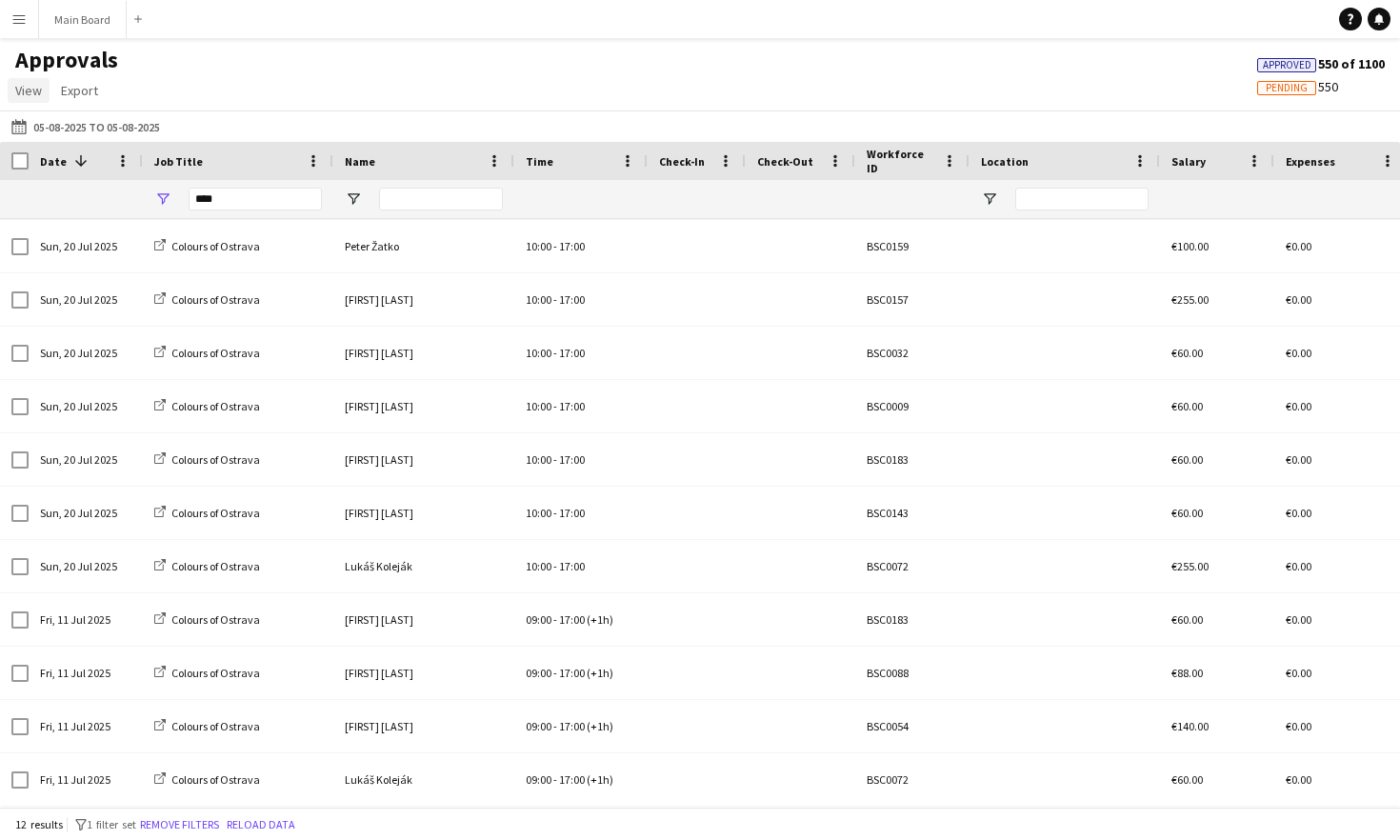 click on "View" 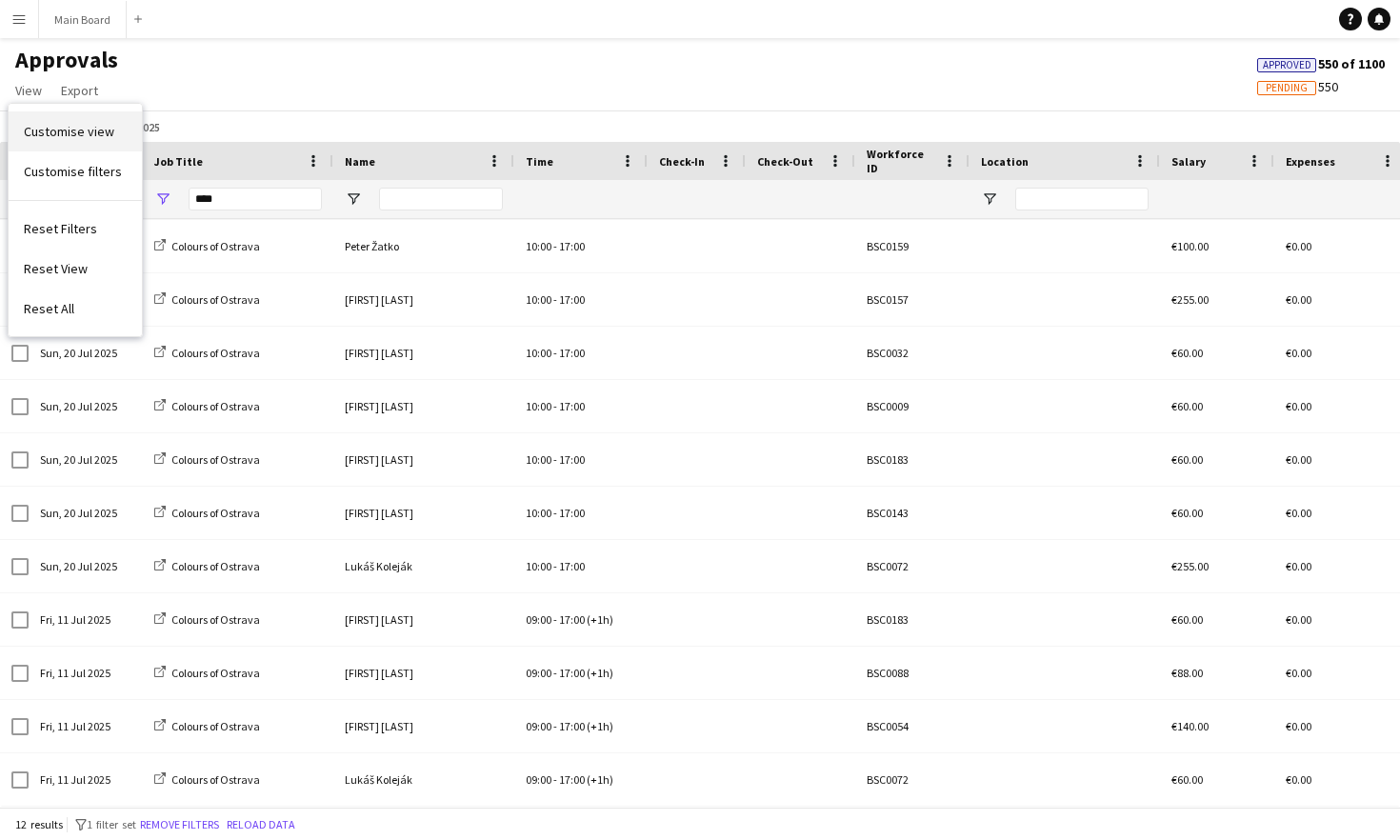 click on "Customise view" at bounding box center [69, 131] 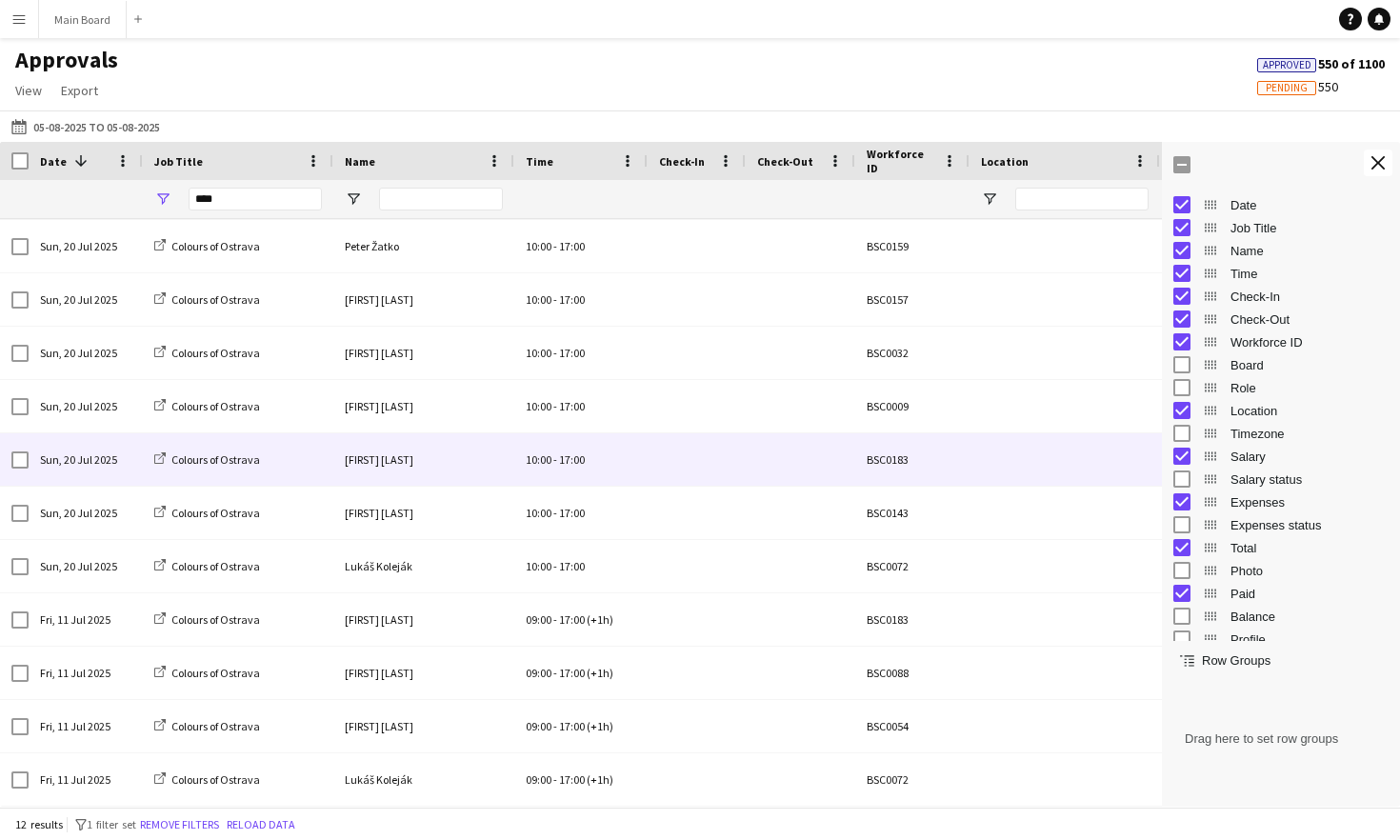 scroll, scrollTop: 0, scrollLeft: 189, axis: horizontal 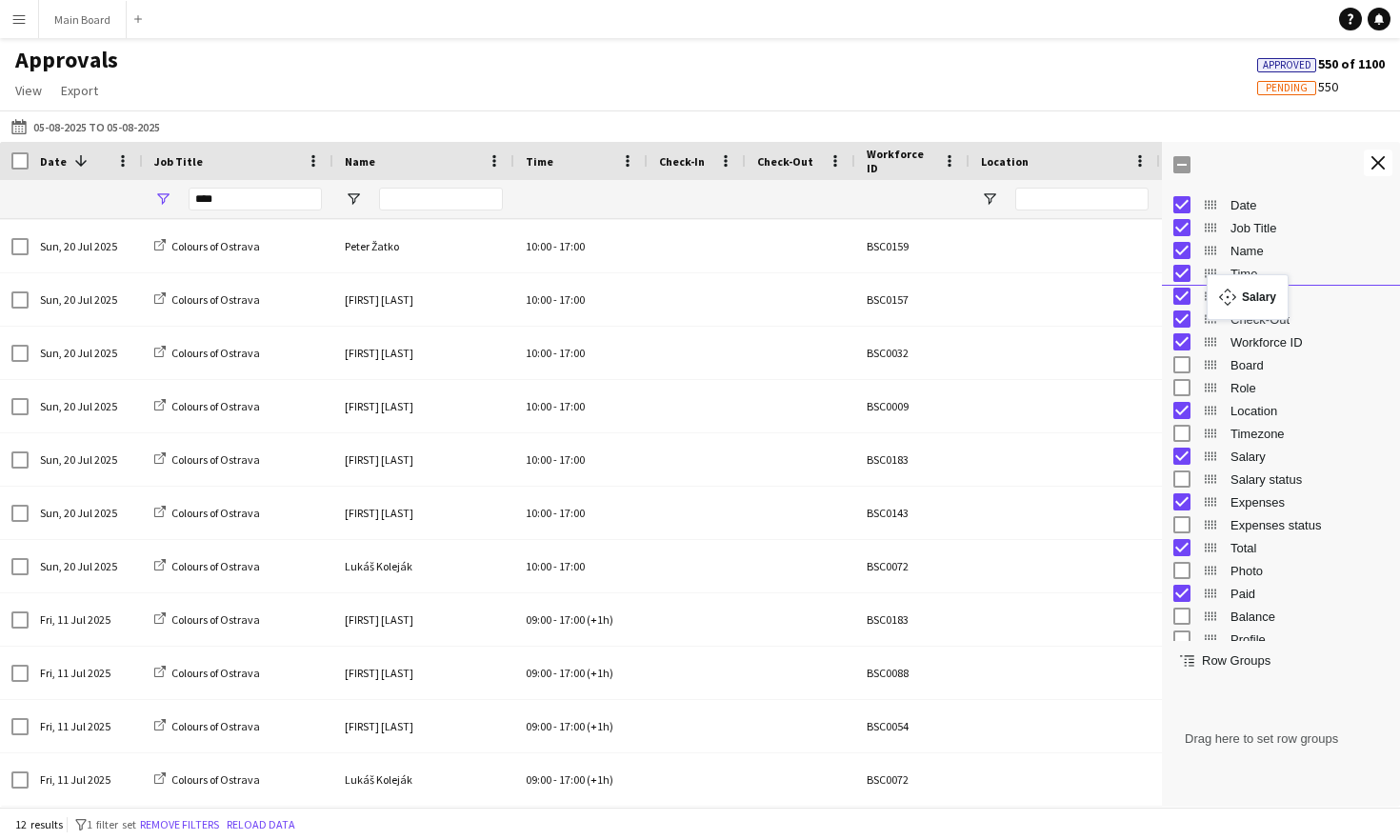 drag, startPoint x: 1205, startPoint y: 460, endPoint x: 1216, endPoint y: 292, distance: 168.35973 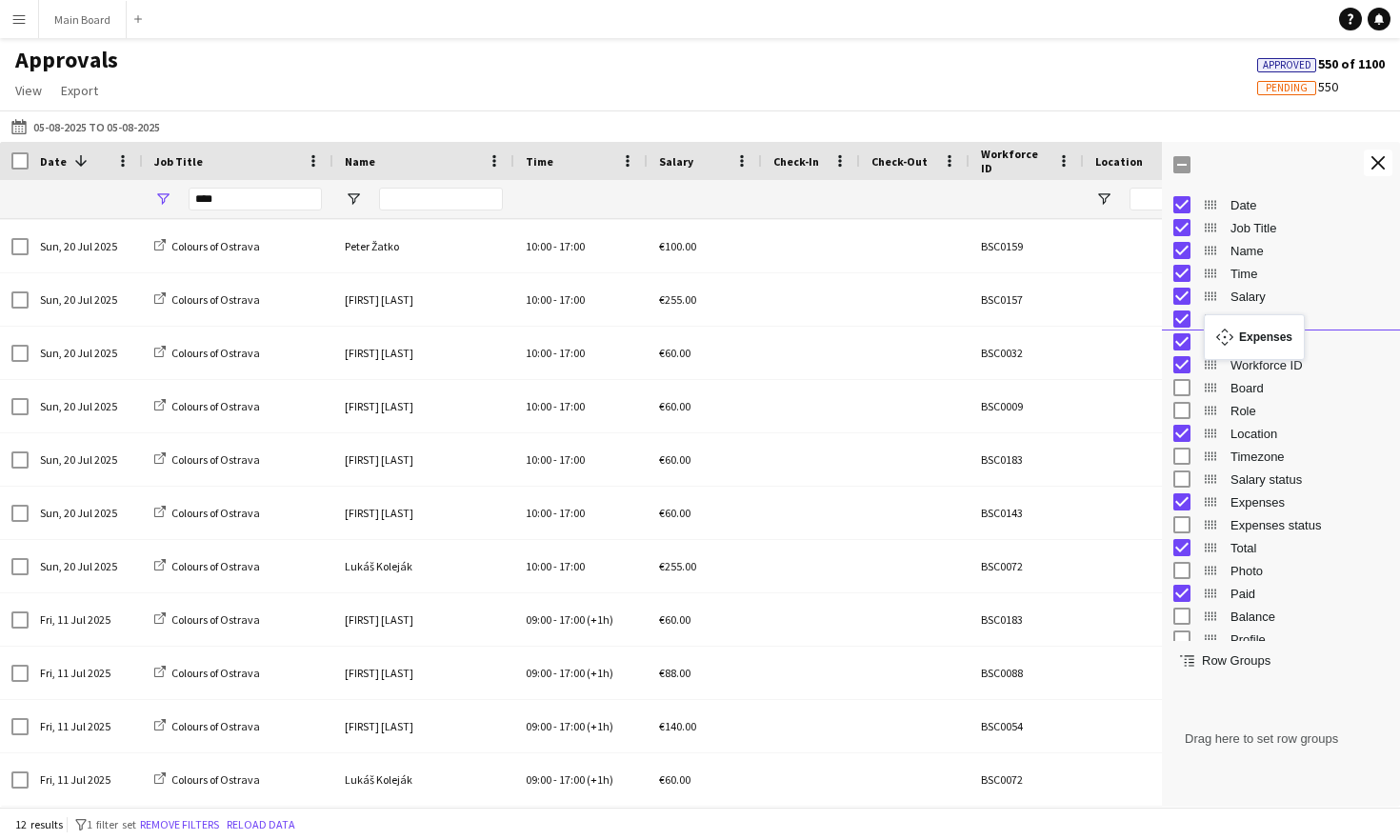 drag, startPoint x: 1210, startPoint y: 502, endPoint x: 1213, endPoint y: 328, distance: 174.02586 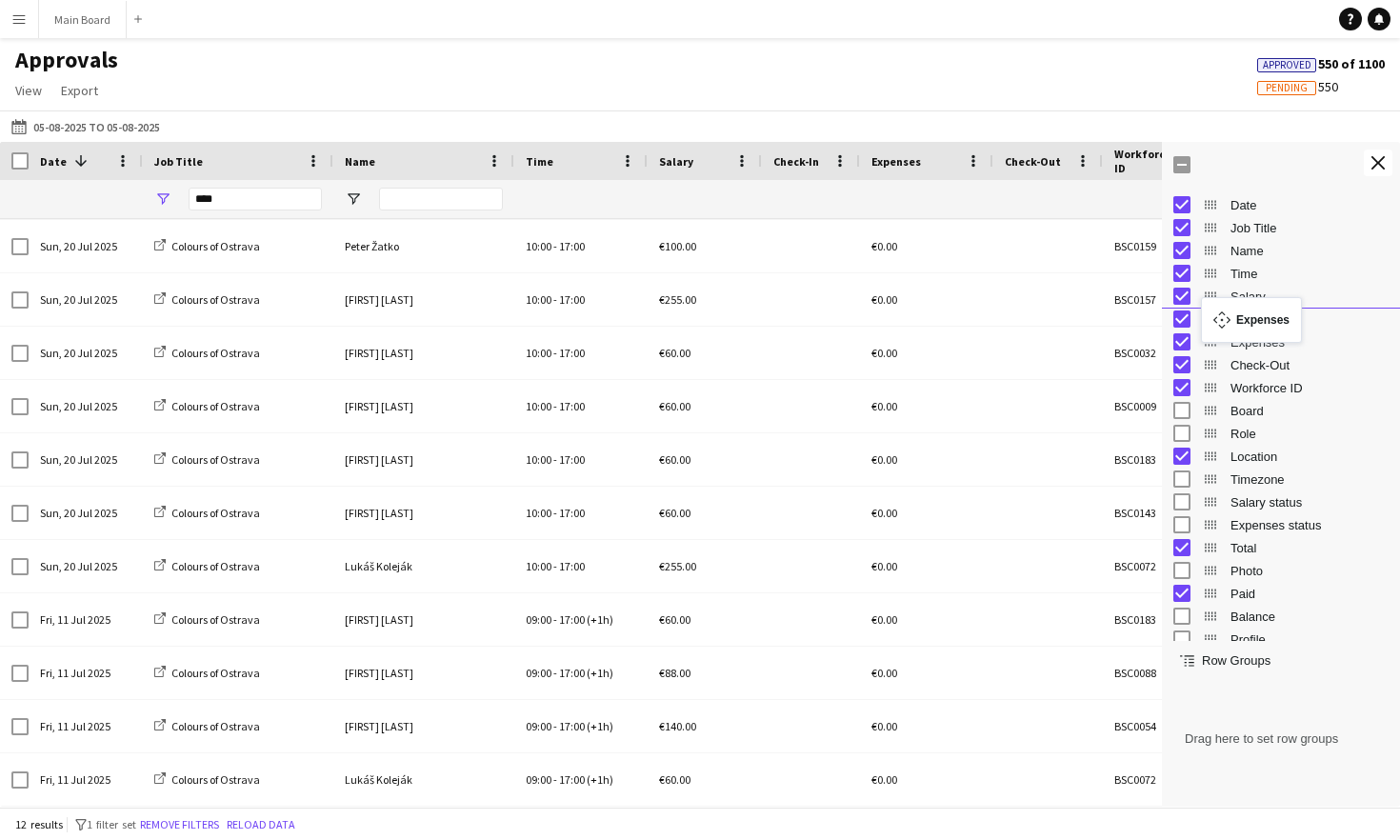 drag, startPoint x: 1210, startPoint y: 341, endPoint x: 1210, endPoint y: 309, distance: 32 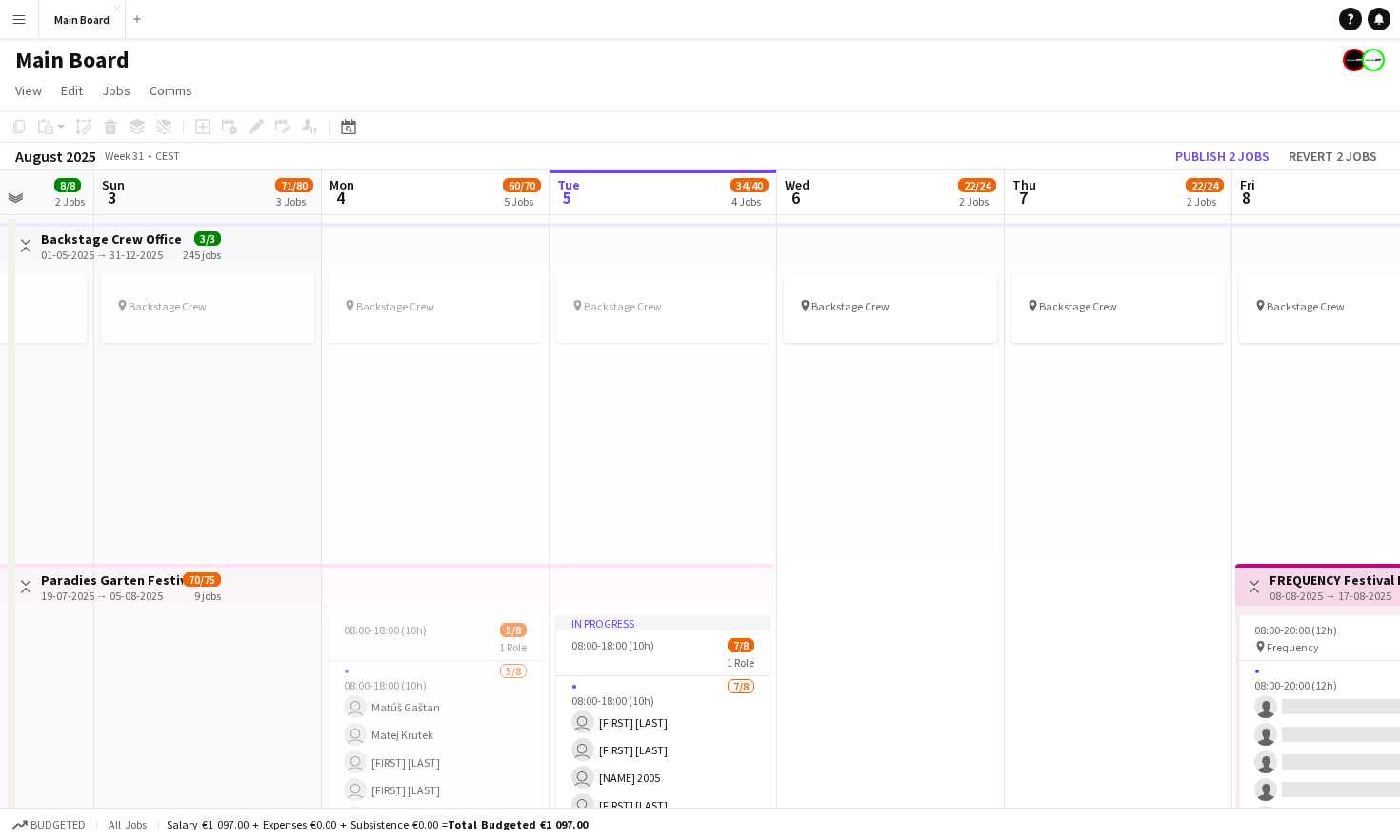 click on "Menu" at bounding box center (19, 19) 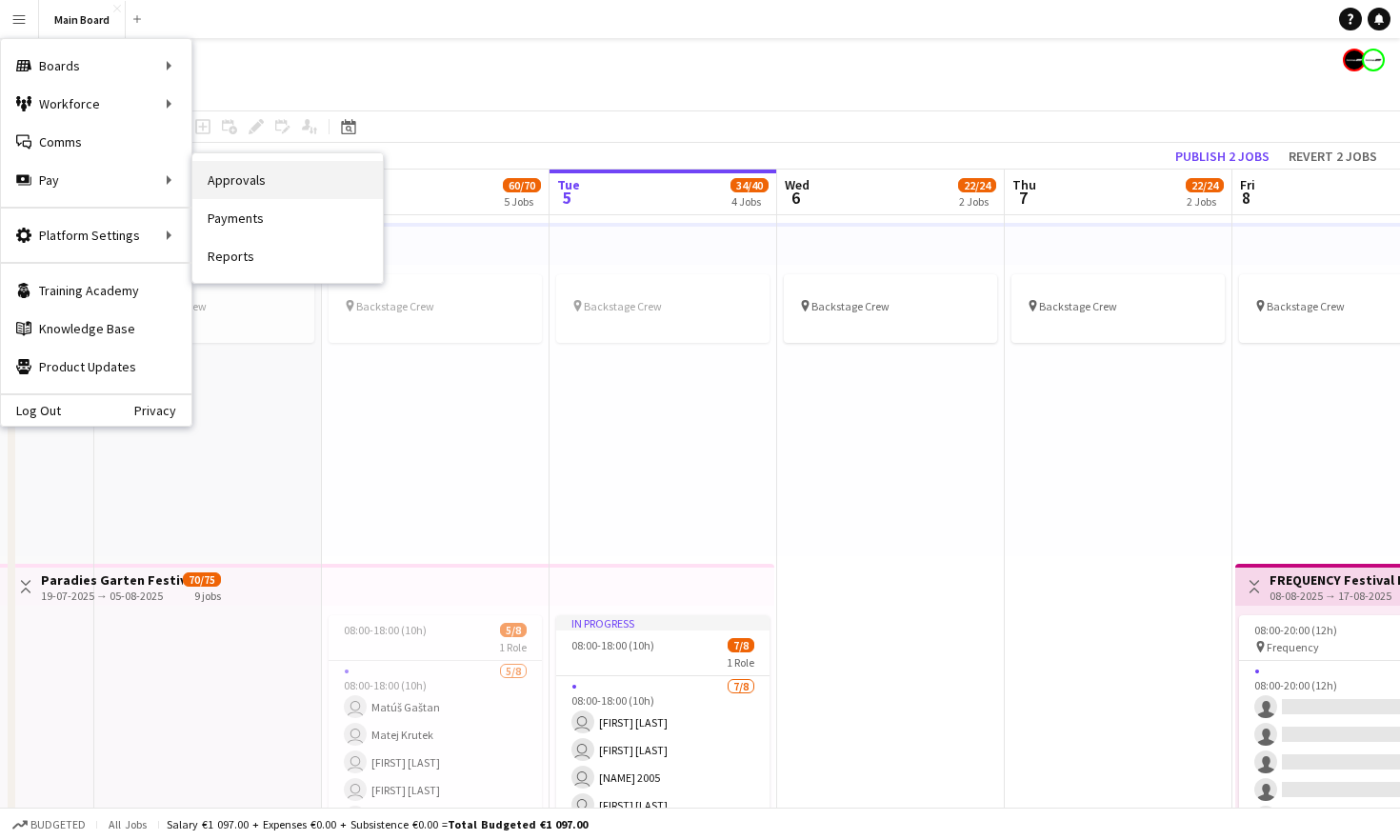 click on "Approvals" at bounding box center (288, 180) 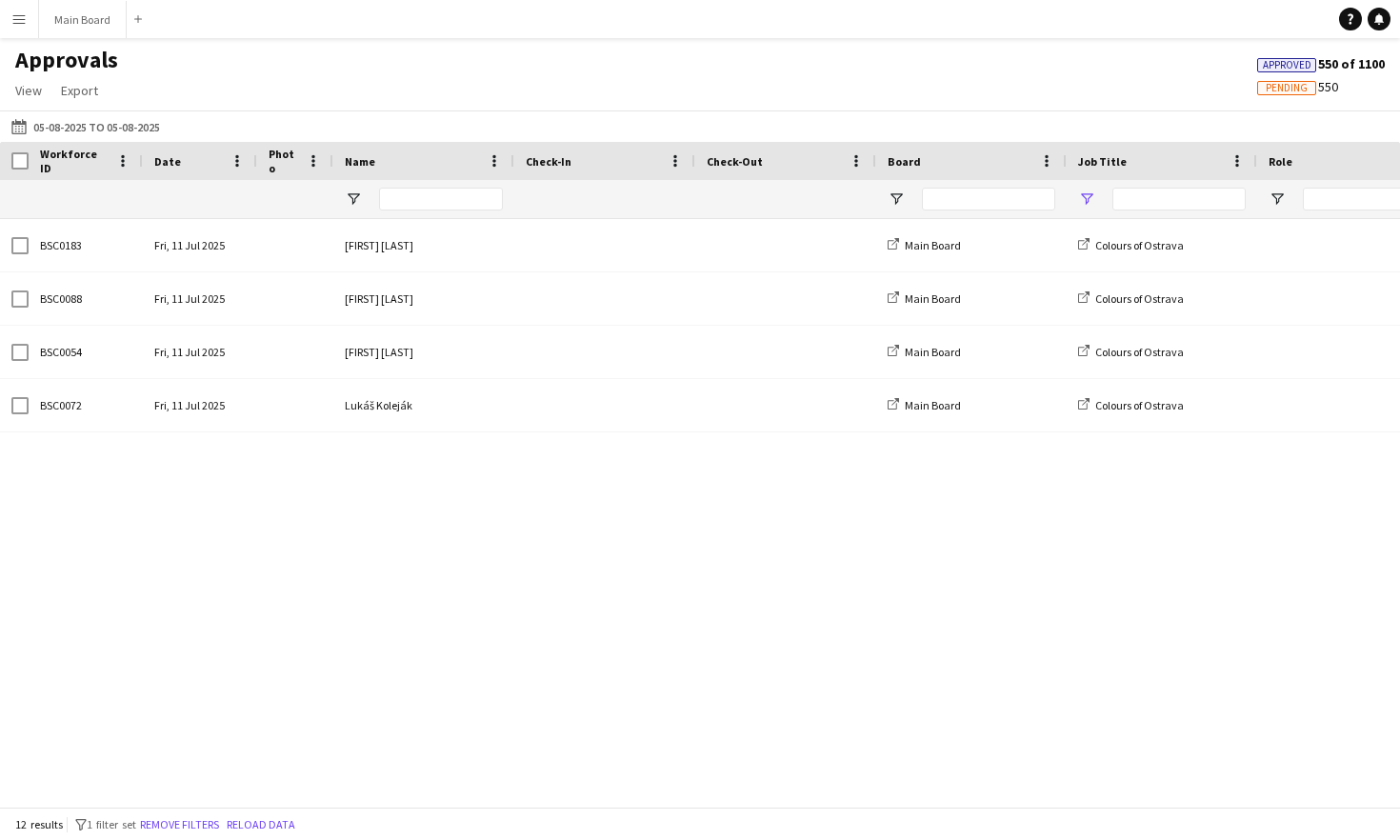 type on "****" 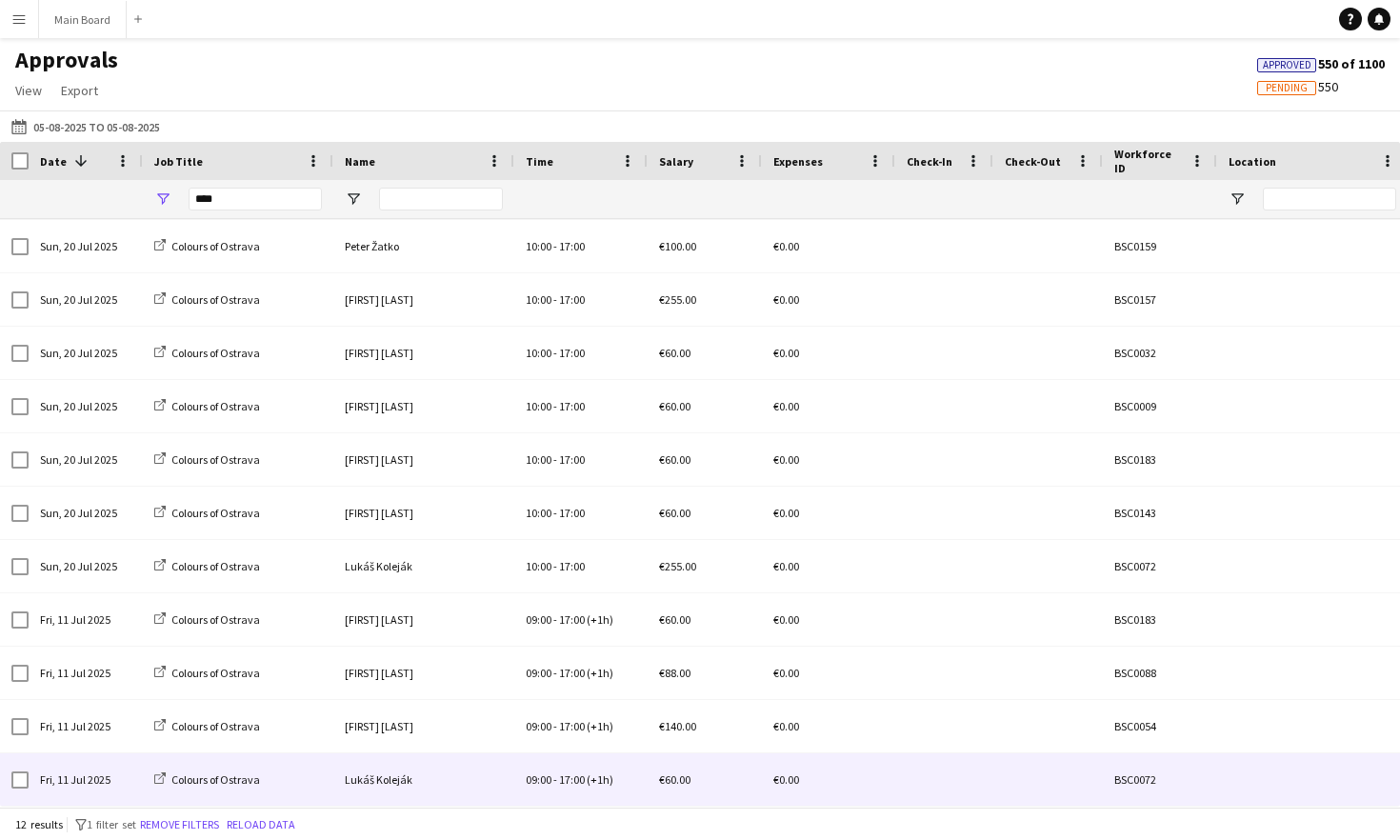 click on "Lukáš Koleják" at bounding box center (424, 779) 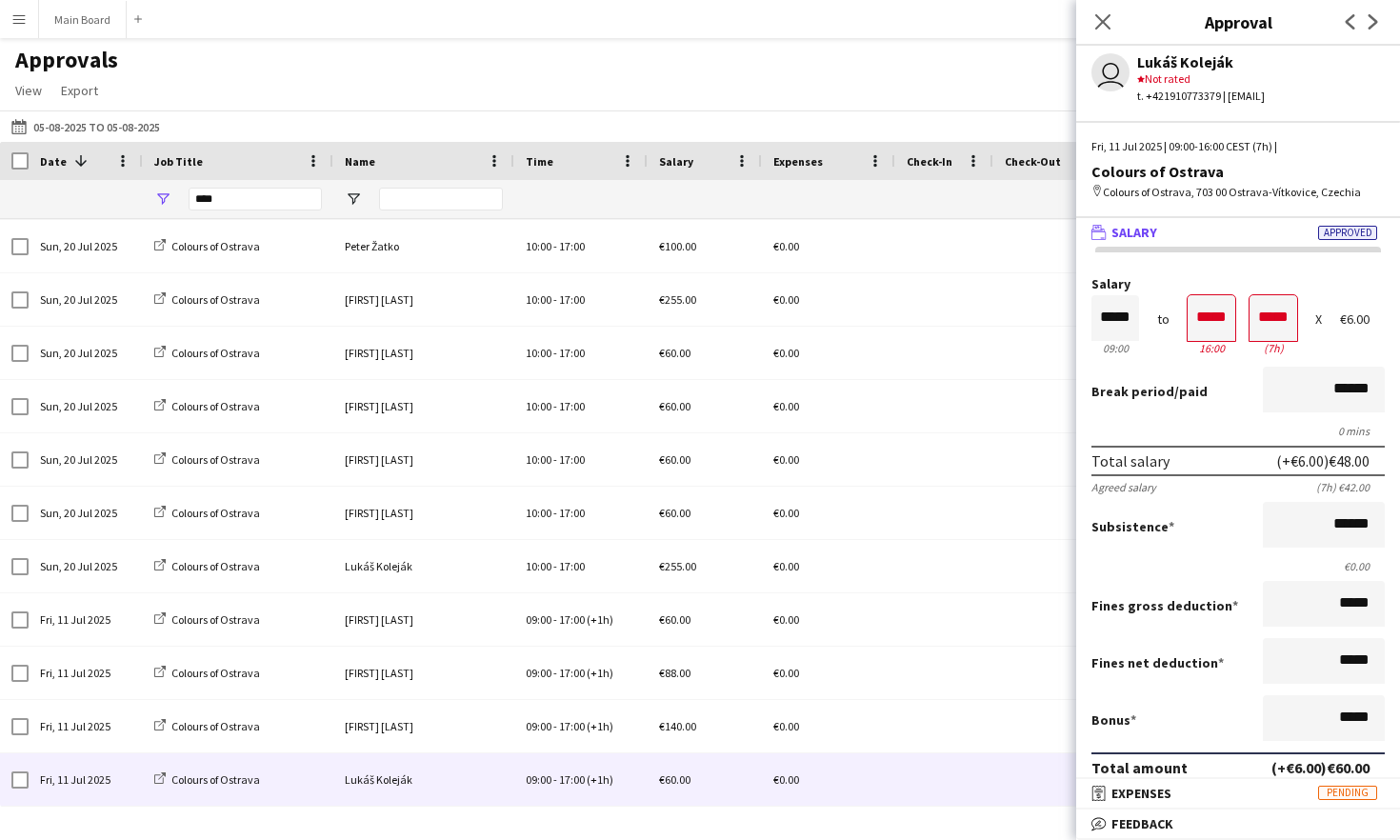 click on "Menu" at bounding box center (19, 19) 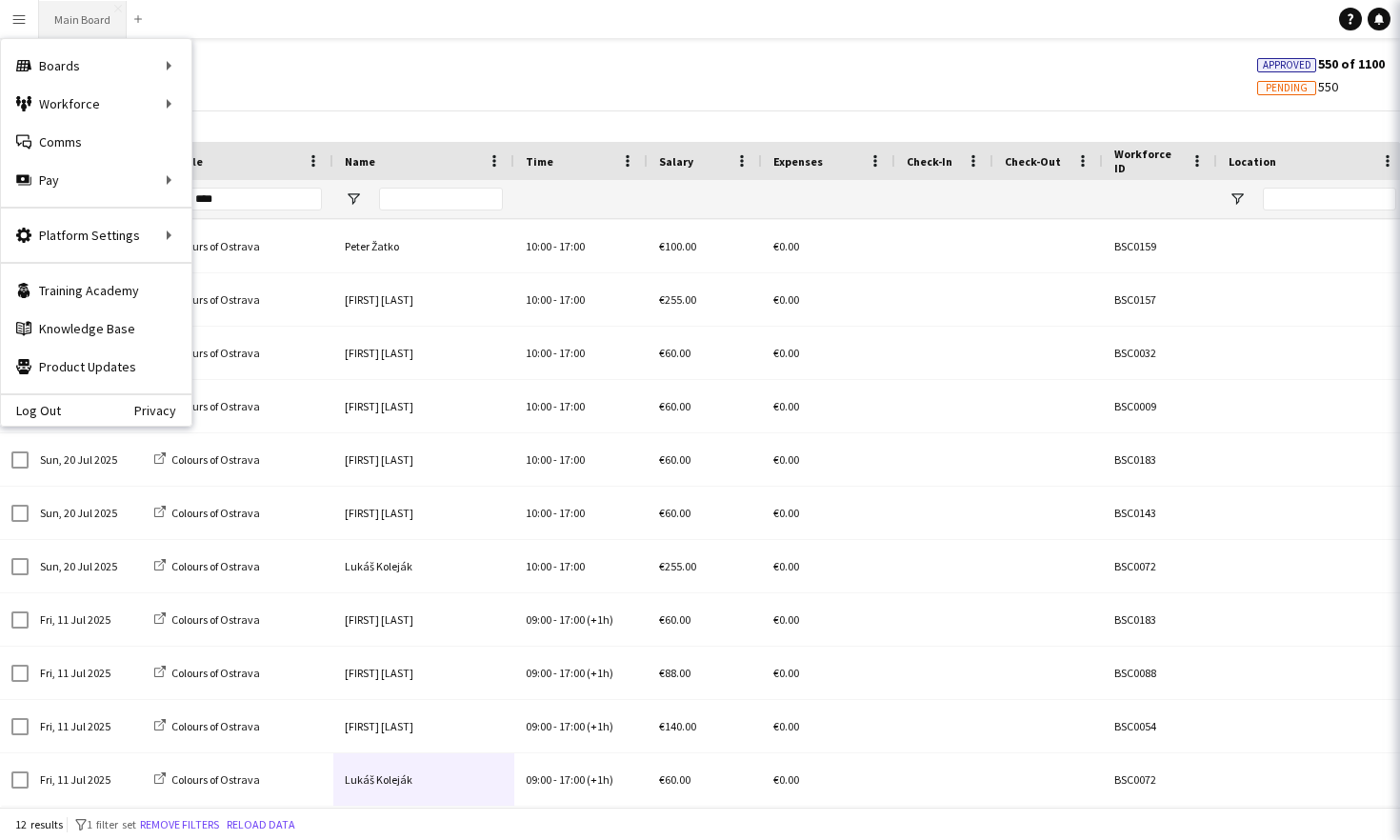 click on "Main Board
Close" at bounding box center (83, 19) 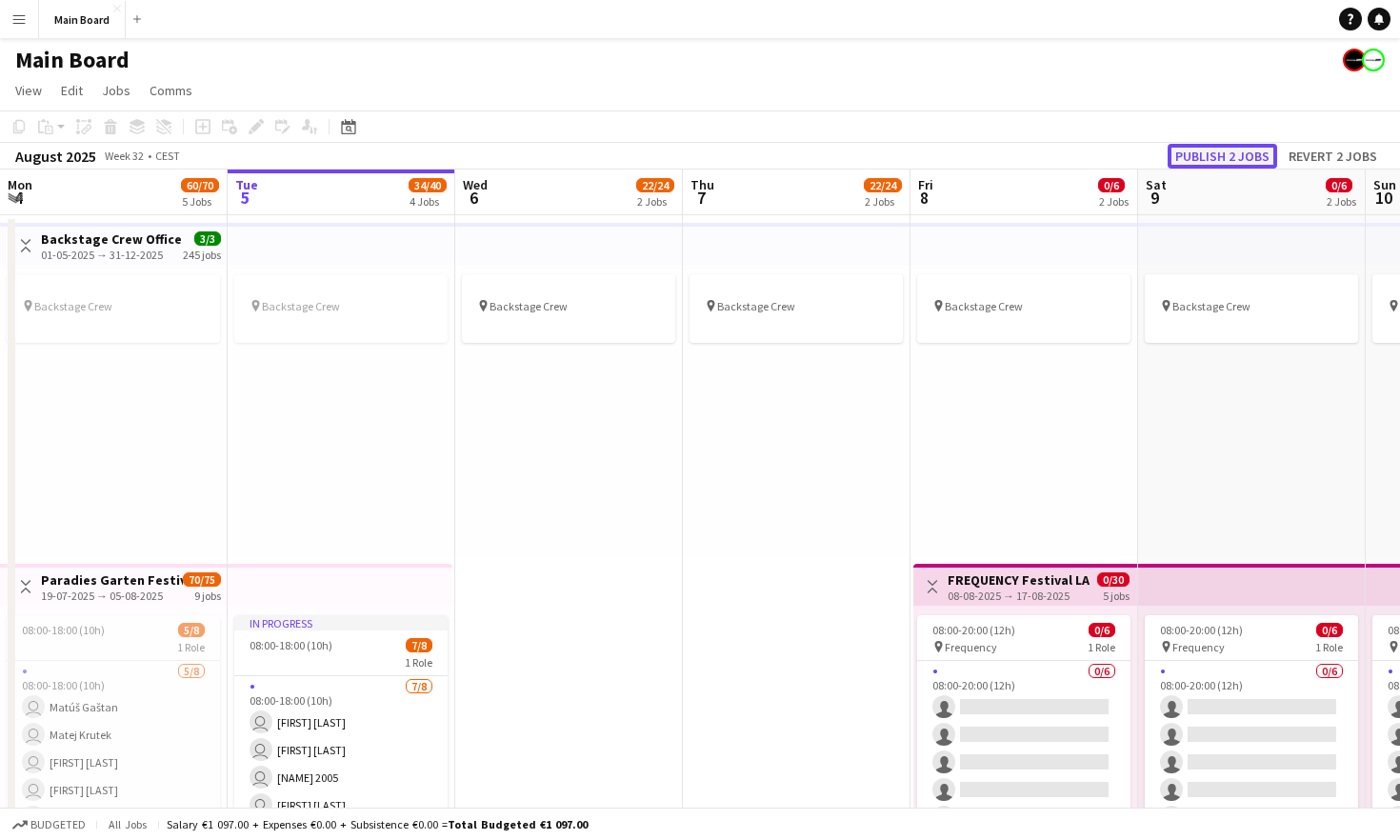 click on "Publish 2 jobs" 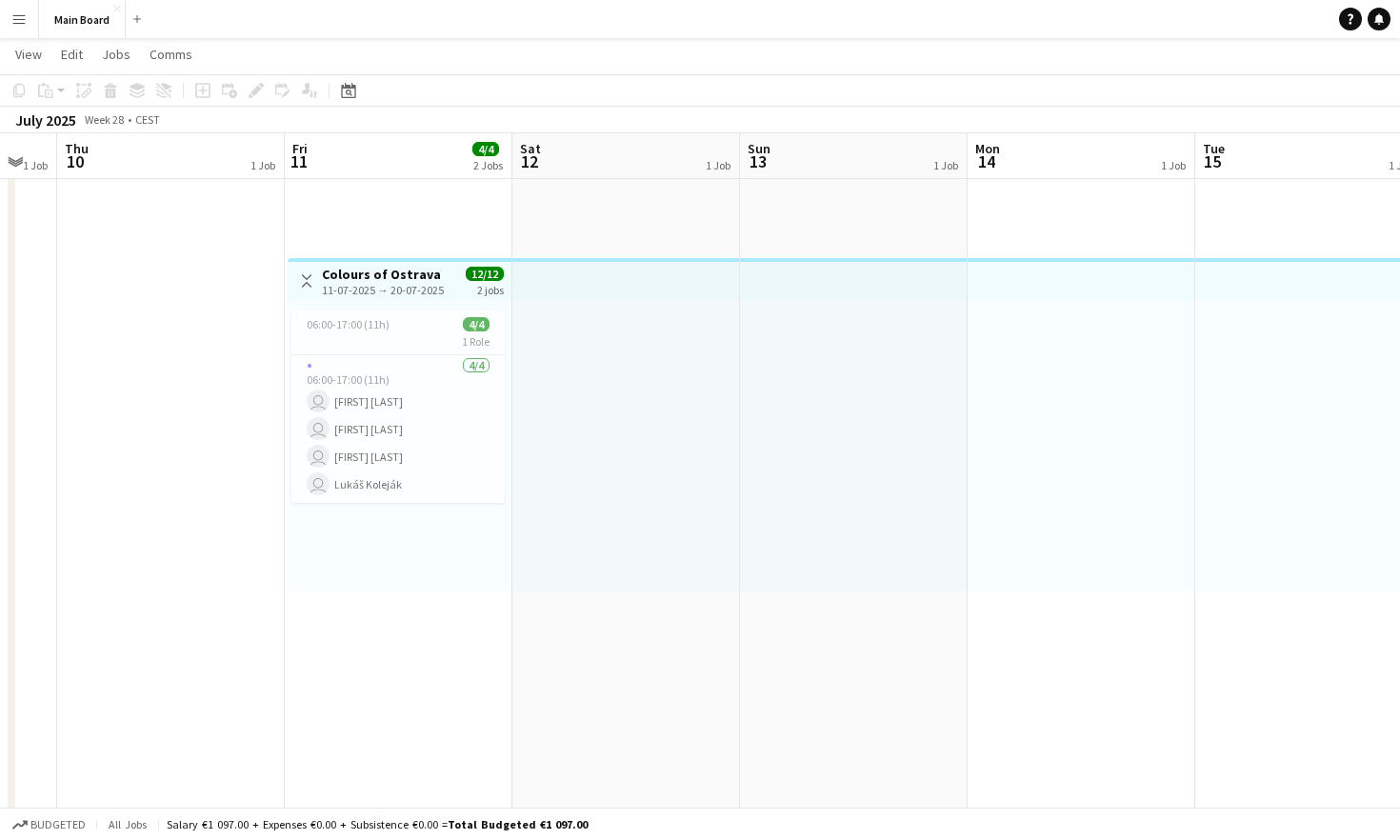 click on "Menu" at bounding box center (19, 19) 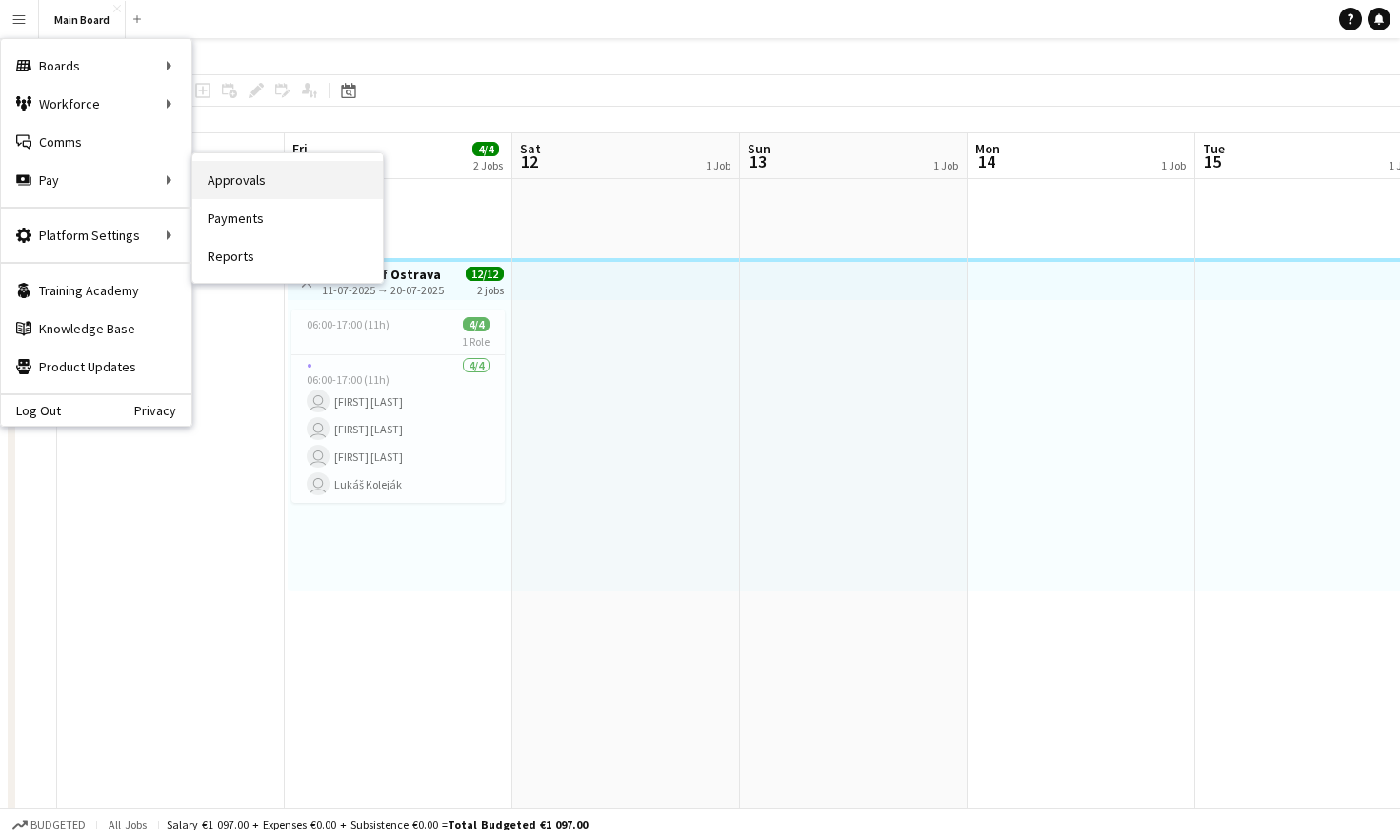 click on "Approvals" at bounding box center (288, 180) 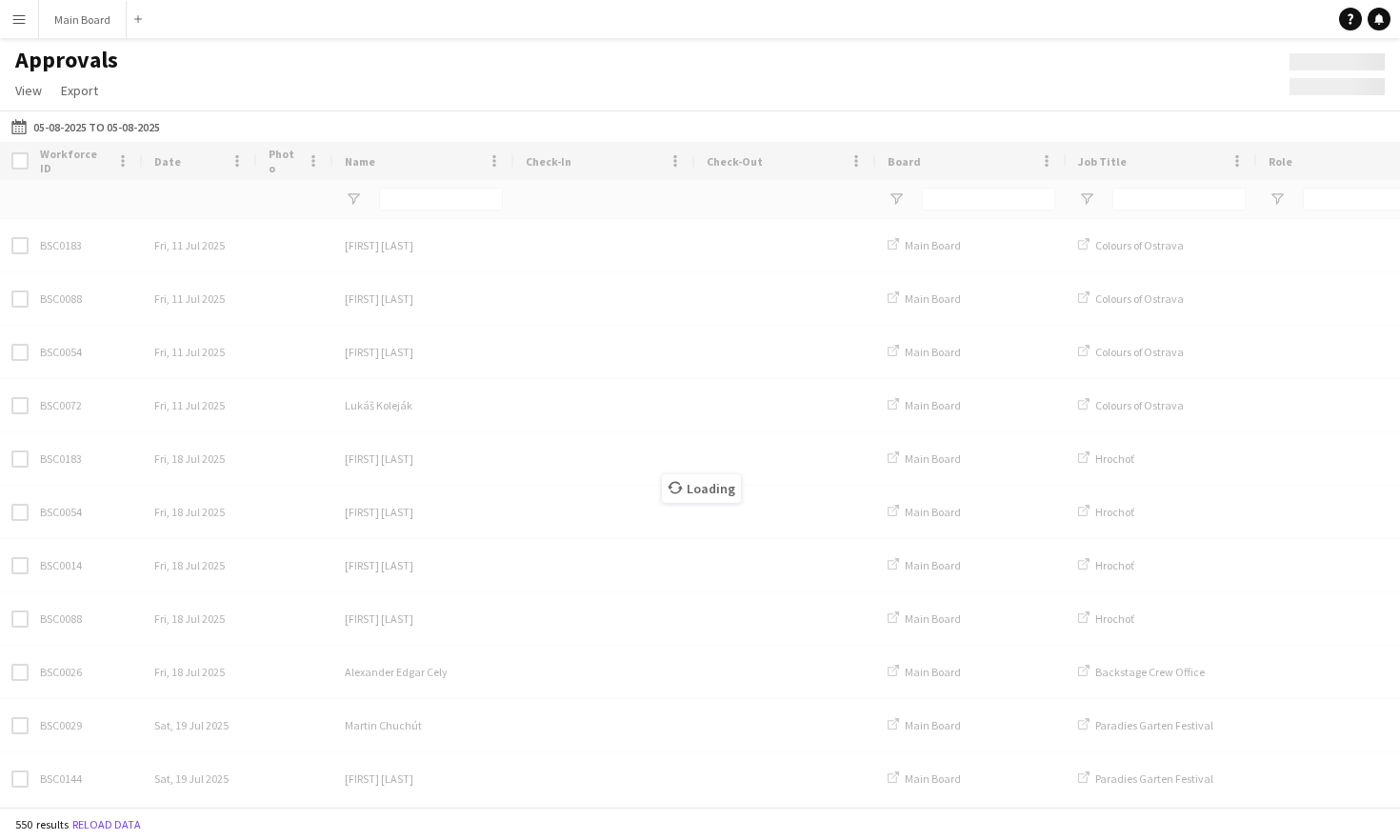 scroll, scrollTop: 0, scrollLeft: 0, axis: both 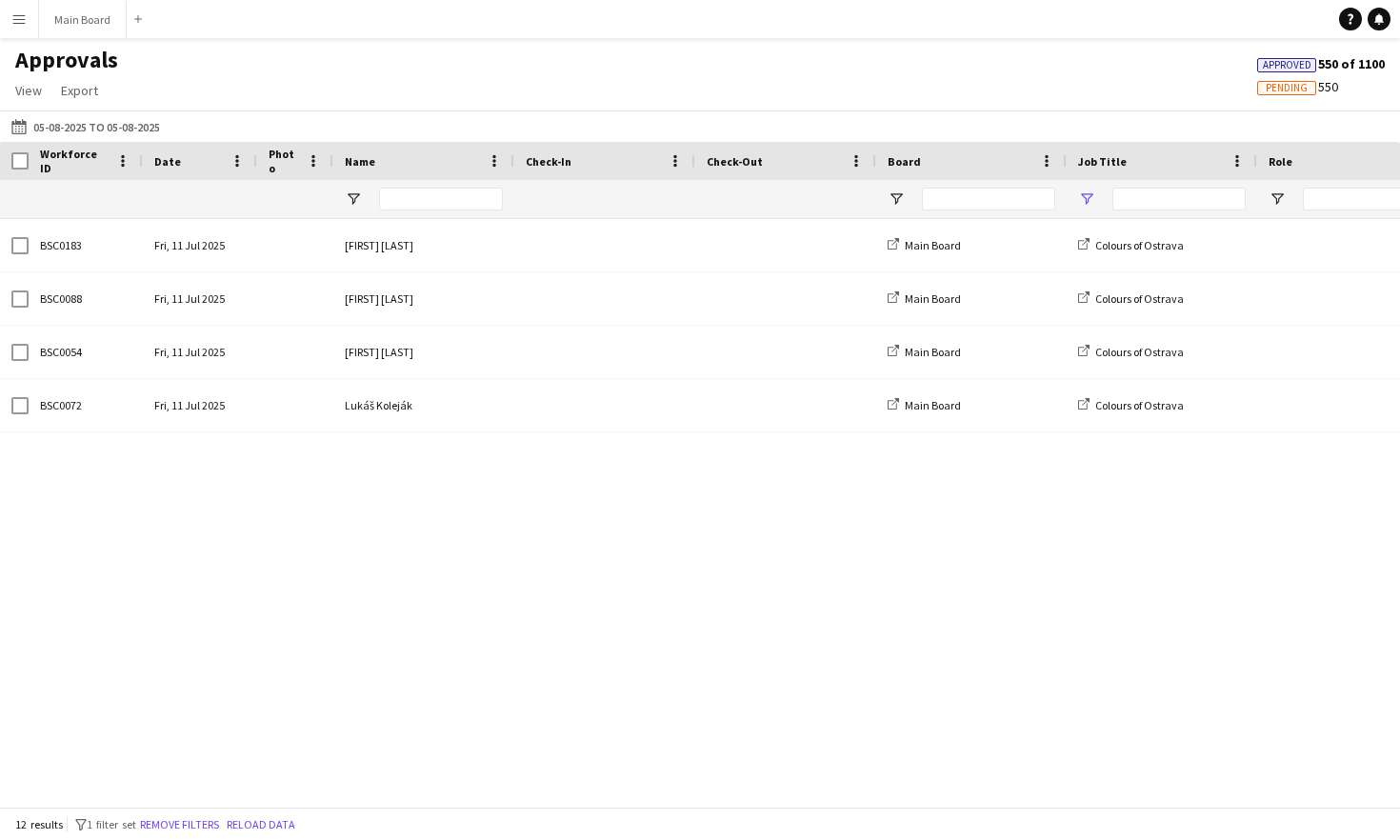 type on "****" 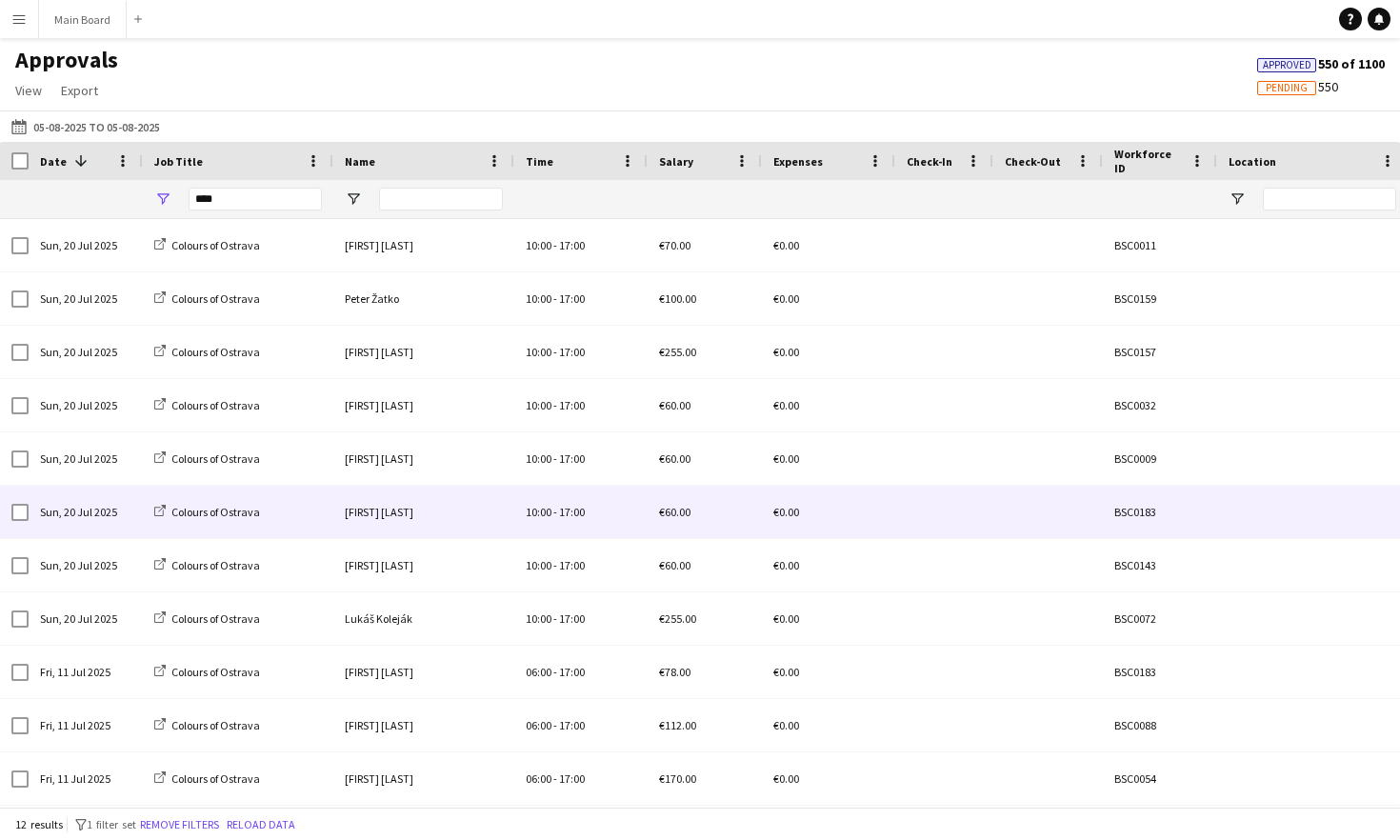 scroll, scrollTop: 30, scrollLeft: 0, axis: vertical 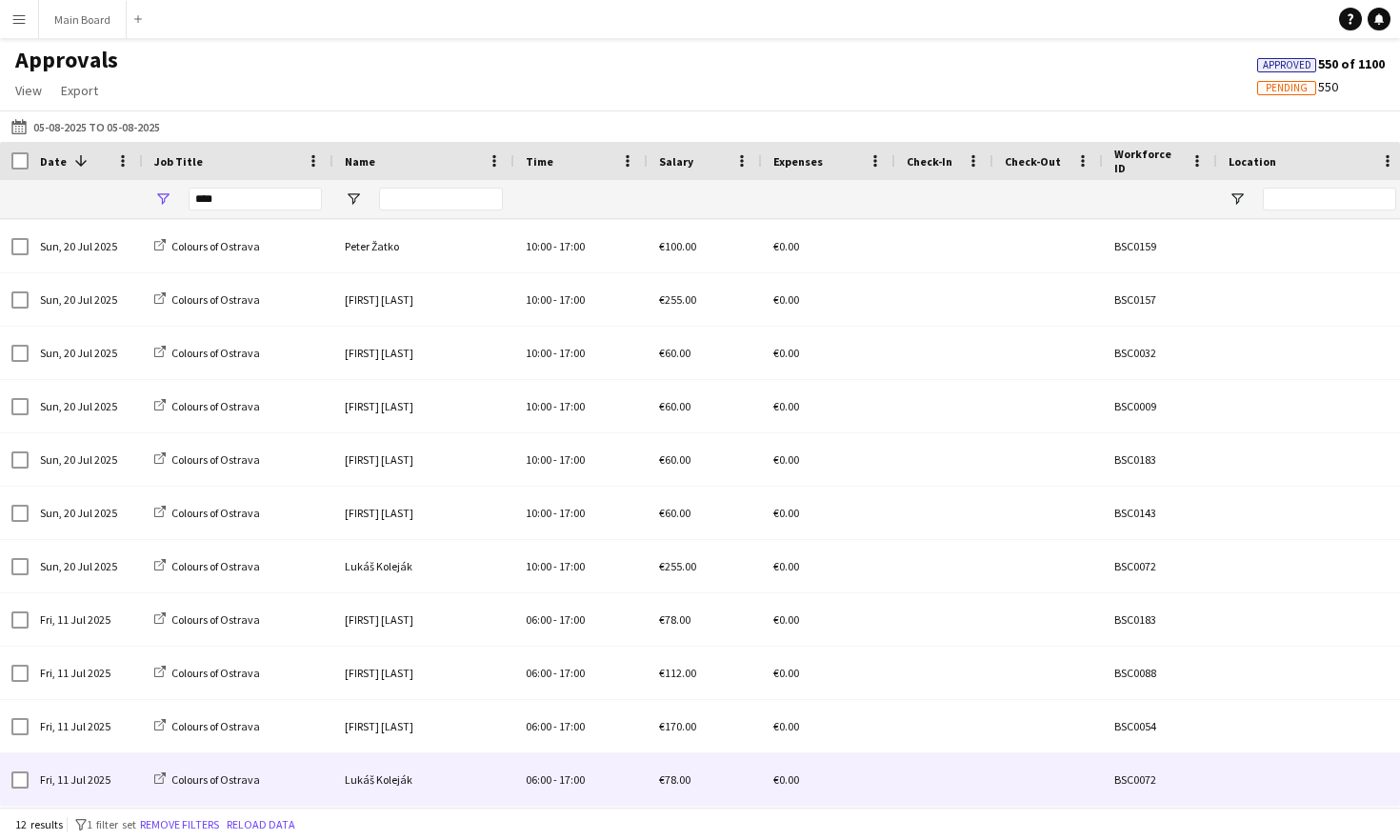 click on "06:00
-
17:00" at bounding box center (581, 779) 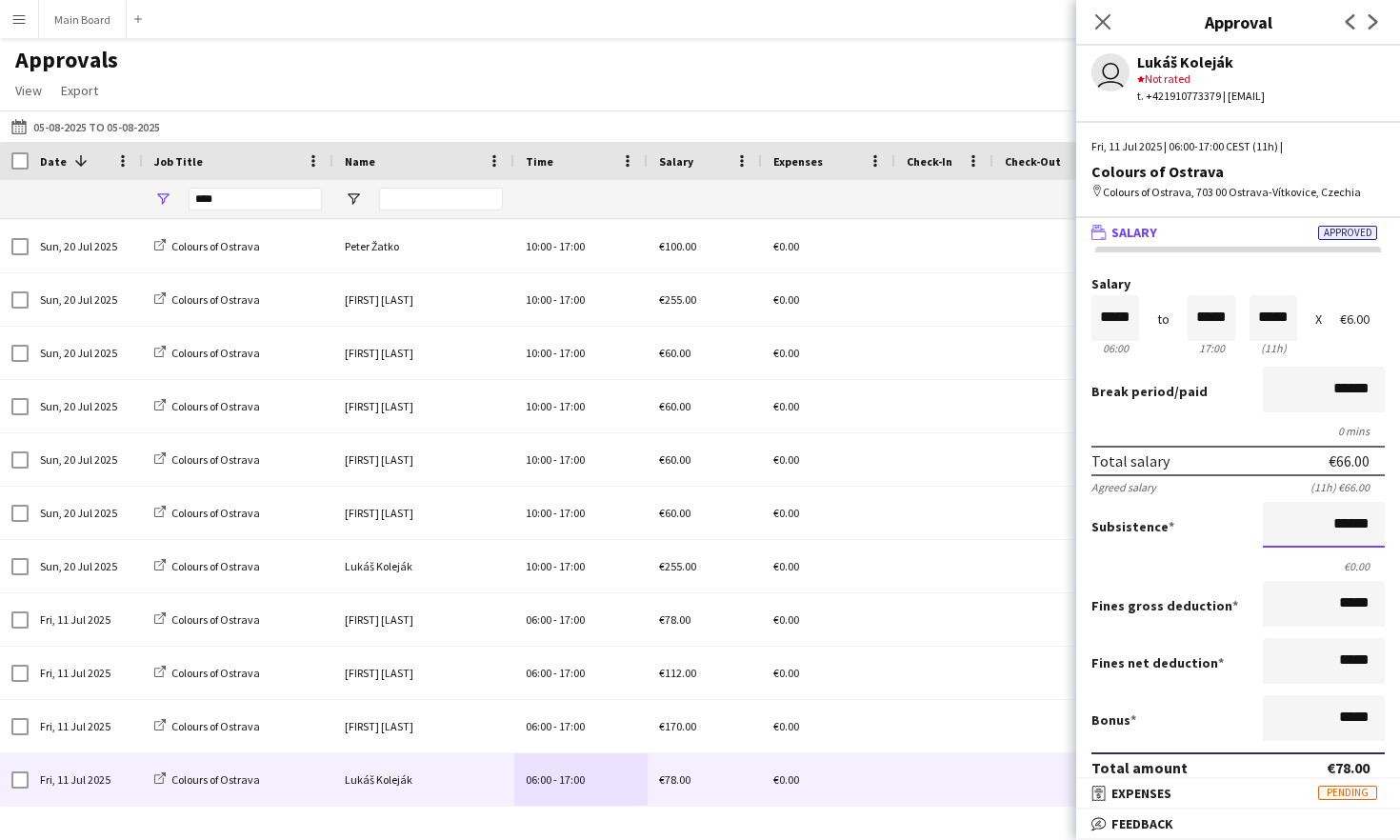scroll, scrollTop: 1, scrollLeft: 0, axis: vertical 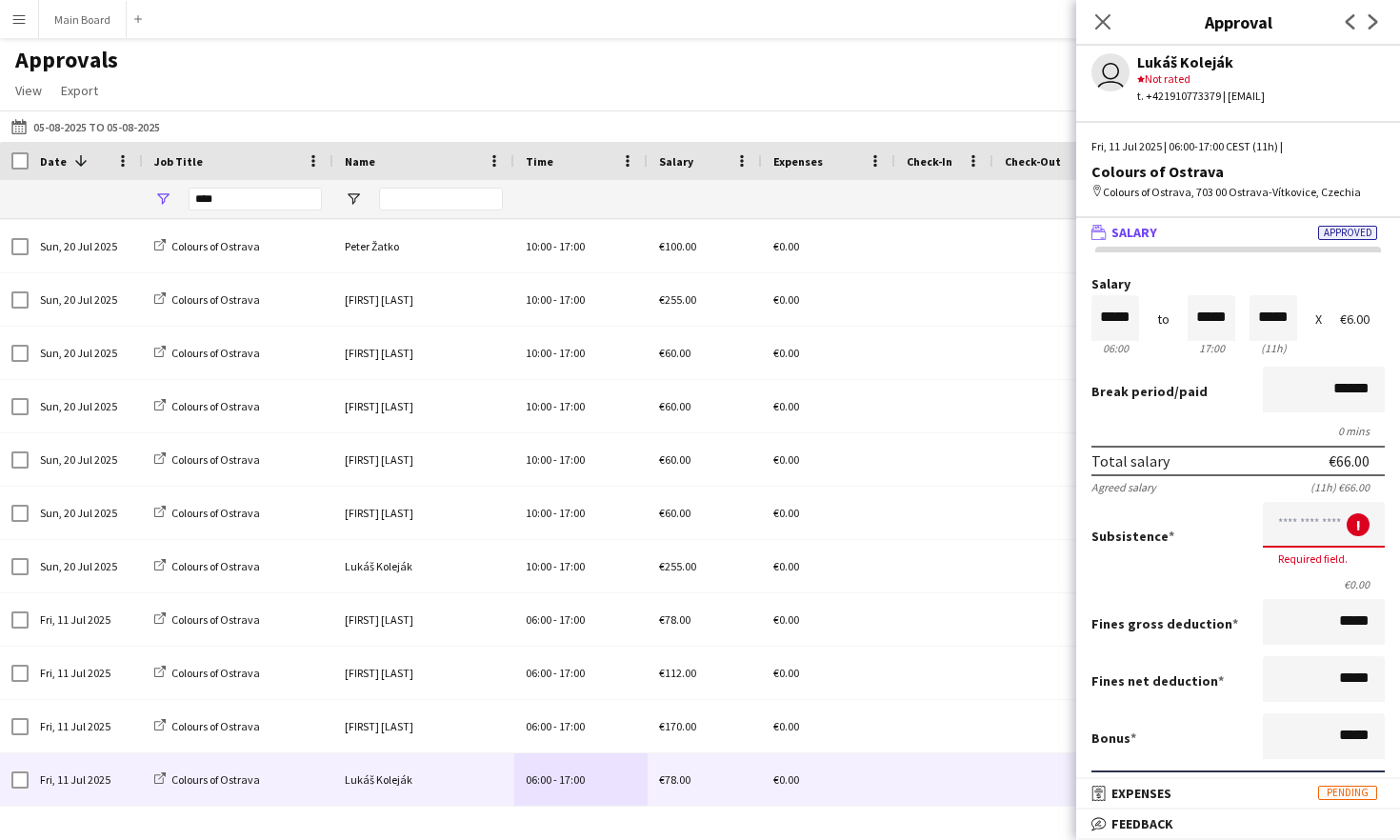 type on "*****" 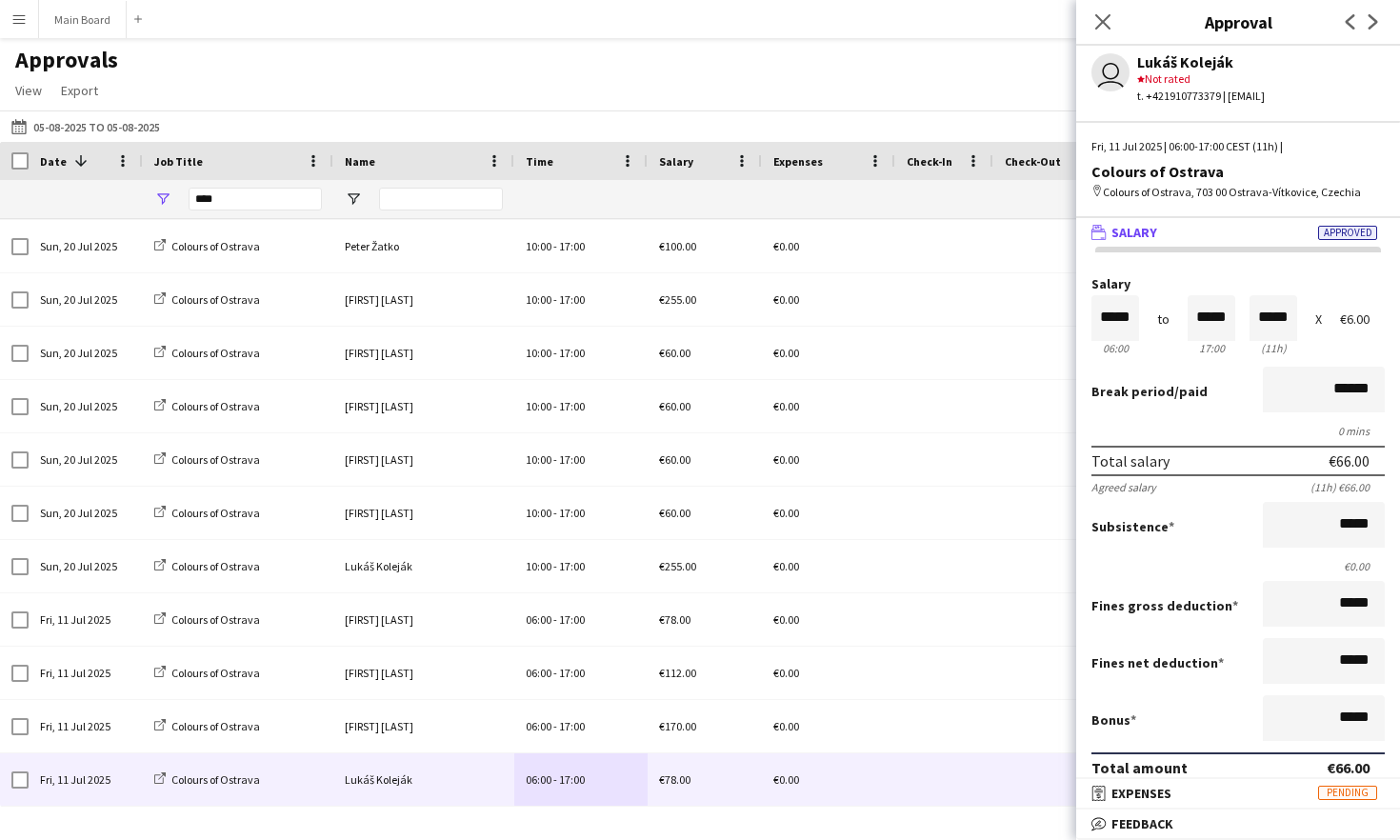 click on "Subsistence  *****" at bounding box center (1238, 527) 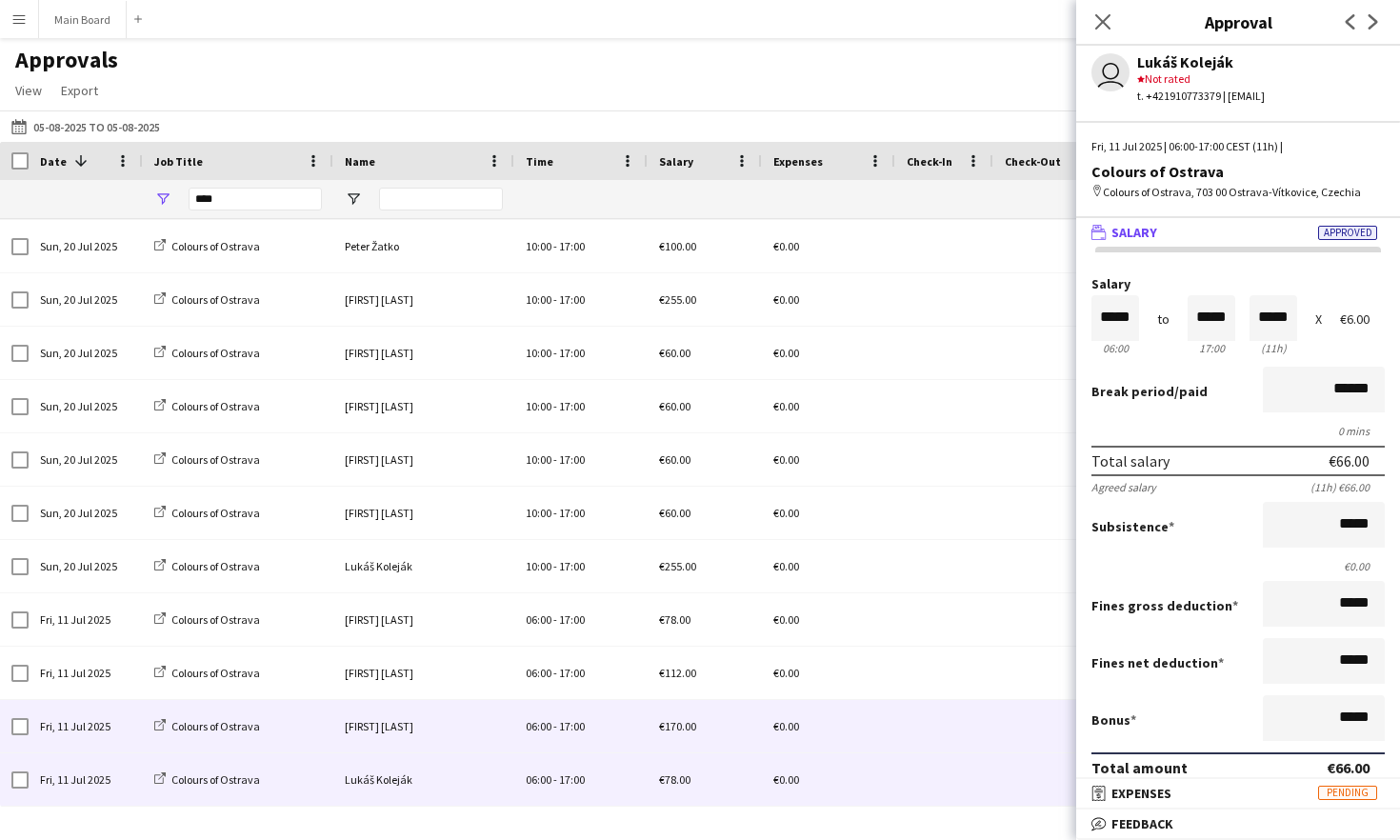 click on "[FIRST] [LAST]" at bounding box center (424, 726) 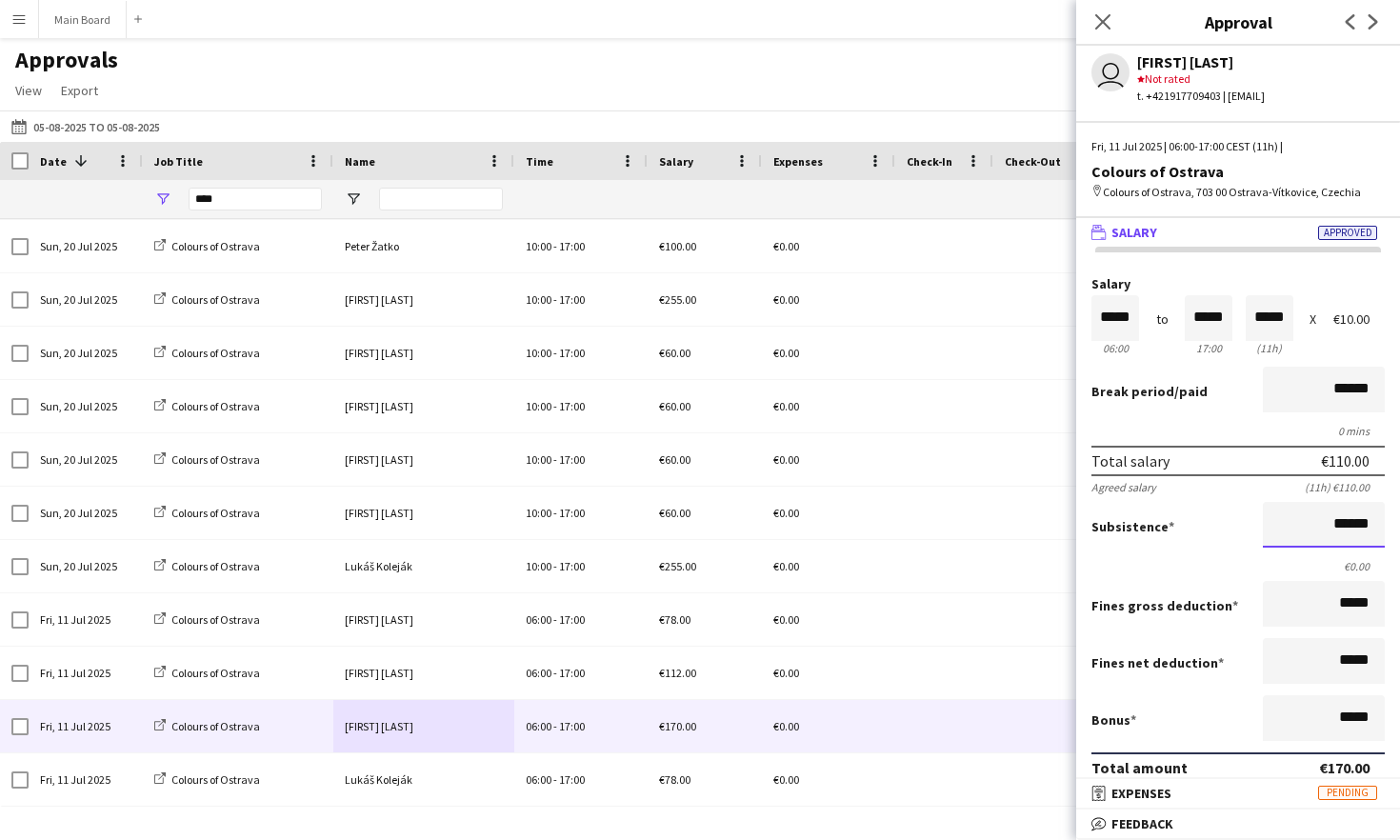 scroll, scrollTop: 1, scrollLeft: 0, axis: vertical 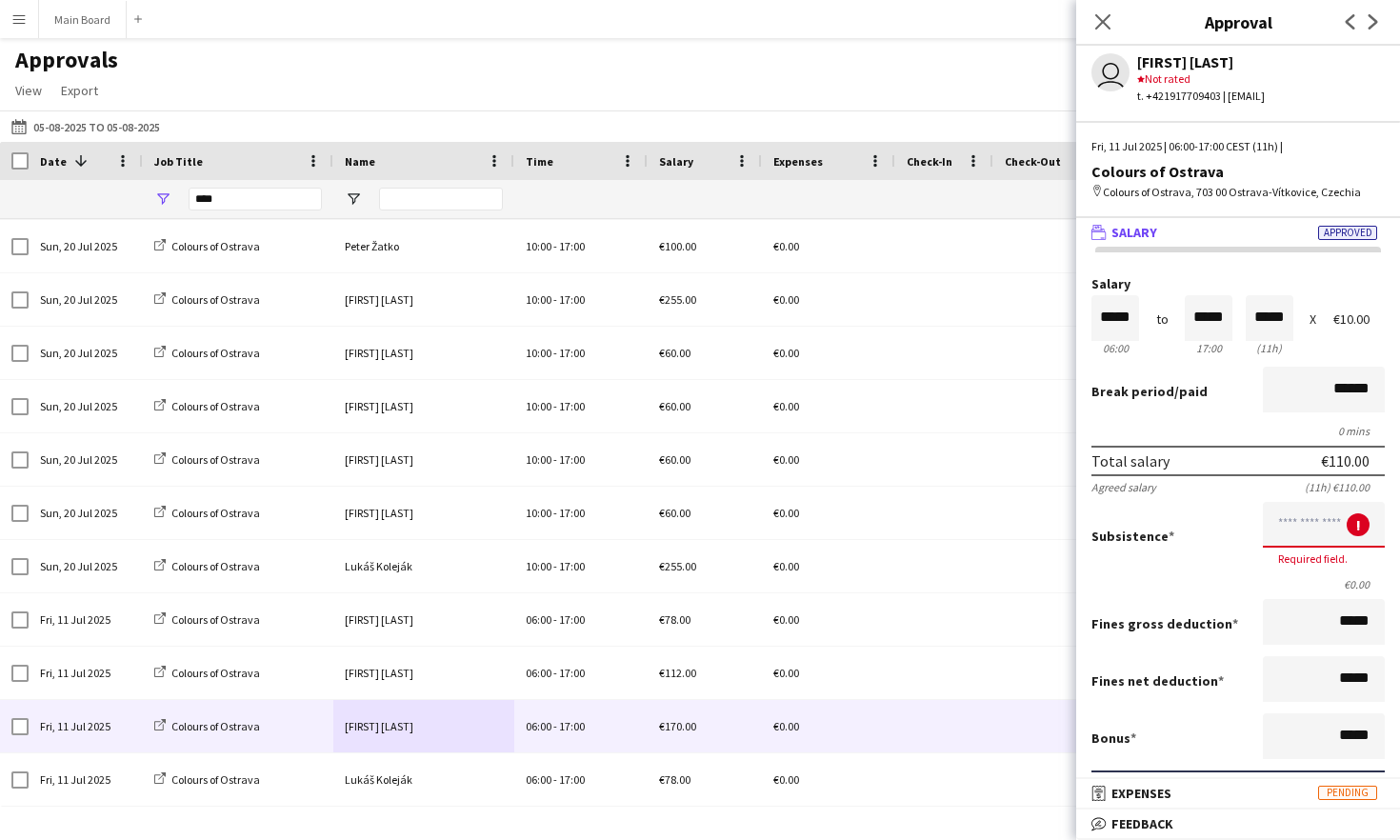 type on "*****" 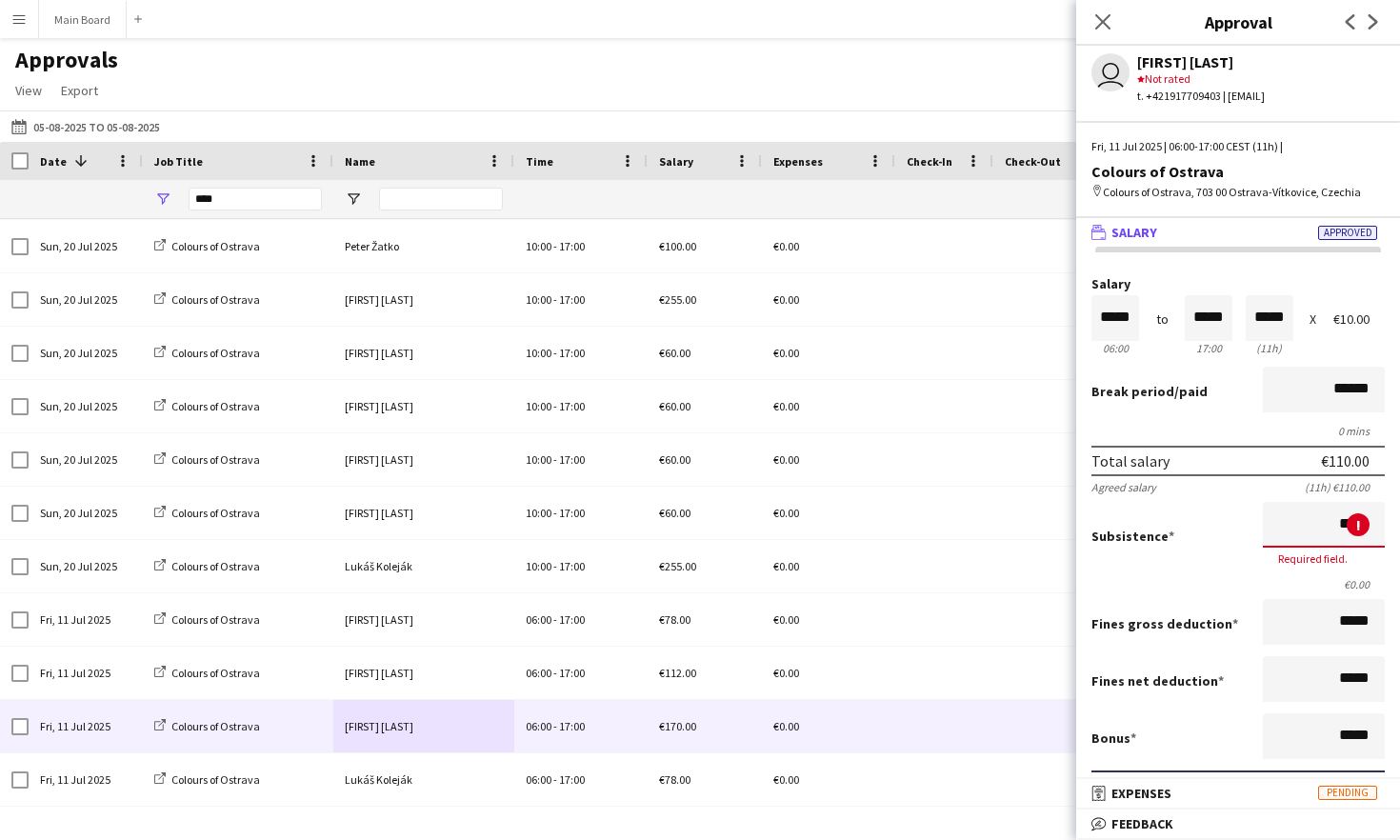 click on "Subsistence  ***** !  Required field." at bounding box center [1238, 535] 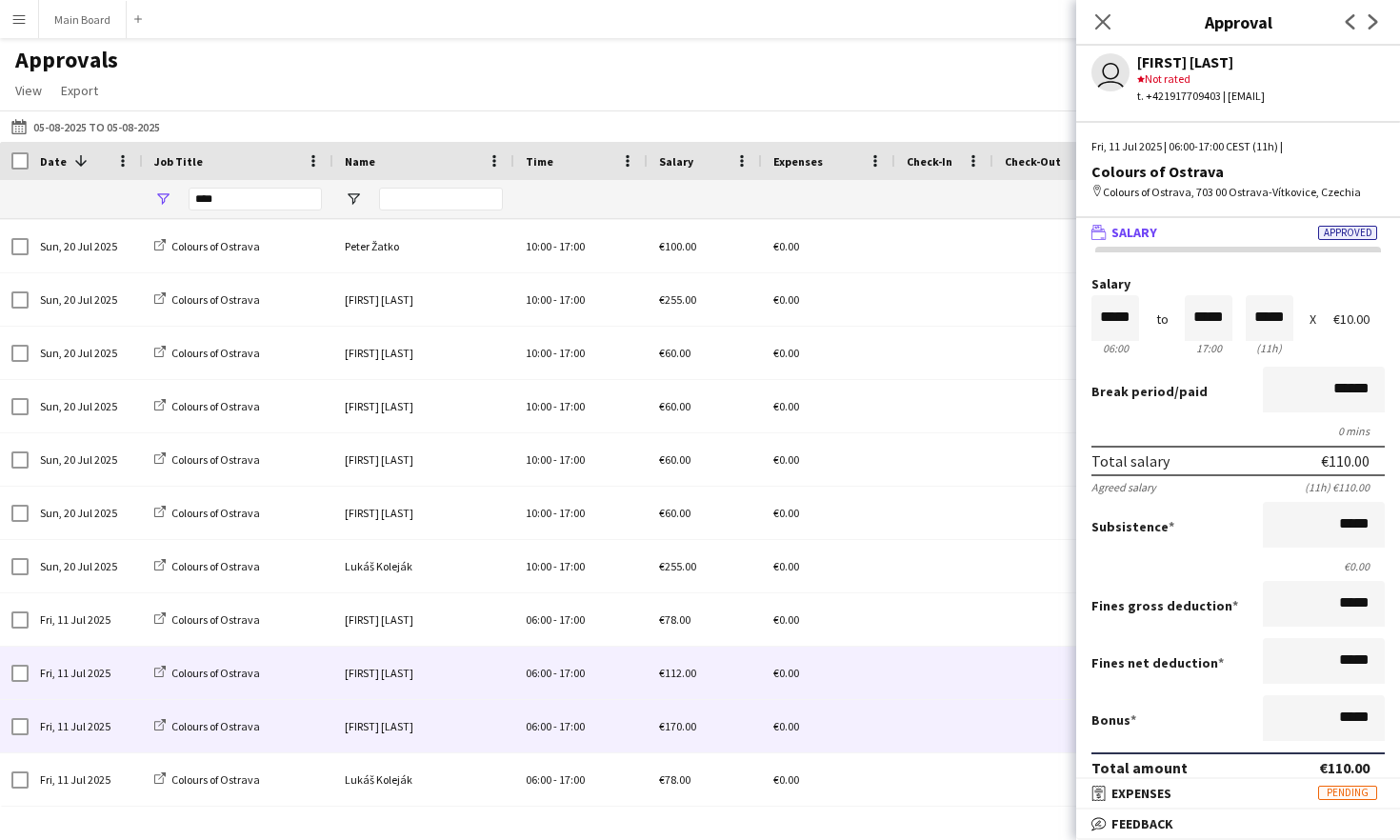 click on "[FIRST] [LAST]" at bounding box center (424, 672) 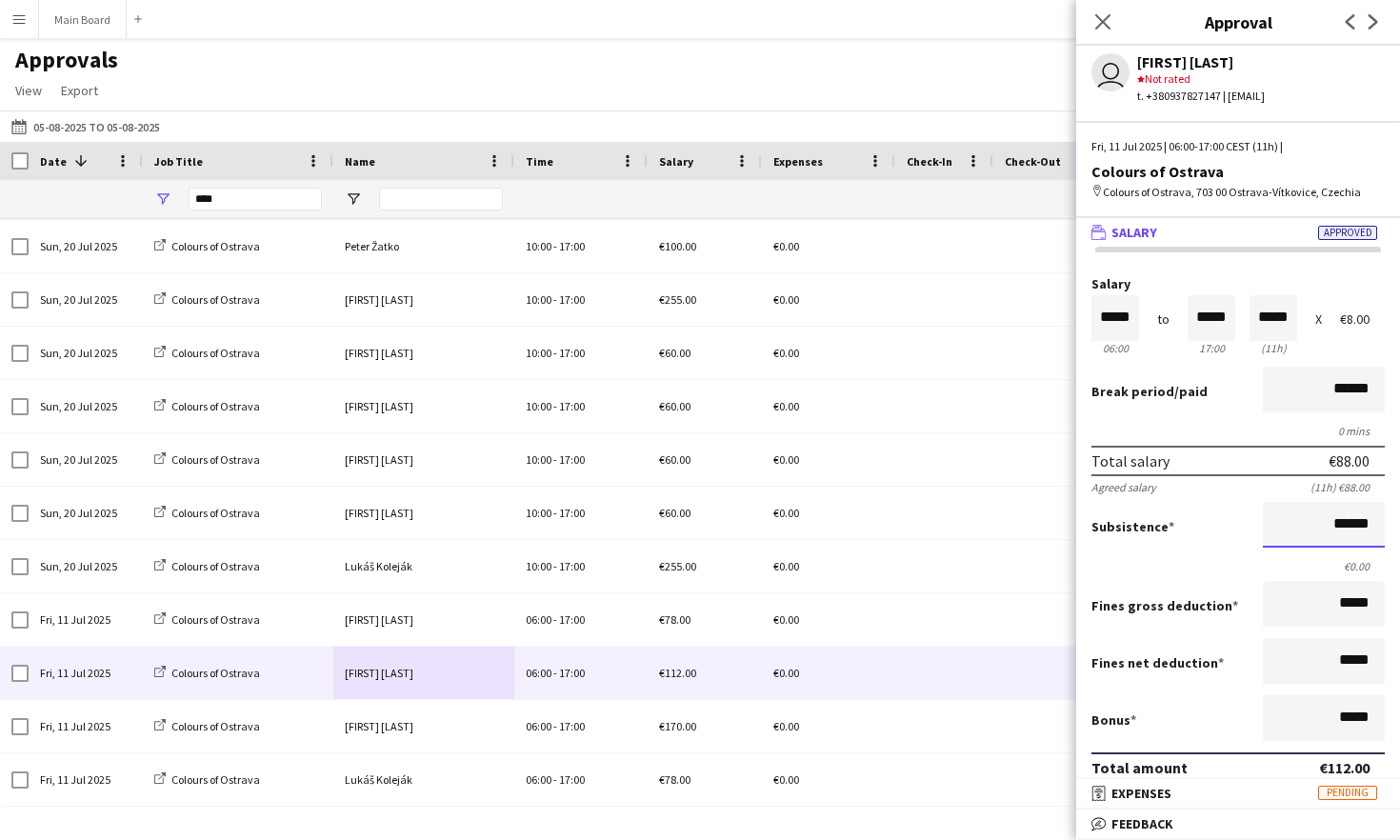 drag, startPoint x: 1290, startPoint y: 526, endPoint x: 1399, endPoint y: 539, distance: 109.77249 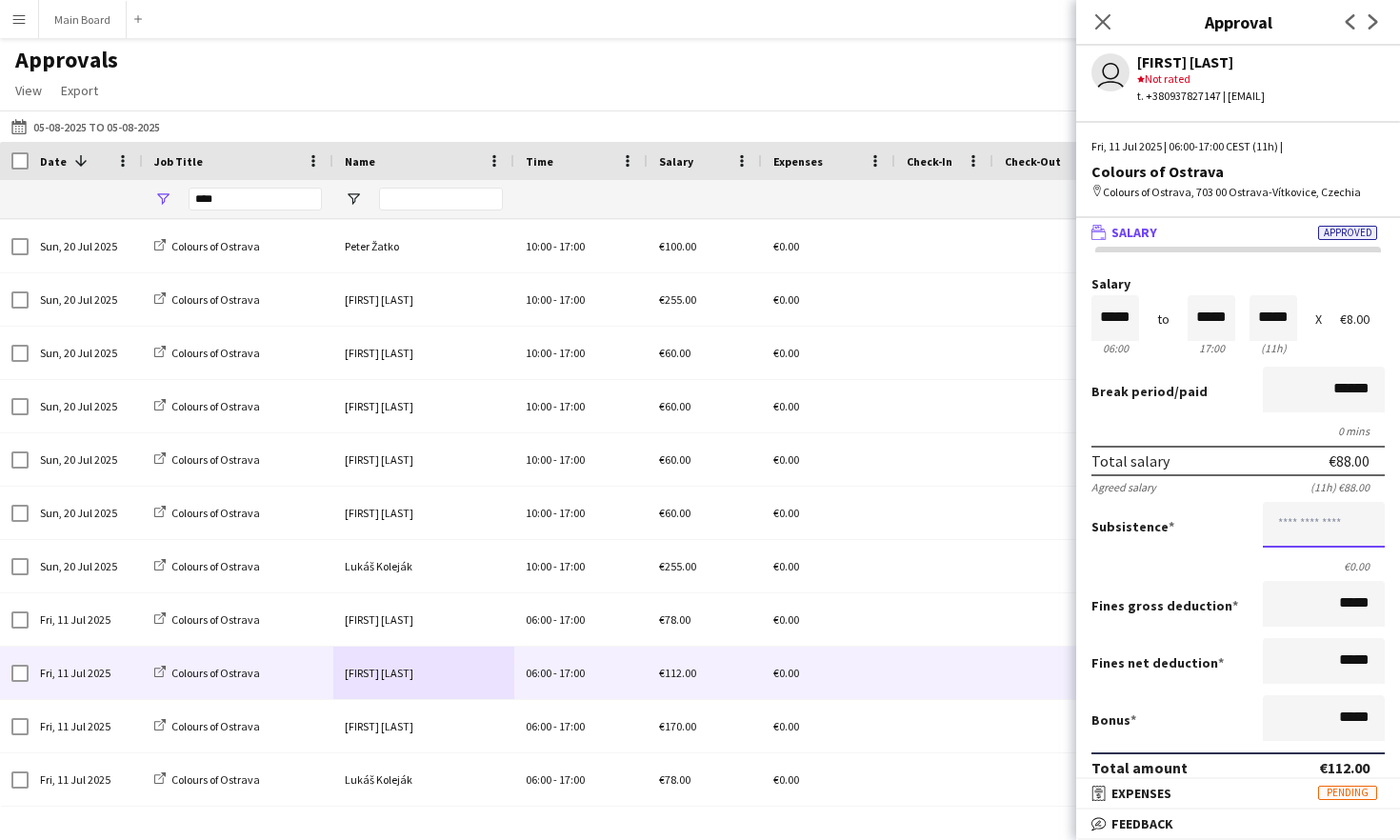 scroll, scrollTop: 0, scrollLeft: 0, axis: both 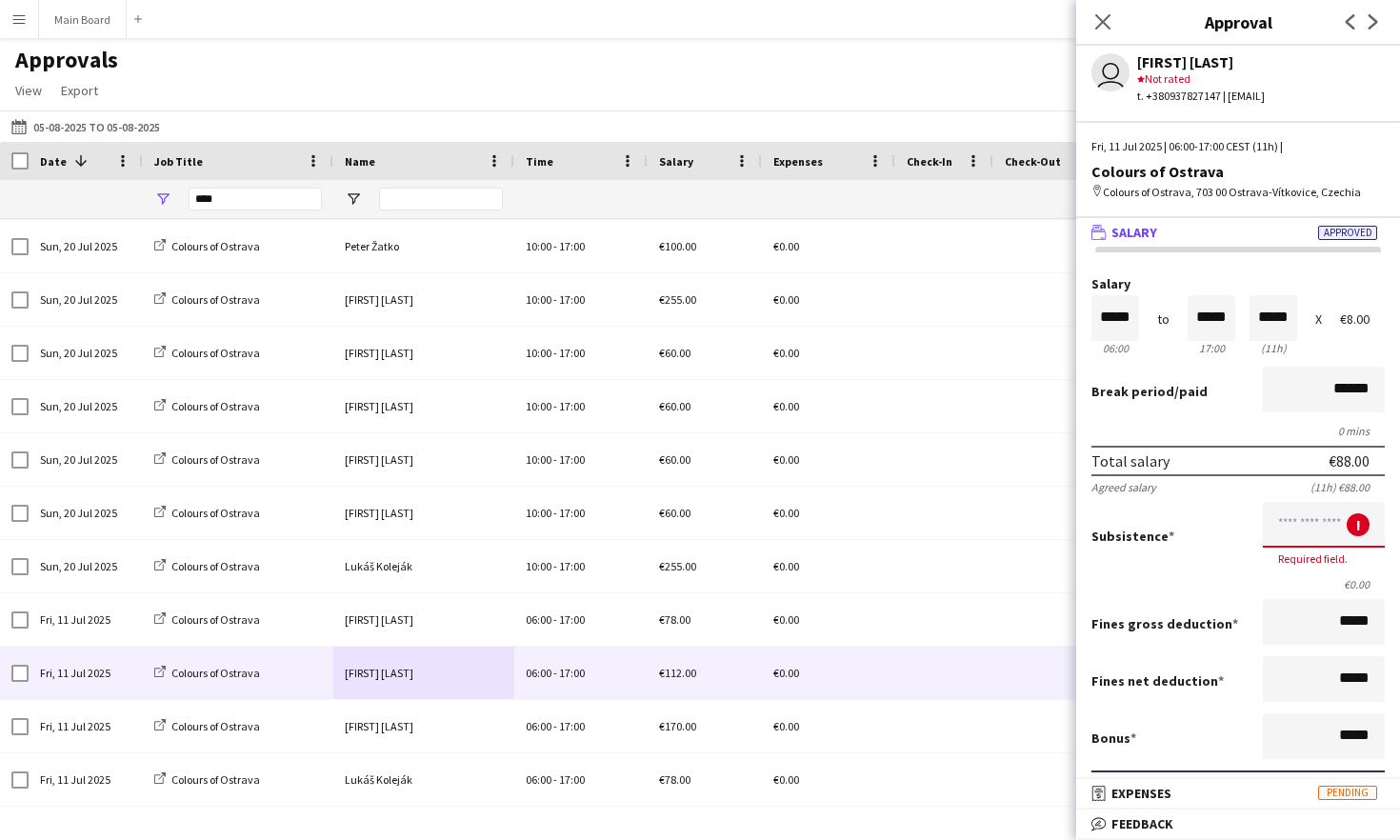 type on "*****" 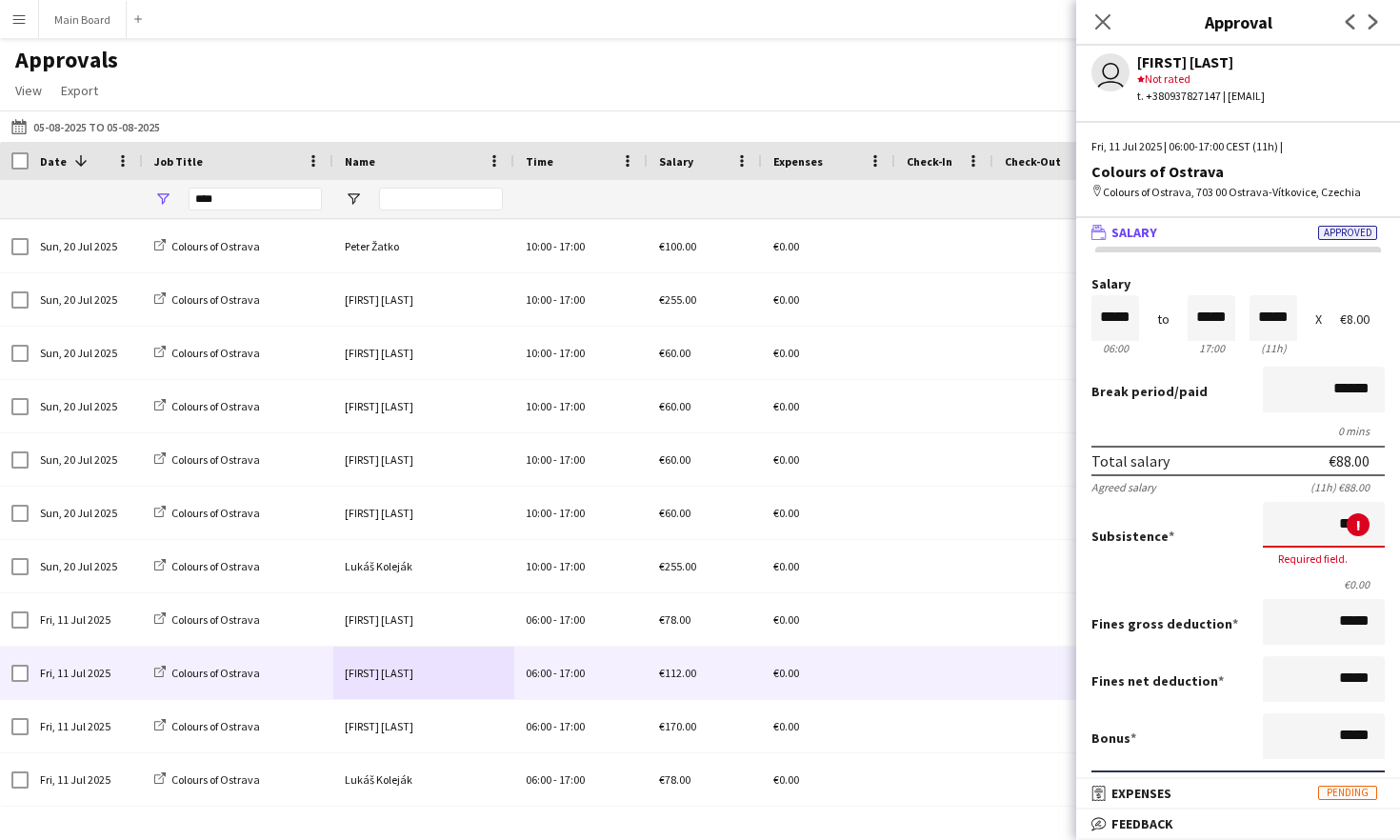 click on "Subsistence  ***** !  Required field." at bounding box center (1238, 535) 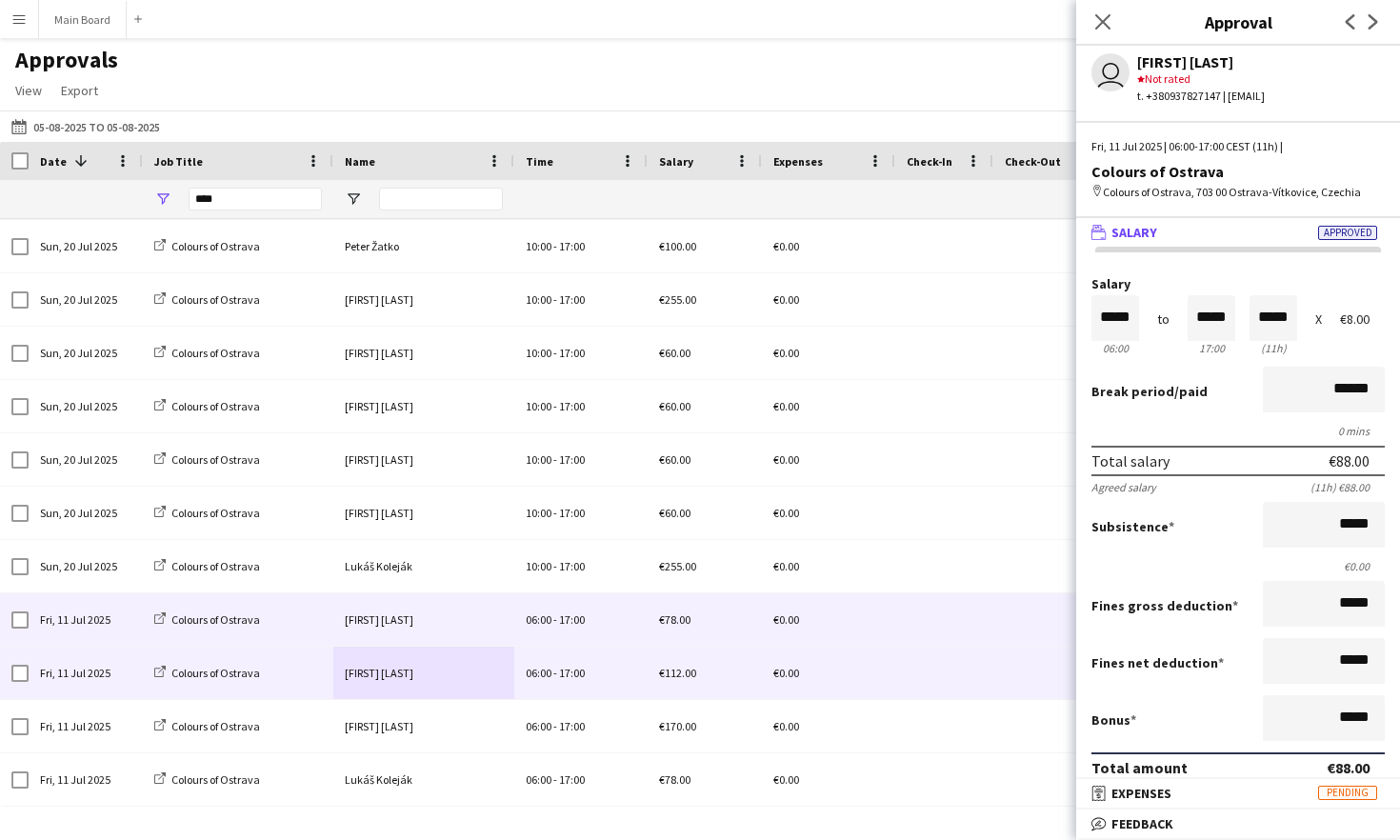 click on "[FIRST] [LAST]" at bounding box center [424, 619] 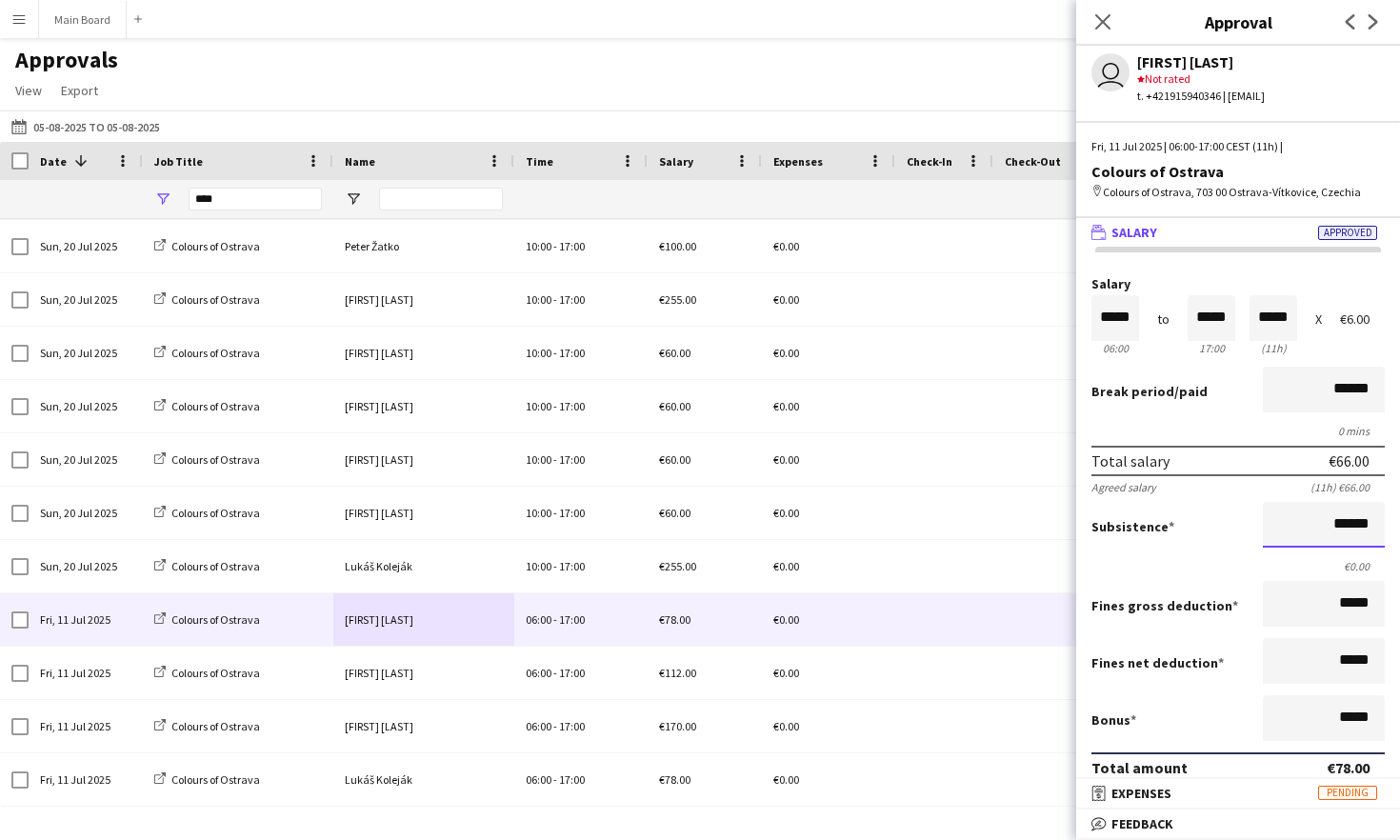 drag, startPoint x: 1322, startPoint y: 528, endPoint x: 1399, endPoint y: 529, distance: 77.00649 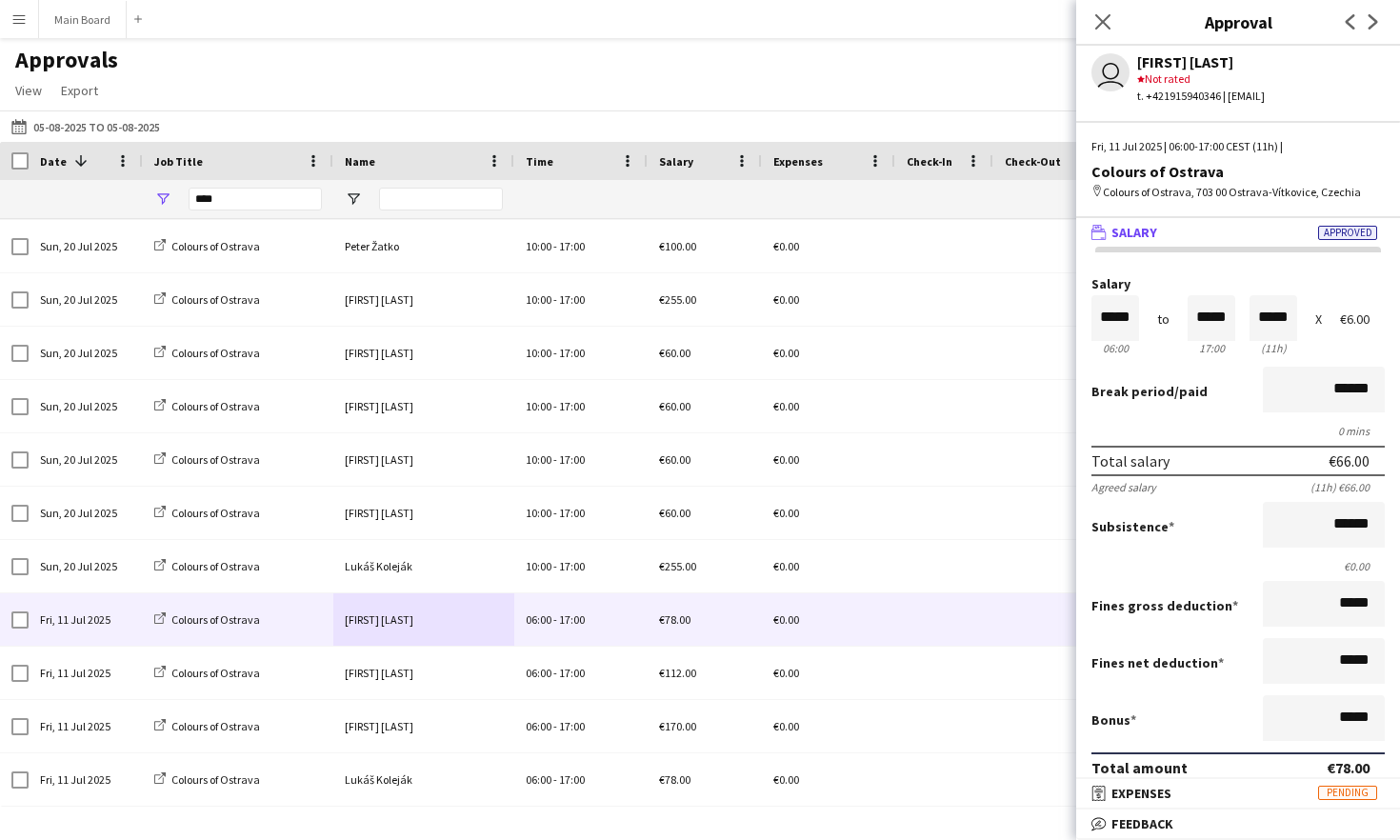 click on "Subsistence  ******" at bounding box center (1238, 527) 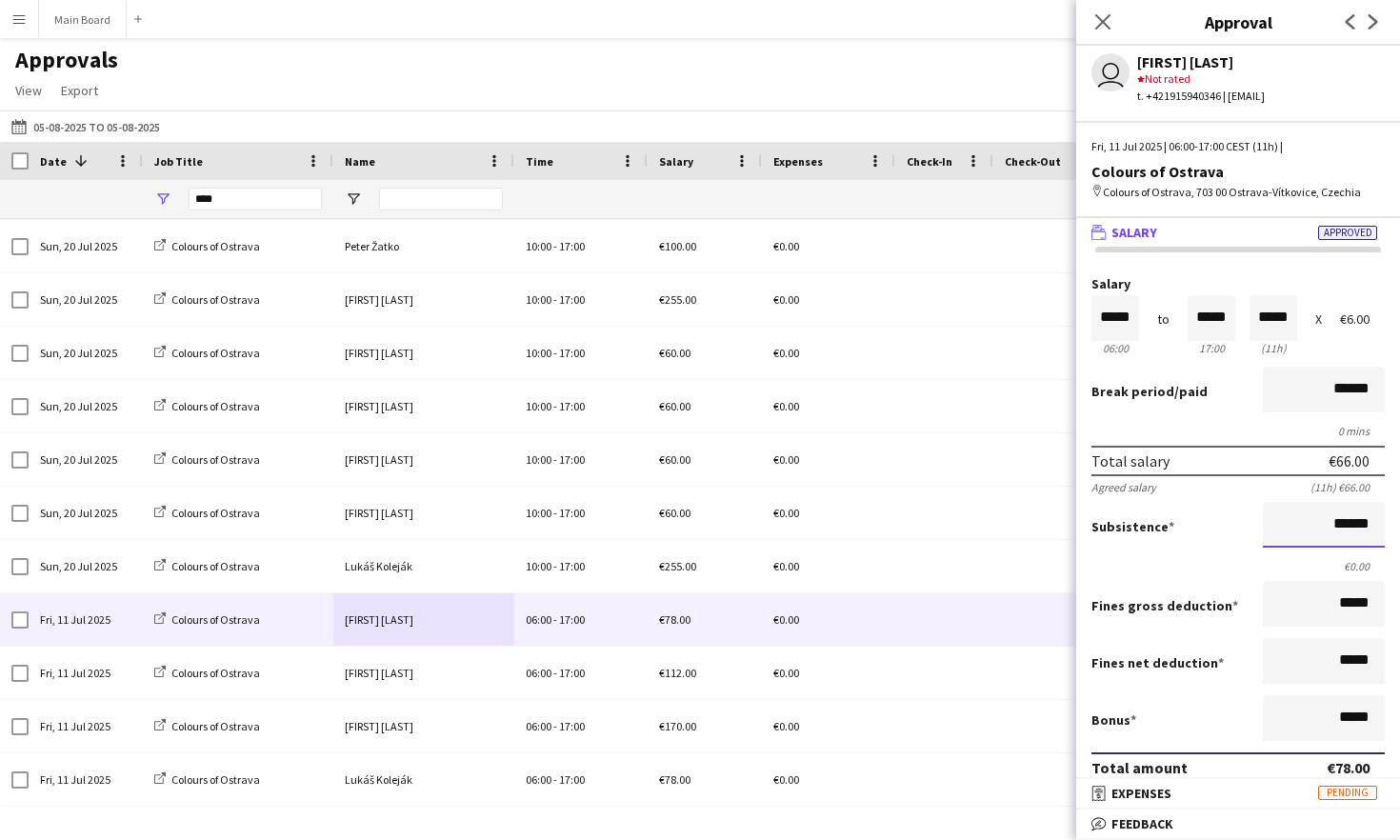 scroll, scrollTop: 1, scrollLeft: 0, axis: vertical 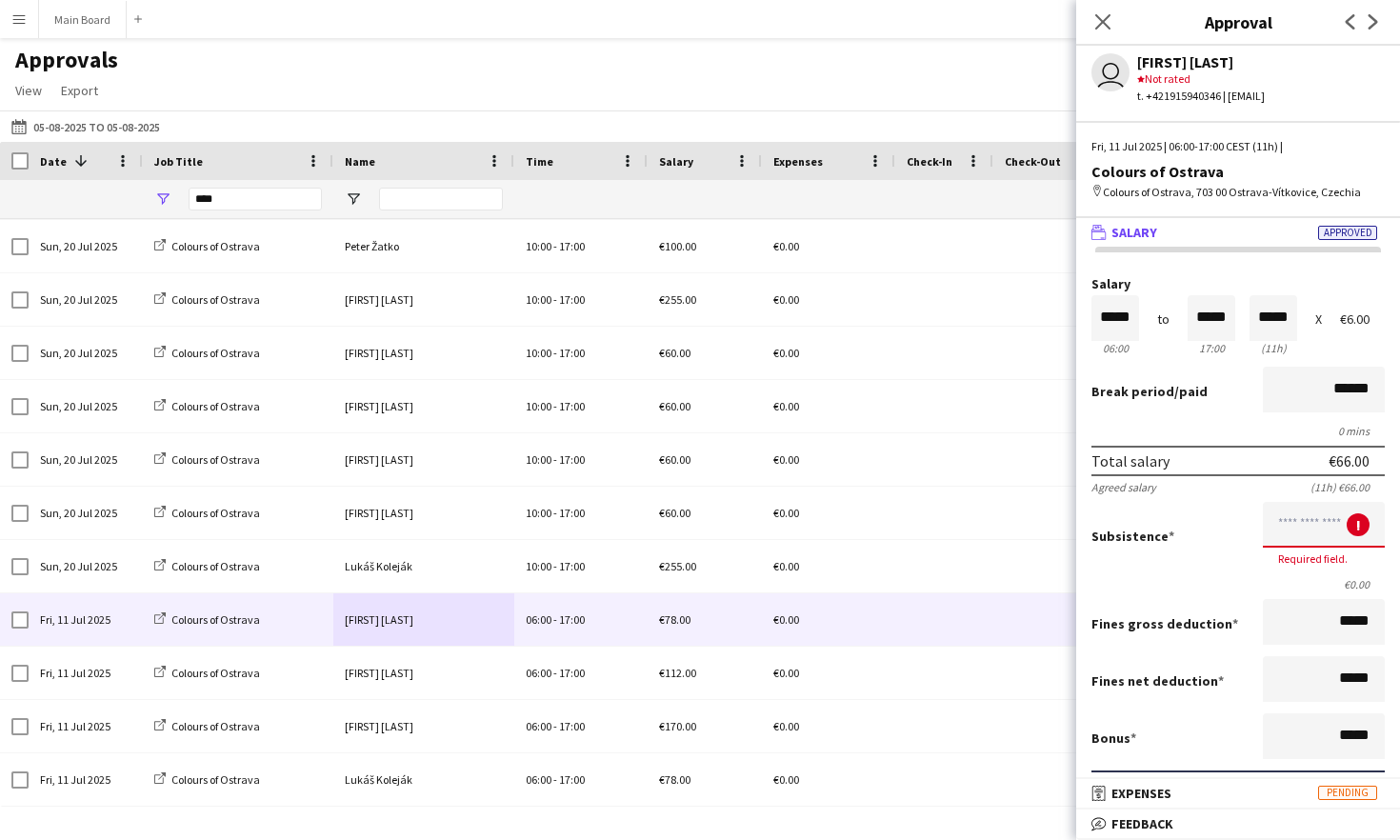 type on "*****" 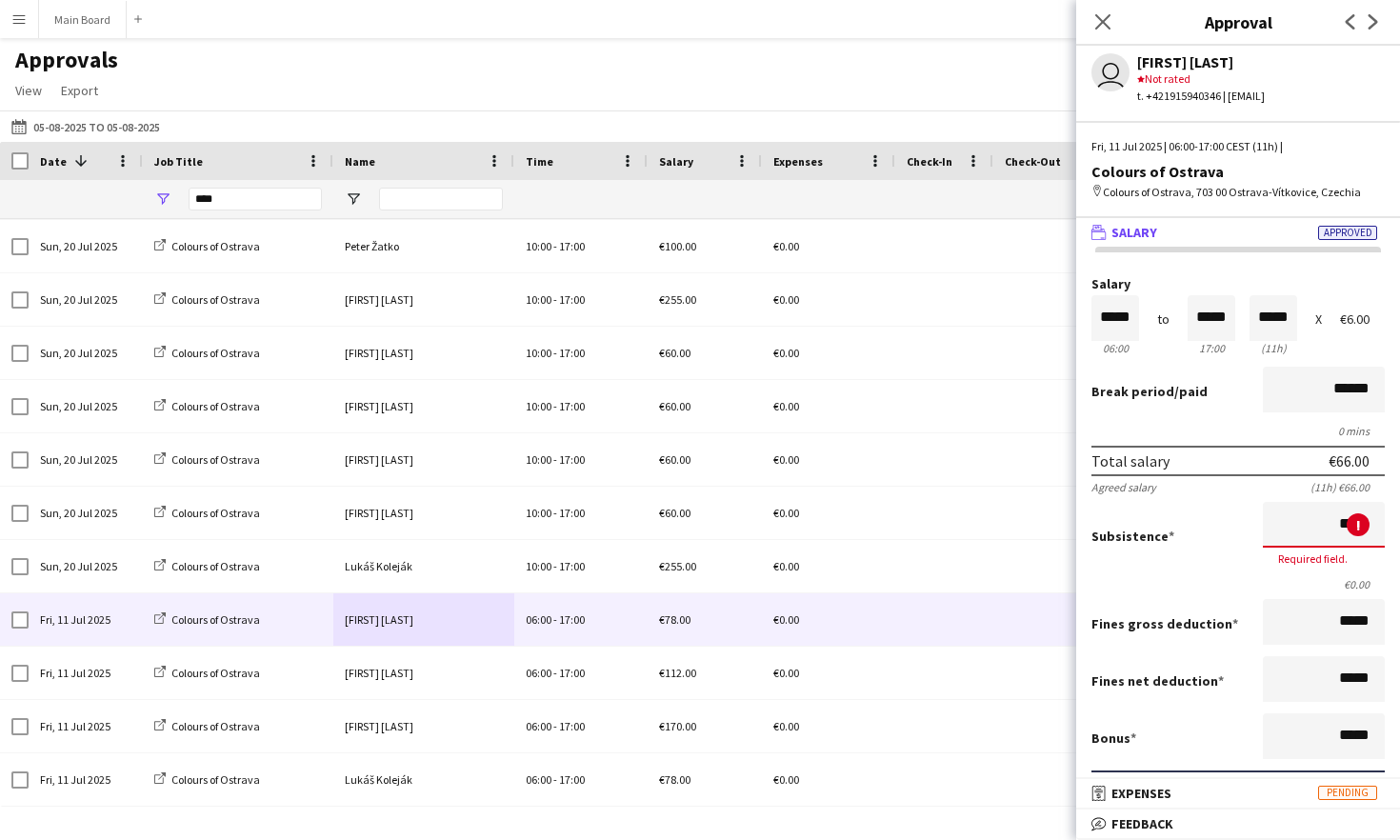 click on "Subsistence  ***** !  Required field." at bounding box center [1238, 535] 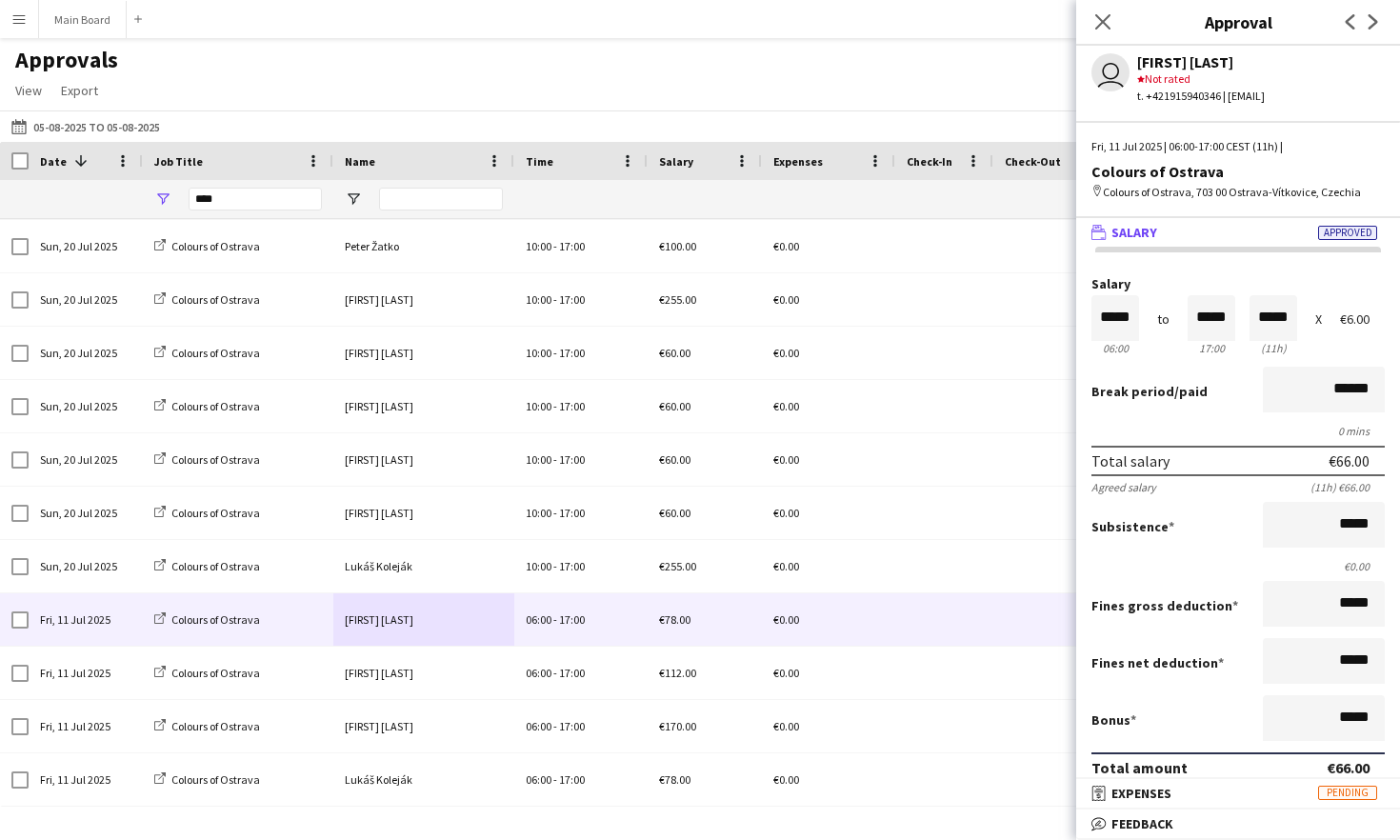 click on "Subsistence  *****" at bounding box center [1238, 527] 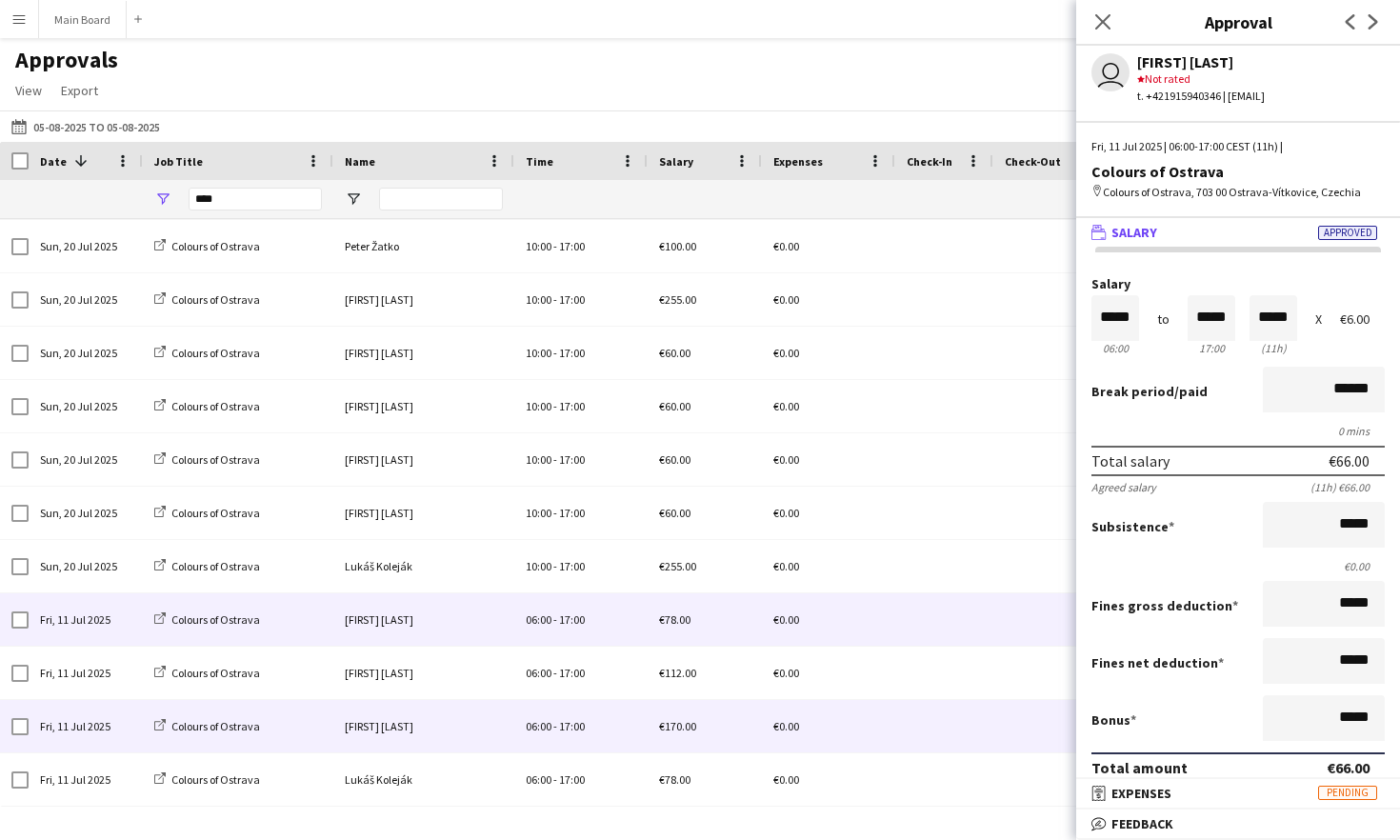 click on "[FIRST] [LAST]" at bounding box center (424, 726) 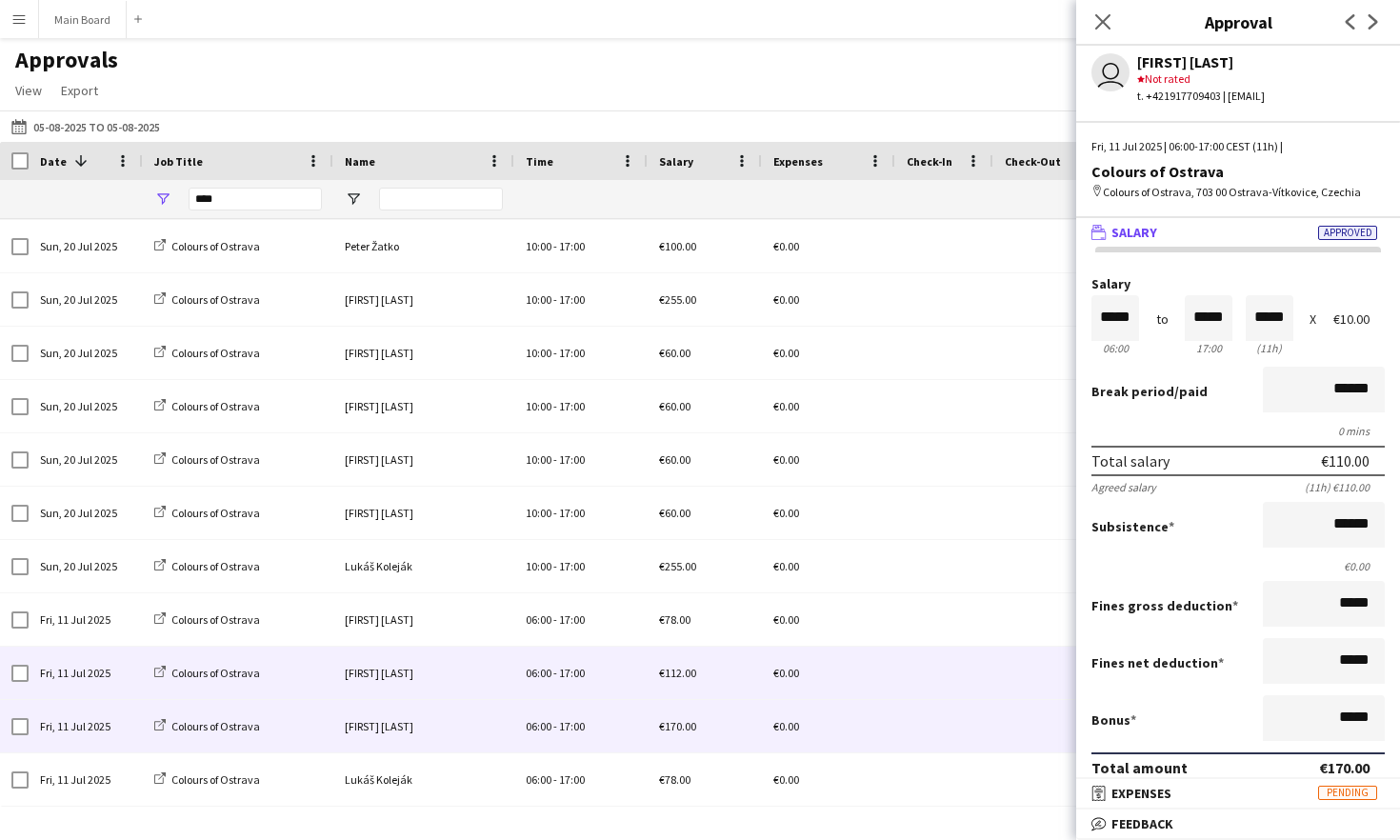 click on "[FIRST] [LAST]" at bounding box center (424, 672) 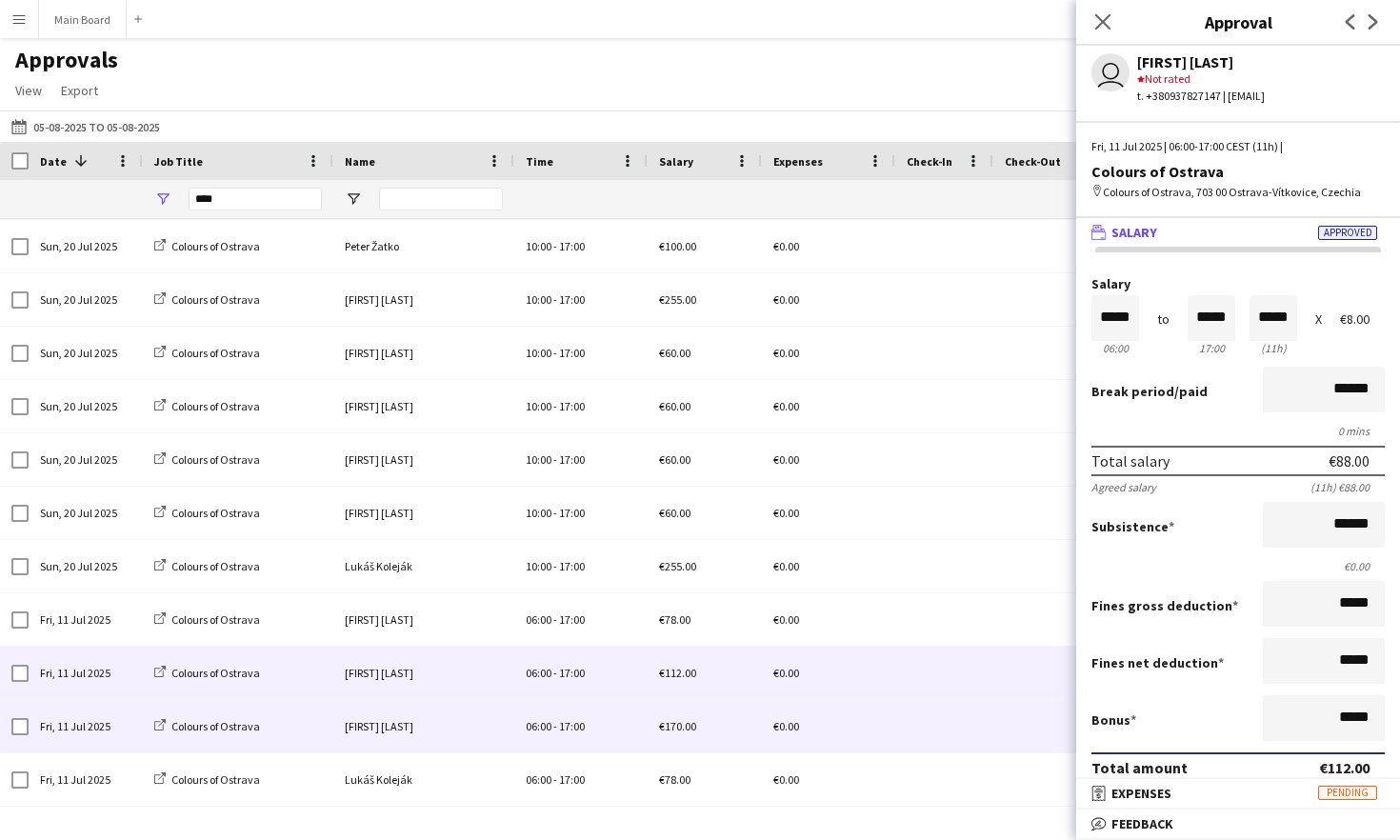 click on "[FIRST] [LAST]" at bounding box center [424, 726] 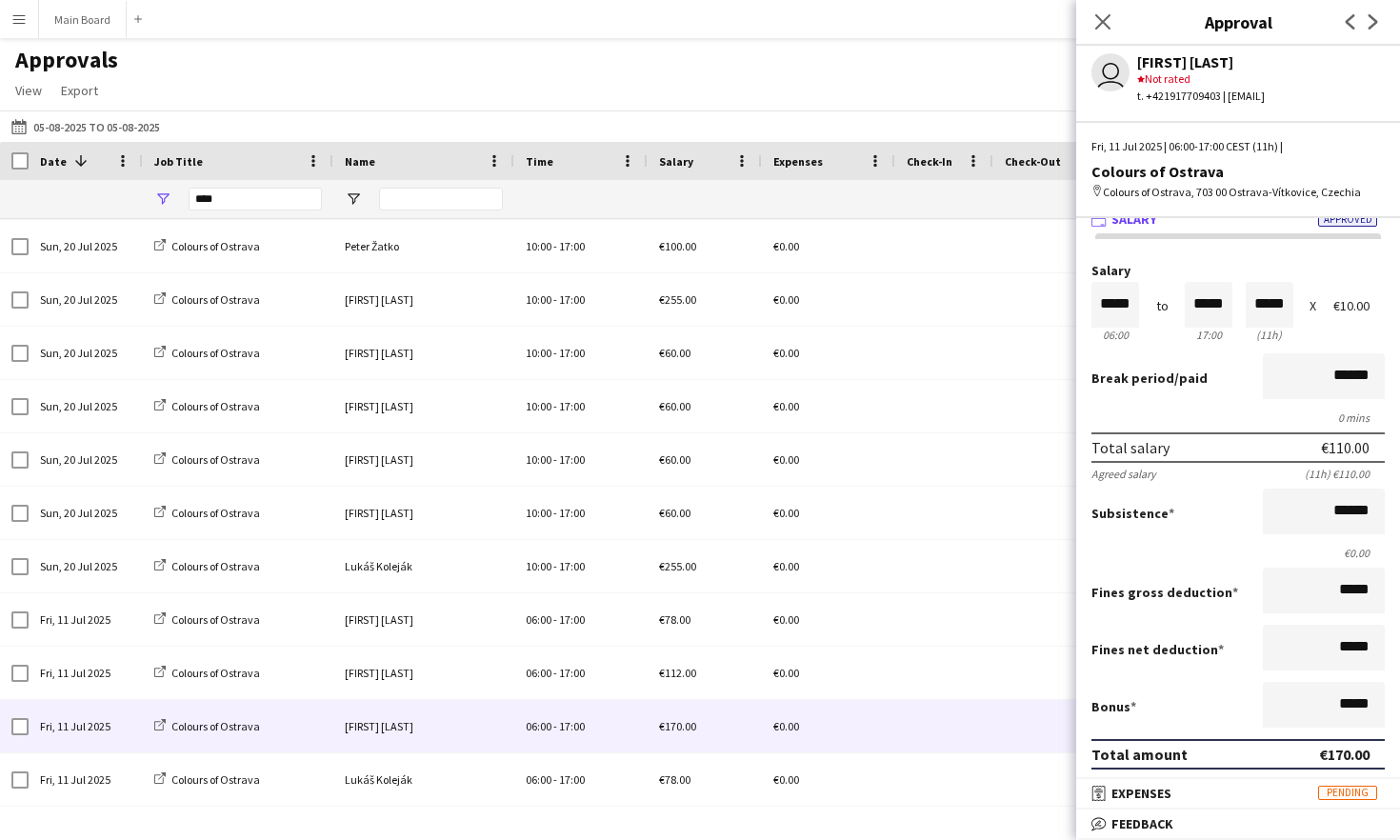 scroll, scrollTop: 7, scrollLeft: 0, axis: vertical 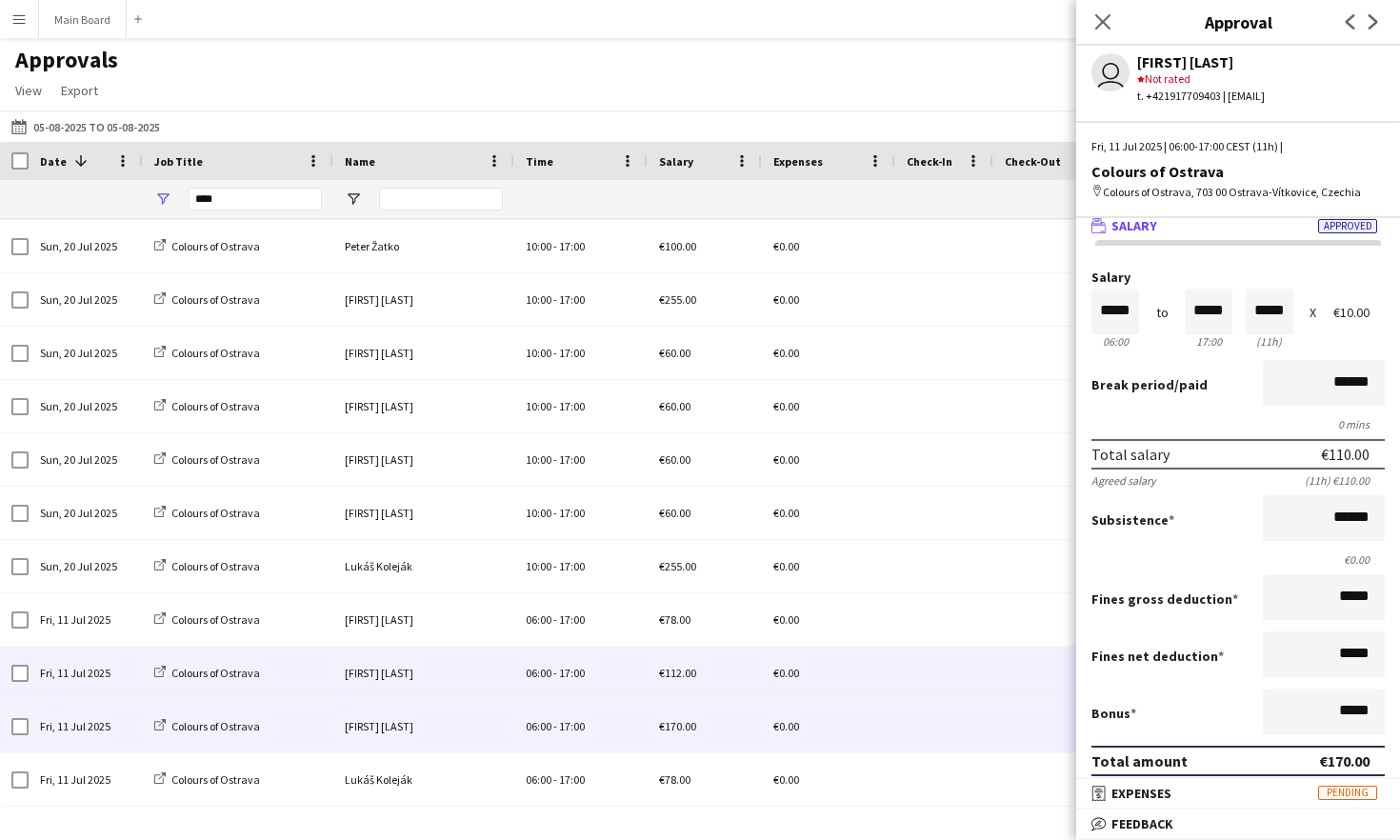 click on "[FIRST] [LAST]" at bounding box center (424, 672) 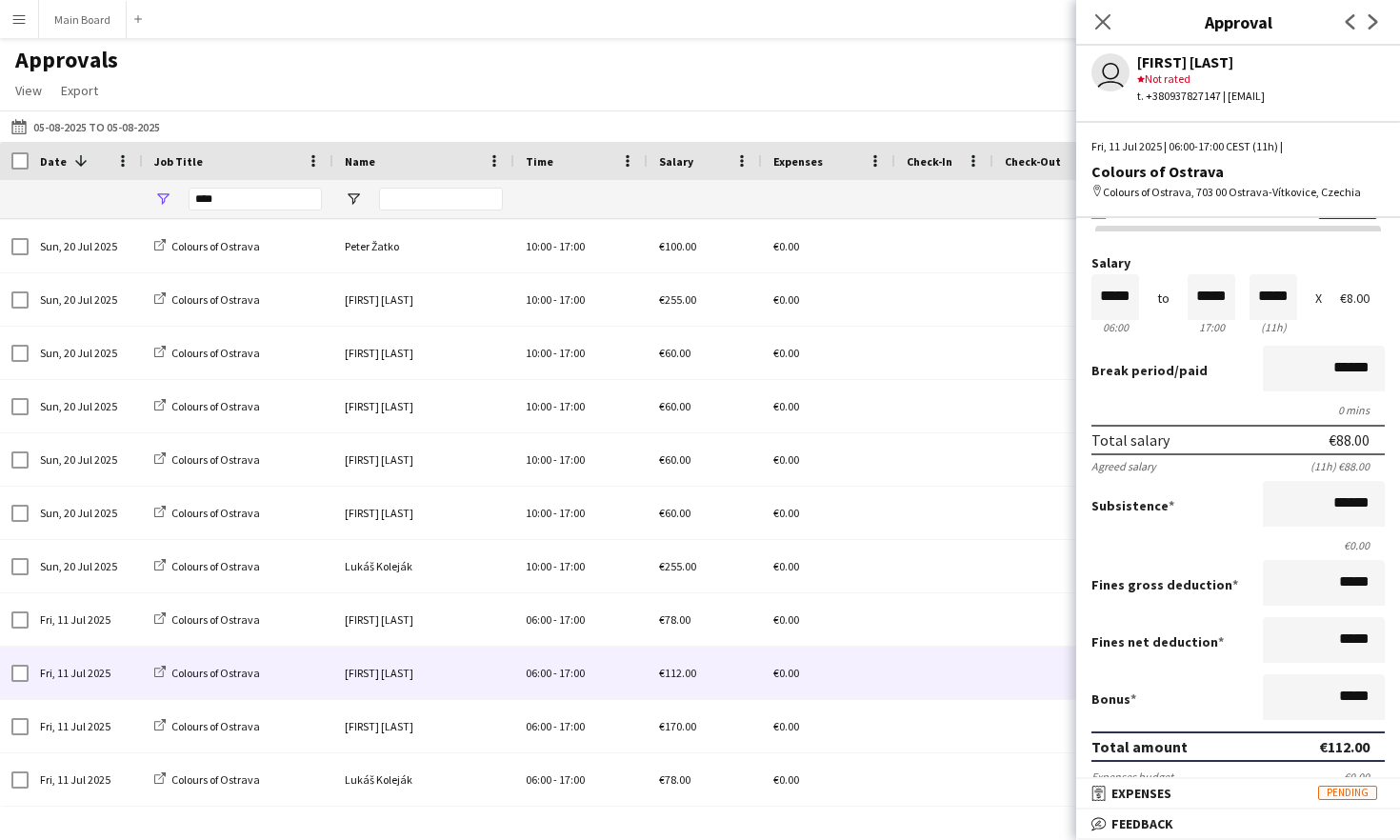 scroll, scrollTop: 0, scrollLeft: 0, axis: both 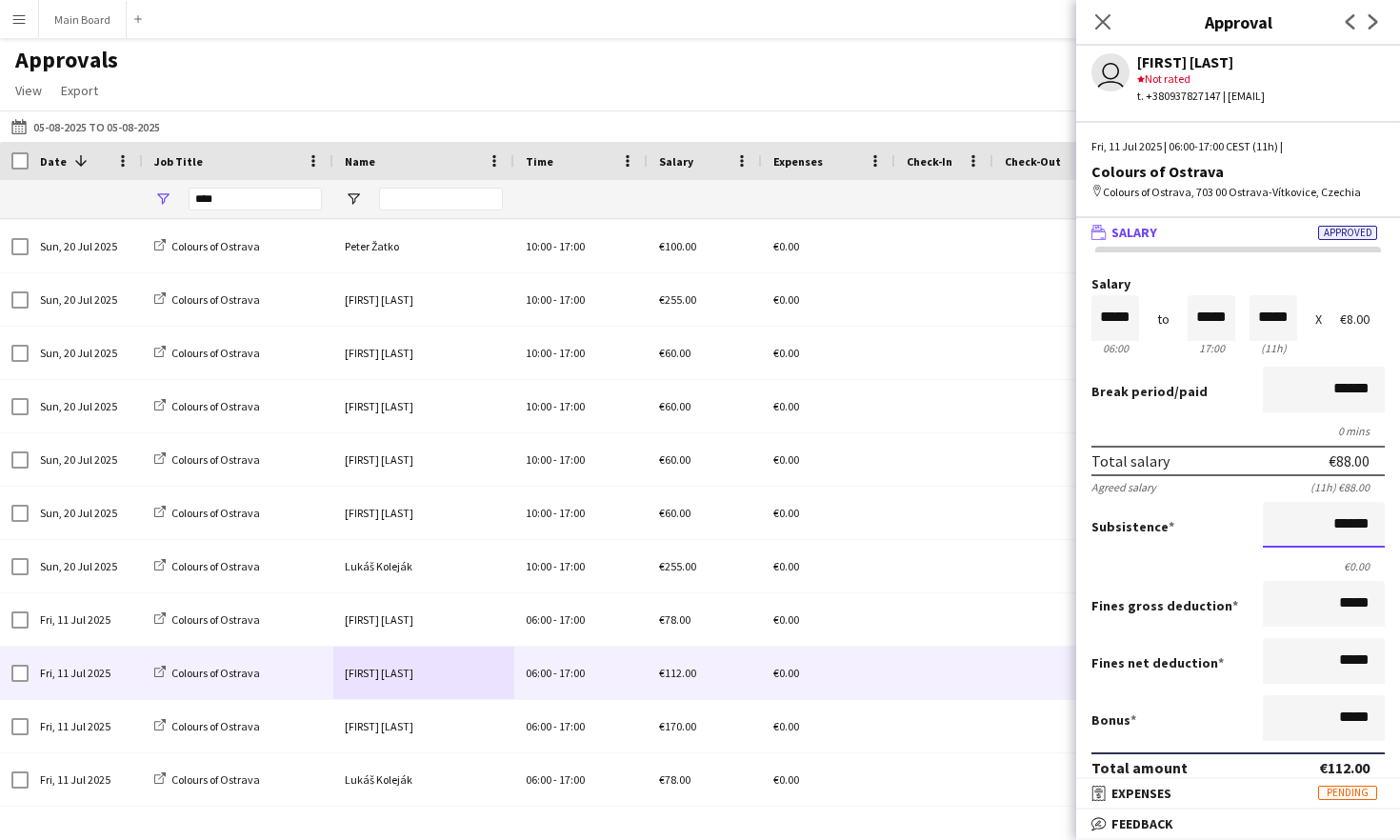 drag, startPoint x: 1319, startPoint y: 528, endPoint x: 1399, endPoint y: 528, distance: 80 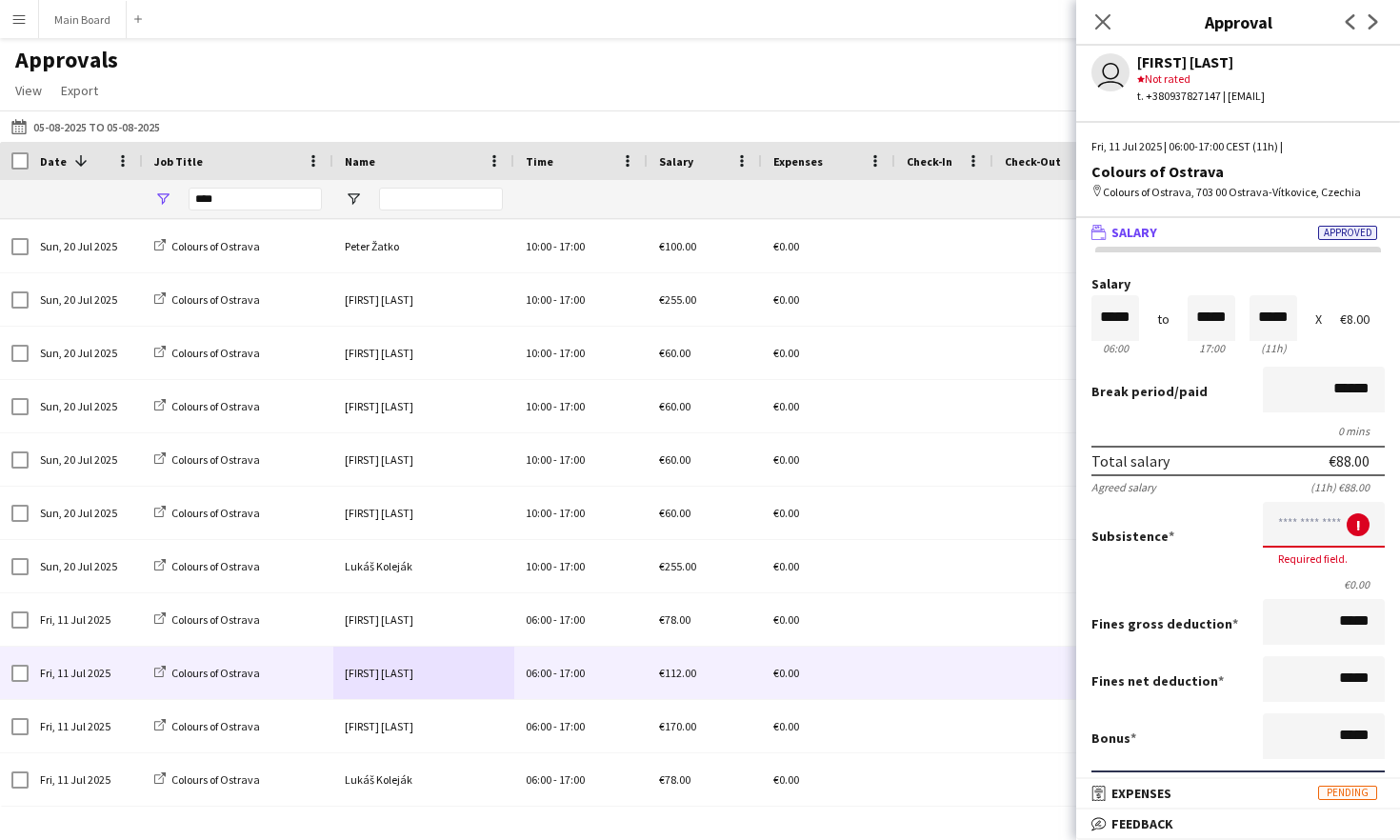 scroll, scrollTop: 0, scrollLeft: 0, axis: both 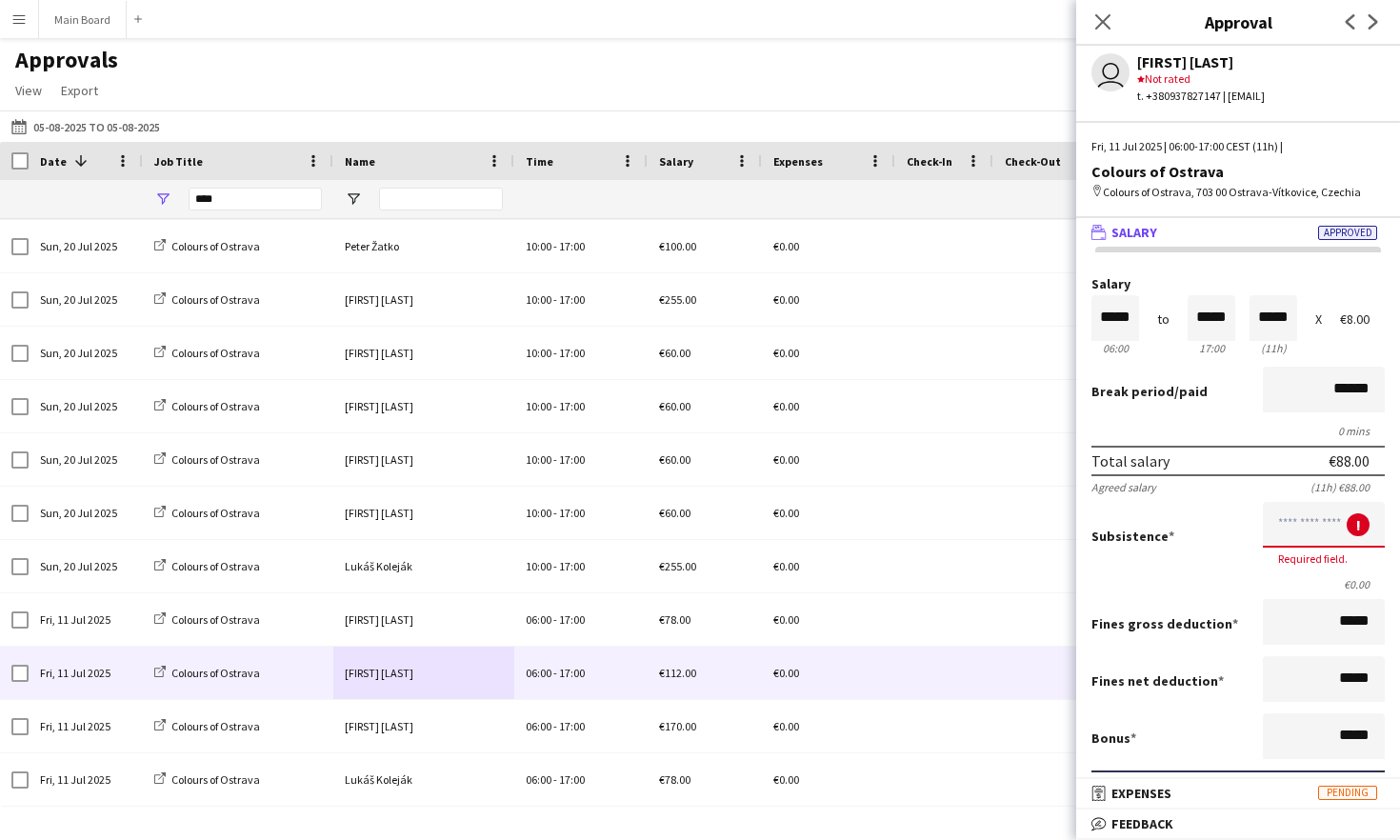 type on "*****" 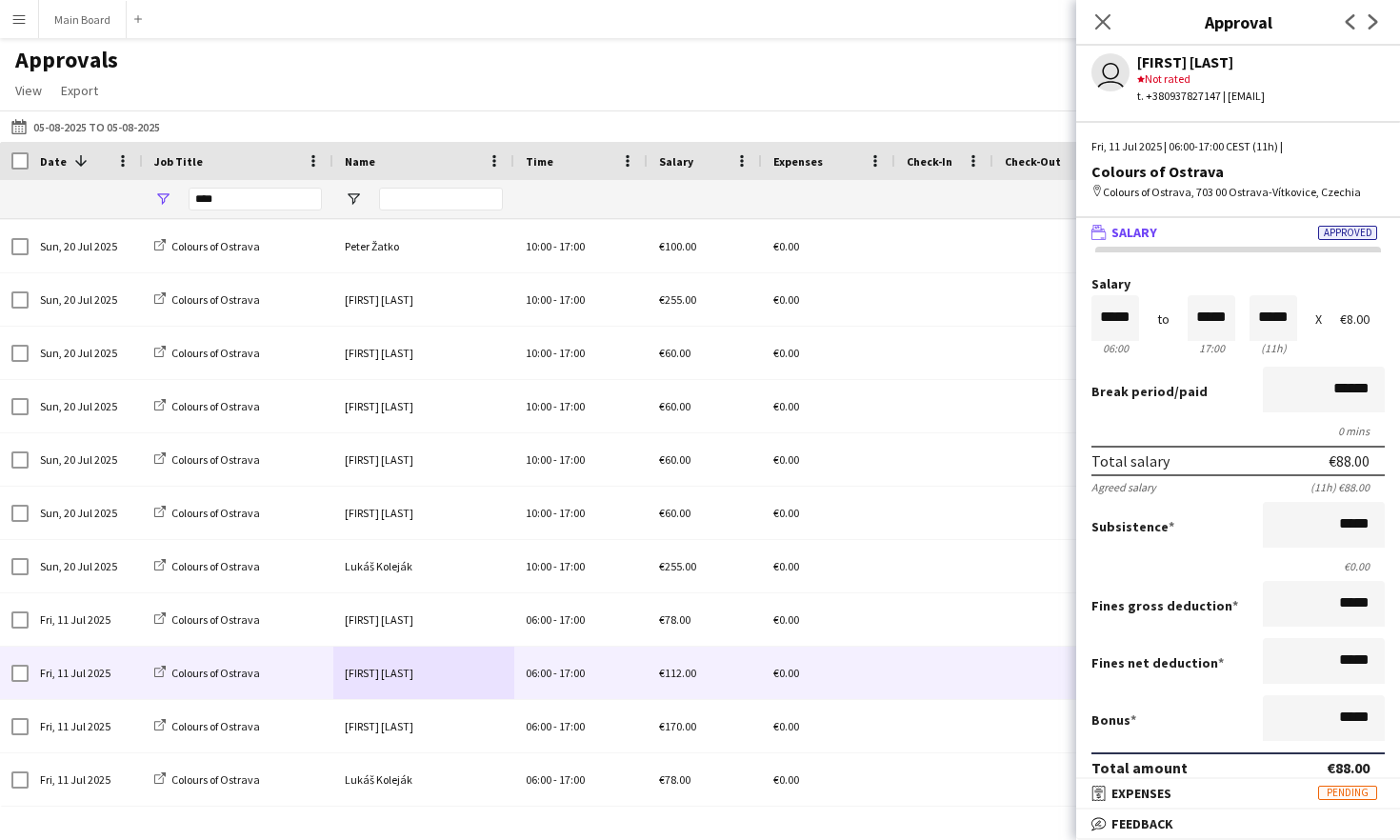 click on "Subsistence  *****" at bounding box center [1238, 527] 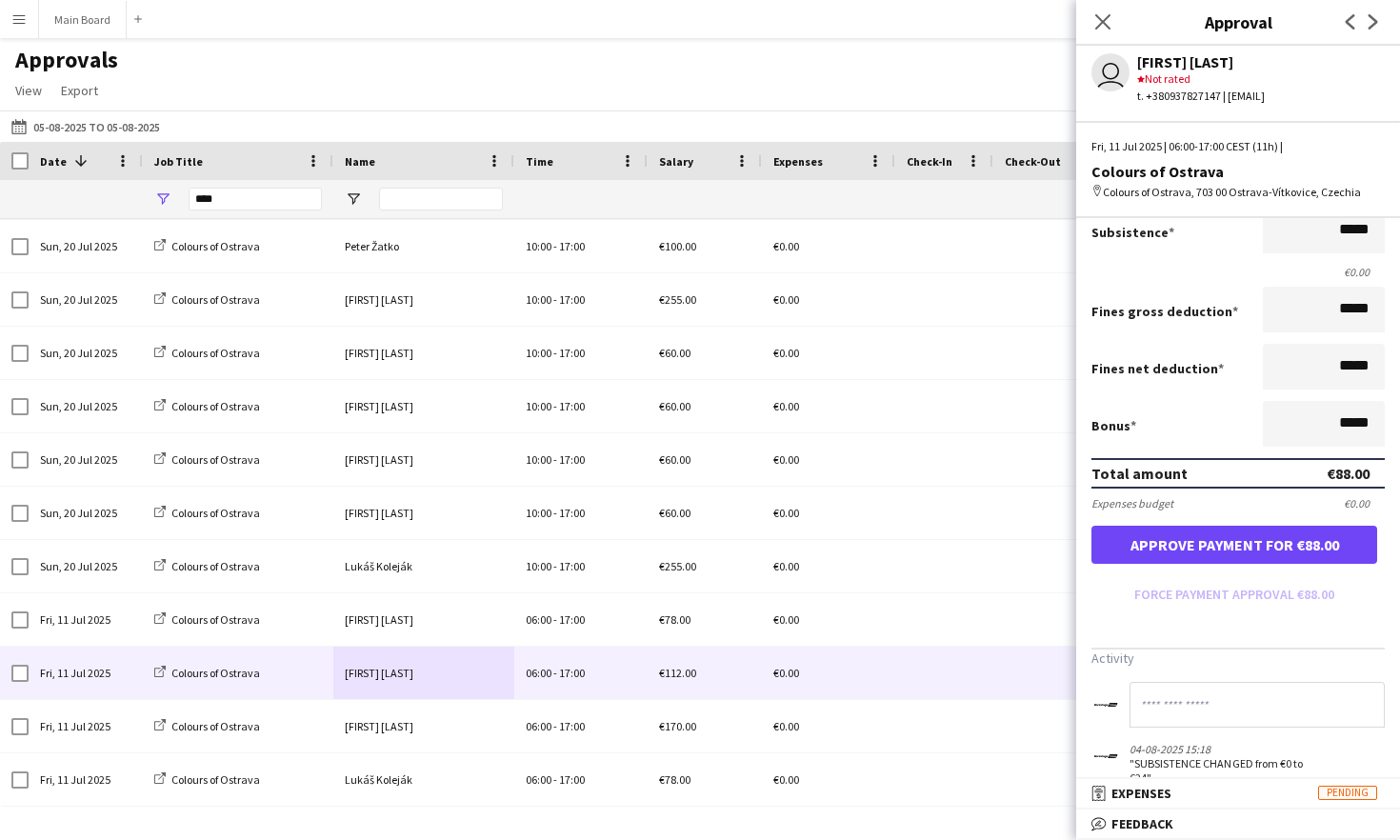 scroll, scrollTop: 292, scrollLeft: 0, axis: vertical 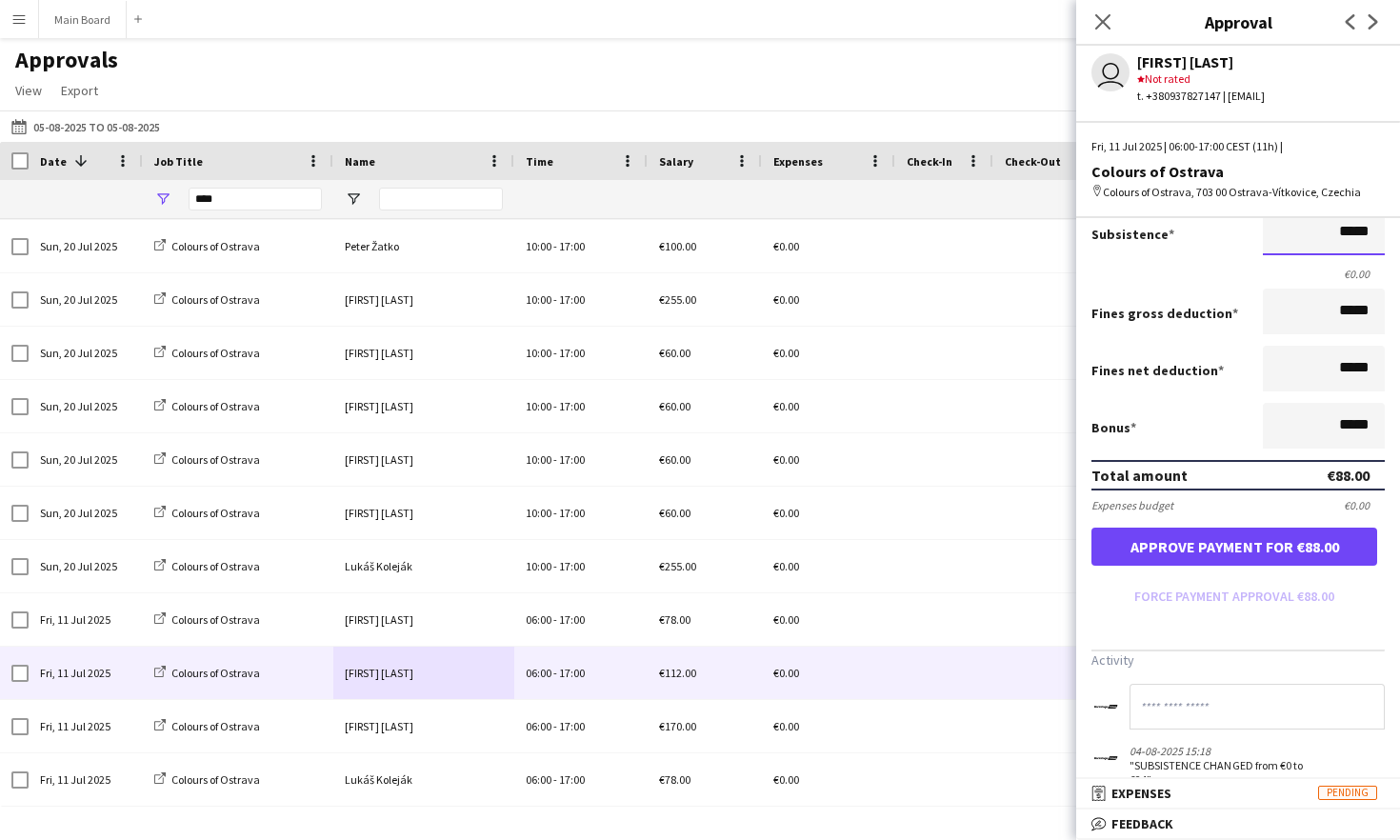 click on "*****" at bounding box center [1324, 232] 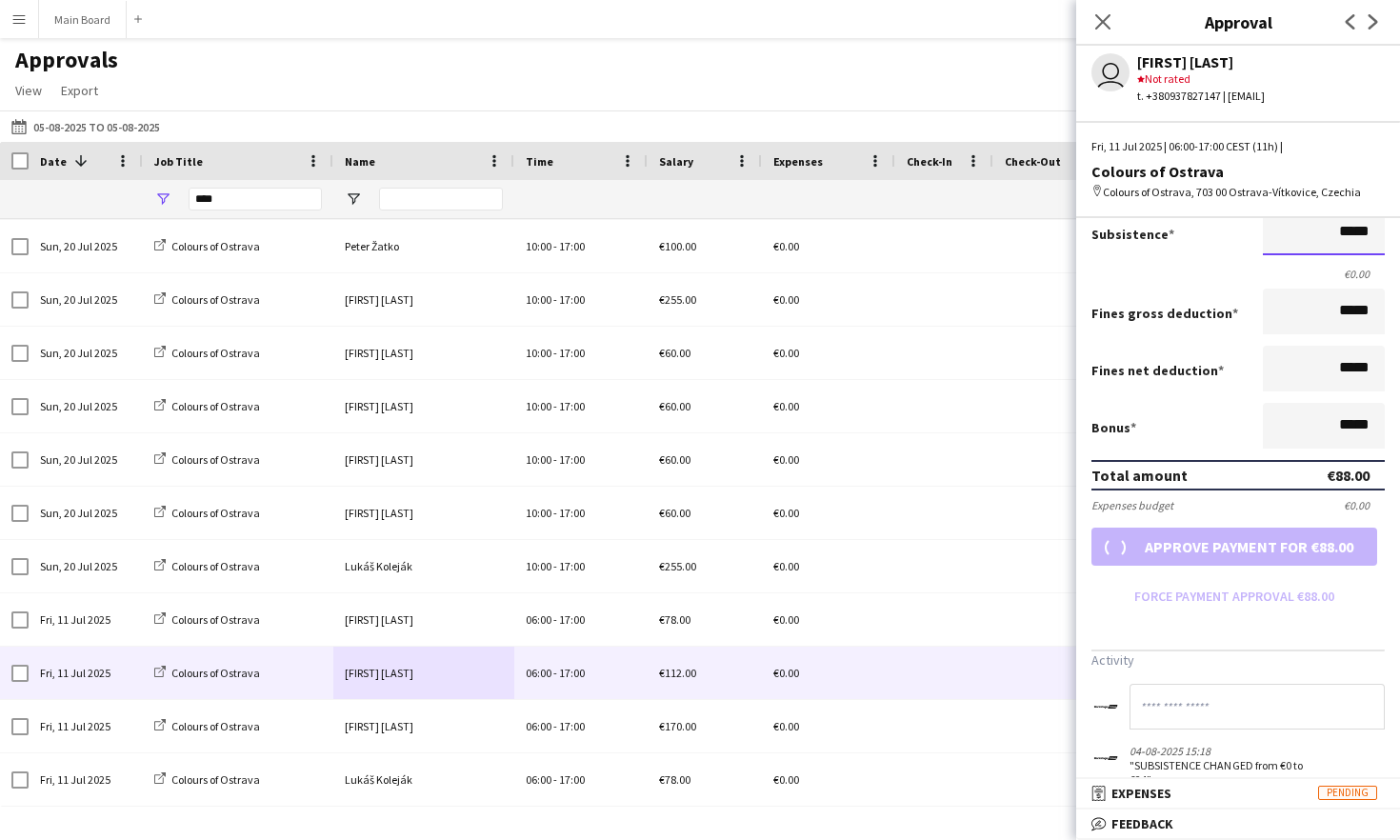 scroll, scrollTop: 292, scrollLeft: 0, axis: vertical 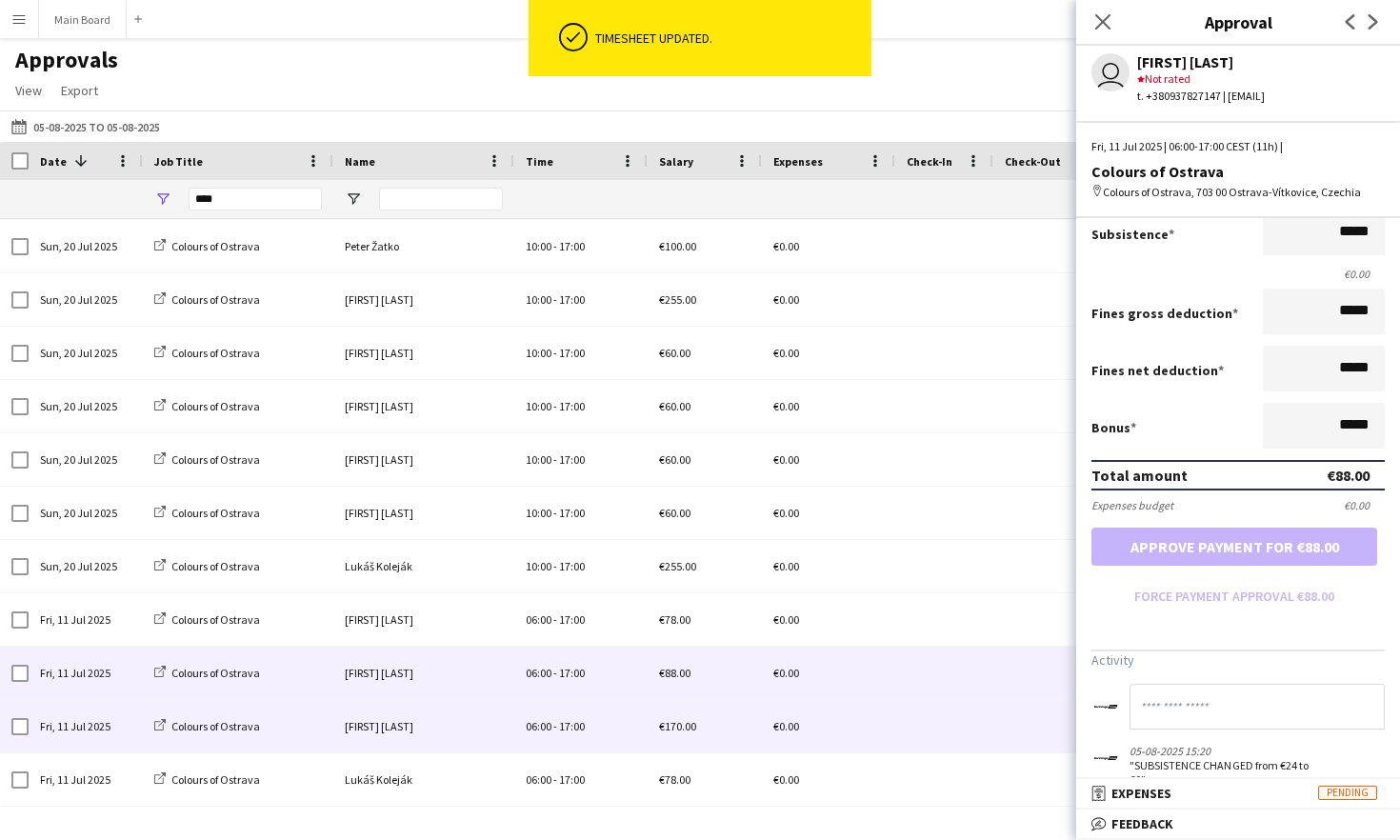 click on "[FIRST] [LAST]" at bounding box center (424, 726) 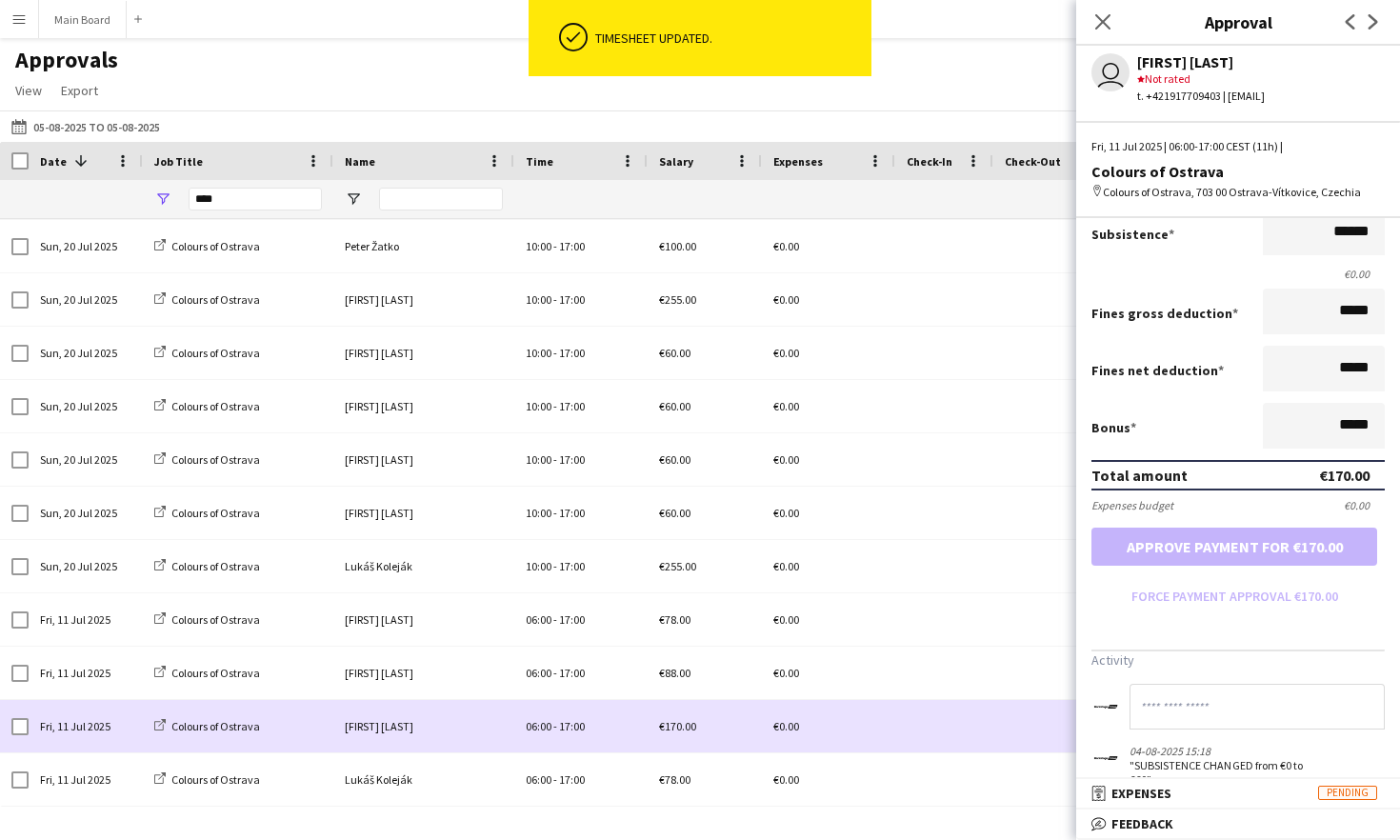 scroll, scrollTop: 0, scrollLeft: 0, axis: both 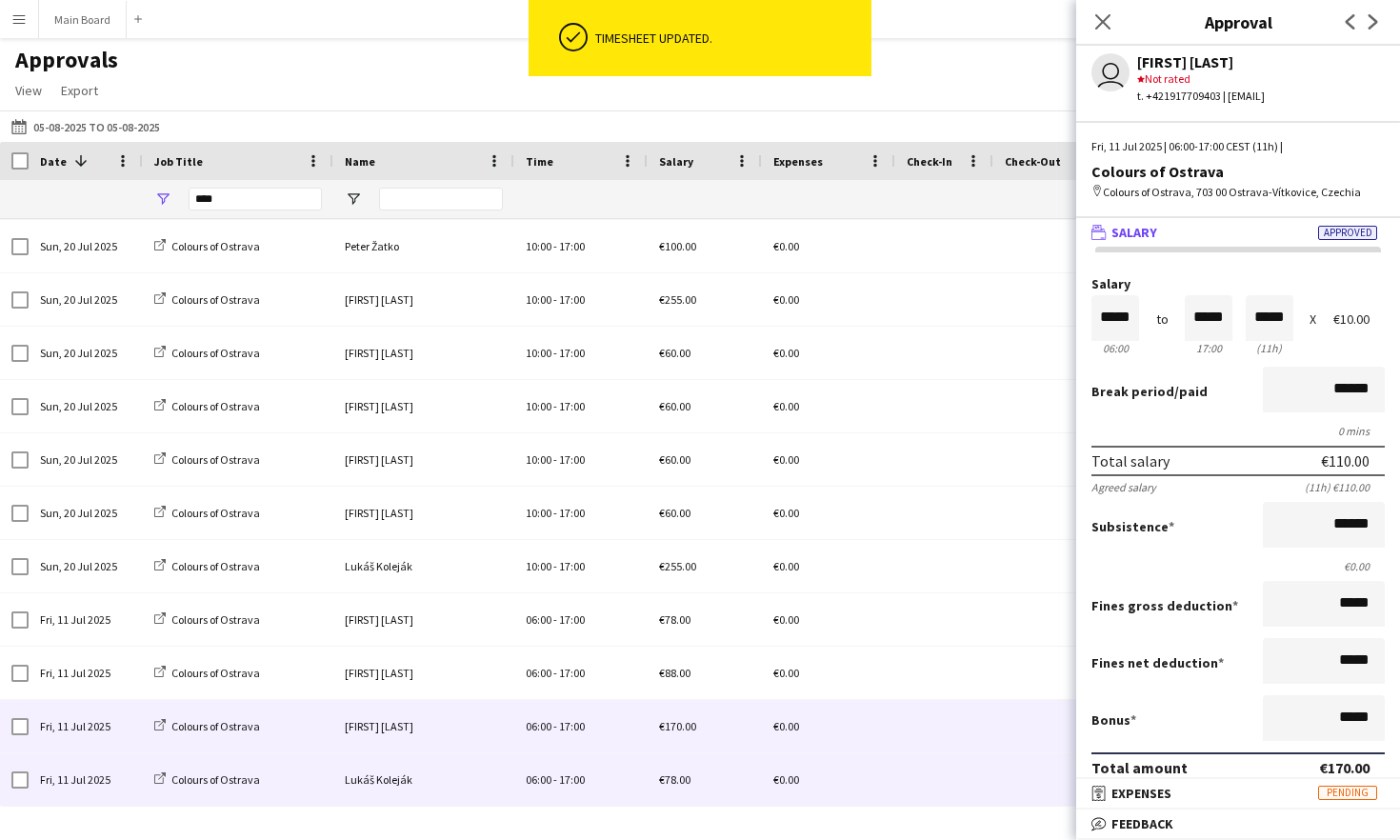 click on "Lukáš Koleják" at bounding box center [424, 779] 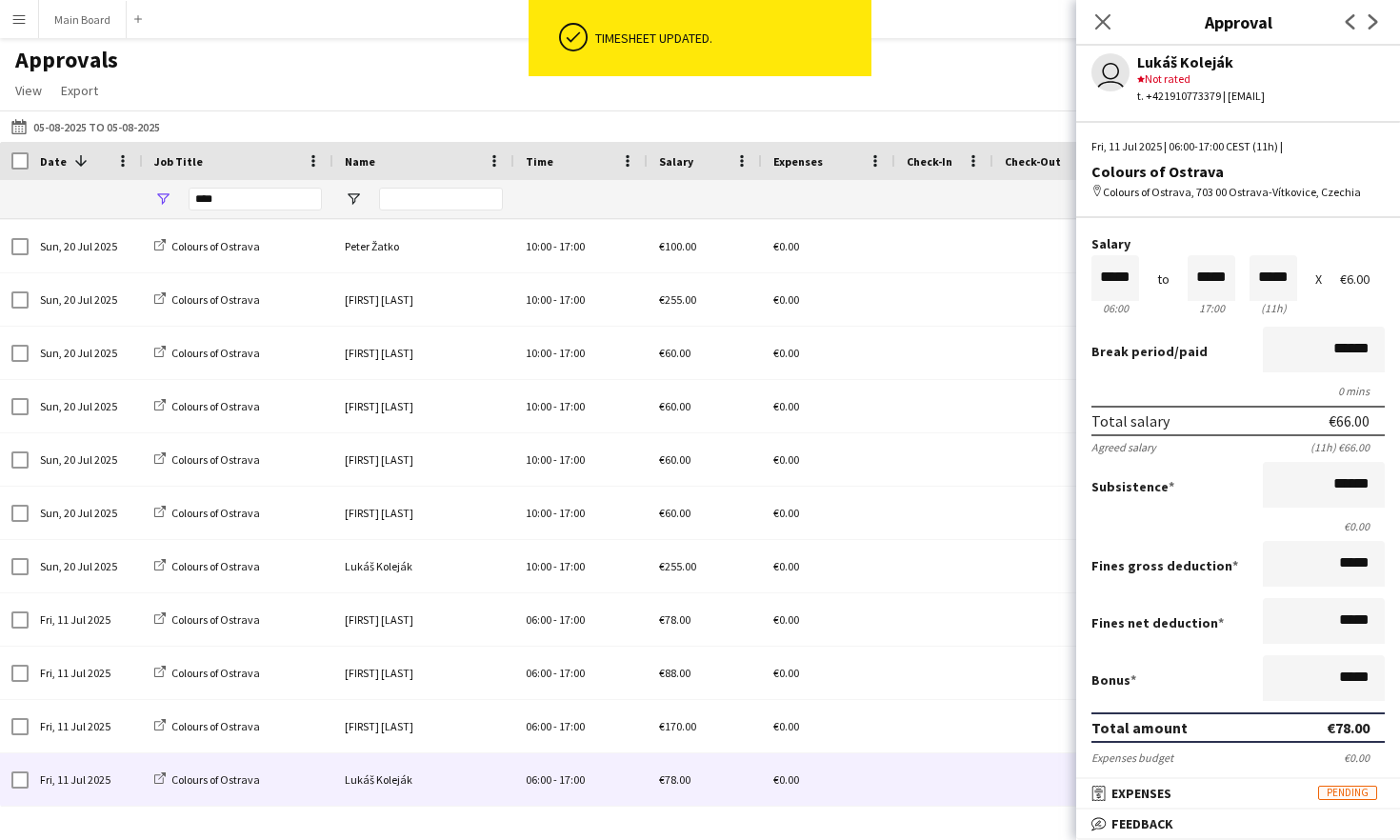 scroll, scrollTop: 44, scrollLeft: 0, axis: vertical 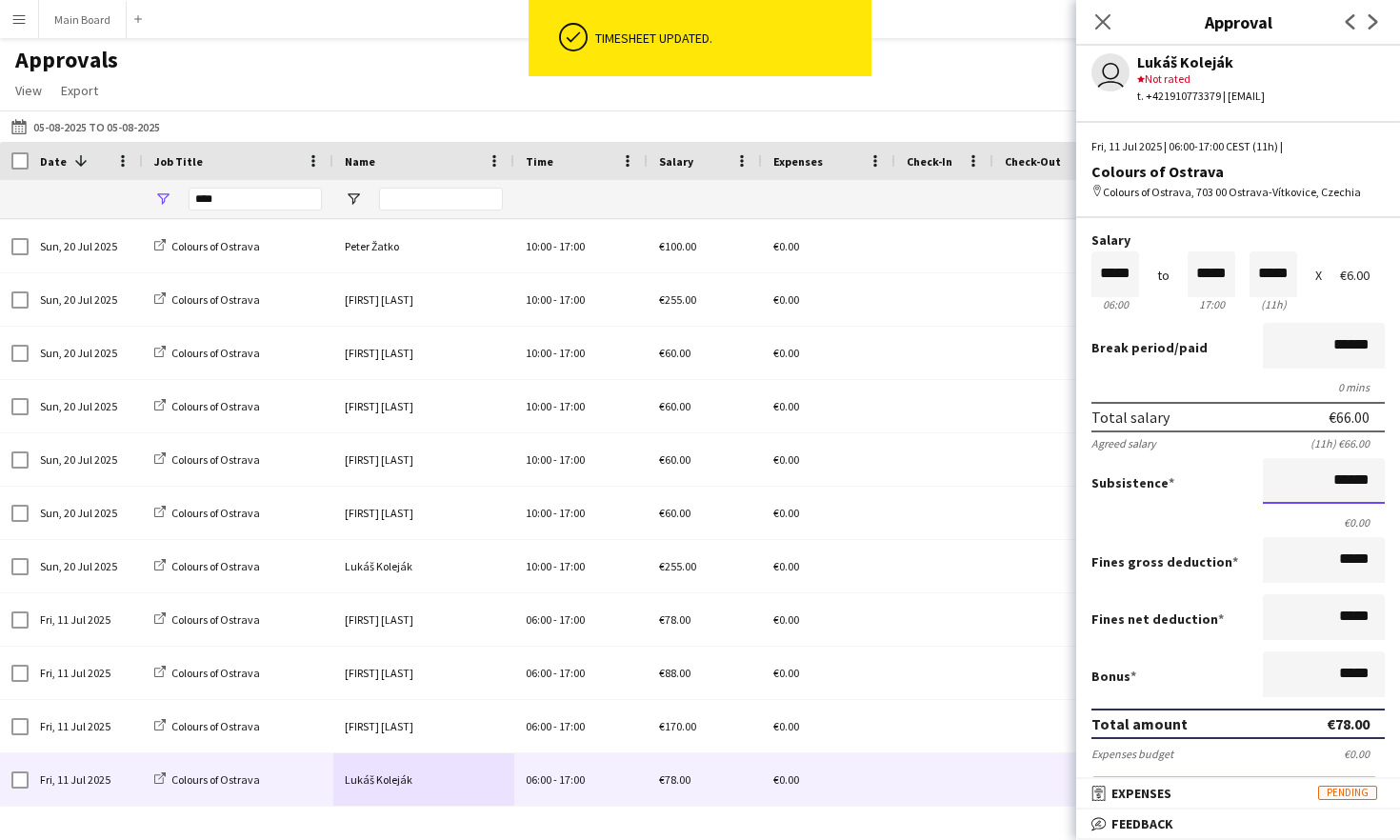 drag, startPoint x: 1319, startPoint y: 486, endPoint x: 1399, endPoint y: 490, distance: 80.099938 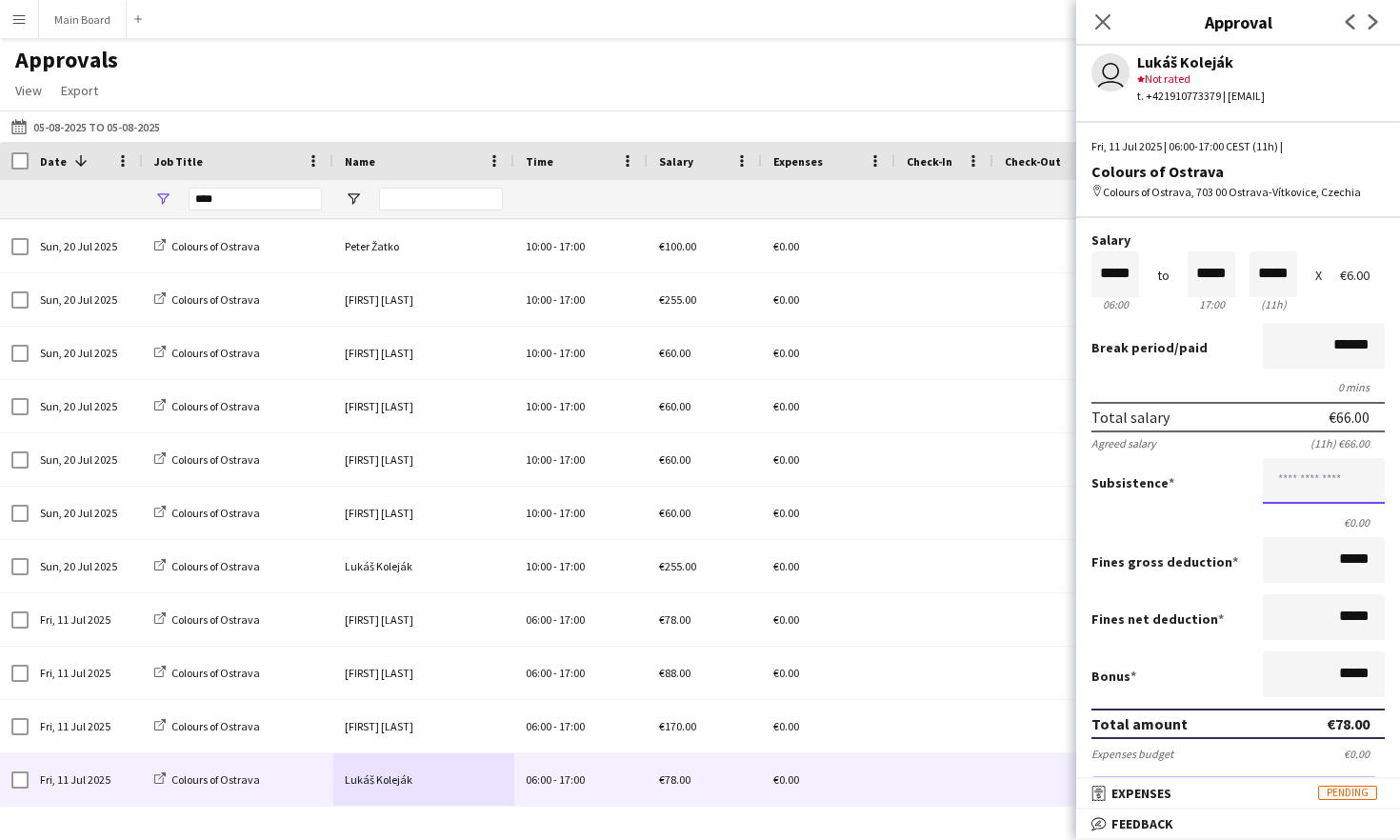 scroll, scrollTop: 0, scrollLeft: 0, axis: both 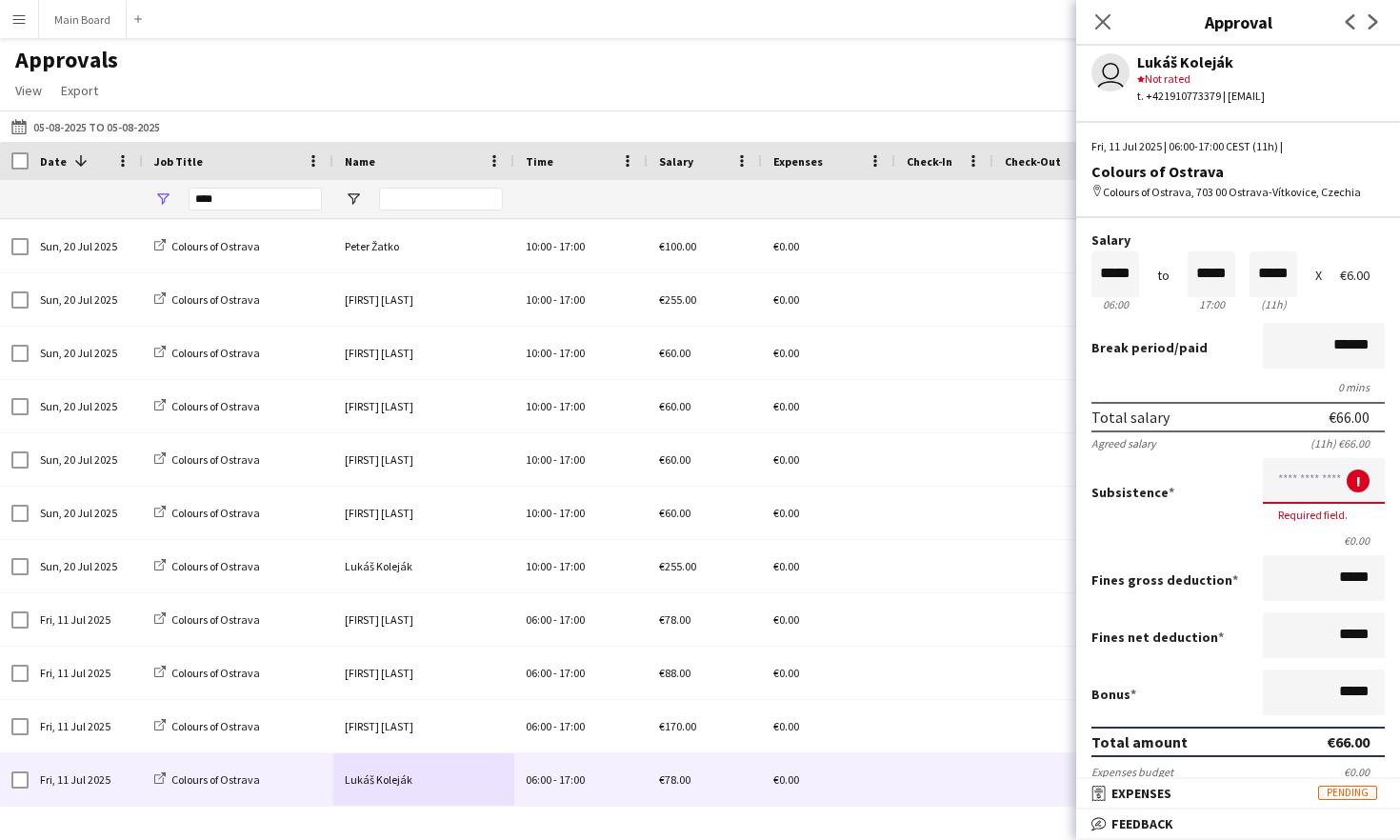 type on "*****" 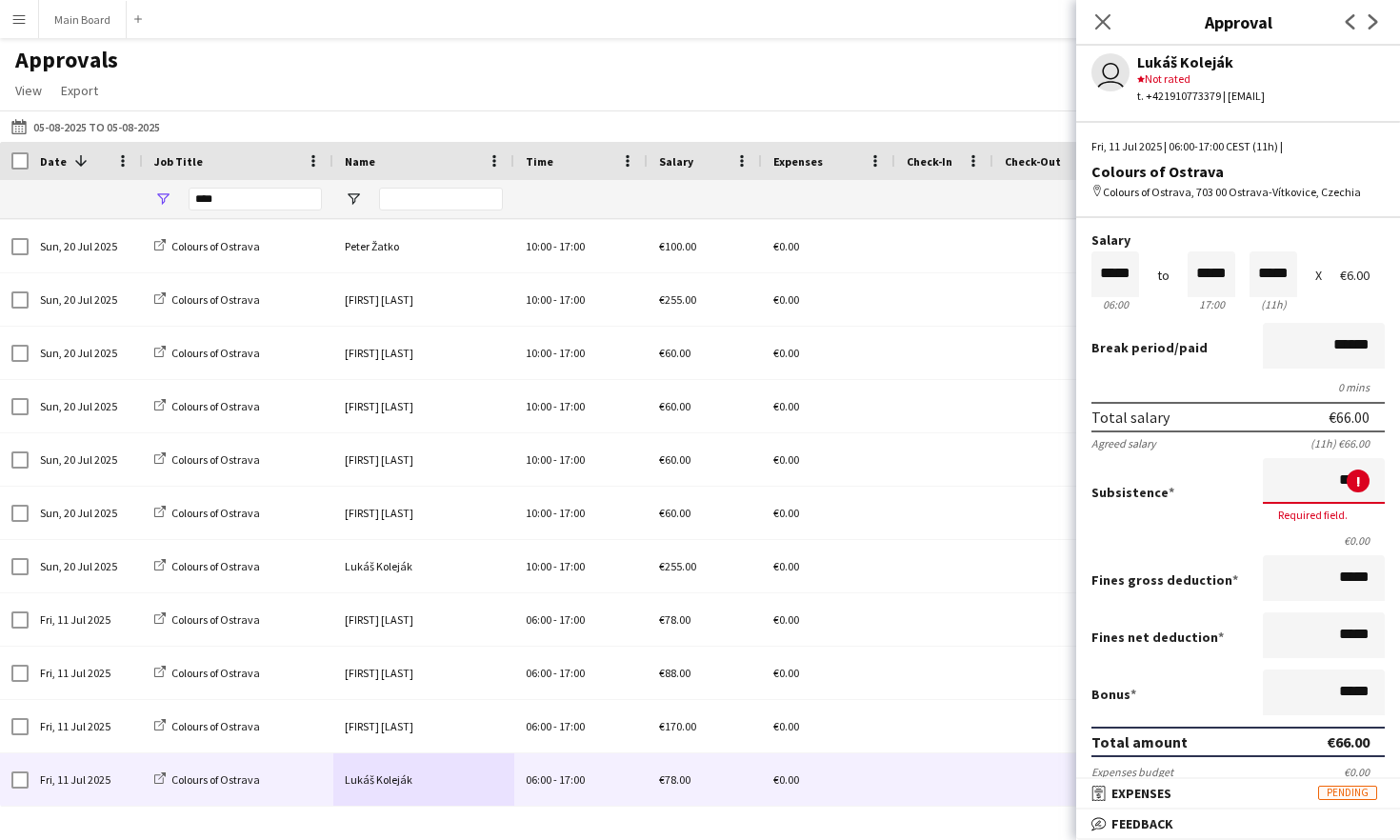 click on "Subsistence  ***** !  Required field." at bounding box center (1238, 491) 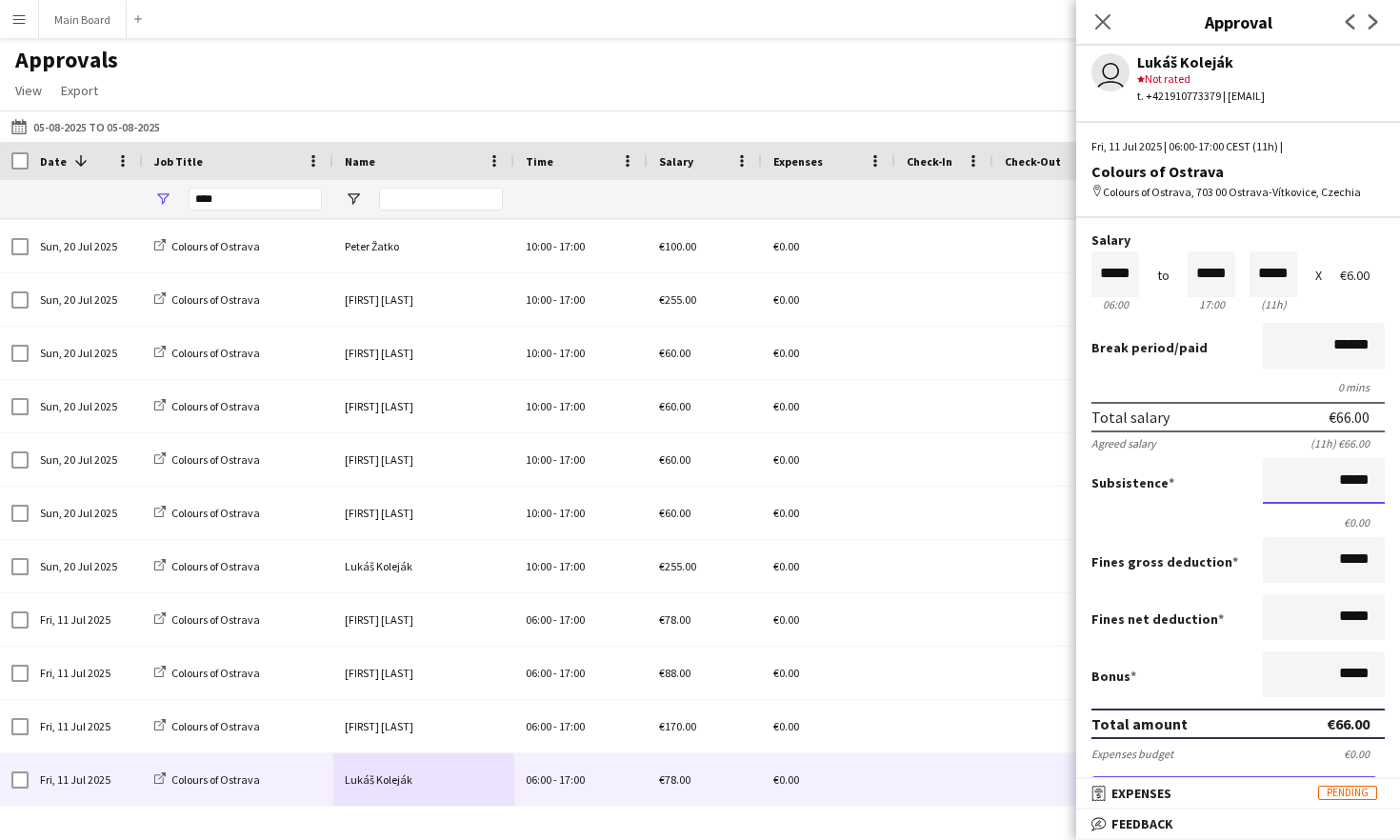 click on "*****" at bounding box center [1324, 481] 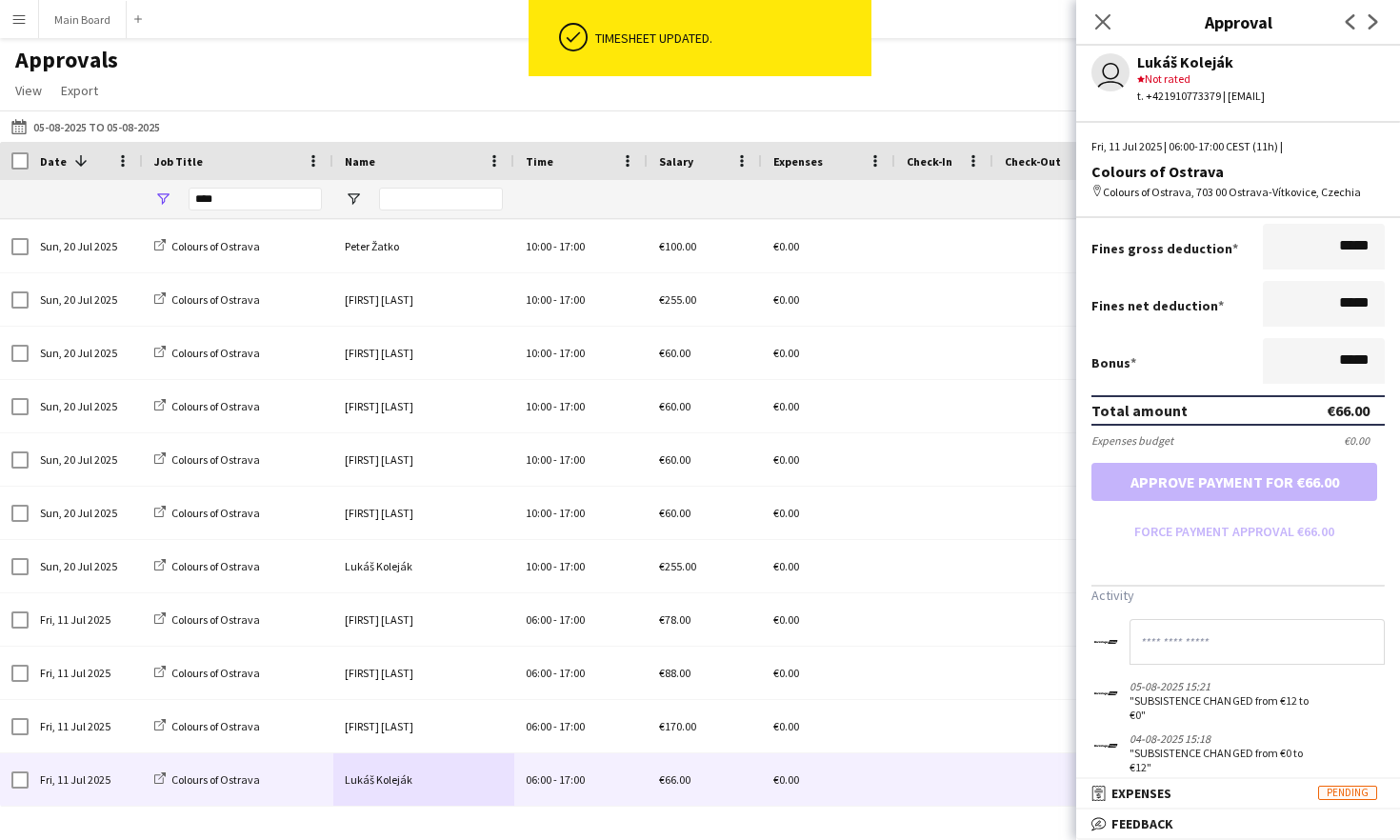 scroll, scrollTop: 446, scrollLeft: 0, axis: vertical 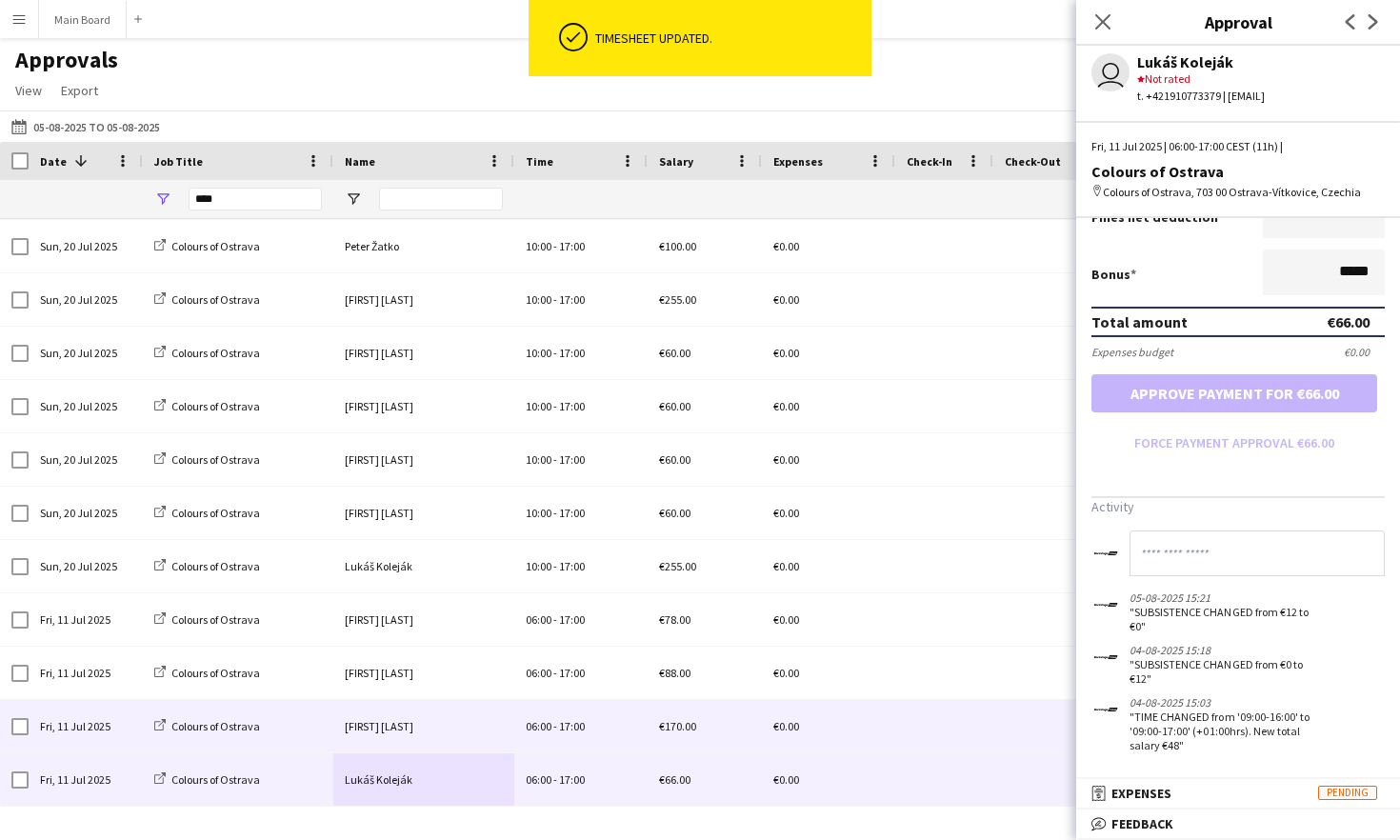click on "[FIRST] [LAST]" at bounding box center (424, 726) 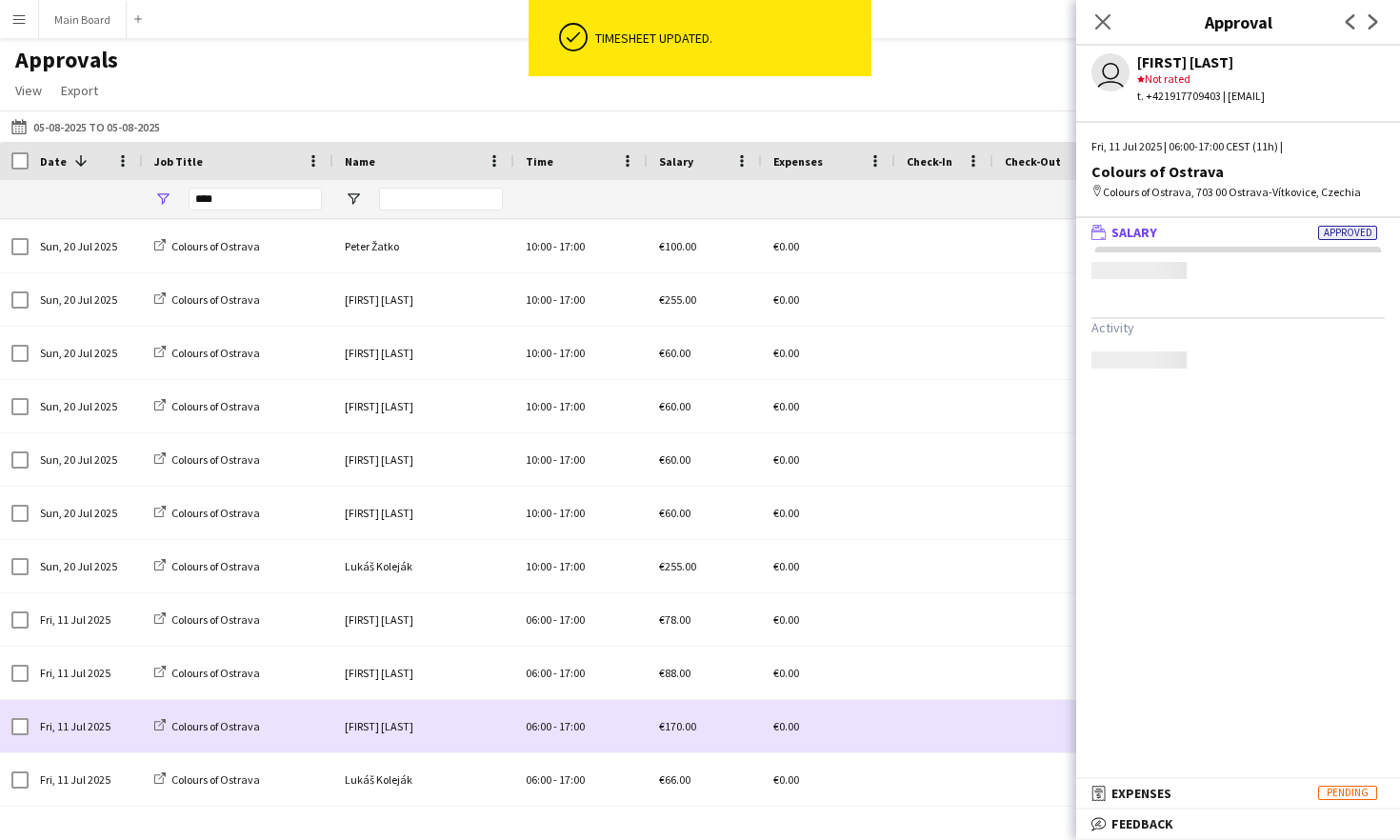 scroll, scrollTop: 0, scrollLeft: 0, axis: both 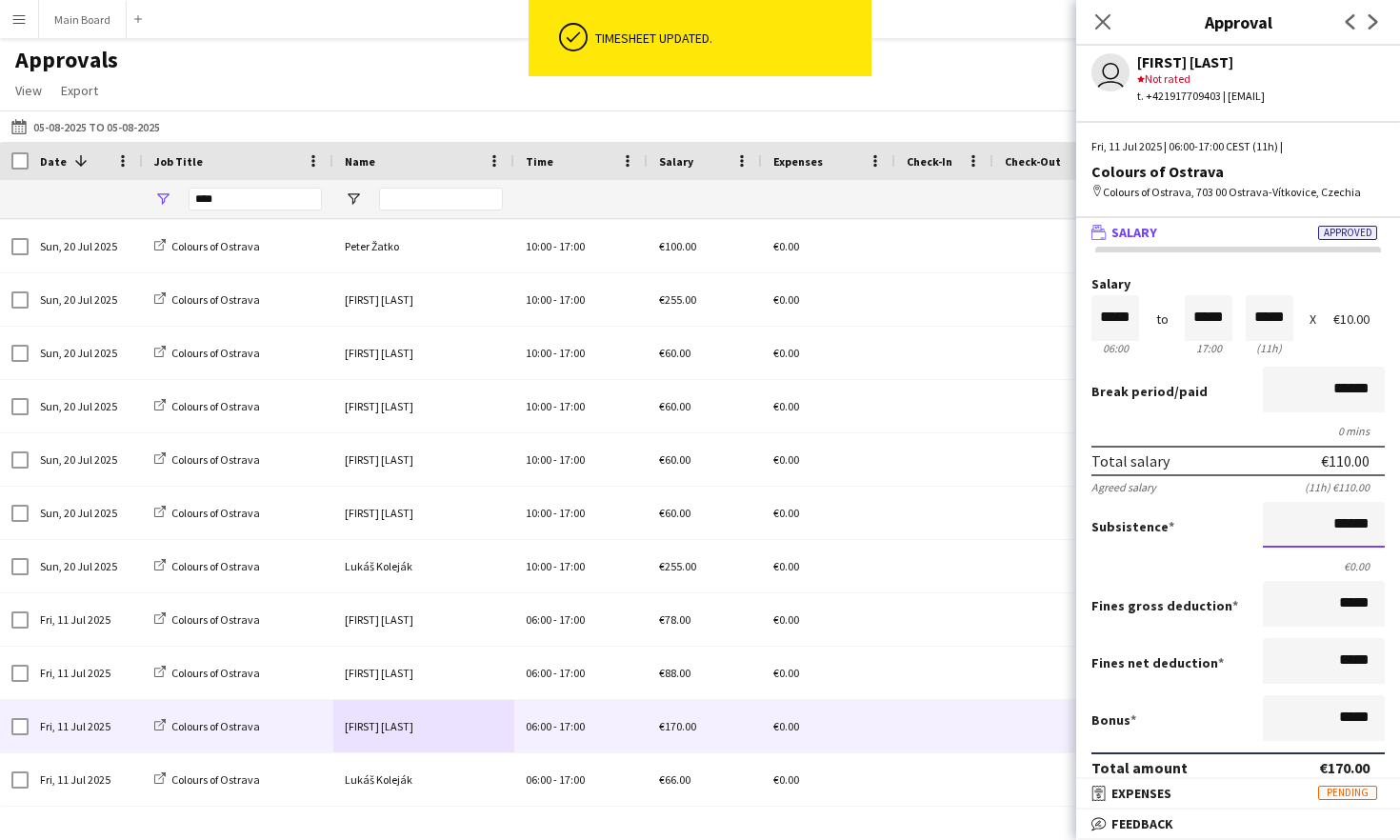 drag, startPoint x: 1322, startPoint y: 528, endPoint x: 1383, endPoint y: 529, distance: 61.0082 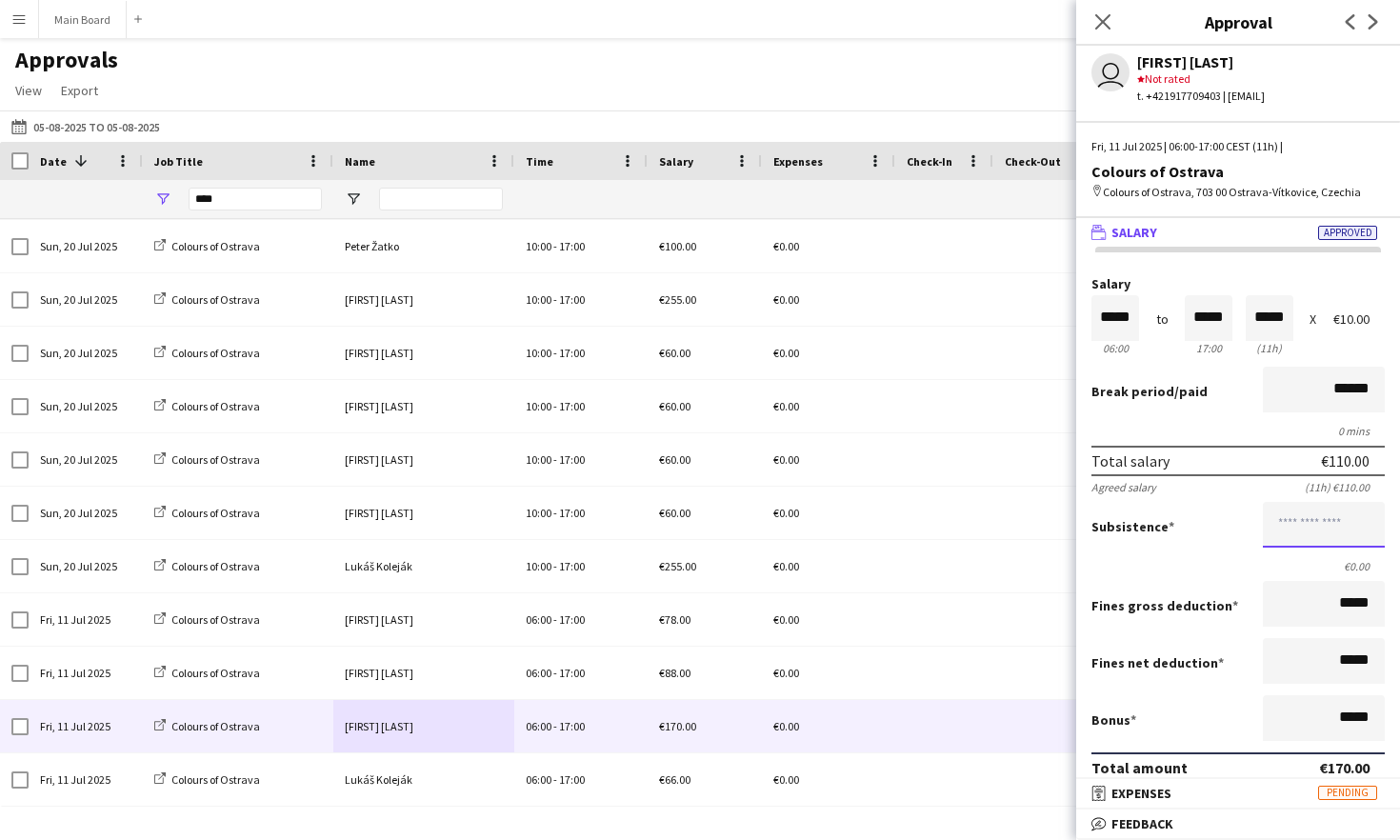 scroll, scrollTop: 0, scrollLeft: 0, axis: both 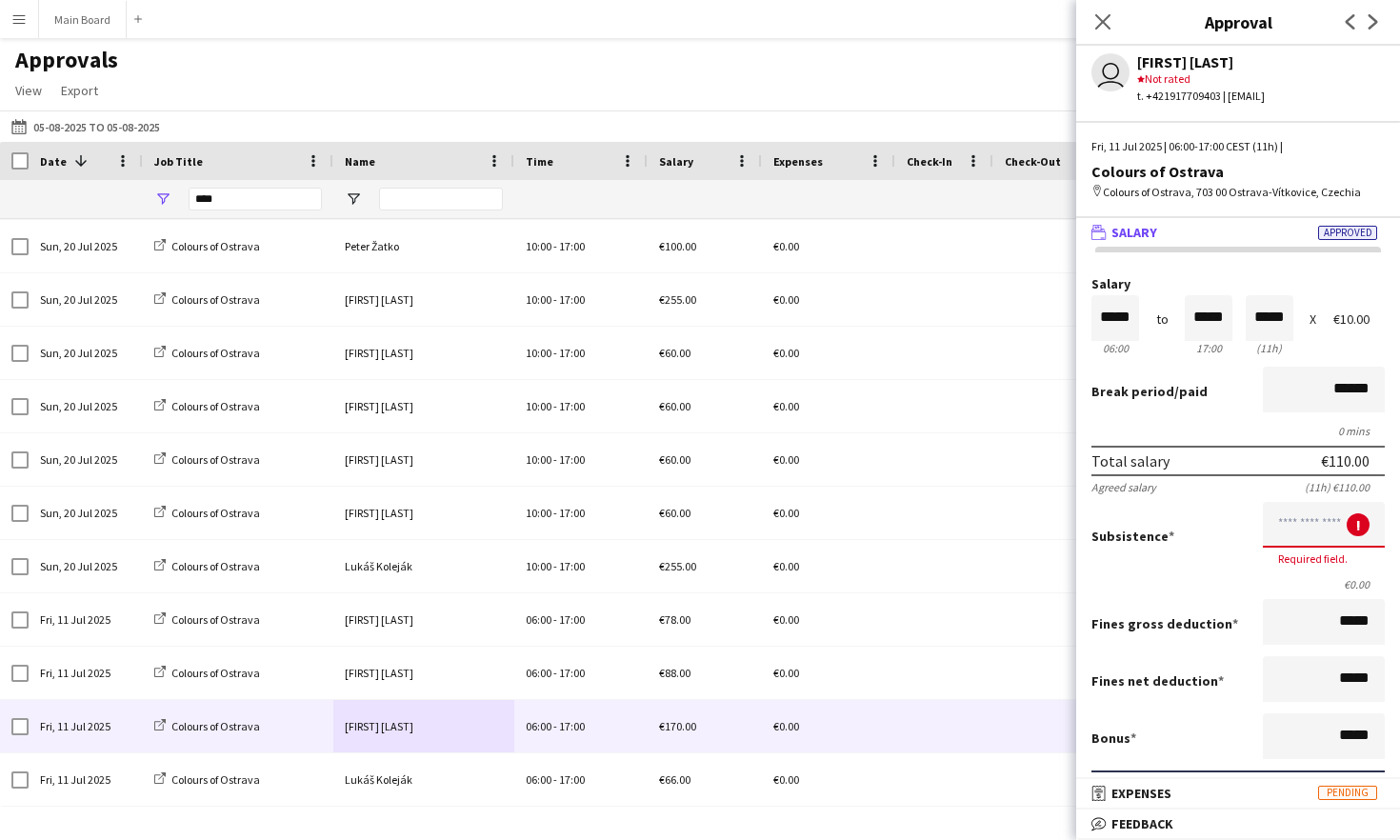 click at bounding box center [1324, 525] 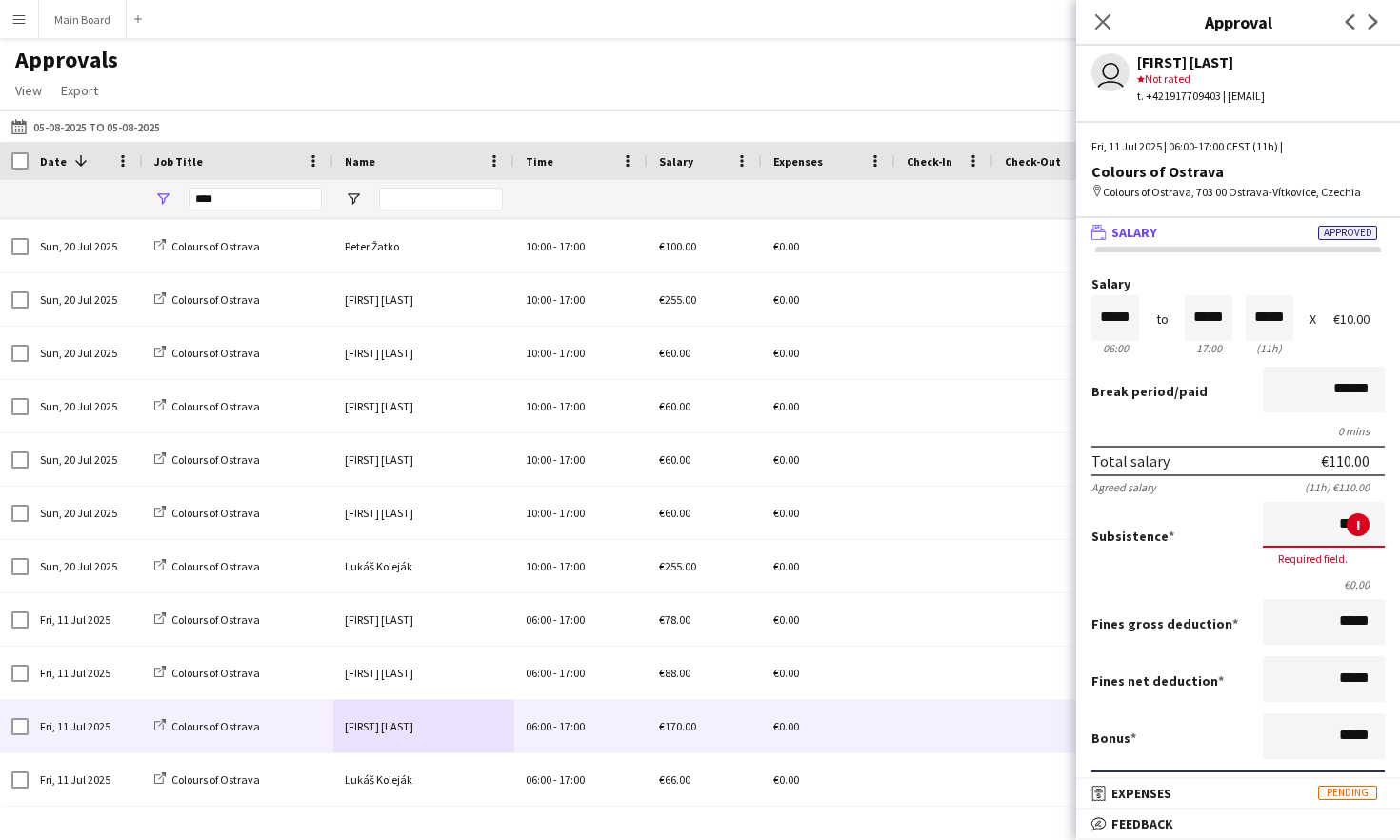 click on "Subsistence  ***** !  Required field." at bounding box center [1238, 535] 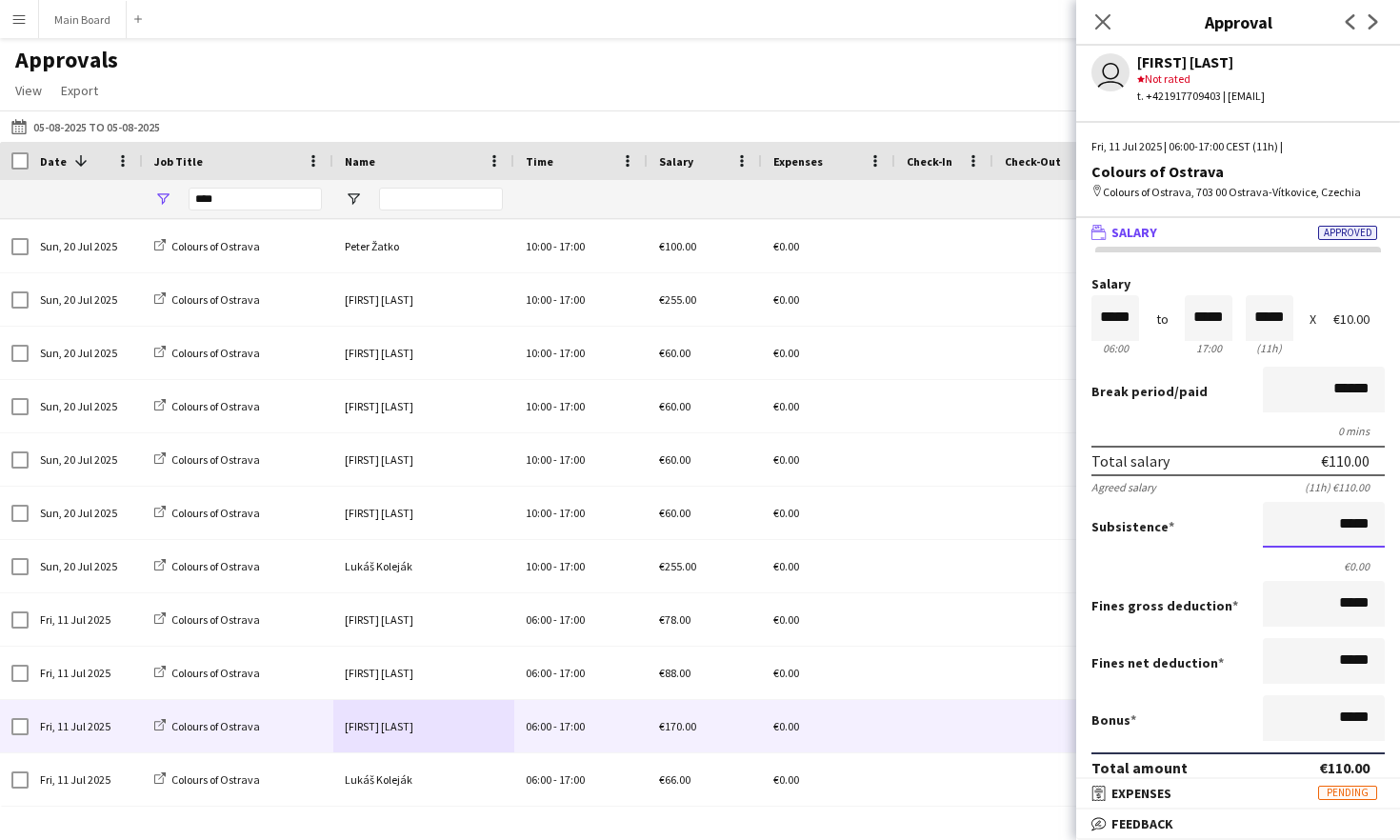 click on "*****" at bounding box center [1324, 525] 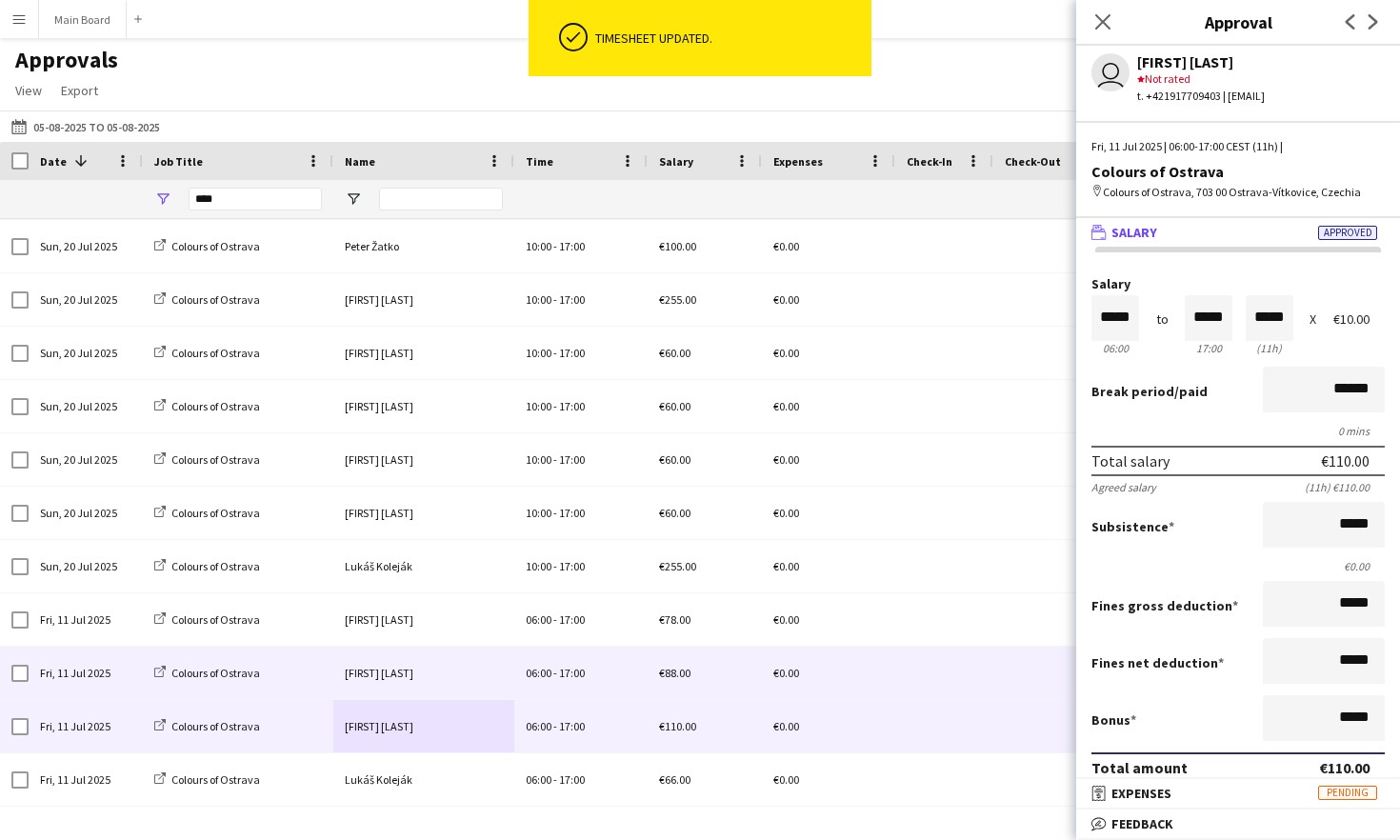 click on "[FIRST] [LAST]" at bounding box center (424, 672) 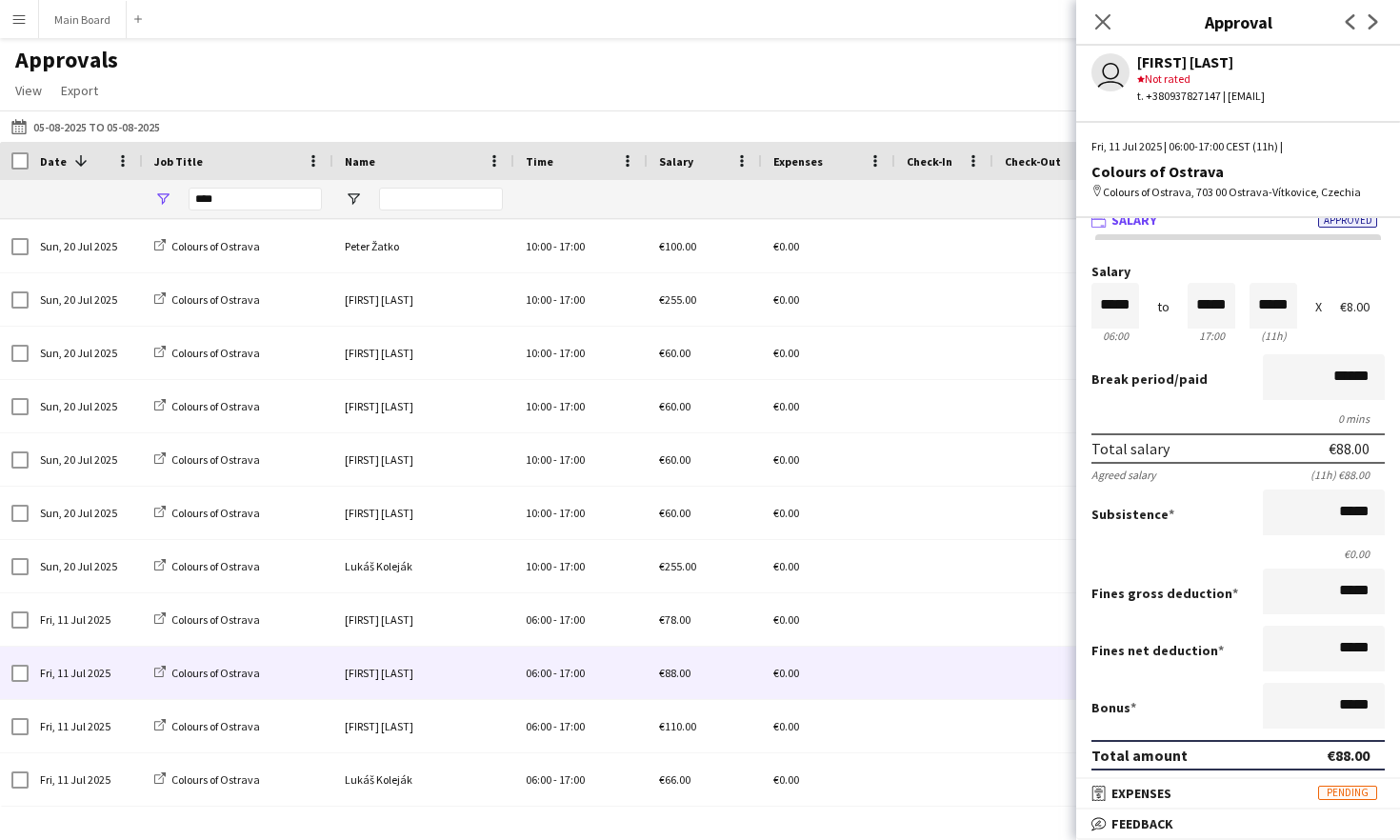 scroll, scrollTop: 10, scrollLeft: 0, axis: vertical 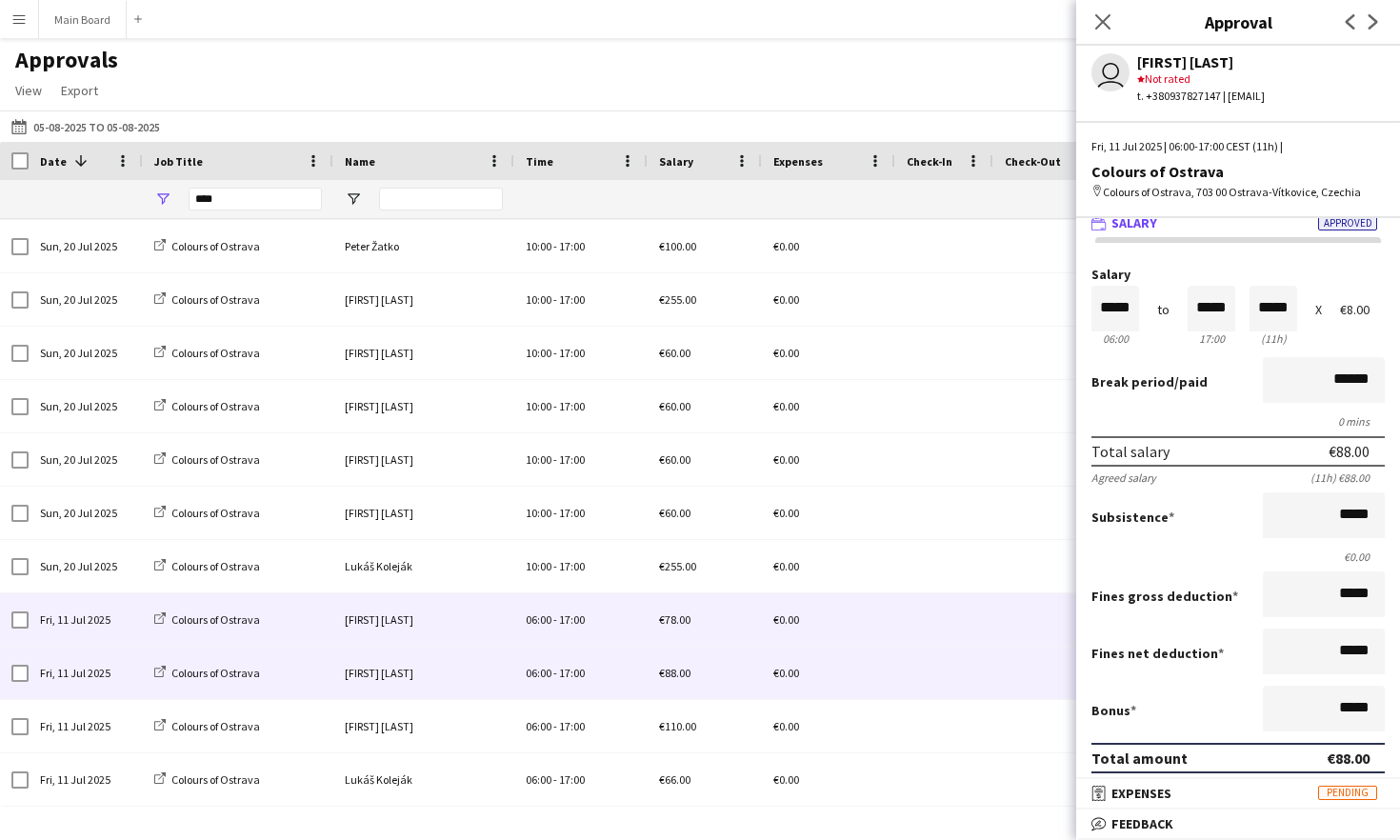 click on "[FIRST] [LAST]" at bounding box center (424, 619) 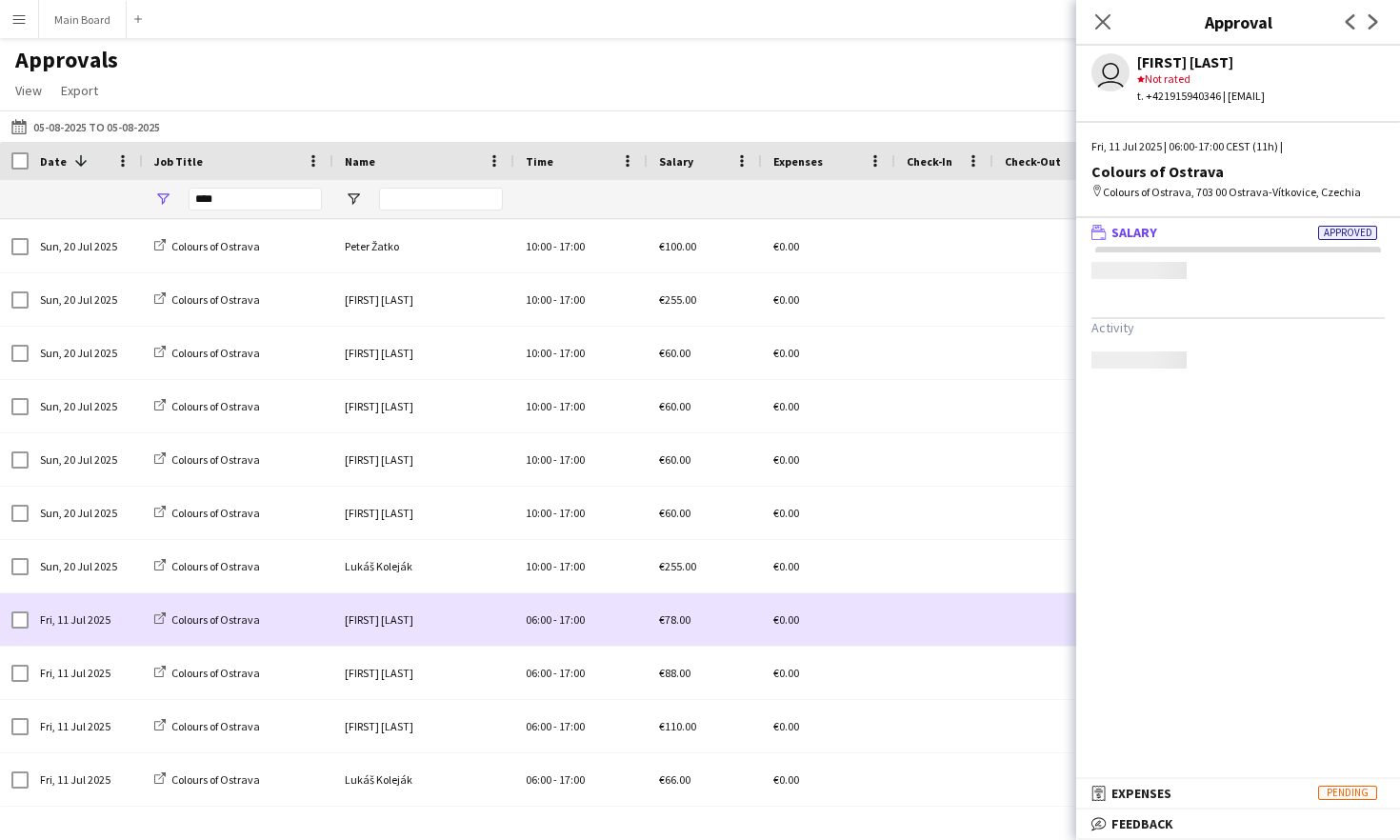 scroll, scrollTop: 0, scrollLeft: 0, axis: both 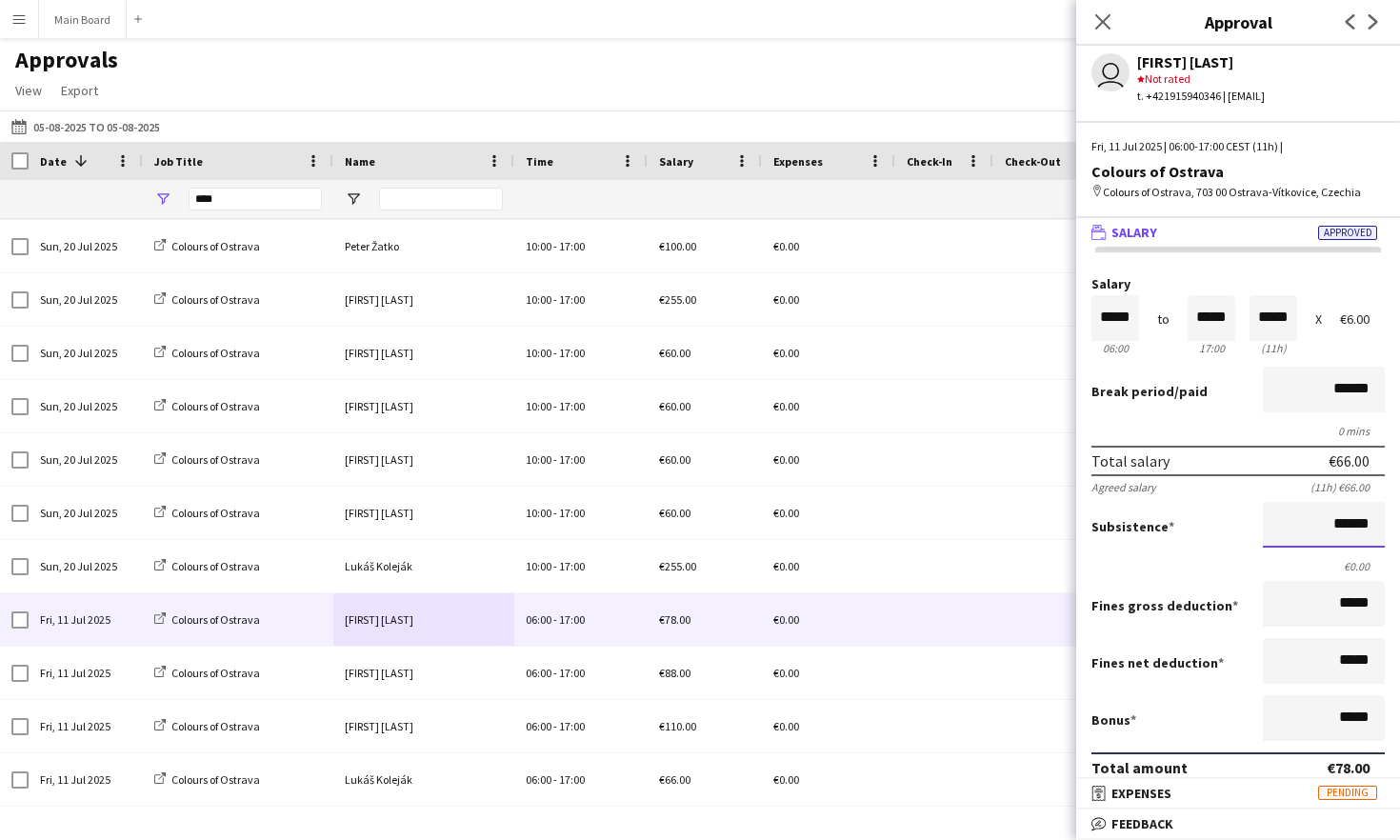 drag, startPoint x: 1330, startPoint y: 524, endPoint x: 1386, endPoint y: 524, distance: 56 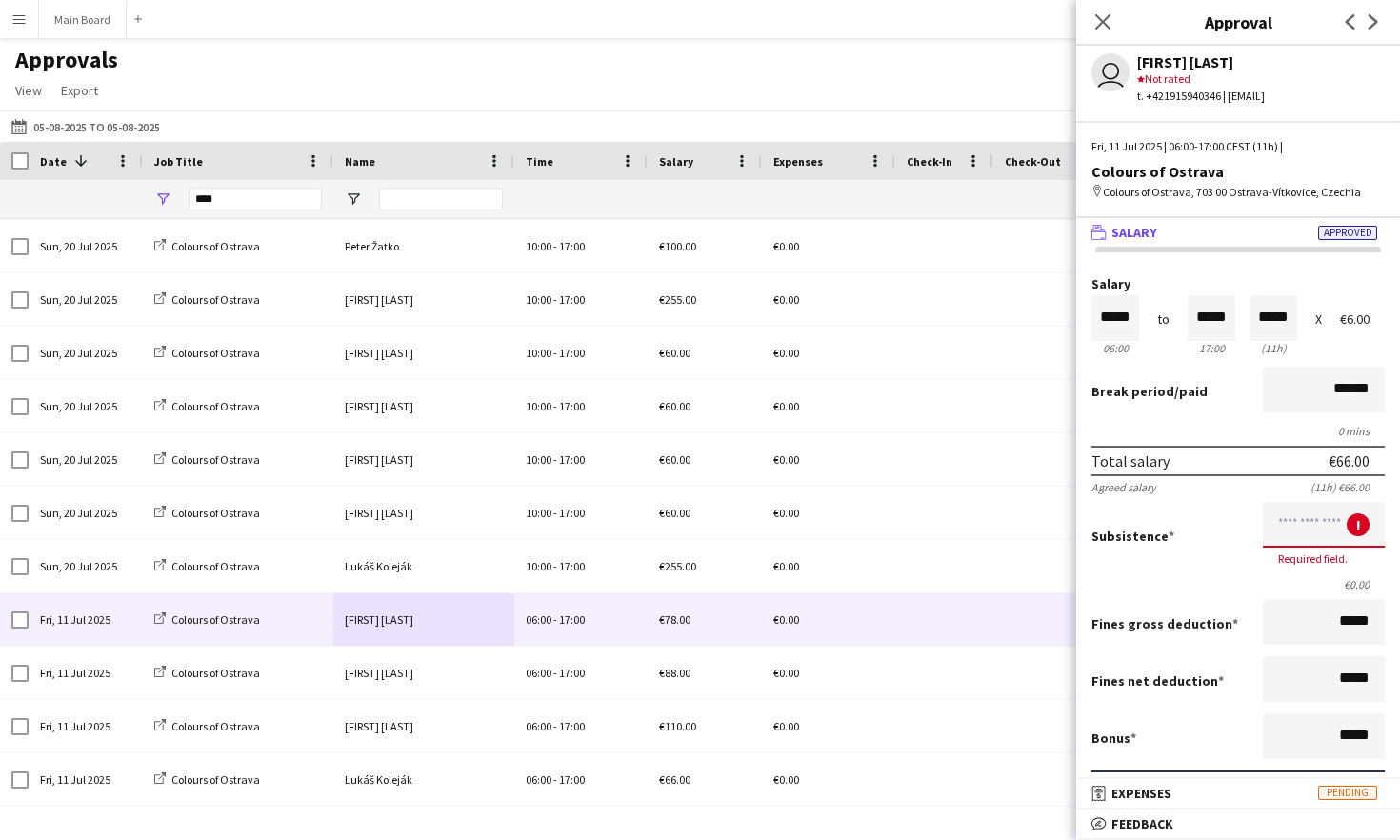 type on "*****" 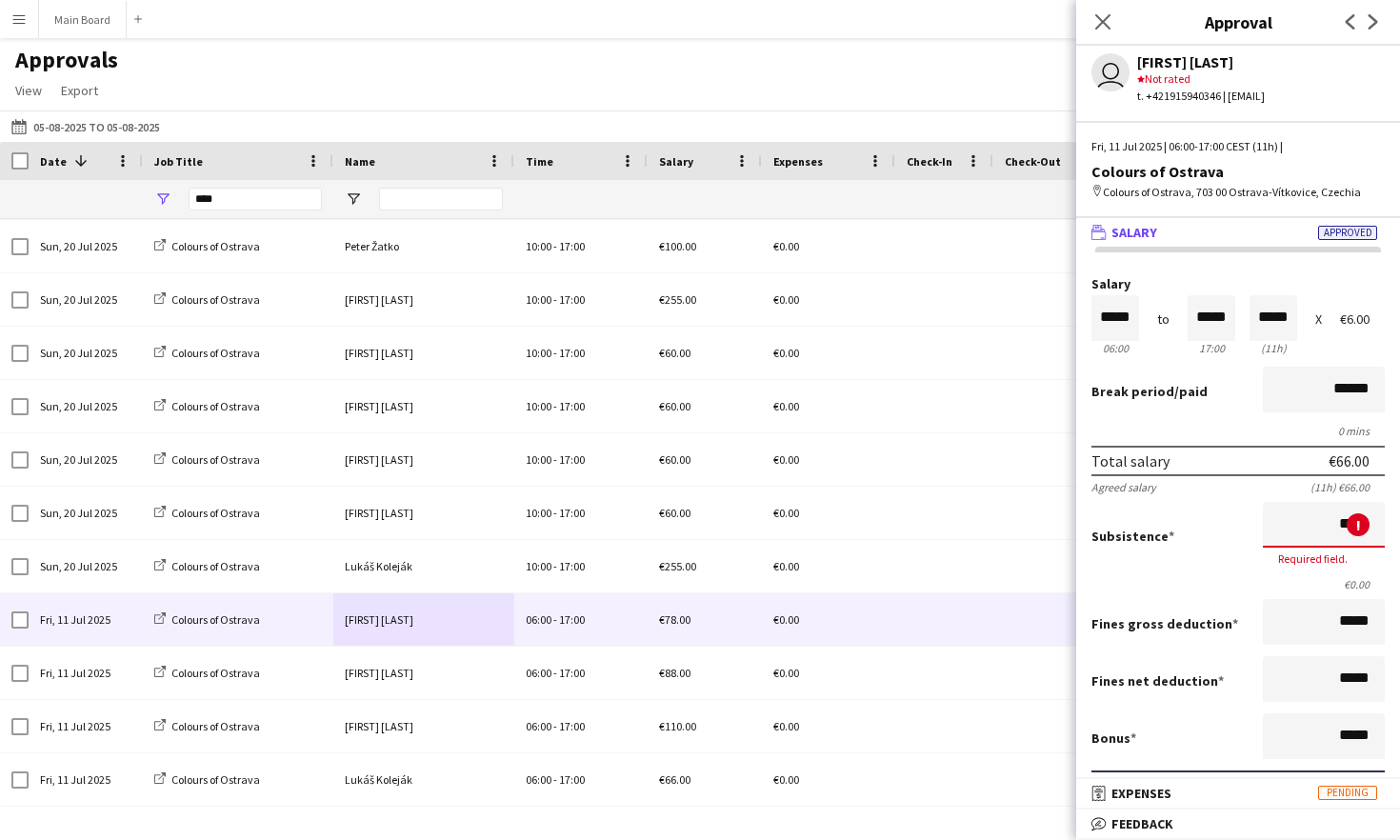 click on "Subsistence  ***** !  Required field." at bounding box center (1238, 535) 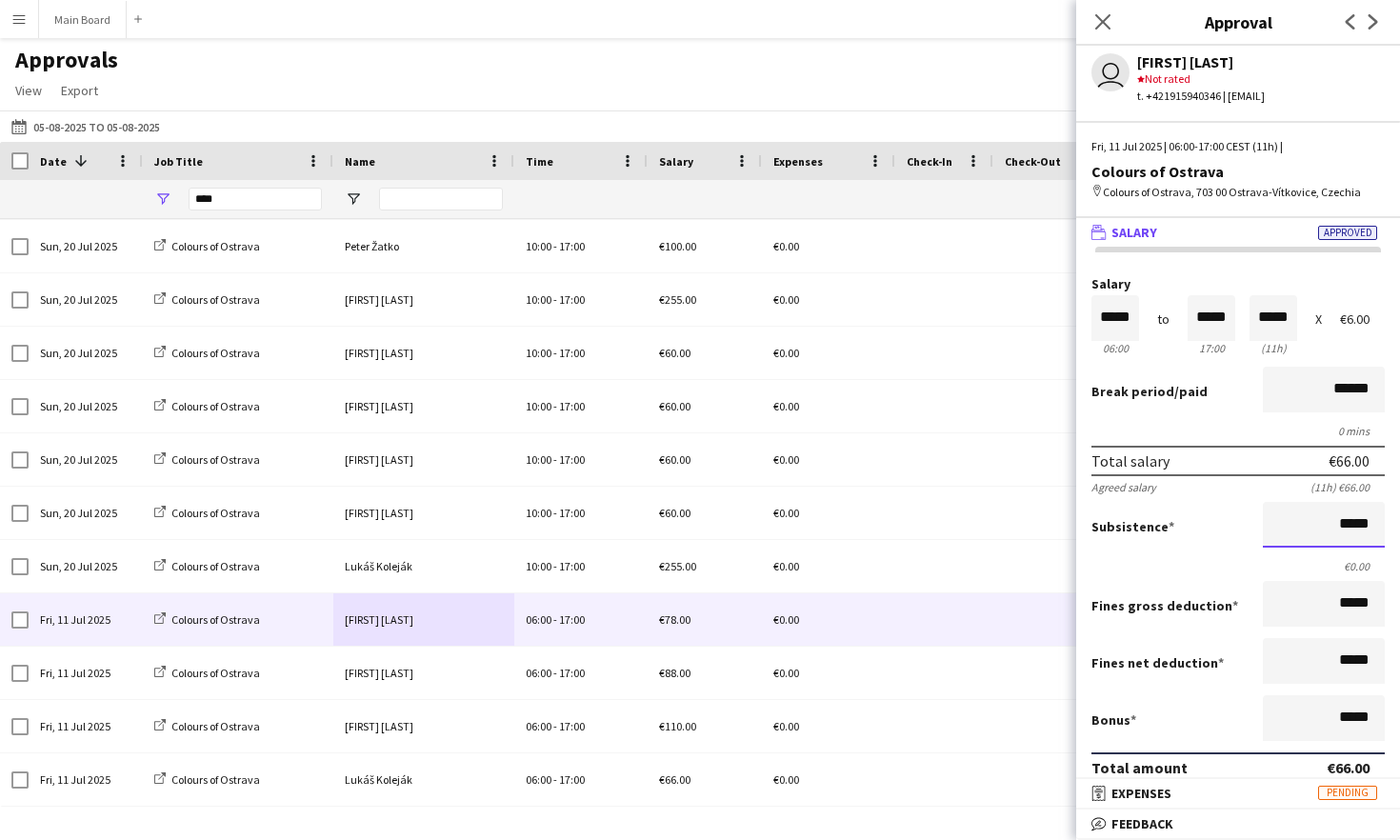click on "*****" at bounding box center [1324, 525] 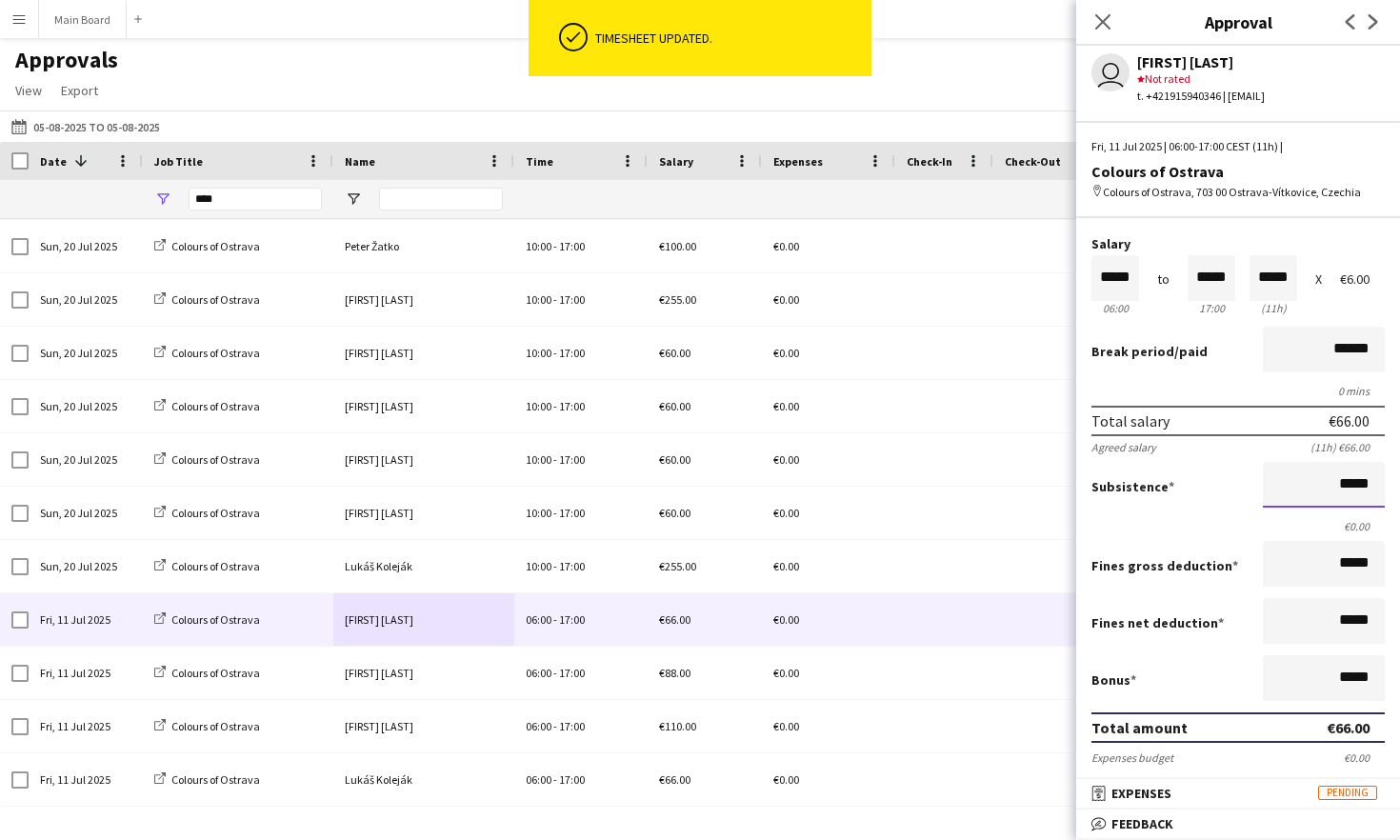 scroll, scrollTop: 41, scrollLeft: 0, axis: vertical 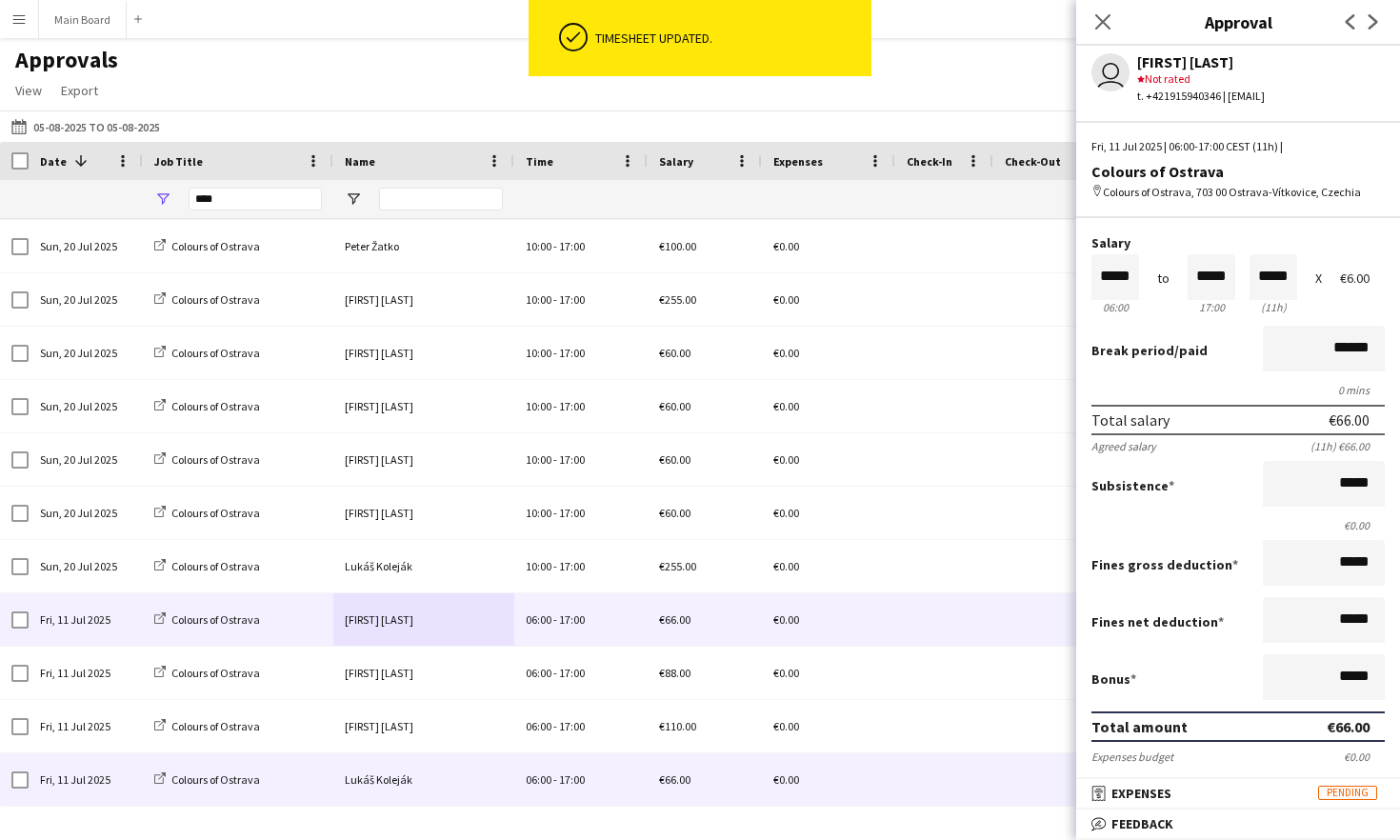 click on "Lukáš Koleják" at bounding box center [424, 779] 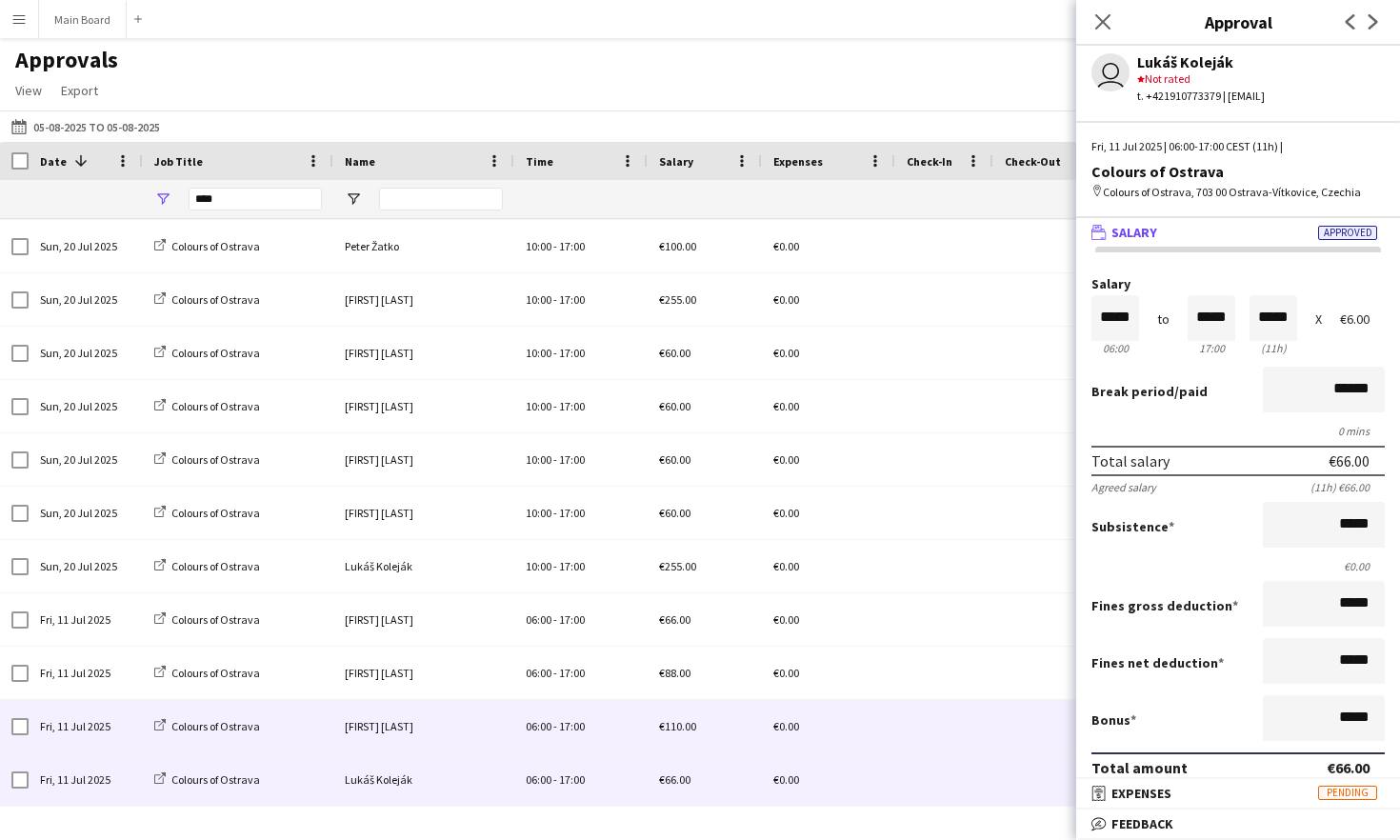 click on "[FIRST] [LAST]" at bounding box center [424, 726] 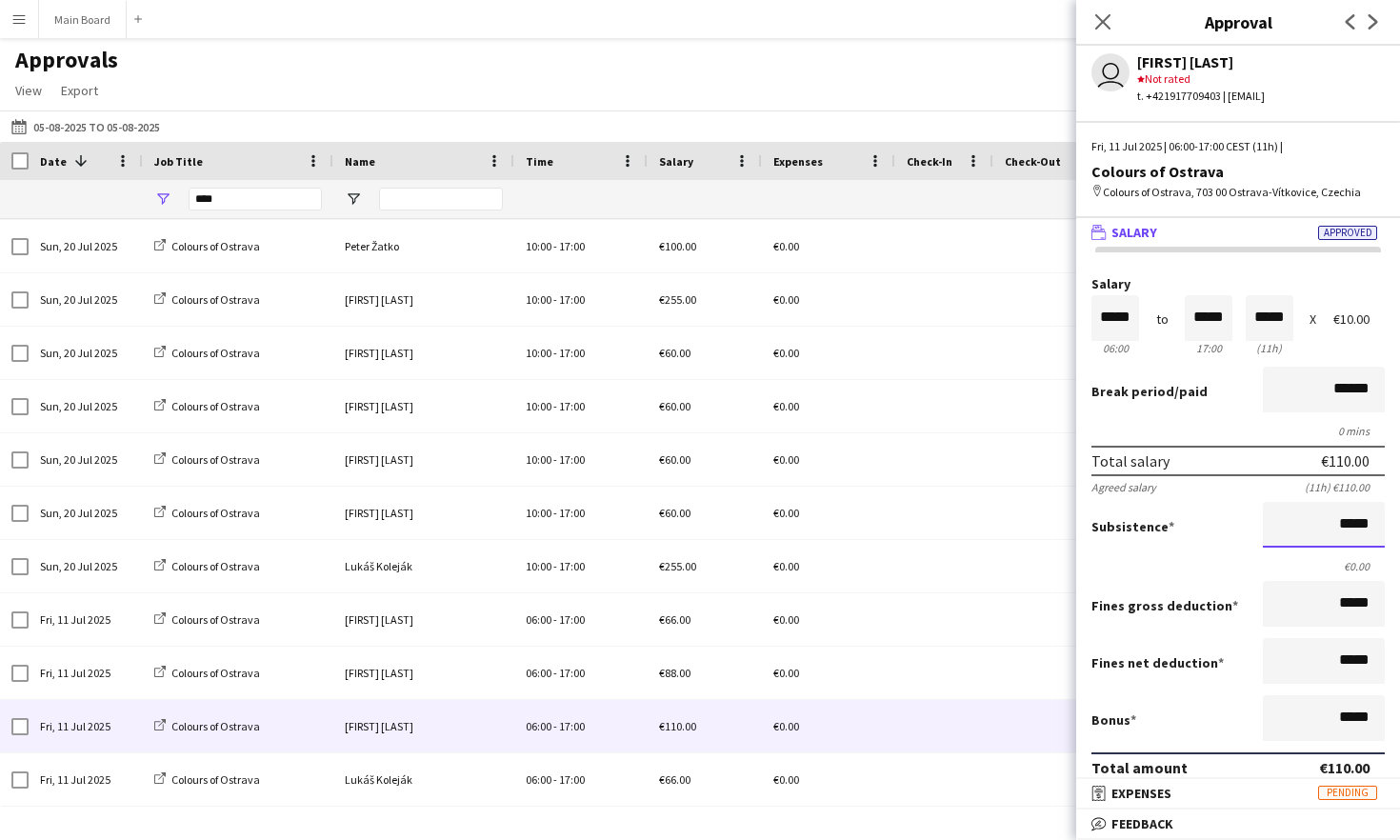 click on "*****" at bounding box center [1324, 525] 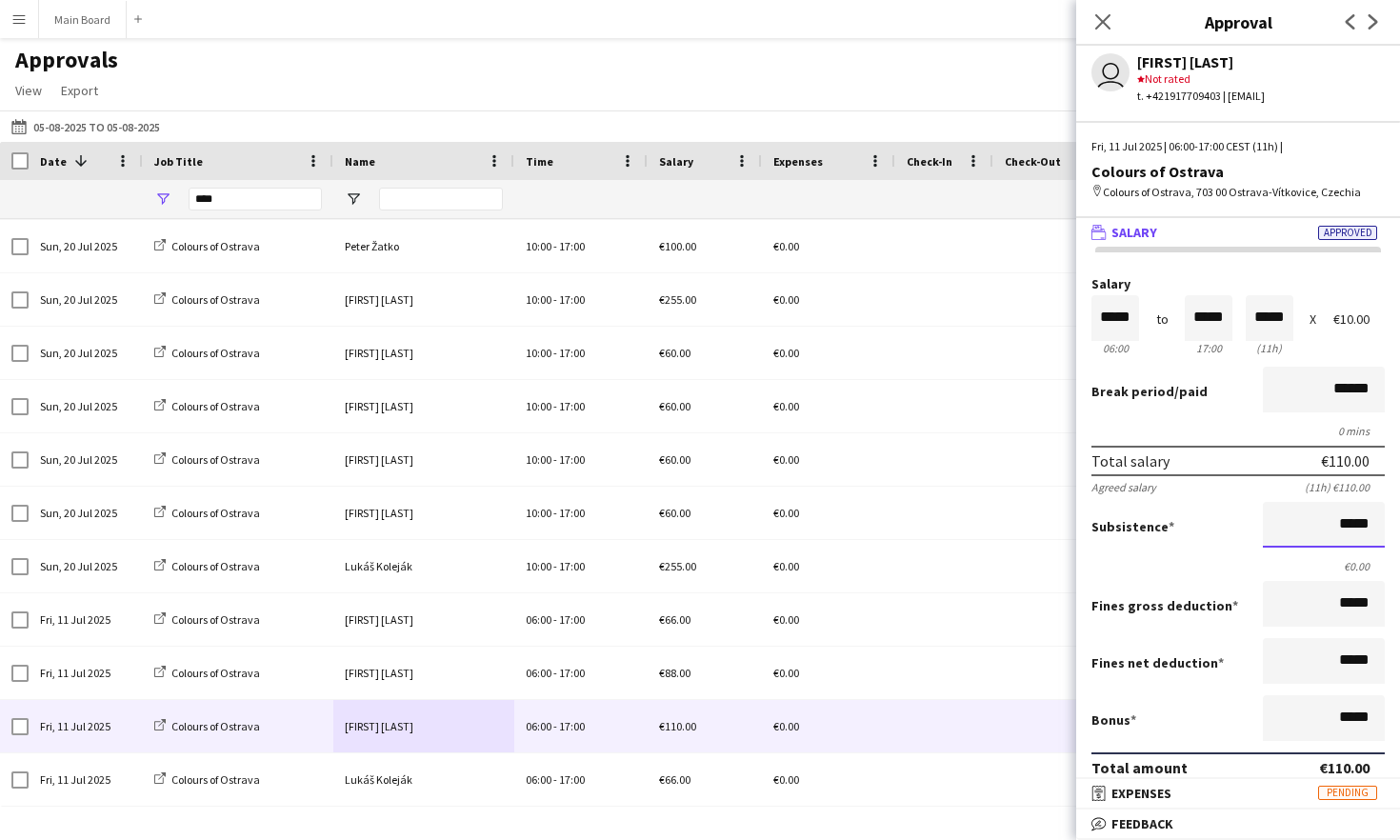 drag, startPoint x: 1330, startPoint y: 520, endPoint x: 1399, endPoint y: 520, distance: 69 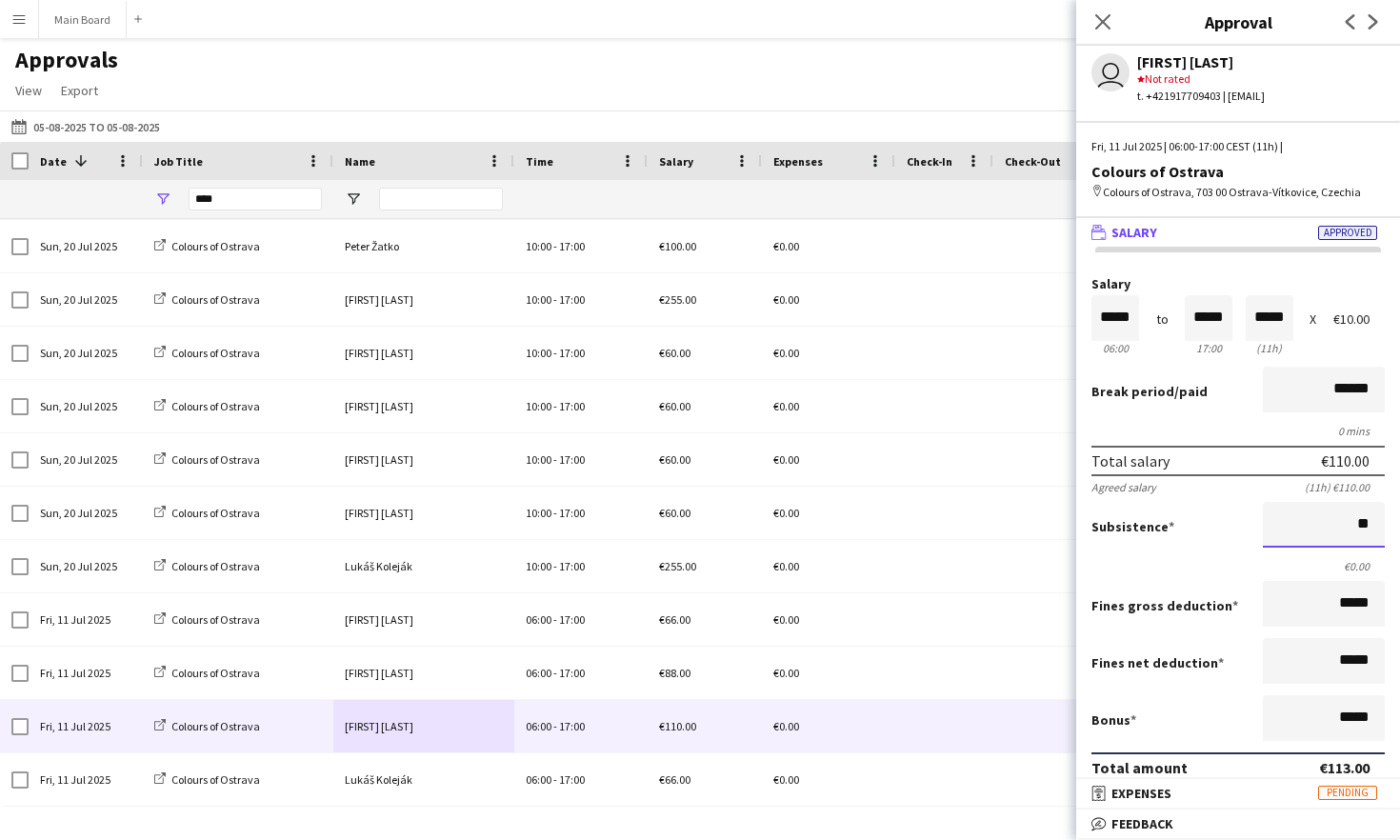 type on "**" 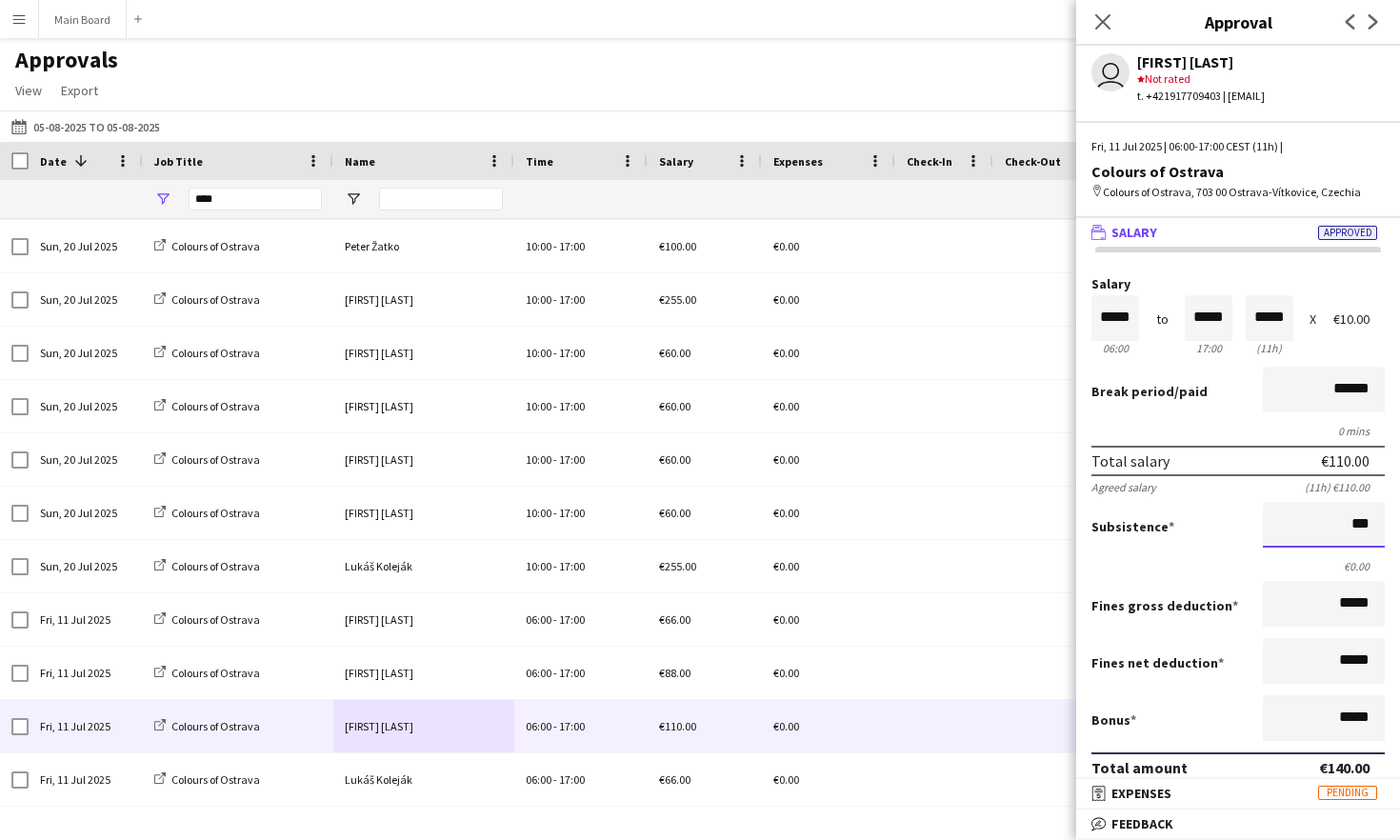 click on "Approve payment for €140.00" at bounding box center (1234, 839) 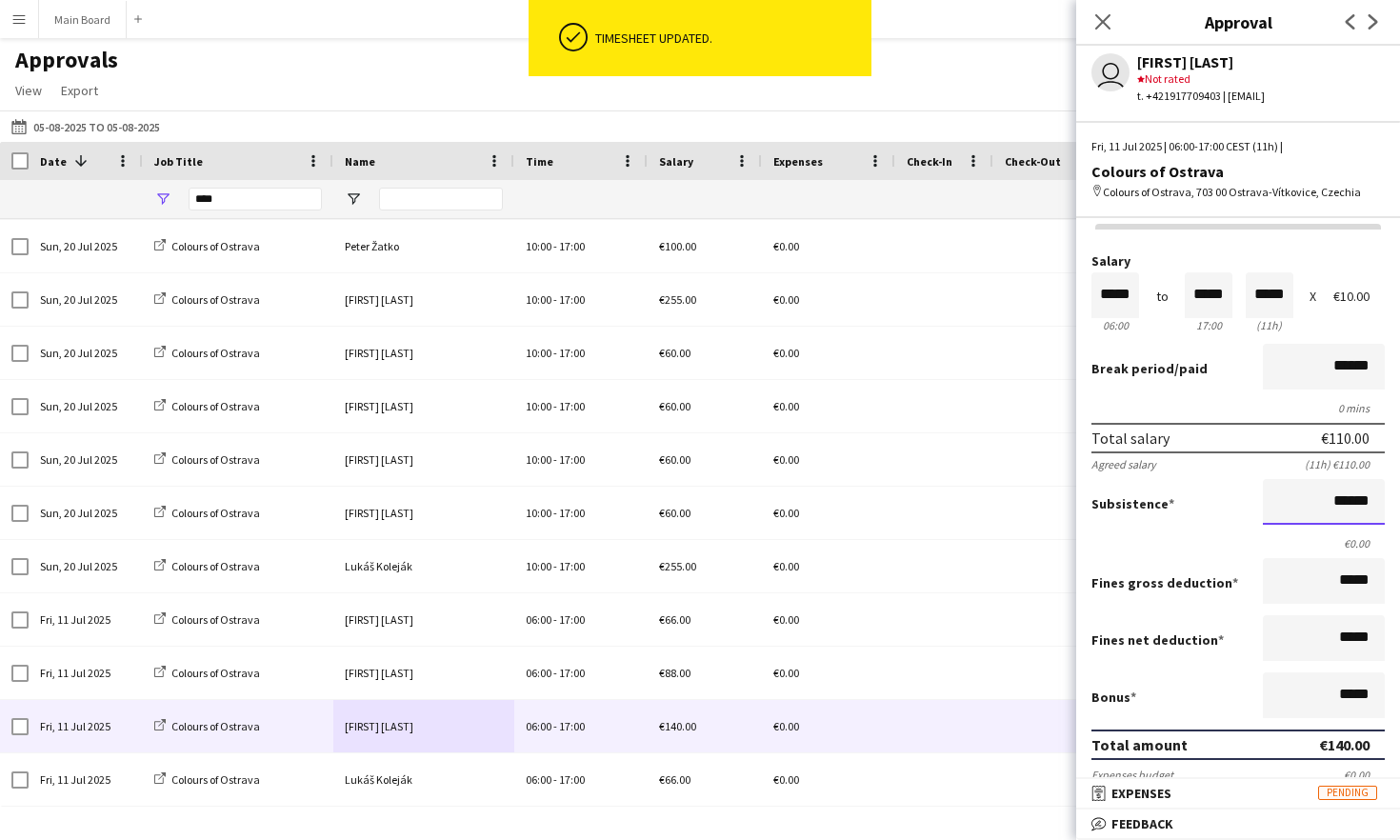 scroll, scrollTop: 26, scrollLeft: 0, axis: vertical 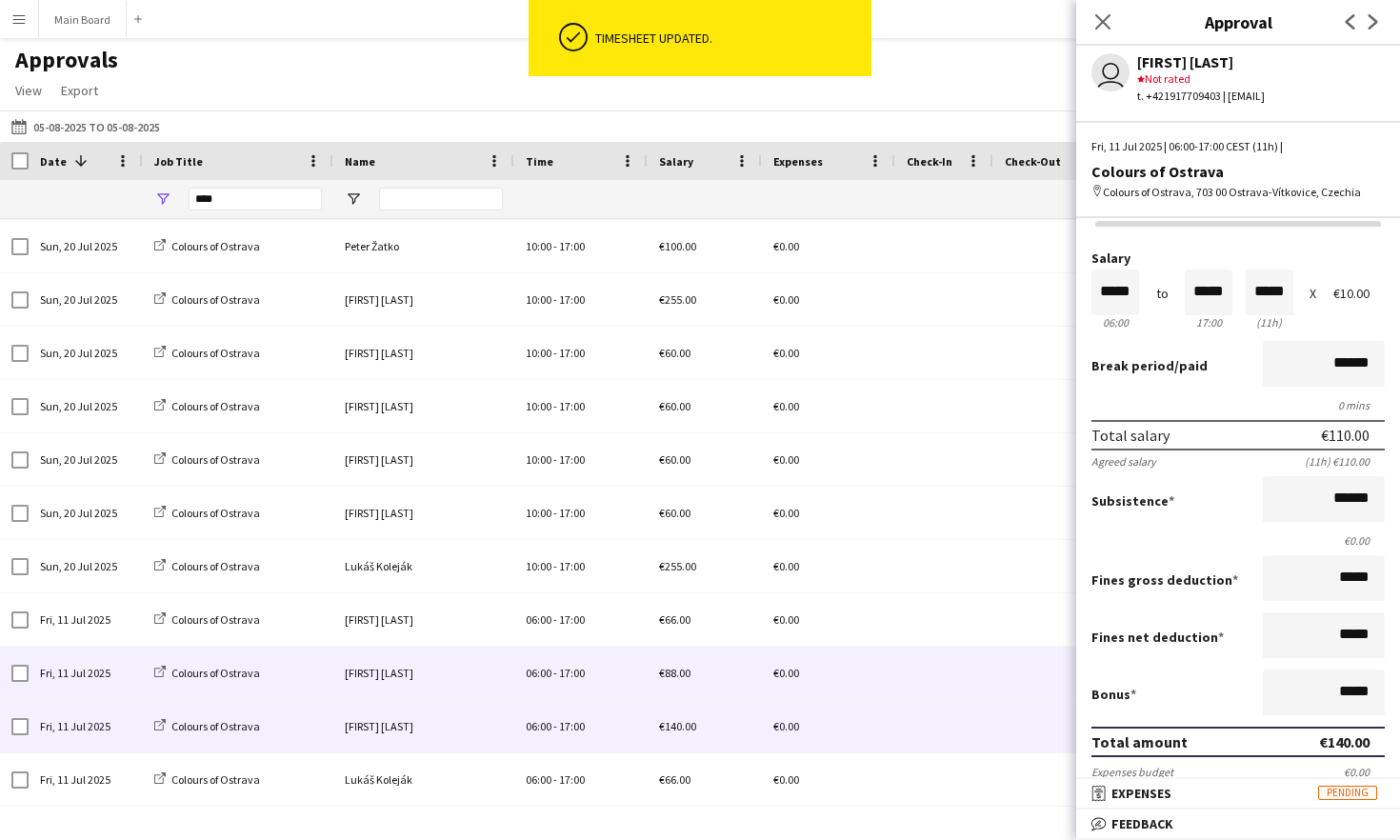 click on "[FIRST] [LAST]" at bounding box center (424, 672) 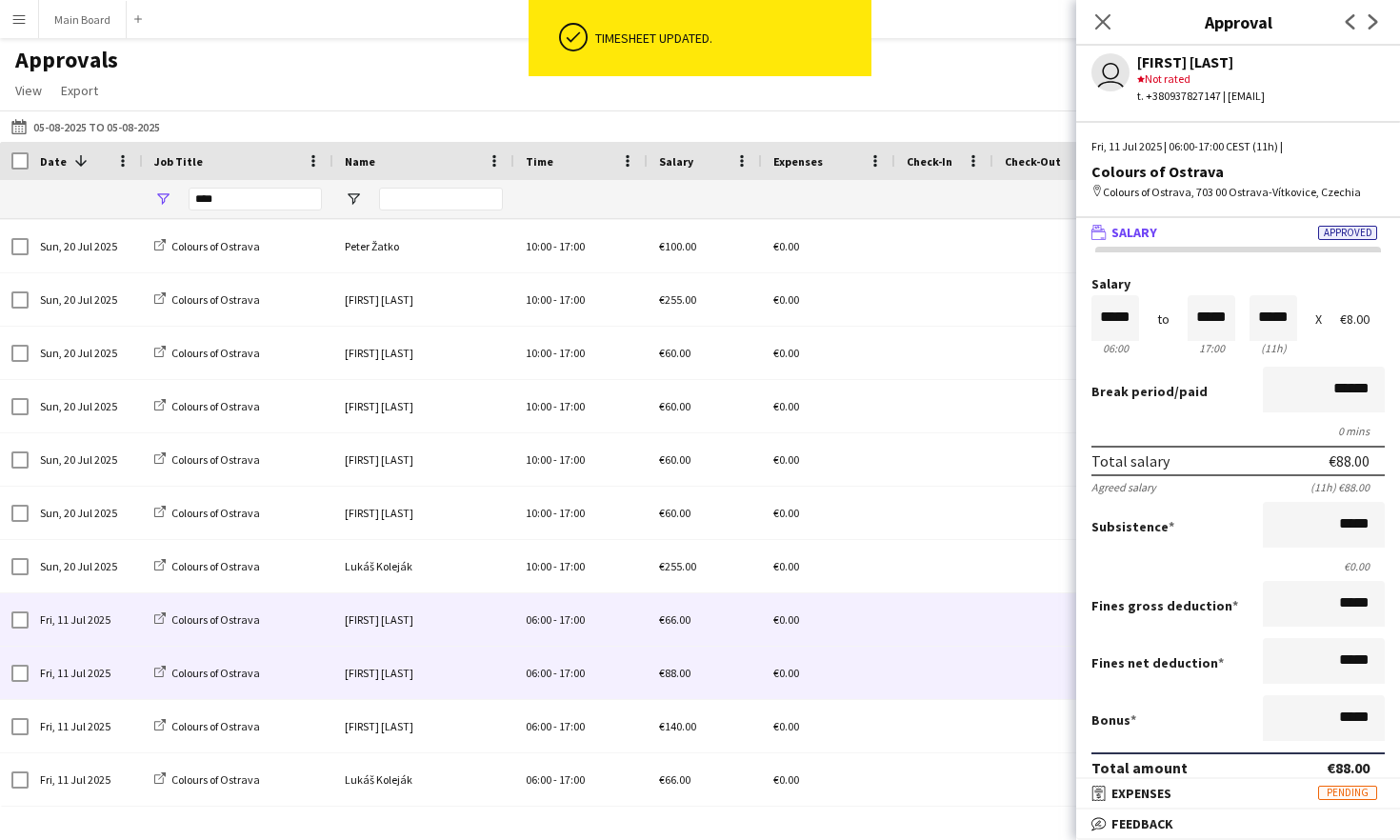 click on "[FIRST] [LAST]" at bounding box center (424, 619) 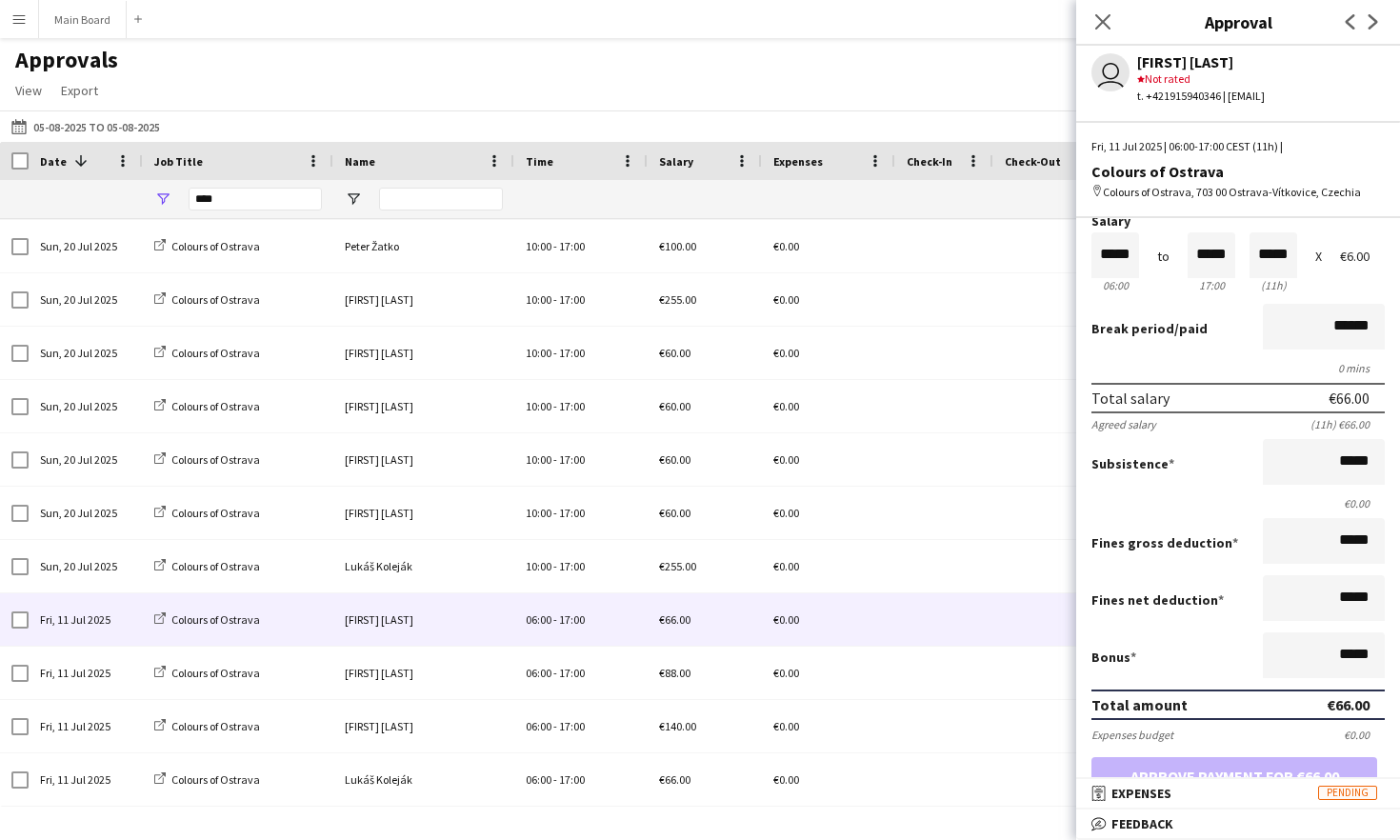 scroll, scrollTop: 0, scrollLeft: 0, axis: both 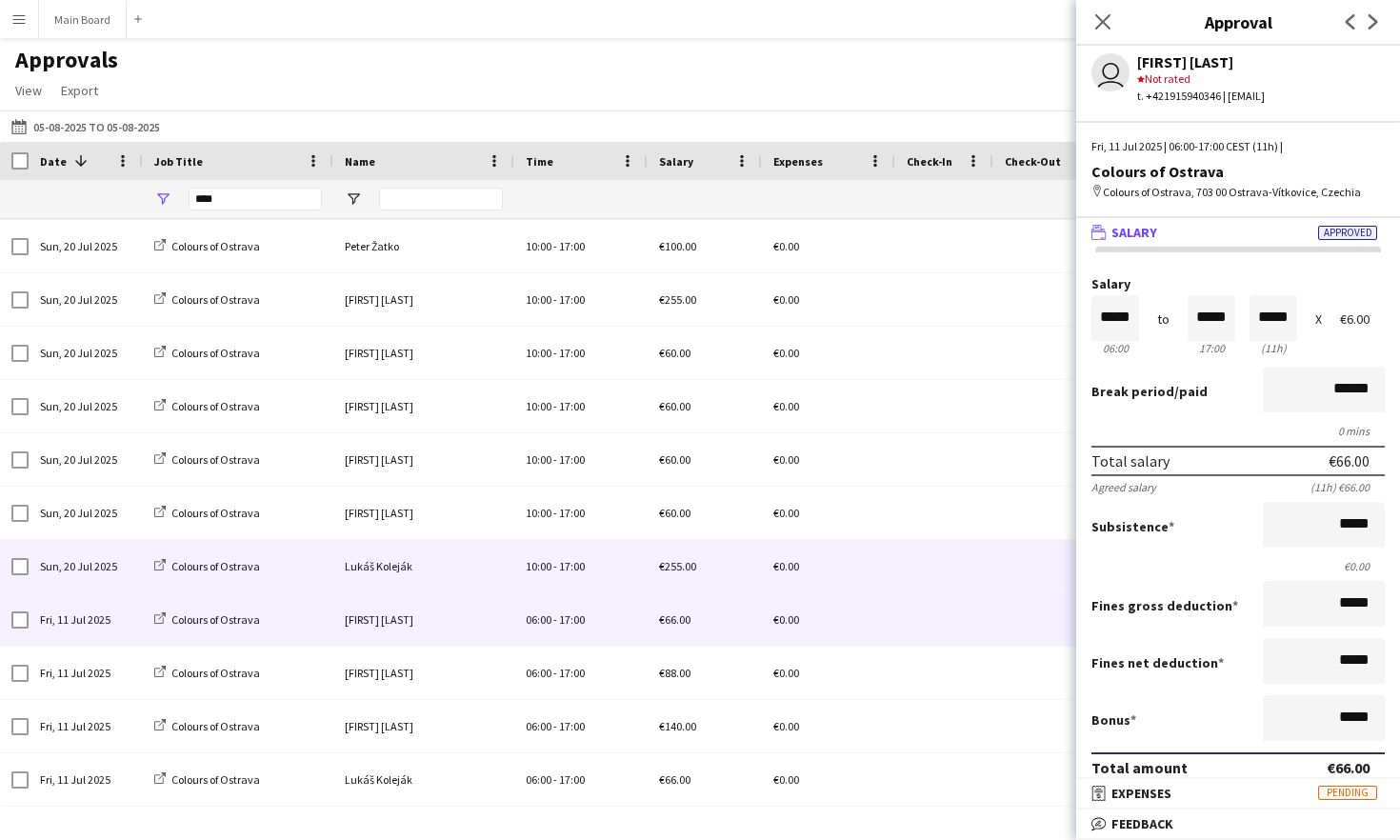 click on "Colours of Ostrava" at bounding box center [238, 566] 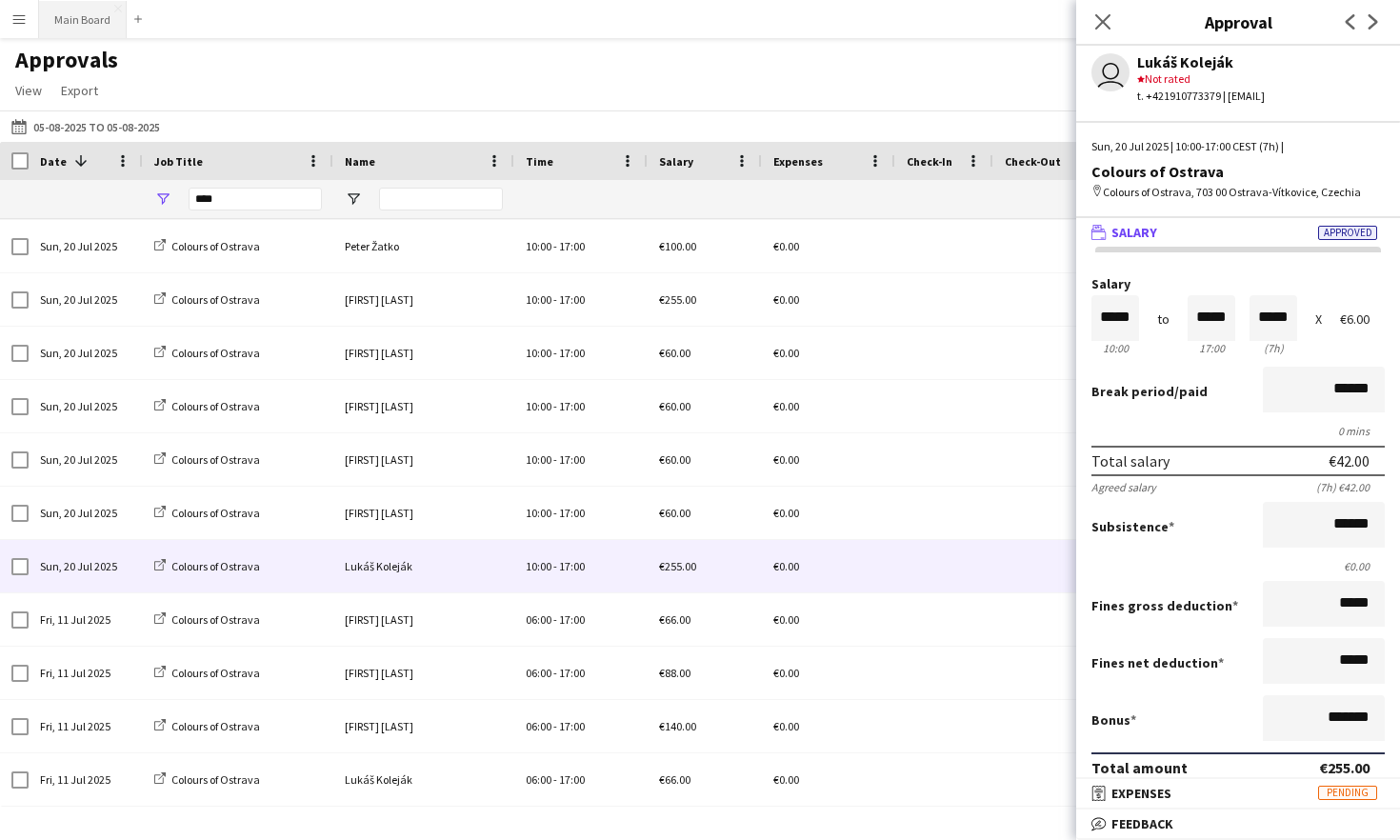 click on "Main Board
Close" at bounding box center (83, 19) 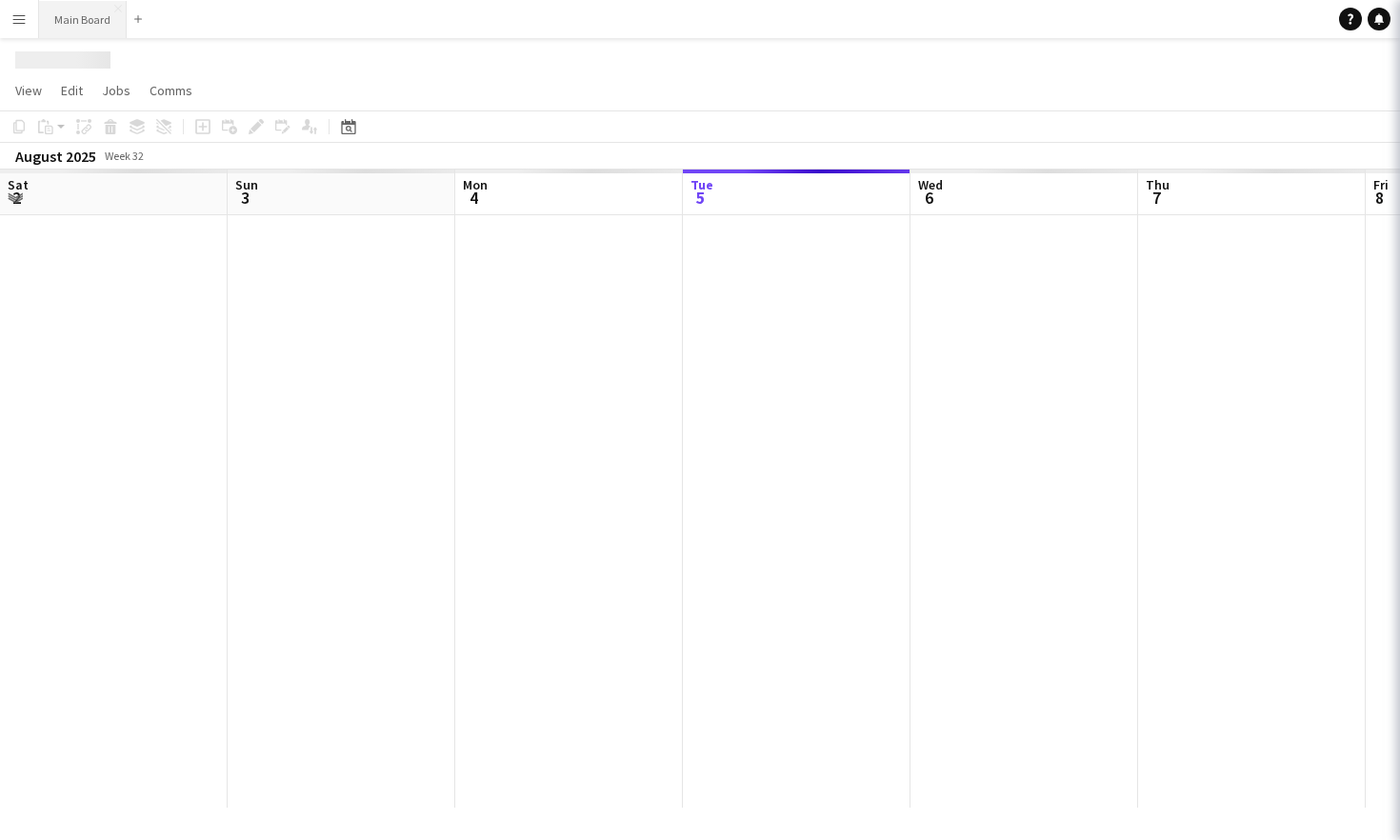 scroll, scrollTop: 0, scrollLeft: 455, axis: horizontal 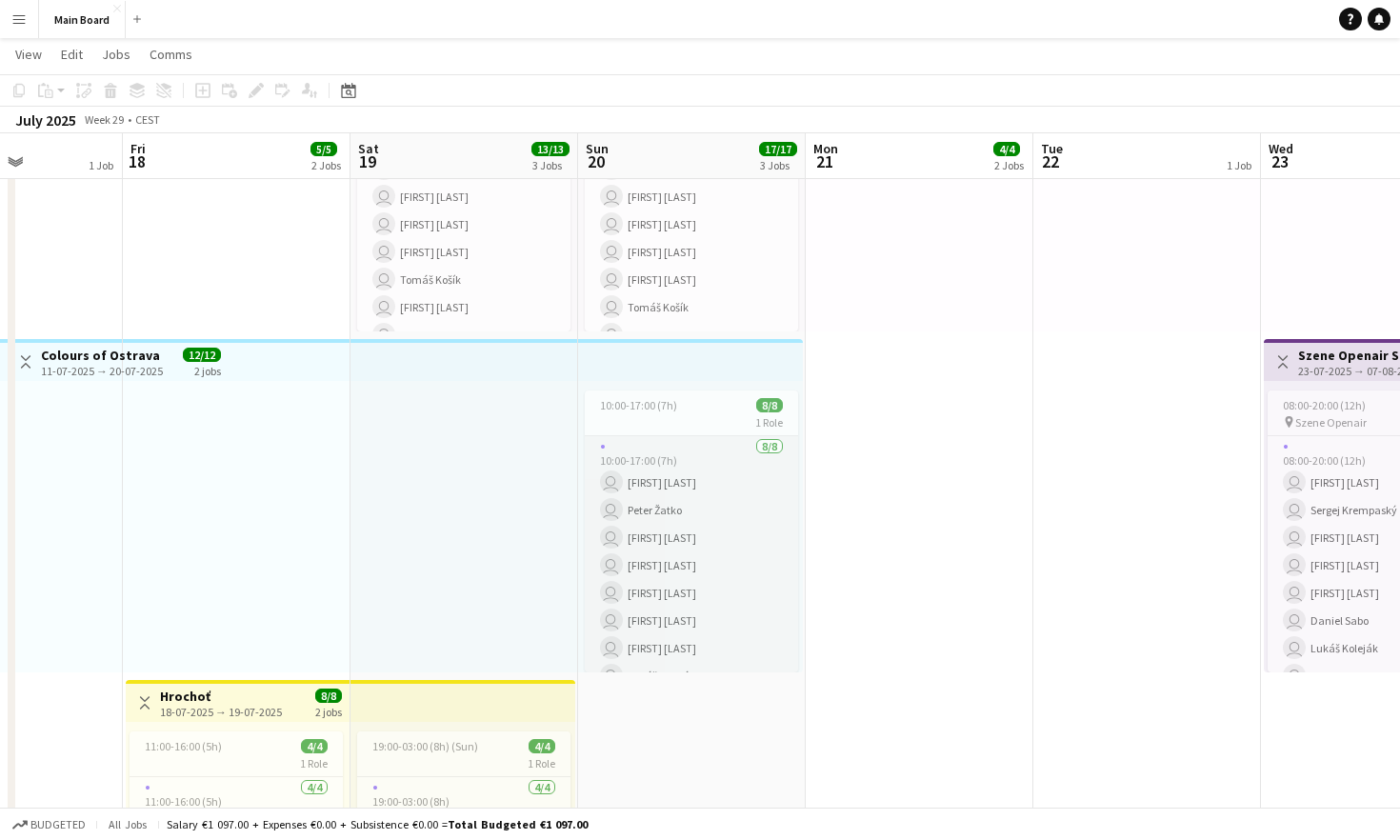 click on "8/8   10:00-17:00 (7h)
user
Marián Belány
user
Peter Žatko
user
Martin Wolf
user
Marco Daniš
user
Martin Balúch
user
Martin Kanát
user
Tobias Emanuel Teklits
user
Lukáš Koleják" at bounding box center (691, 565) 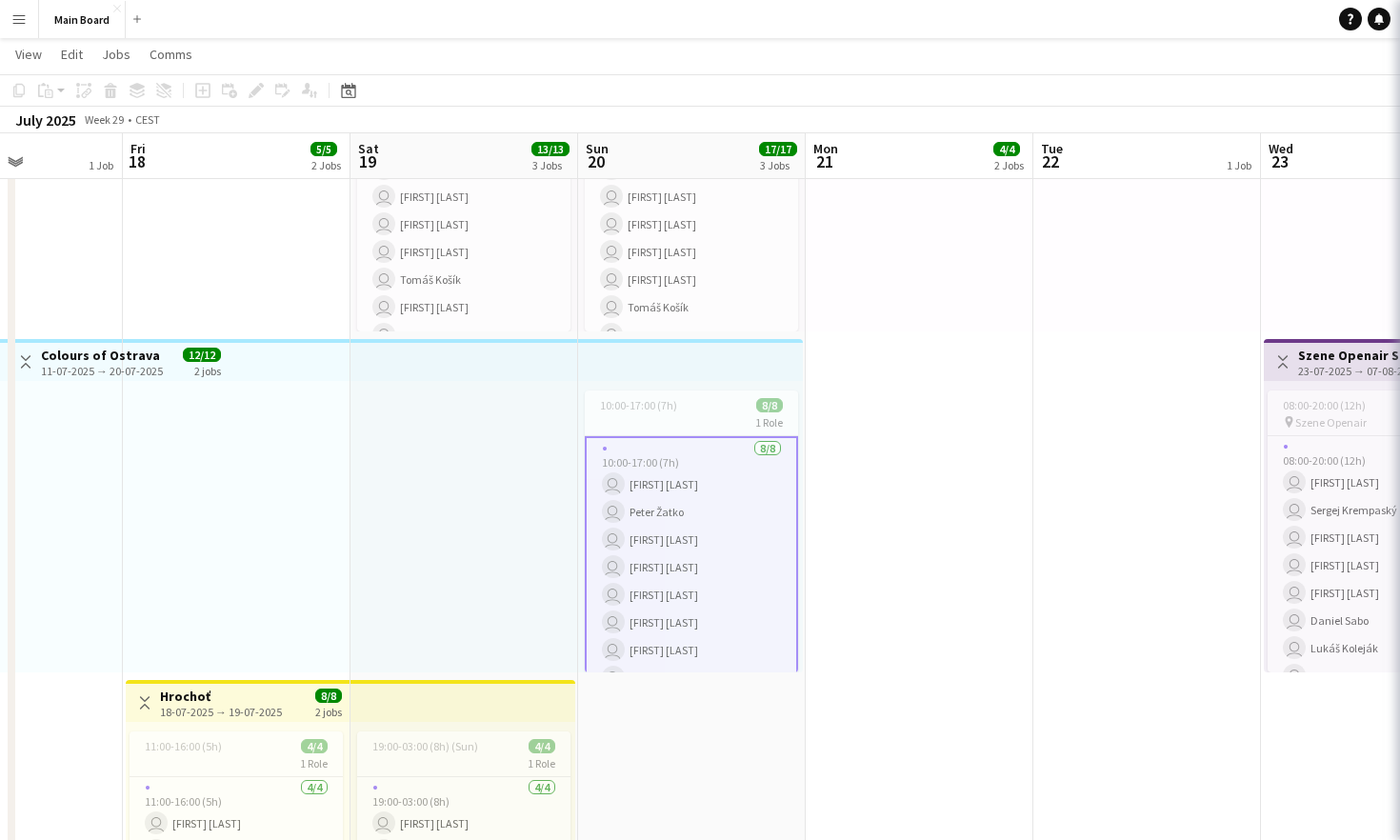 scroll, scrollTop: 0, scrollLeft: 787, axis: horizontal 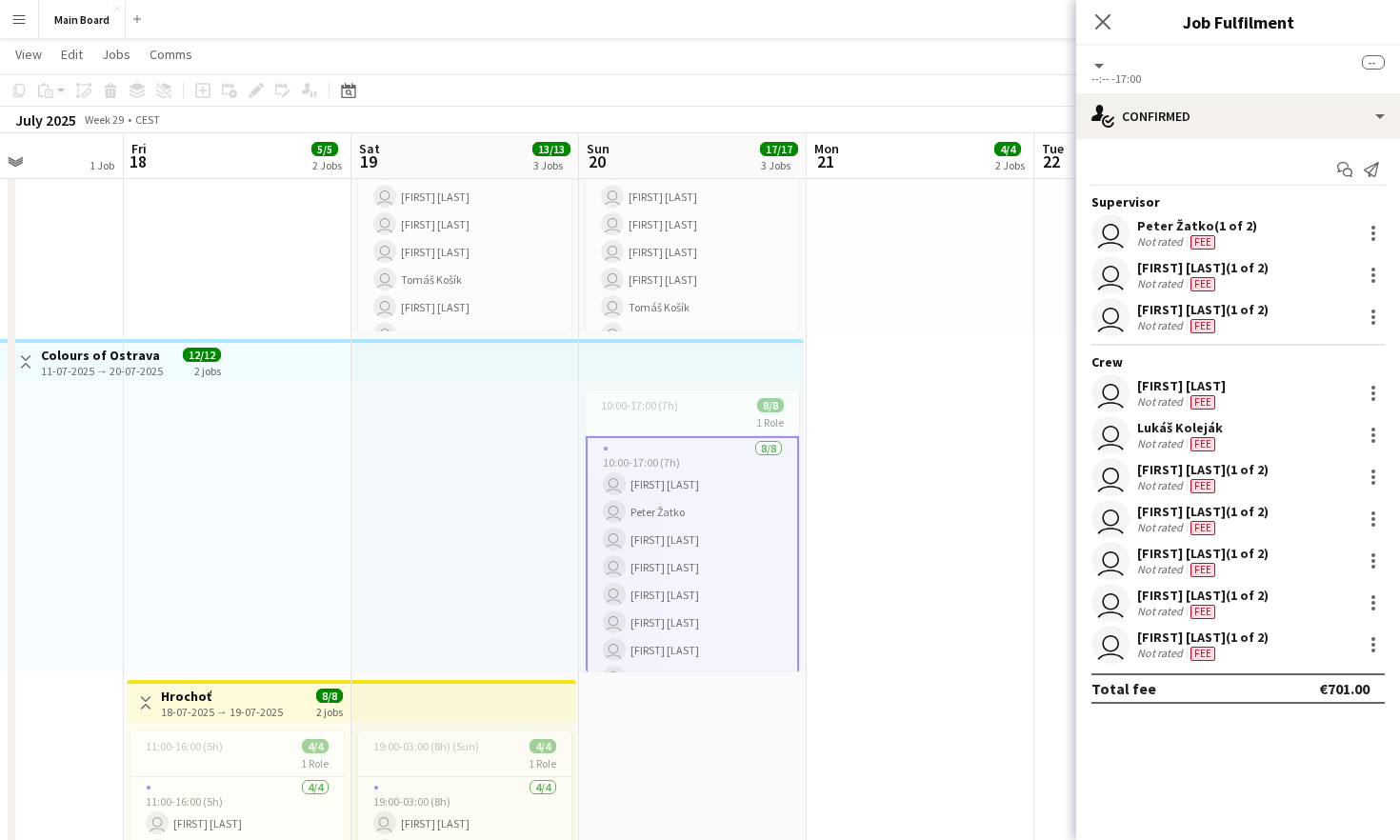 click on "Menu" at bounding box center (19, 19) 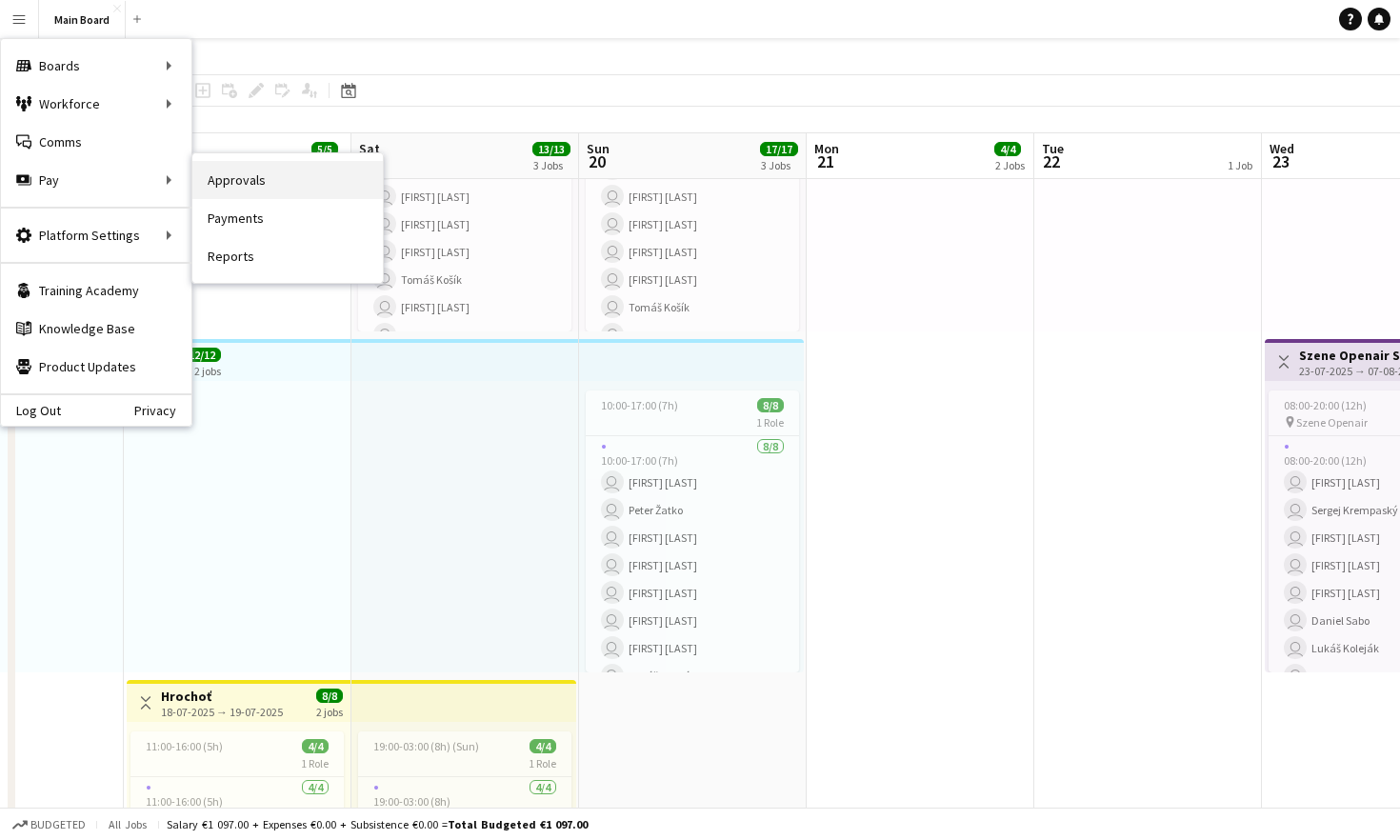 click on "Approvals" at bounding box center (288, 180) 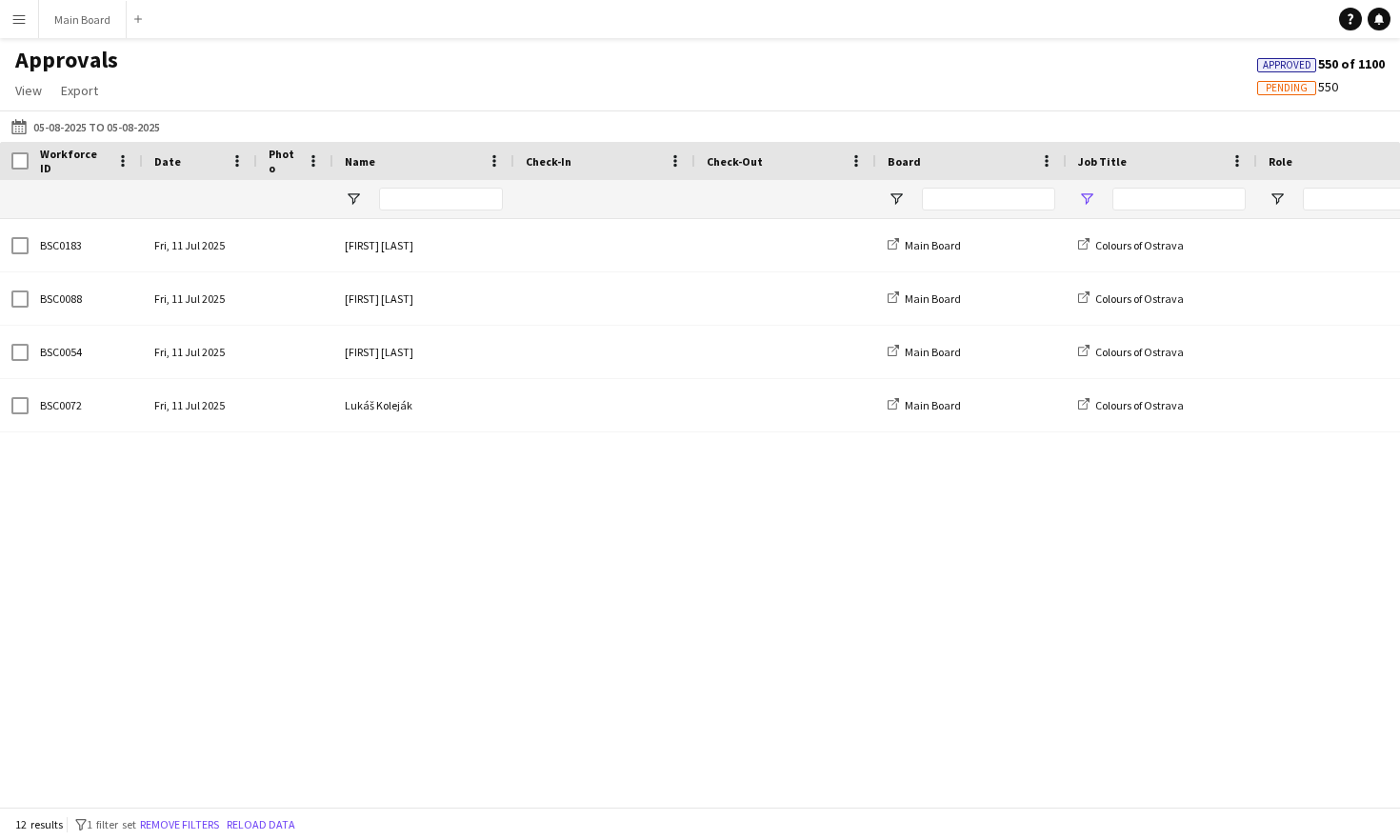 type on "****" 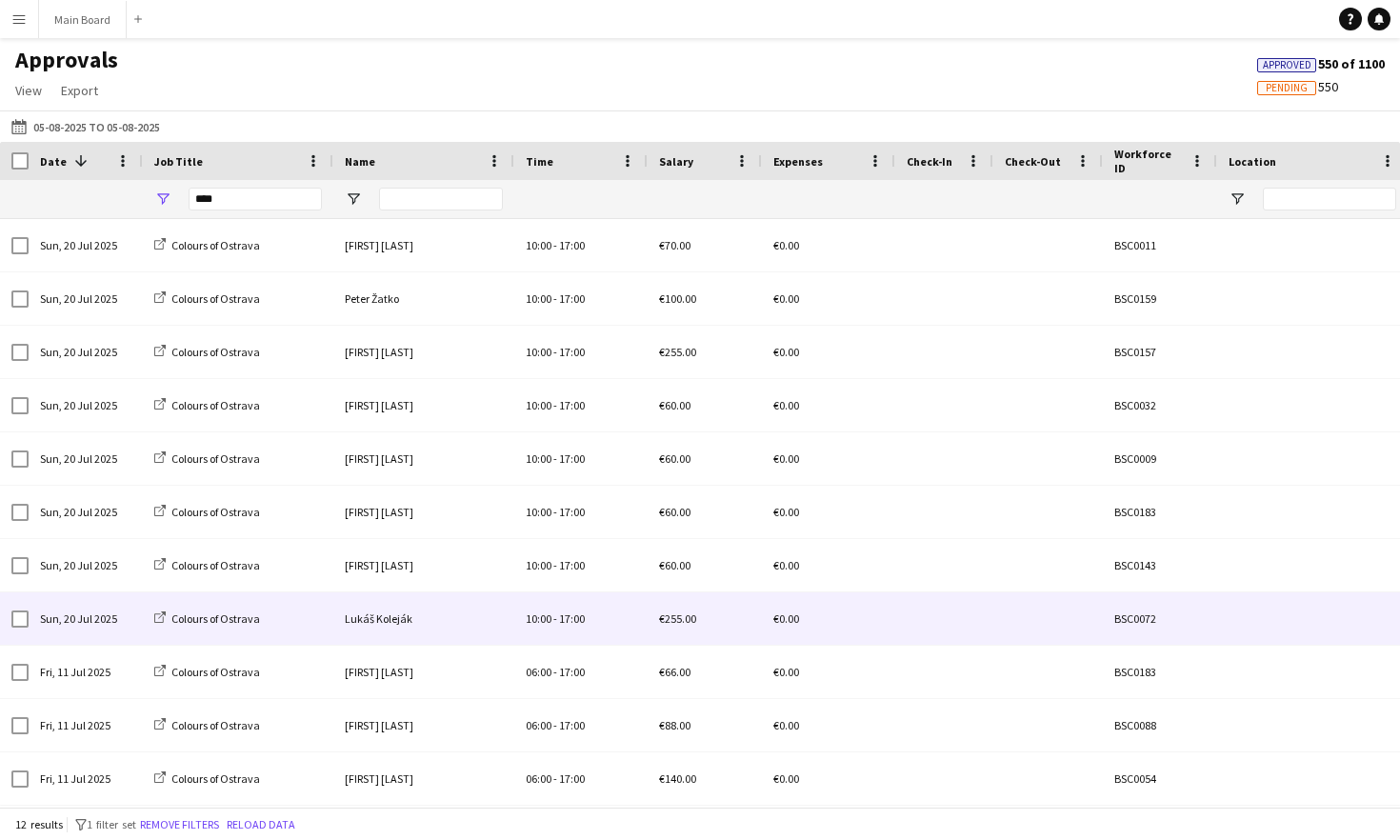click on "Lukáš Koleják" at bounding box center (424, 618) 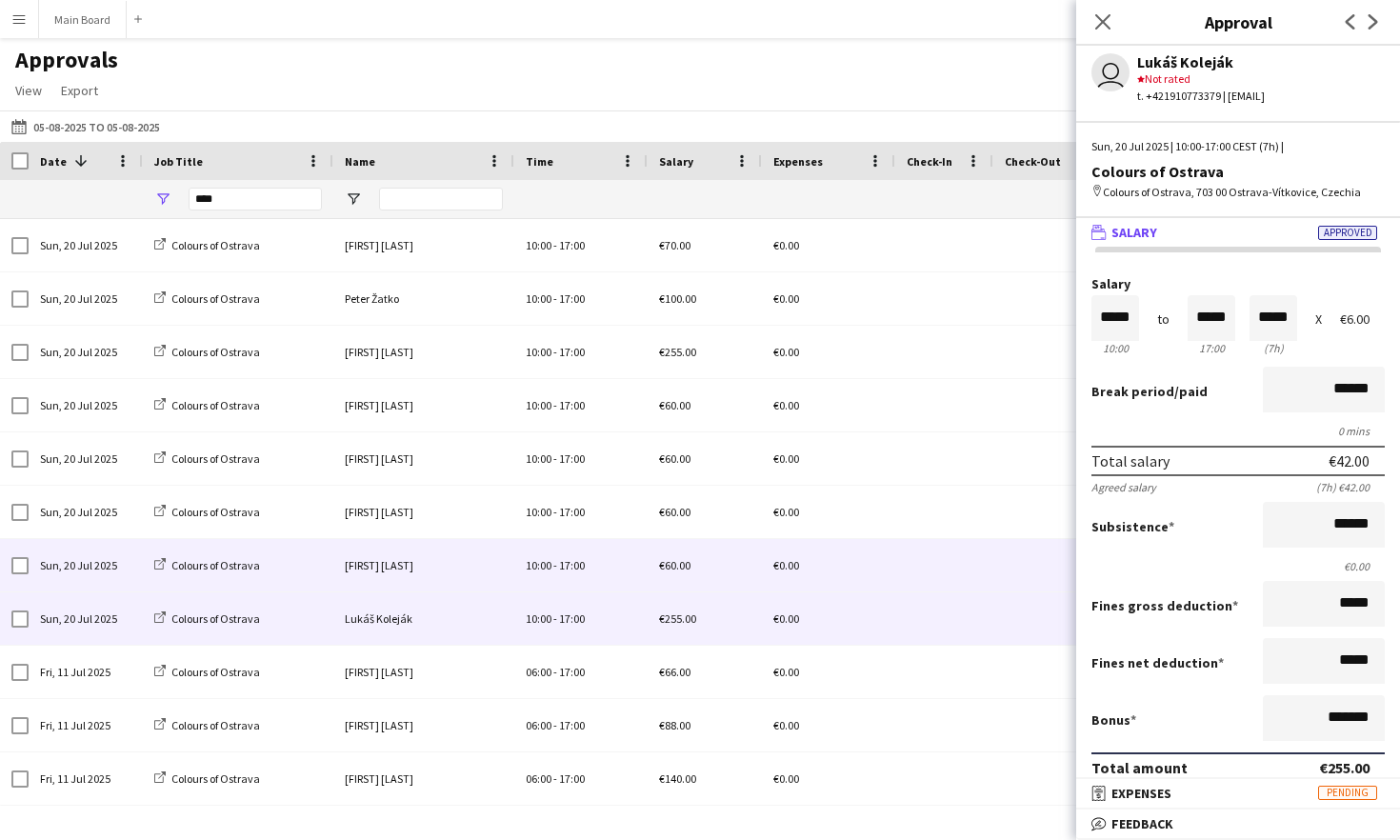 click on "[FIRST] [LAST]" at bounding box center (424, 565) 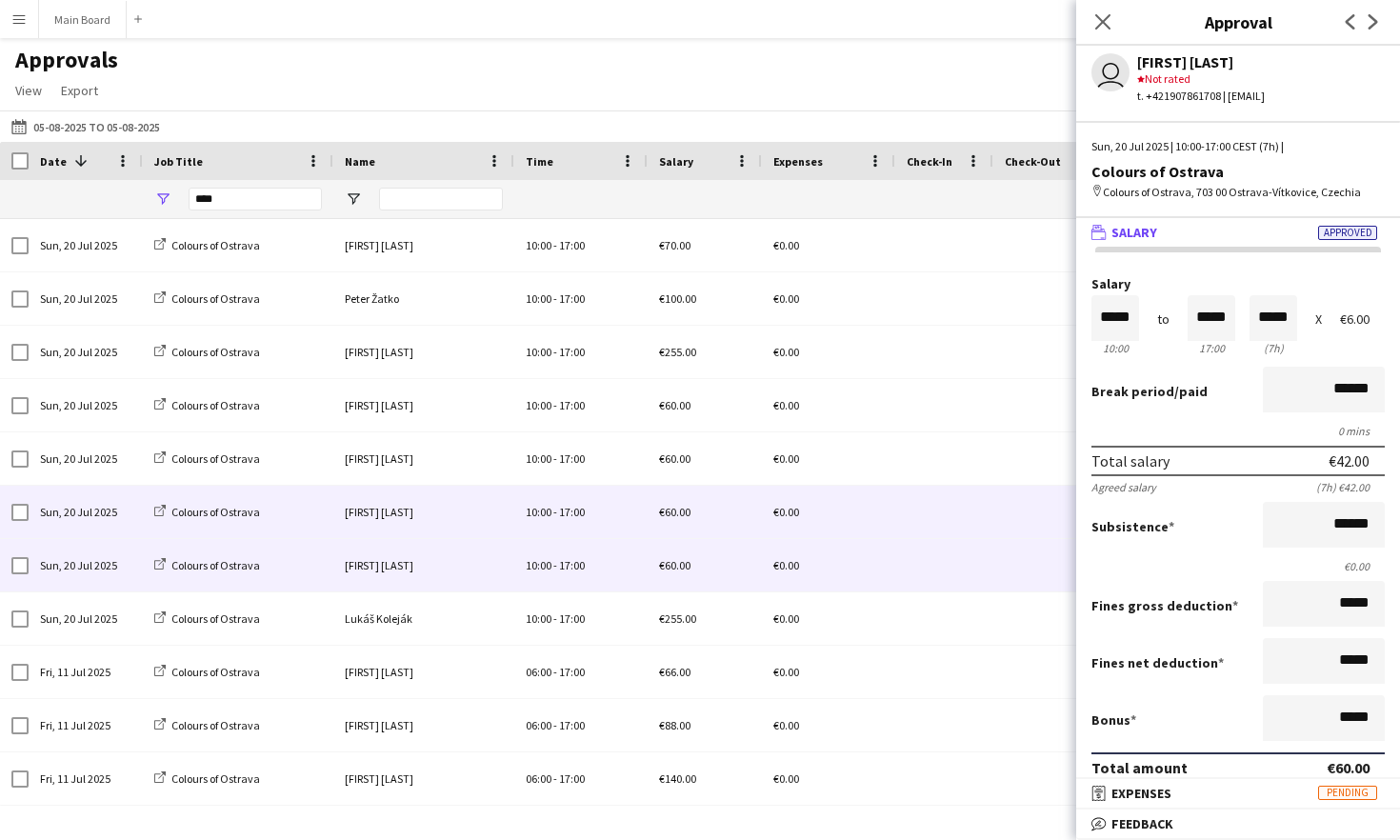 click on "[FIRST] [LAST]" at bounding box center (424, 511) 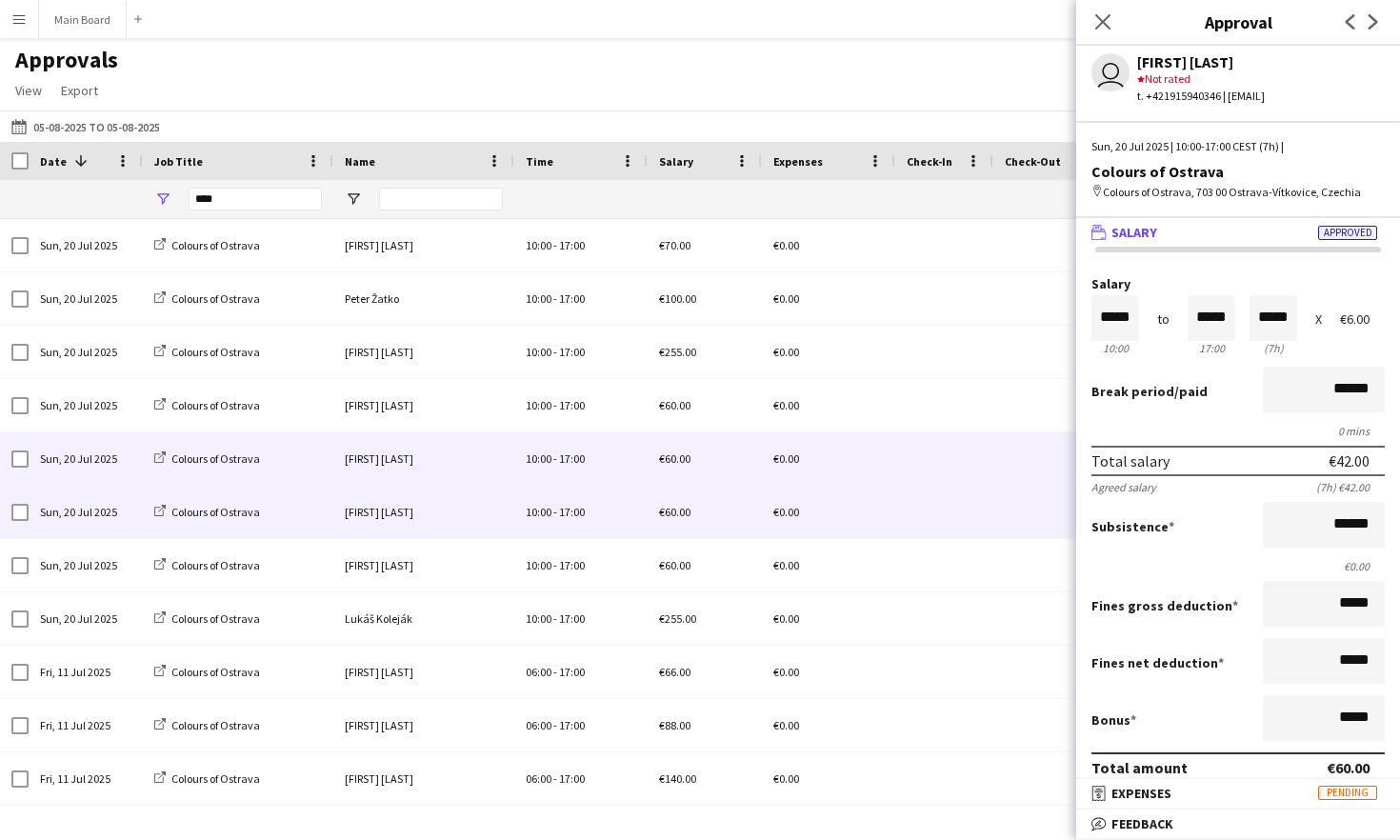 click on "[FIRST] [LAST]" at bounding box center (424, 458) 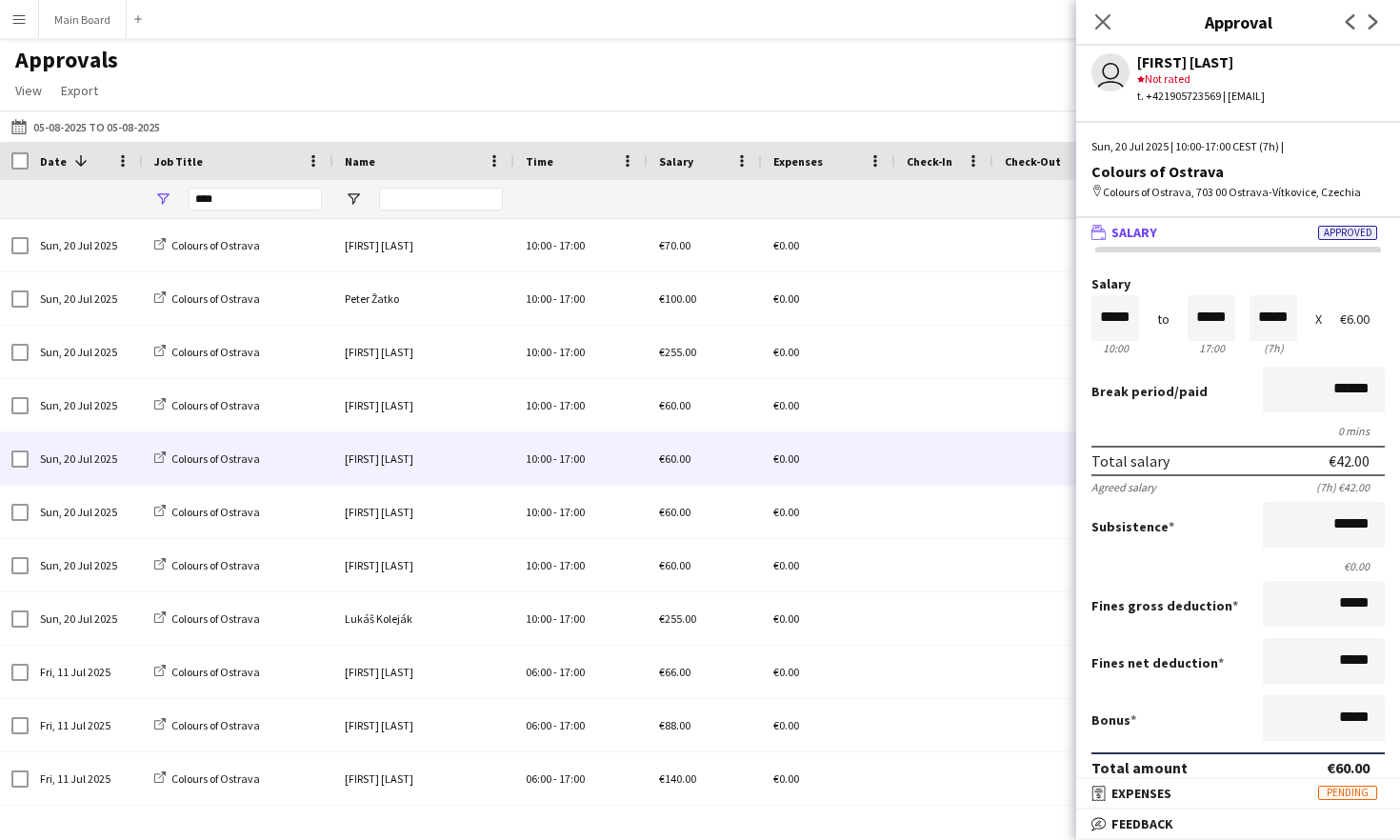 click on "Menu" at bounding box center (19, 19) 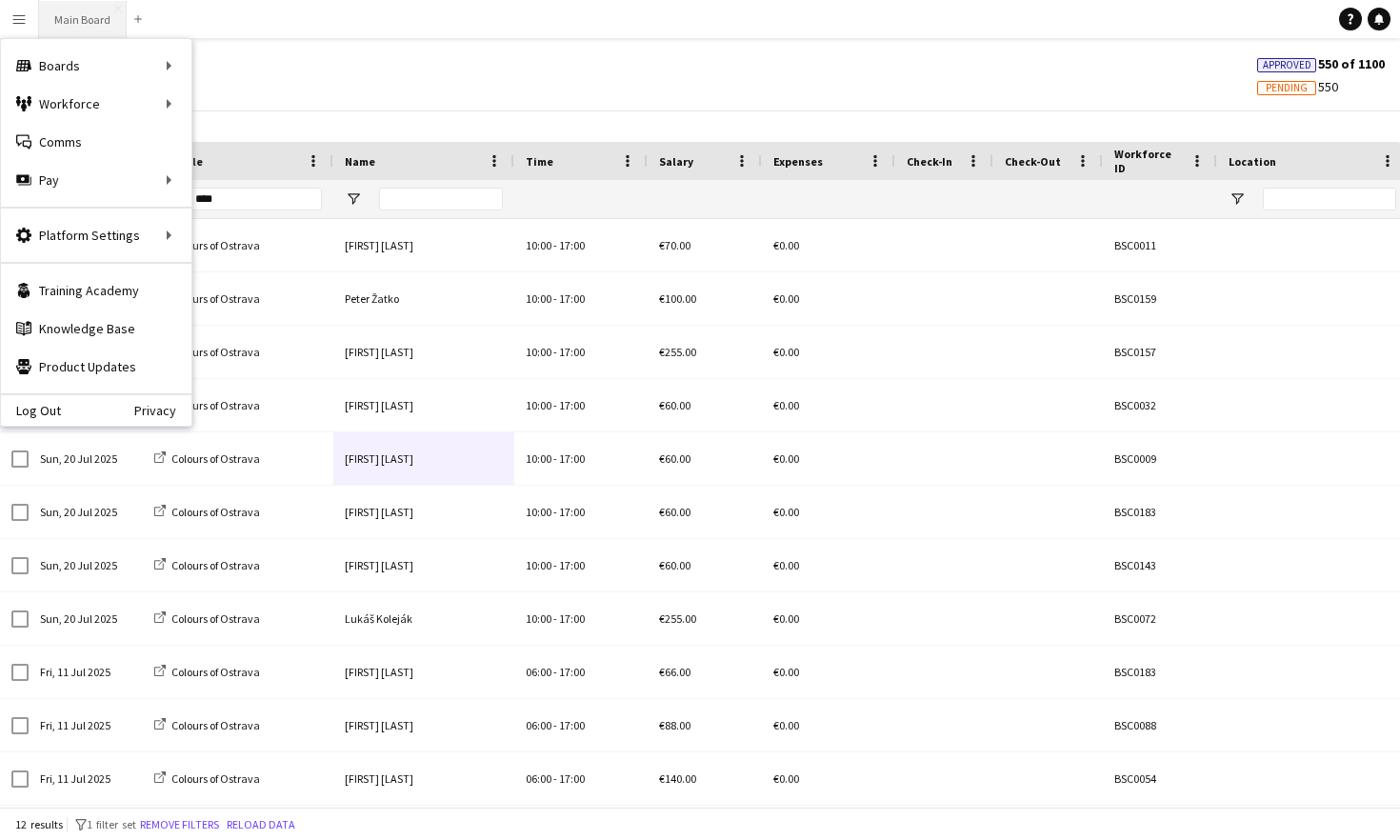 click on "Main Board
Close" at bounding box center (83, 19) 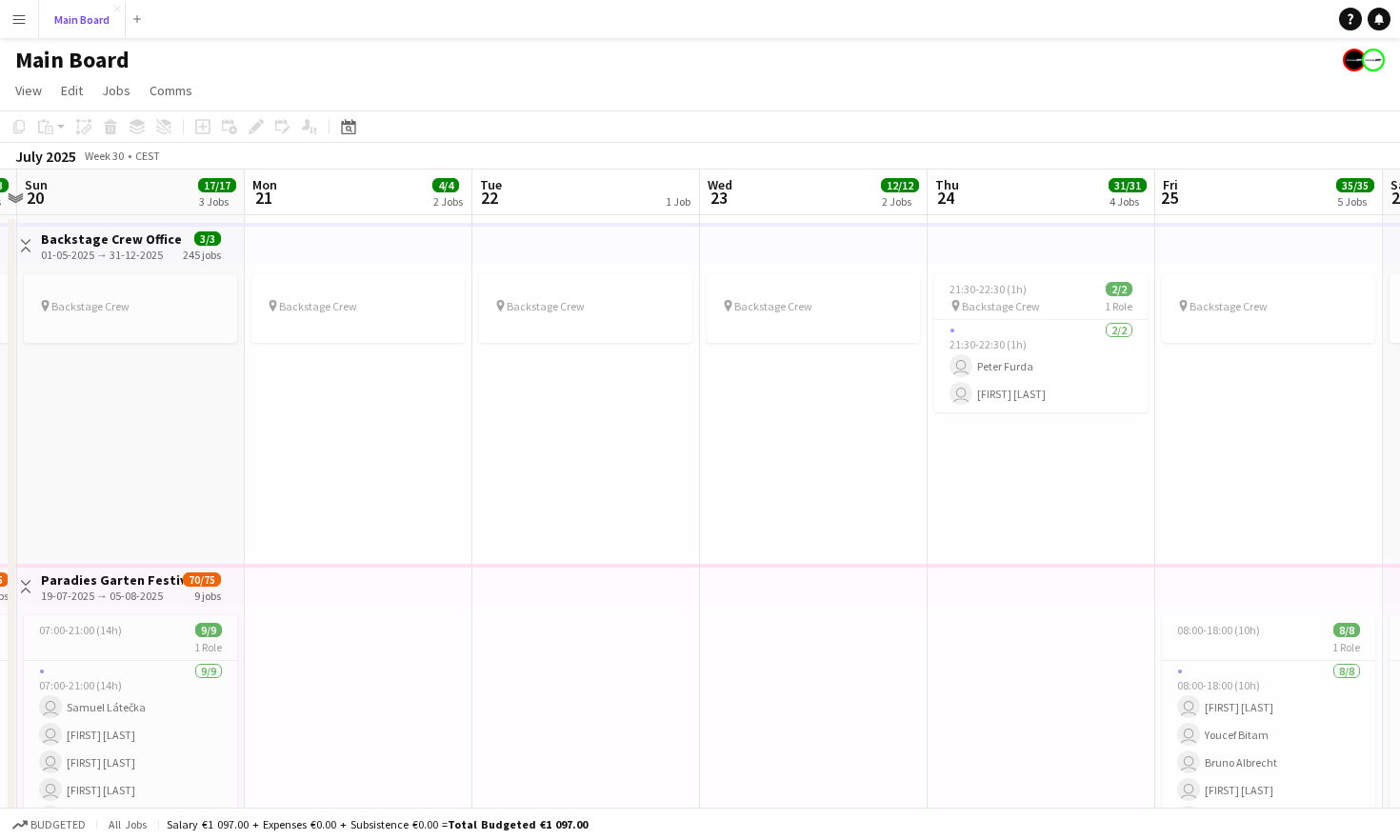 scroll, scrollTop: 0, scrollLeft: 444, axis: horizontal 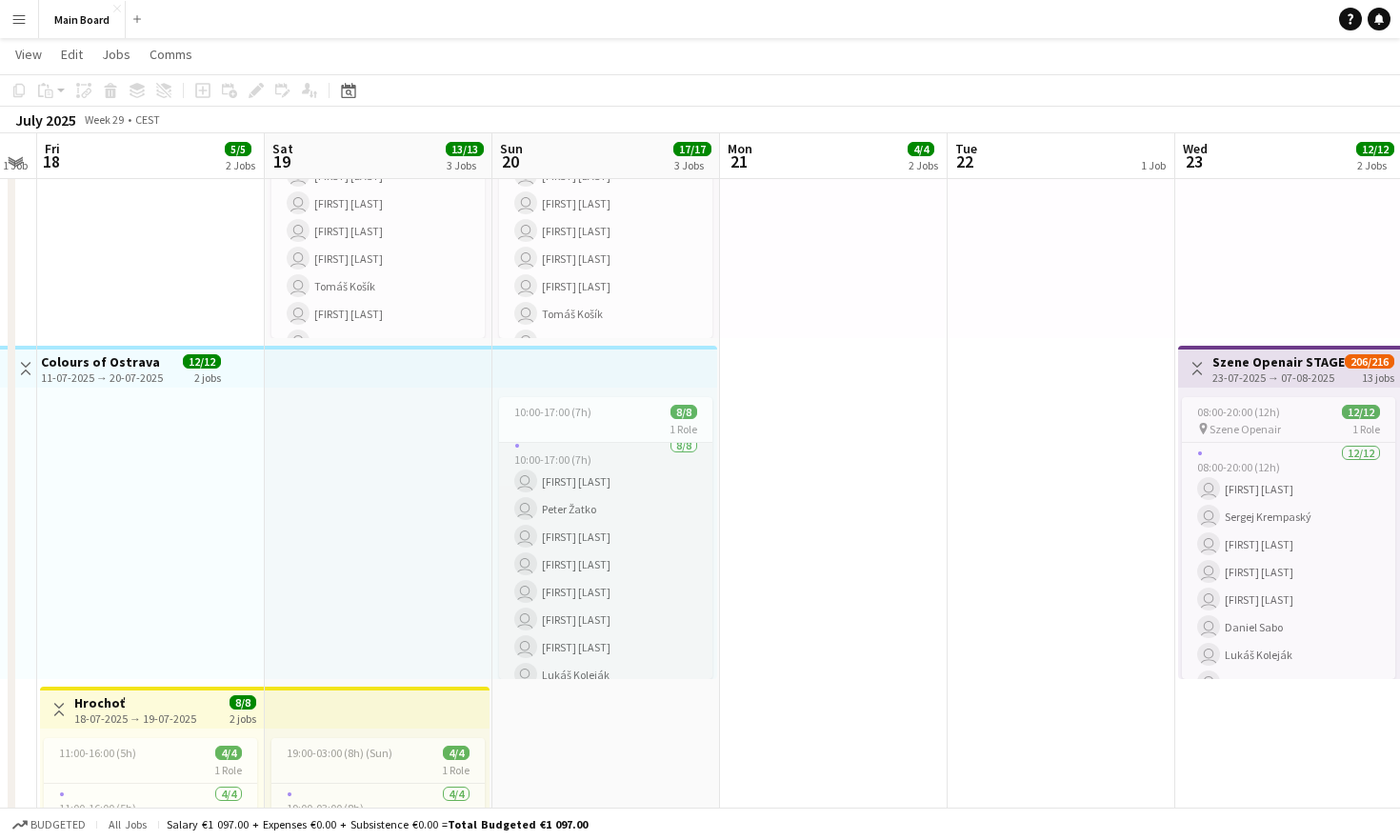 click on "8/8   10:00-17:00 (7h)
user
Marián Belány
user
Peter Žatko
user
Martin Wolf
user
Marco Daniš
user
Martin Balúch
user
Martin Kanát
user
Tobias Emanuel Teklits
user
Lukáš Koleják" at bounding box center (606, 564) 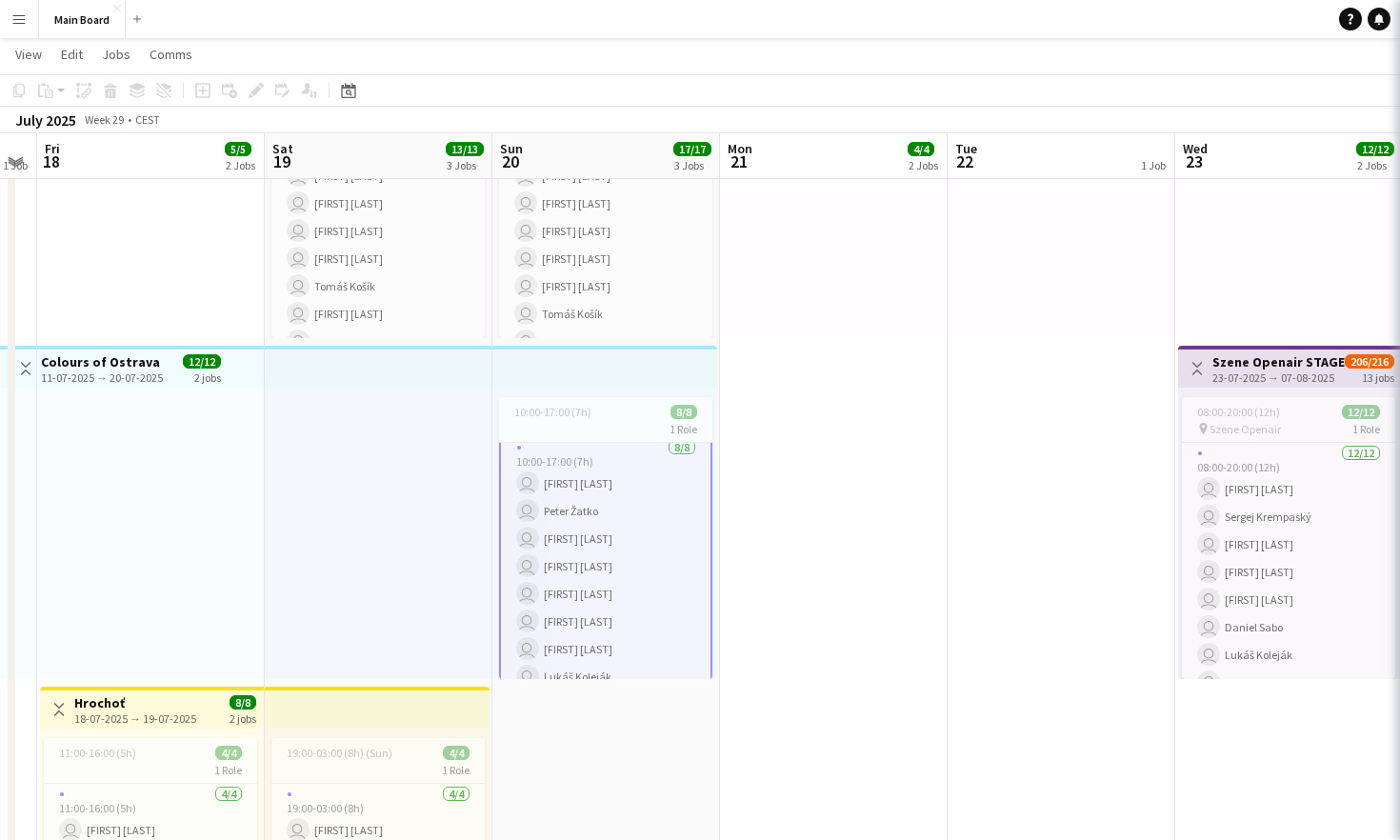 scroll, scrollTop: 10, scrollLeft: 0, axis: vertical 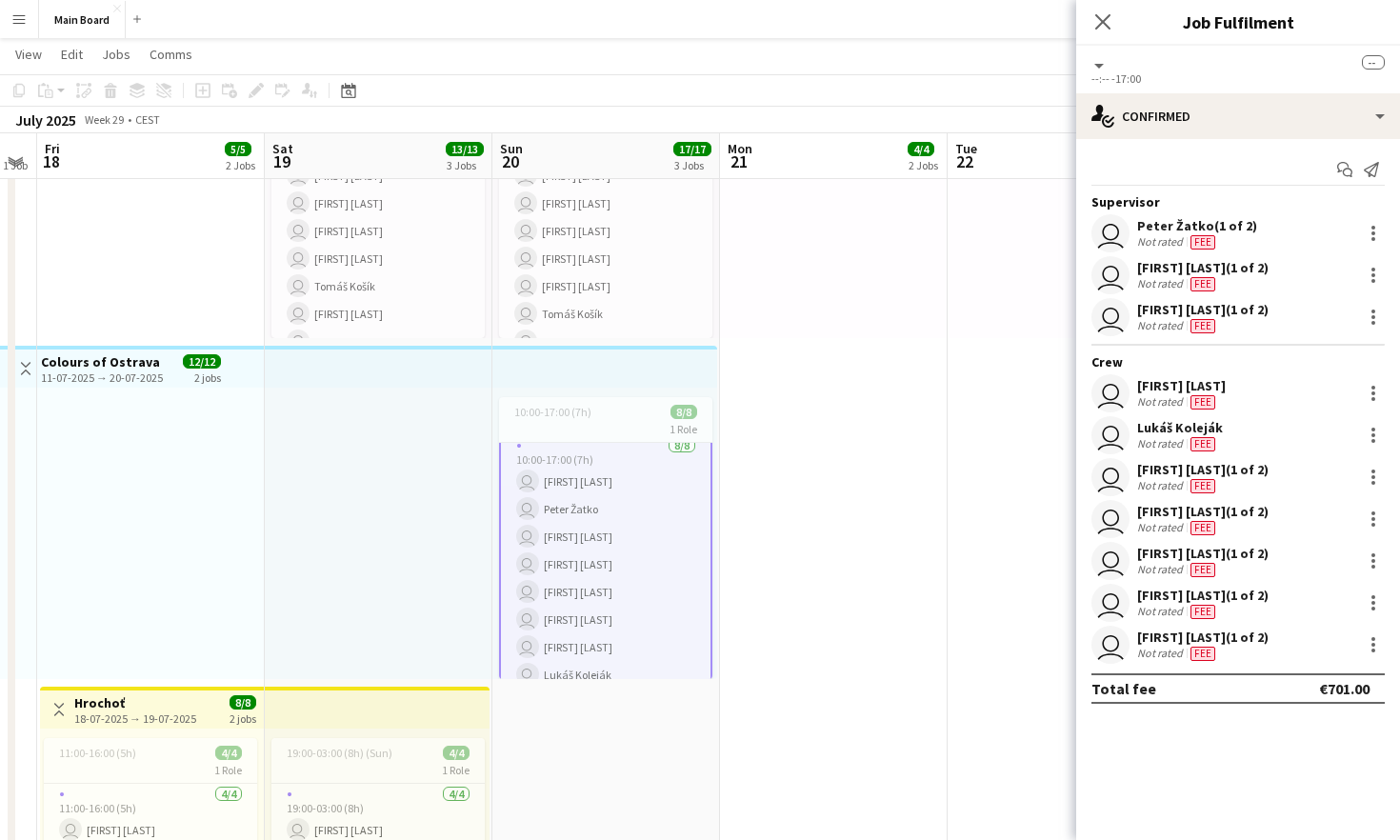 click on "8/8   10:00-17:00 (7h)
user
Marián Belány
user
Peter Žatko
user
Martin Wolf
user
Marco Daniš
user
Martin Balúch
user
Martin Kanát
user
Tobias Emanuel Teklits
user
Lukáš Koleják" at bounding box center (606, 564) 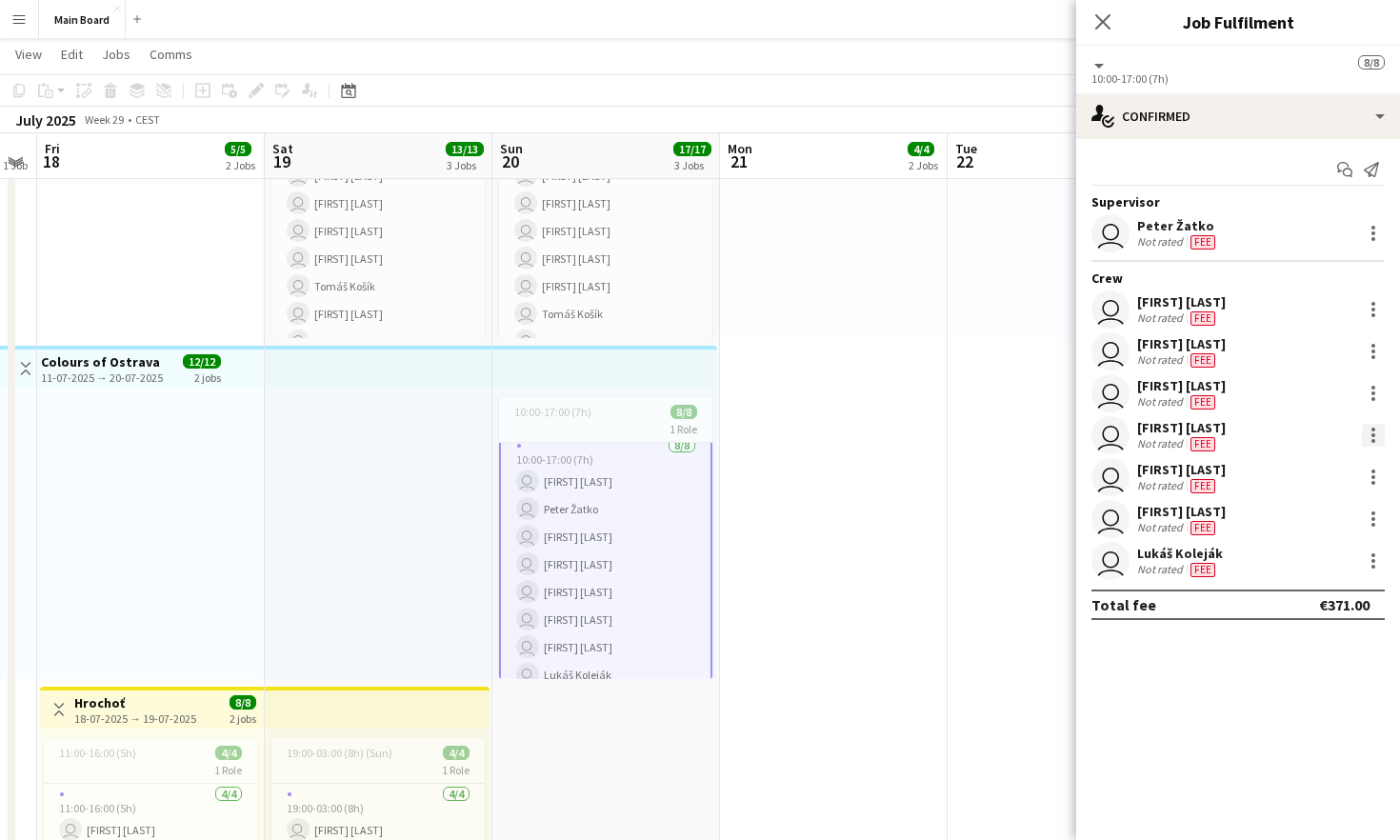 click at bounding box center [1373, 435] 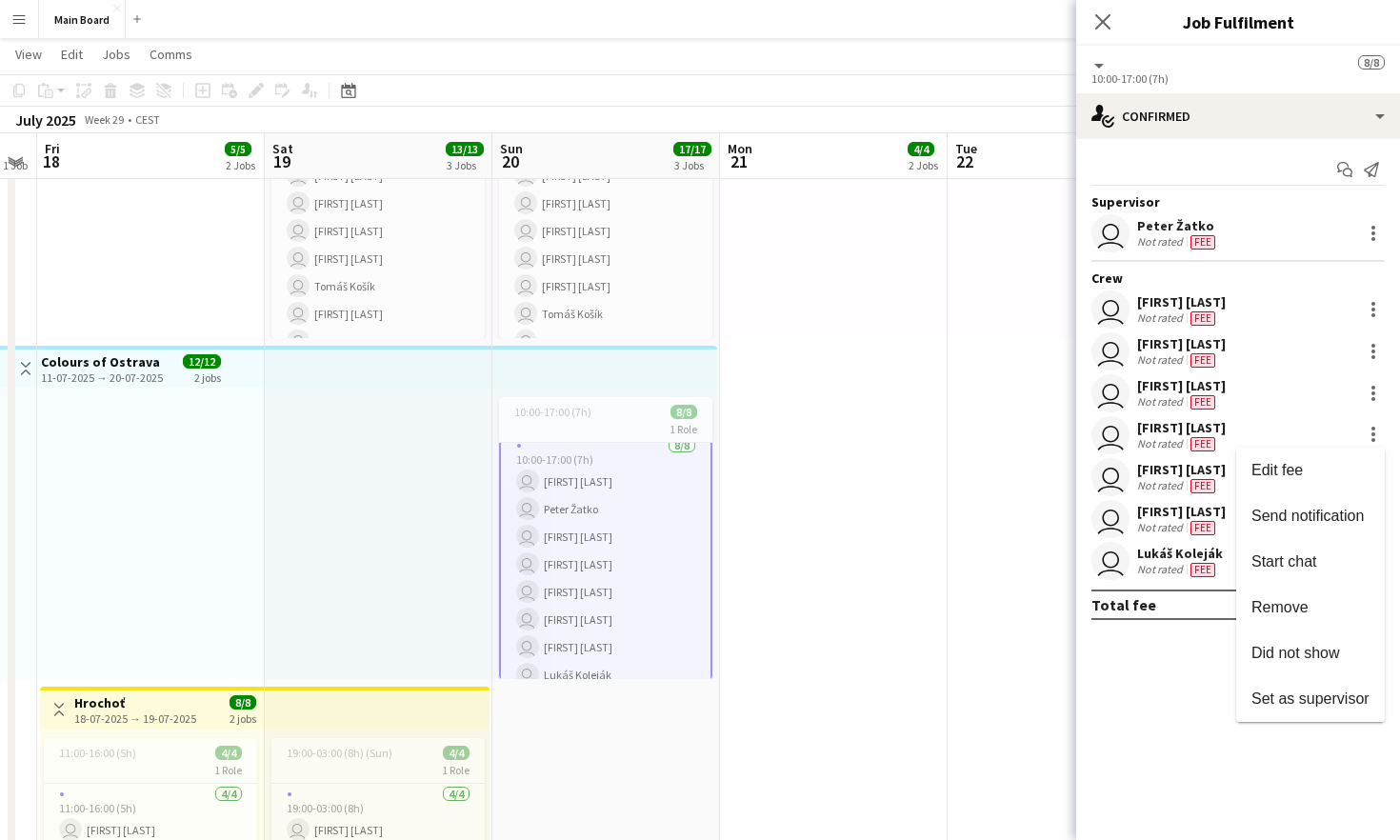 click at bounding box center [700, 420] 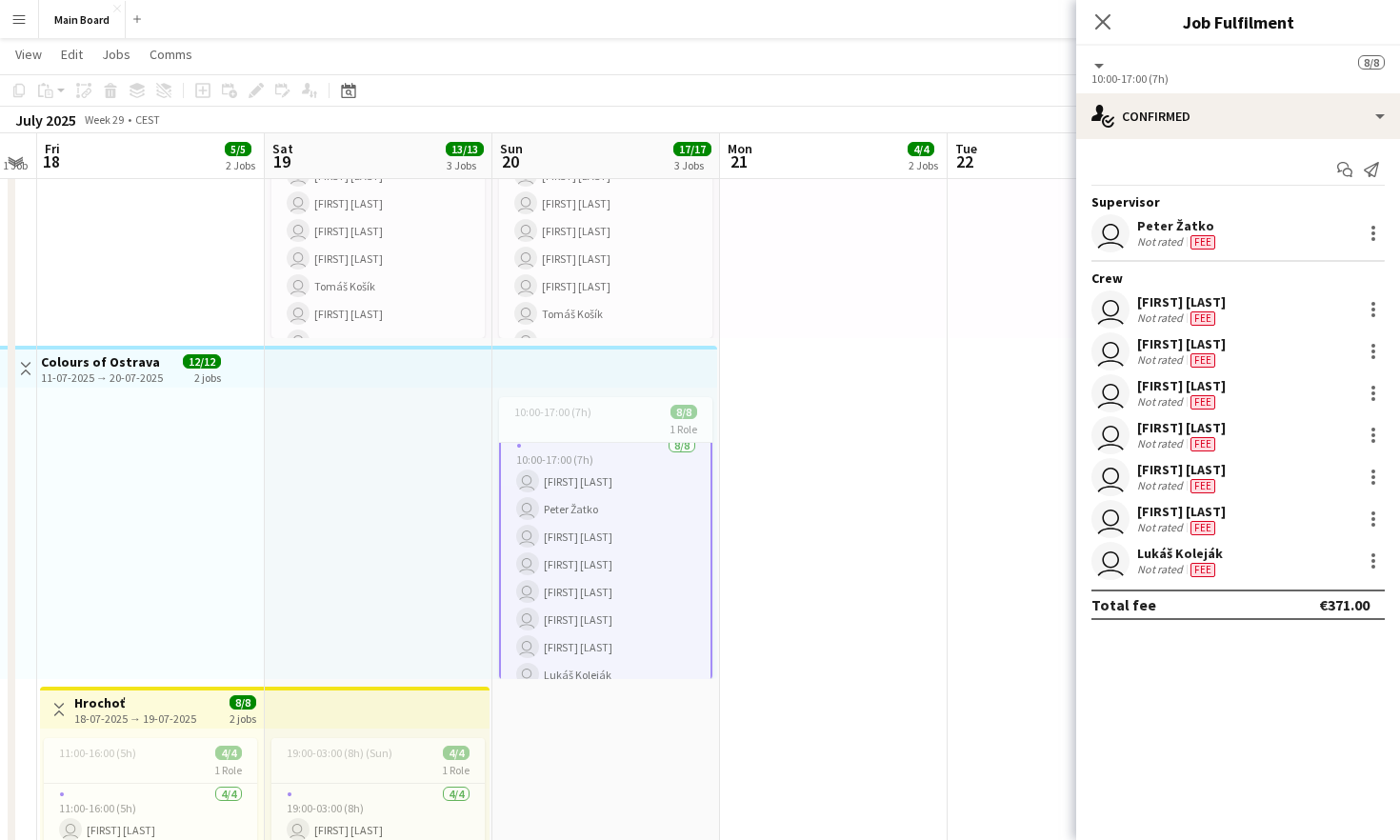 scroll, scrollTop: 0, scrollLeft: 0, axis: both 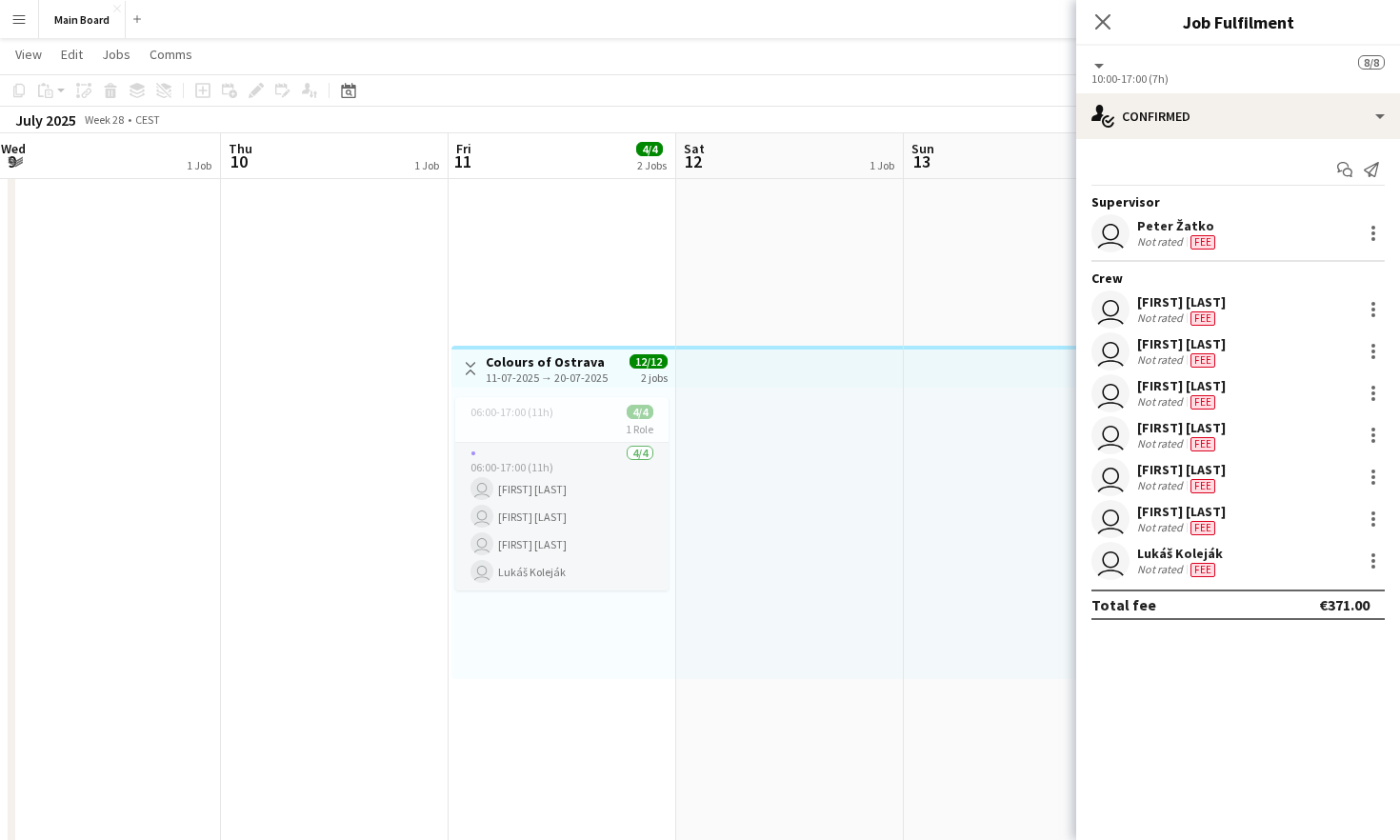 click on "4/4   06:00-17:00 (11h)
user
[NAME]
user
[NAME]
user
[NAME]
user
[NAME]" at bounding box center [562, 516] 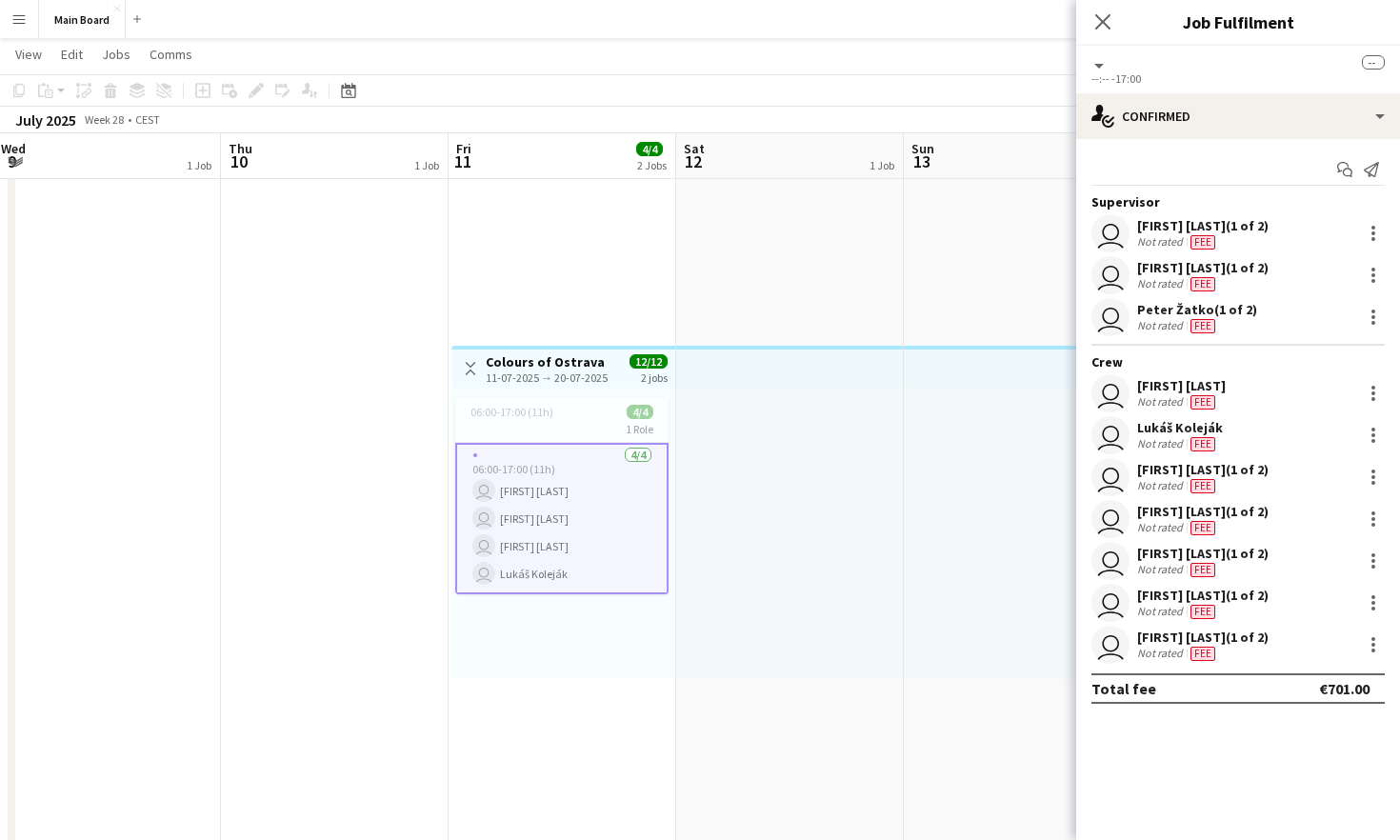 click on "4/4   06:00-17:00 (11h)
user
[NAME]
user
[NAME]
user
[NAME]
user
[NAME]" at bounding box center (562, 518) 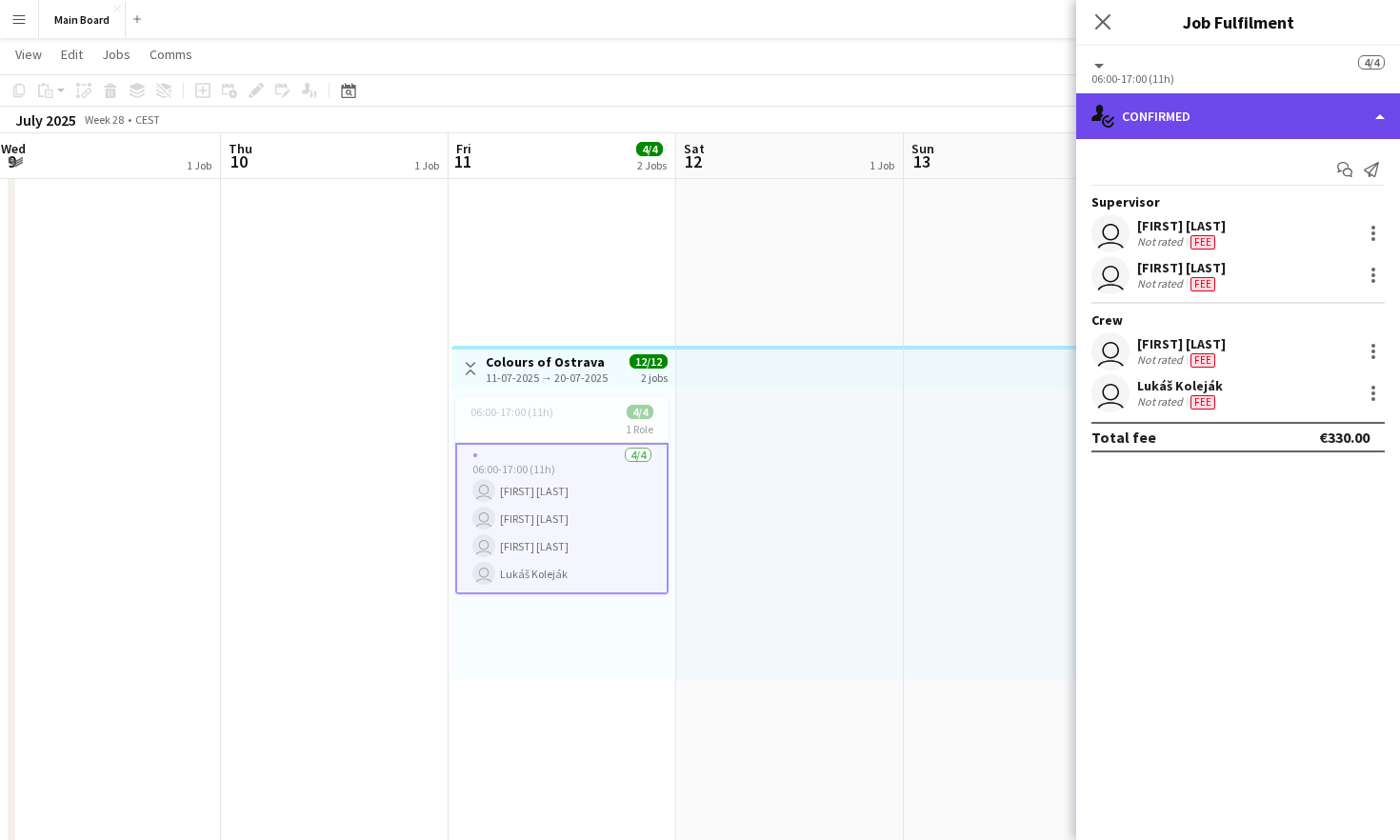 click on "single-neutral-actions-check-2
Confirmed" 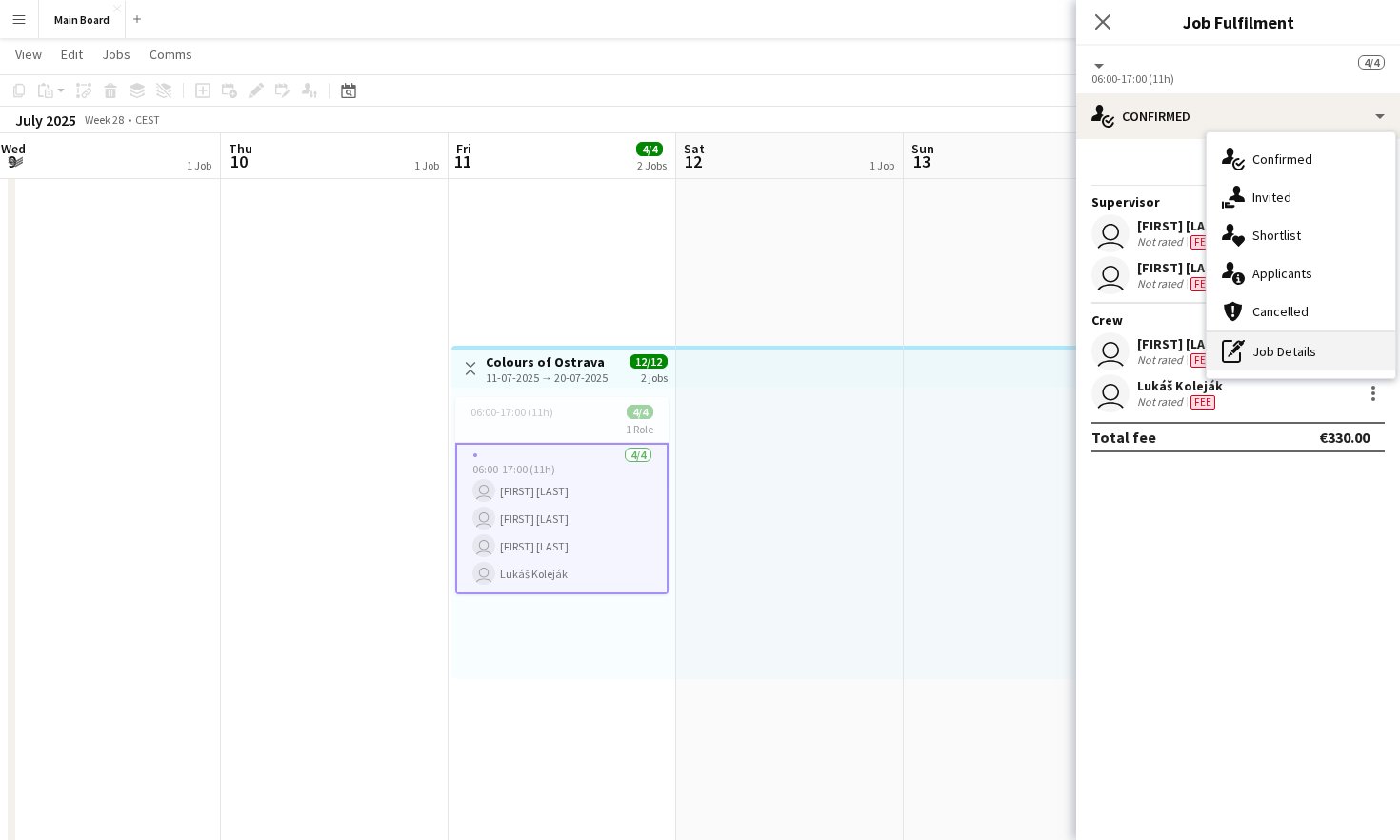 click on "pen-write
Job Details" at bounding box center (1301, 351) 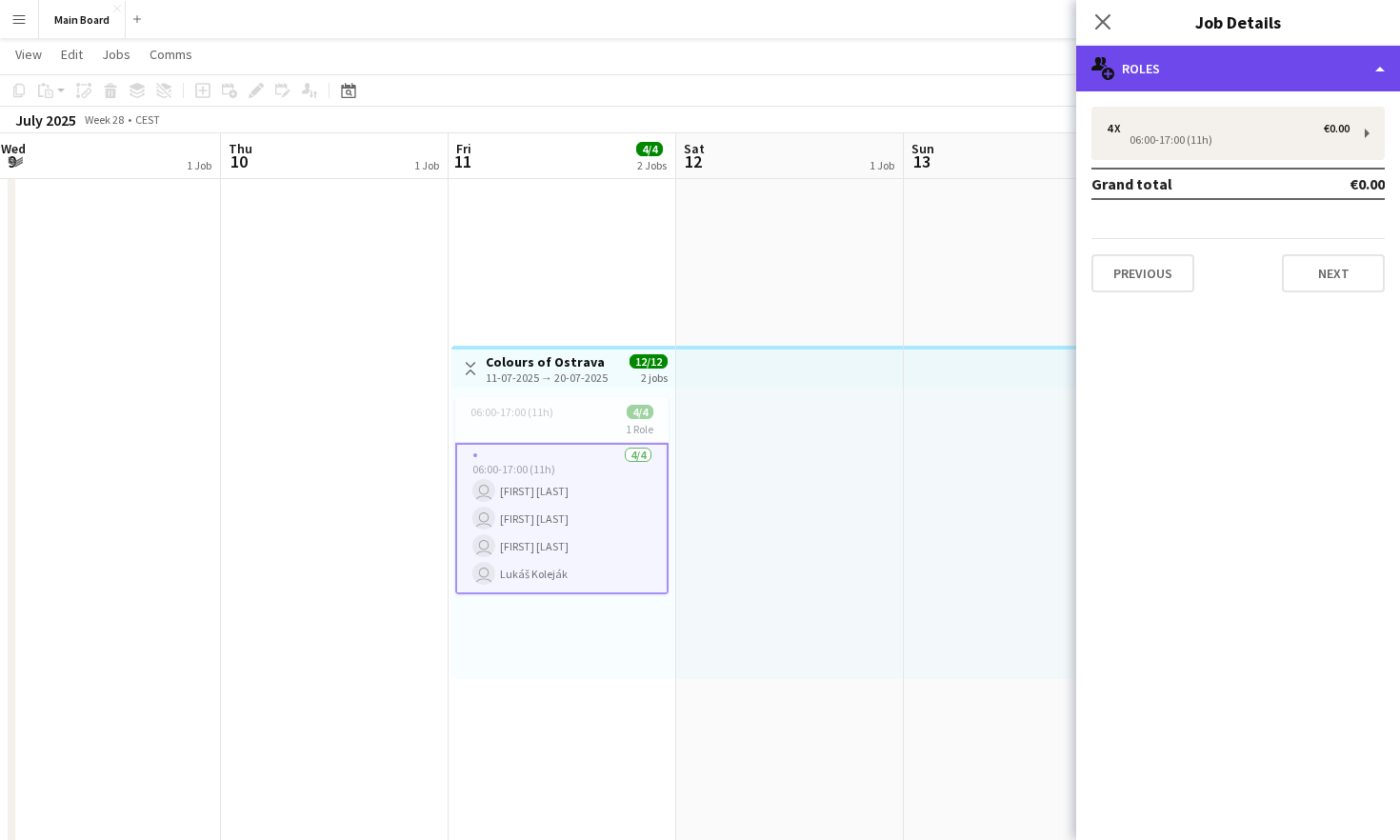 click on "multiple-users-add
Roles" 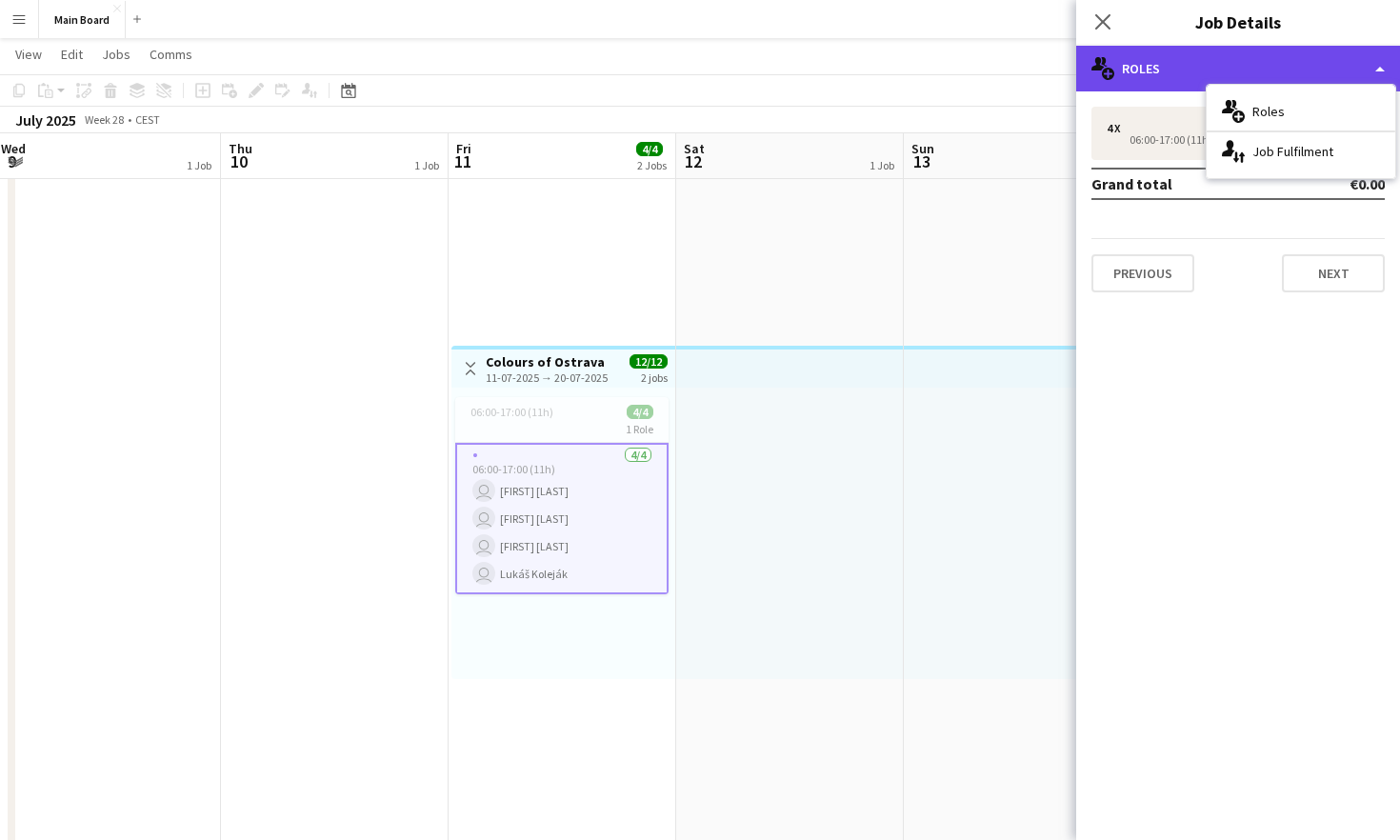 click on "multiple-users-add
Roles" 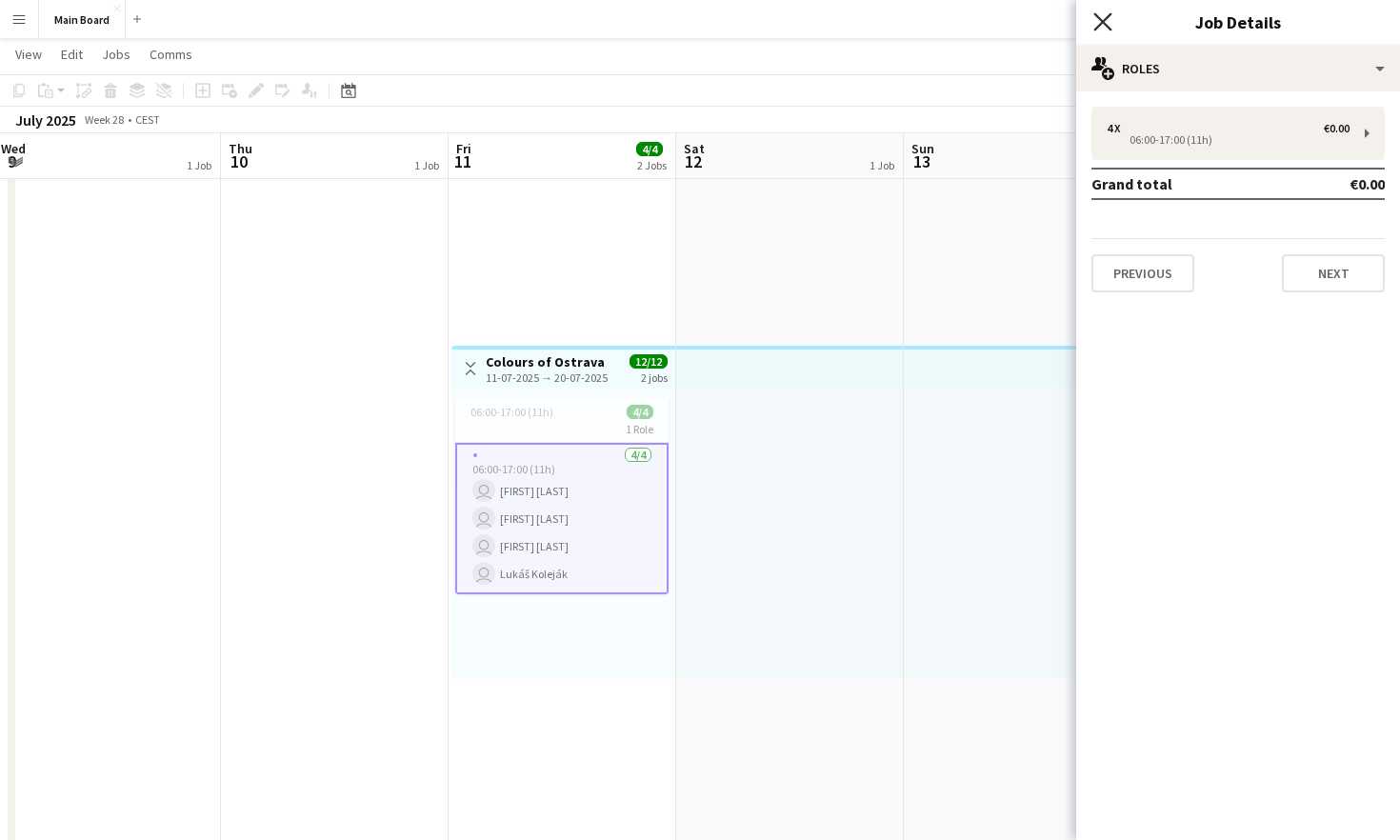 click on "Close pop-in" 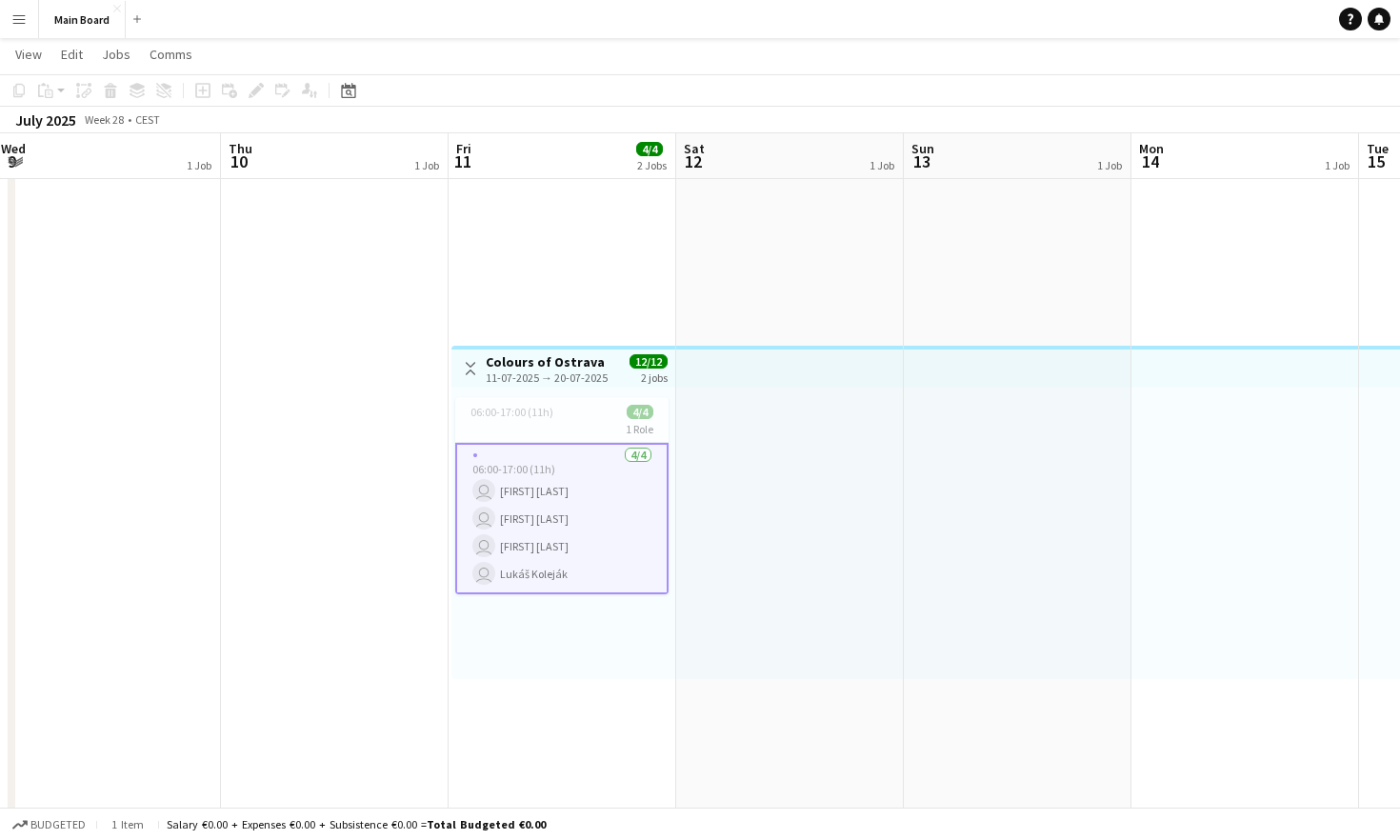 click on "4/4   06:00-17:00 (11h)
user
[NAME]
user
[NAME]
user
[NAME]
user
[NAME]" at bounding box center (562, 518) 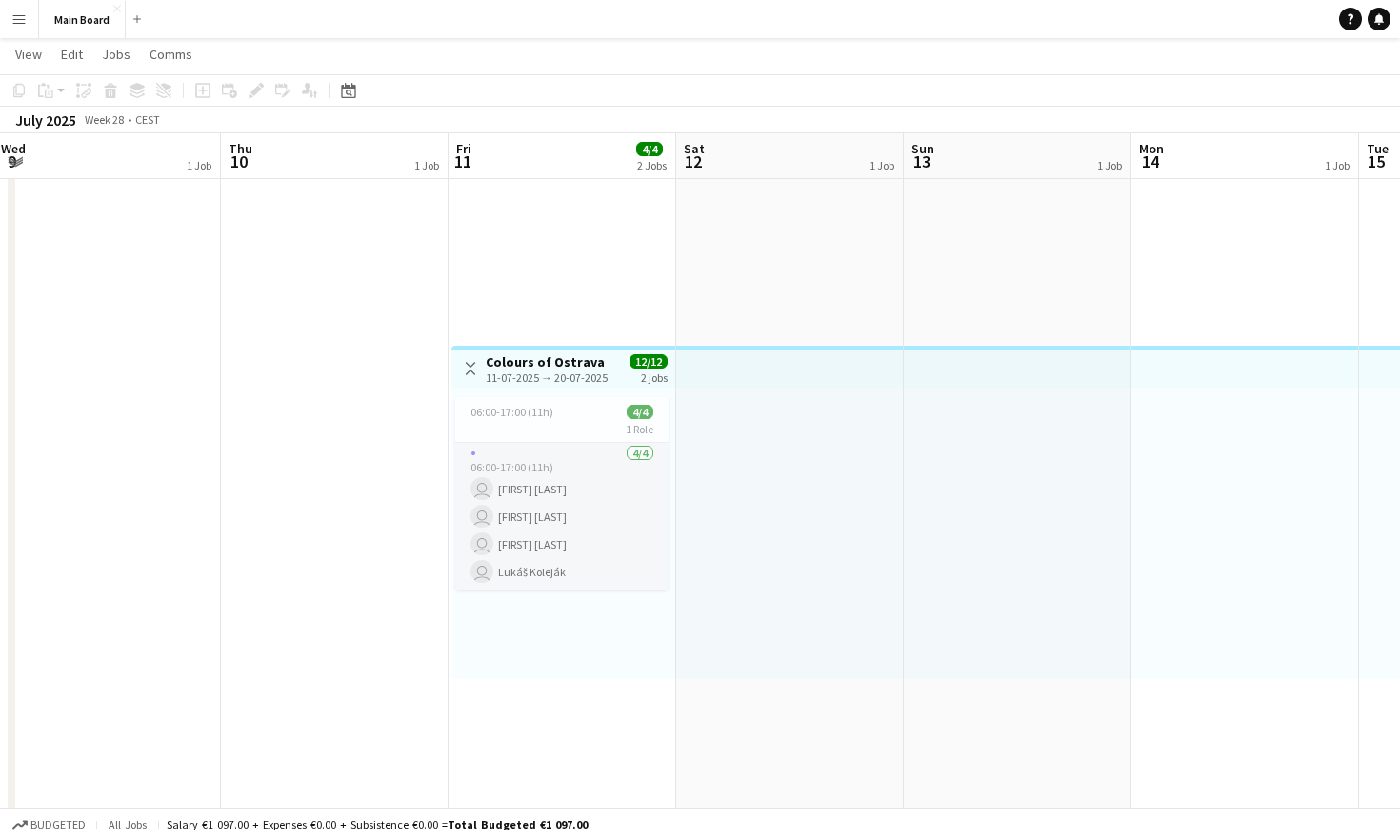 click on "4/4   06:00-17:00 (11h)
user
[NAME]
user
[NAME]
user
[NAME]
user
[NAME]" at bounding box center [562, 516] 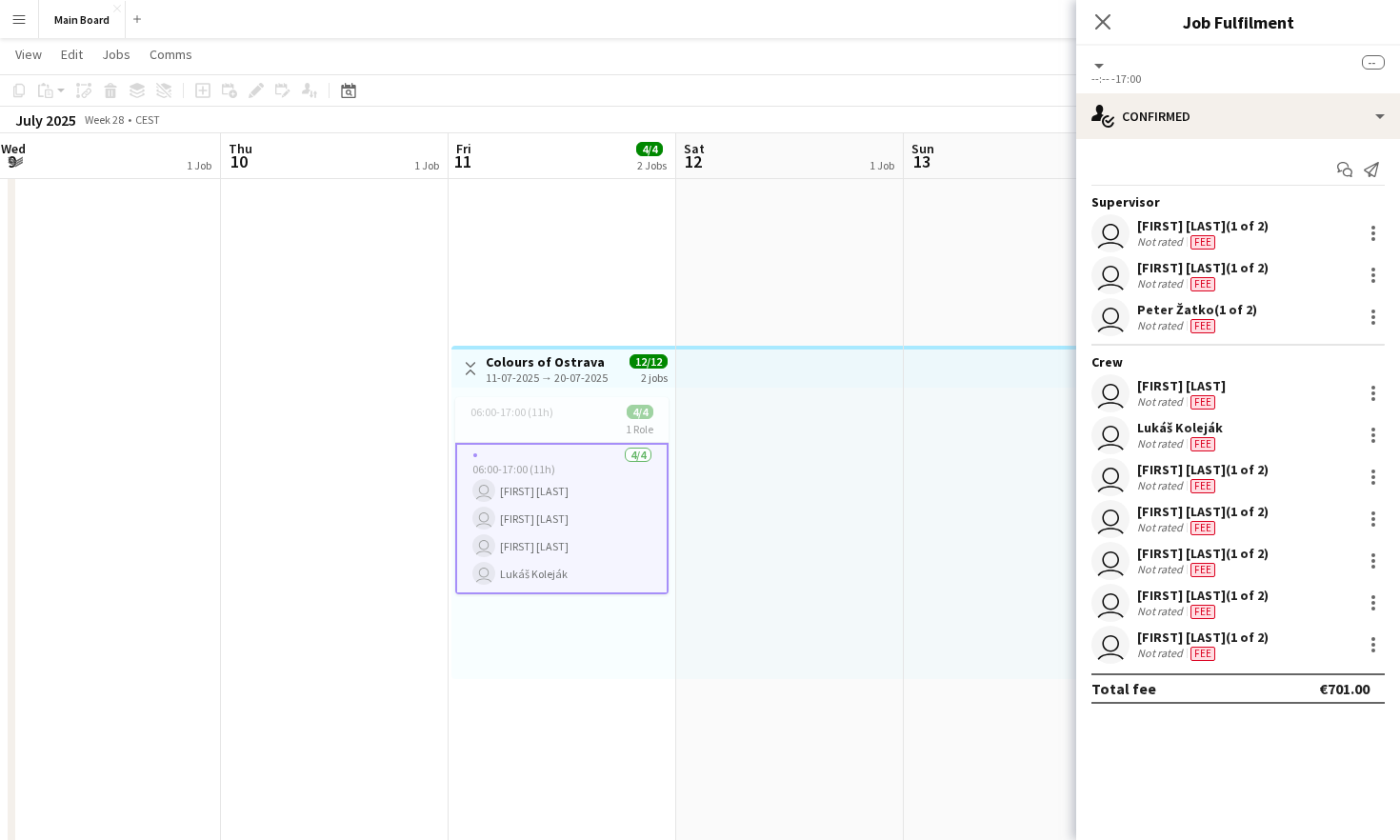 click on "4/4   06:00-17:00 (11h)
user
[NAME]
user
[NAME]
user
[NAME]
user
[NAME]" at bounding box center (562, 518) 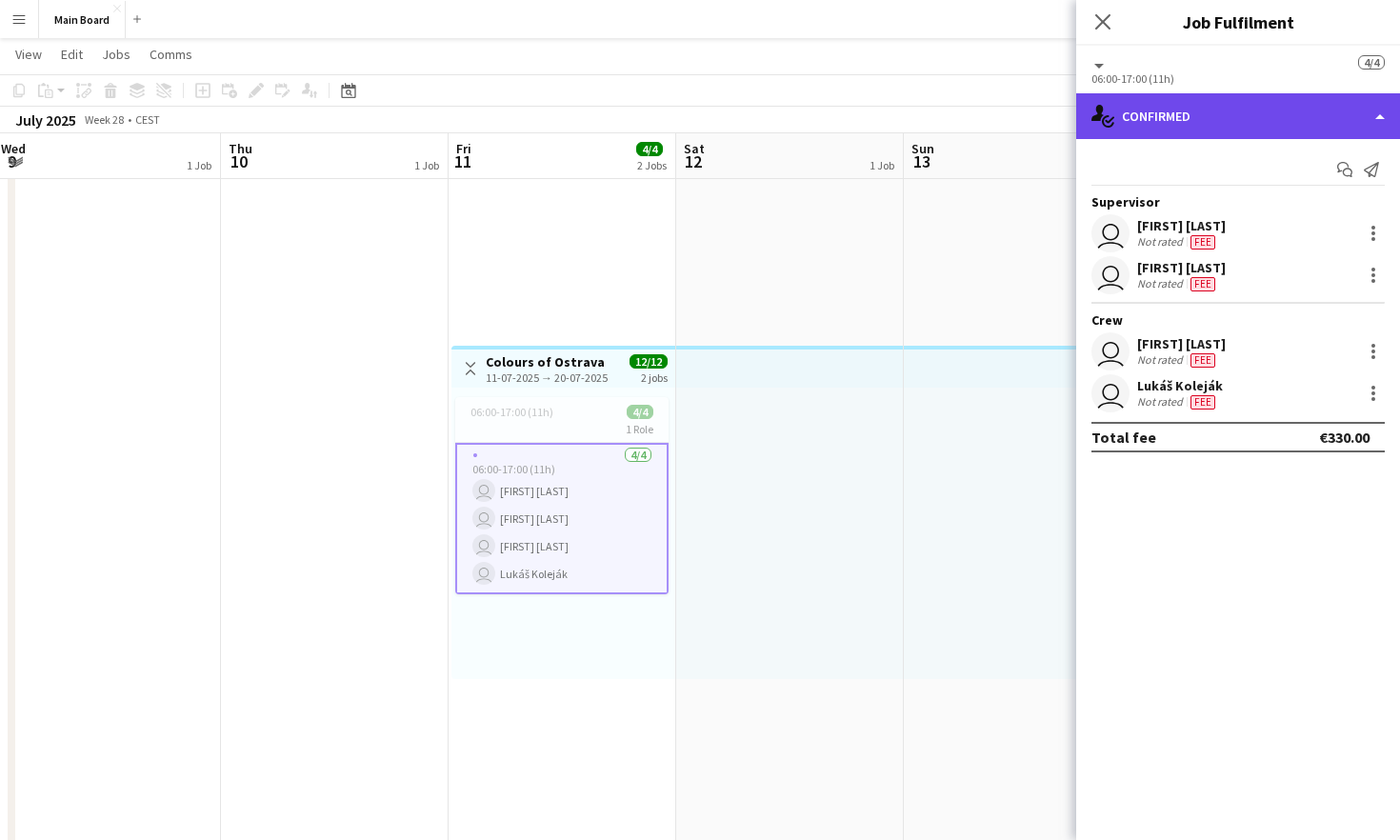 click on "single-neutral-actions-check-2
Confirmed" 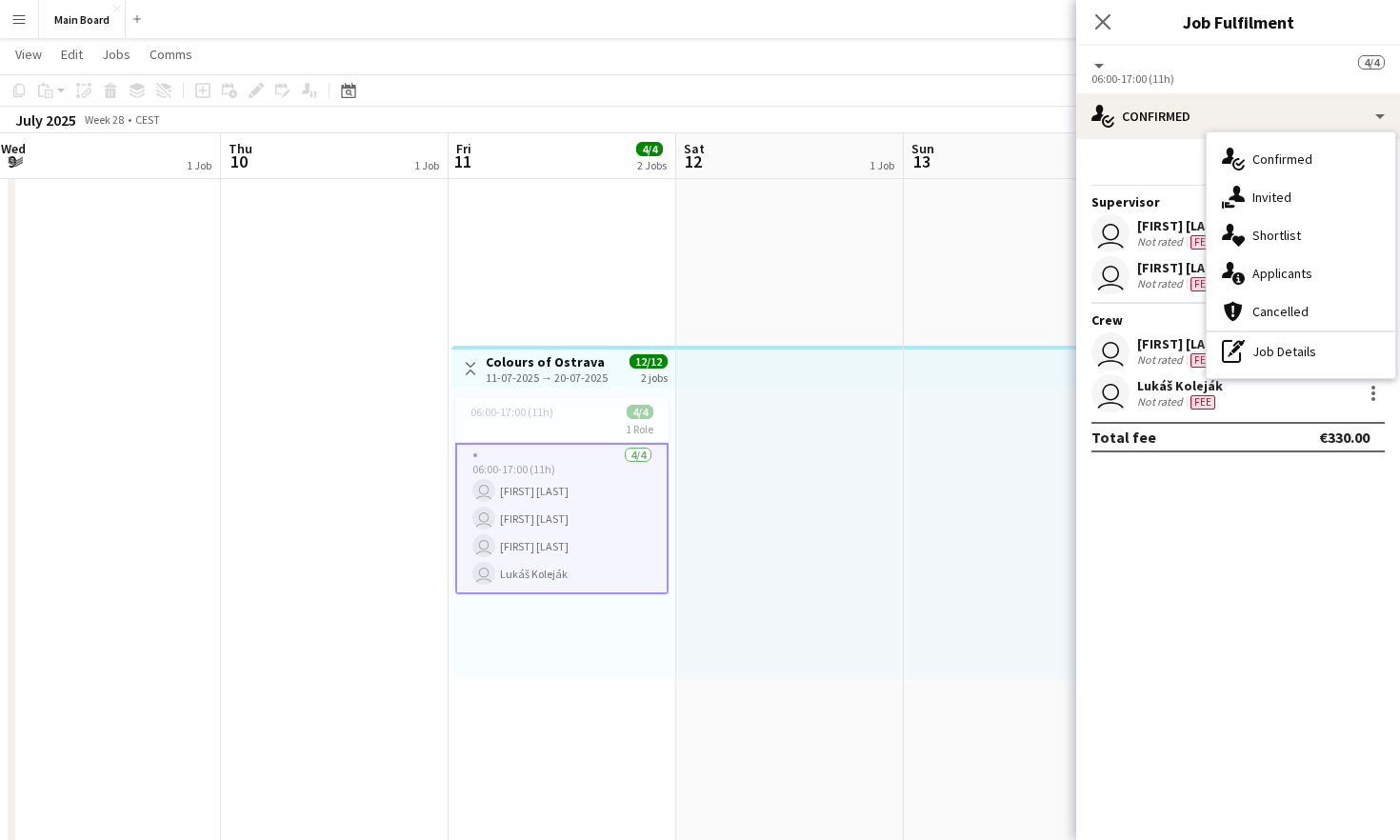 click on "06:00-17:00 (11h)" 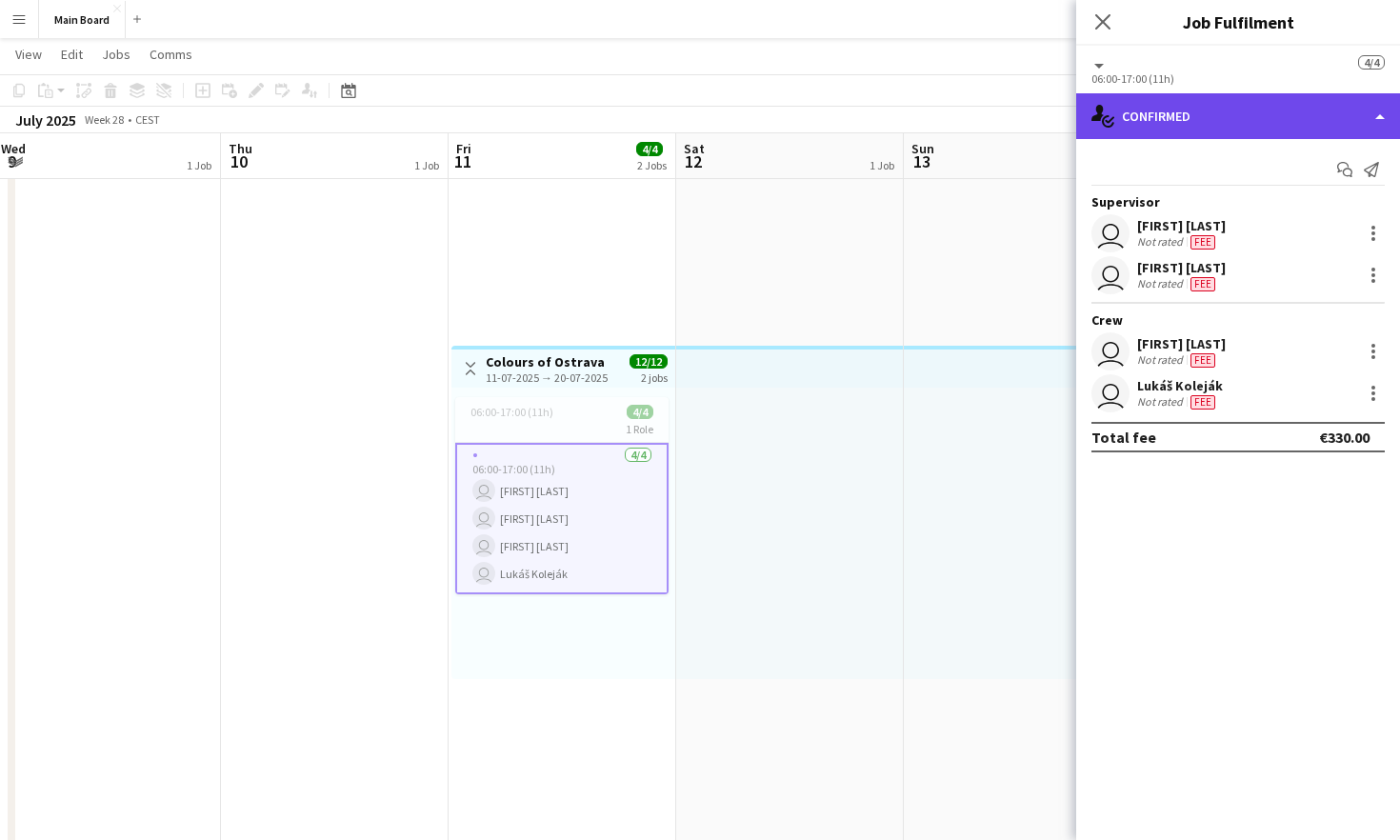 click on "single-neutral-actions-check-2
Confirmed" 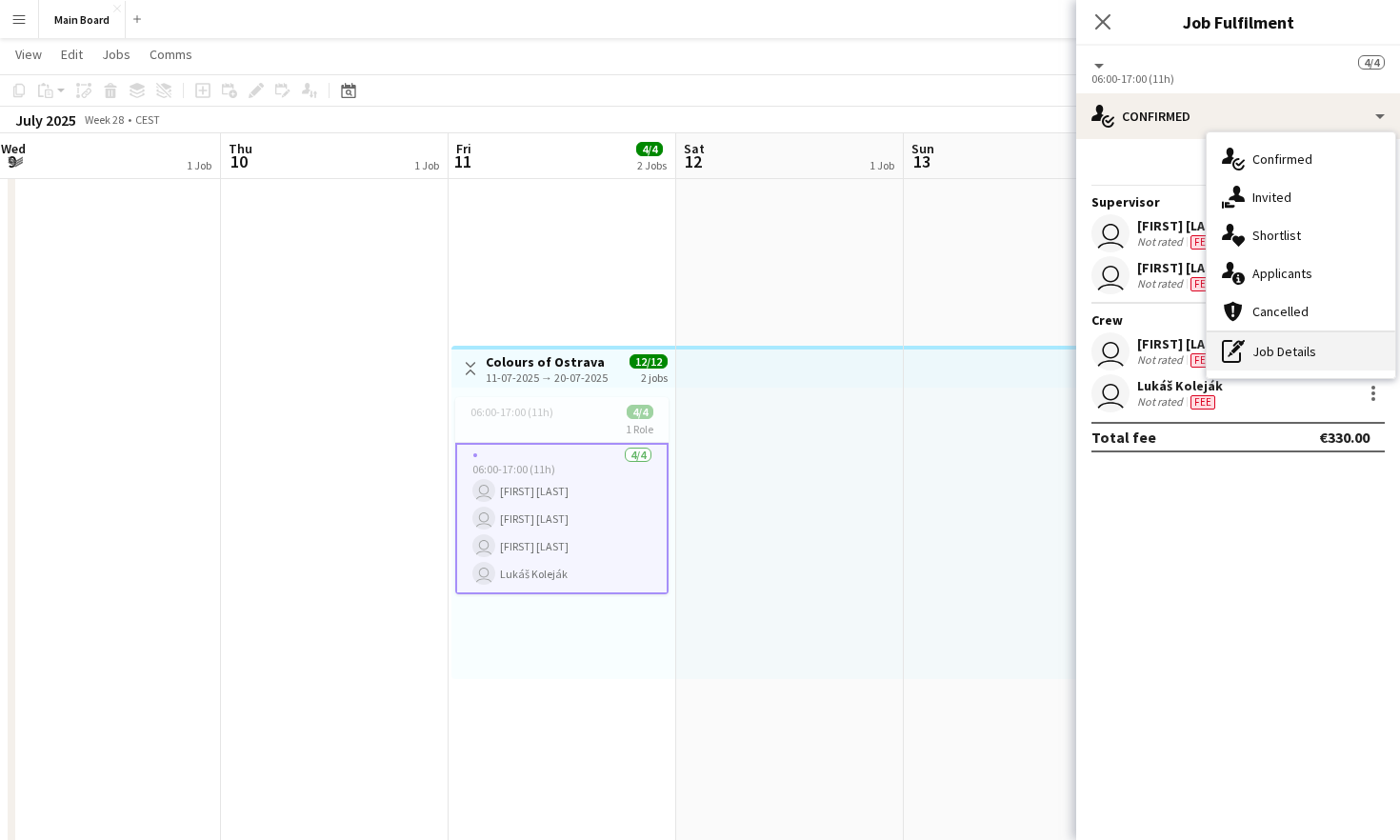 click on "pen-write
Job Details" at bounding box center [1301, 351] 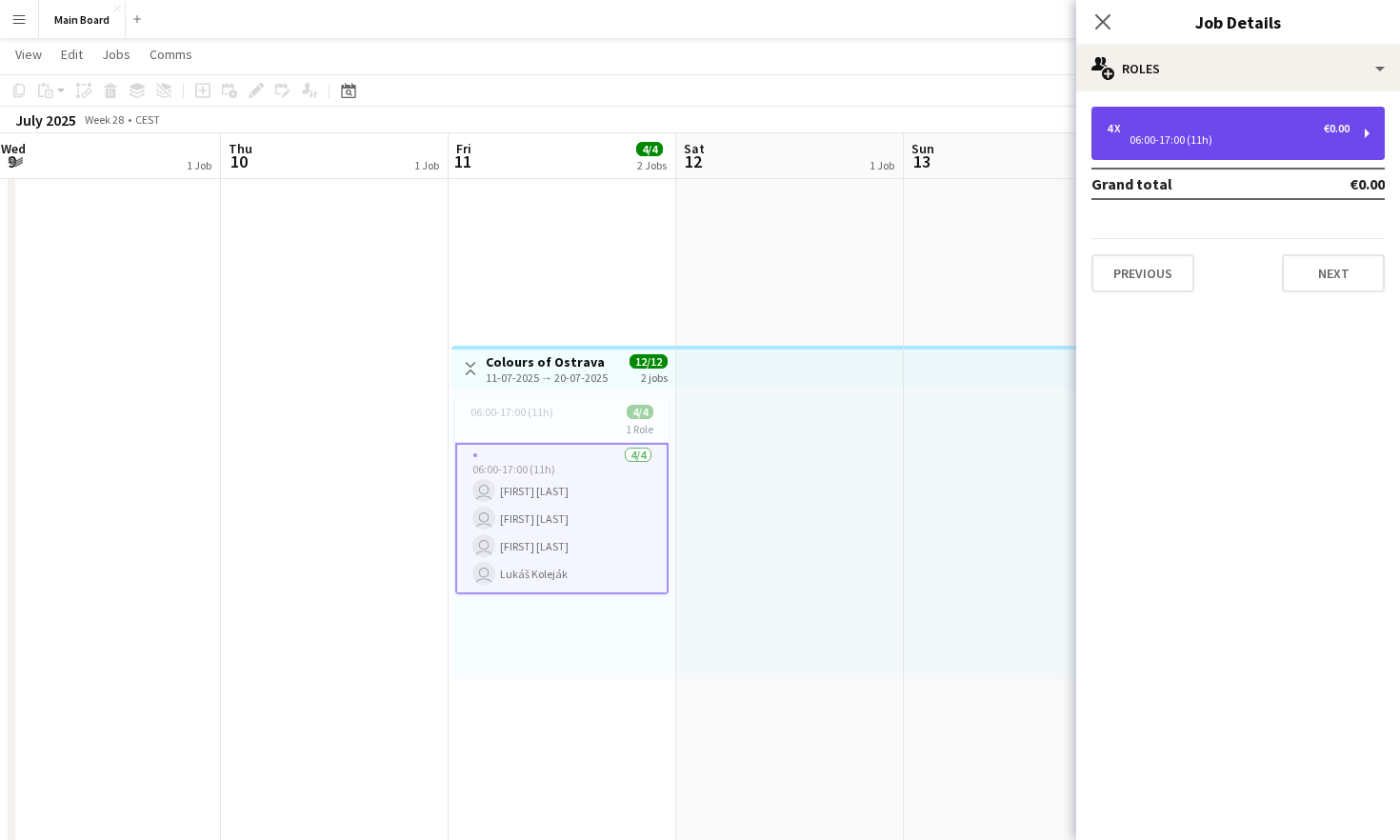 click on "4 x       €0.00   06:00-17:00 (11h)" at bounding box center (1238, 133) 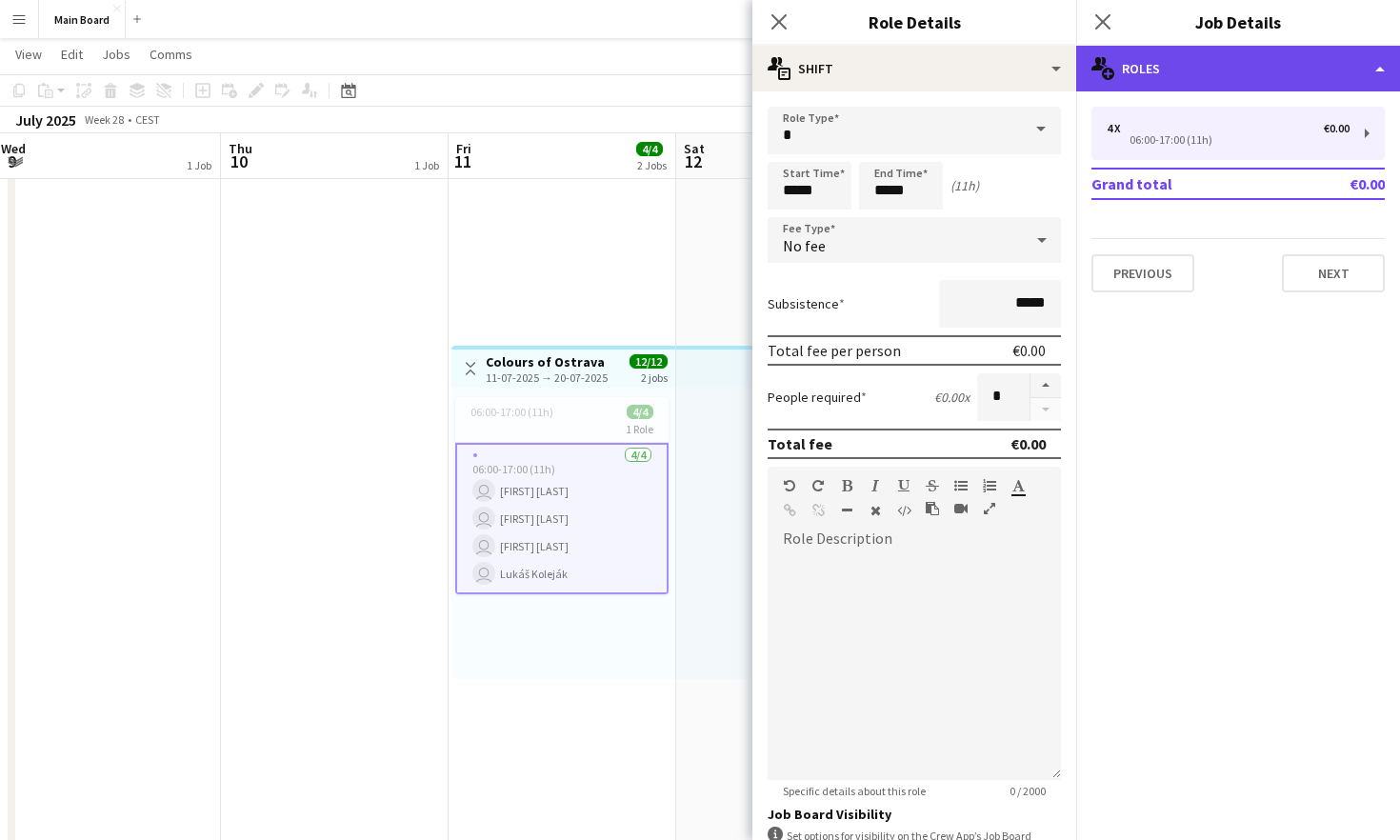 click on "multiple-users-add
Roles" 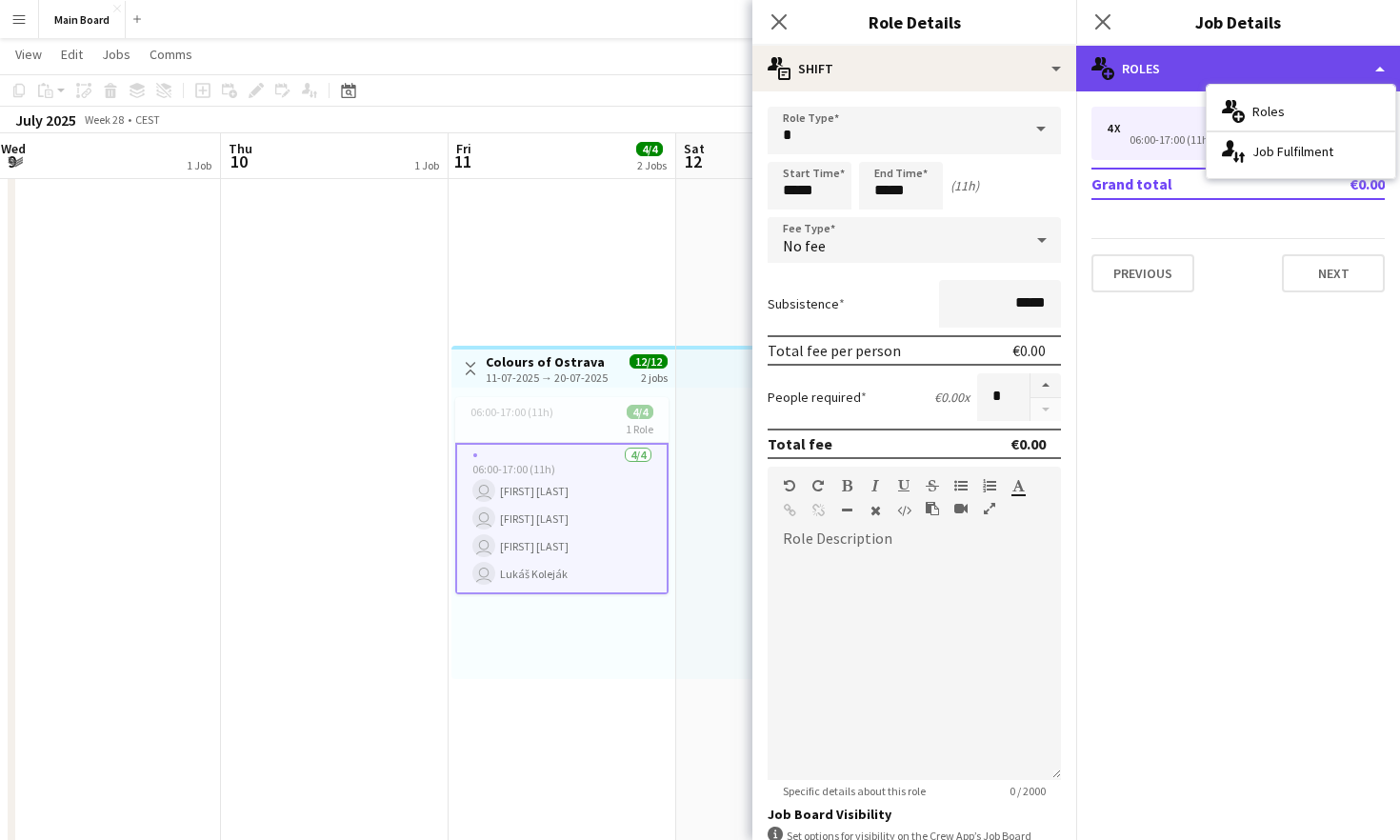 click on "multiple-users-add
Roles" 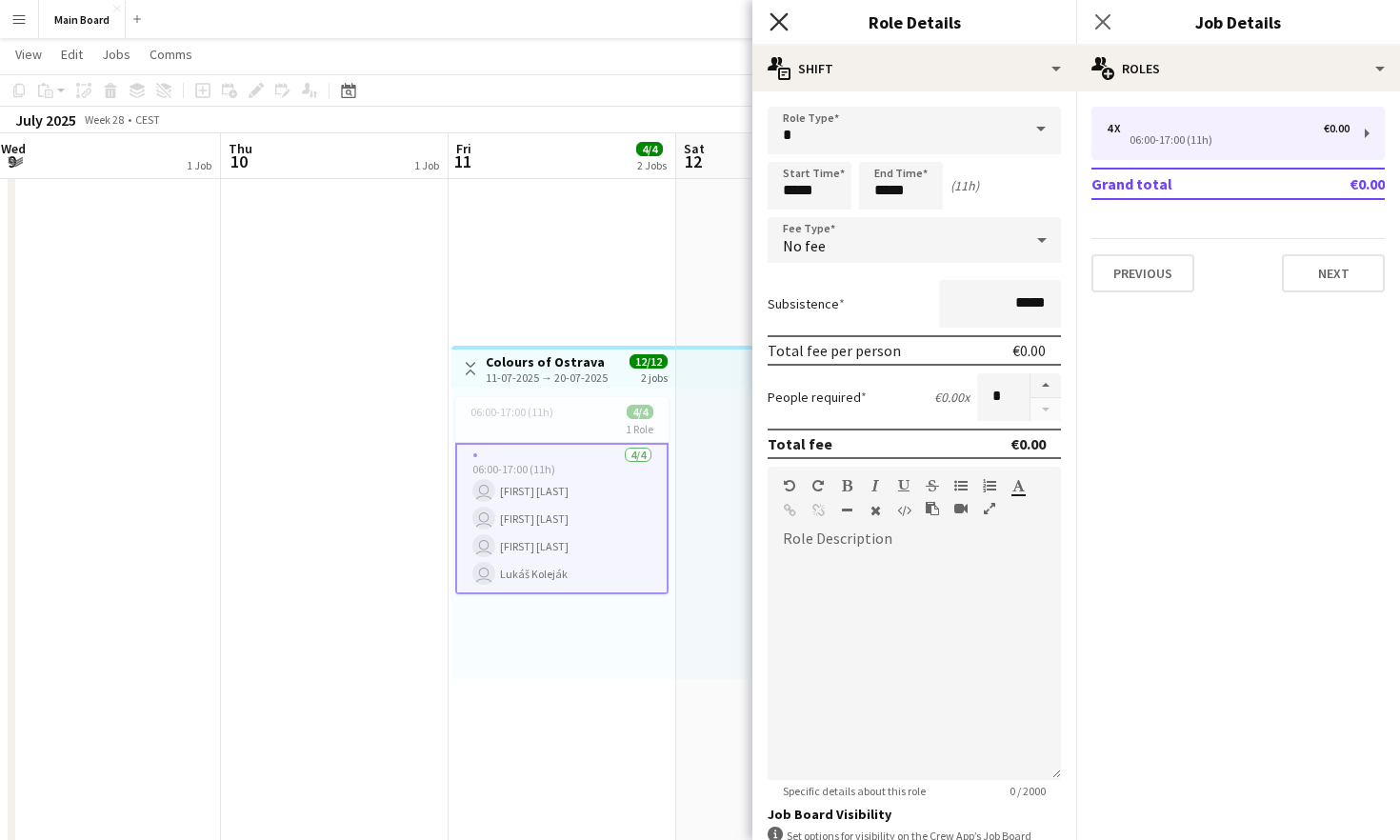 click on "Close pop-in" 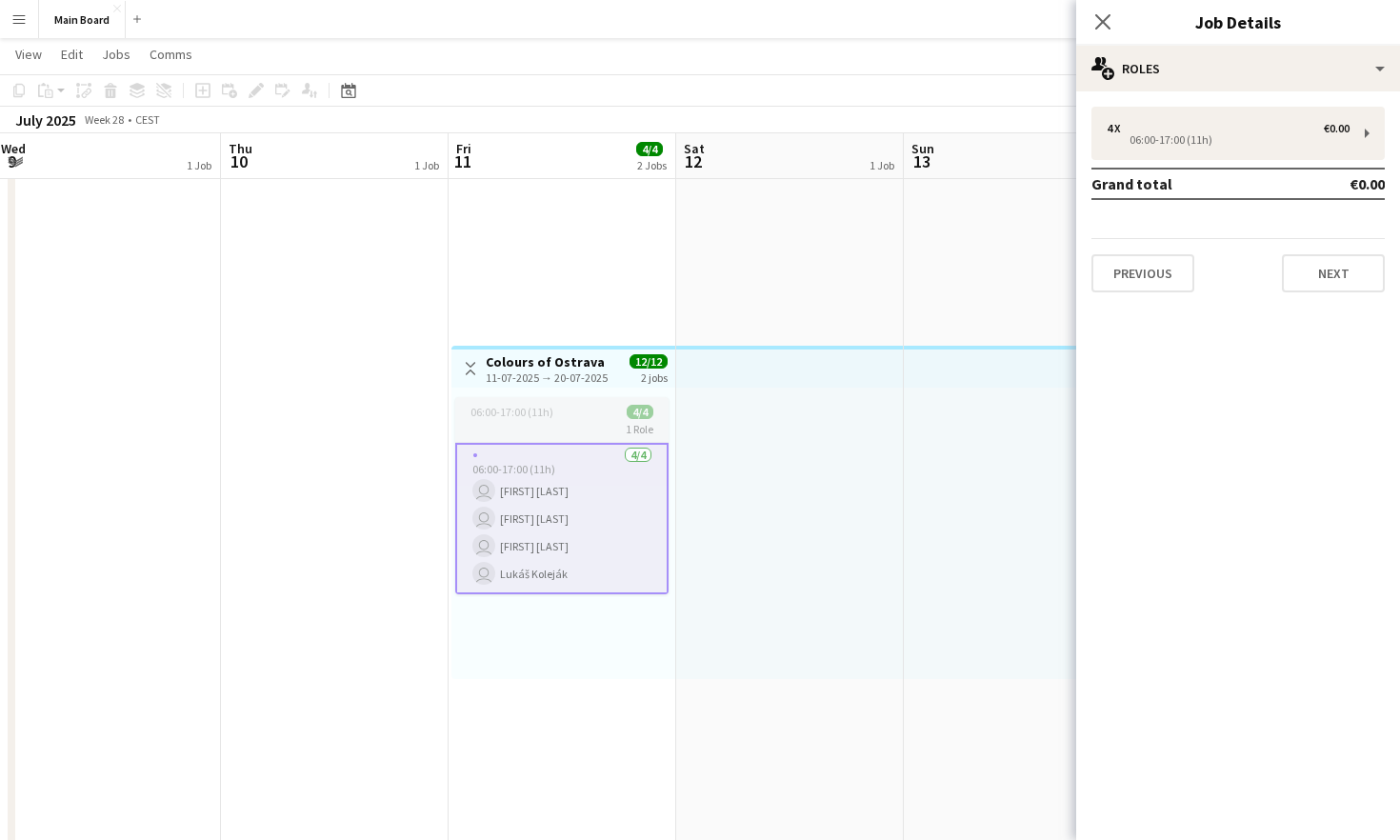 click on "1 Role" at bounding box center (562, 429) 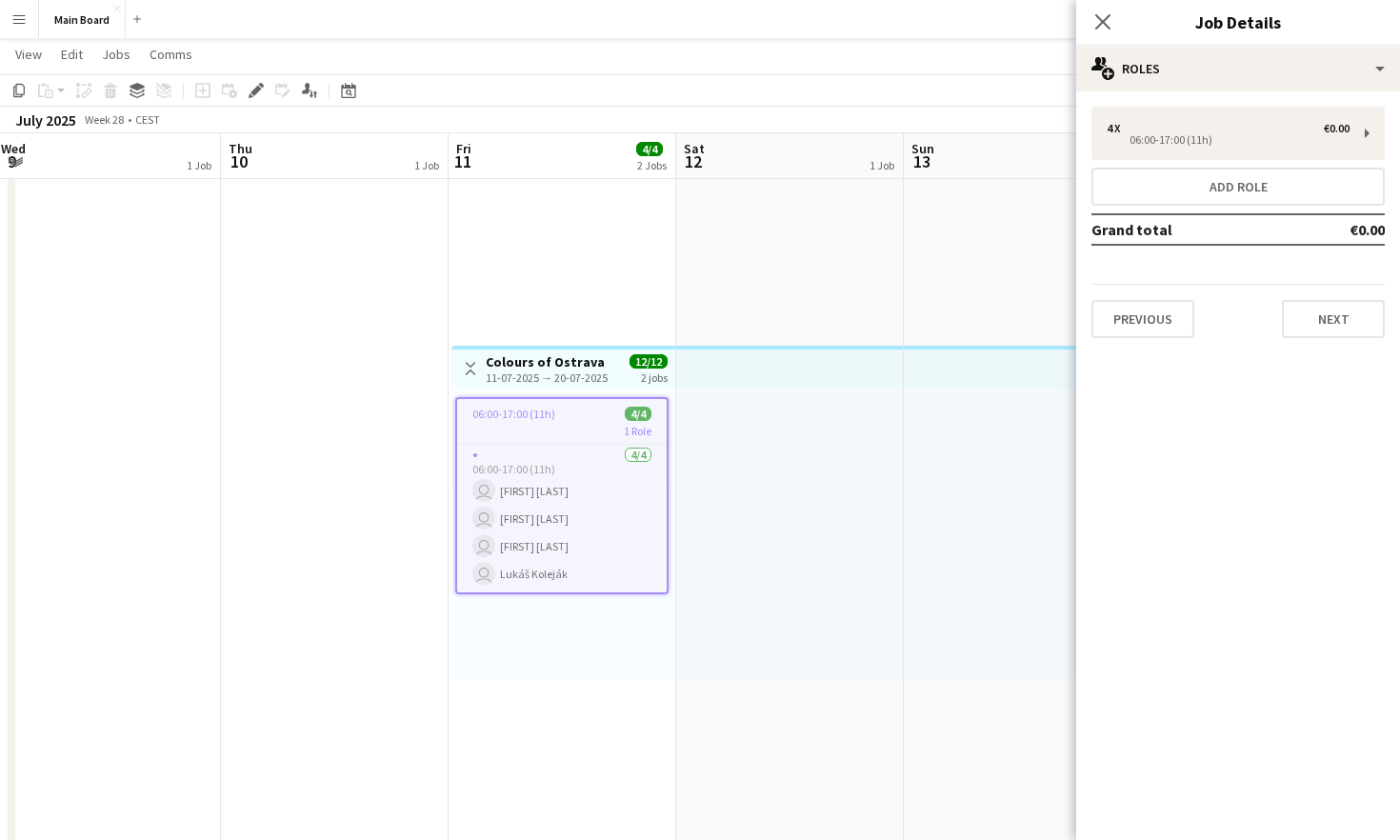 click on "Close pop-in" 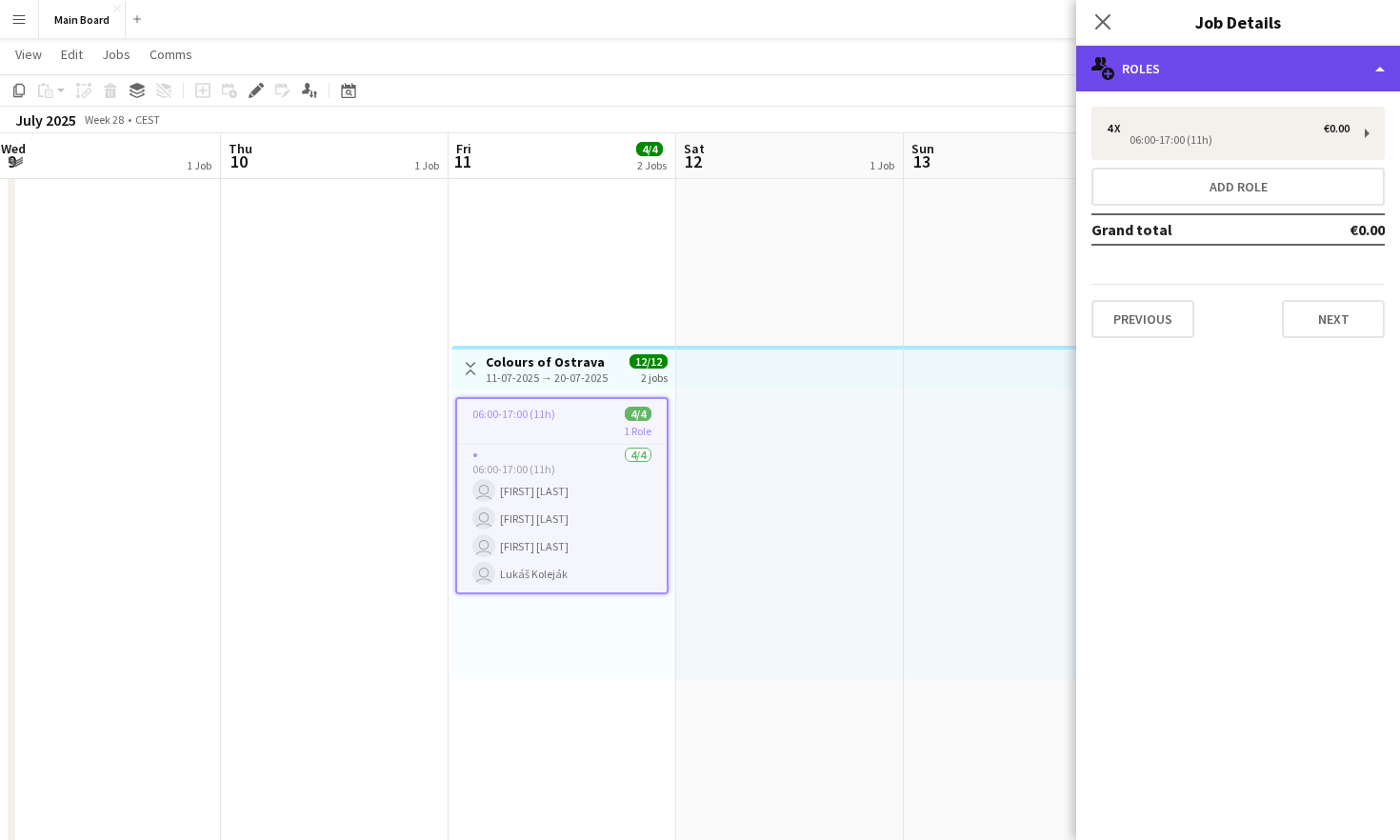 click on "multiple-users-add
Roles" 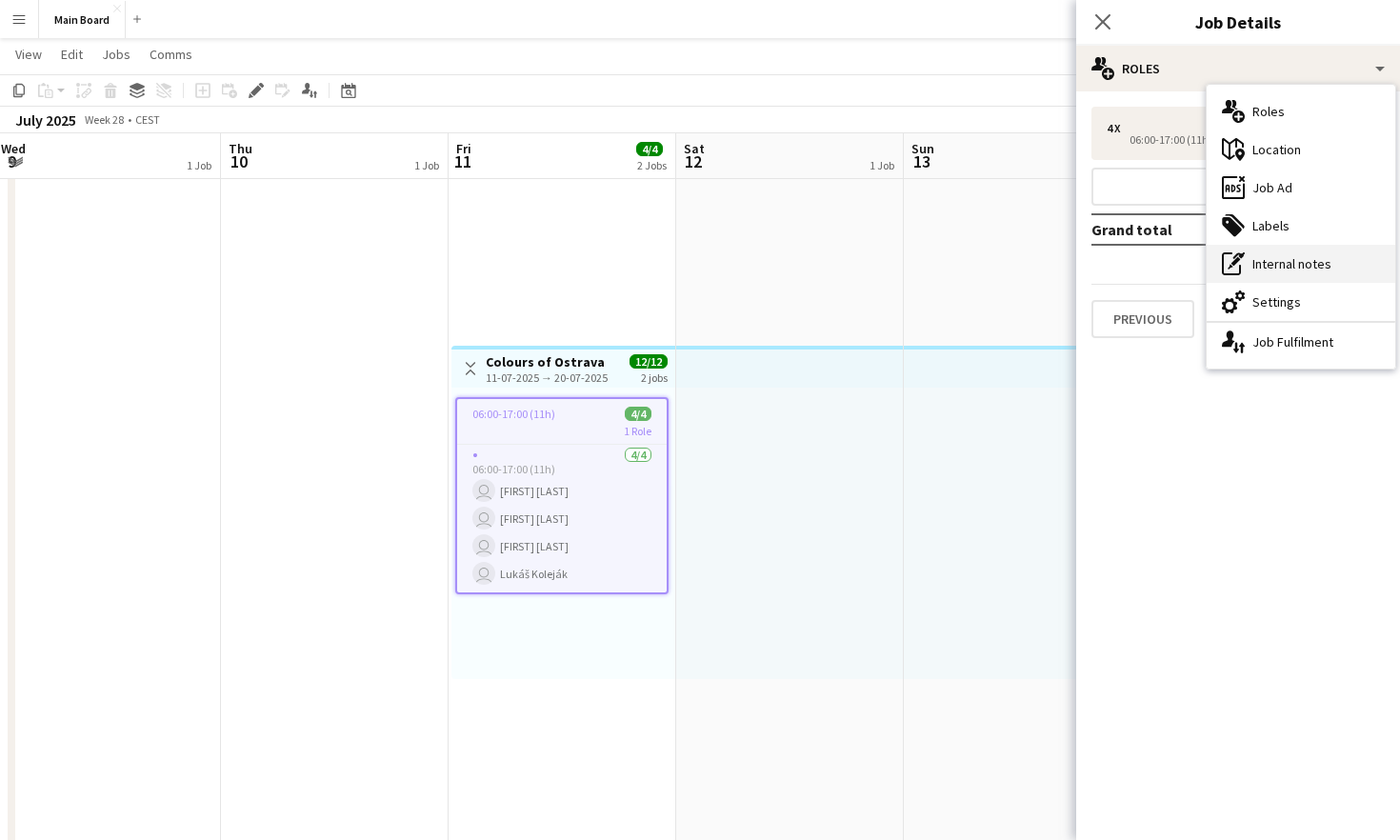 click on "pen-write
Internal notes" at bounding box center [1301, 264] 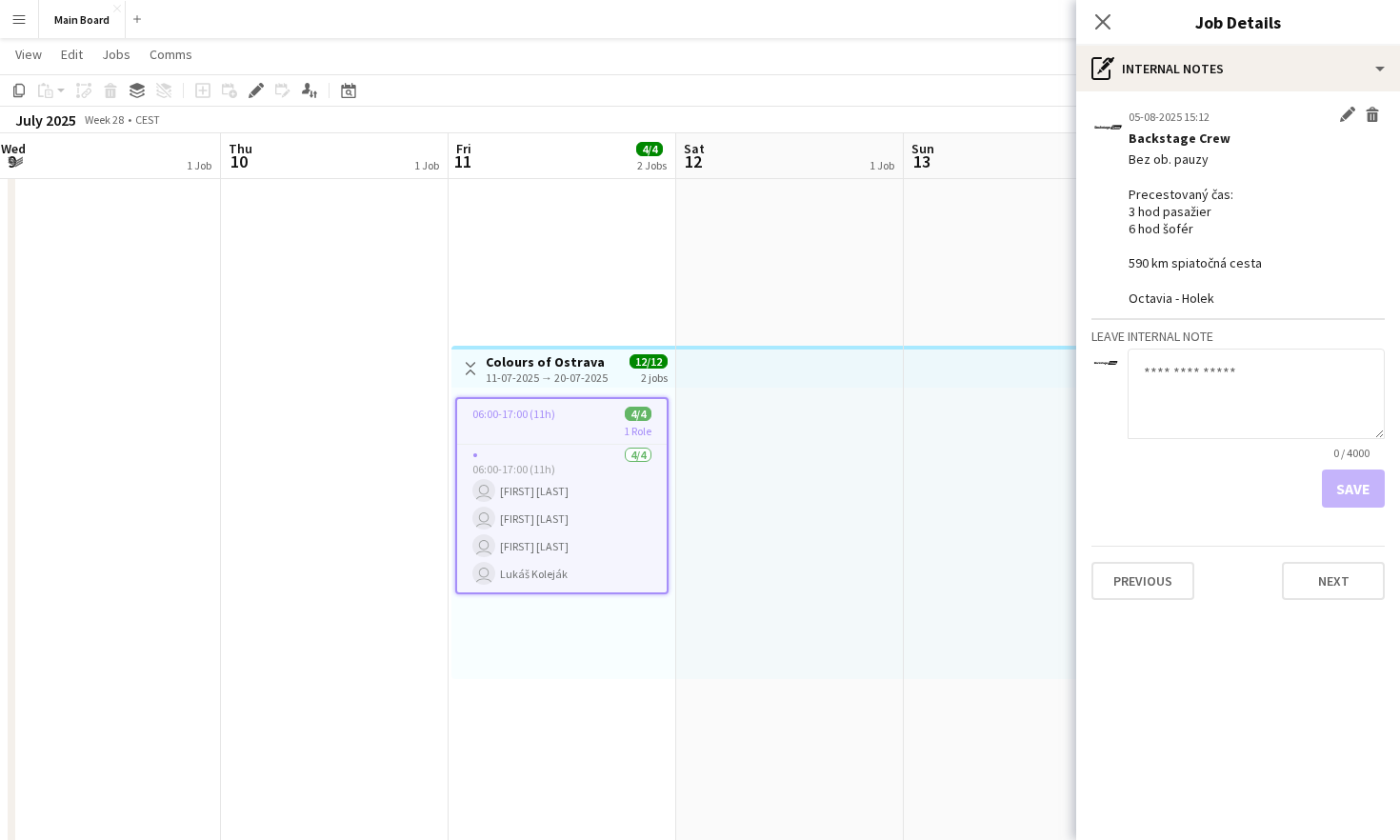 drag, startPoint x: 1241, startPoint y: 296, endPoint x: 1124, endPoint y: 156, distance: 182.4527 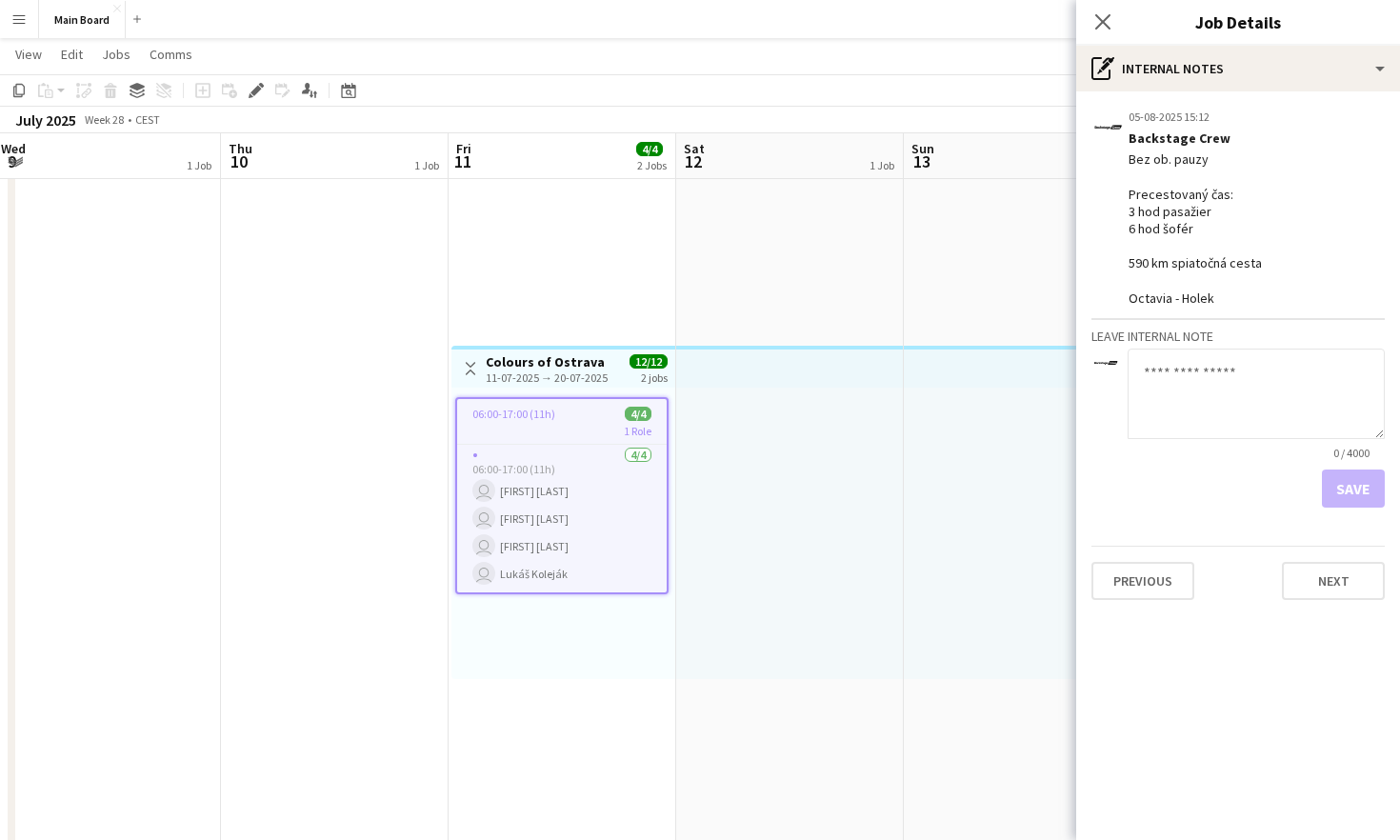 click at bounding box center [790, 533] 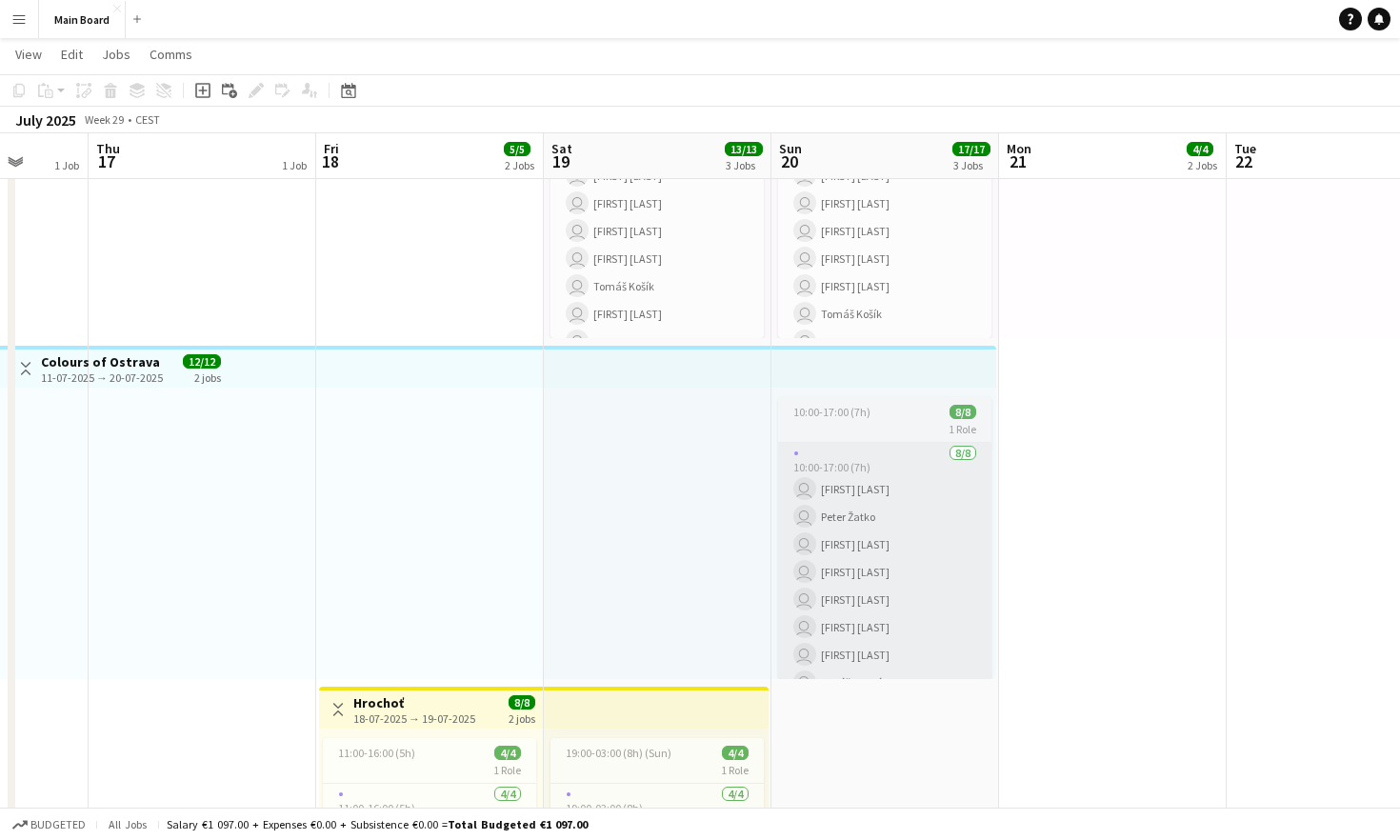 scroll, scrollTop: 0, scrollLeft: 853, axis: horizontal 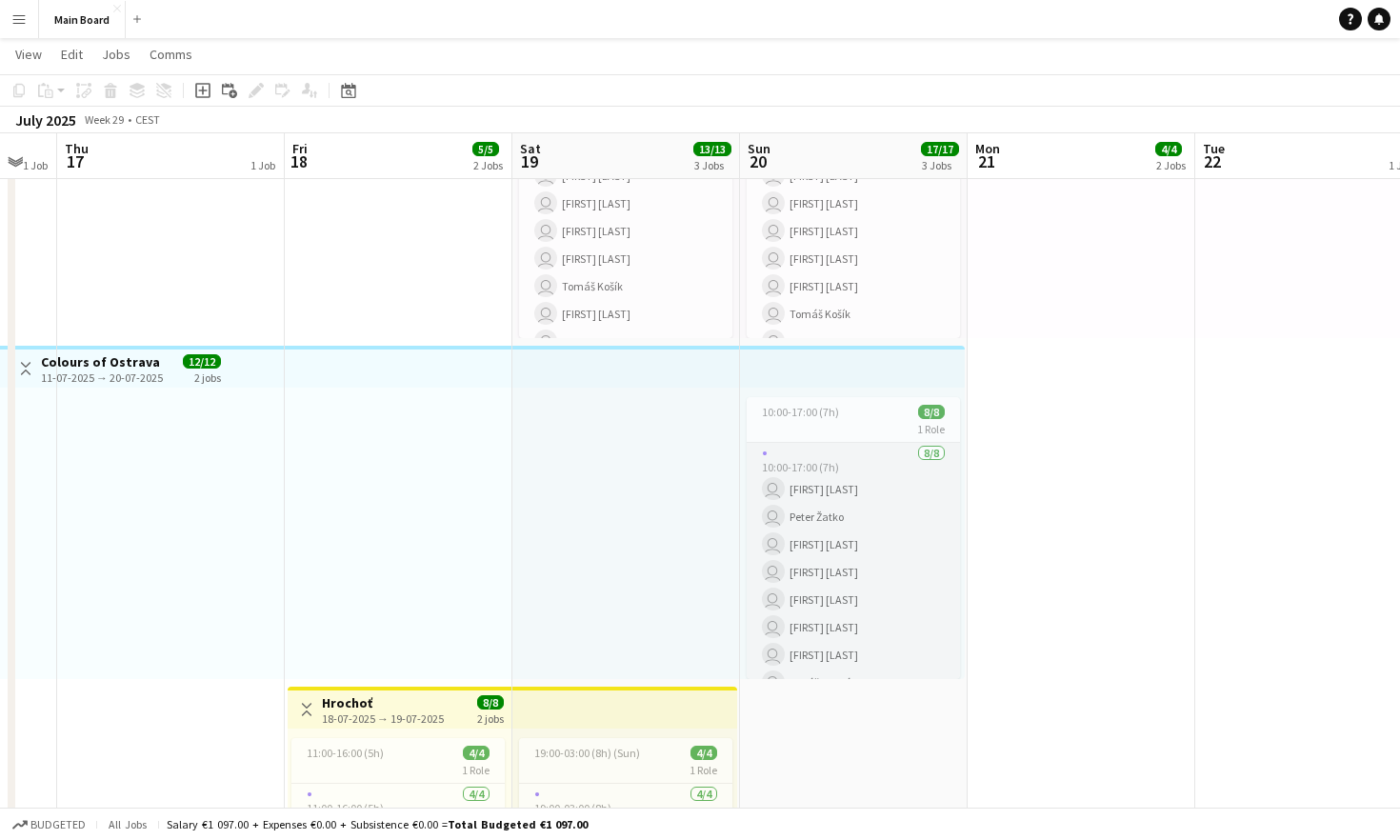 click on "8/8   10:00-17:00 (7h)
user
Marián Belány
user
Peter Žatko
user
Martin Wolf
user
Marco Daniš
user
Martin Balúch
user
Martin Kanát
user
Tobias Emanuel Teklits
user
Lukáš Koleják" at bounding box center [853, 571] 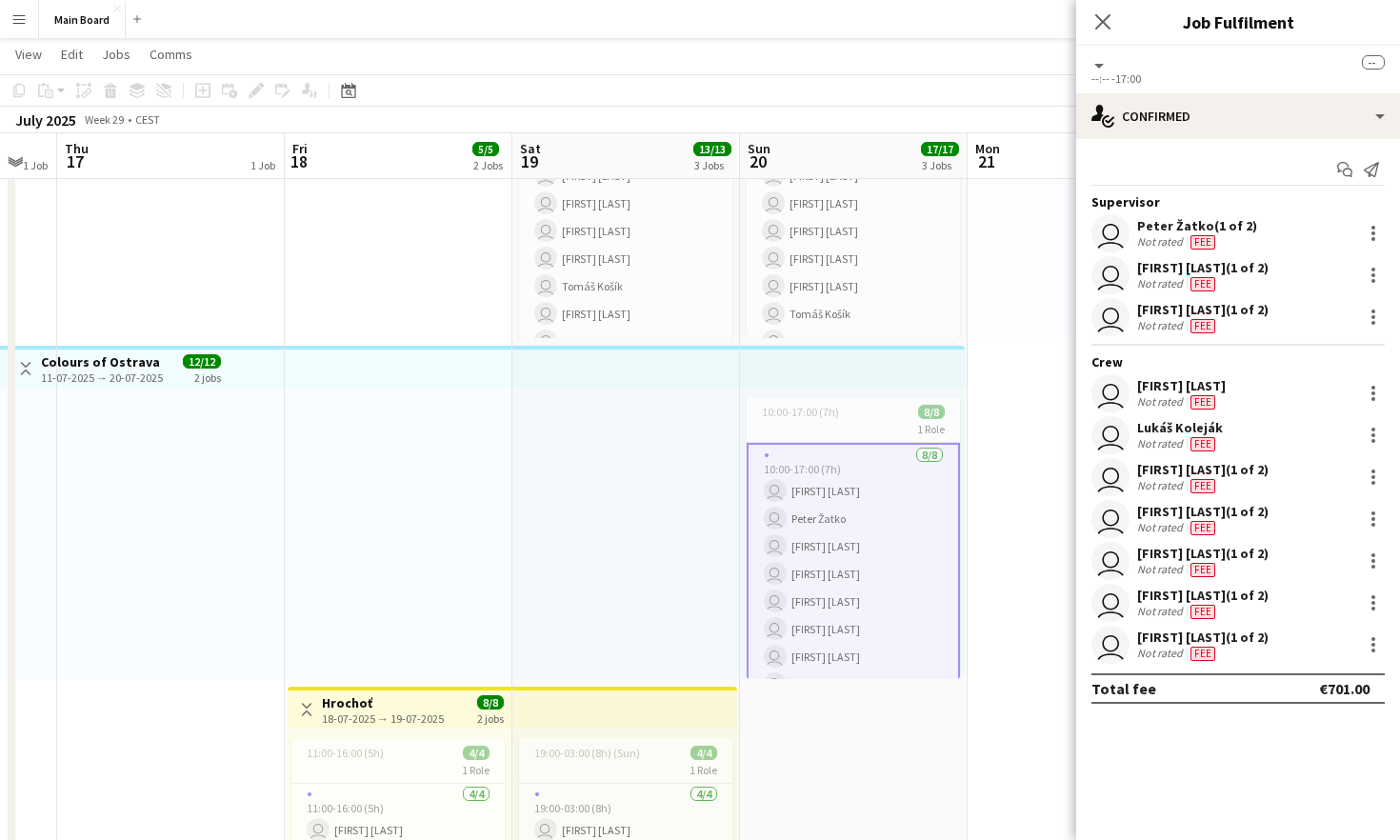 click on "8/8   10:00-17:00 (7h)
user
Marián Belány
user
Peter Žatko
user
Martin Wolf
user
Marco Daniš
user
Martin Balúch
user
Martin Kanát
user
Tobias Emanuel Teklits
user
Lukáš Koleják" at bounding box center [853, 573] 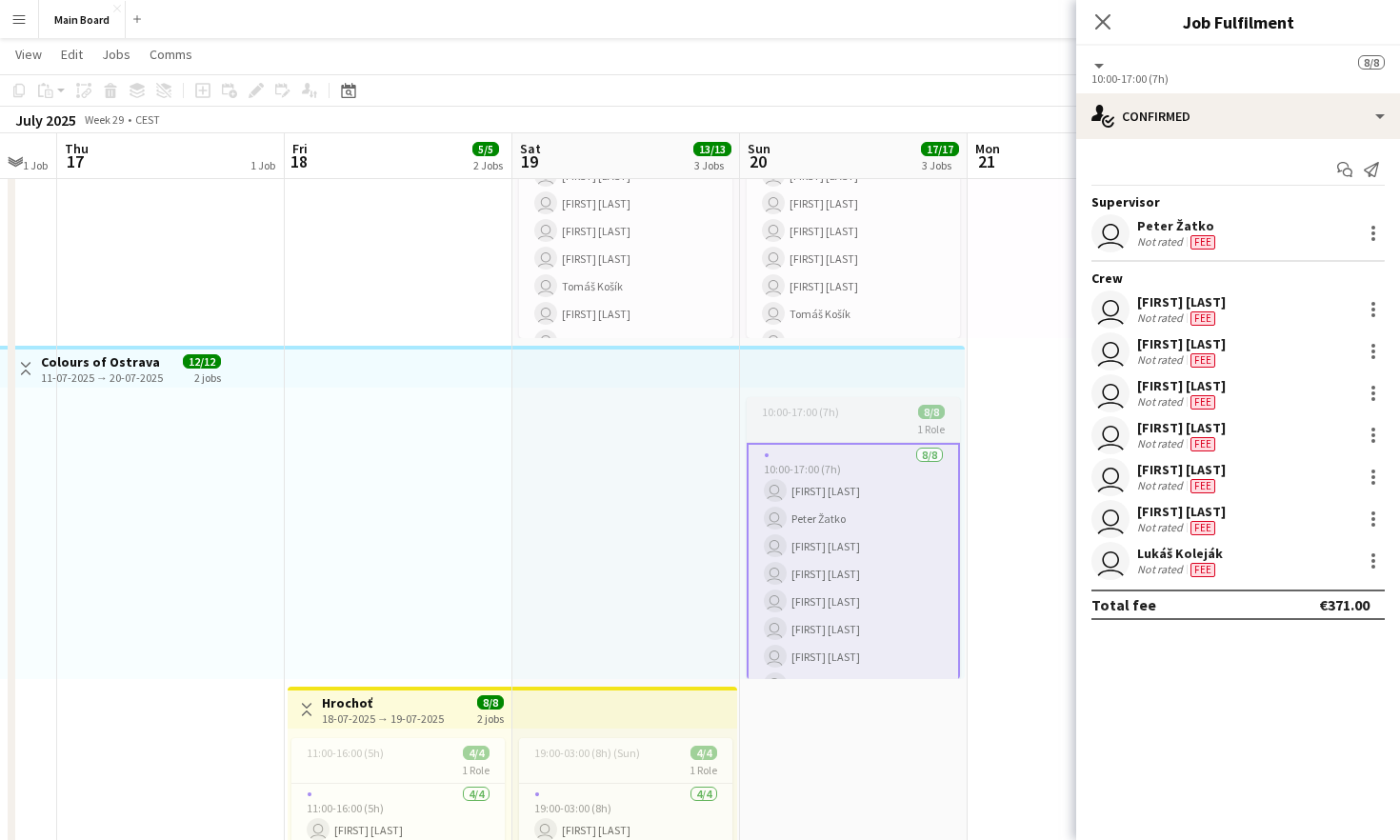 click on "1 Role" at bounding box center [853, 429] 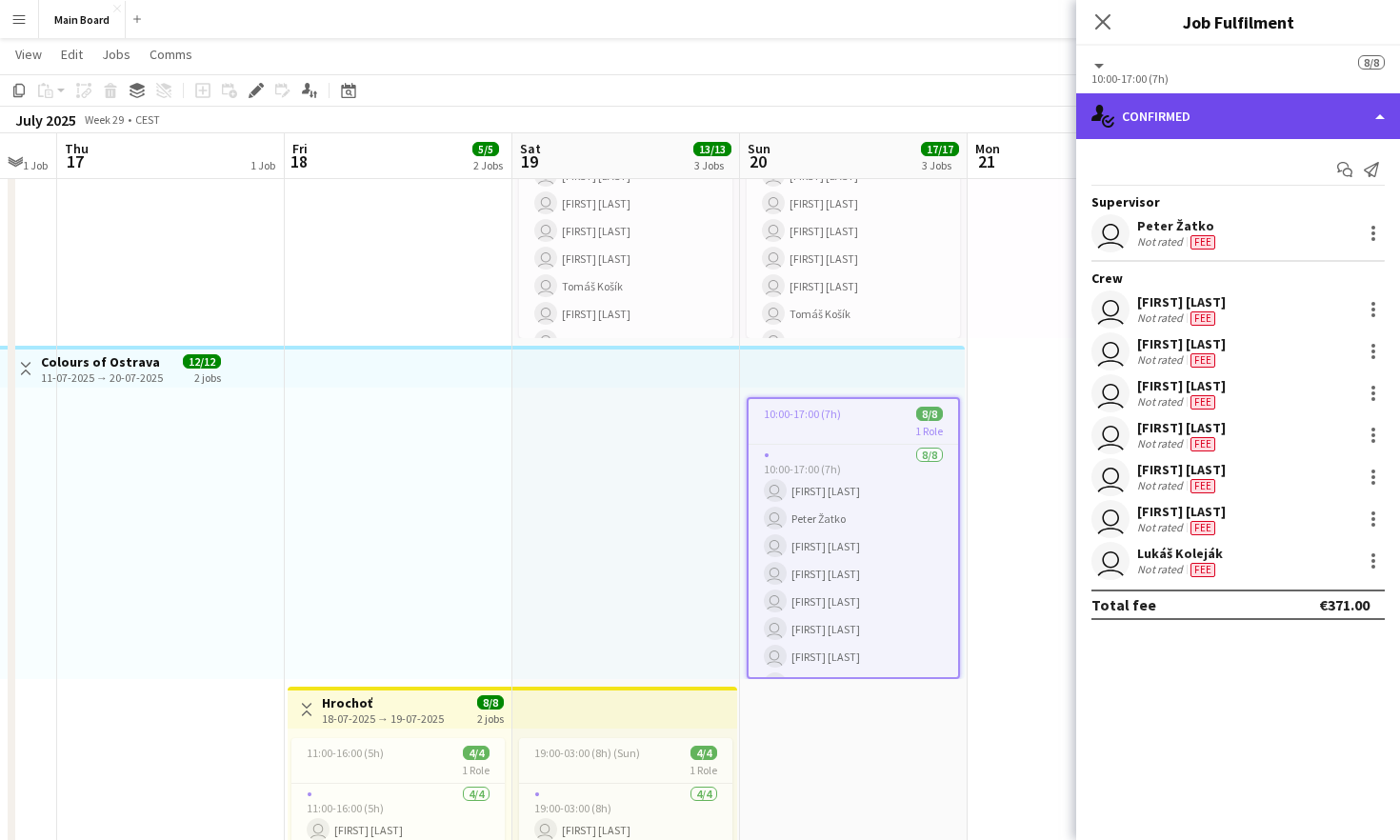 click on "single-neutral-actions-check-2
Confirmed" 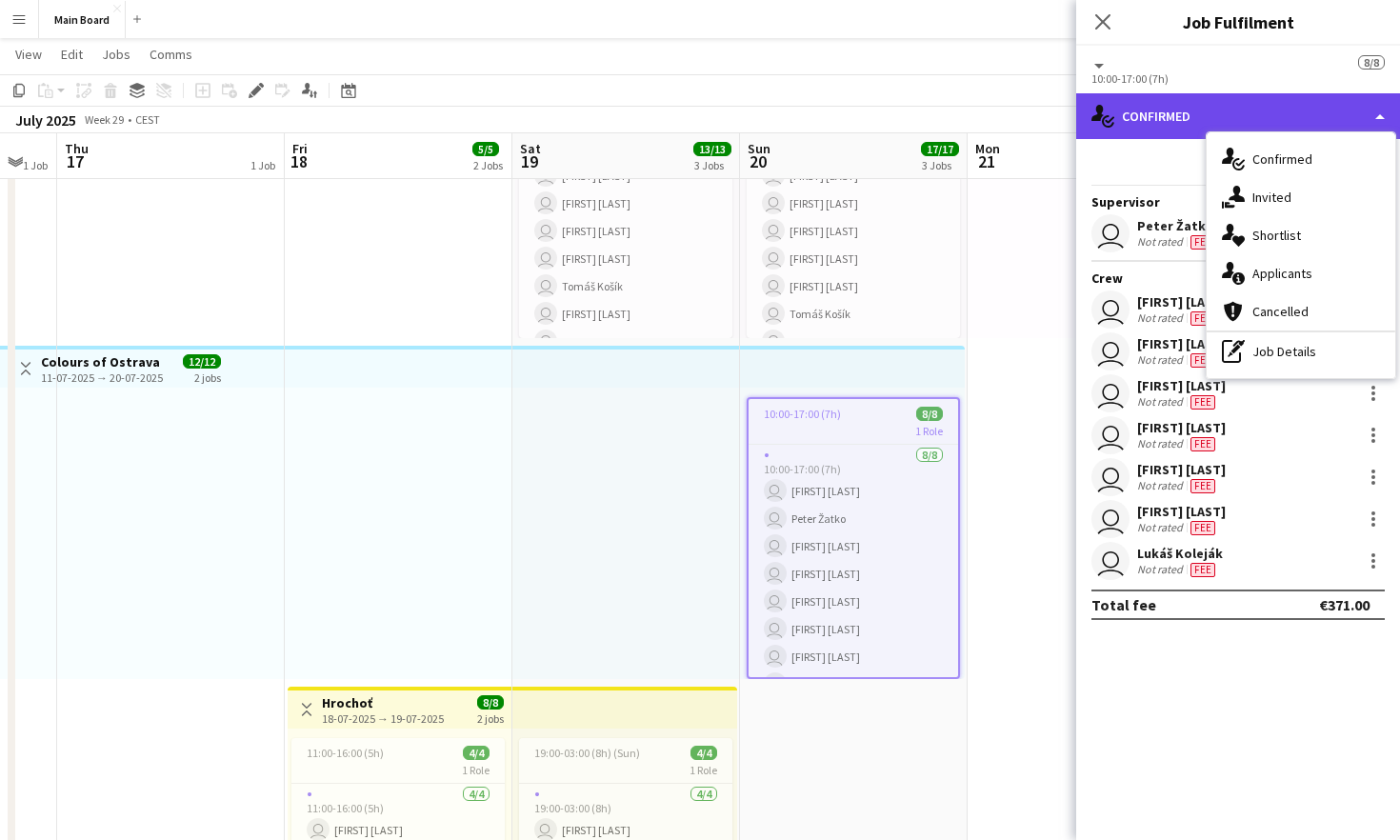 click on "single-neutral-actions-check-2
Confirmed" 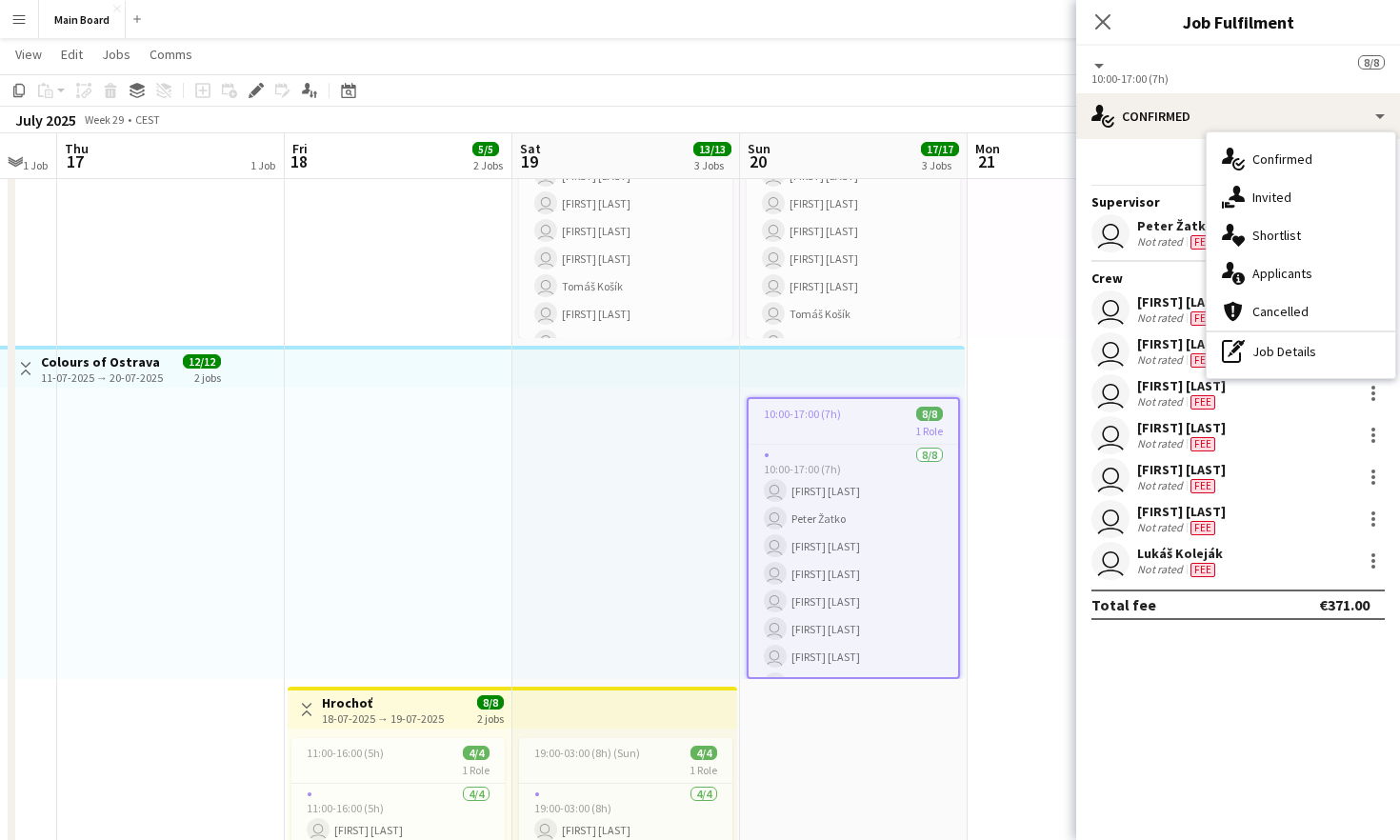 click on "1 Role" at bounding box center [853, 430] 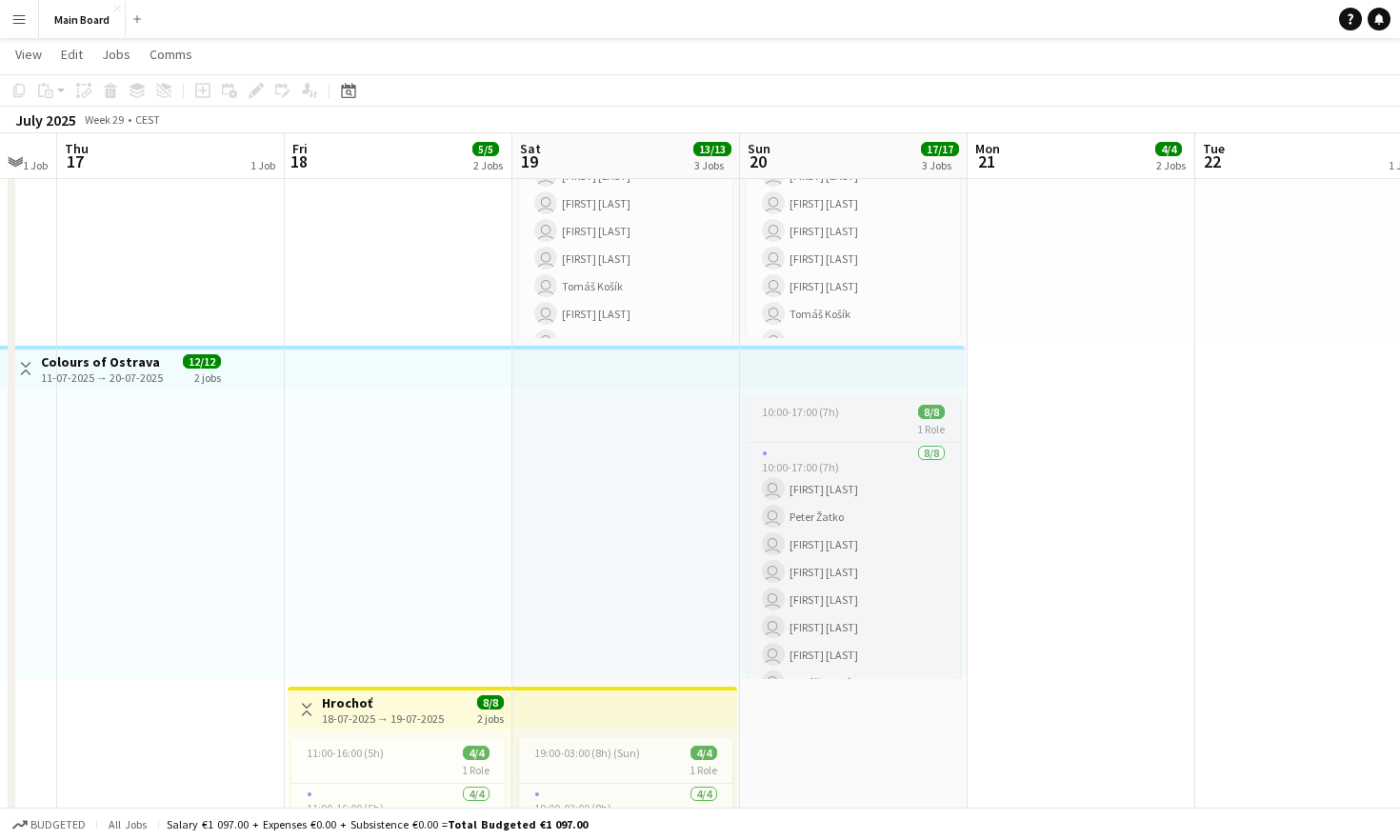 click on "1 Role" at bounding box center [853, 429] 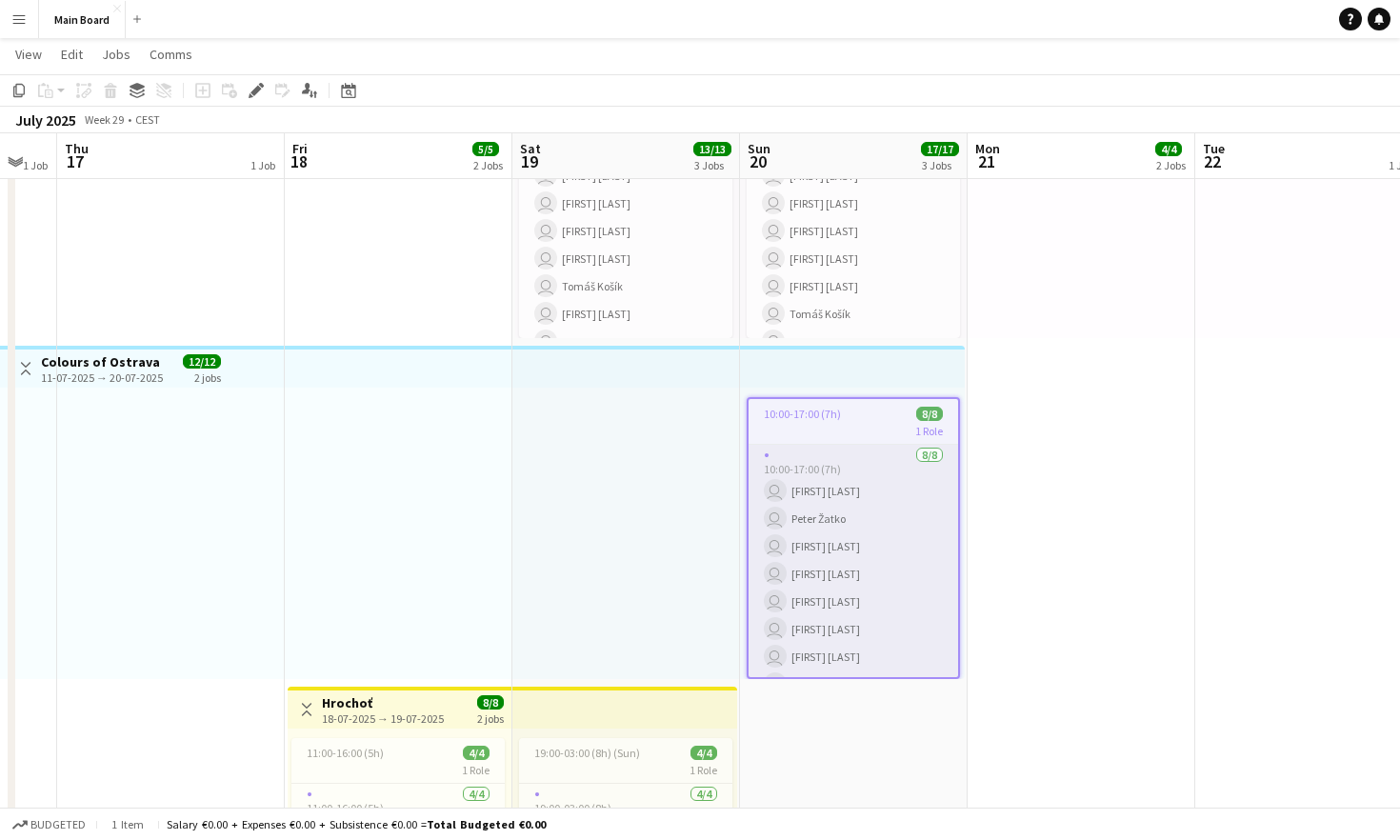 click on "8/8   10:00-17:00 (7h)
user
Marián Belány
user
Peter Žatko
user
Martin Wolf
user
Marco Daniš
user
Martin Balúch
user
Martin Kanát
user
Tobias Emanuel Teklits
user
Lukáš Koleják" at bounding box center (853, 573) 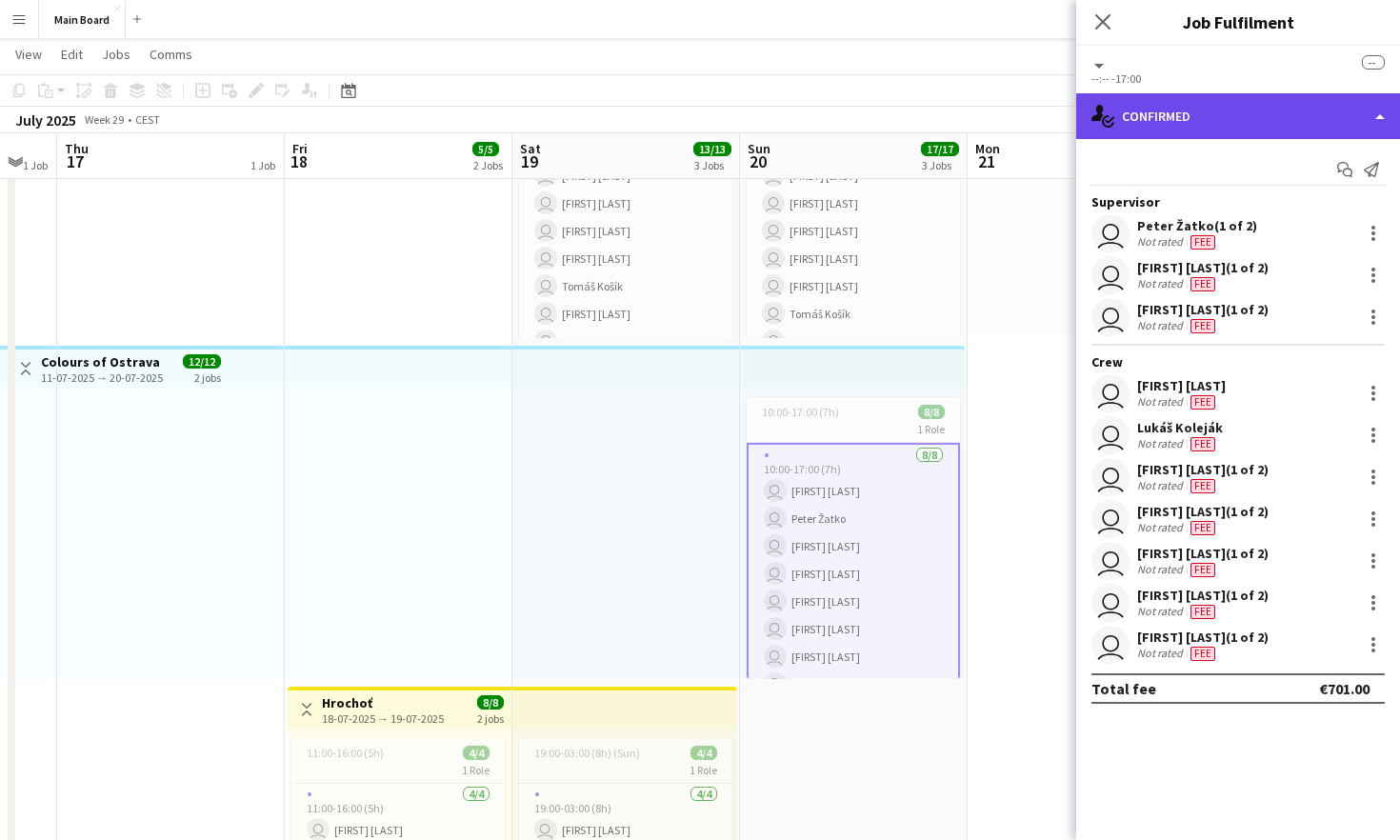 click on "single-neutral-actions-check-2
Confirmed" 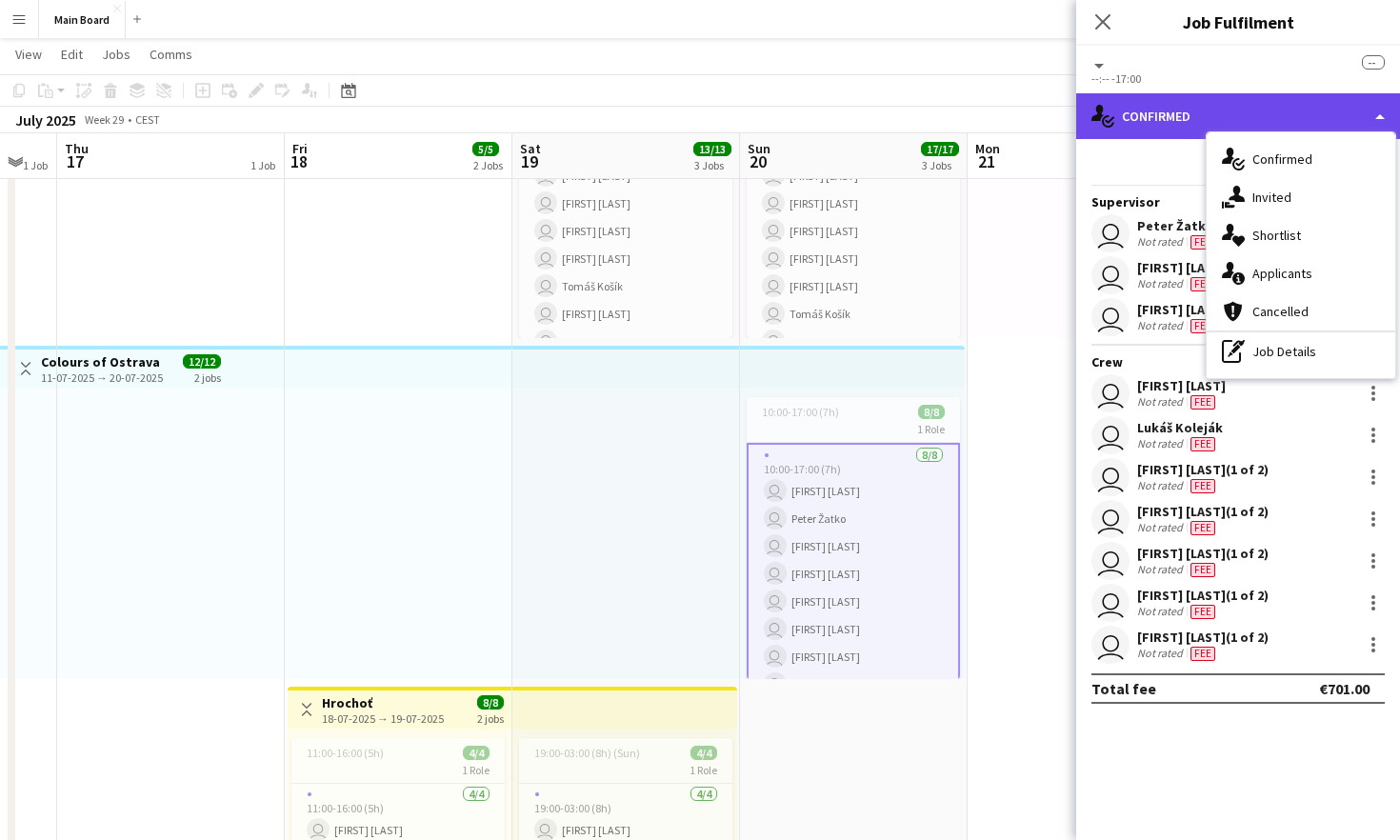 click on "single-neutral-actions-check-2
Confirmed" 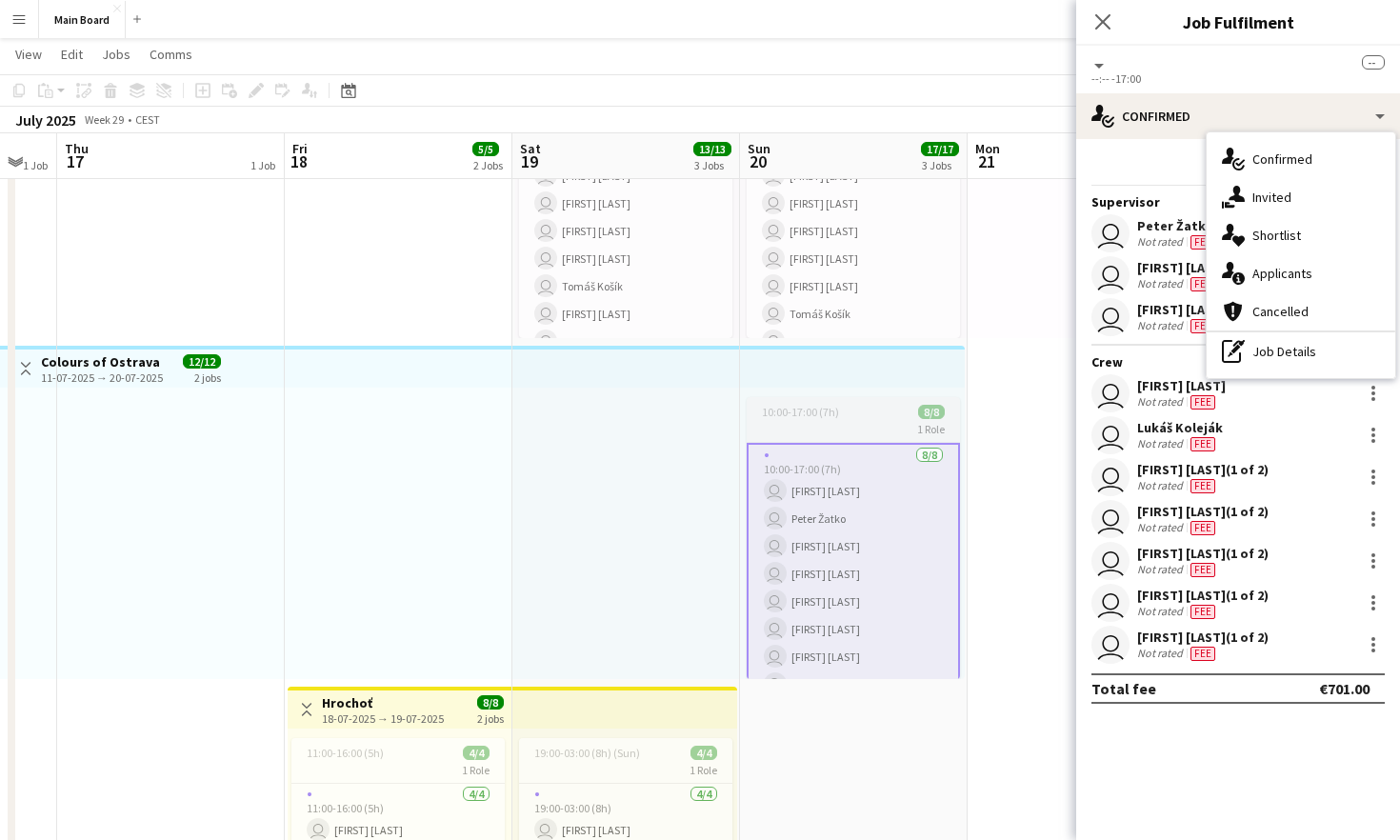 click on "1 Role" at bounding box center [853, 429] 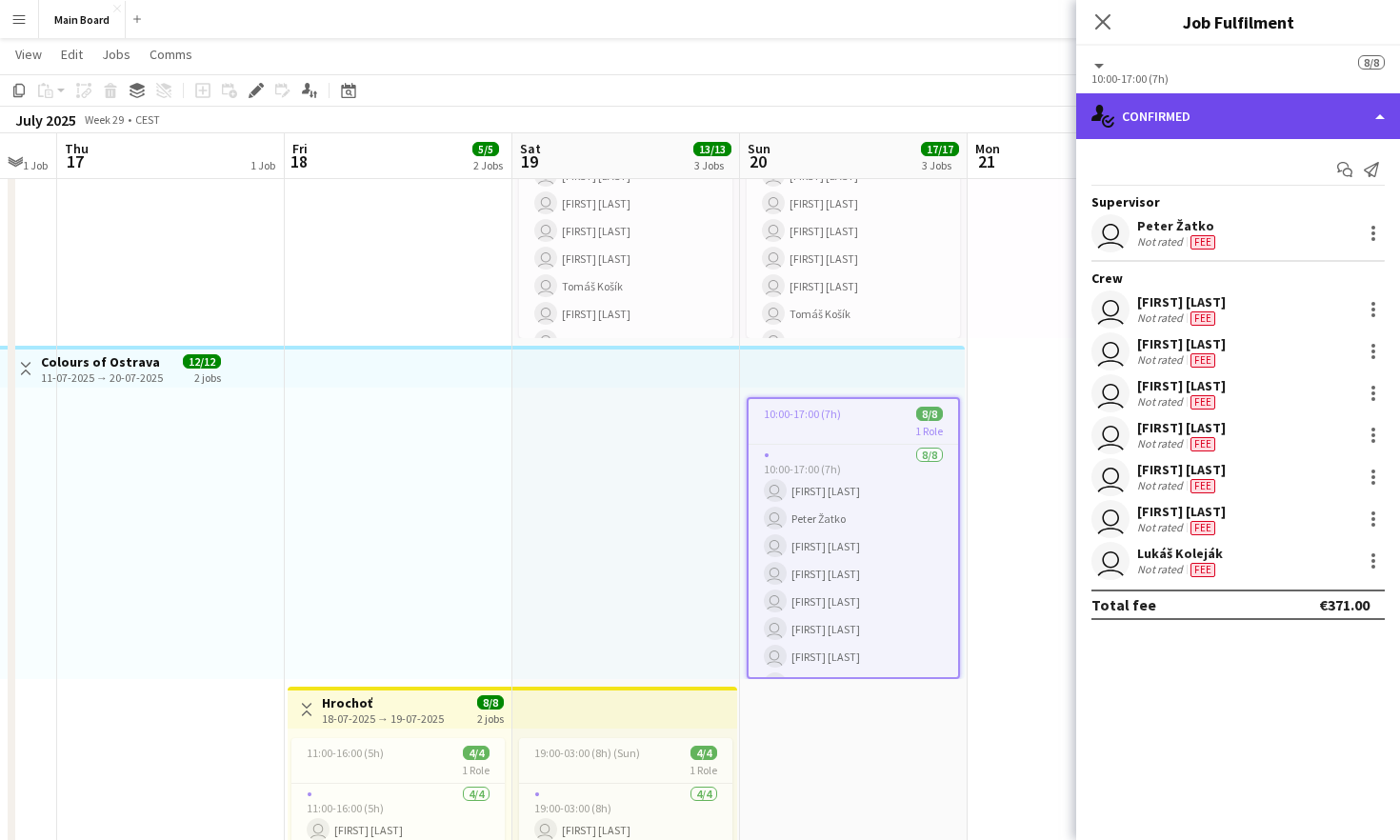 click on "single-neutral-actions-check-2
Confirmed" 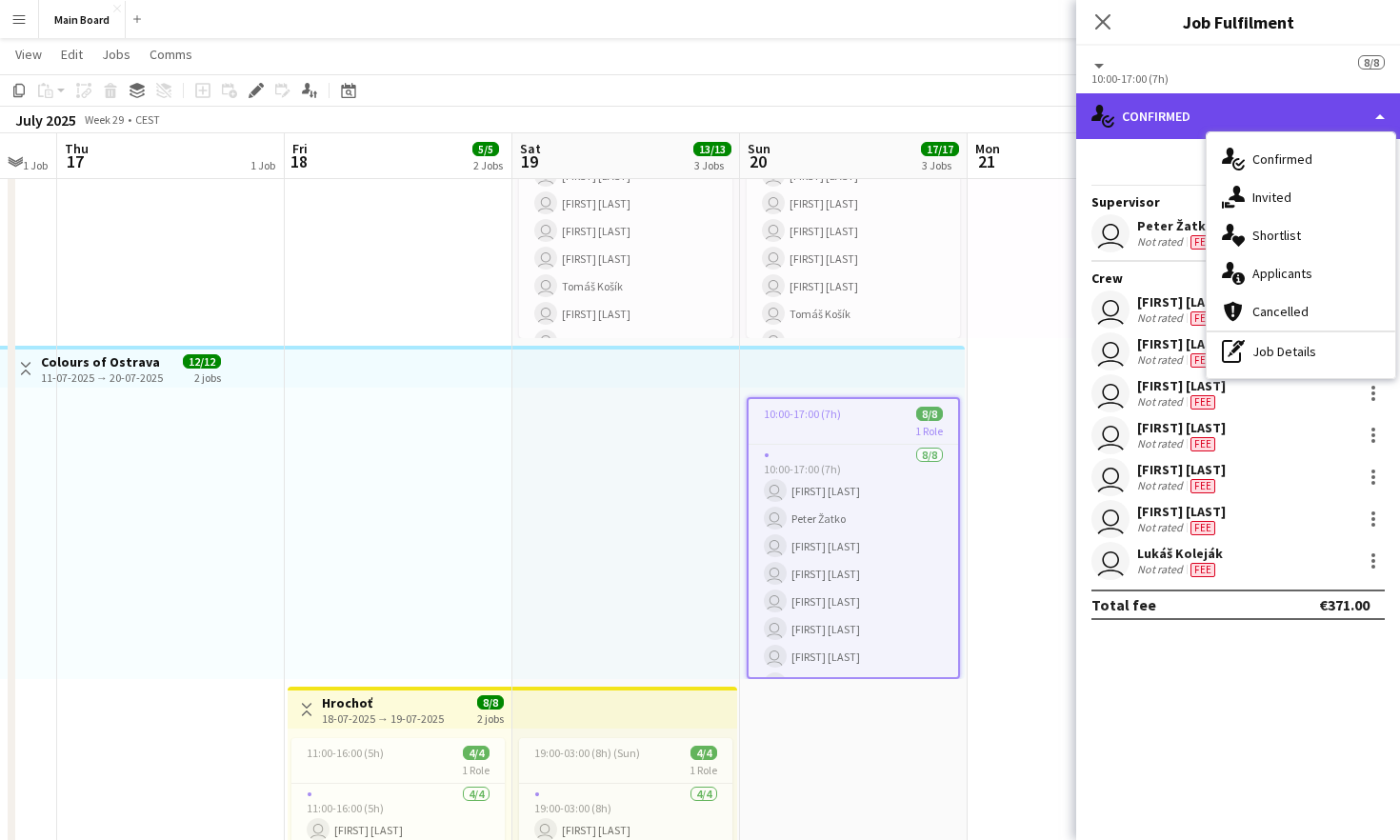 click on "single-neutral-actions-check-2
Confirmed" 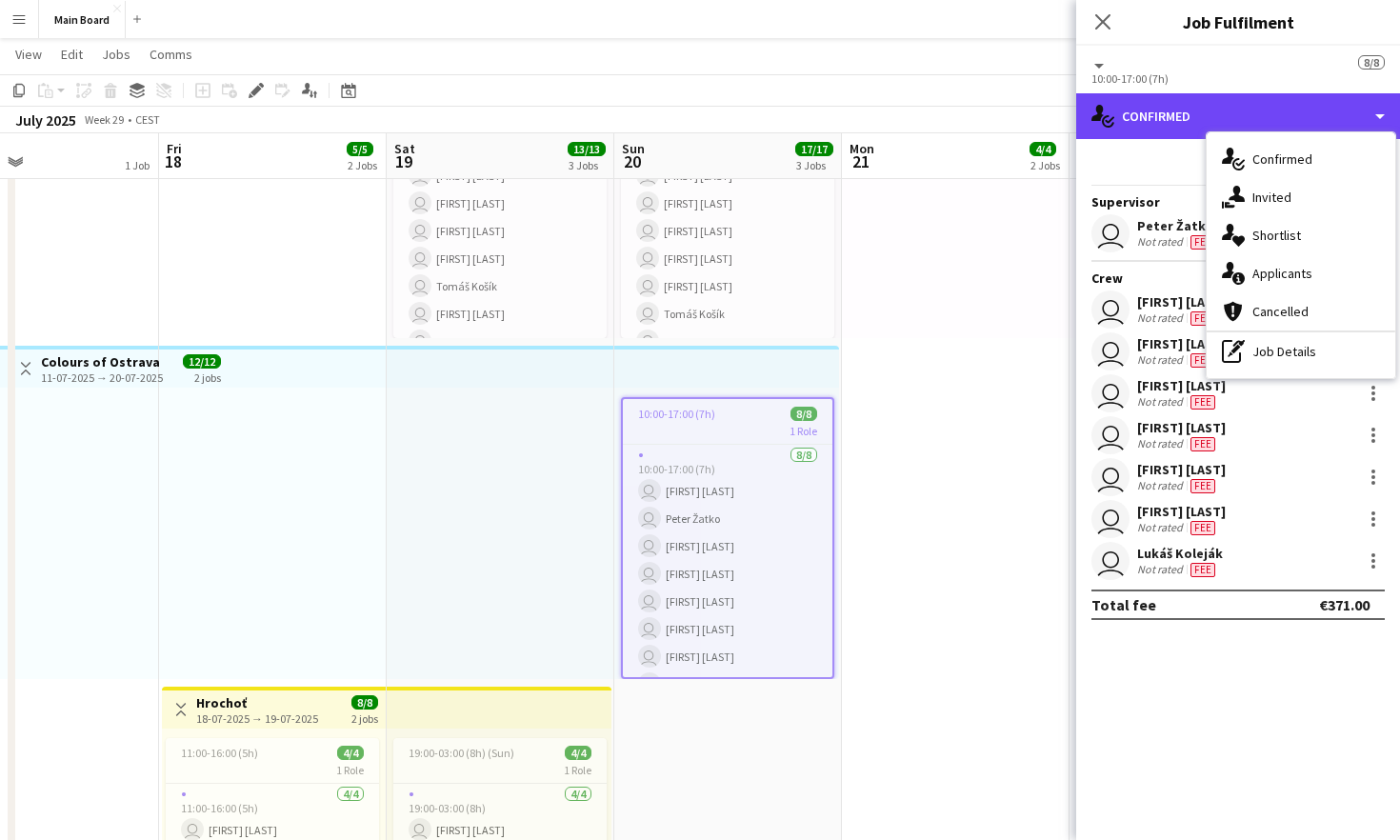 scroll, scrollTop: 0, scrollLeft: 752, axis: horizontal 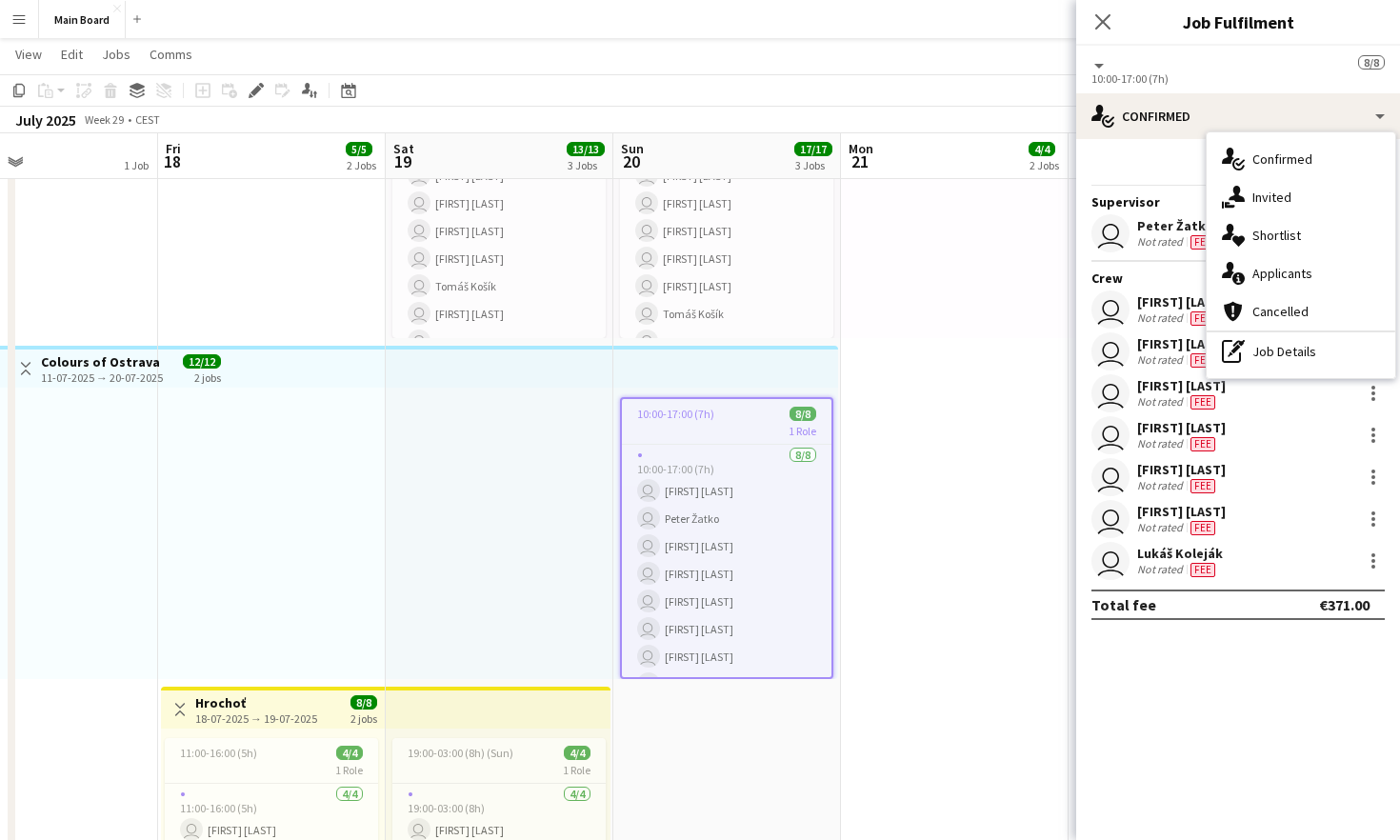 click on "All roles" 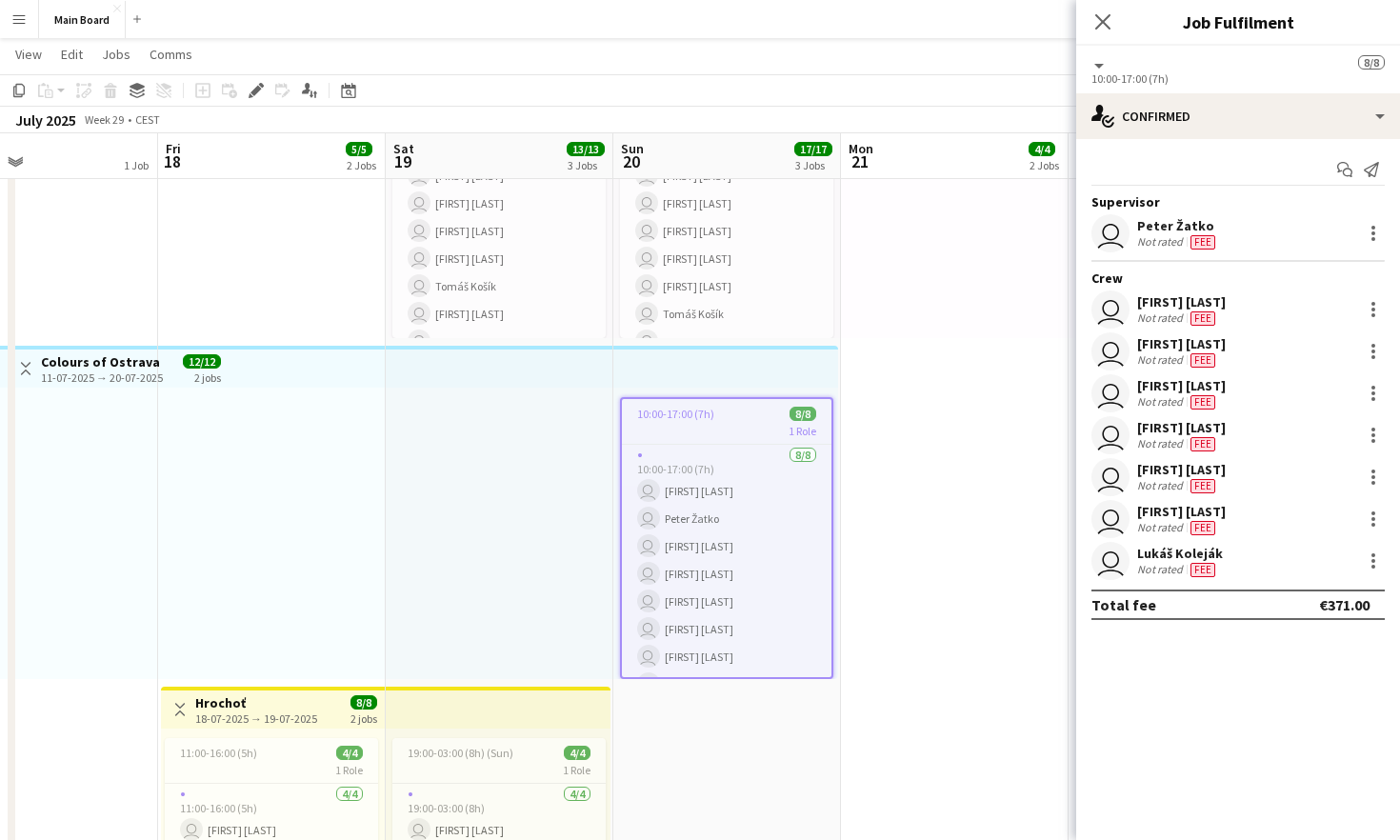 click 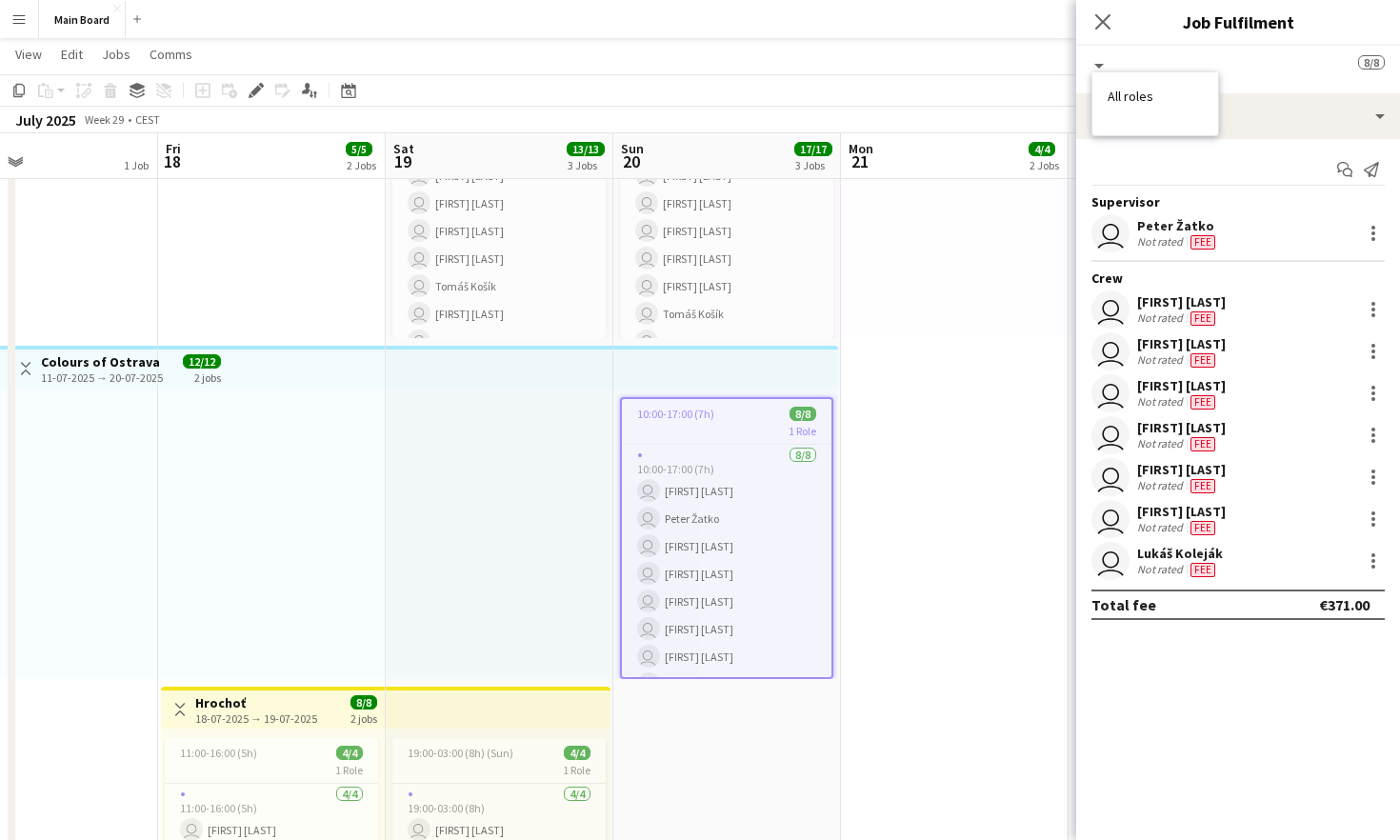 click 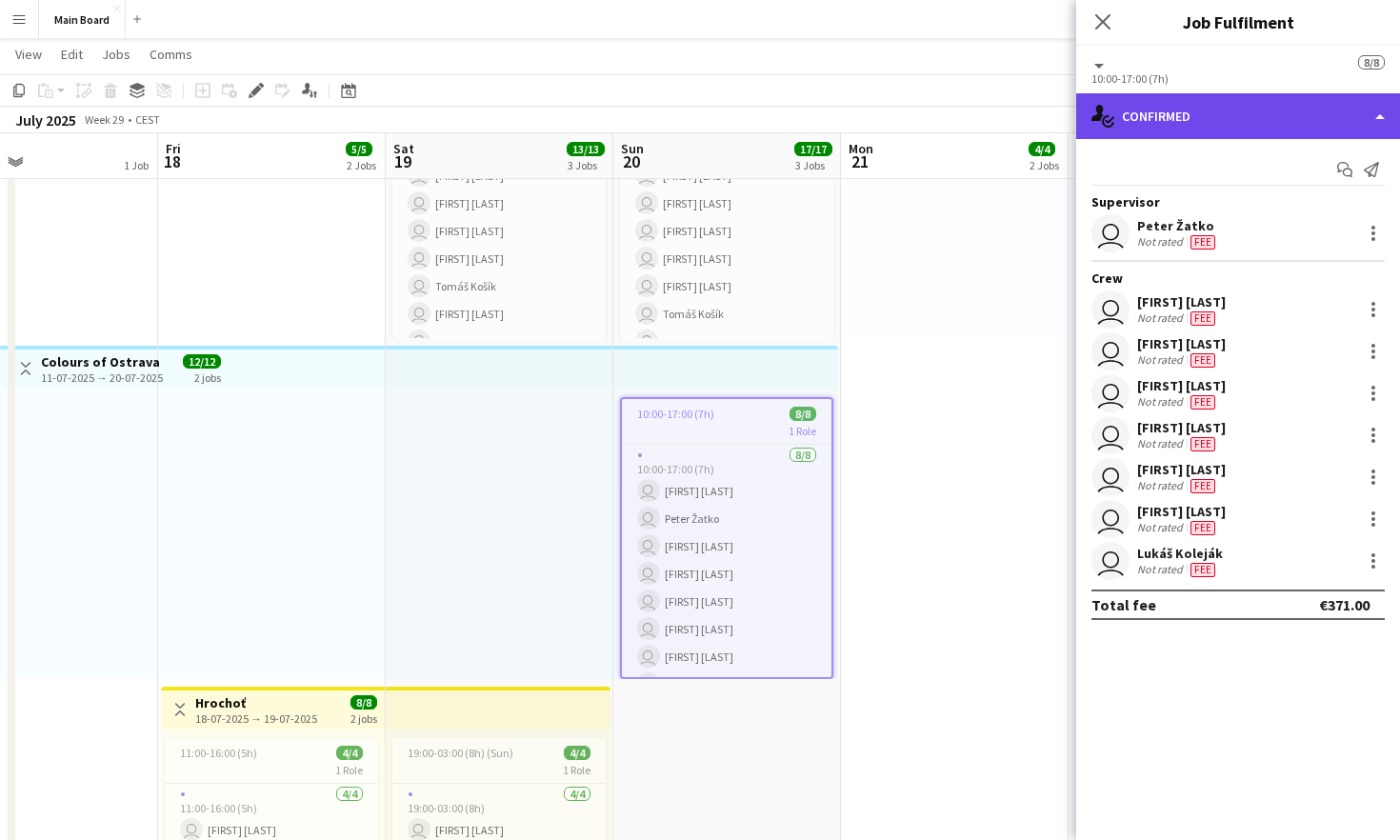 click on "single-neutral-actions-check-2
Confirmed" 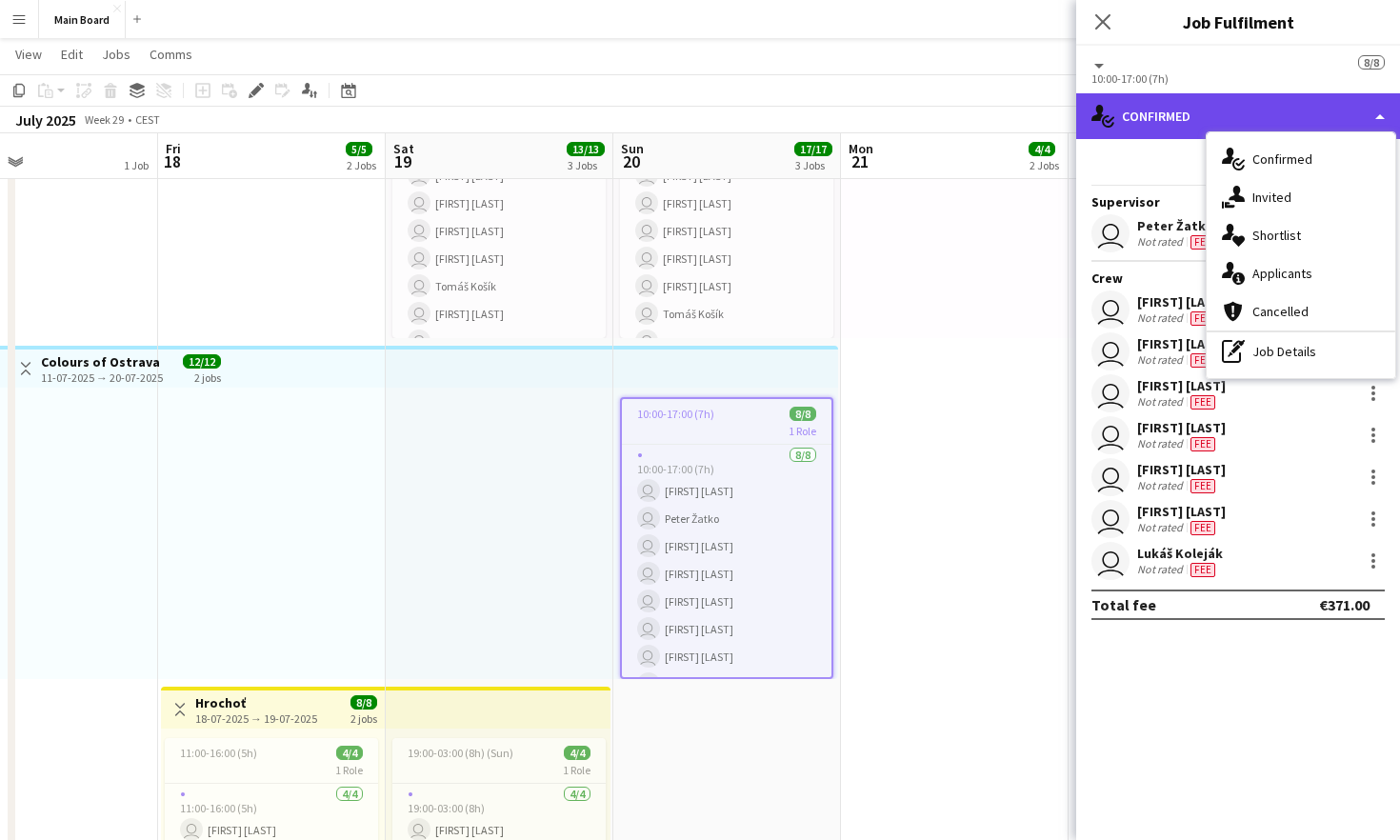click on "single-neutral-actions-check-2
Confirmed" 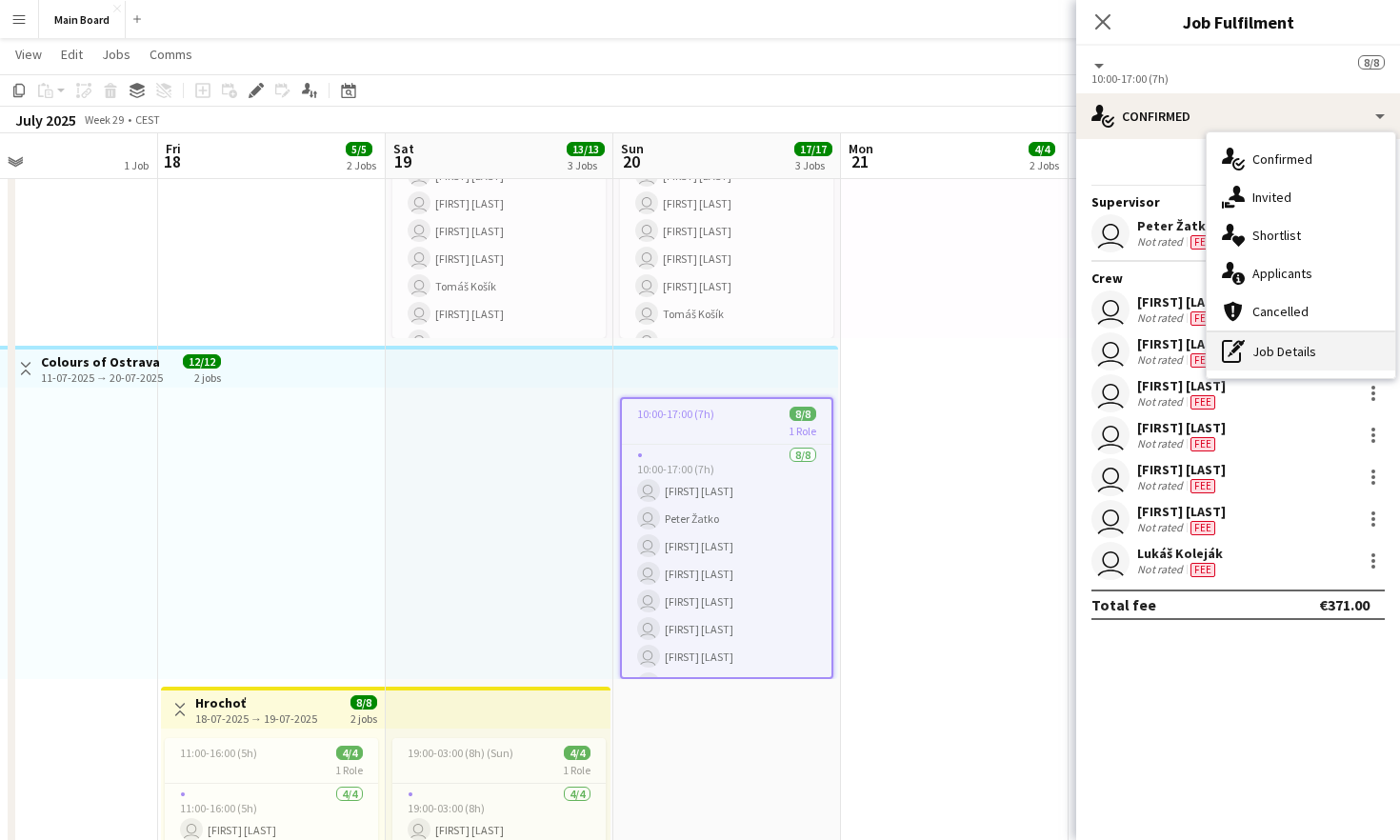 click on "pen-write
Job Details" at bounding box center [1301, 351] 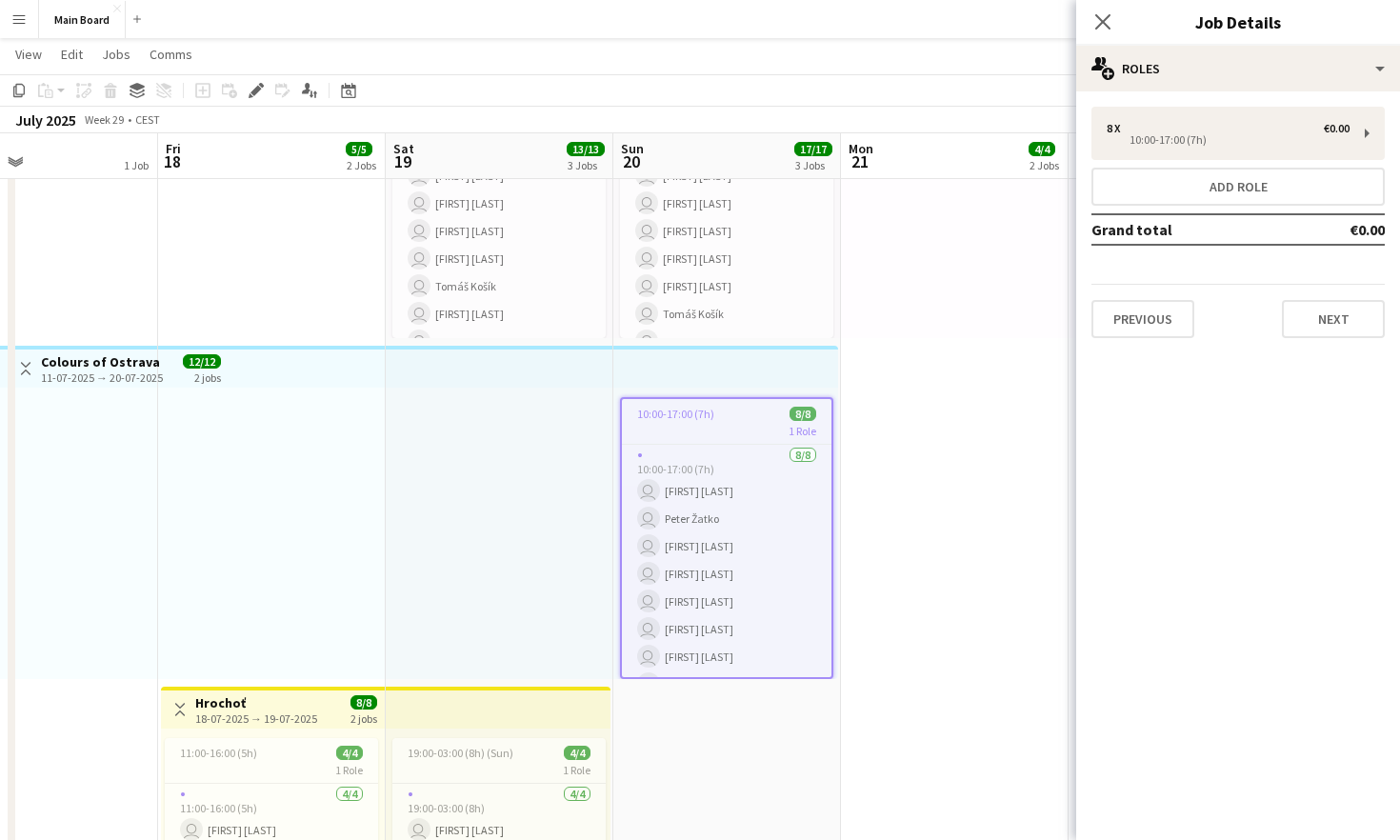 click on "8 x       €0.00   10:00-17:00 (7h)   Add role   Grand total   €0.00   Previous   Next" at bounding box center [1238, 222] 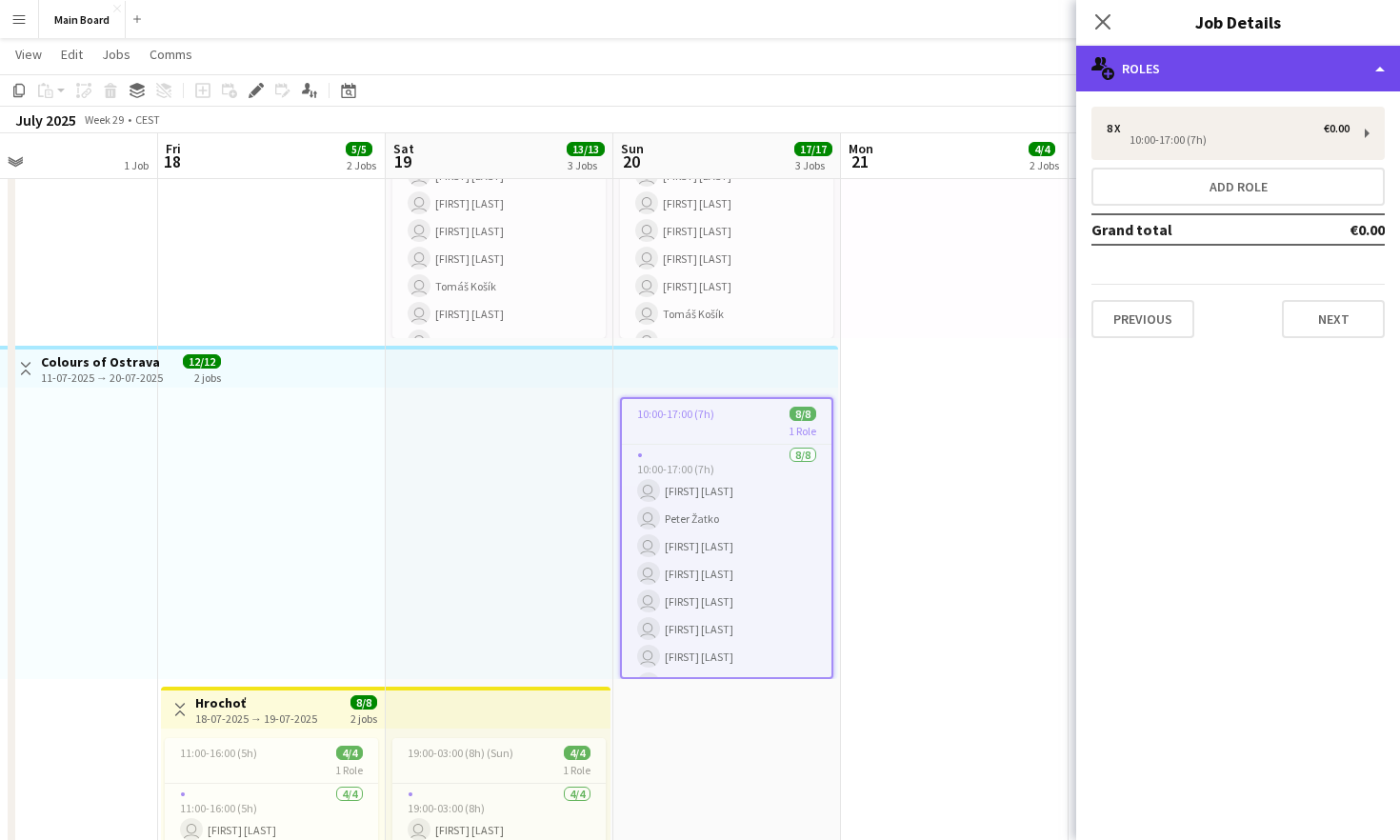 click on "multiple-users-add
Roles" 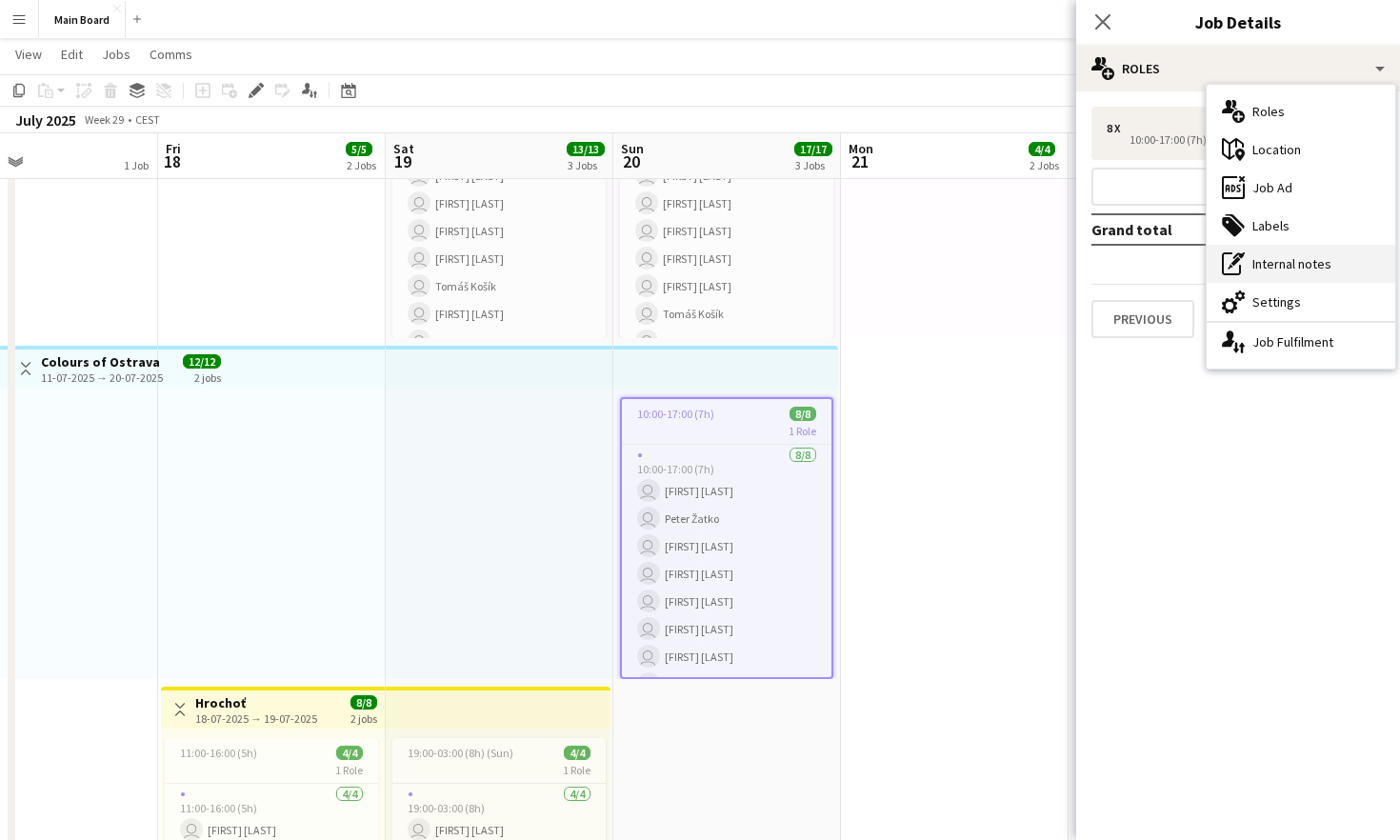 click on "pen-write
Internal notes" at bounding box center (1301, 264) 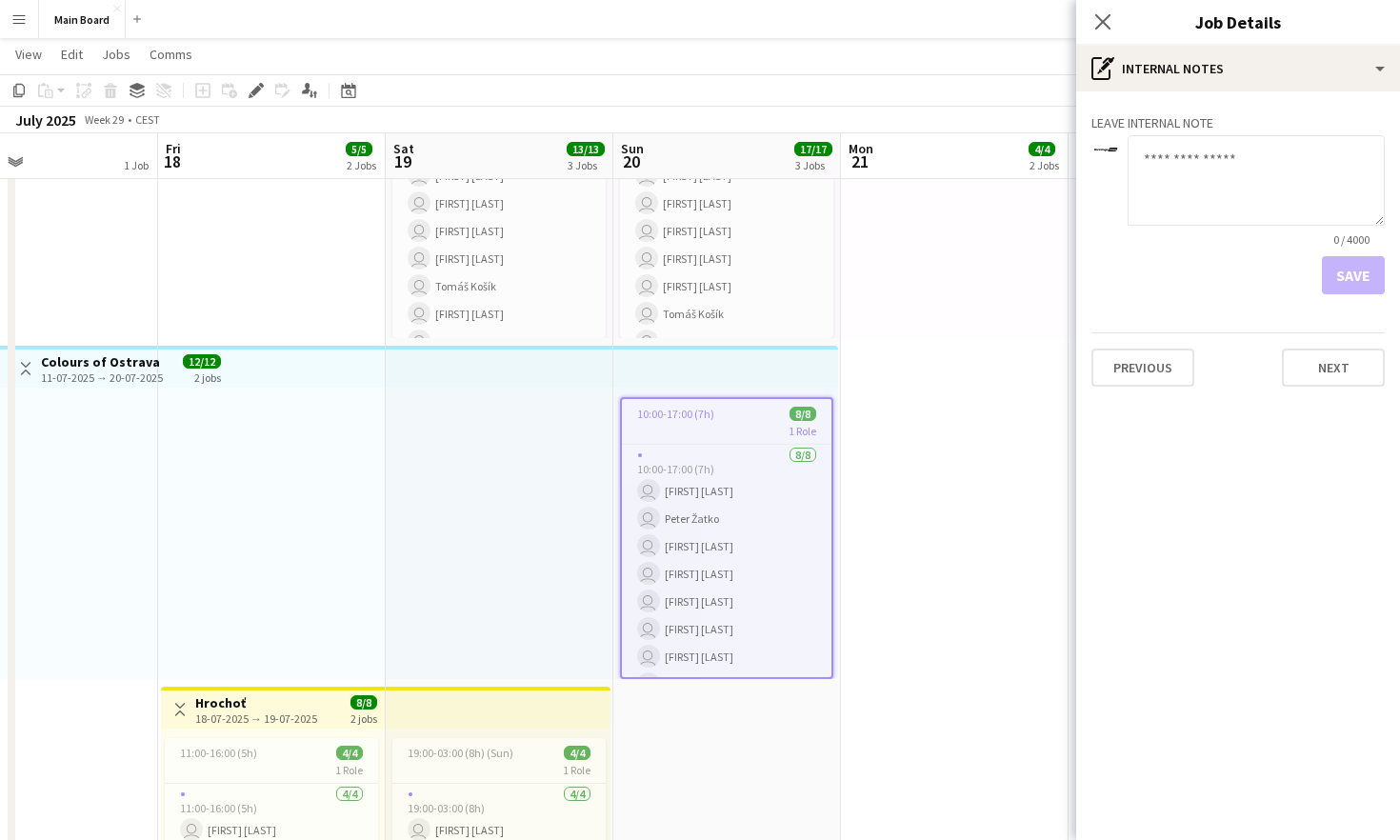 click at bounding box center (1256, 180) 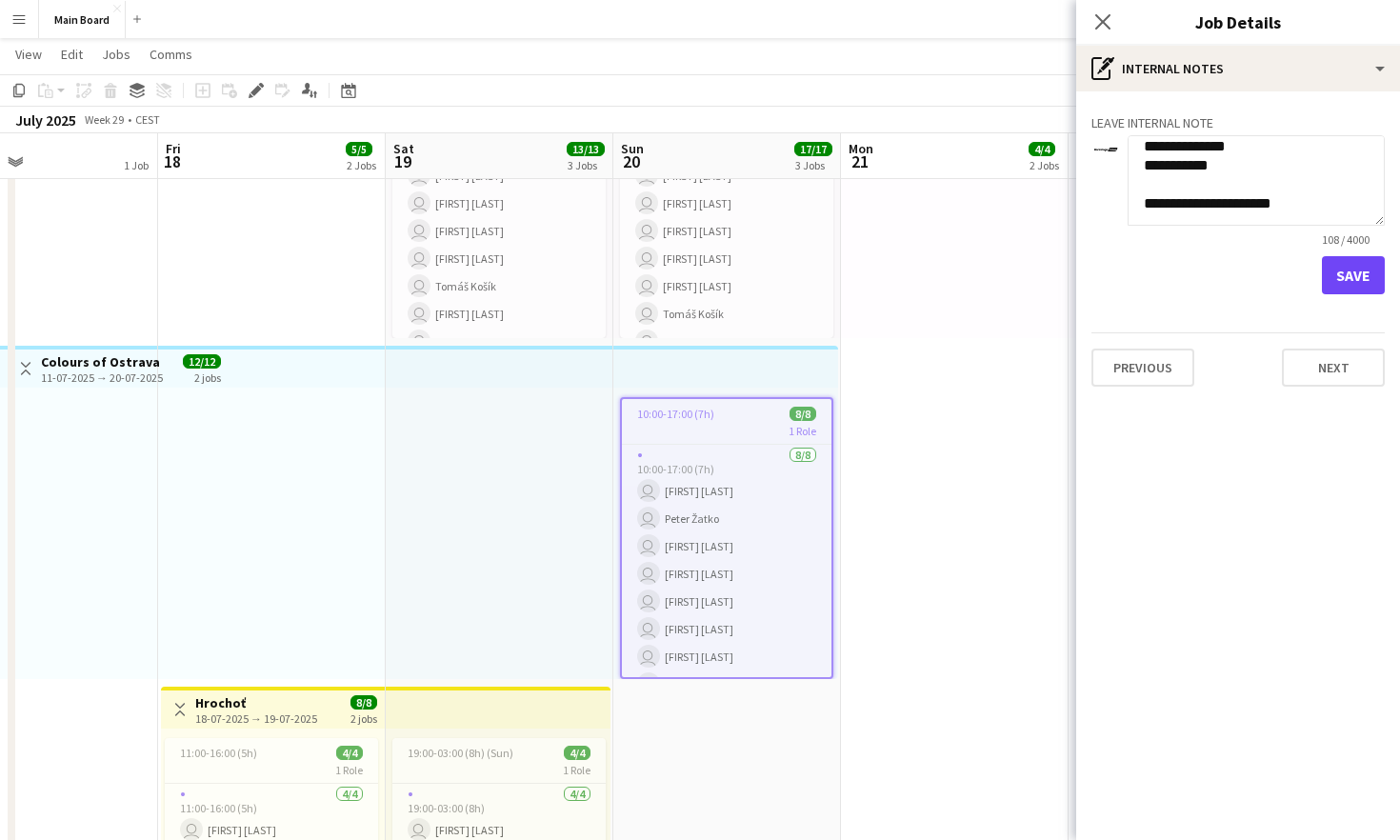 scroll, scrollTop: 110, scrollLeft: 0, axis: vertical 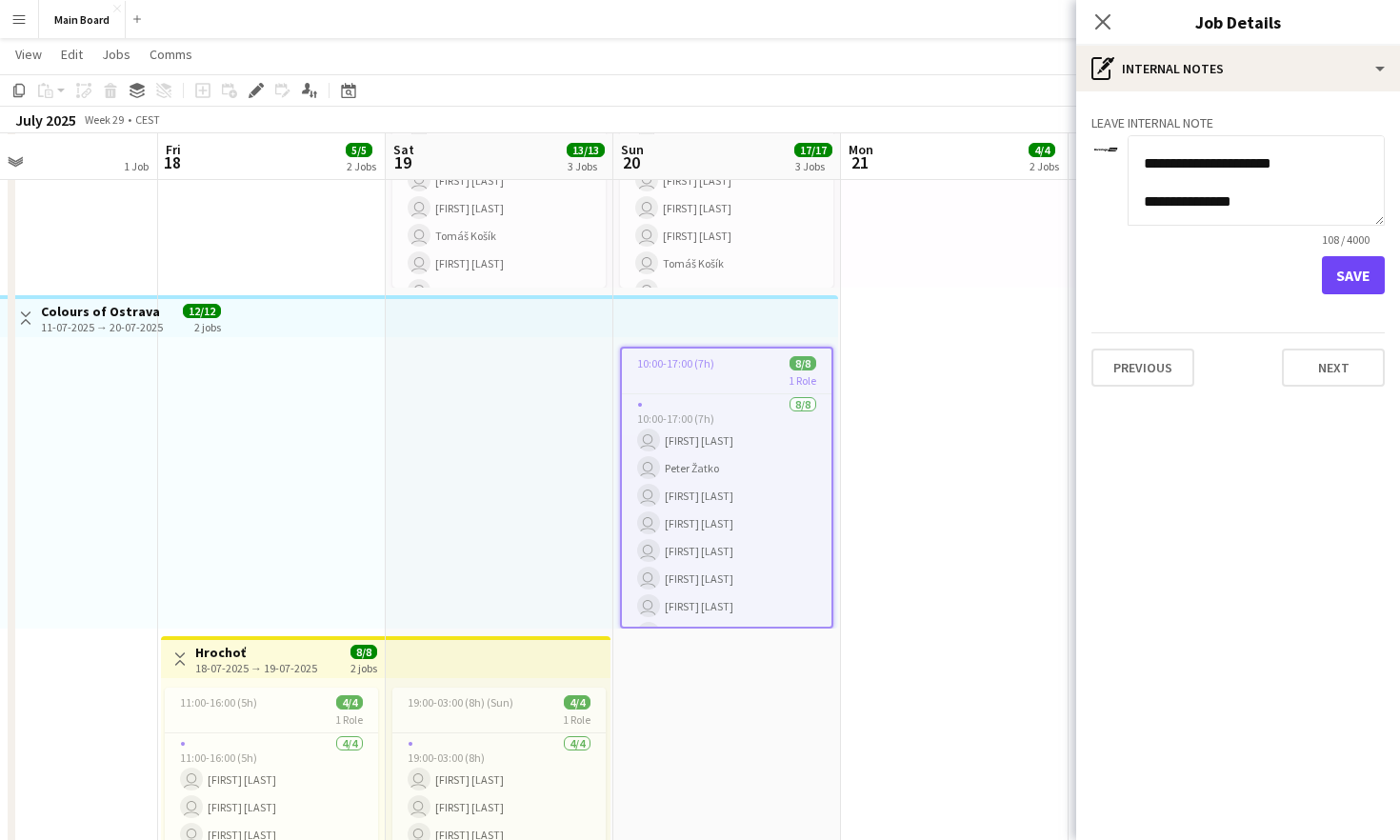 drag, startPoint x: 1266, startPoint y: 205, endPoint x: 1143, endPoint y: 199, distance: 123.14625 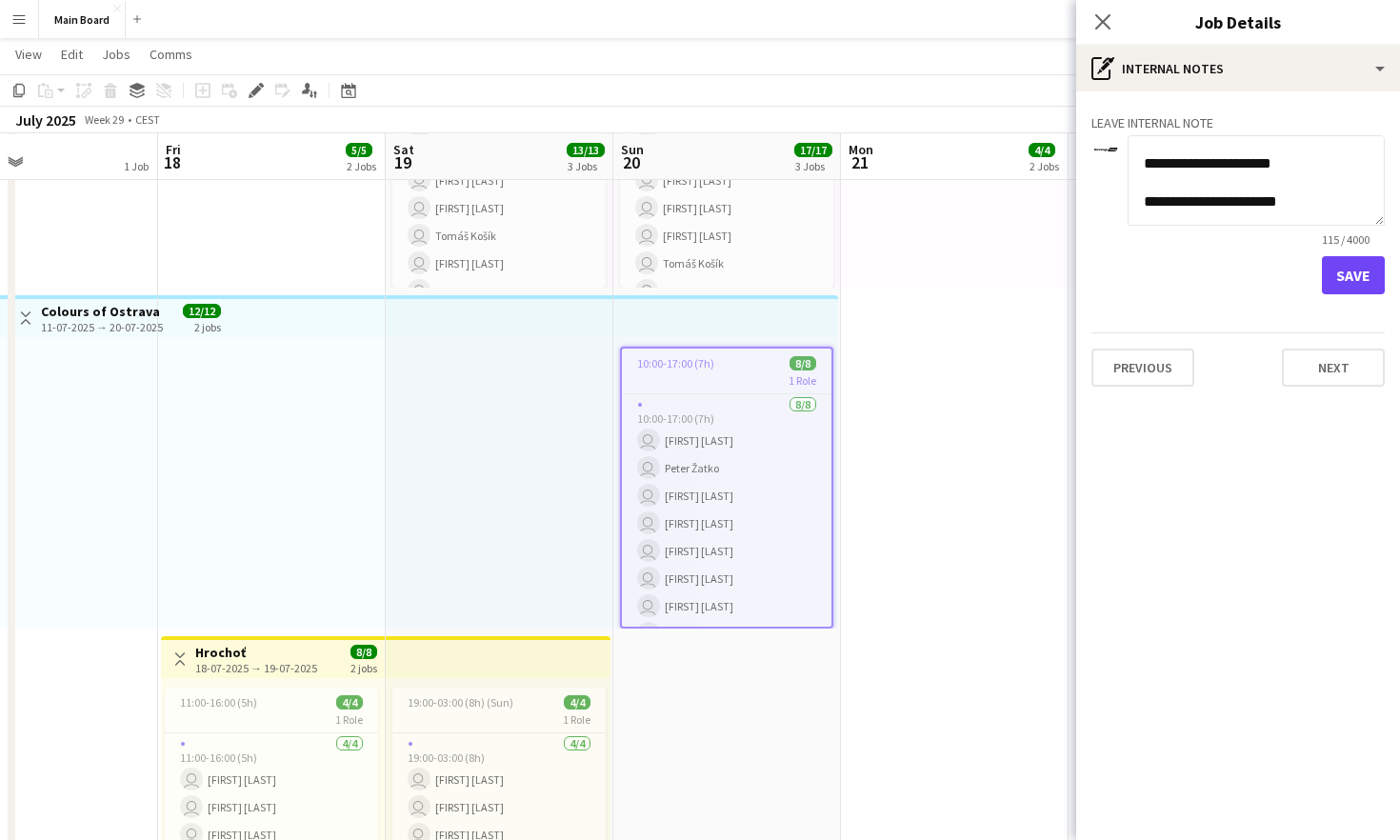 scroll, scrollTop: 115, scrollLeft: 0, axis: vertical 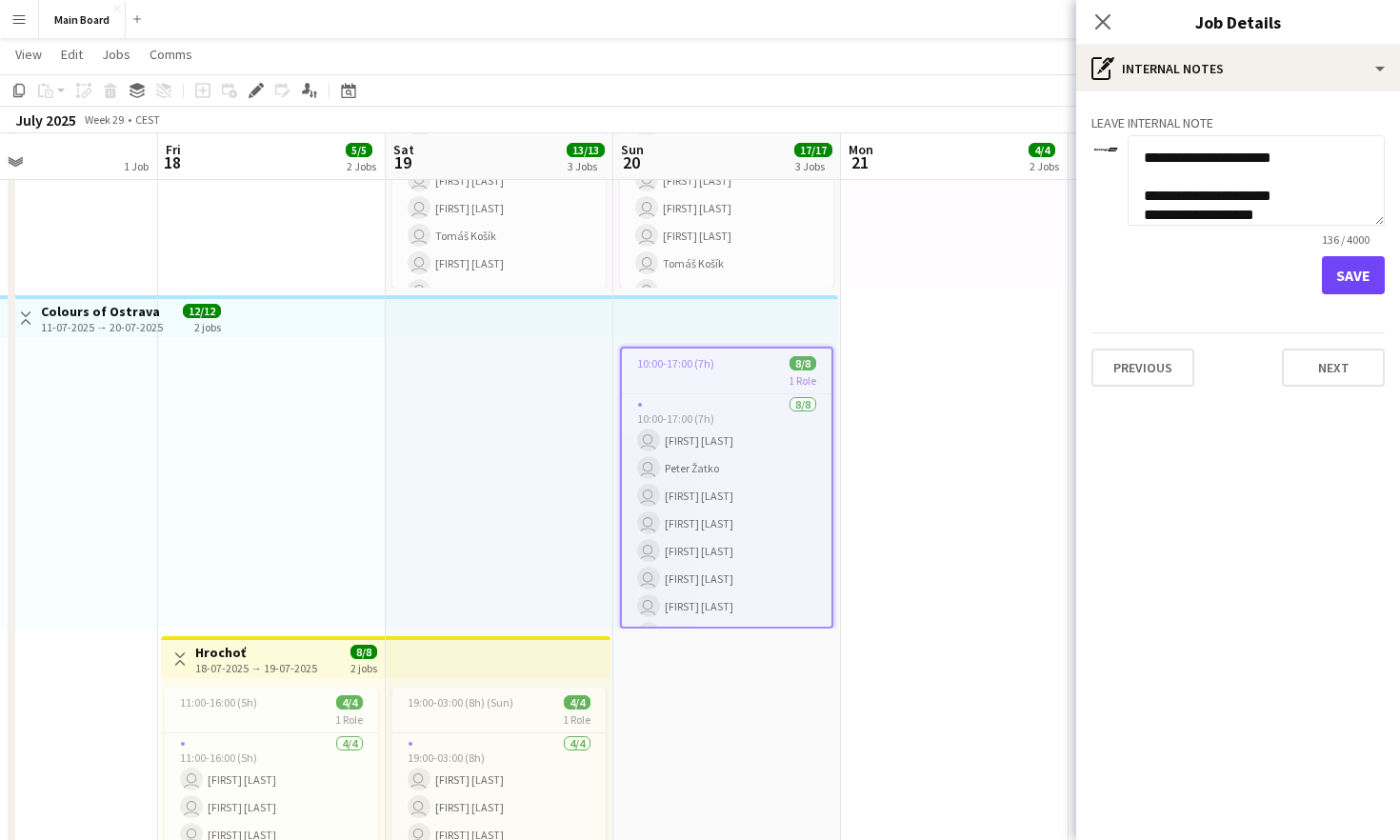 click on "**********" at bounding box center (1256, 180) 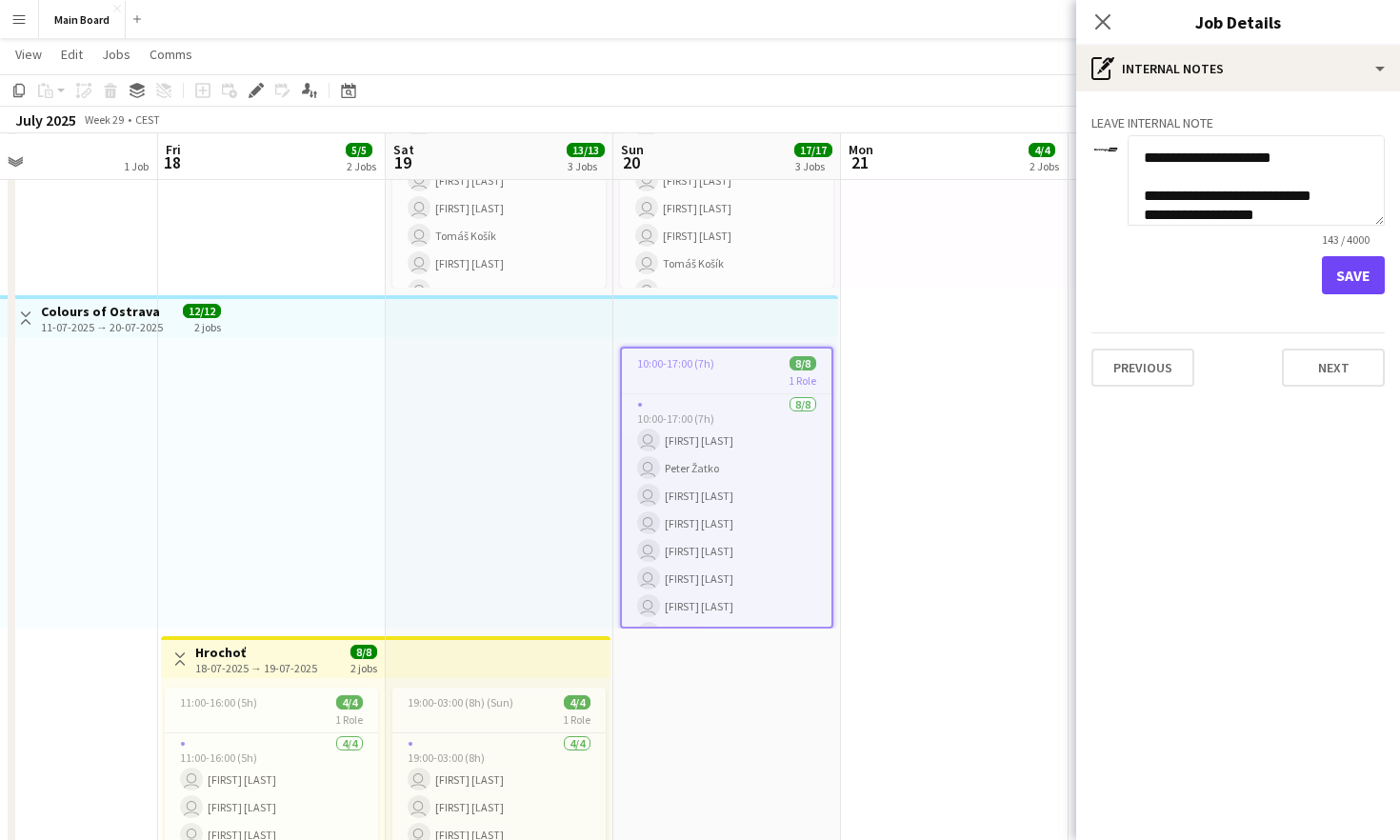 drag, startPoint x: 1340, startPoint y: 197, endPoint x: 1281, endPoint y: 196, distance: 59.008474 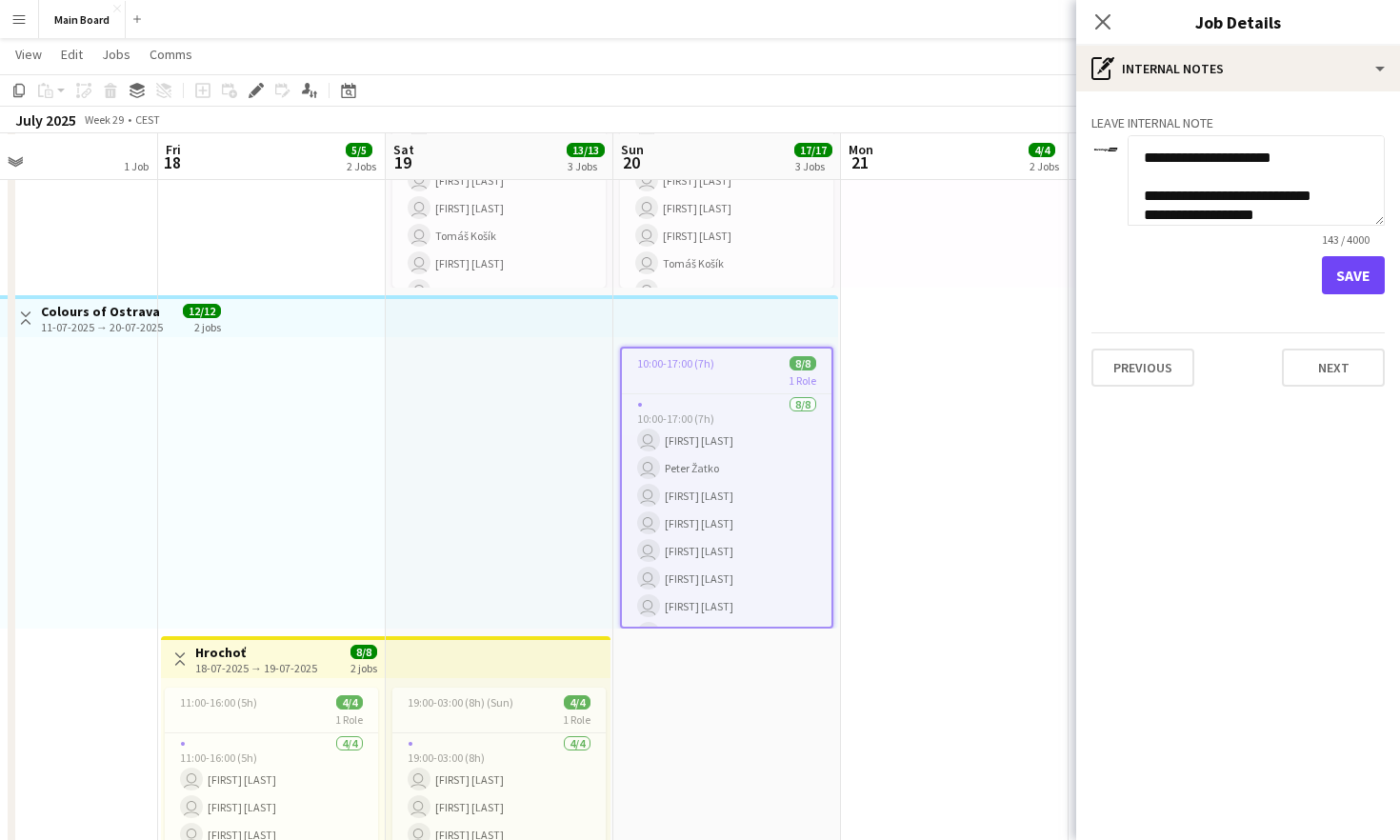 click on "**********" at bounding box center (1256, 180) 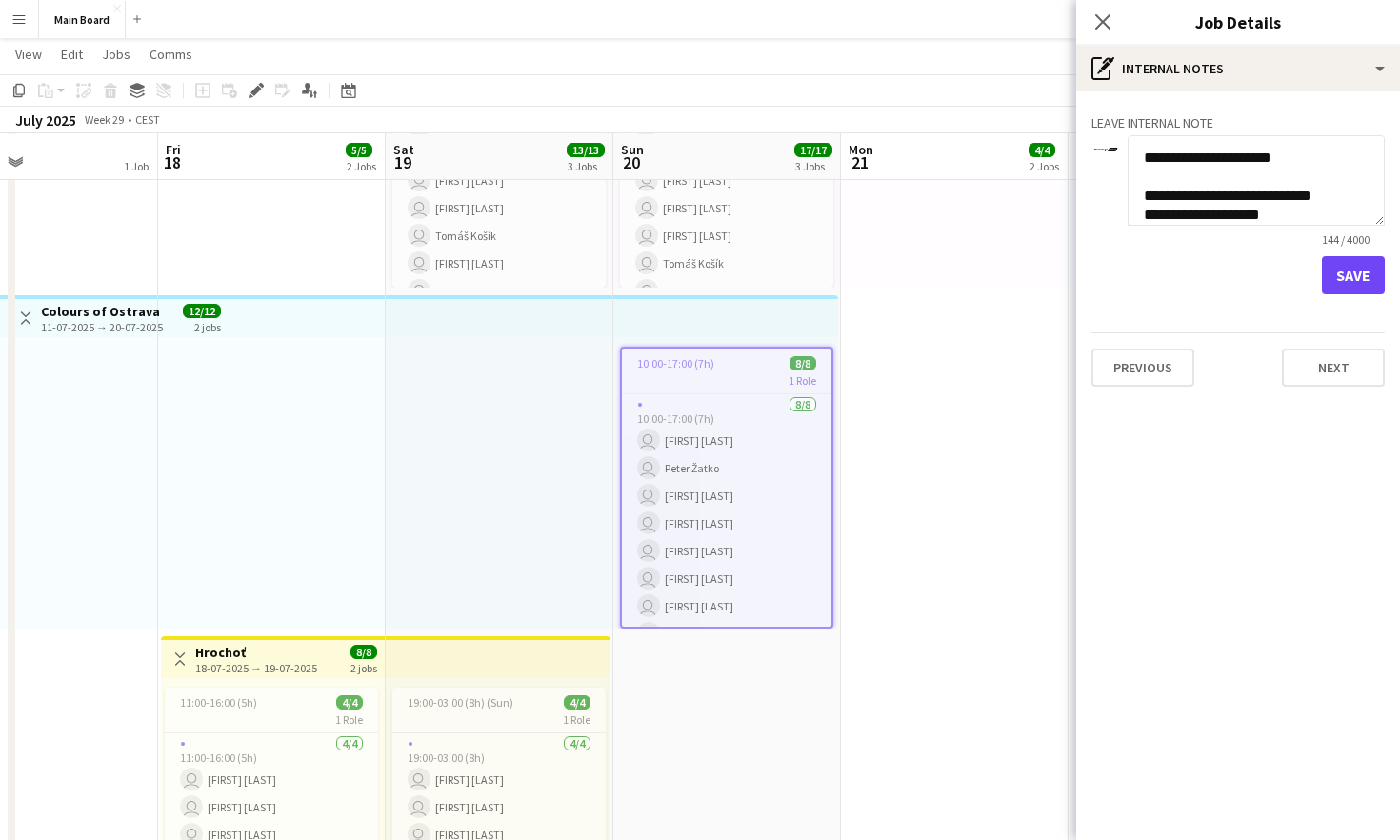 paste on "*******" 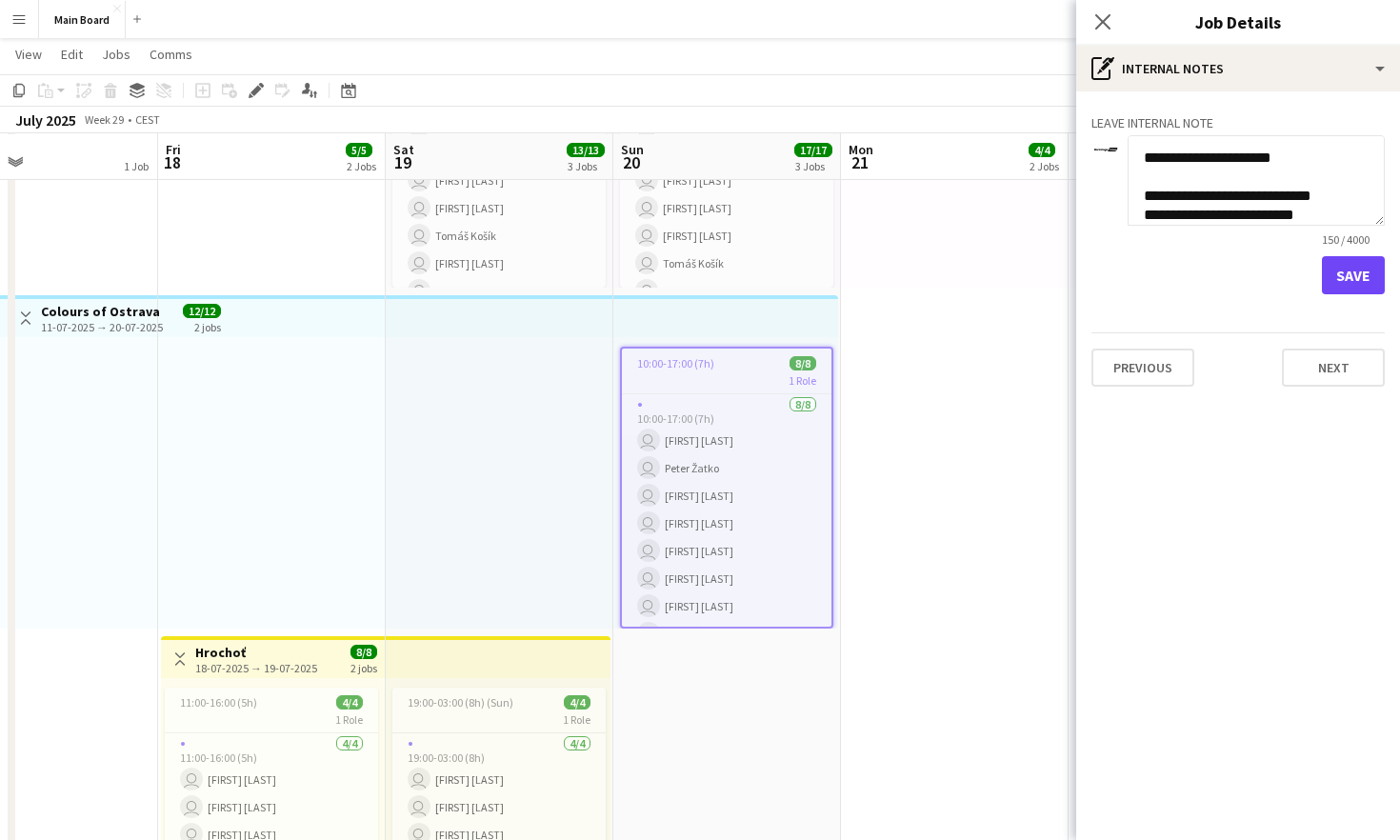 type on "**********" 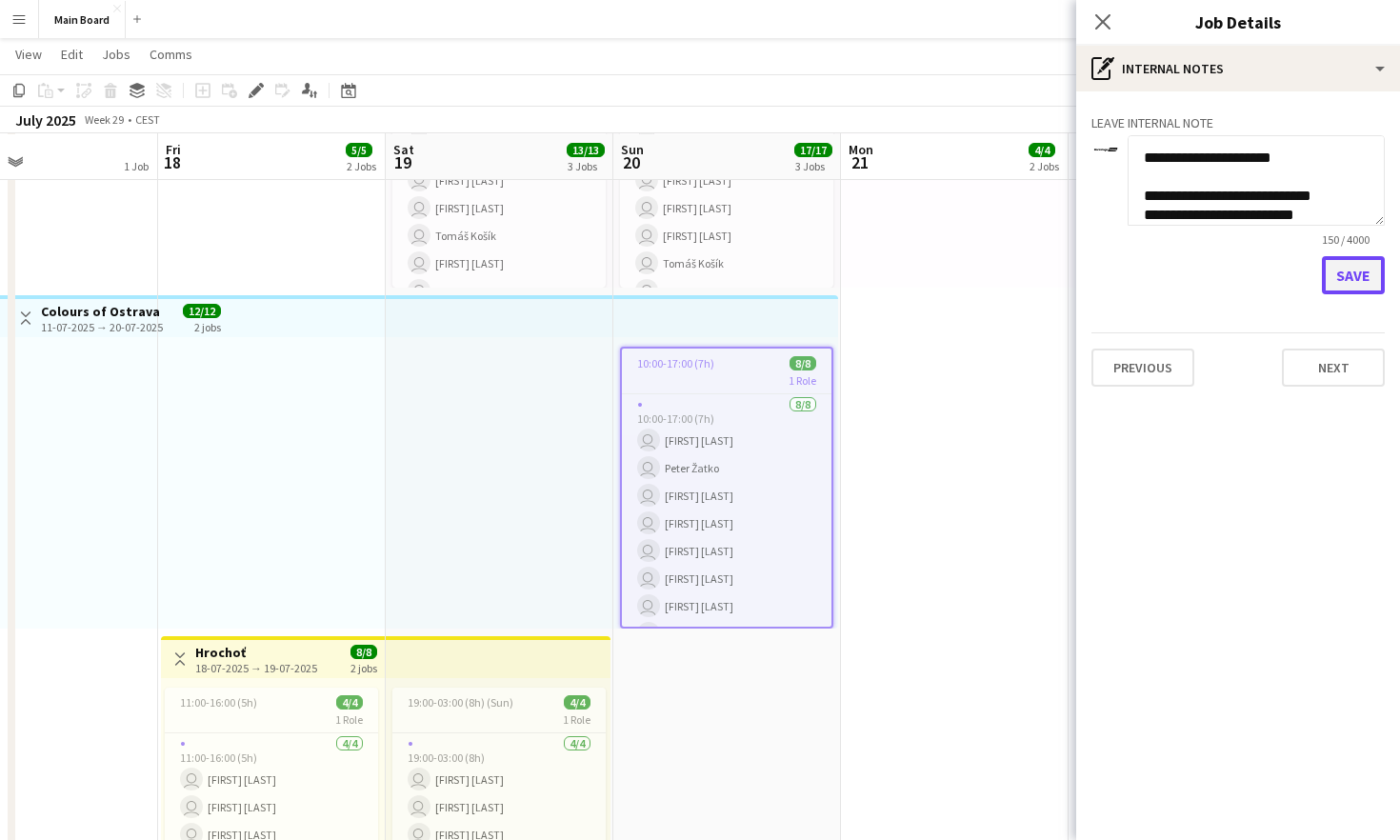 click on "Save" at bounding box center [1353, 275] 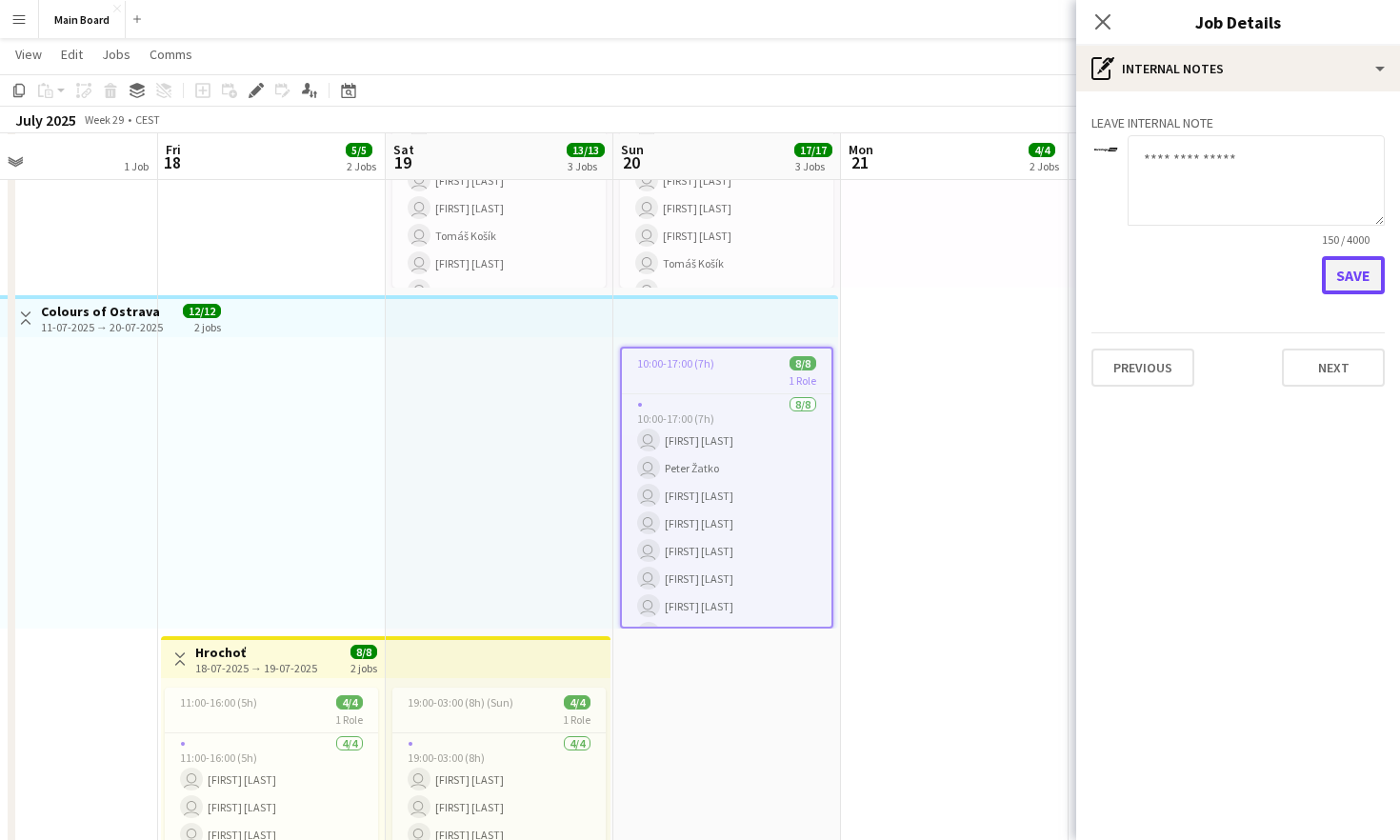 scroll, scrollTop: 0, scrollLeft: 0, axis: both 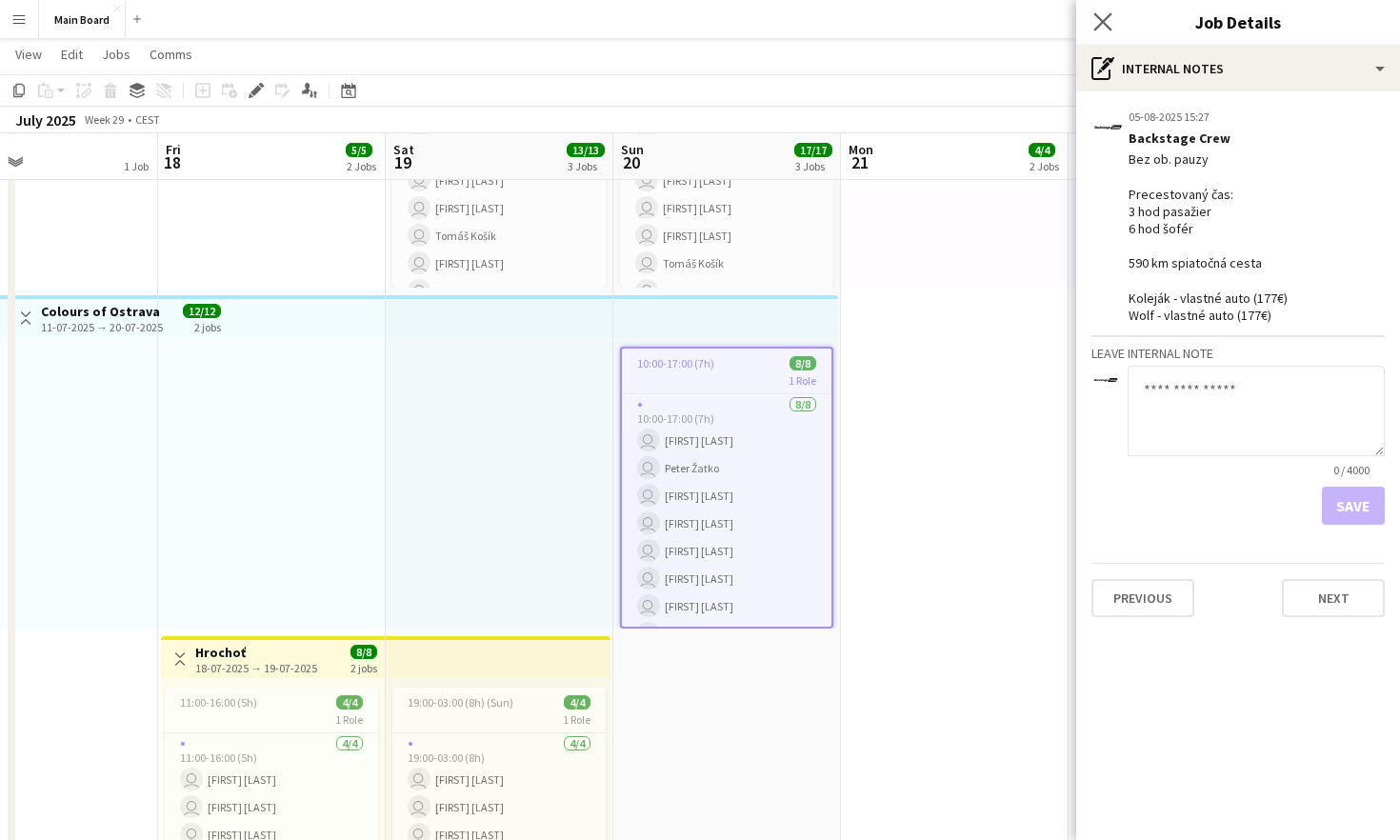 click on "Close pop-in" 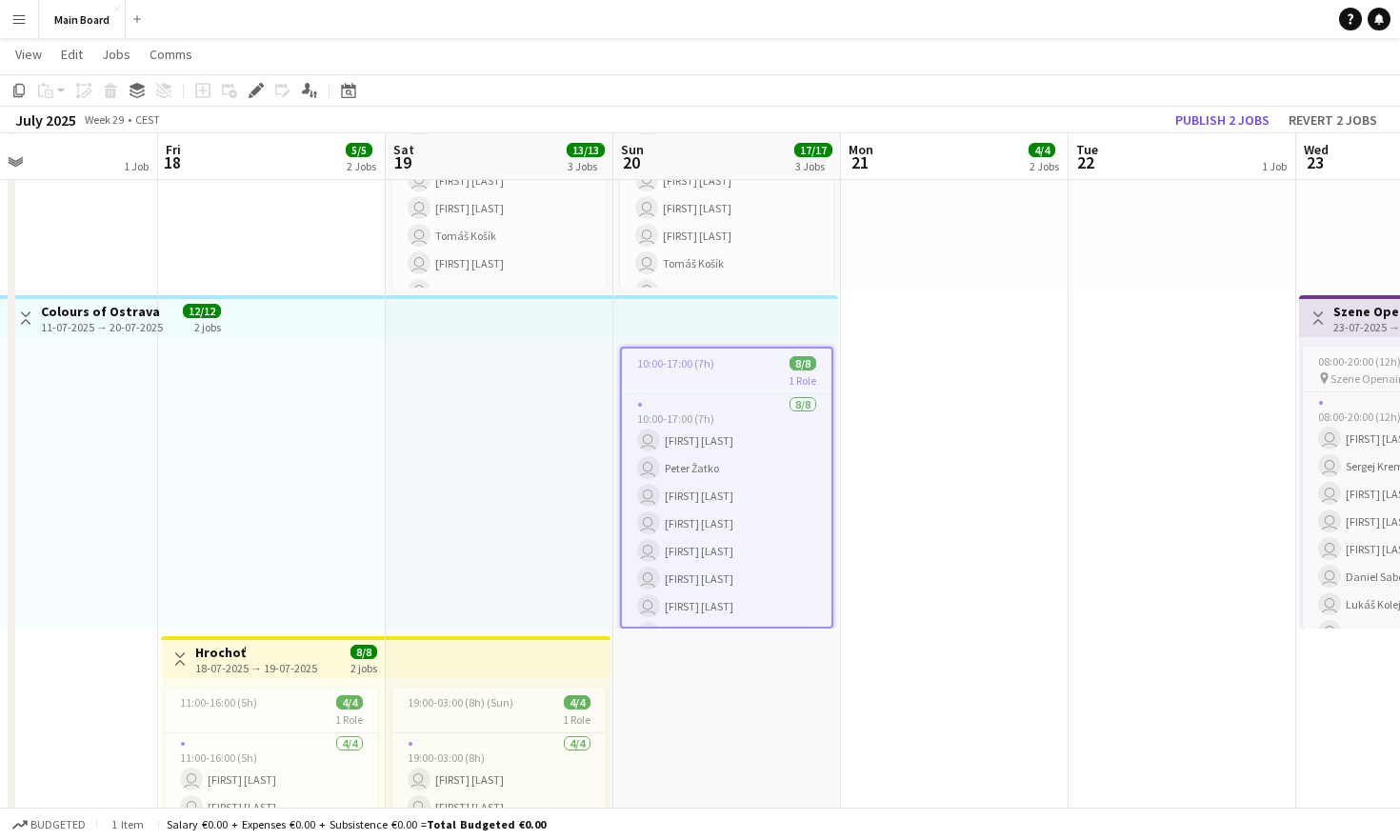 click on "1 Role" at bounding box center (727, 380) 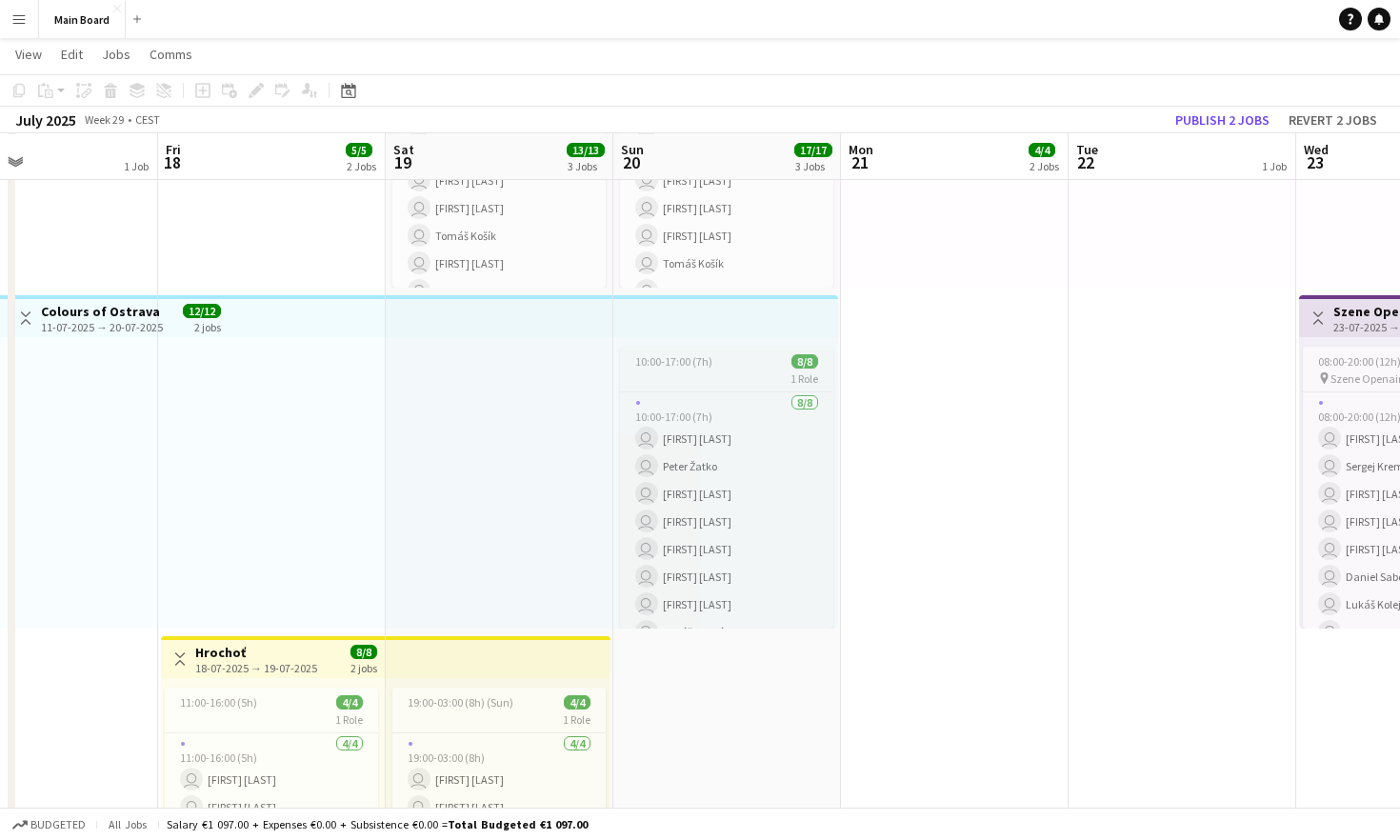 click on "10:00-17:00 (7h)    8/8" at bounding box center (727, 361) 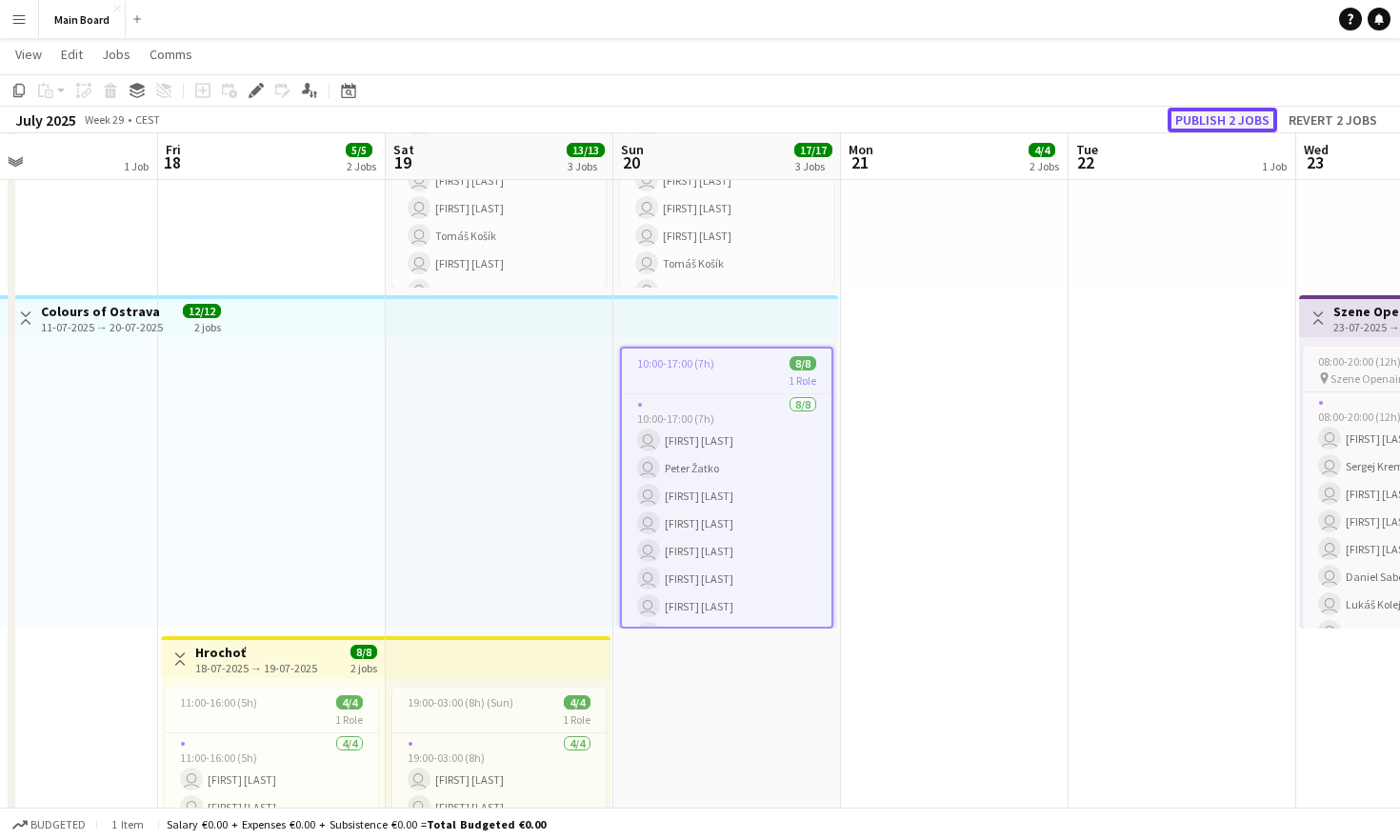 click on "Publish 2 jobs" 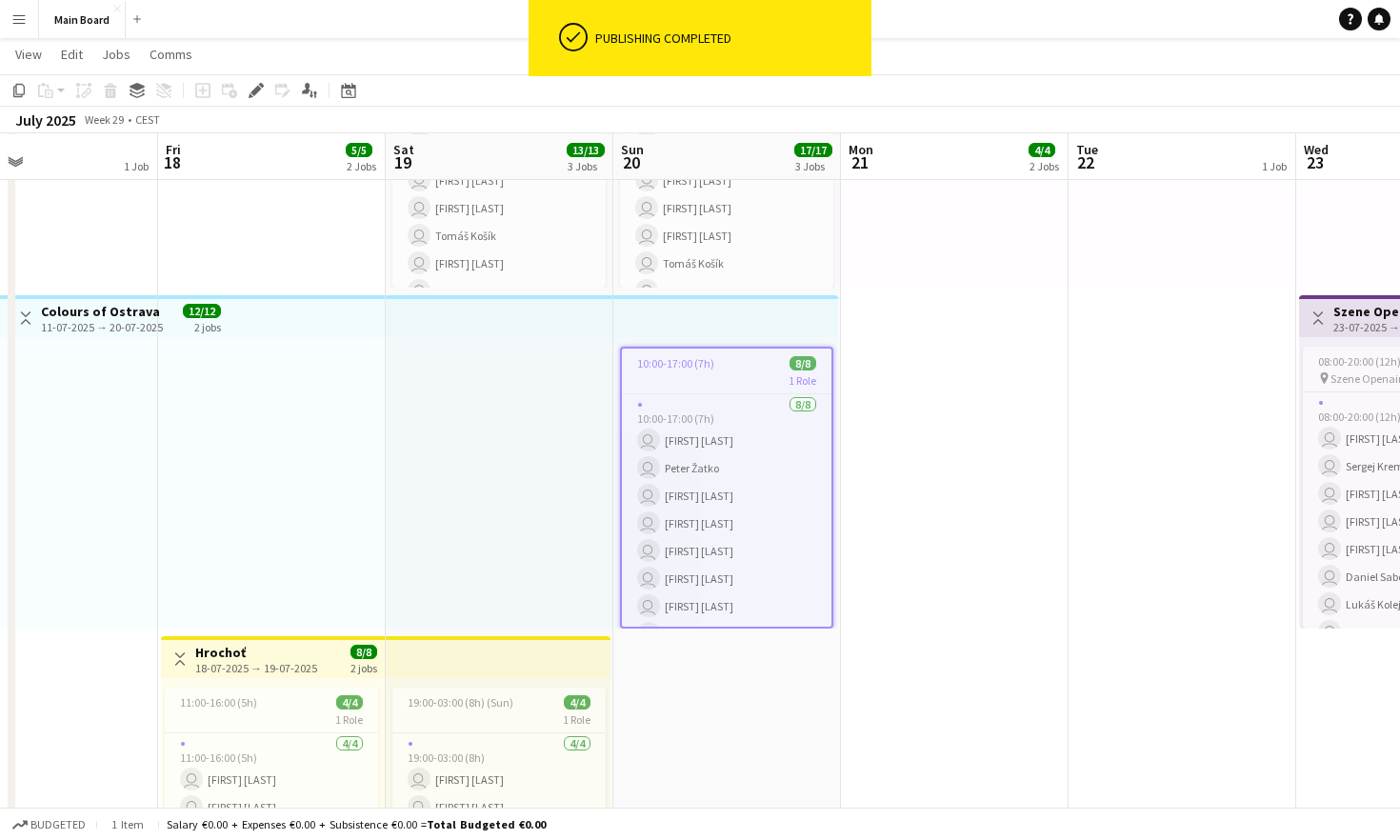 click on "pin
Backstage Crew
Toggle View
POP MESSE PREP  21-07-2025 → 27-07-2025   8/8   2 jobs      10:00-18:00 (8h)    4/4   1 Role       4/4   10:00-18:00 (8h)
user
[NAME]
user
[NAME]
user
[NAME]
user
[NAME]" at bounding box center [954, 963] 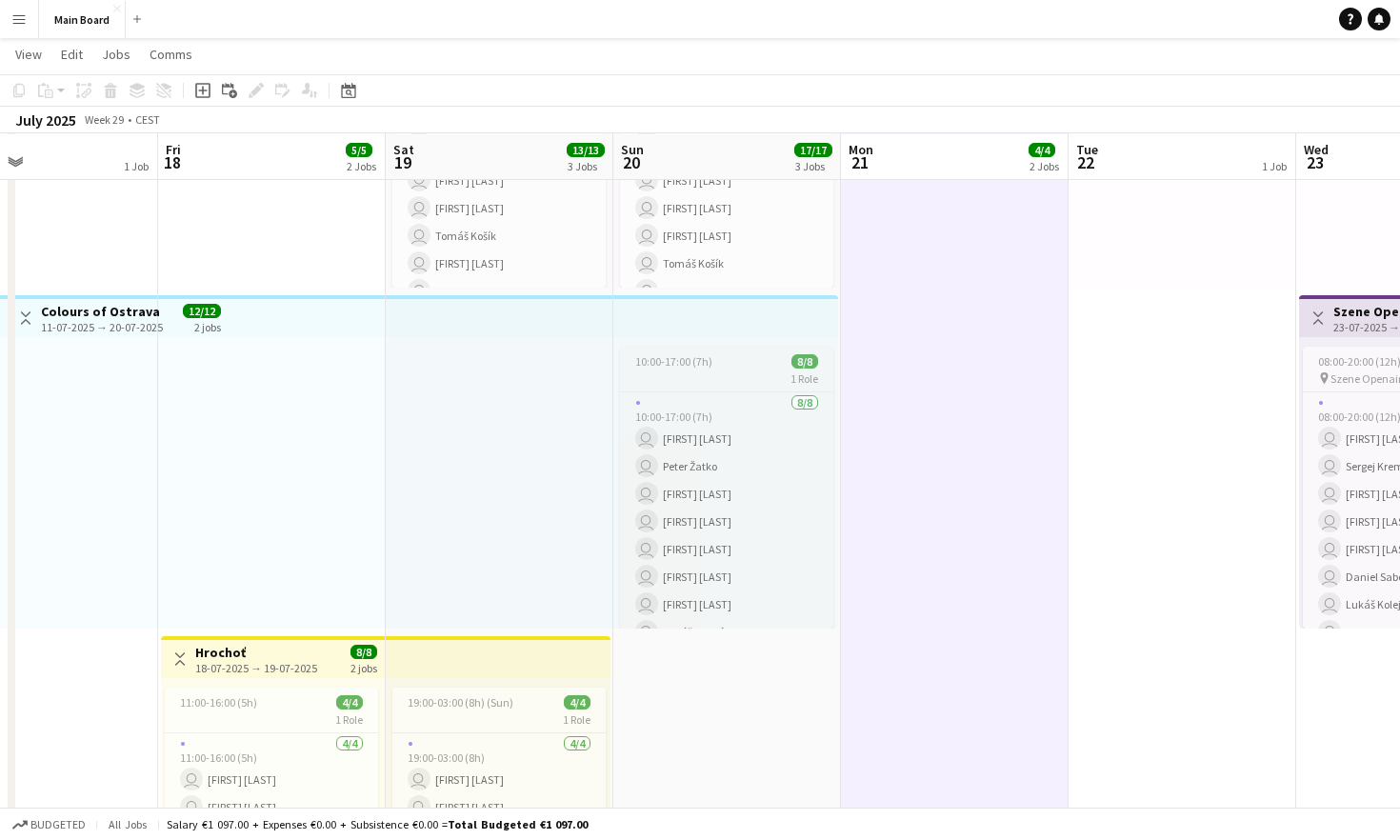 click on "10:00-17:00 (7h)    8/8   1 Role       8/8   10:00-17:00 (7h)
user
Marián Belány
user
Peter Žatko
user
Martin Wolf
user
Marco Daniš
user
Martin Balúch
user
Martin Kanát
user
Tobias Emanuel Teklits
user
Lukáš Koleják" at bounding box center (727, 488) 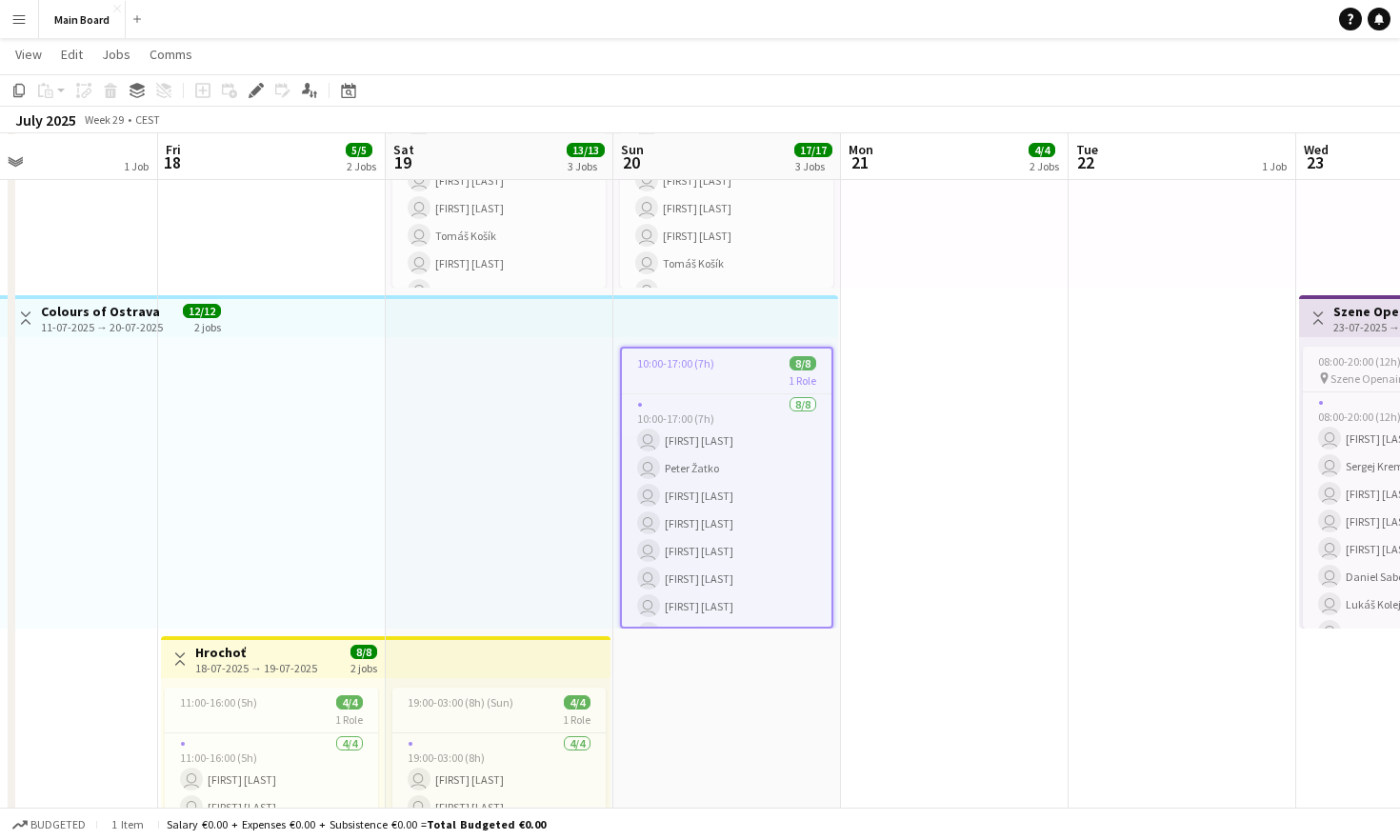 click on "10:00-17:00 (7h)" at bounding box center (675, 363) 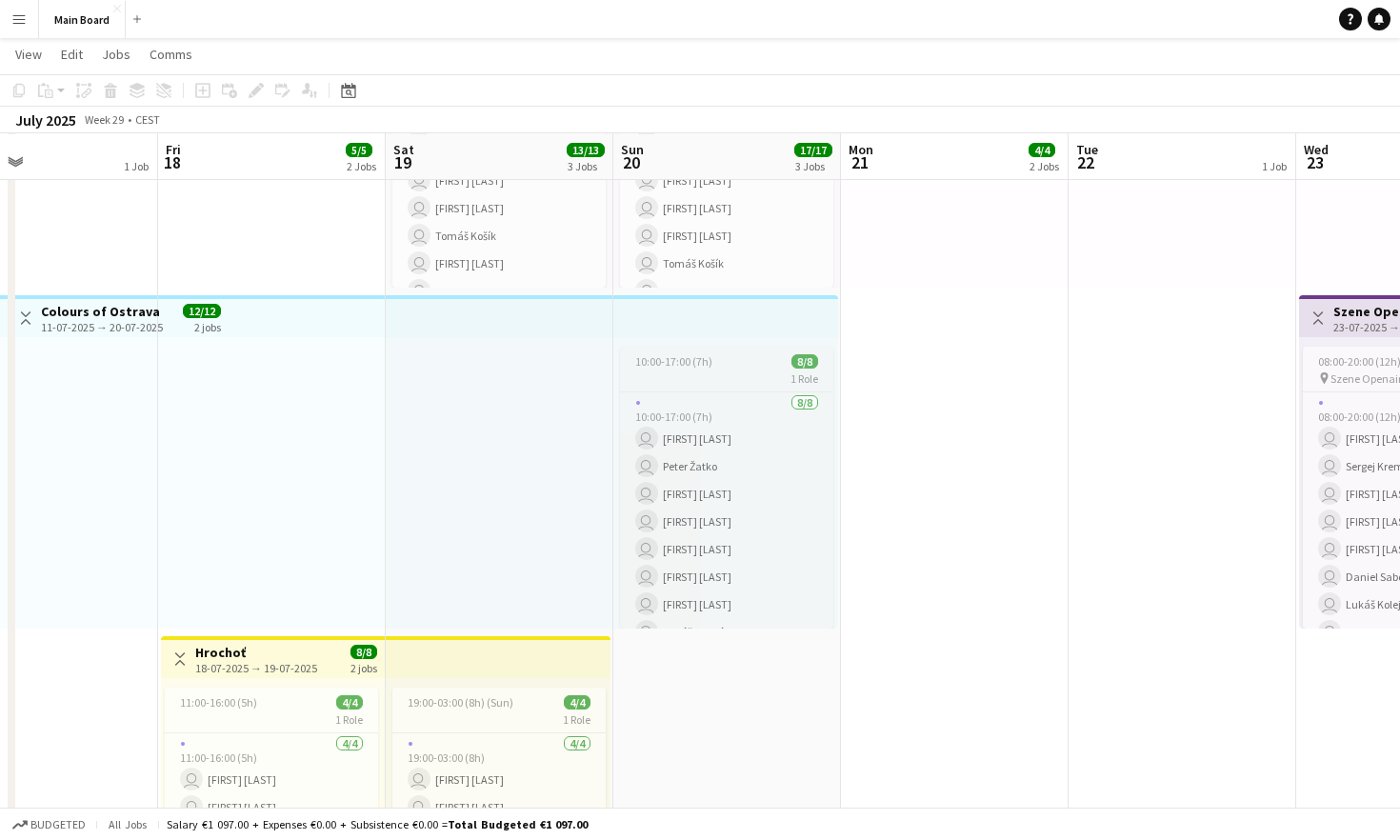 click on "10:00-17:00 (7h)" at bounding box center (673, 361) 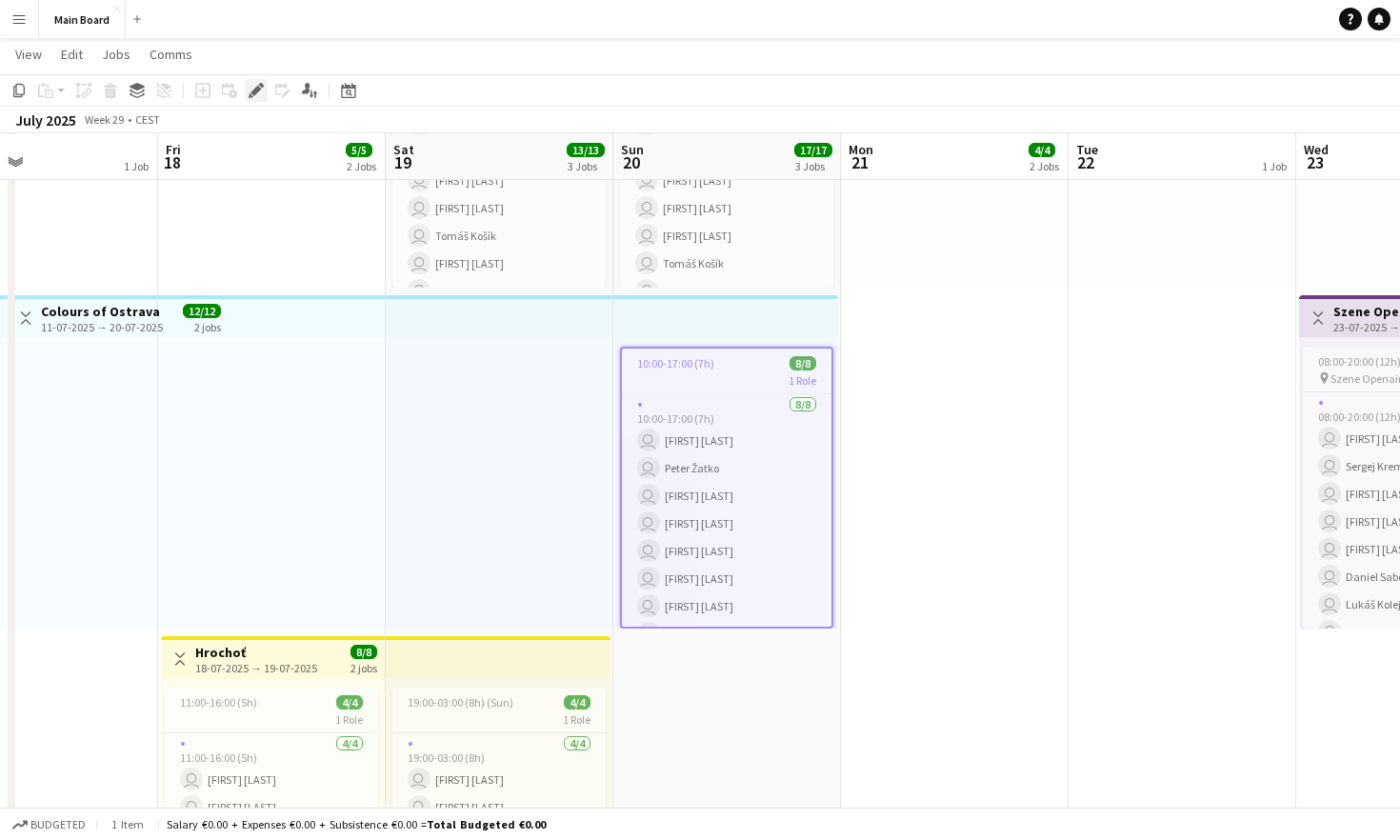 click on "Edit" at bounding box center [256, 90] 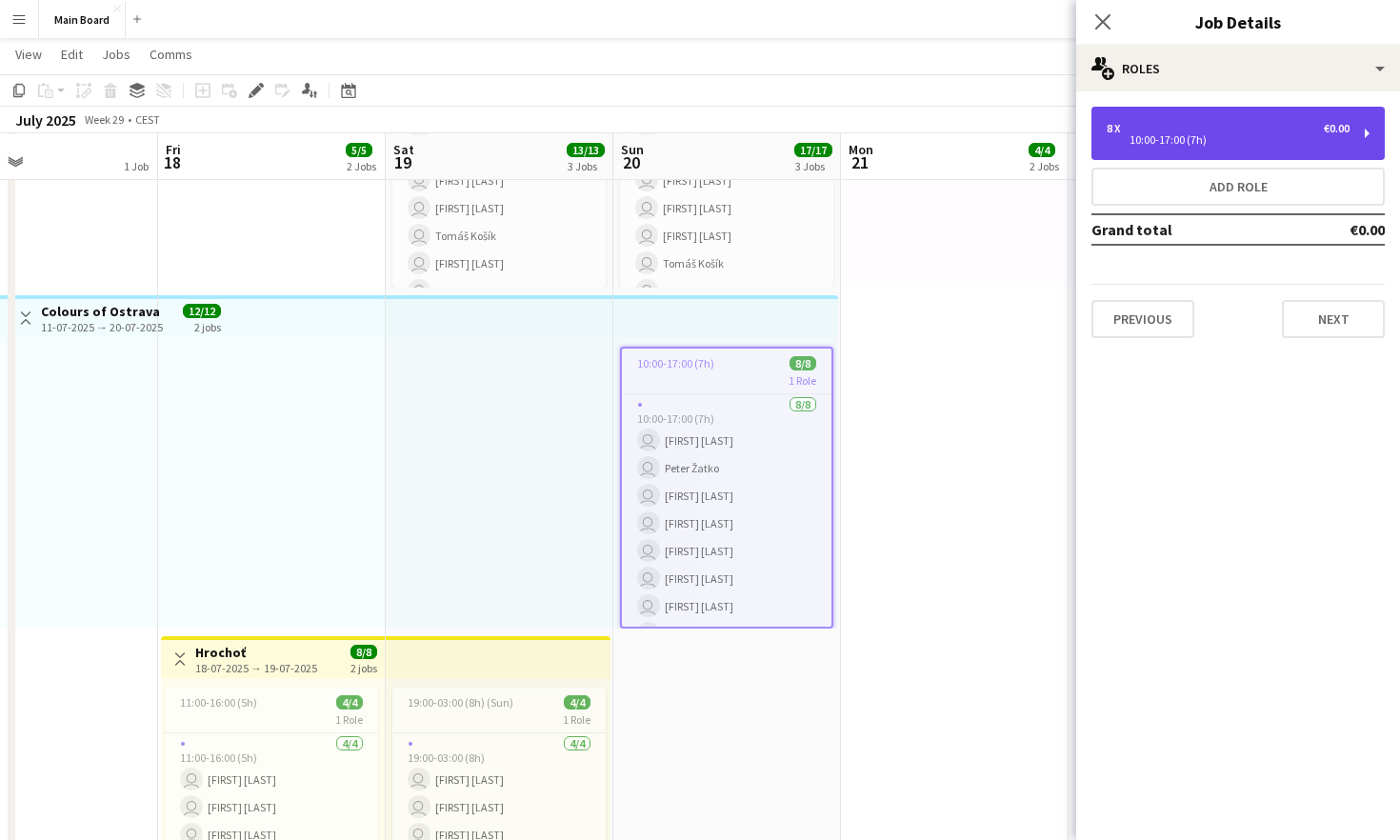 click on "10:00-17:00 (7h)" at bounding box center [1228, 140] 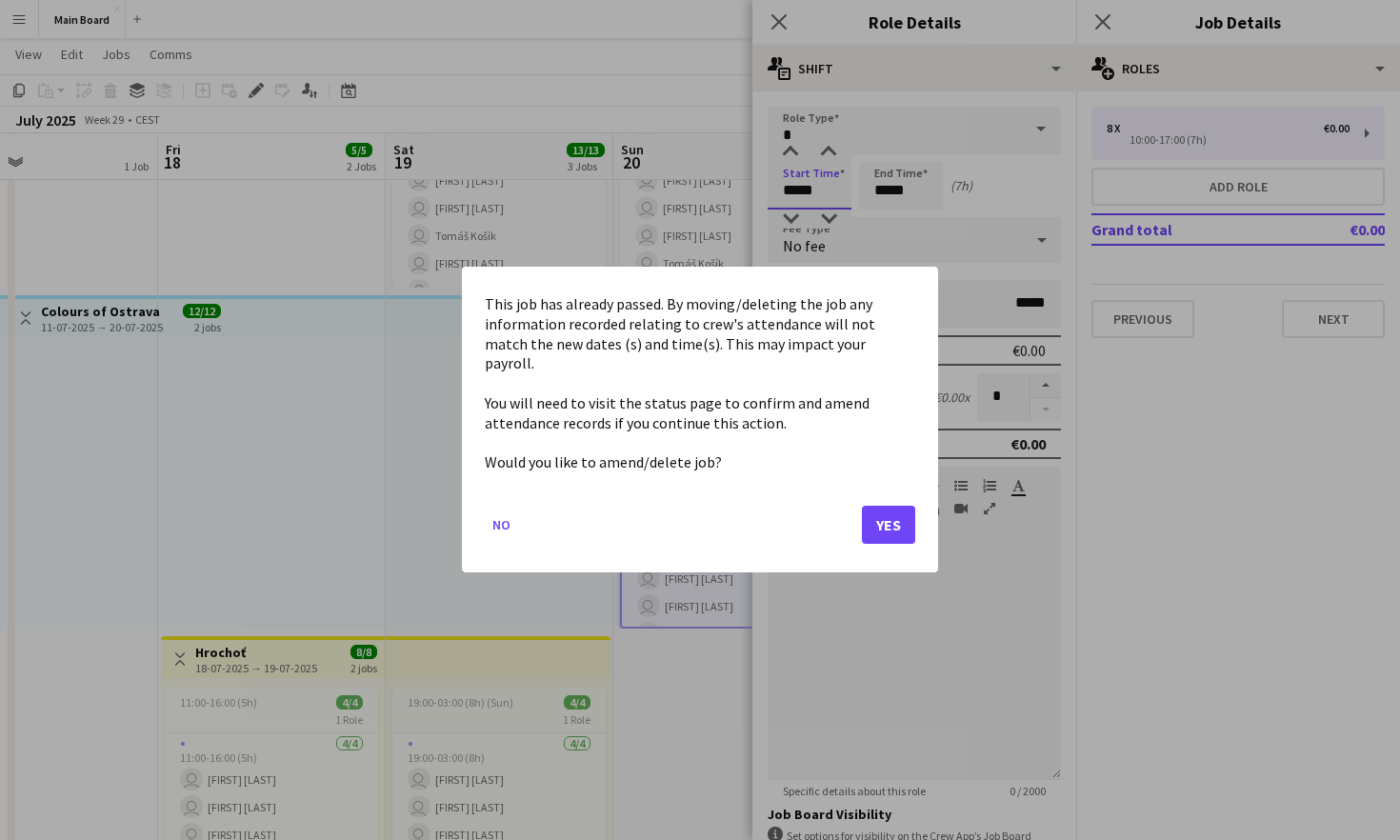 scroll, scrollTop: 0, scrollLeft: 0, axis: both 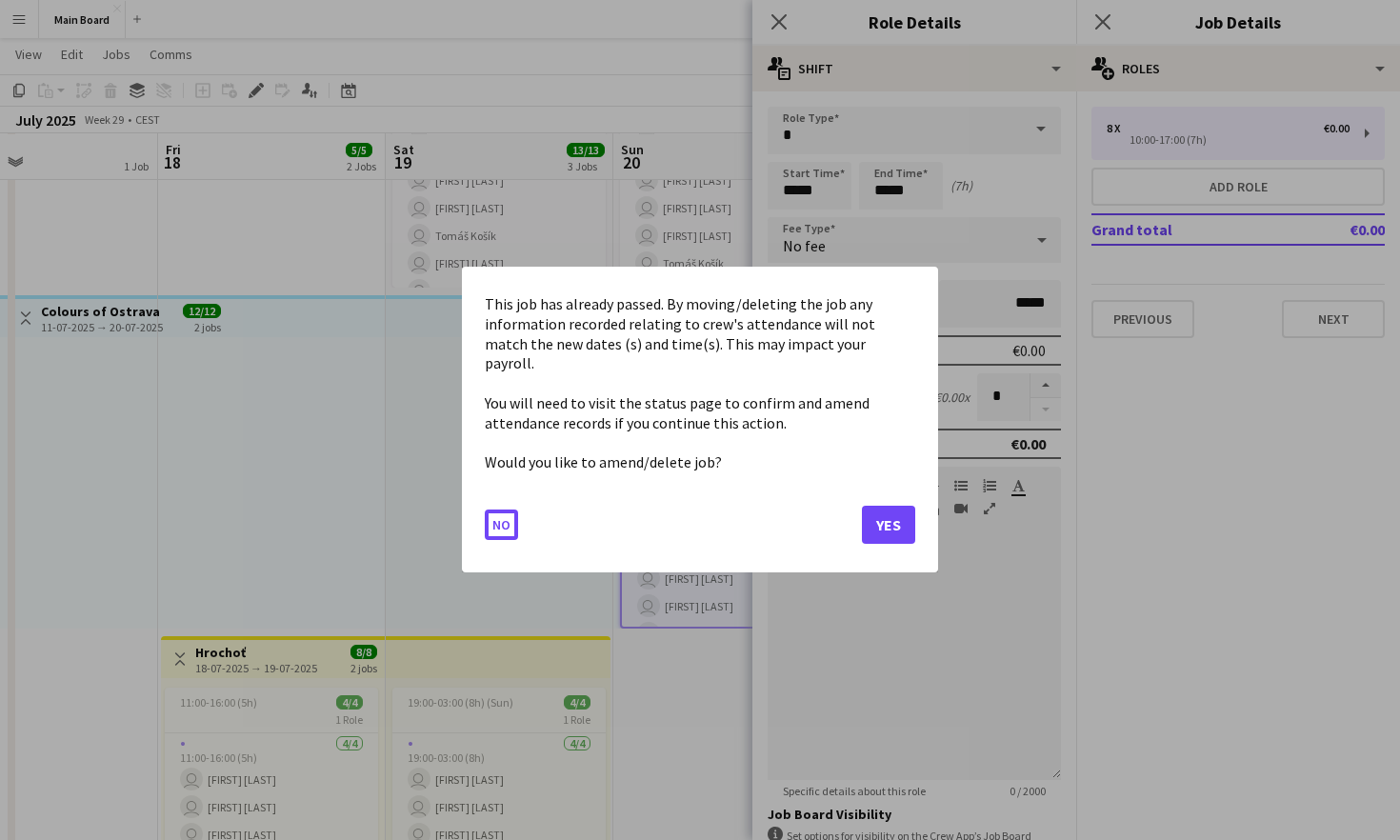 drag, startPoint x: 798, startPoint y: 188, endPoint x: 772, endPoint y: 190, distance: 26.07681 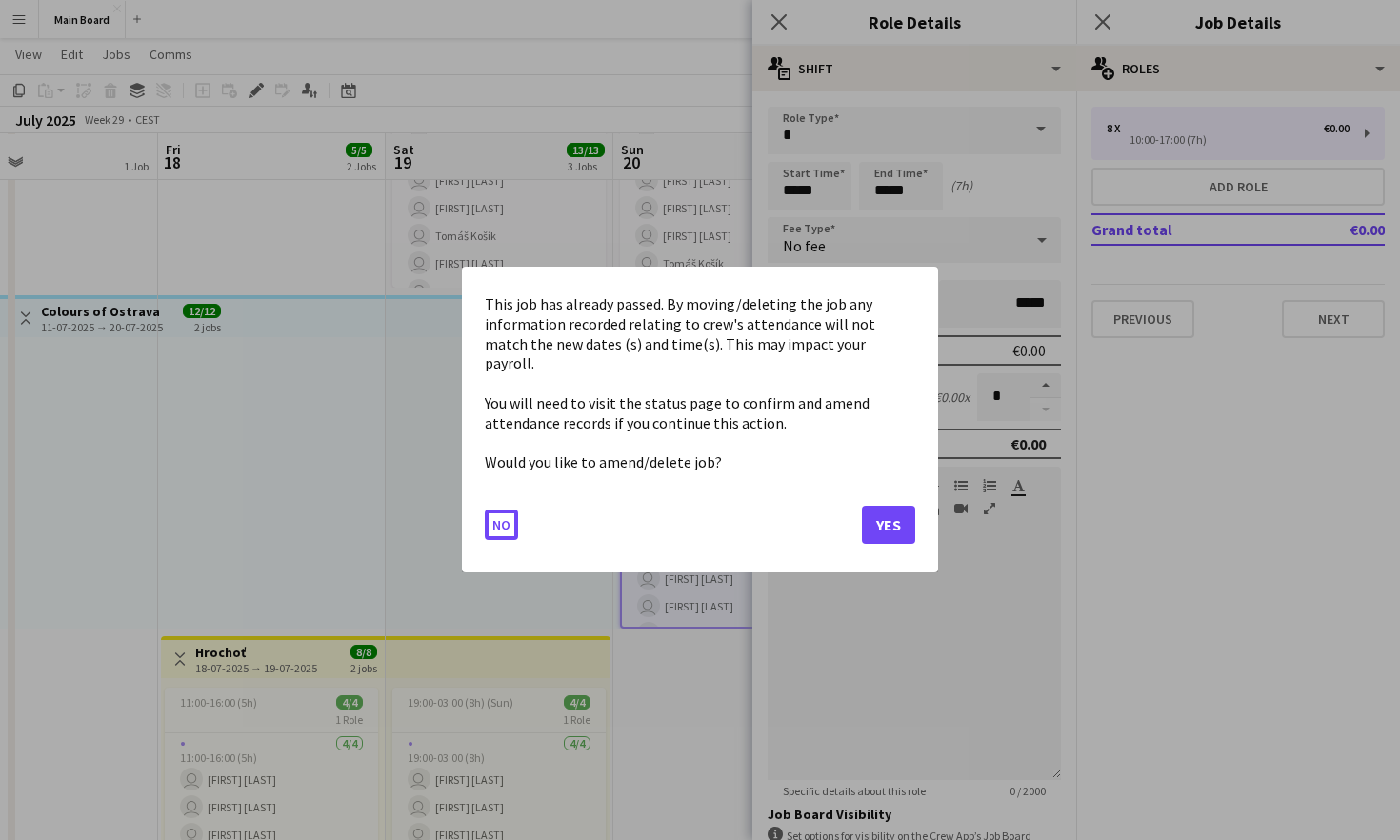 click on "Menu
Boards
Boards   Boards   All jobs   Status
Workforce
Workforce   My Workforce   Recruiting
Comms
Comms
Pay
Pay   Approvals   Payments   Reports
Platform Settings
Platform Settings   App settings   Your settings   Profiles
Training Academy
Training Academy
Knowledge Base
Knowledge Base
Product Updates
Product Updates   Log Out   Privacy   Main Board
Close
Add
Help
Notifications
Main Board   View  Day view expanded Day view collapsed Month view Date picker Jump to today Expand Linked Jobs Collapse Linked Jobs  Edit  Copy" at bounding box center (700, 872) 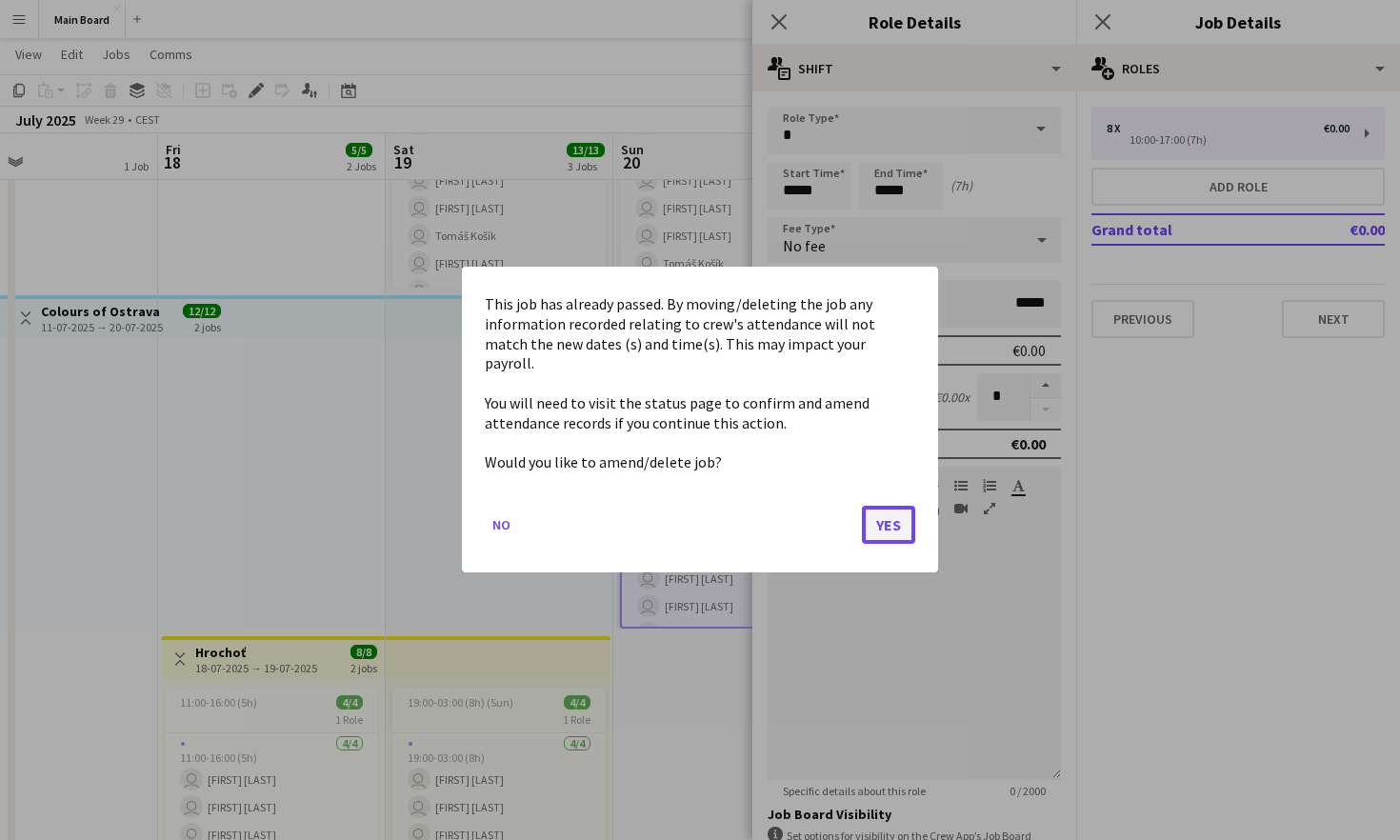 click on "Yes" 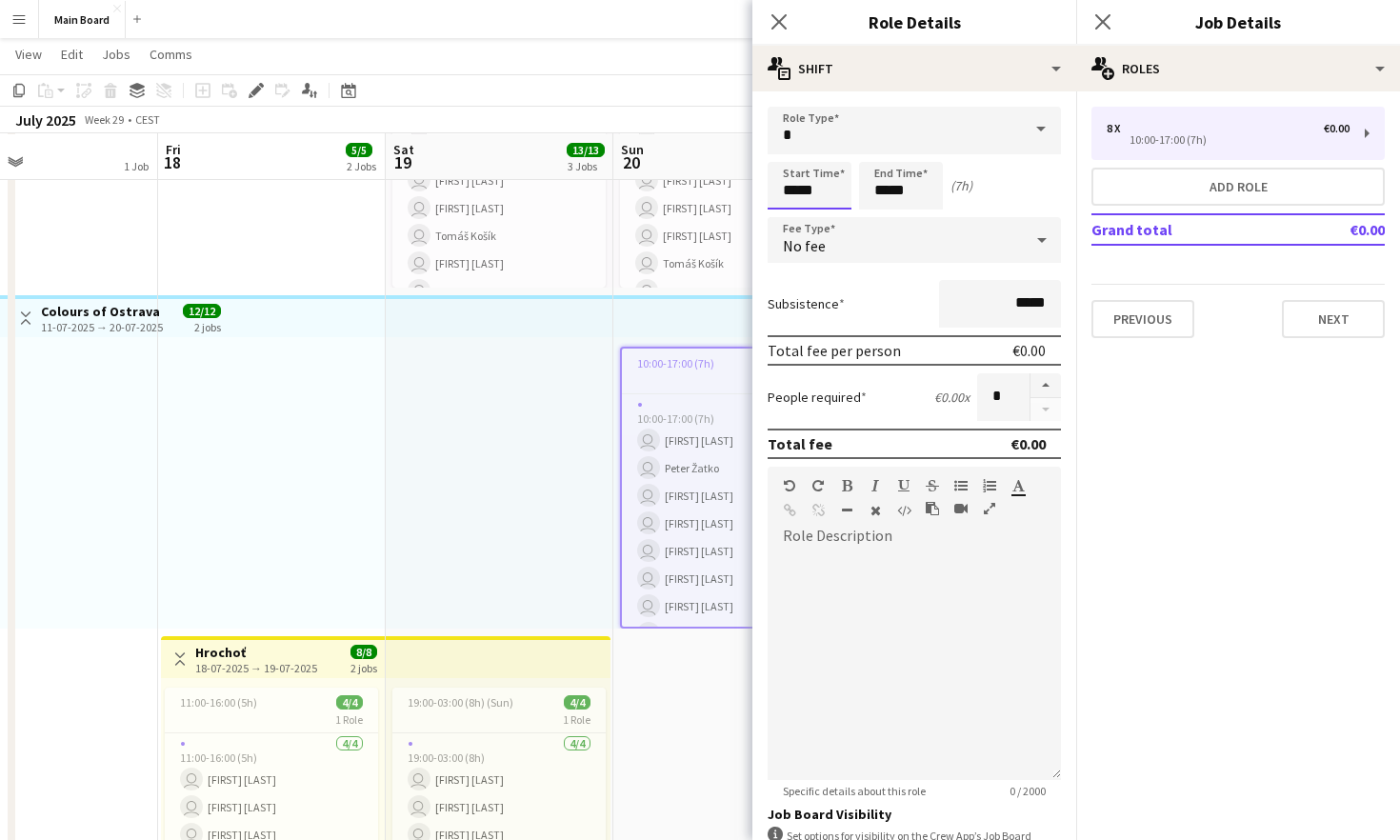scroll, scrollTop: 608, scrollLeft: 0, axis: vertical 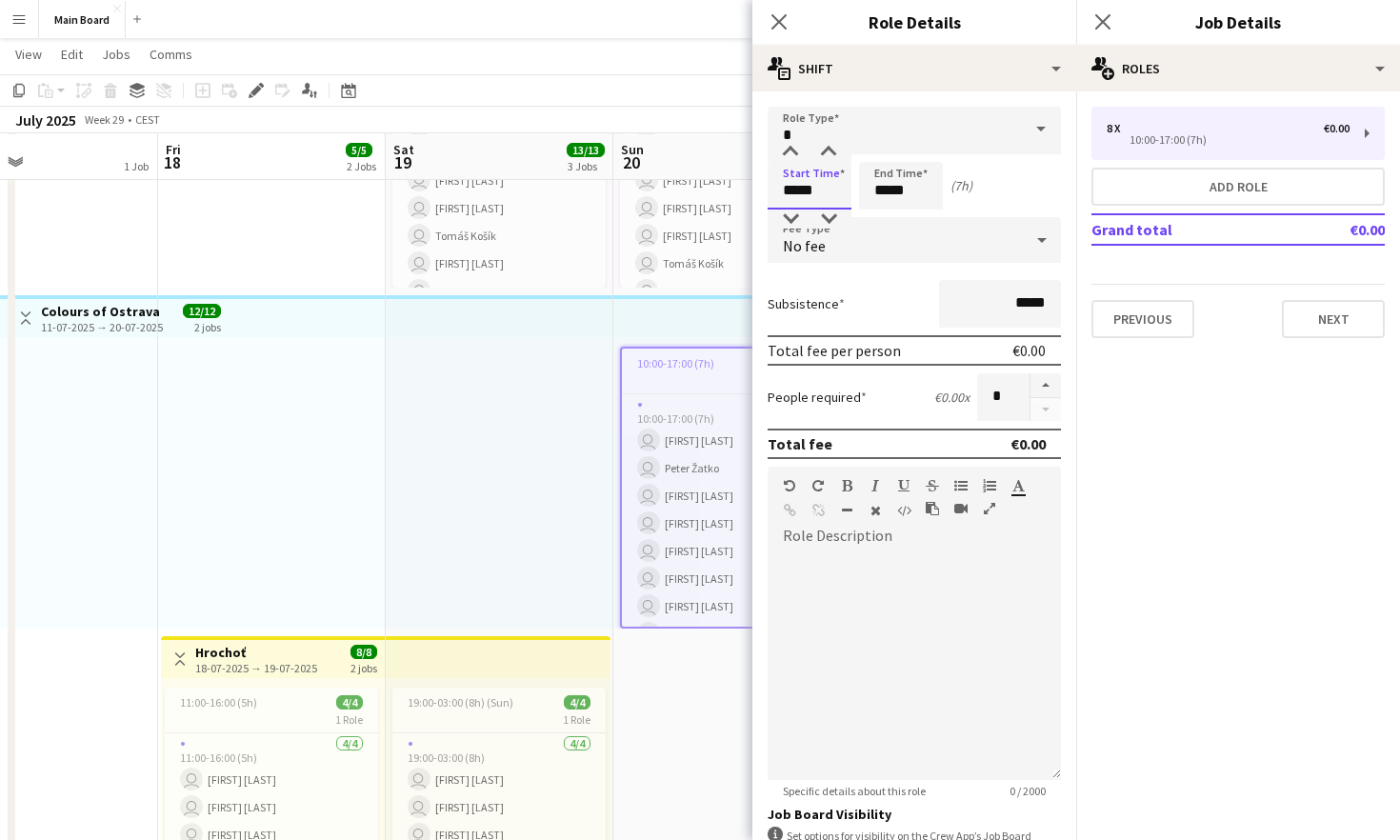 click on "*****" at bounding box center [810, 186] 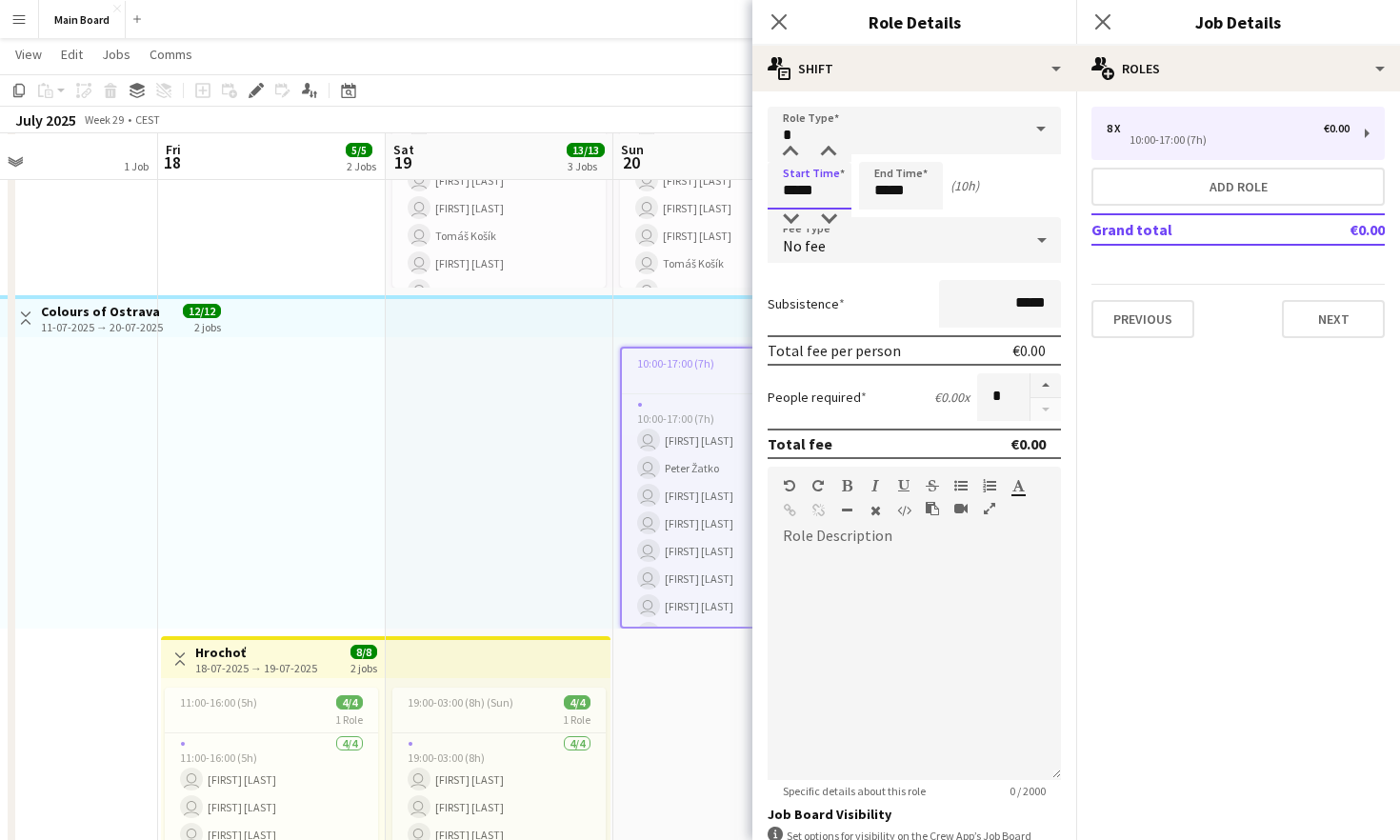 type on "*****" 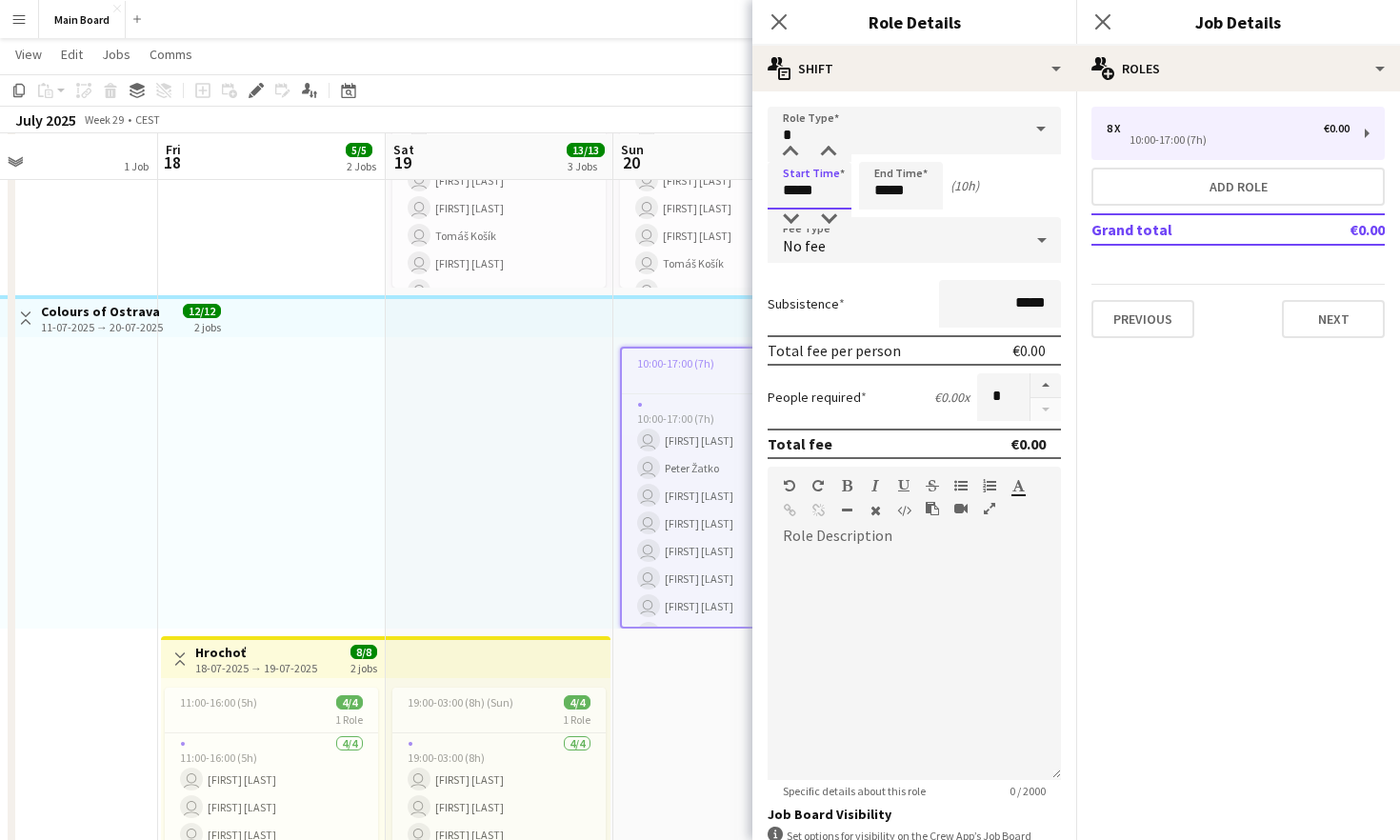 click on "Next" at bounding box center (1010, 1060) 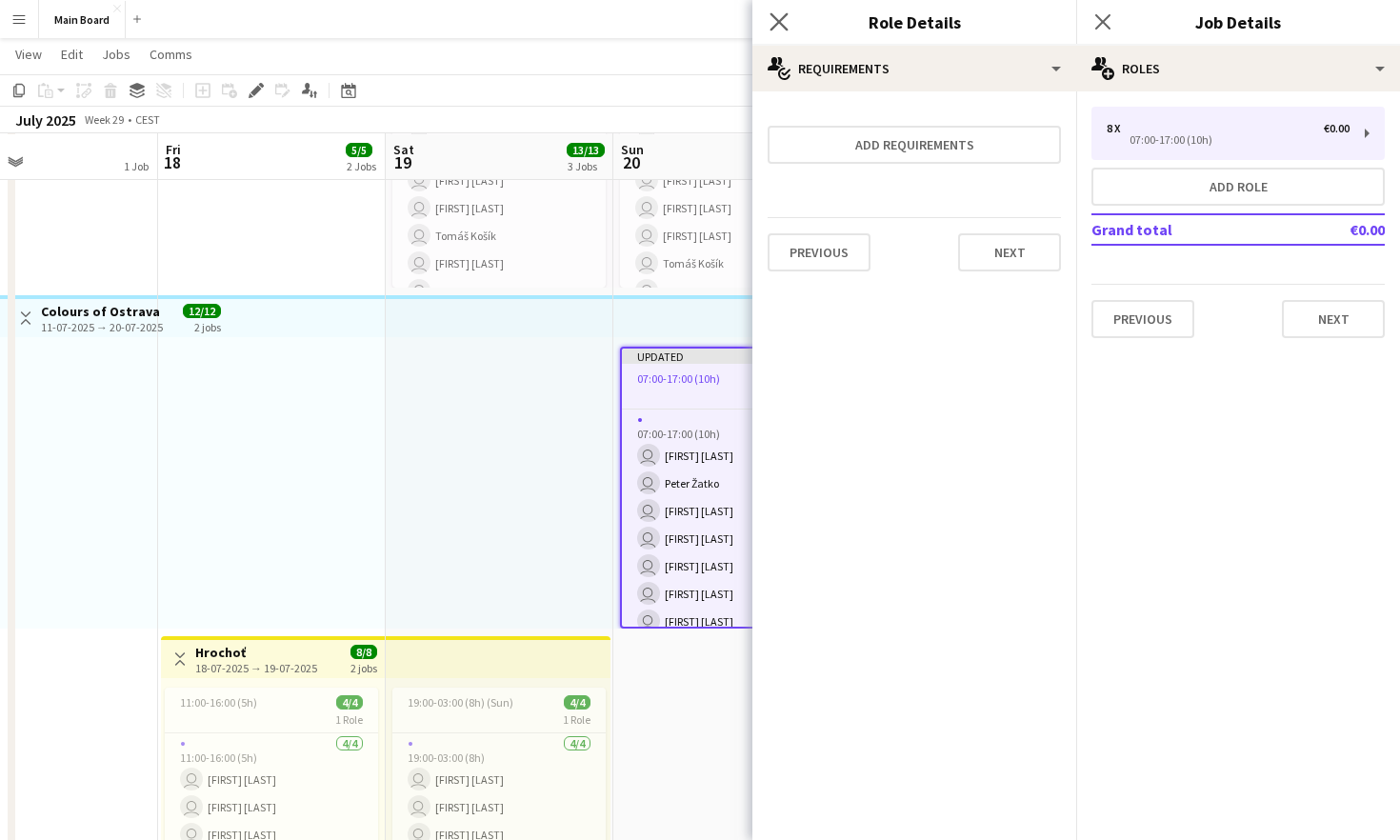 click on "Close pop-in" 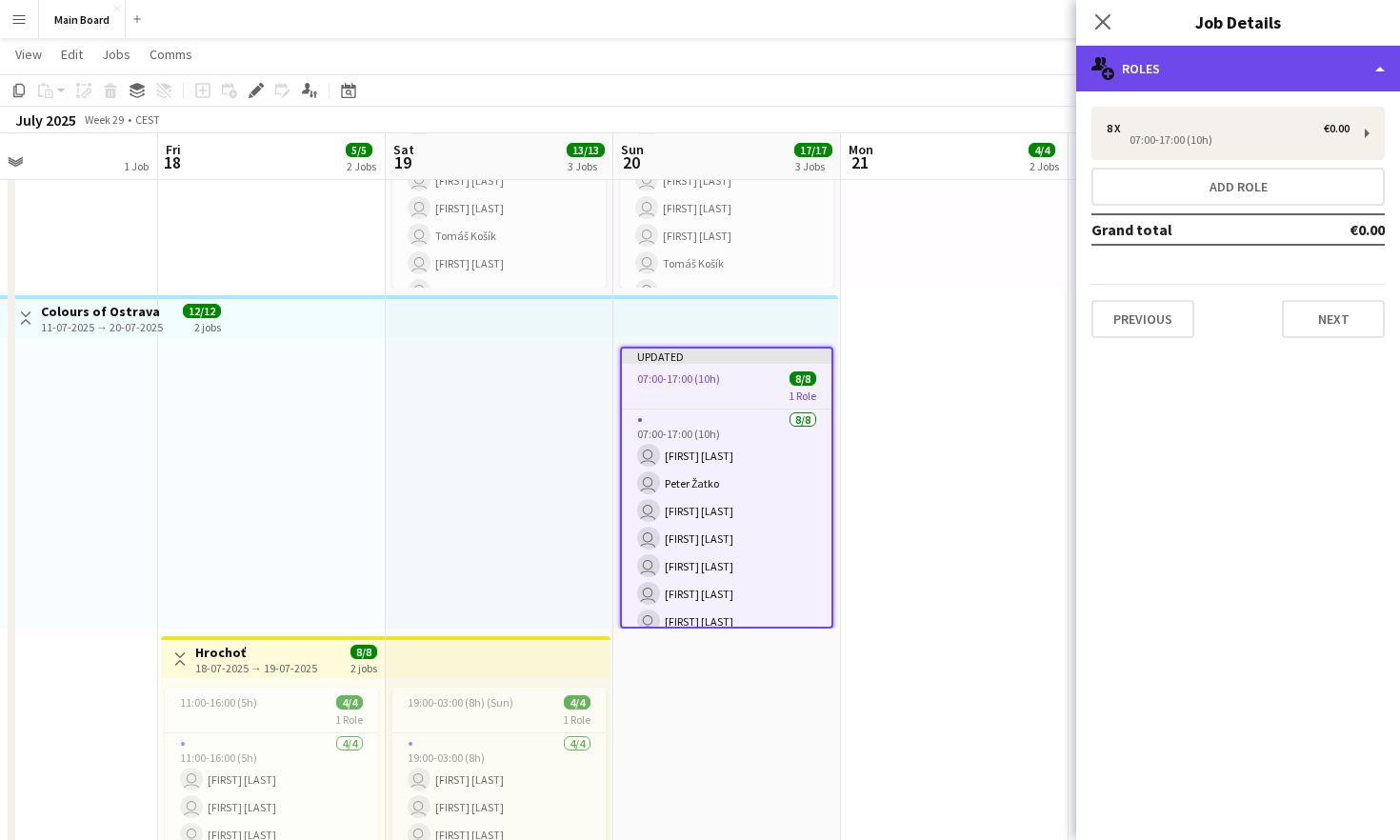 click on "multiple-users-add
Roles" 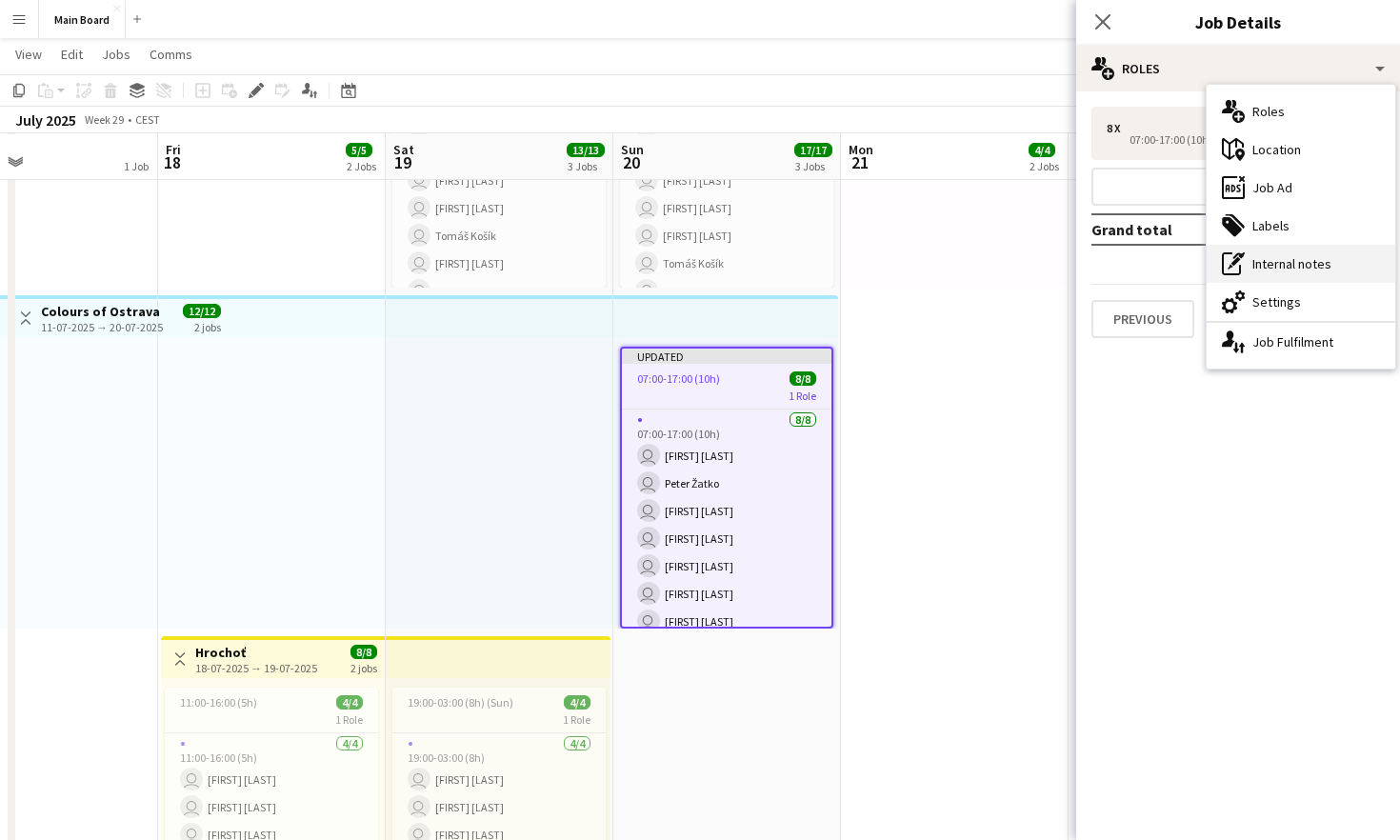 click on "pen-write
Internal notes" at bounding box center [1301, 264] 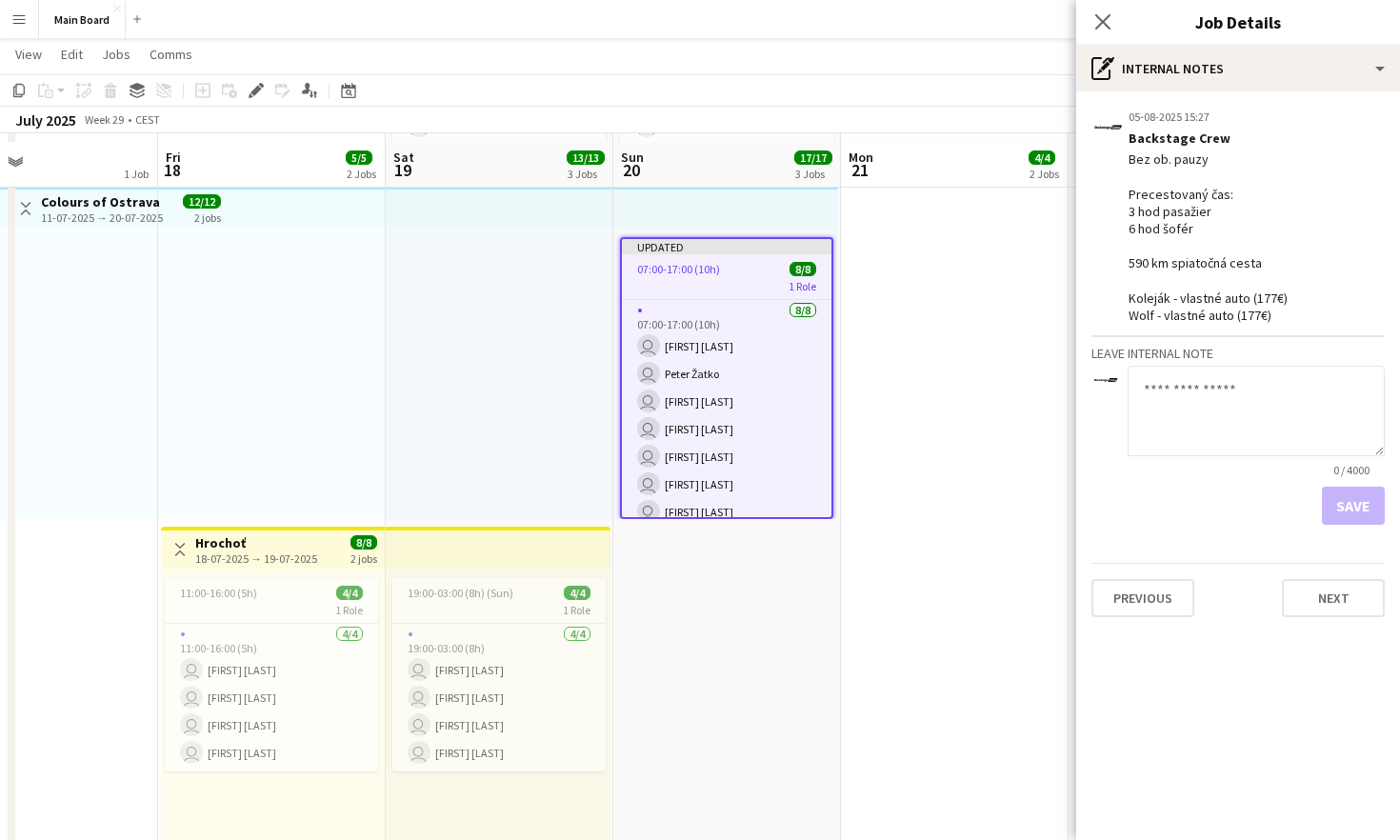 scroll, scrollTop: 725, scrollLeft: 0, axis: vertical 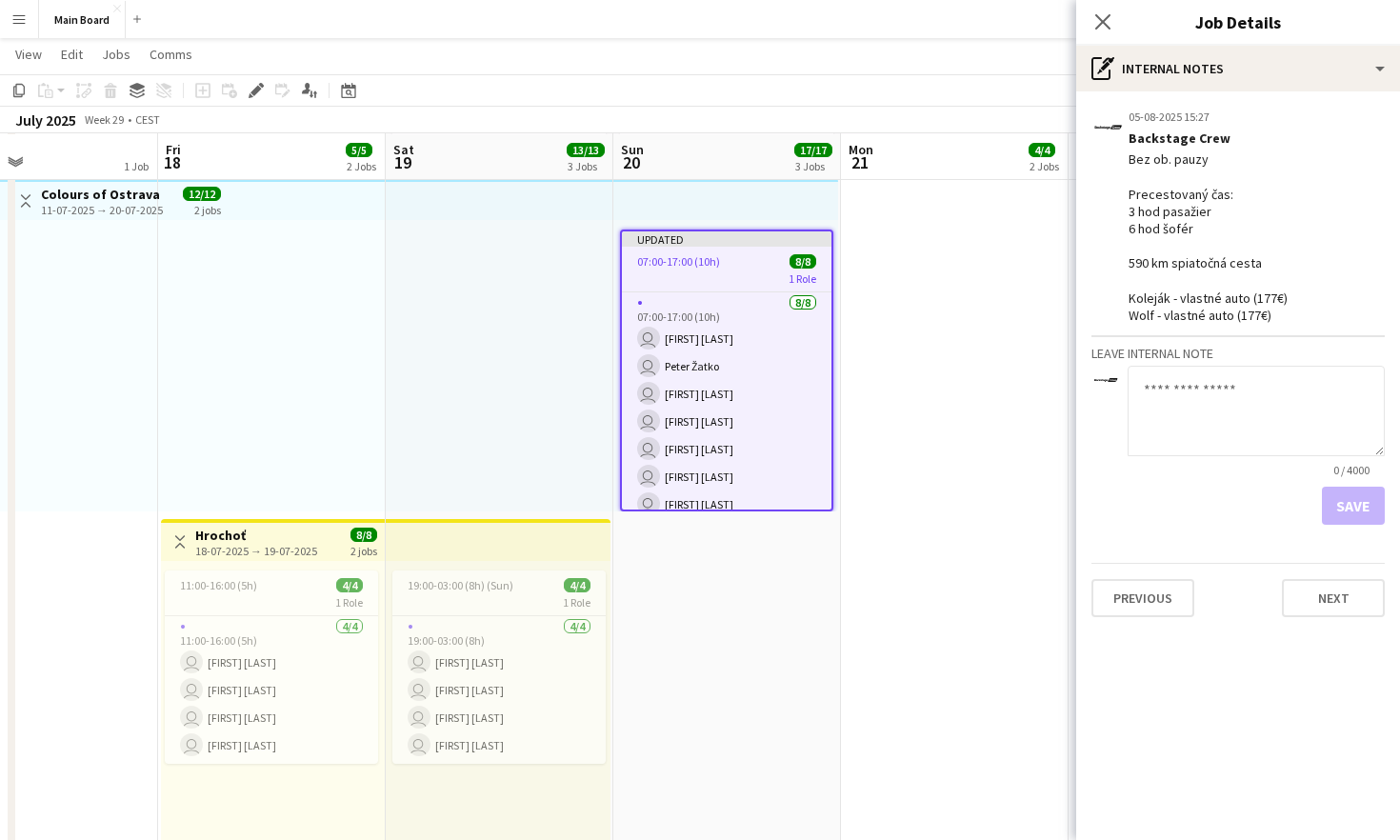 click on "Menu" at bounding box center [19, 19] 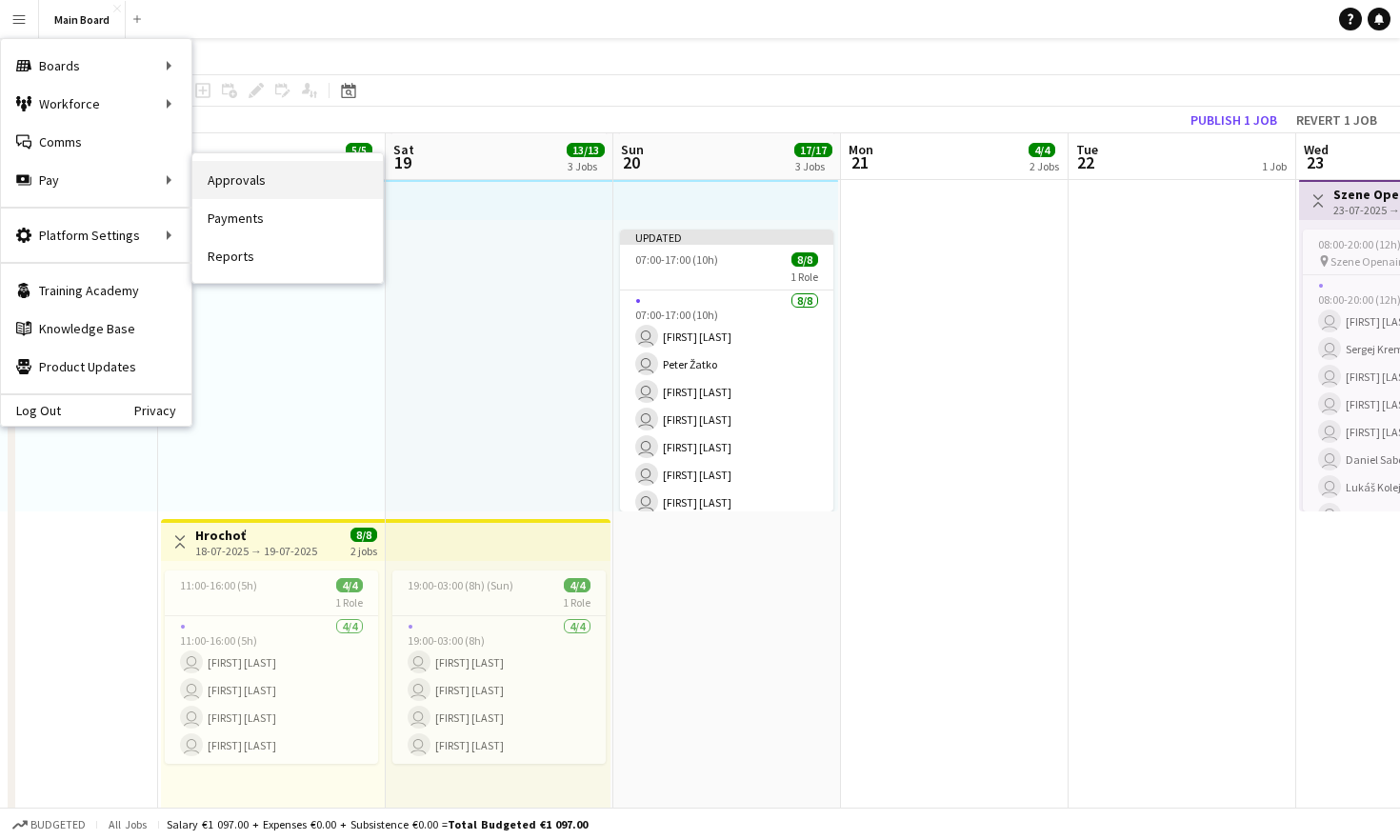 click on "Approvals" at bounding box center [288, 180] 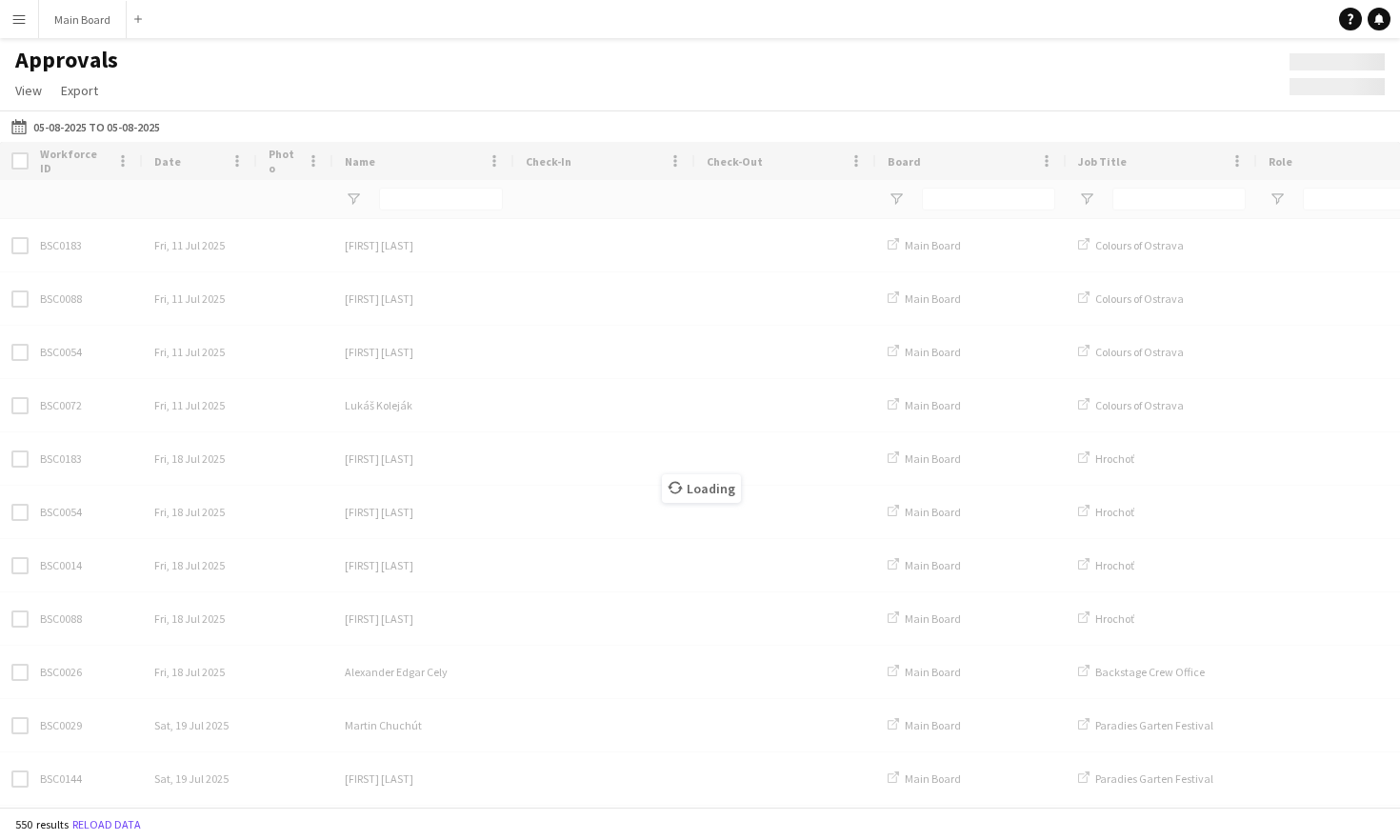 scroll, scrollTop: 0, scrollLeft: 0, axis: both 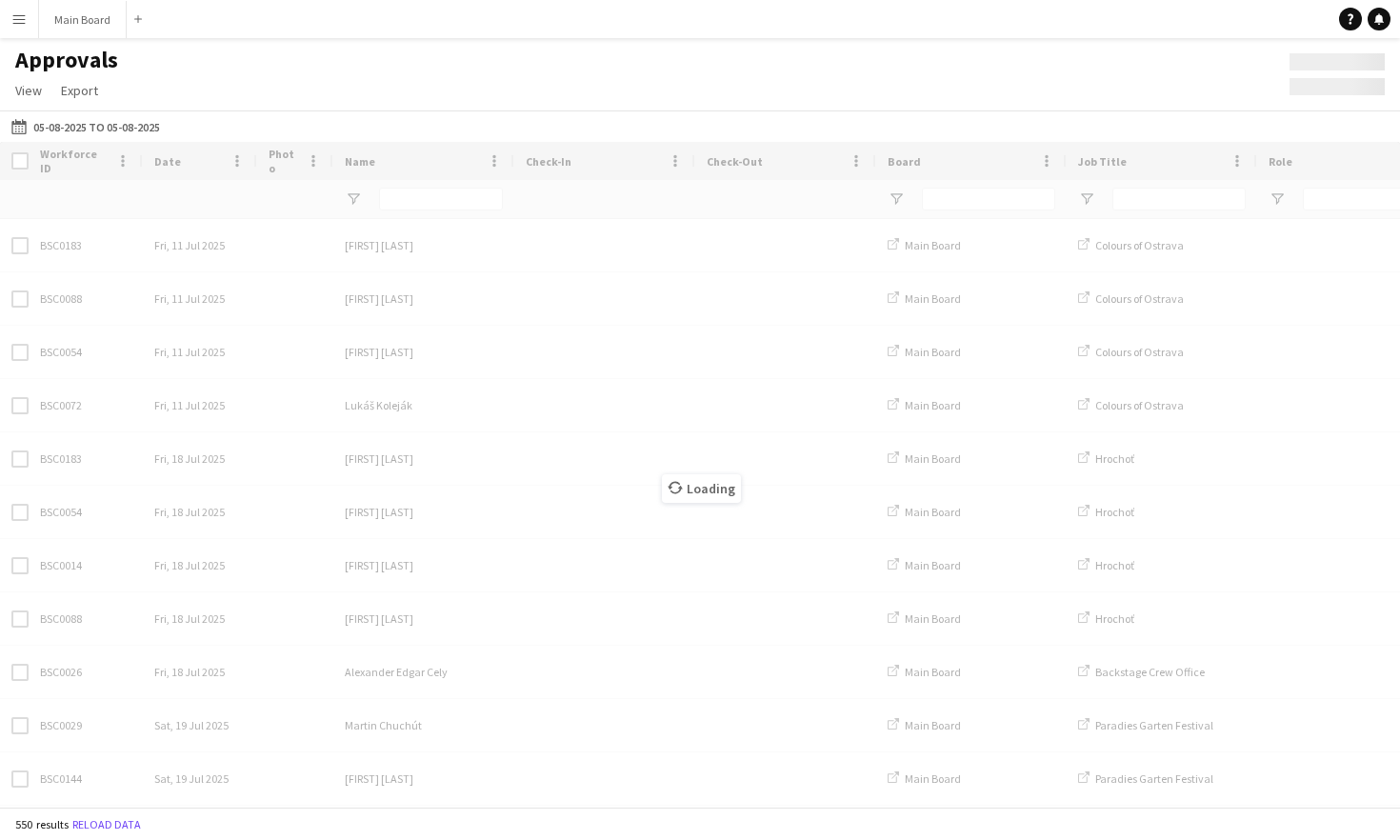 type on "****" 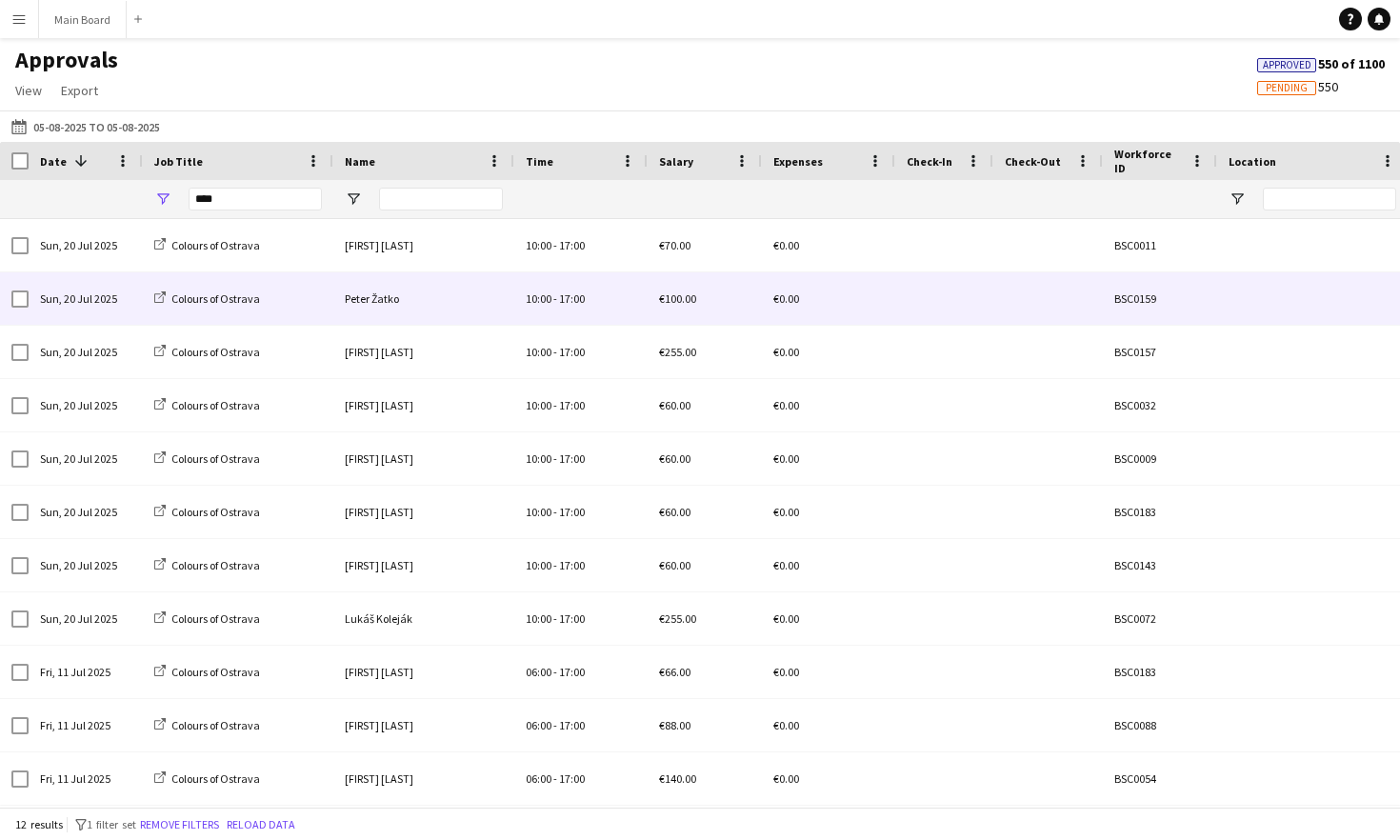 click on "Colours of Ostrava" at bounding box center [238, 298] 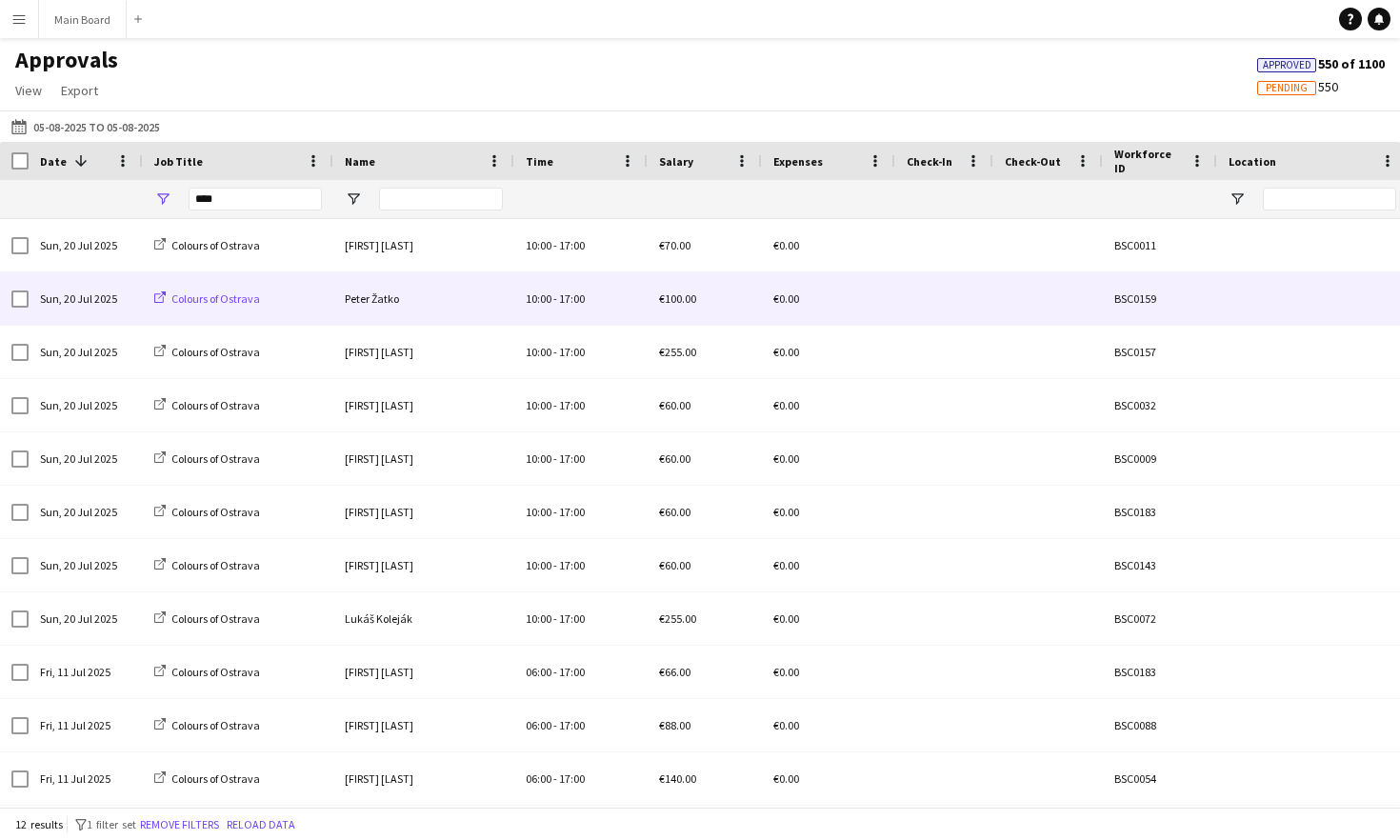 click on "Colours of Ostrava" at bounding box center (215, 298) 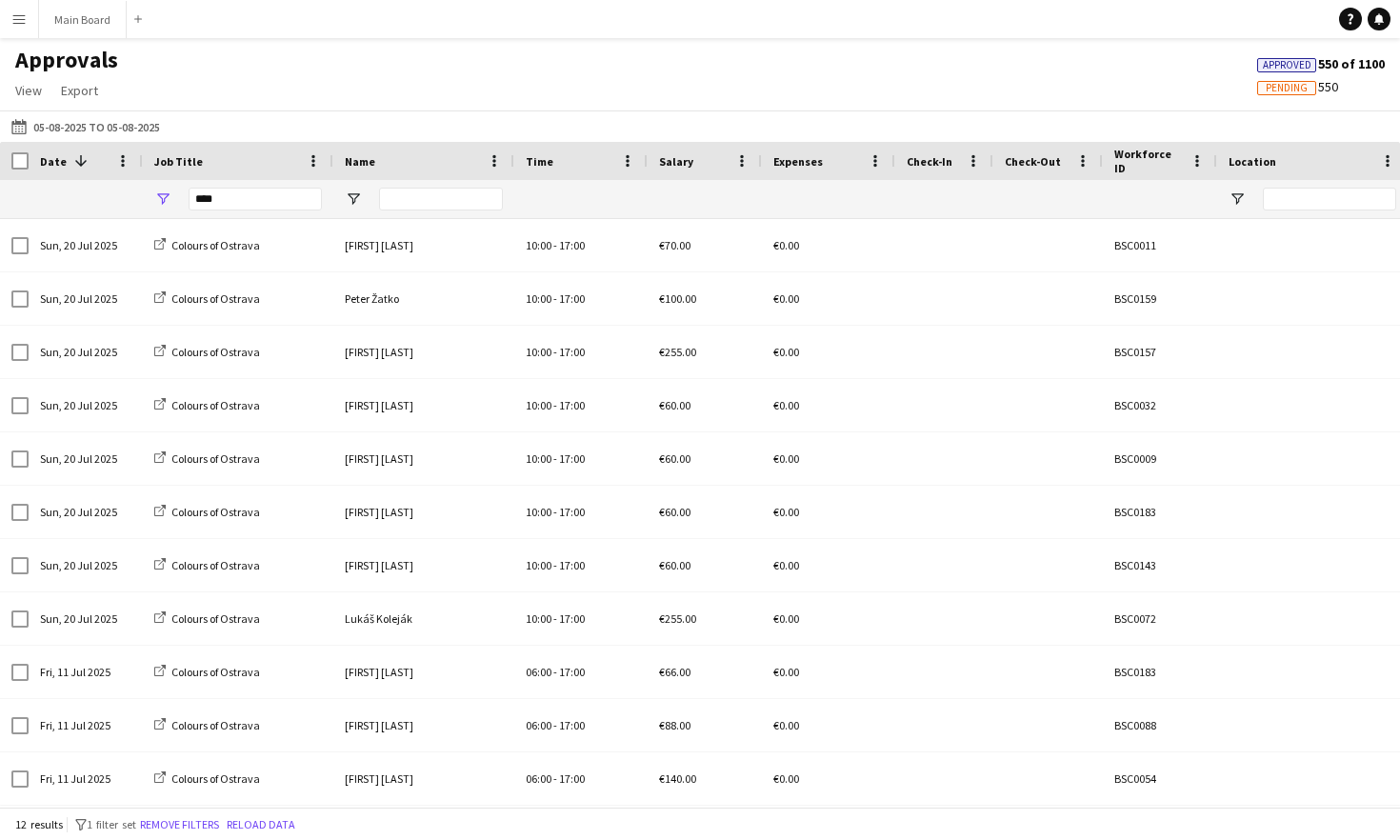 click on "Menu" at bounding box center (19, 19) 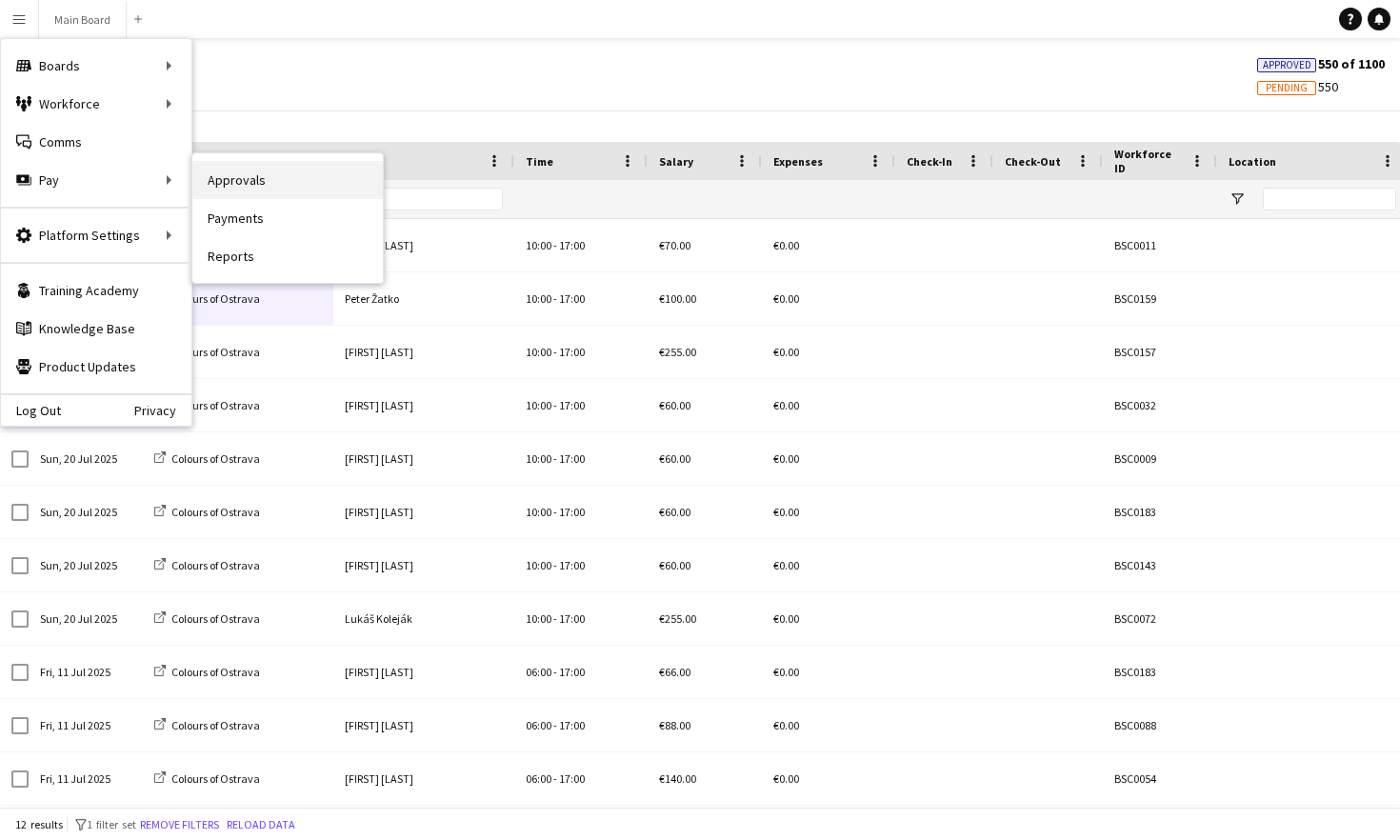 click on "Approvals" at bounding box center [288, 180] 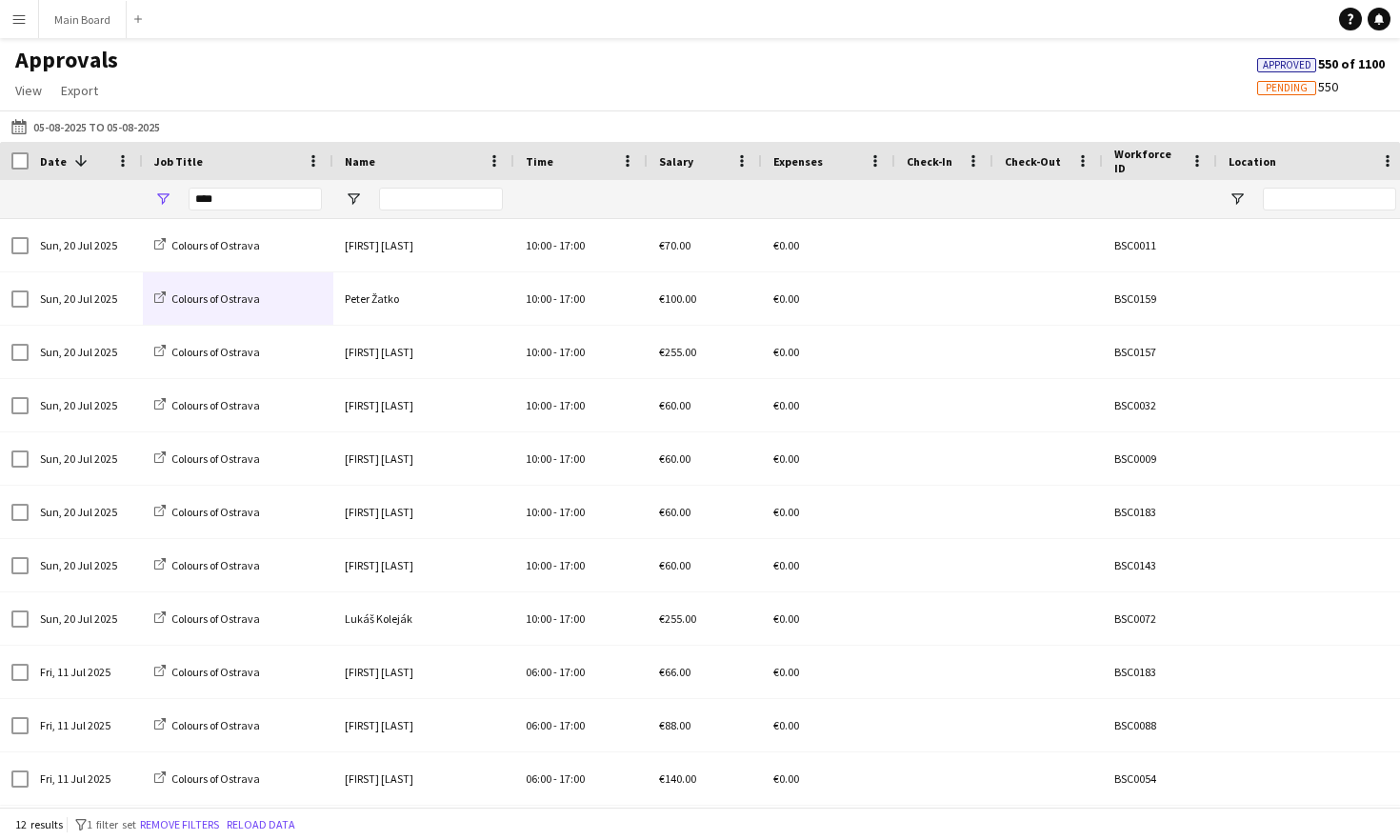 click on "Menu" at bounding box center [19, 19] 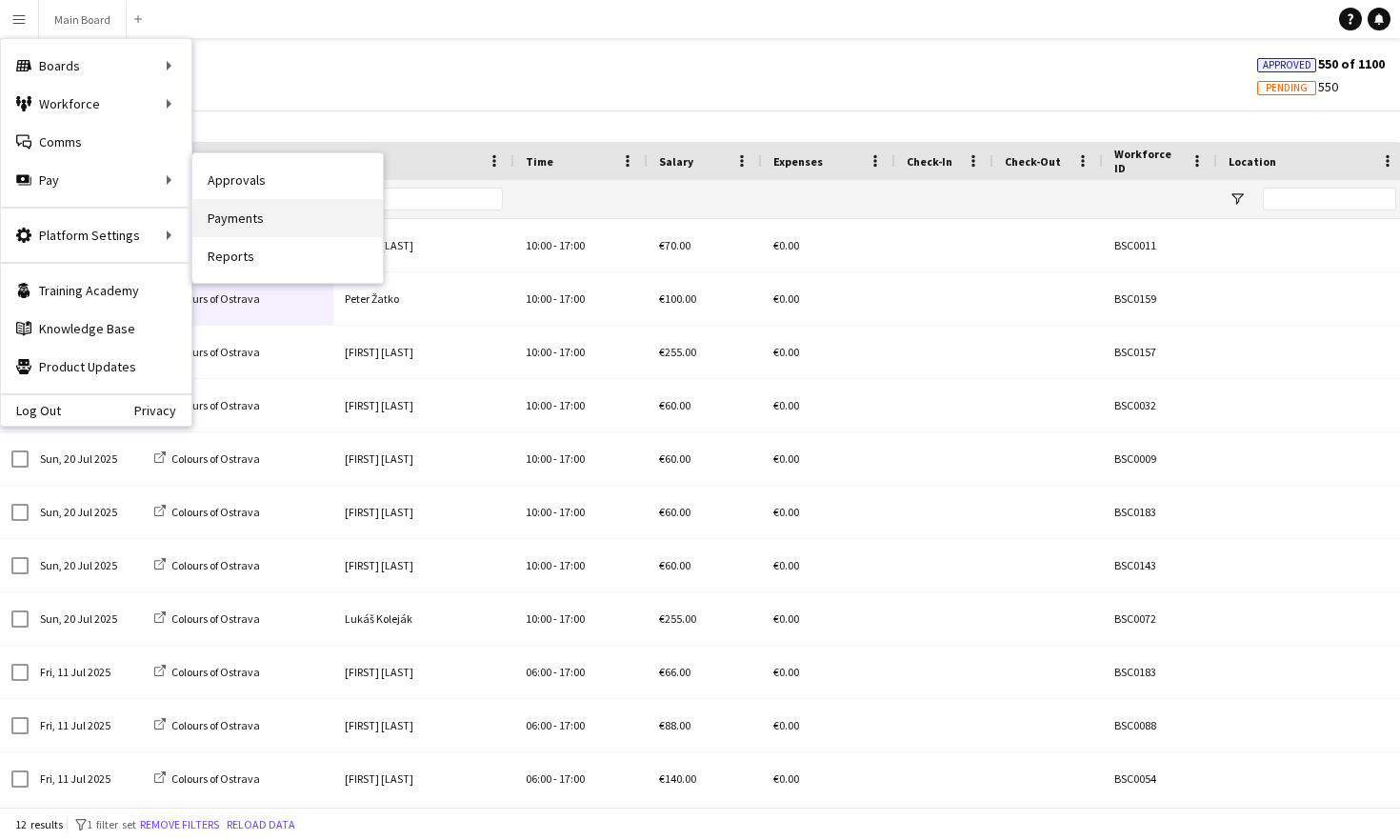 click on "Payments" at bounding box center (288, 218) 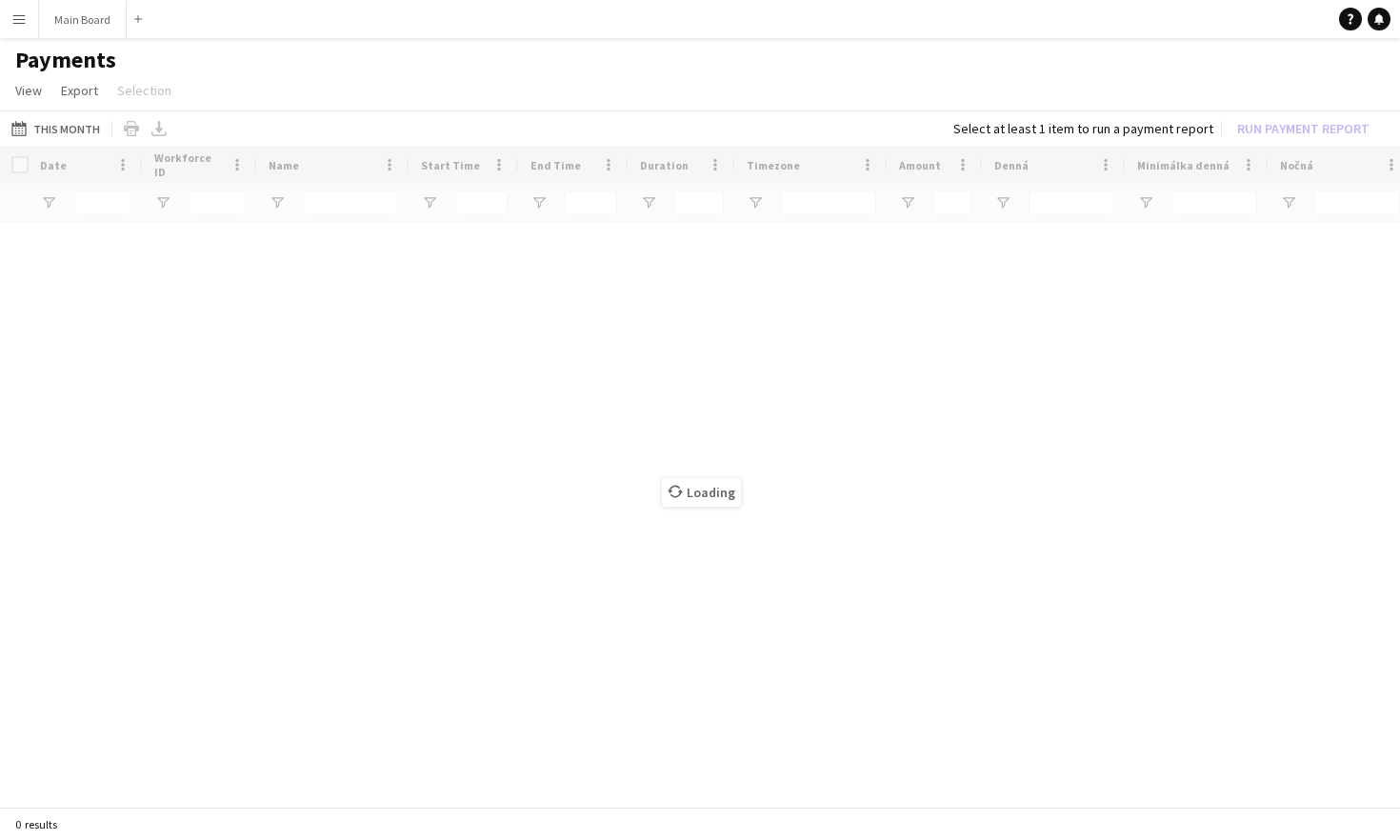 click on "Menu" at bounding box center (19, 19) 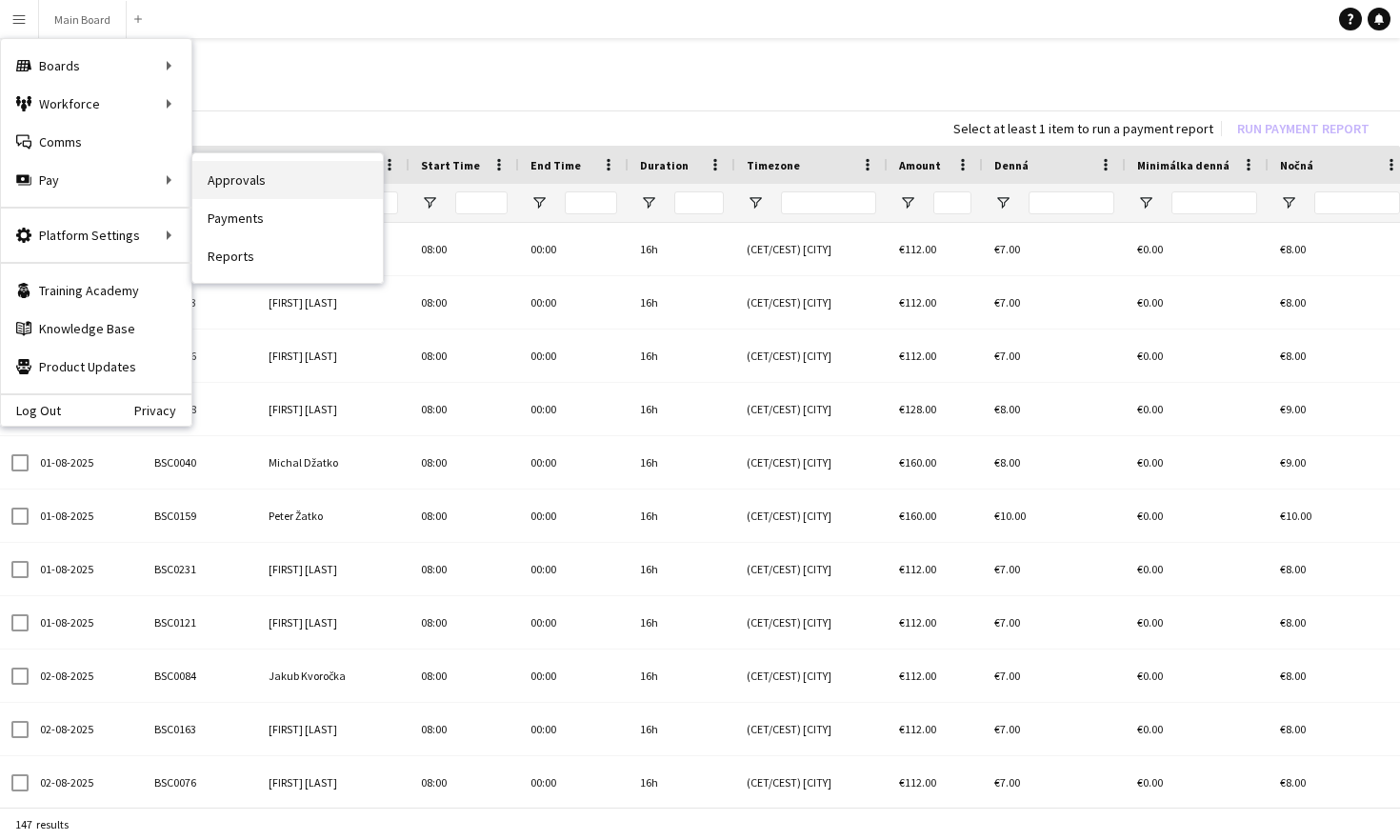 click on "Approvals" at bounding box center (288, 180) 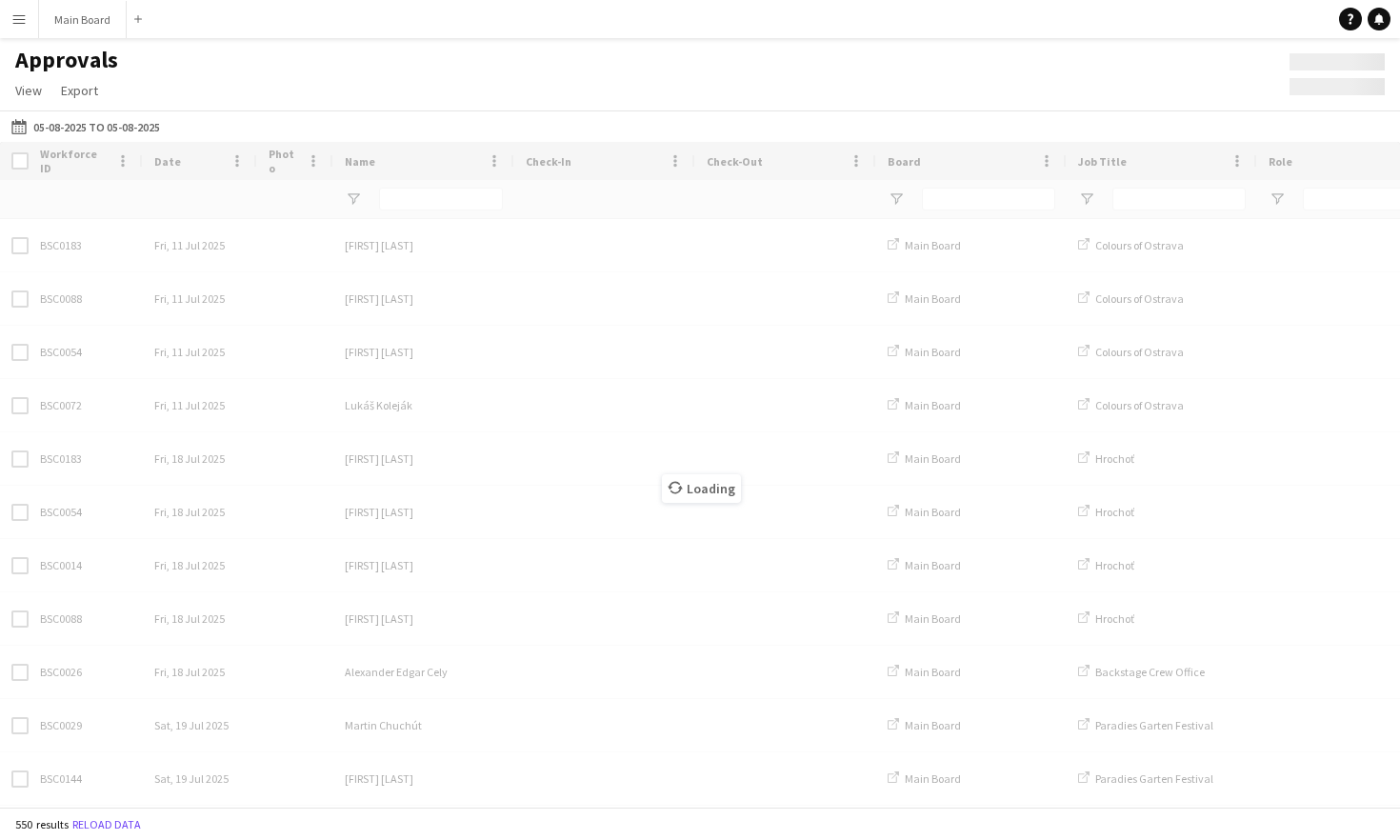 type on "****" 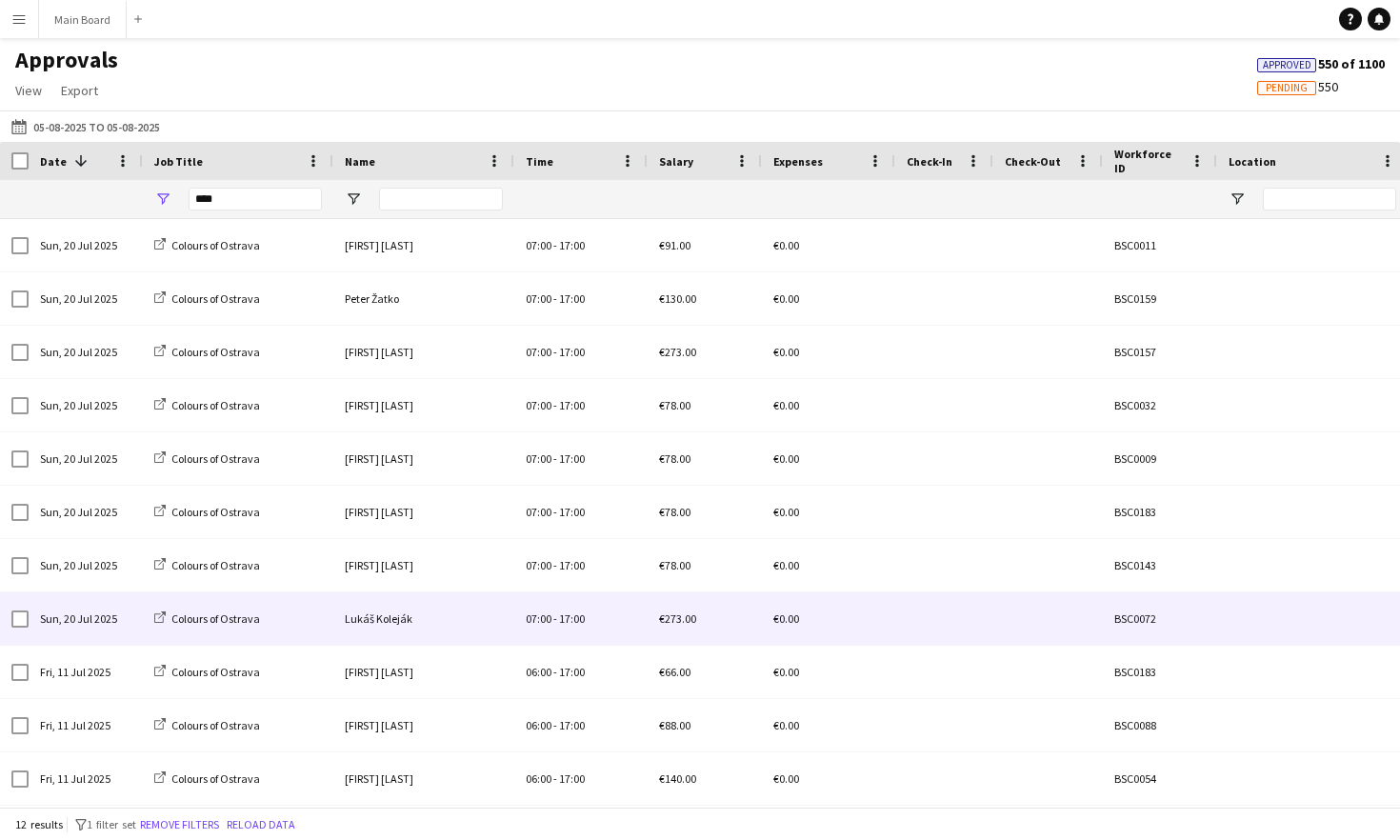 click on "-" at bounding box center [555, 618] 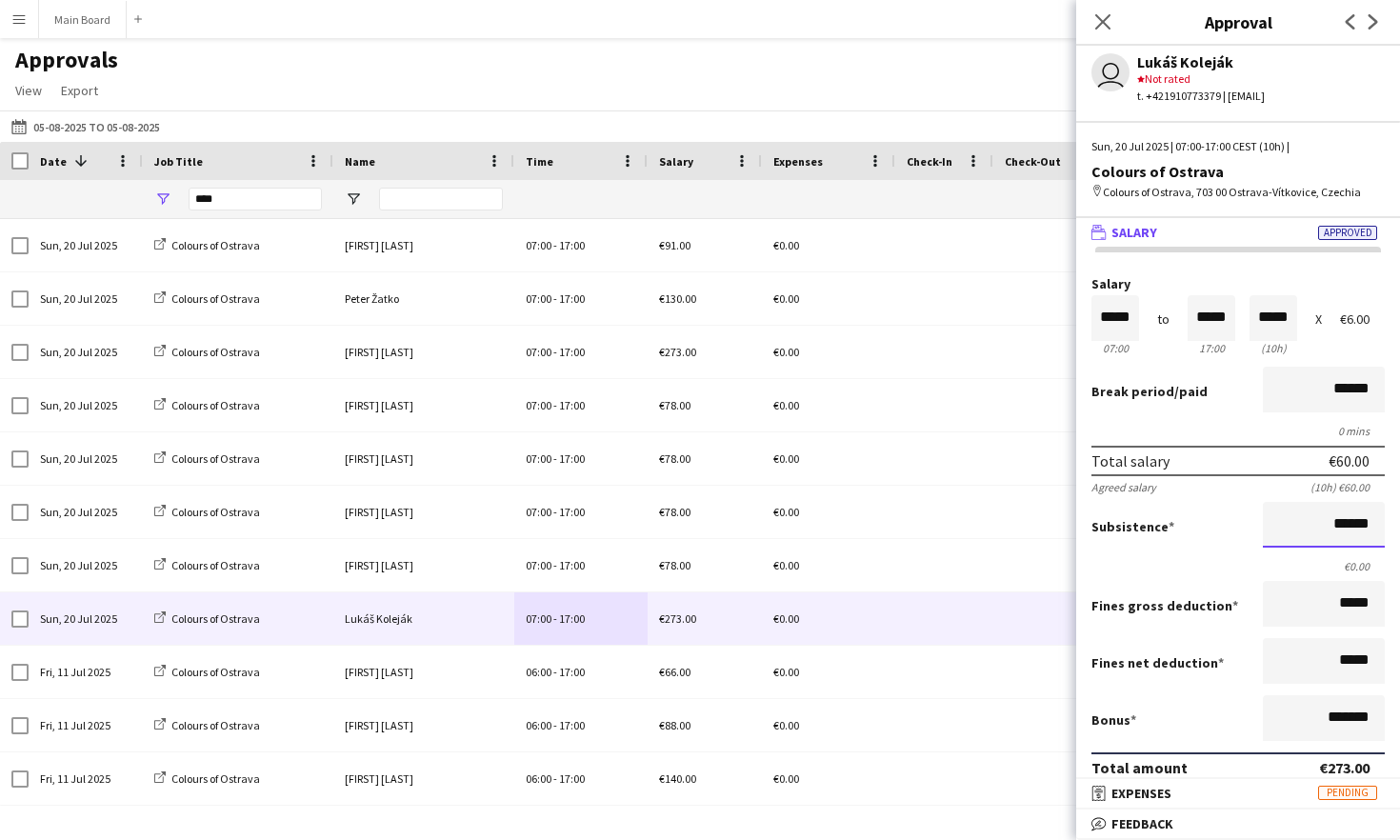 scroll, scrollTop: 0, scrollLeft: 0, axis: both 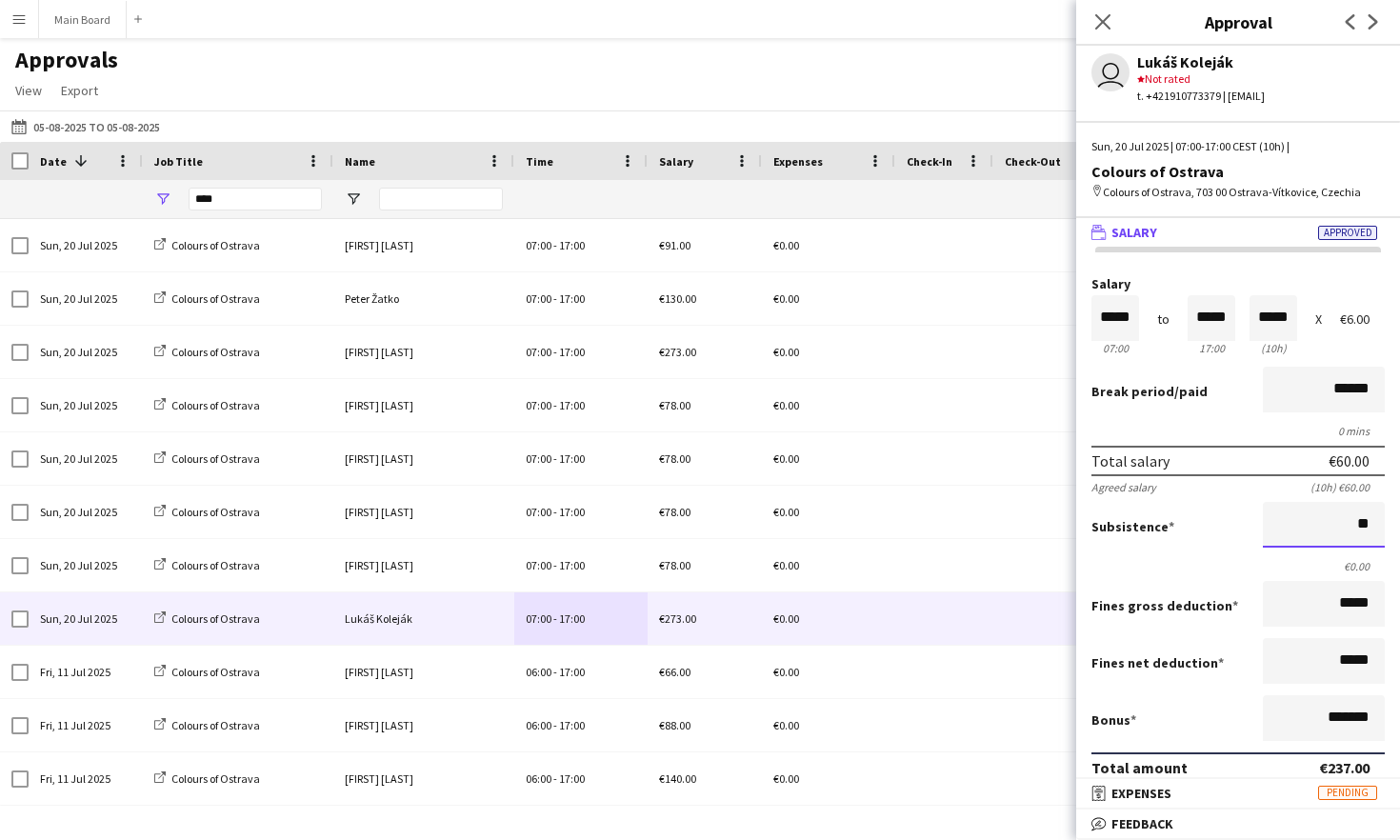 click on "Approve payment for €237.00" at bounding box center [1234, 839] 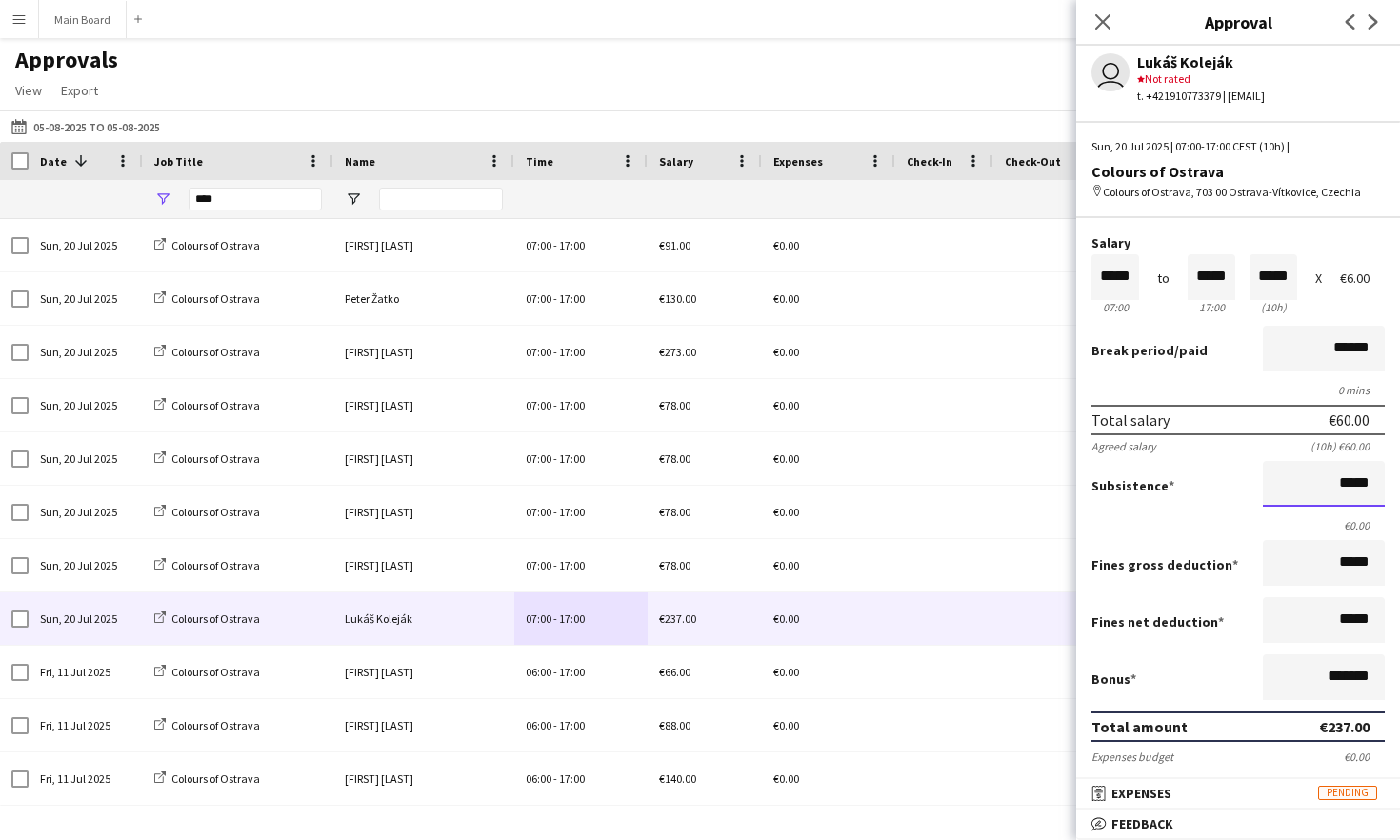 scroll, scrollTop: 47, scrollLeft: 0, axis: vertical 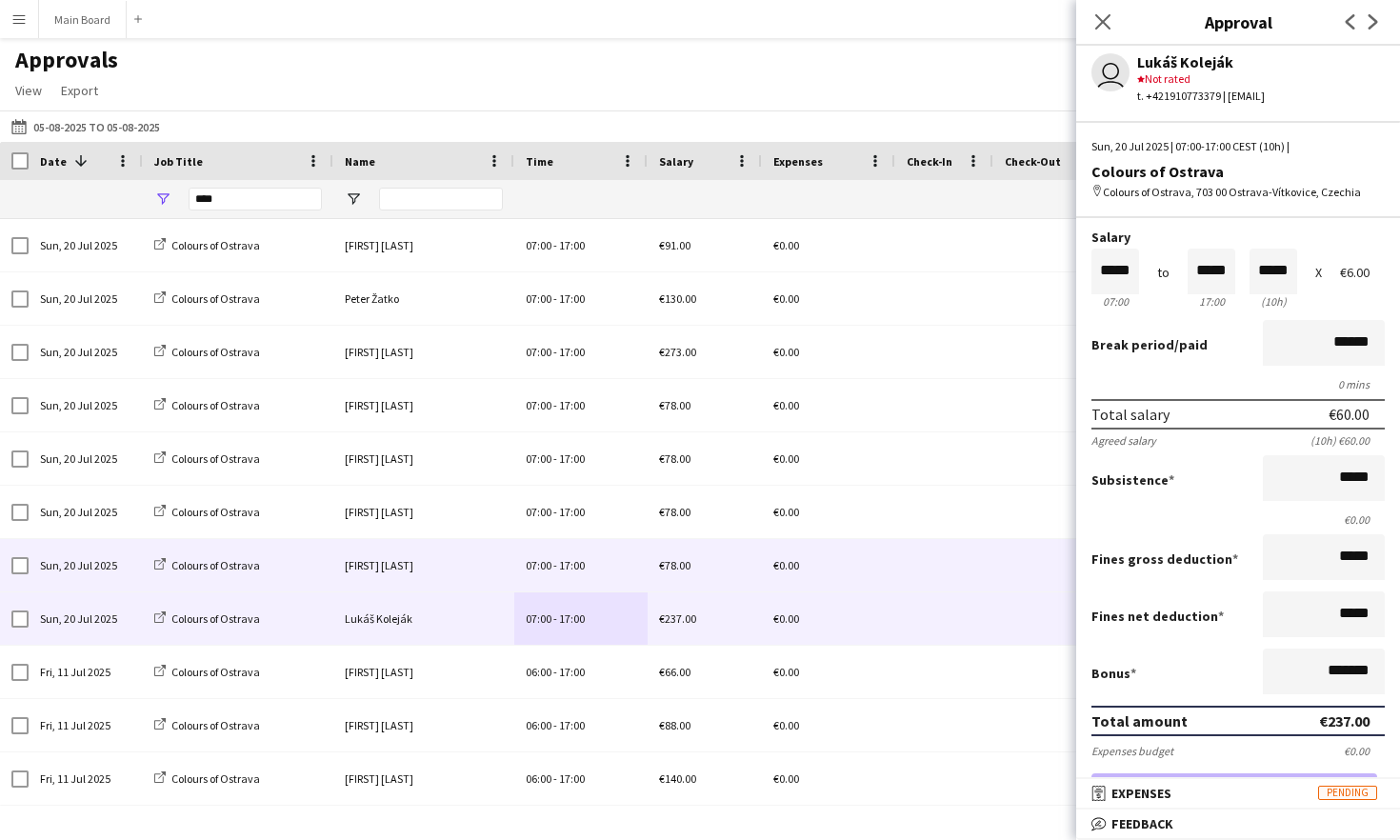 click on "07:00
-
17:00" at bounding box center (581, 565) 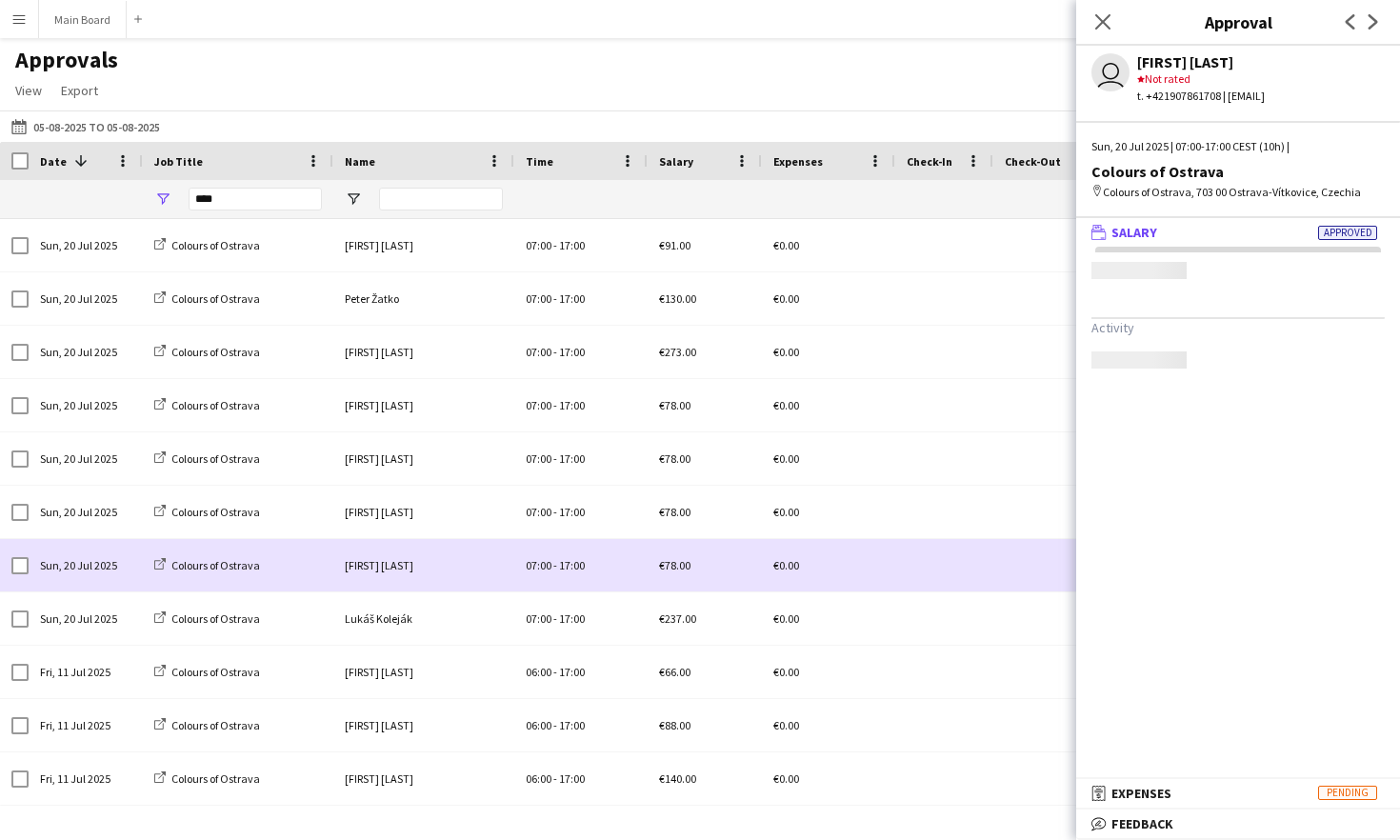 scroll, scrollTop: 0, scrollLeft: 0, axis: both 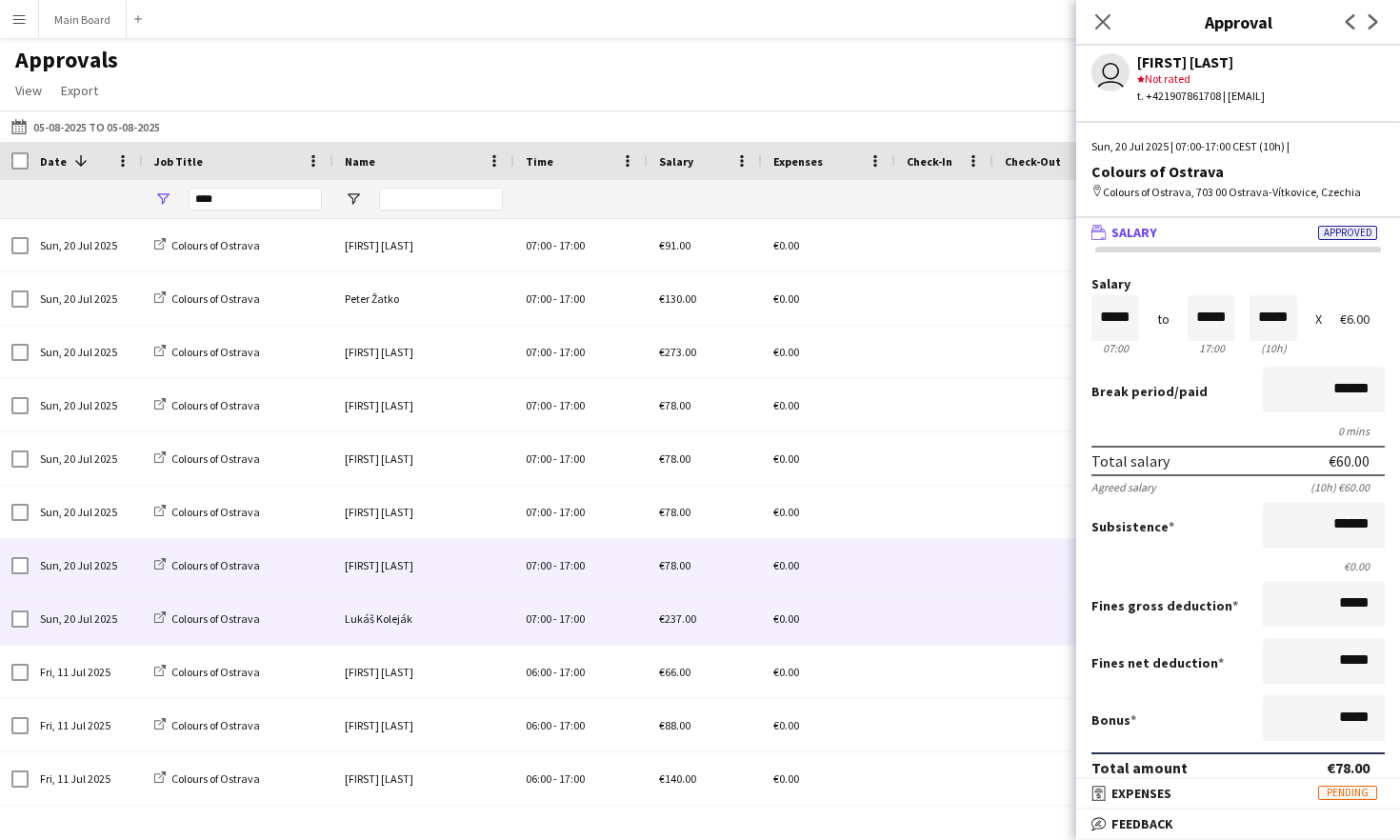 click on "07:00
-
17:00" at bounding box center [581, 618] 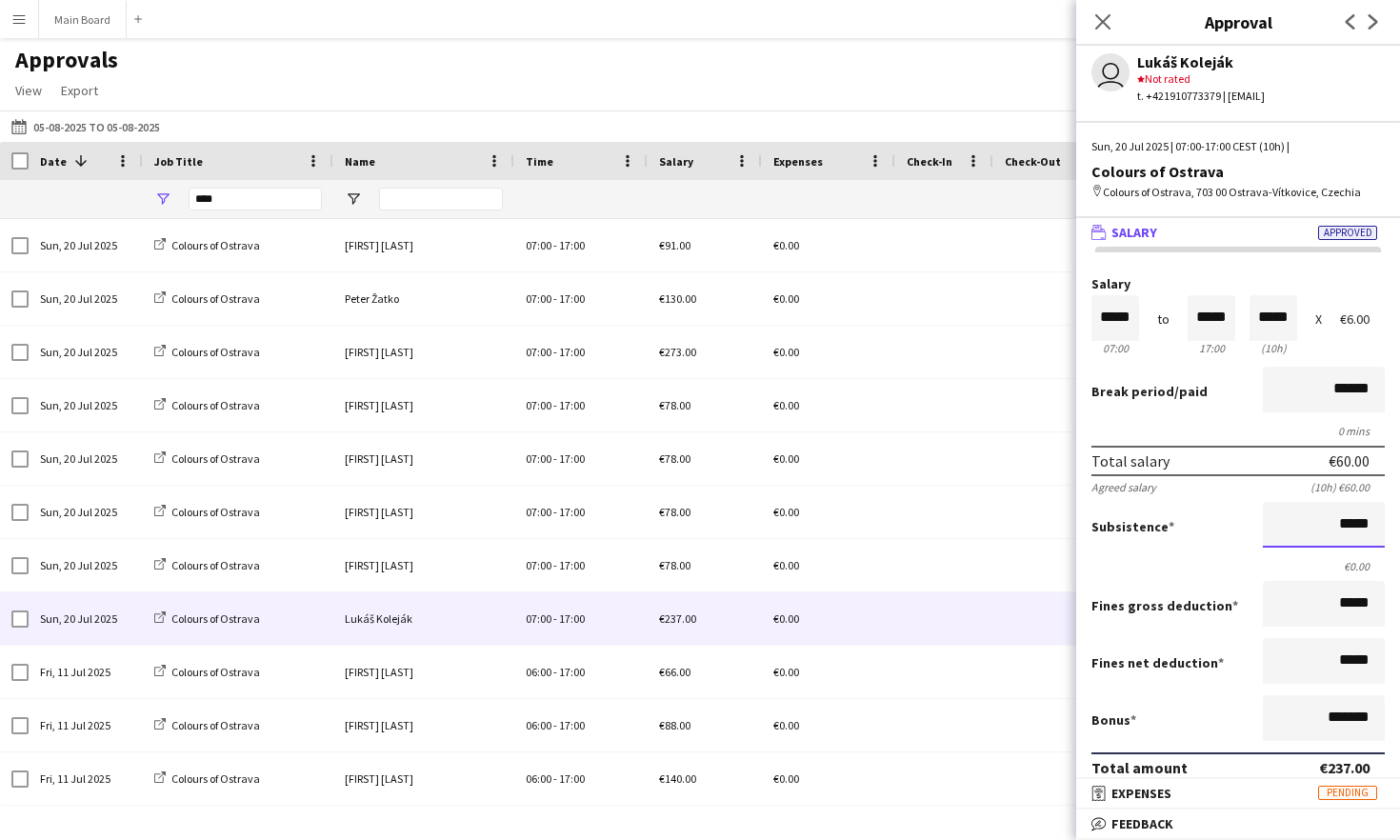 click on "*****" at bounding box center (1324, 525) 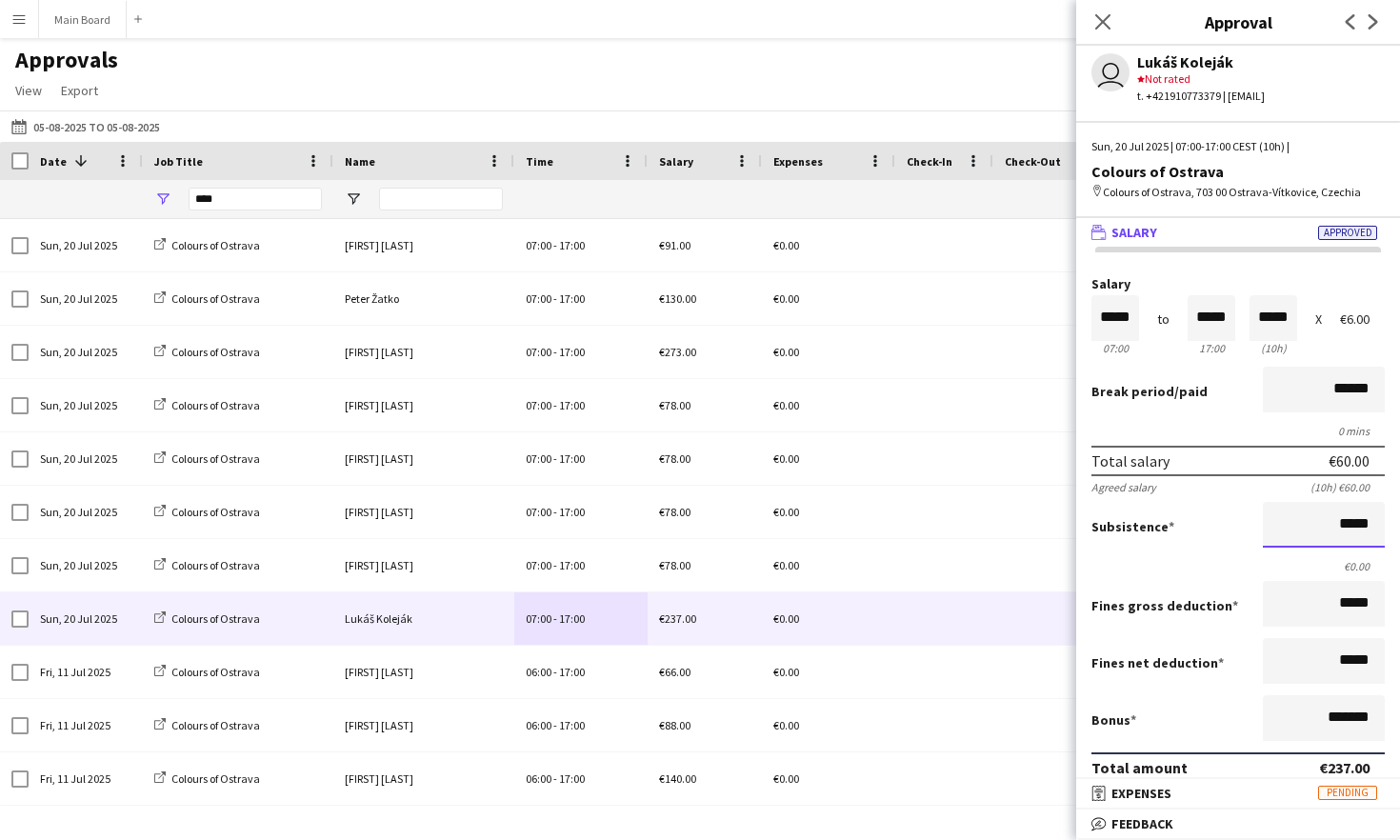 scroll, scrollTop: 1, scrollLeft: 0, axis: vertical 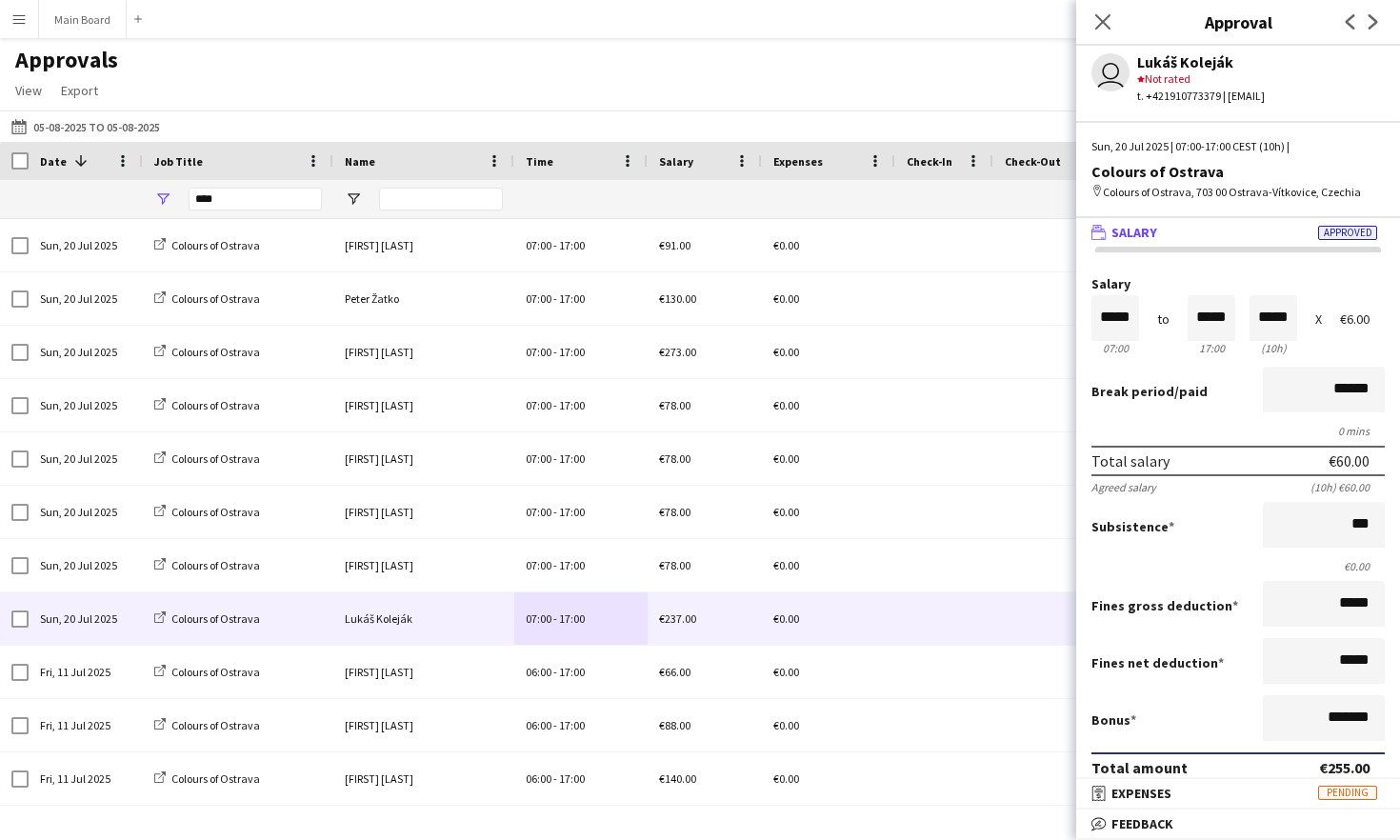 type on "******" 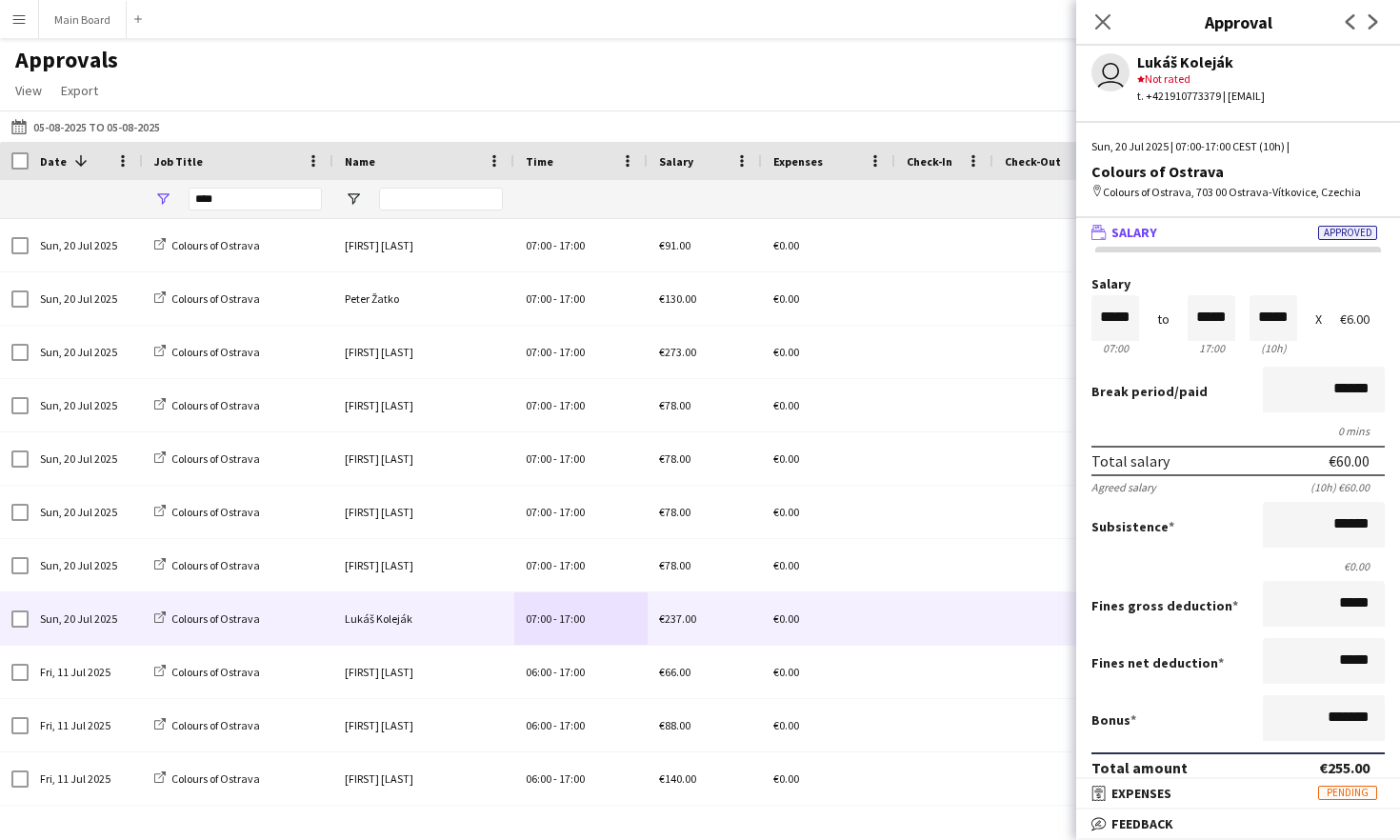 click on "Subsistence  ******" at bounding box center [1238, 527] 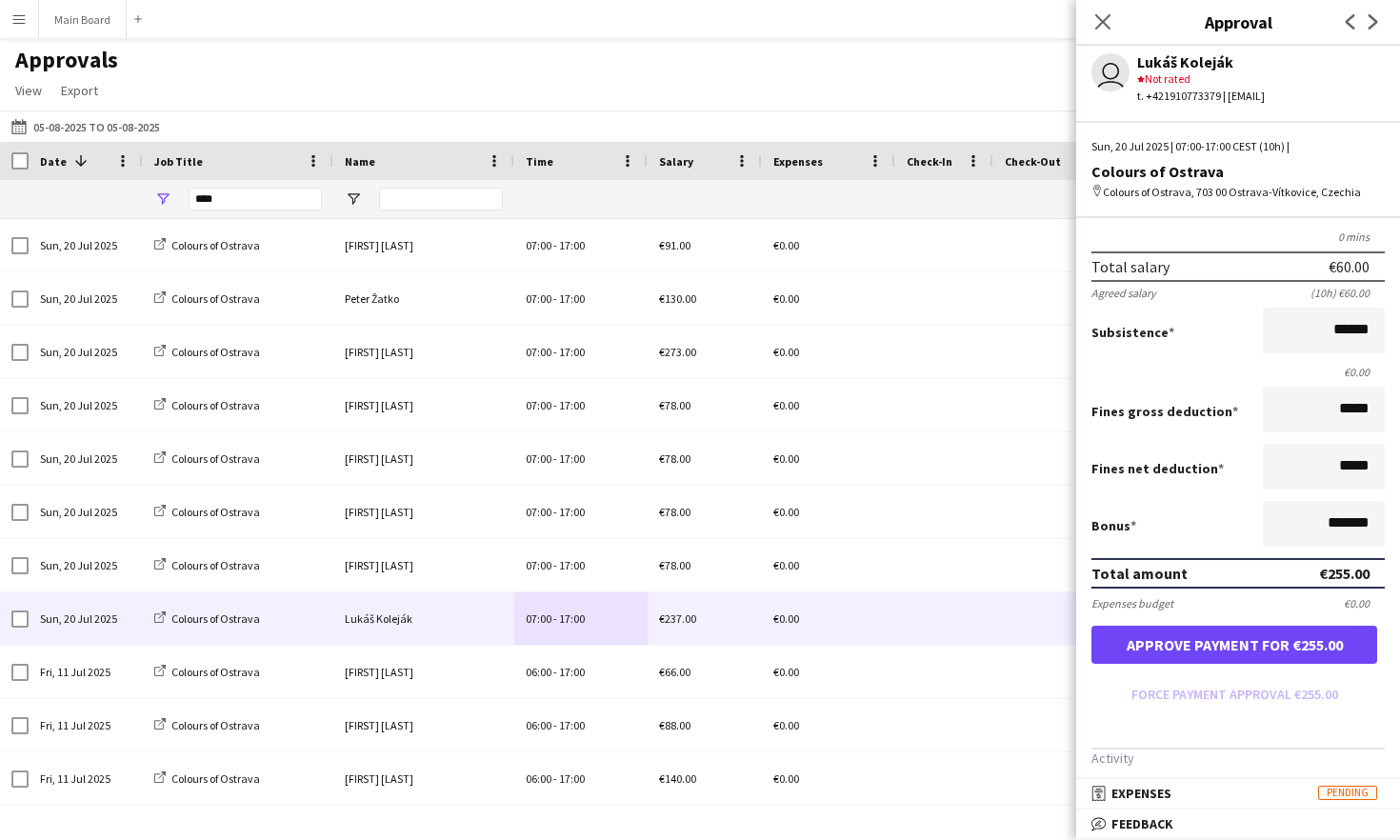 scroll, scrollTop: 417, scrollLeft: 0, axis: vertical 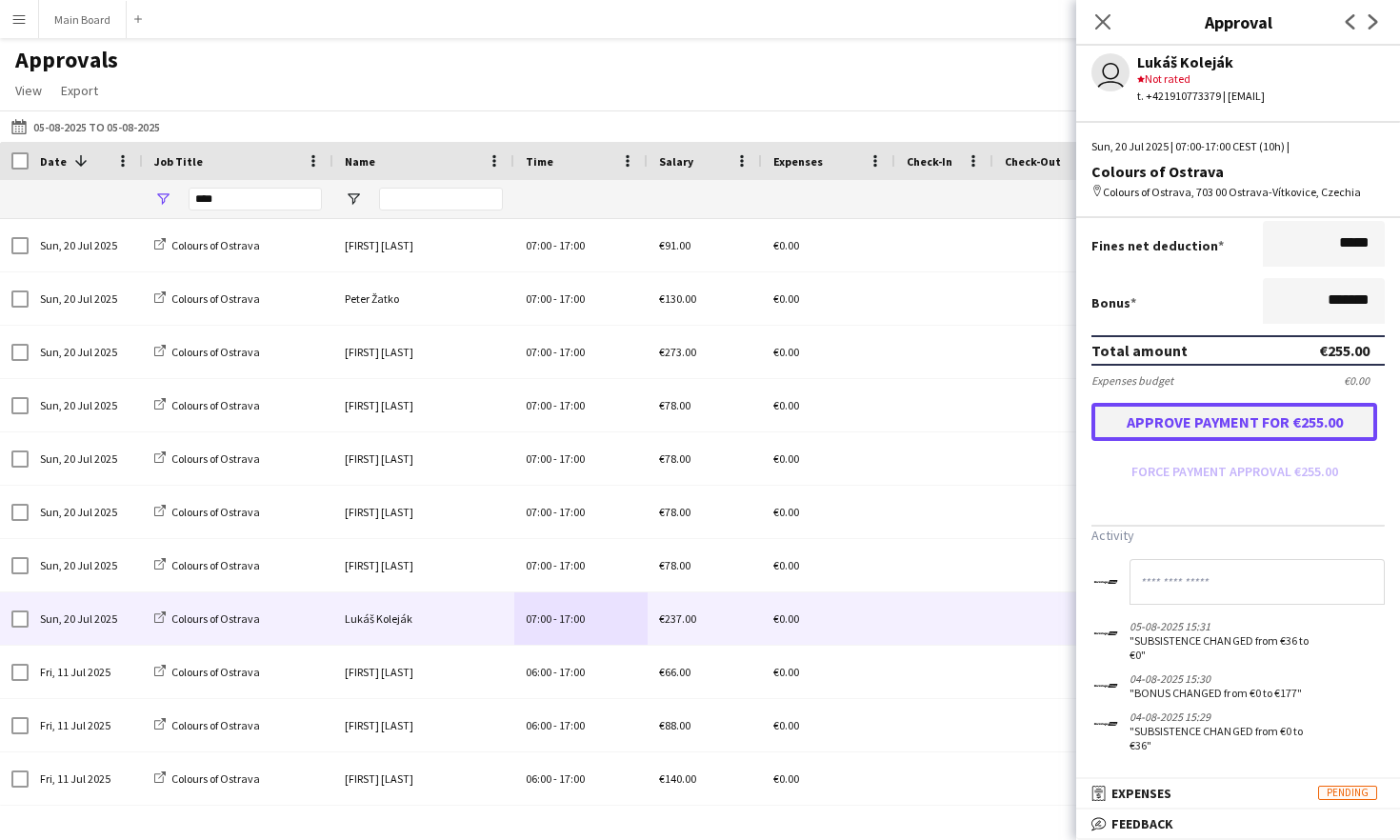 click on "Approve payment for €255.00" at bounding box center [1234, 422] 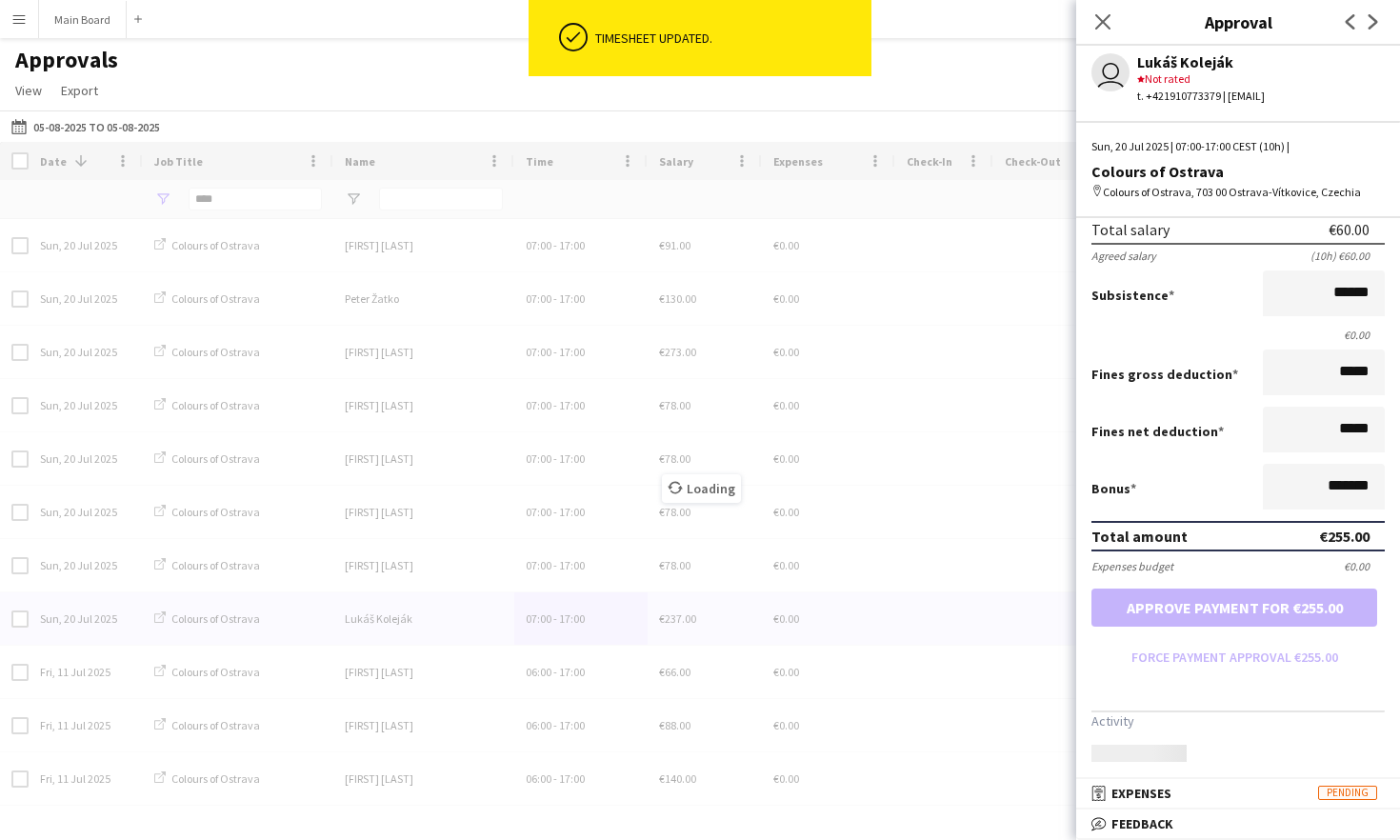 scroll, scrollTop: 417, scrollLeft: 0, axis: vertical 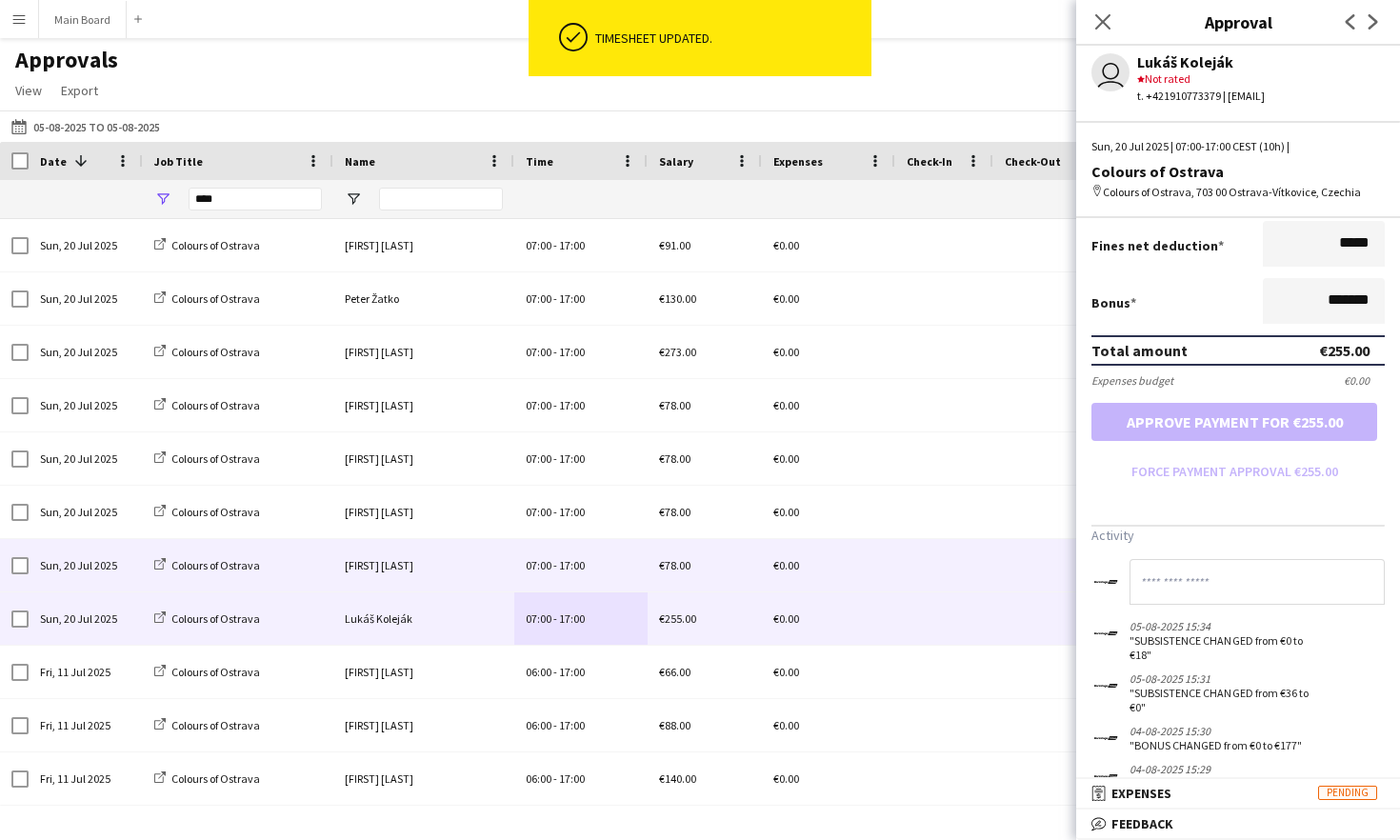 click on "[FIRST] [LAST]" at bounding box center [424, 565] 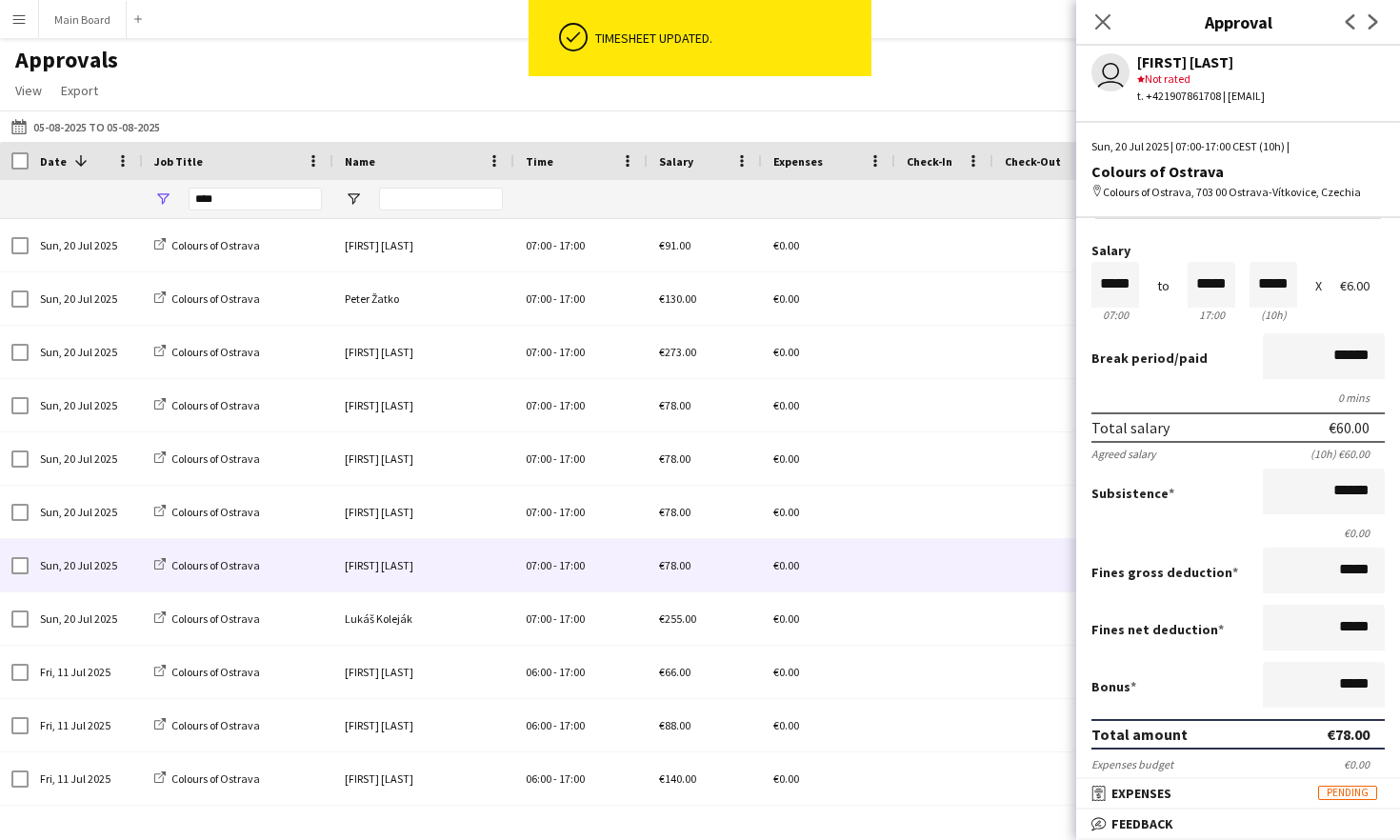 scroll, scrollTop: 32, scrollLeft: 0, axis: vertical 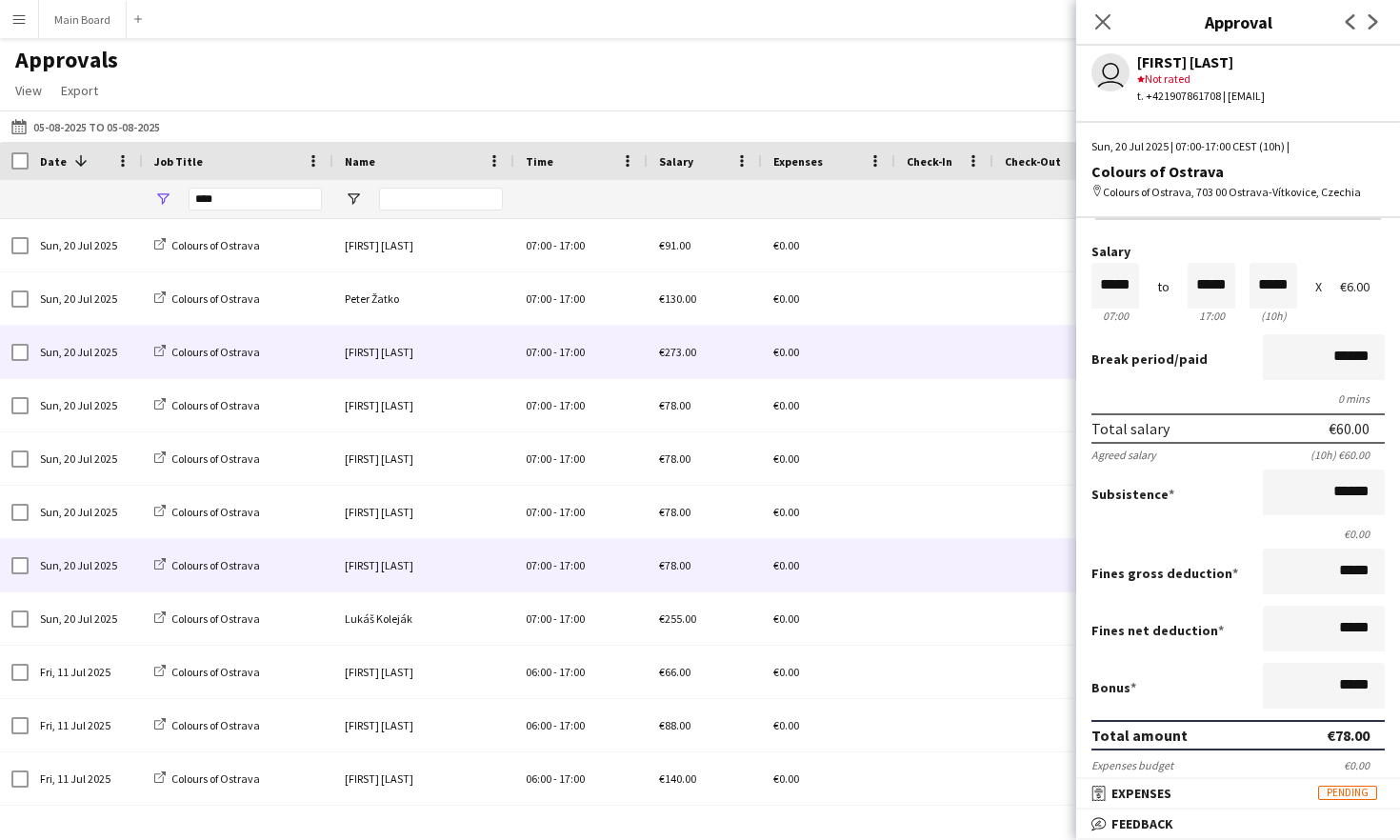 click on "[FIRST] [LAST]" at bounding box center [424, 351] 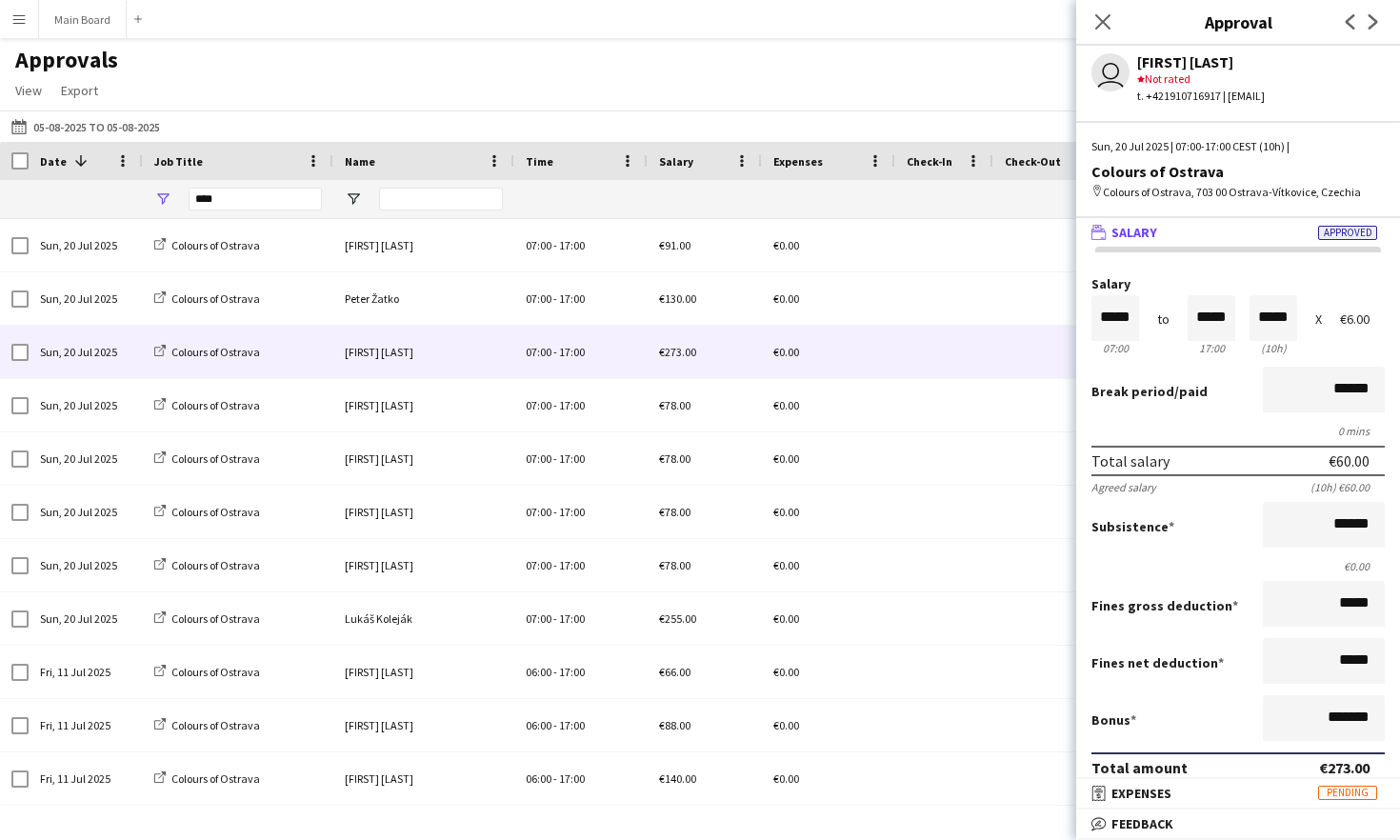 scroll, scrollTop: 1, scrollLeft: 0, axis: vertical 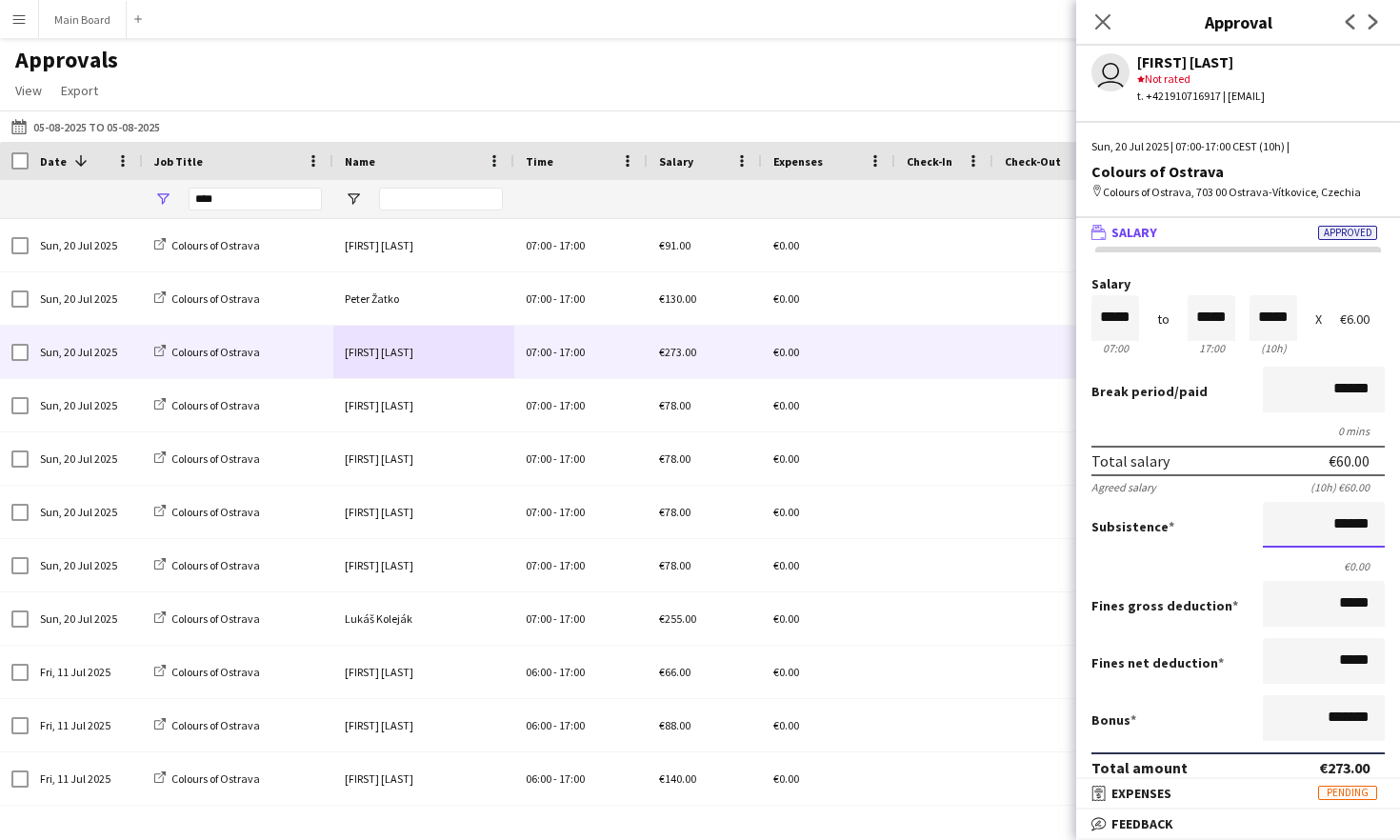 drag, startPoint x: 1324, startPoint y: 522, endPoint x: 1390, endPoint y: 524, distance: 66.030296 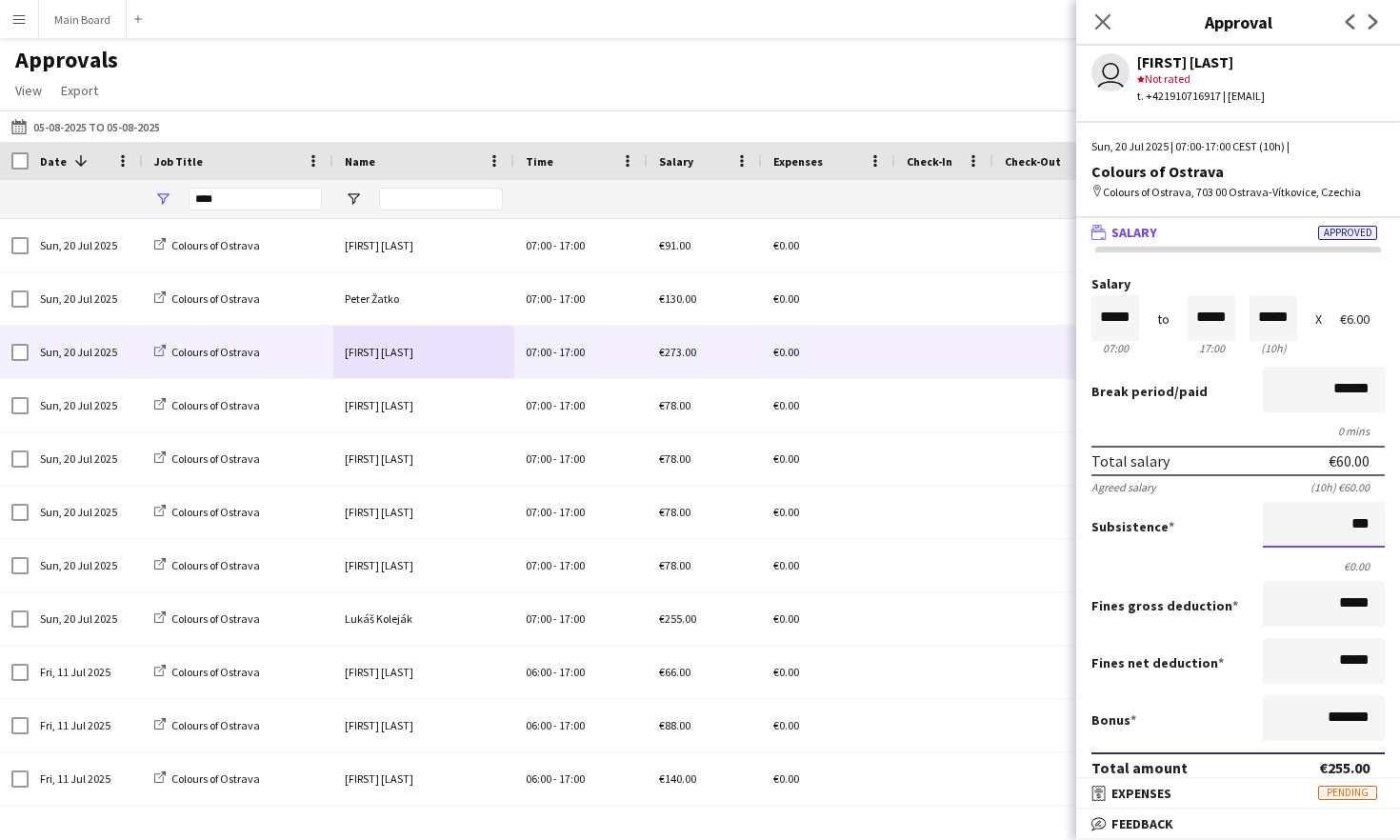 click on "Approve payment for €255.00" at bounding box center [1234, 839] 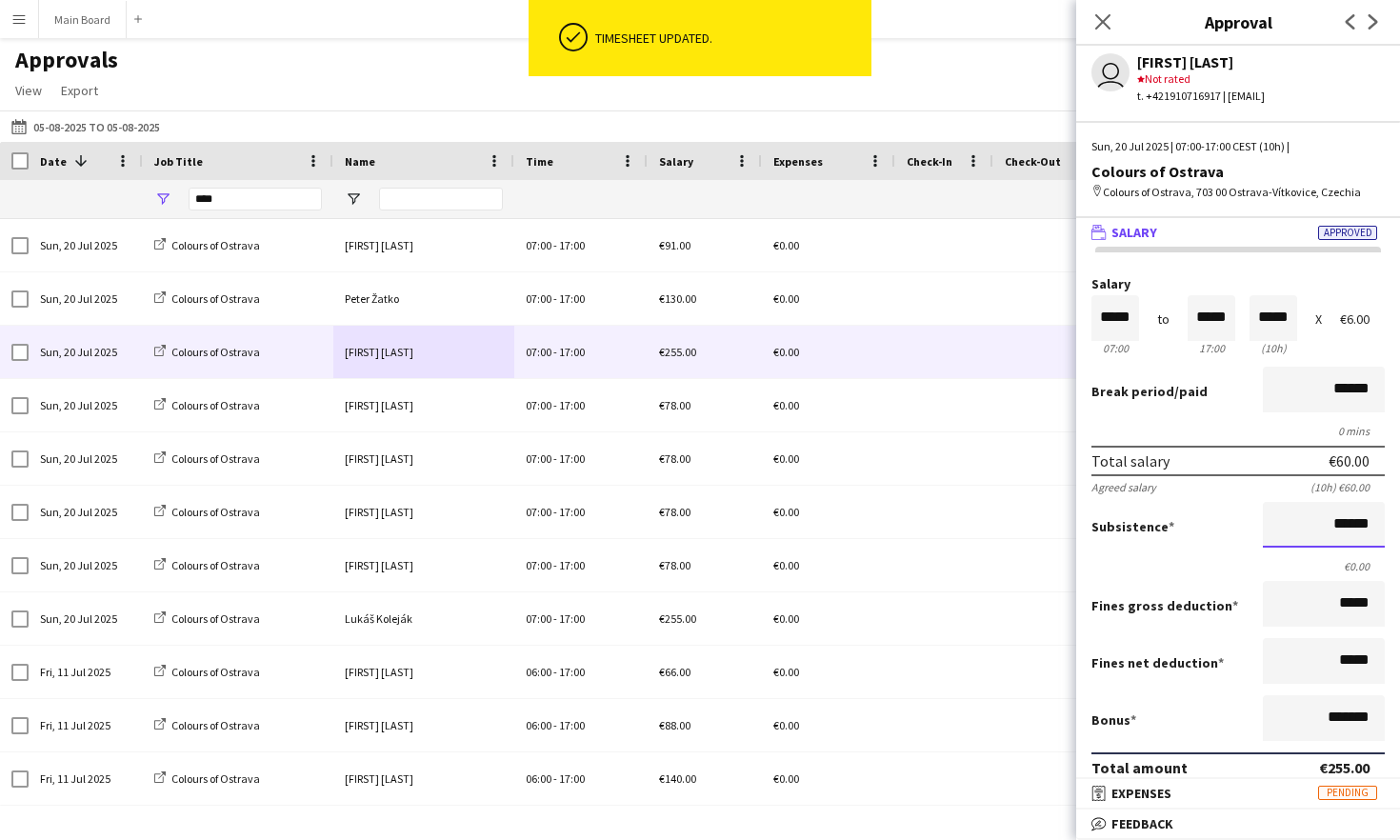 scroll, scrollTop: 1, scrollLeft: 0, axis: vertical 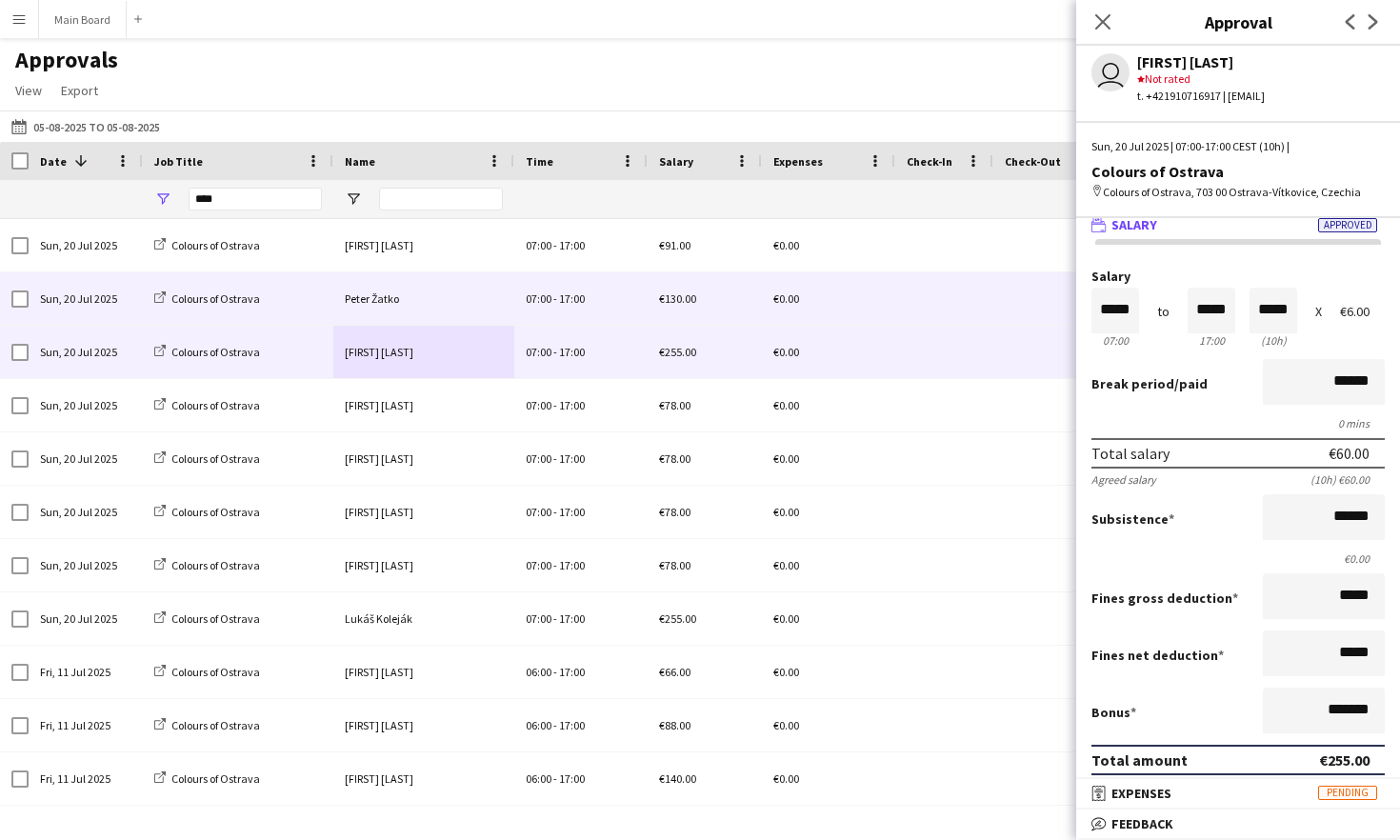 click on "[FIRST] [LAST]" at bounding box center (424, 245) 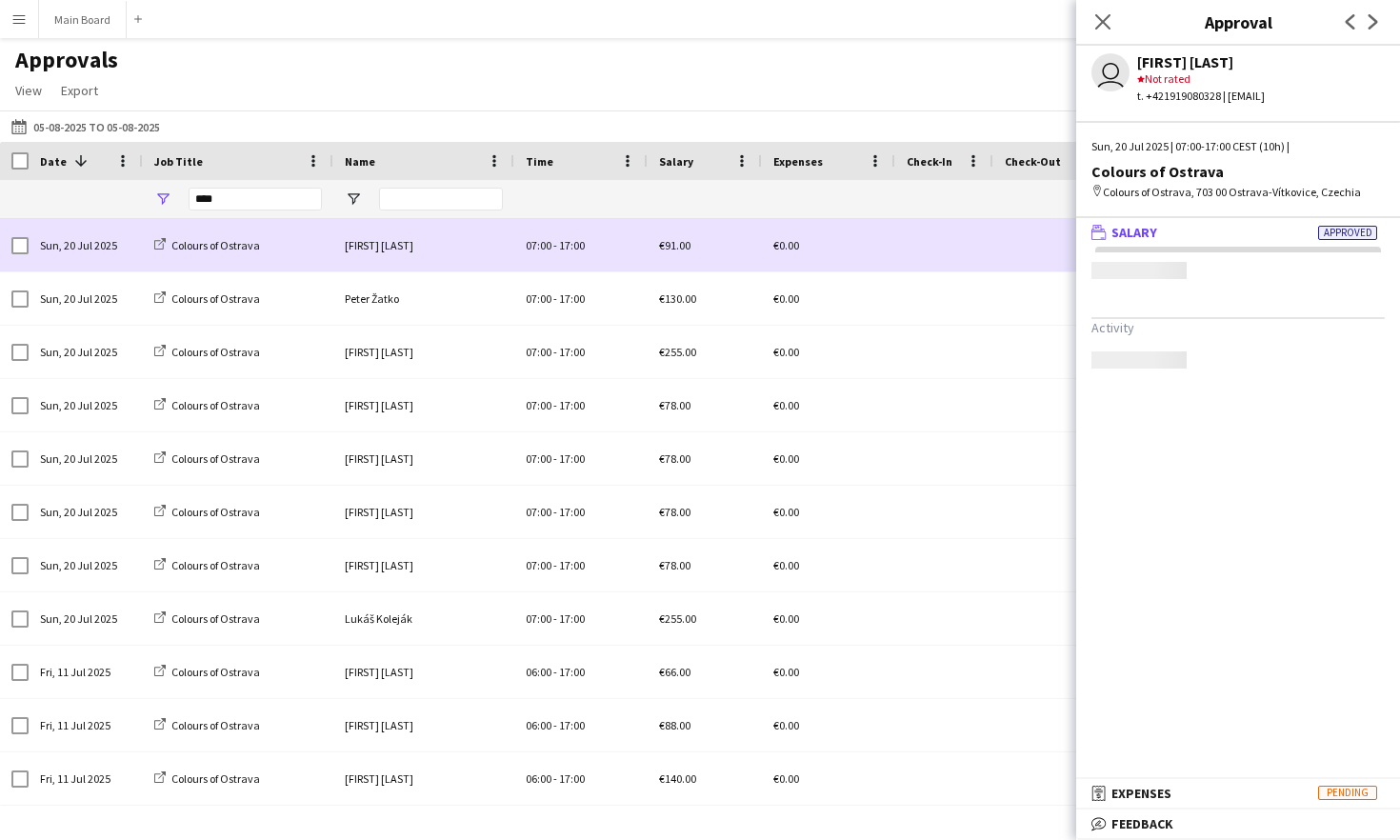 scroll, scrollTop: 0, scrollLeft: 0, axis: both 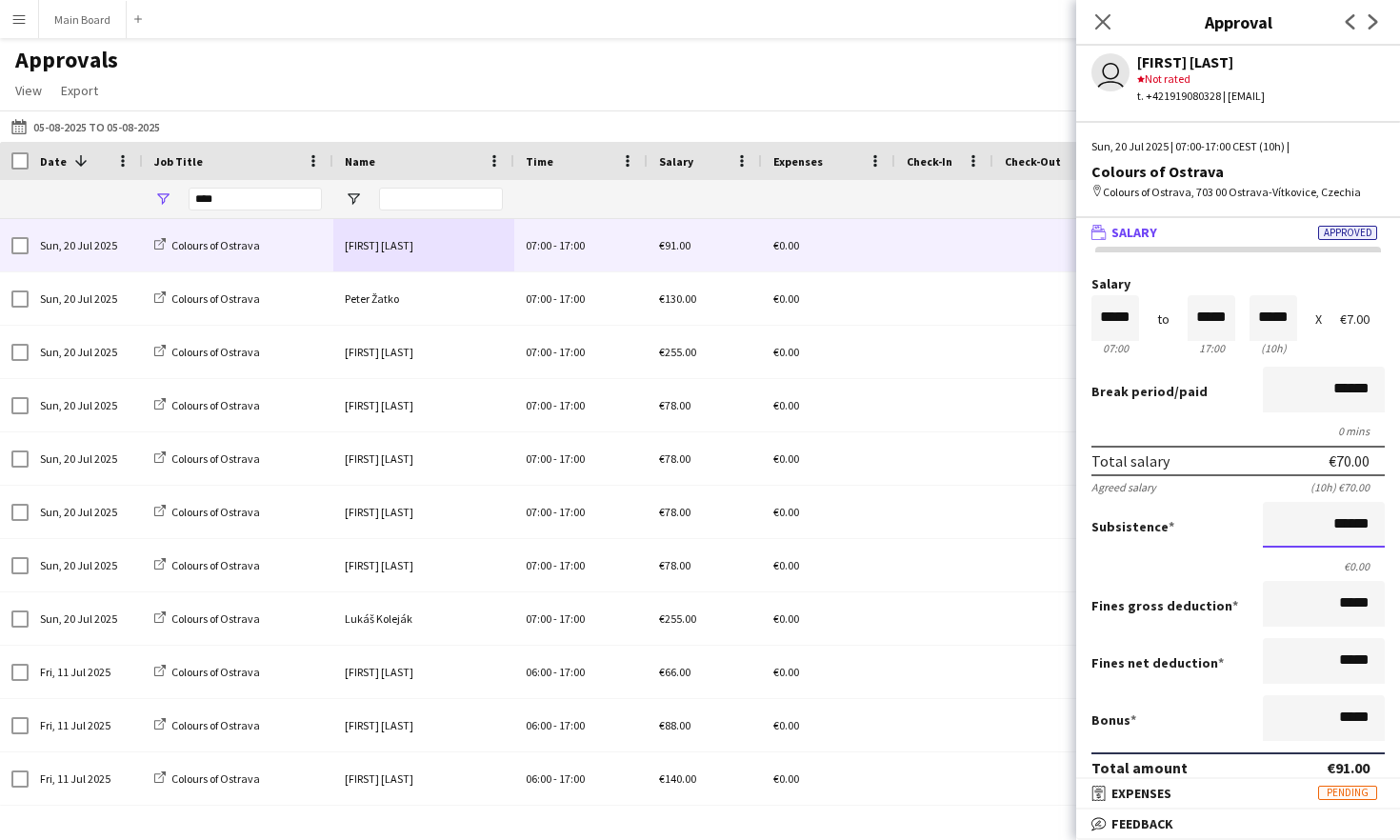 drag, startPoint x: 1327, startPoint y: 523, endPoint x: 1393, endPoint y: 525, distance: 66.030296 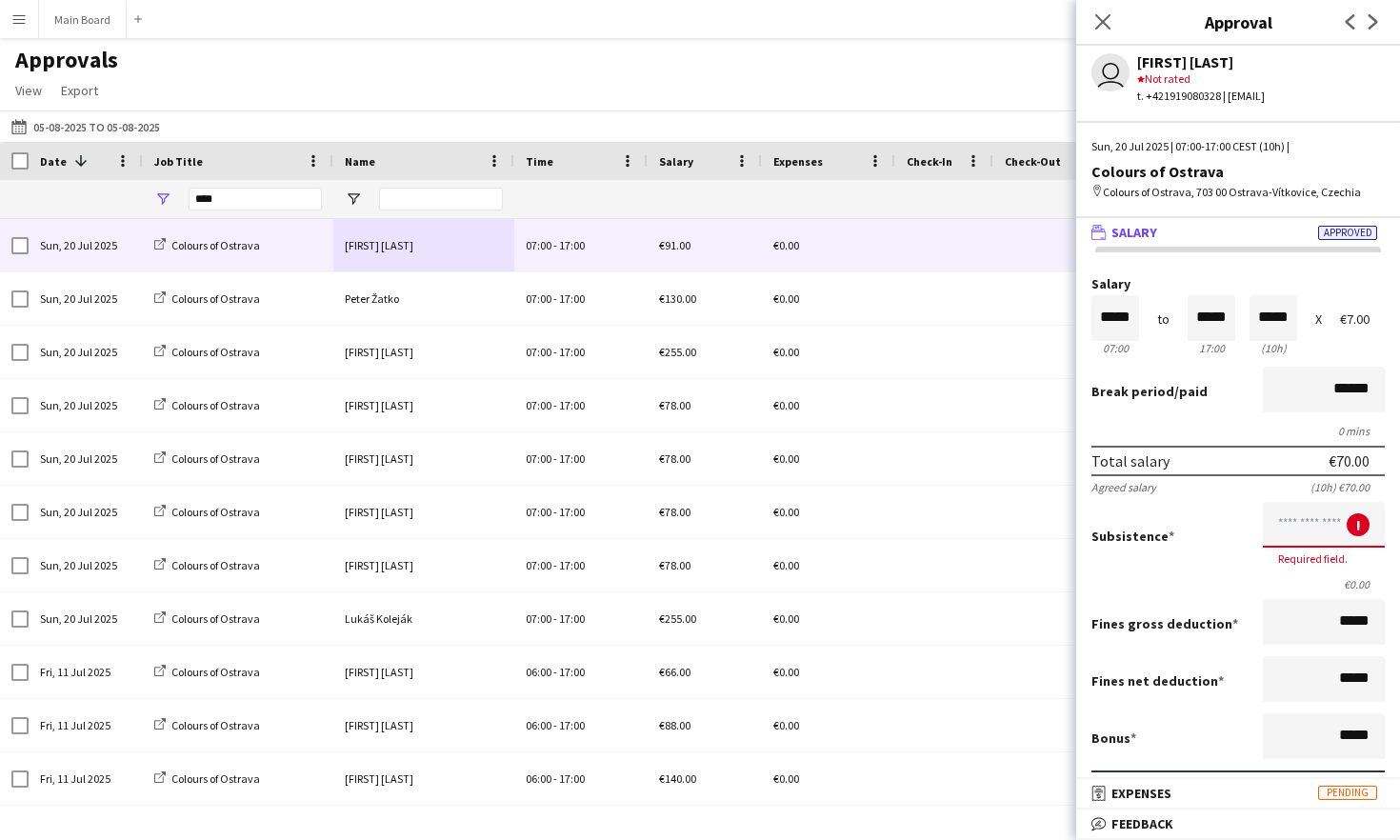 scroll, scrollTop: 0, scrollLeft: 0, axis: both 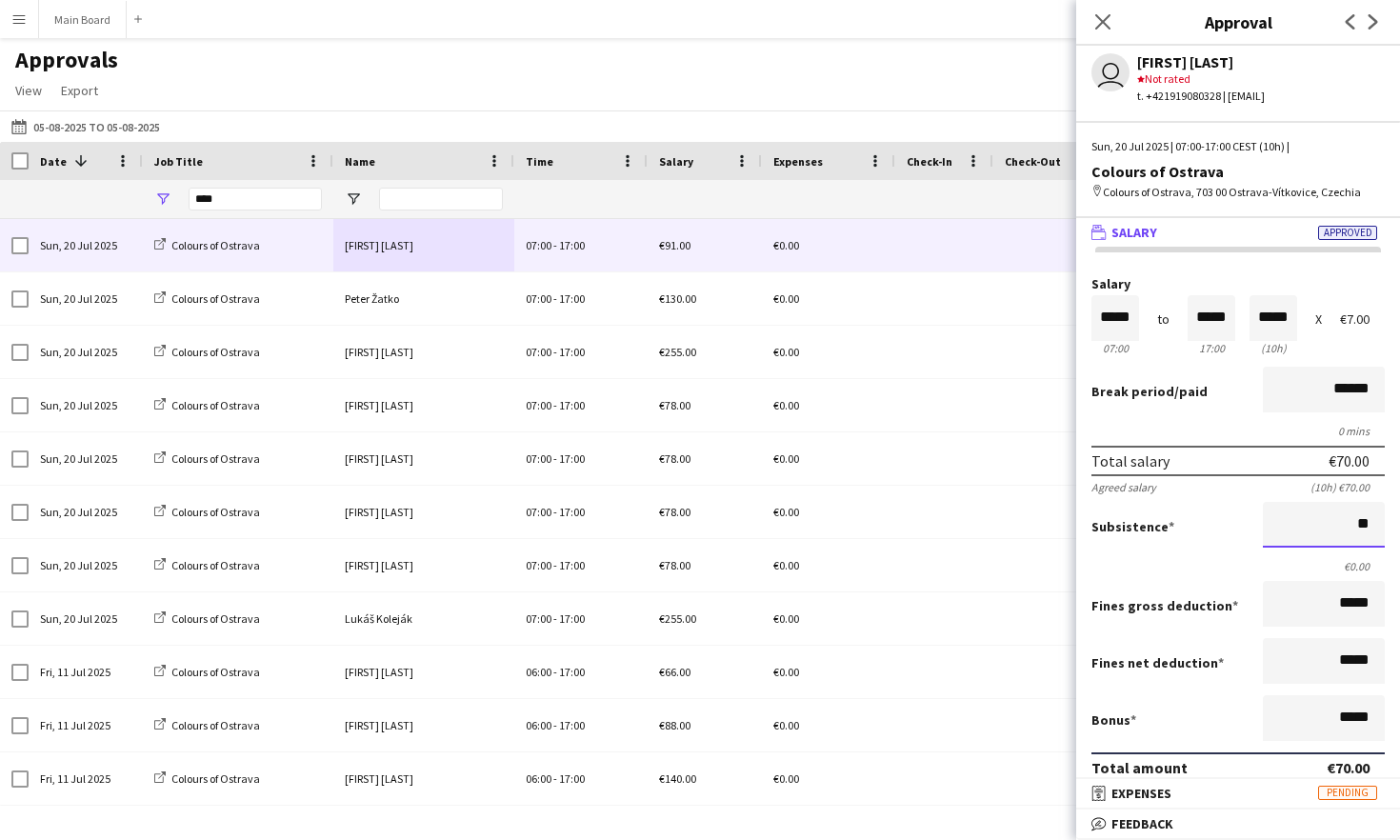 click on "Approve payment for €70.00" at bounding box center [1234, 839] 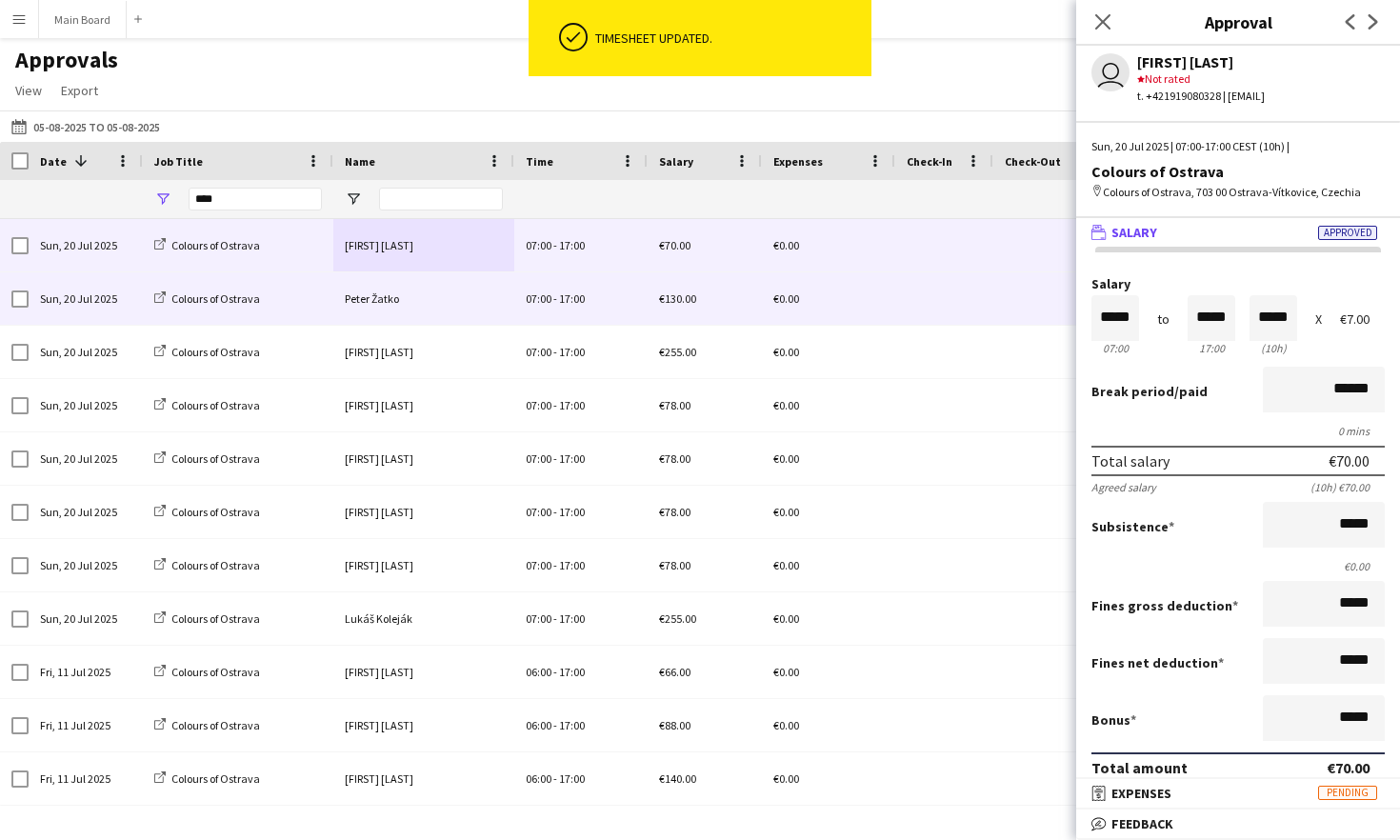 click on "Peter Žatko" at bounding box center [424, 298] 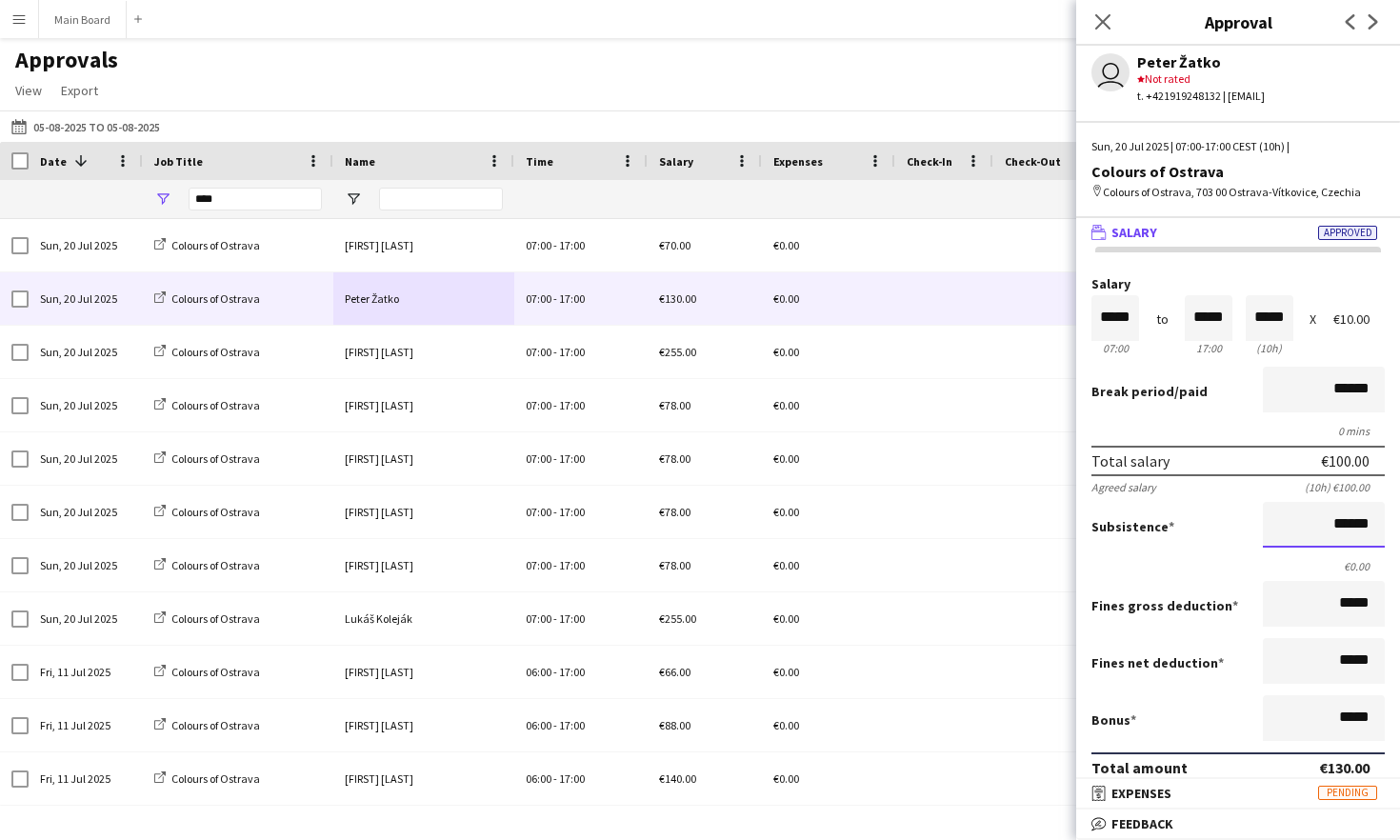 click on "******" at bounding box center (1324, 525) 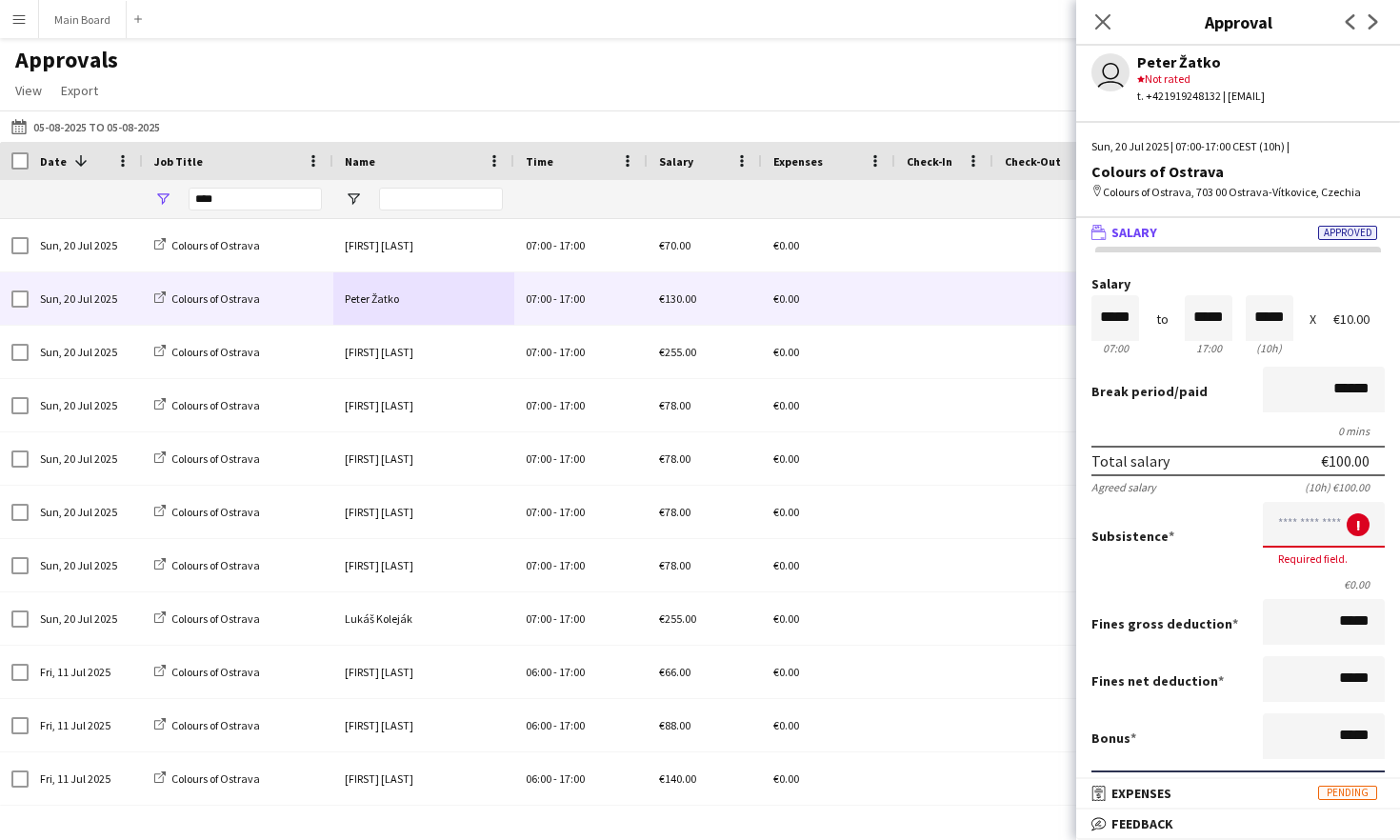scroll, scrollTop: 0, scrollLeft: 0, axis: both 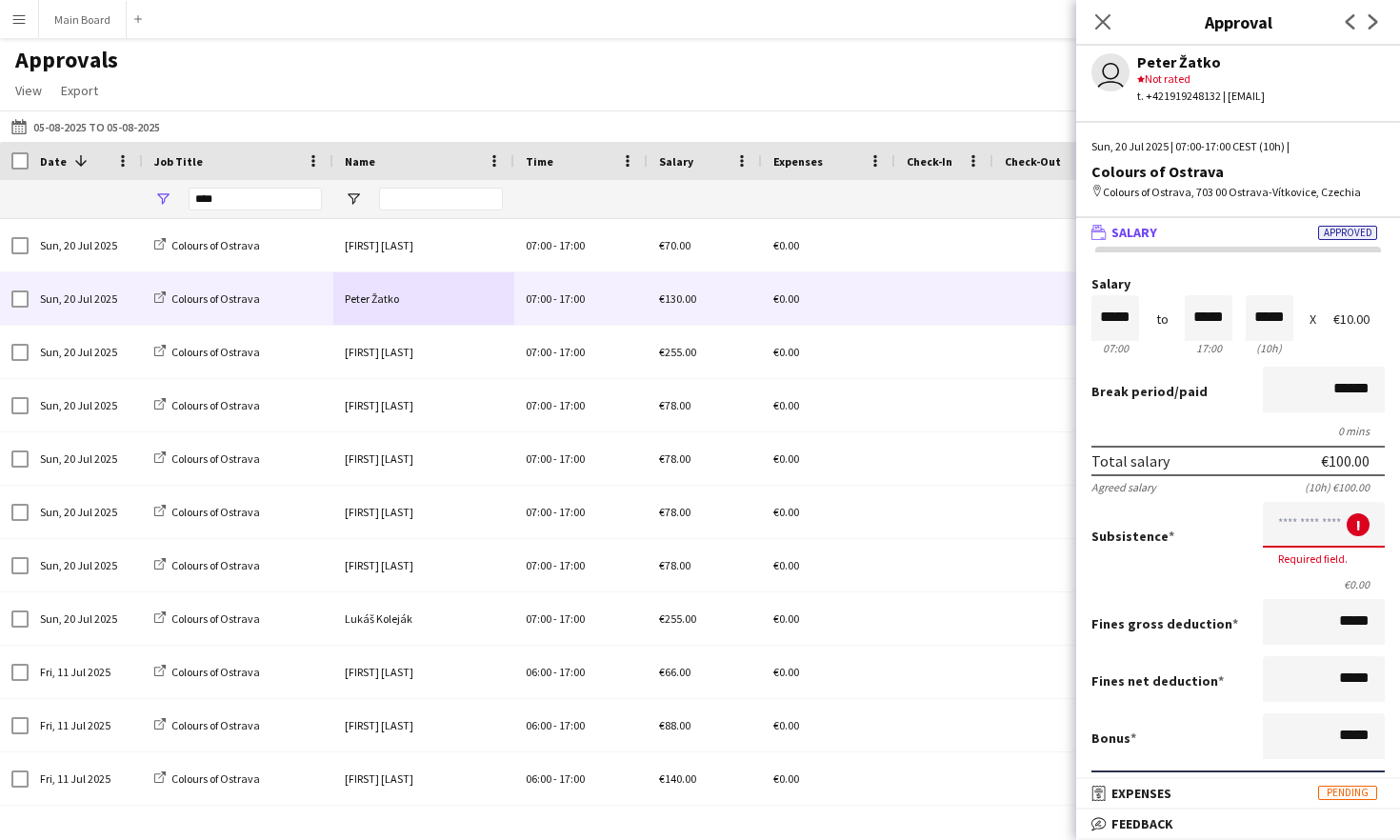 type on "*****" 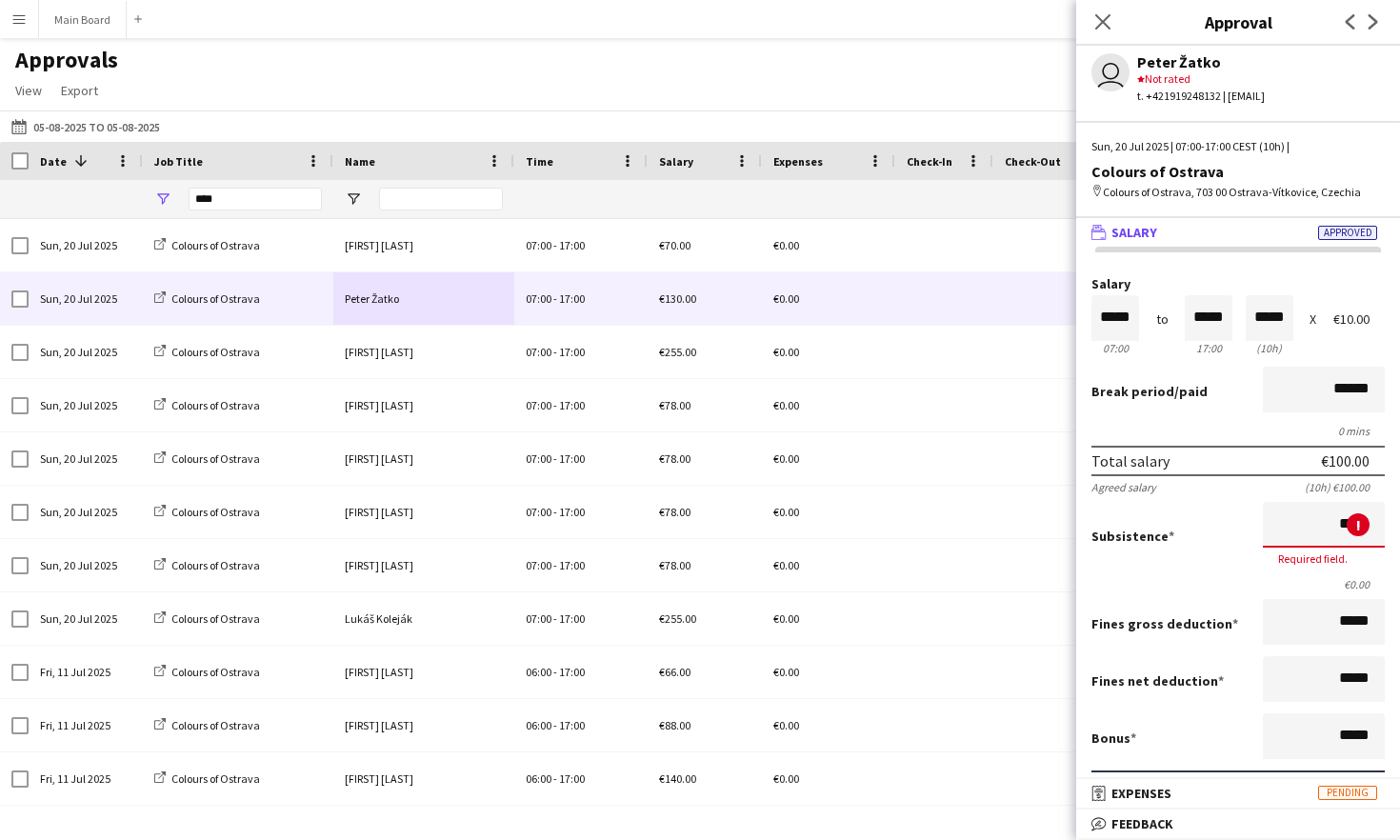 click on "Subsistence  ***** !  Required field." at bounding box center [1238, 535] 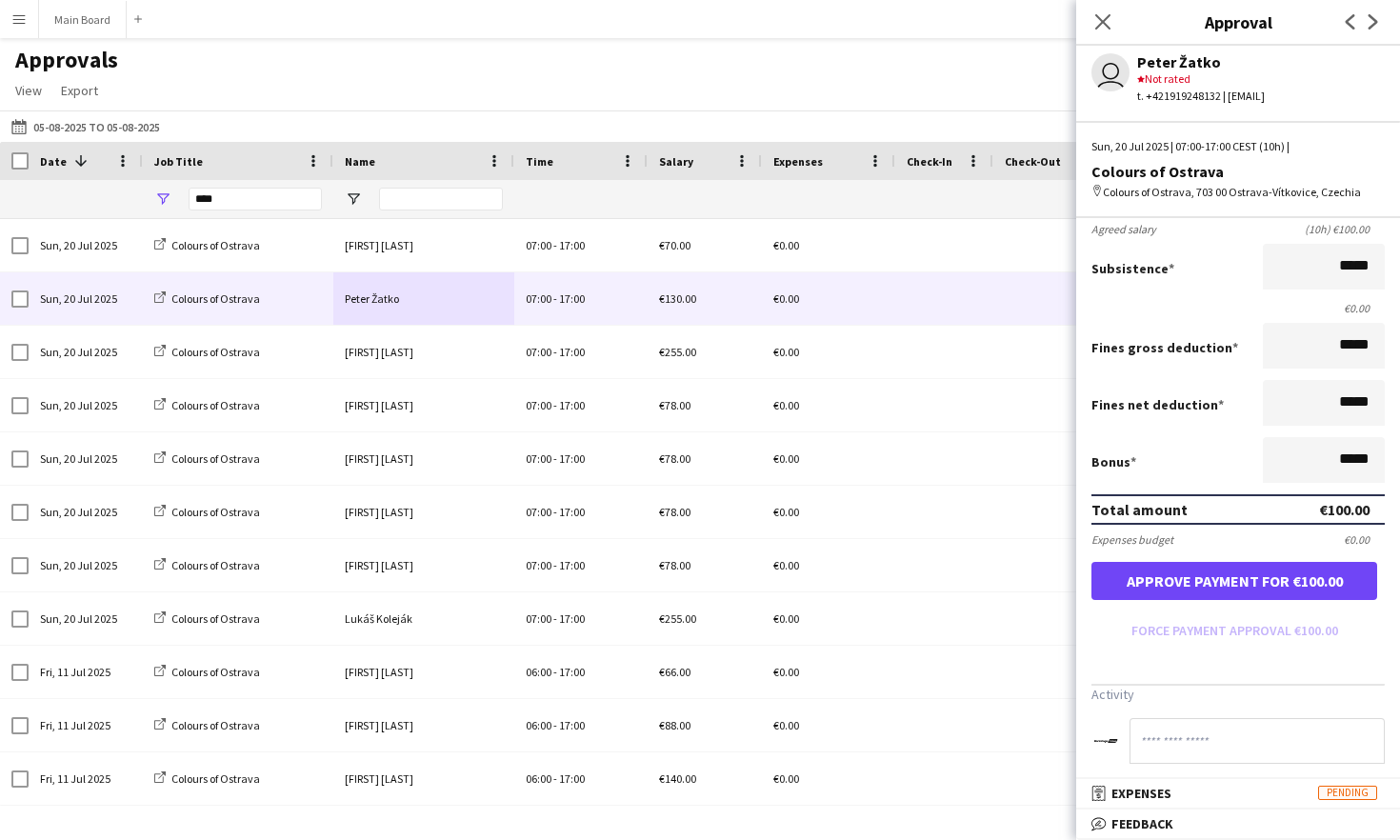 scroll, scrollTop: 327, scrollLeft: 0, axis: vertical 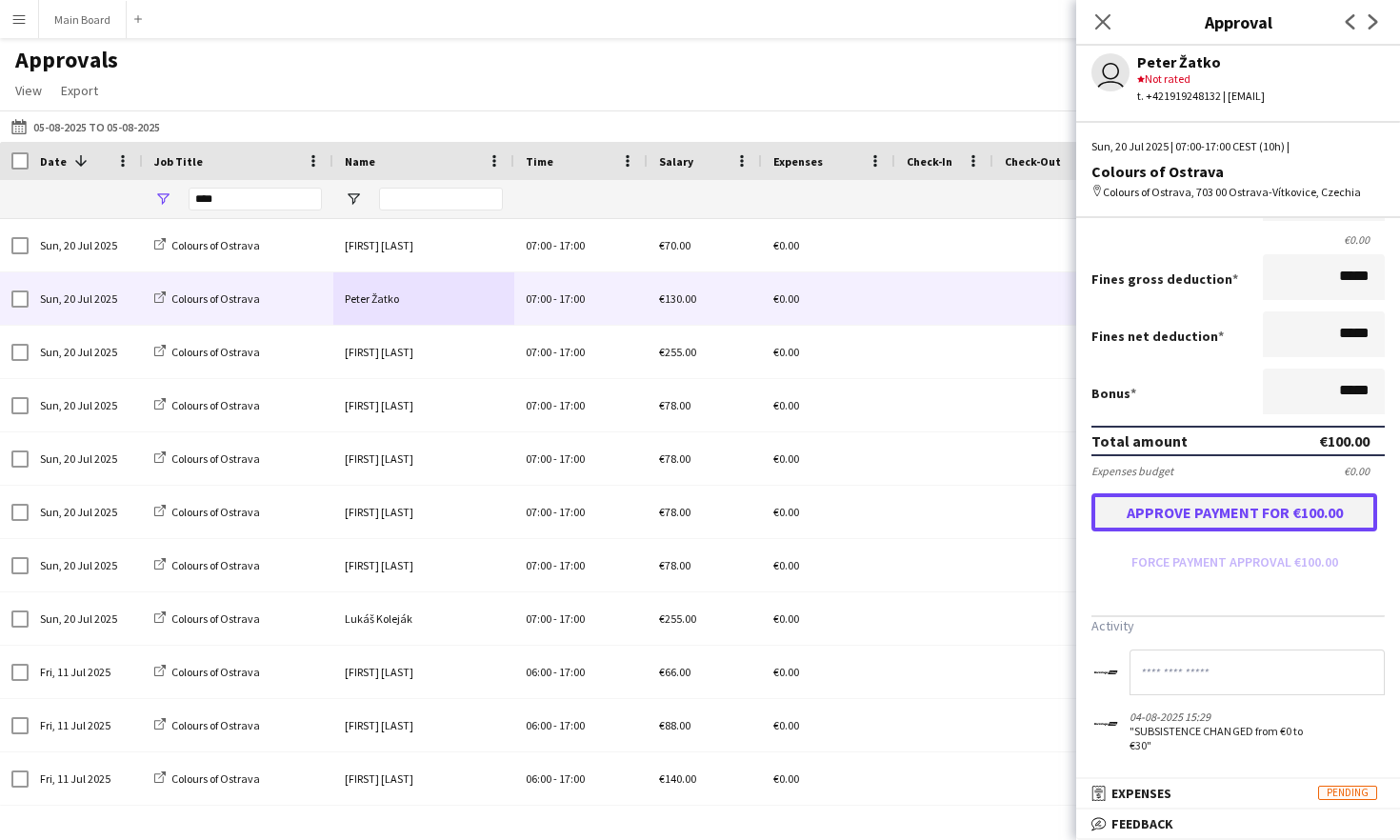 click on "Approve payment for €100.00" at bounding box center (1234, 512) 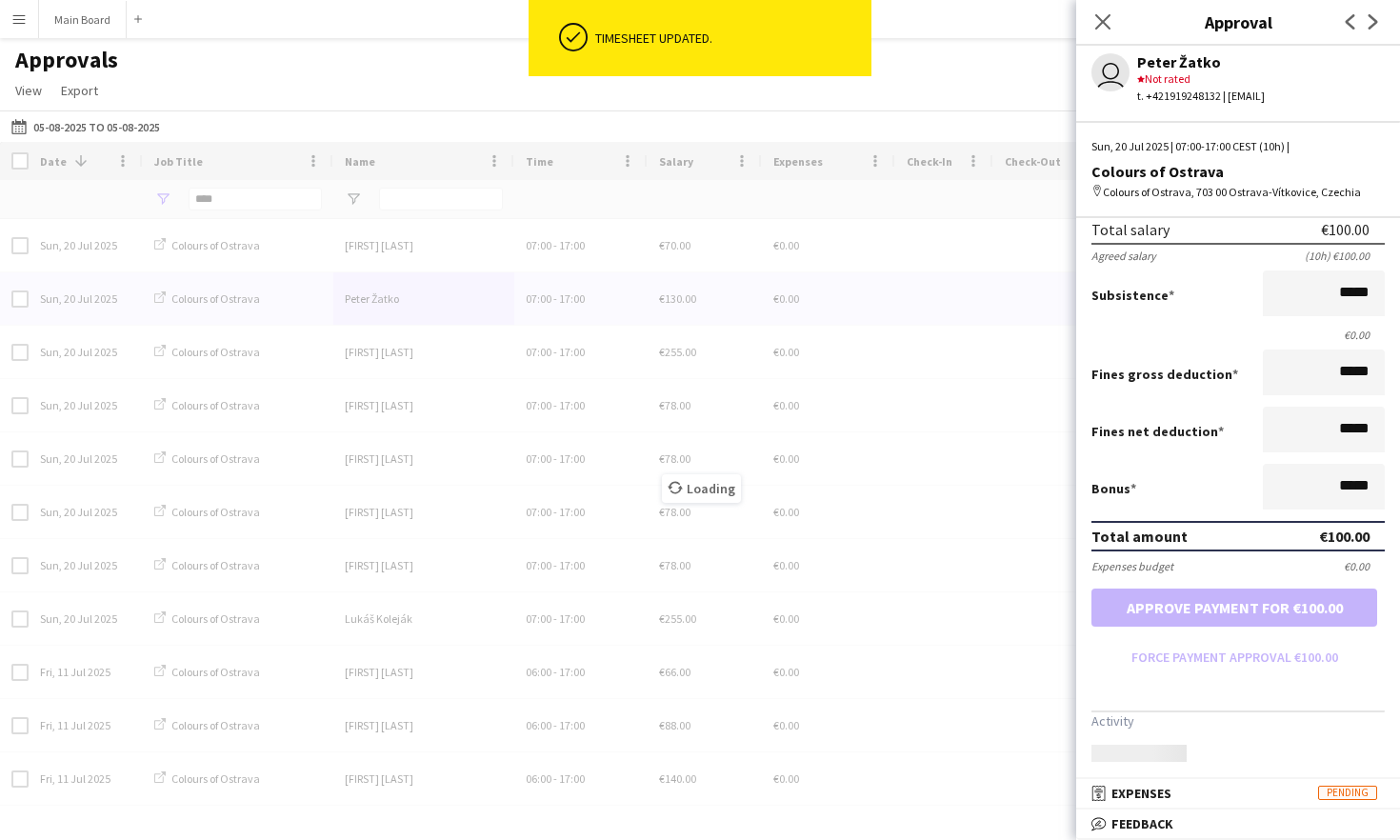 scroll, scrollTop: 327, scrollLeft: 0, axis: vertical 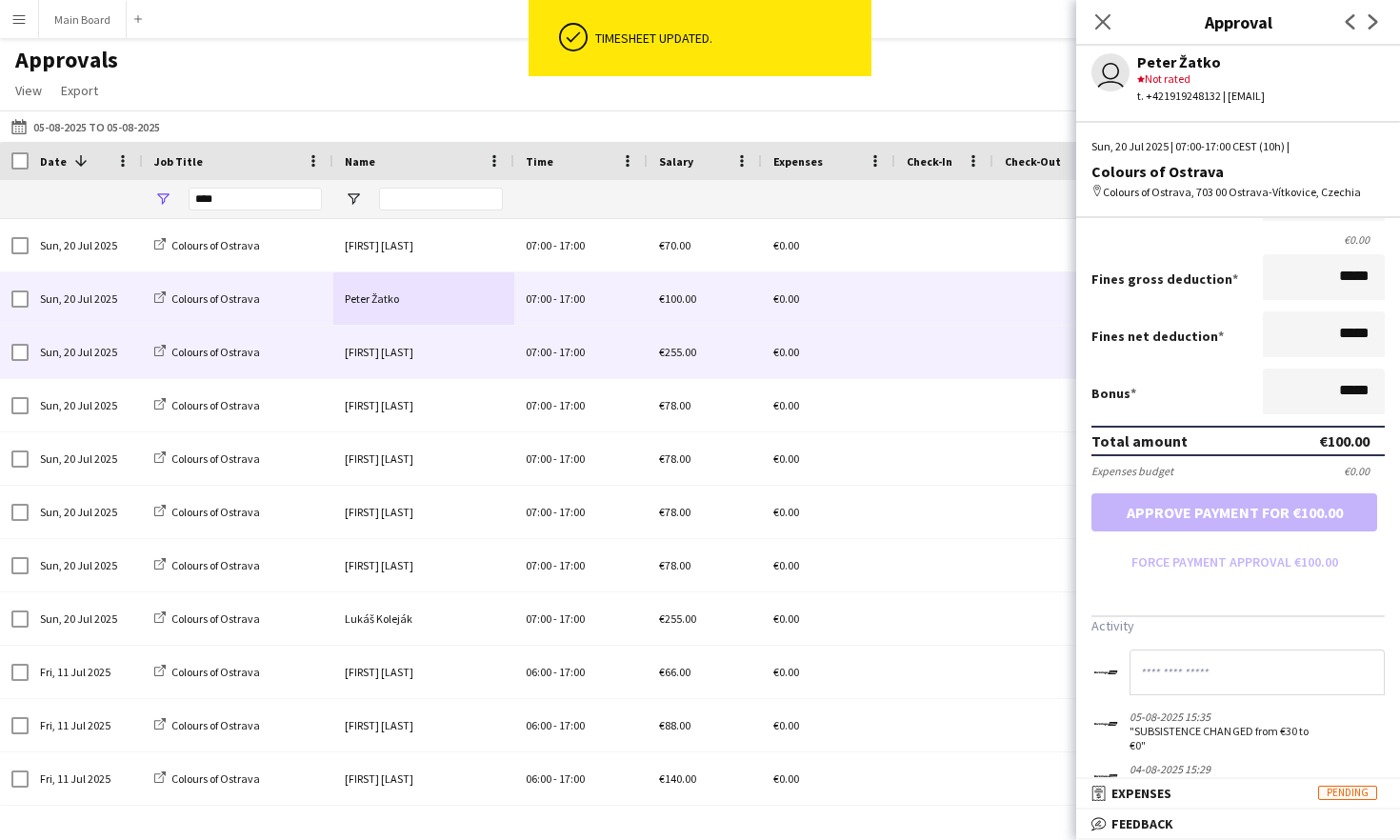 click on "[FIRST] [LAST]" at bounding box center [424, 351] 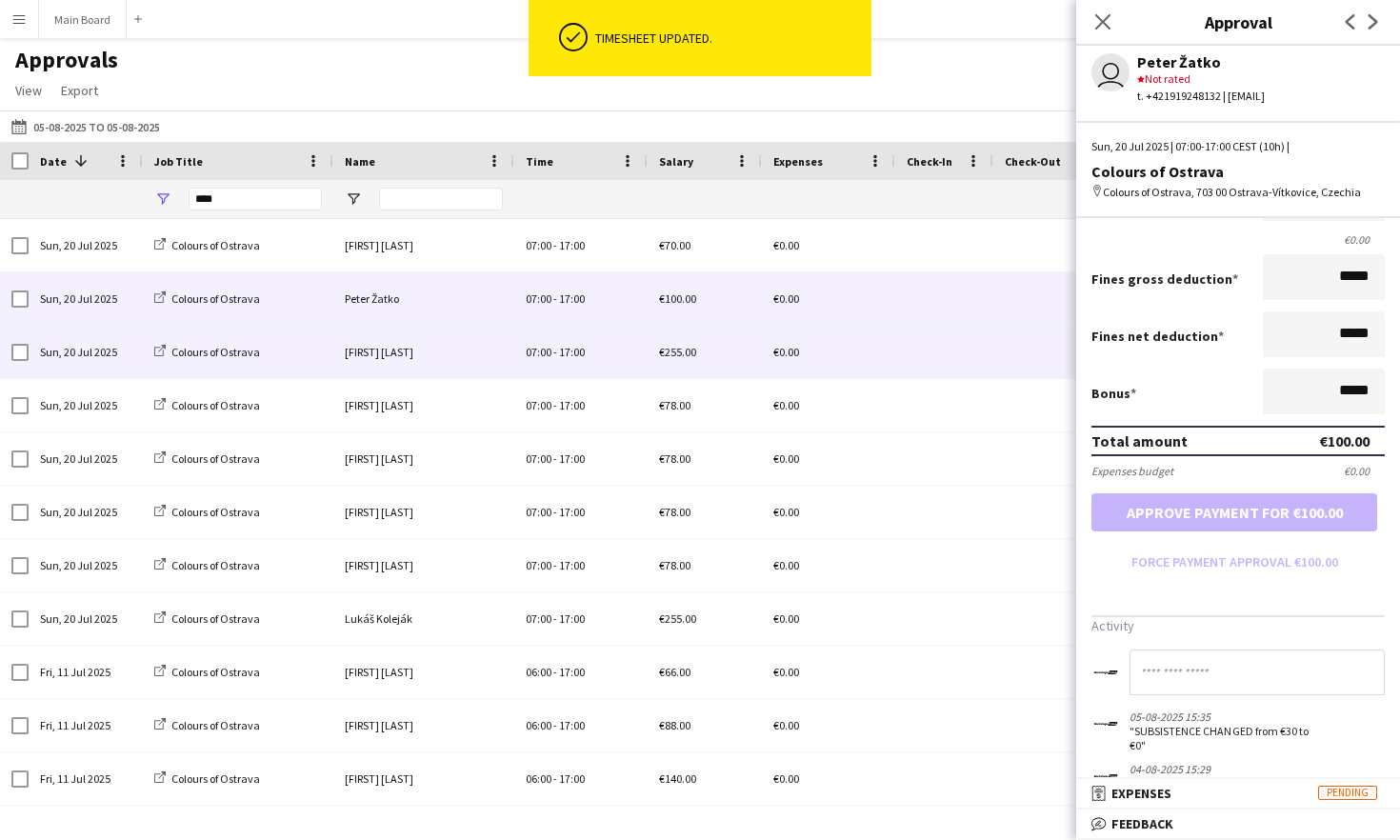 scroll, scrollTop: 0, scrollLeft: 0, axis: both 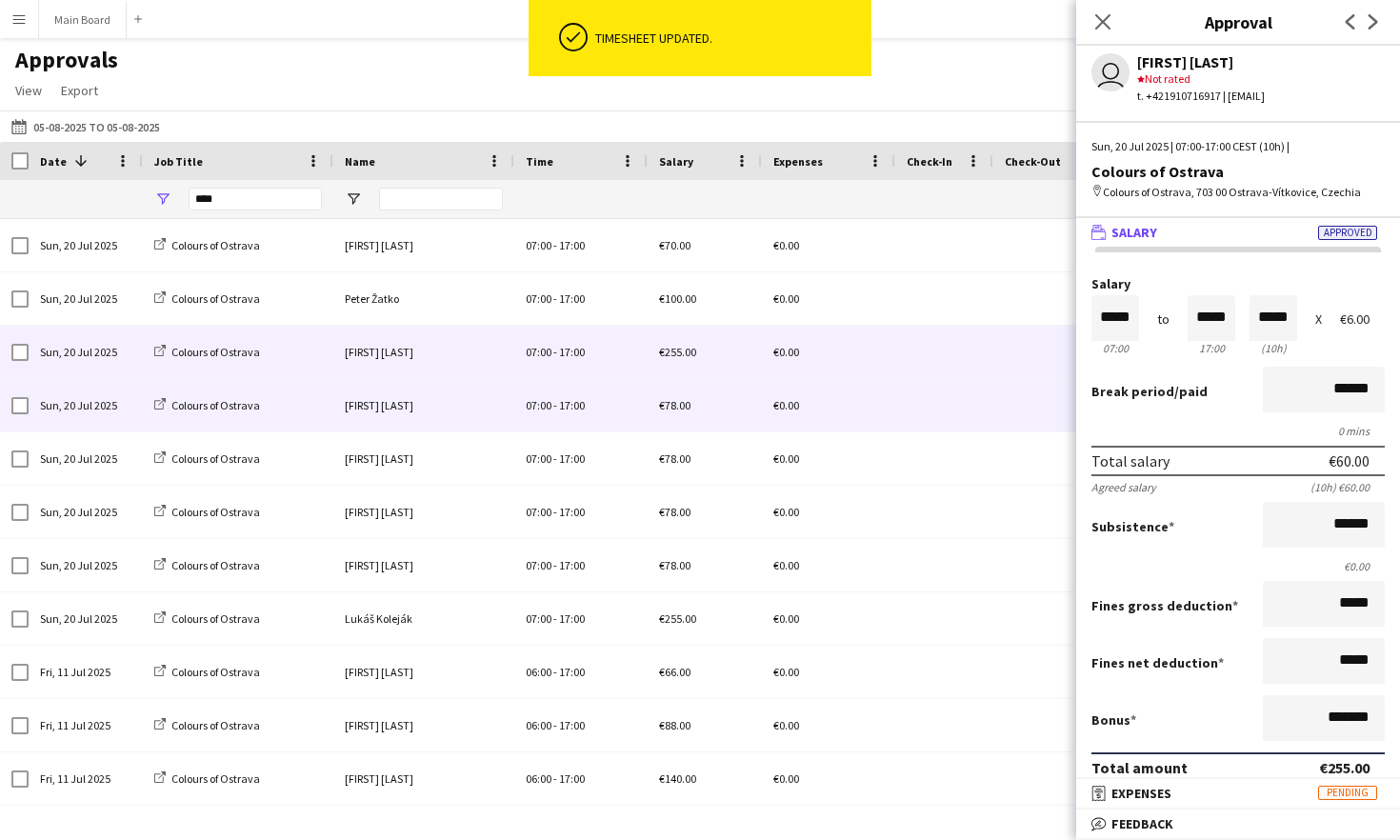 click on "[FIRST] [LAST]" at bounding box center [424, 405] 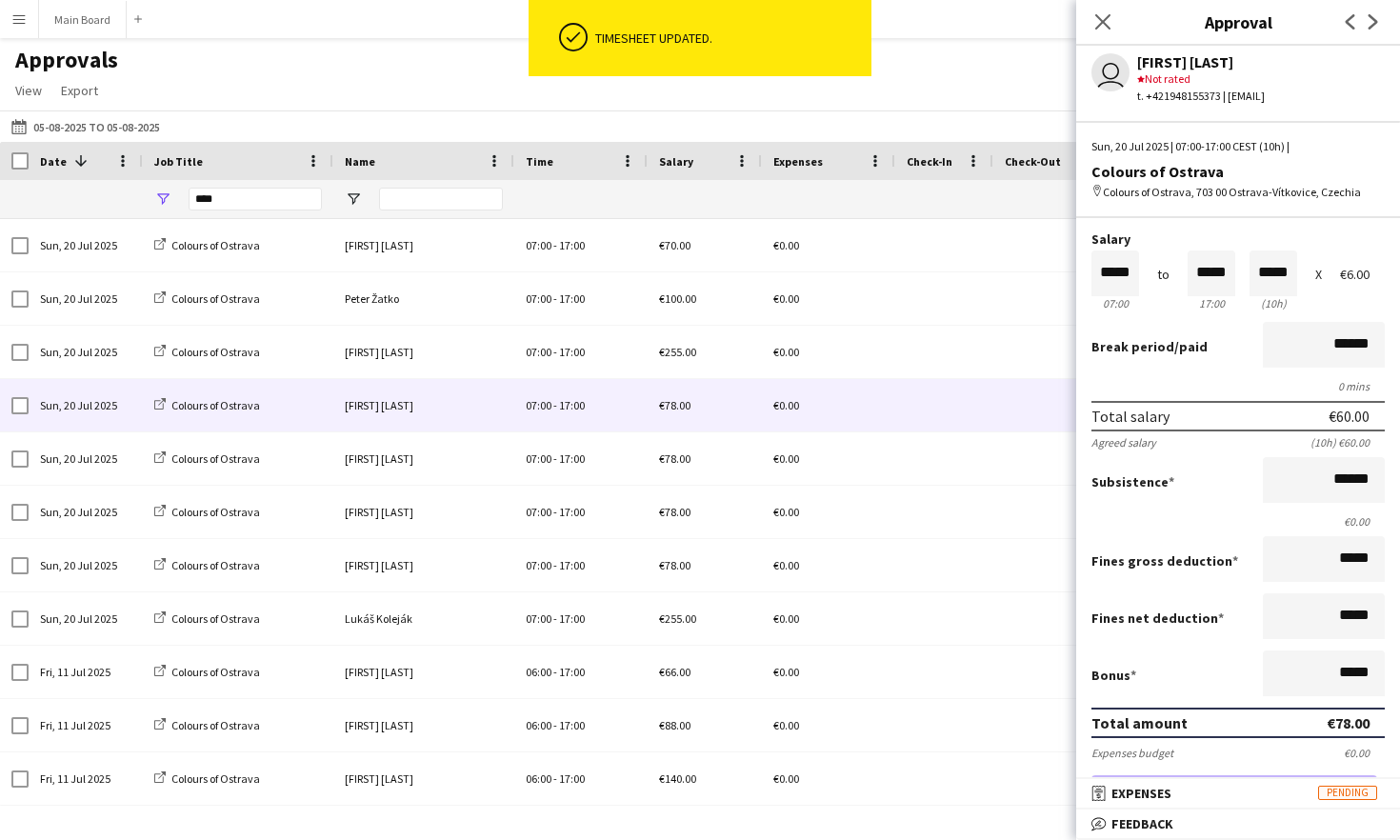 scroll, scrollTop: 46, scrollLeft: 0, axis: vertical 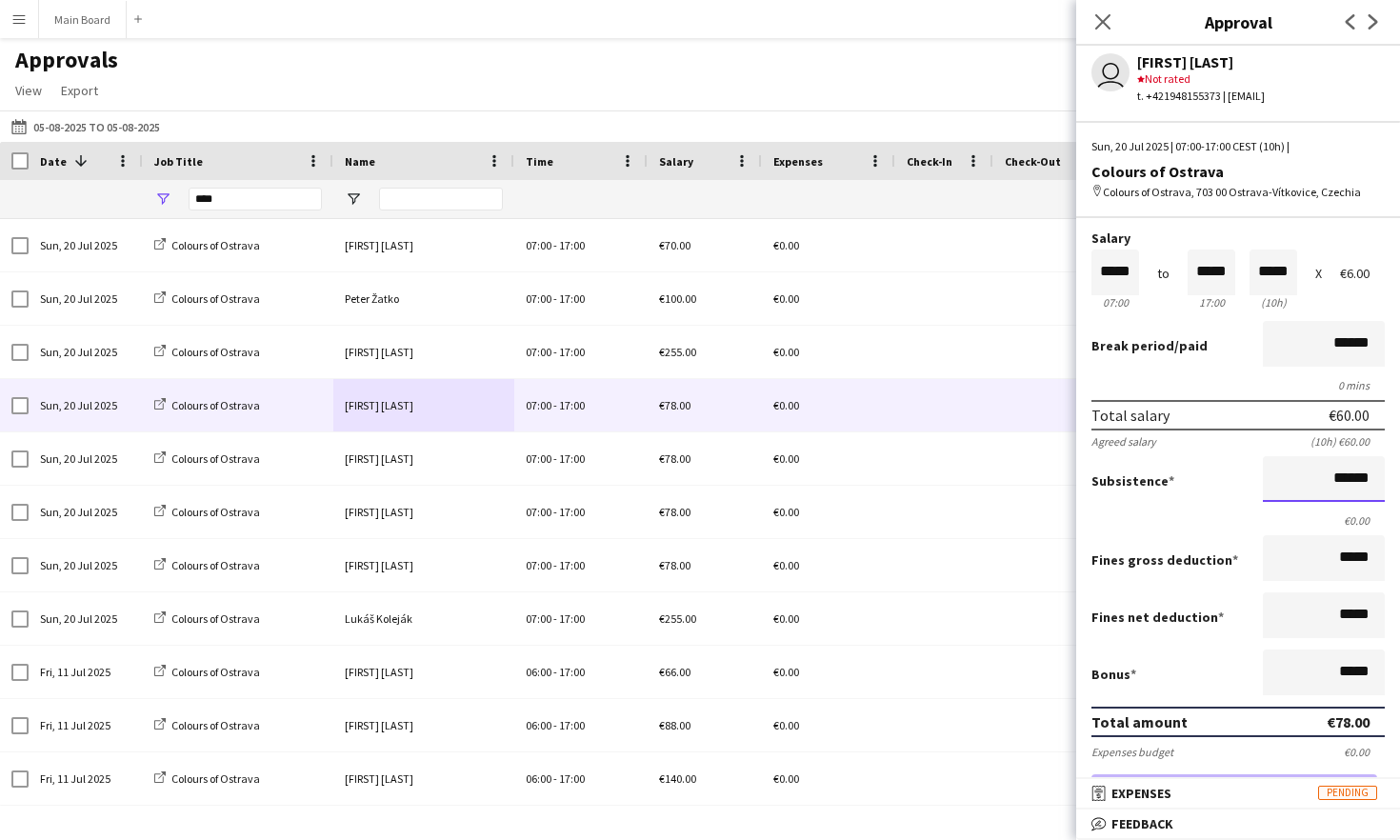 drag, startPoint x: 1327, startPoint y: 471, endPoint x: 1399, endPoint y: 486, distance: 73.5459 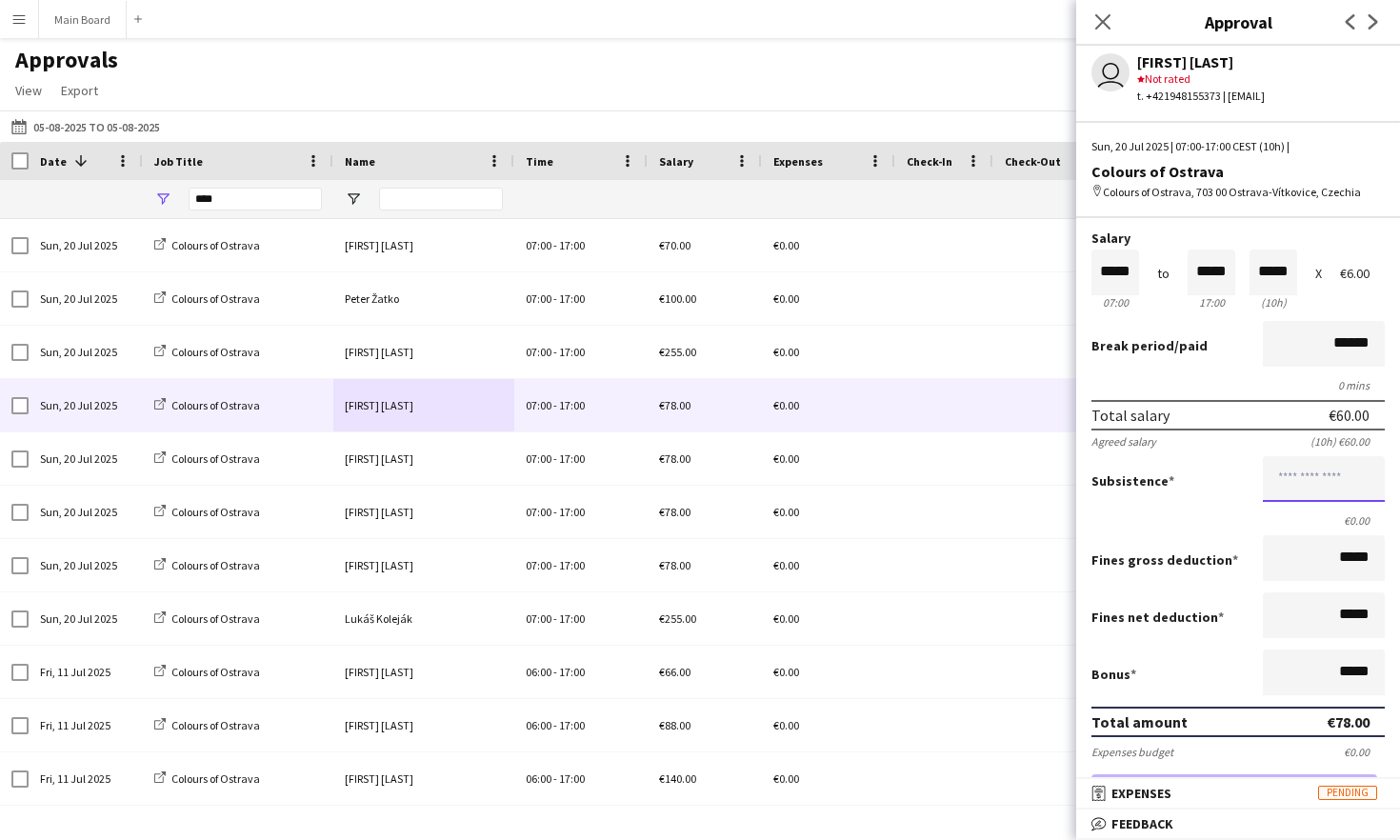 scroll, scrollTop: 0, scrollLeft: 0, axis: both 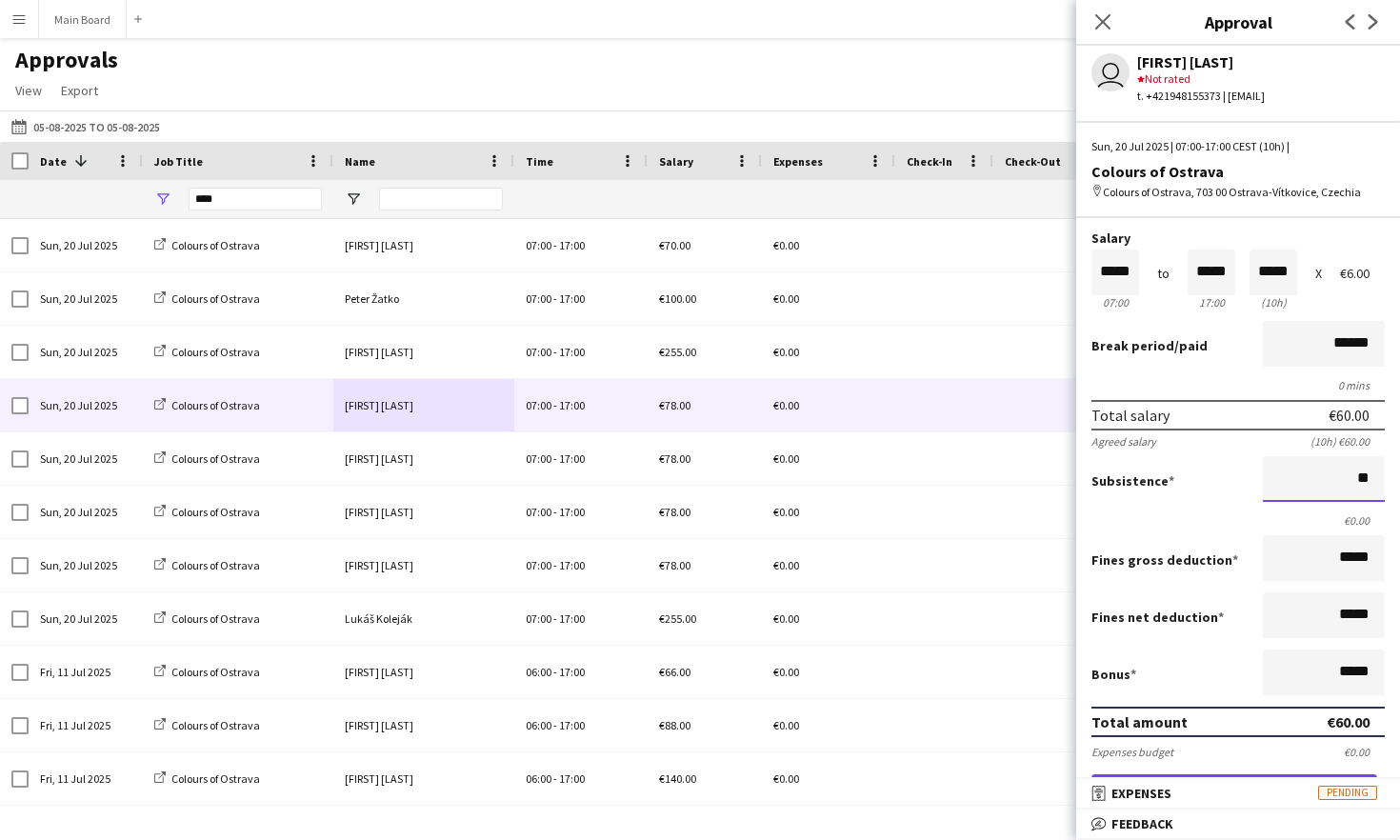 click on "Approve payment for €60.00" at bounding box center [1234, 793] 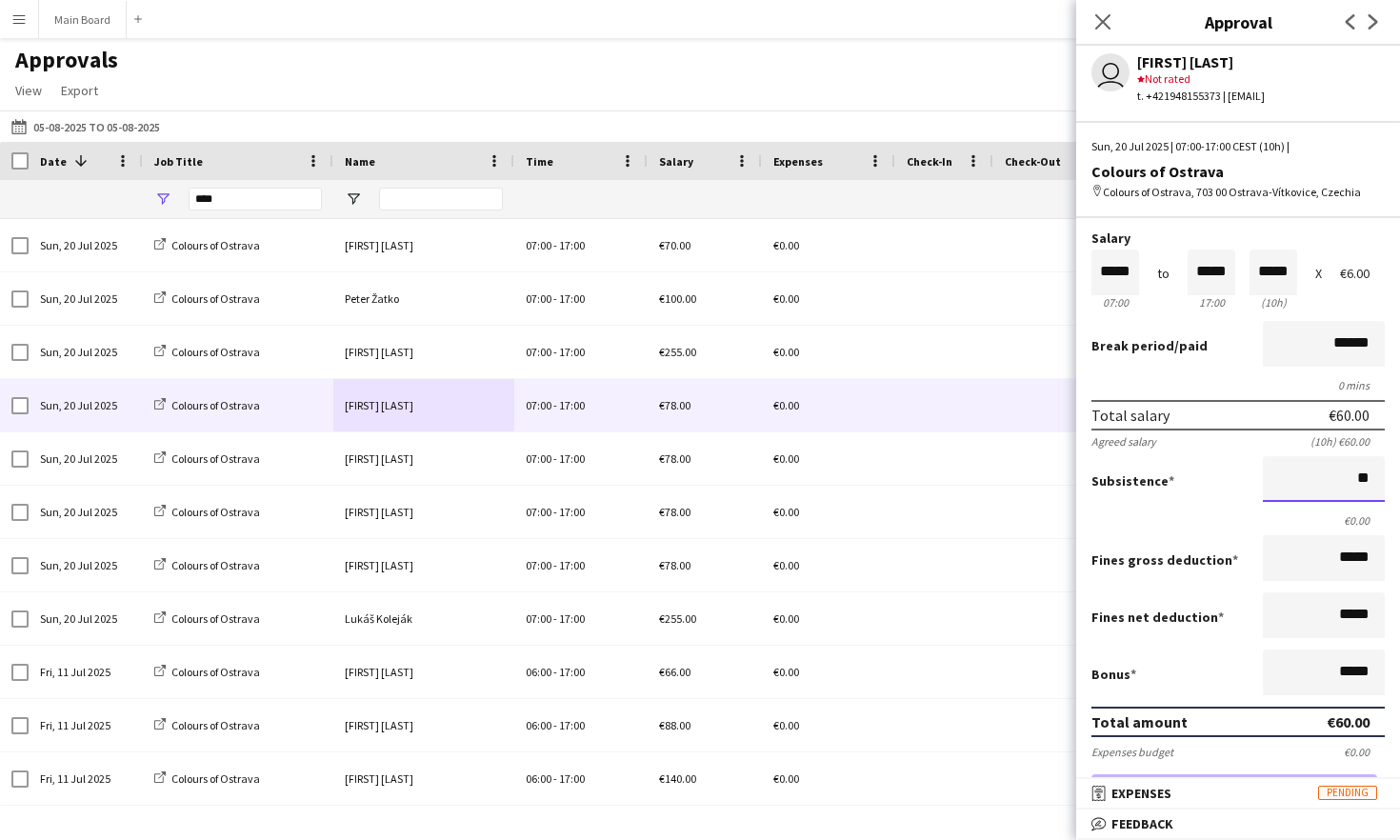 type on "*****" 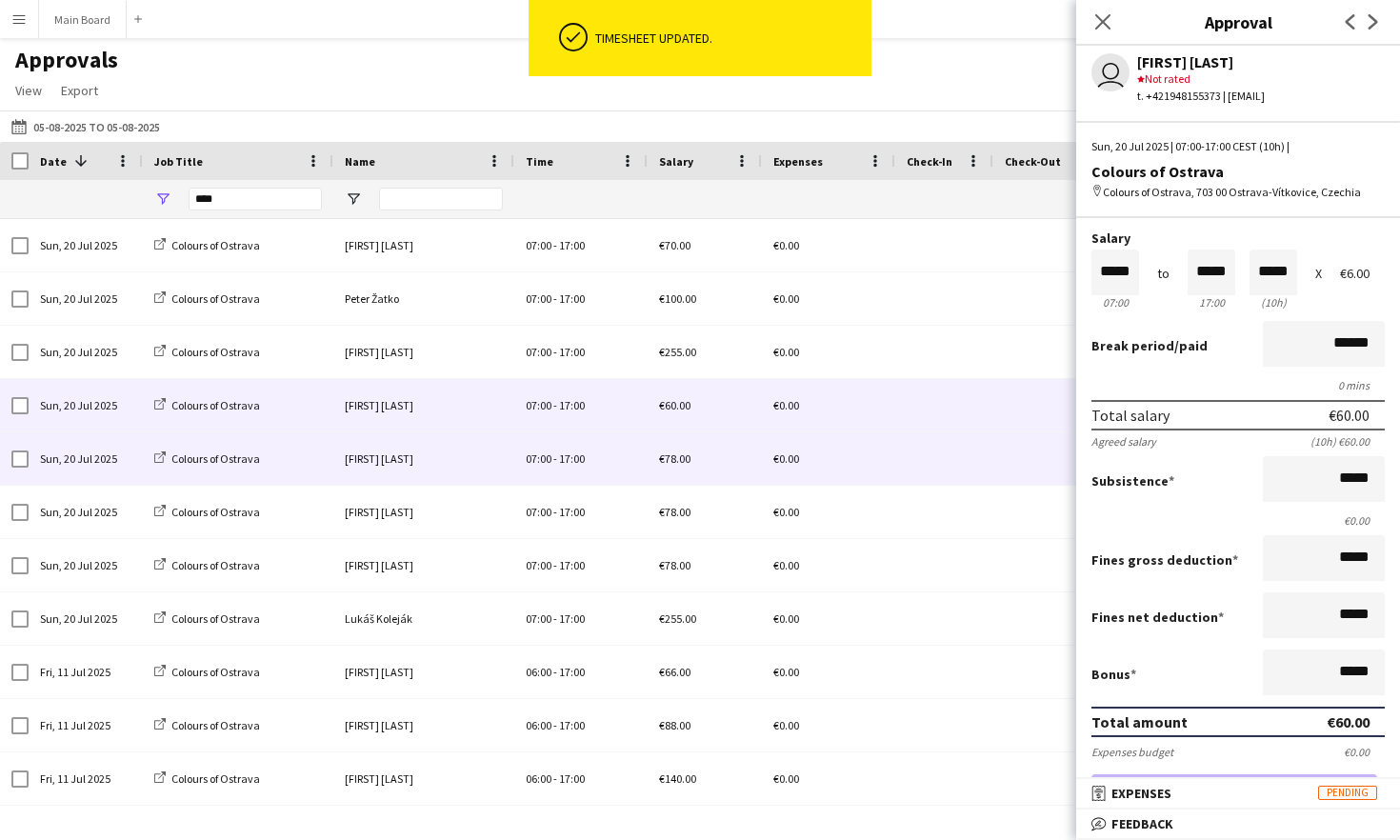 click on "[FIRST] [LAST]" at bounding box center (424, 458) 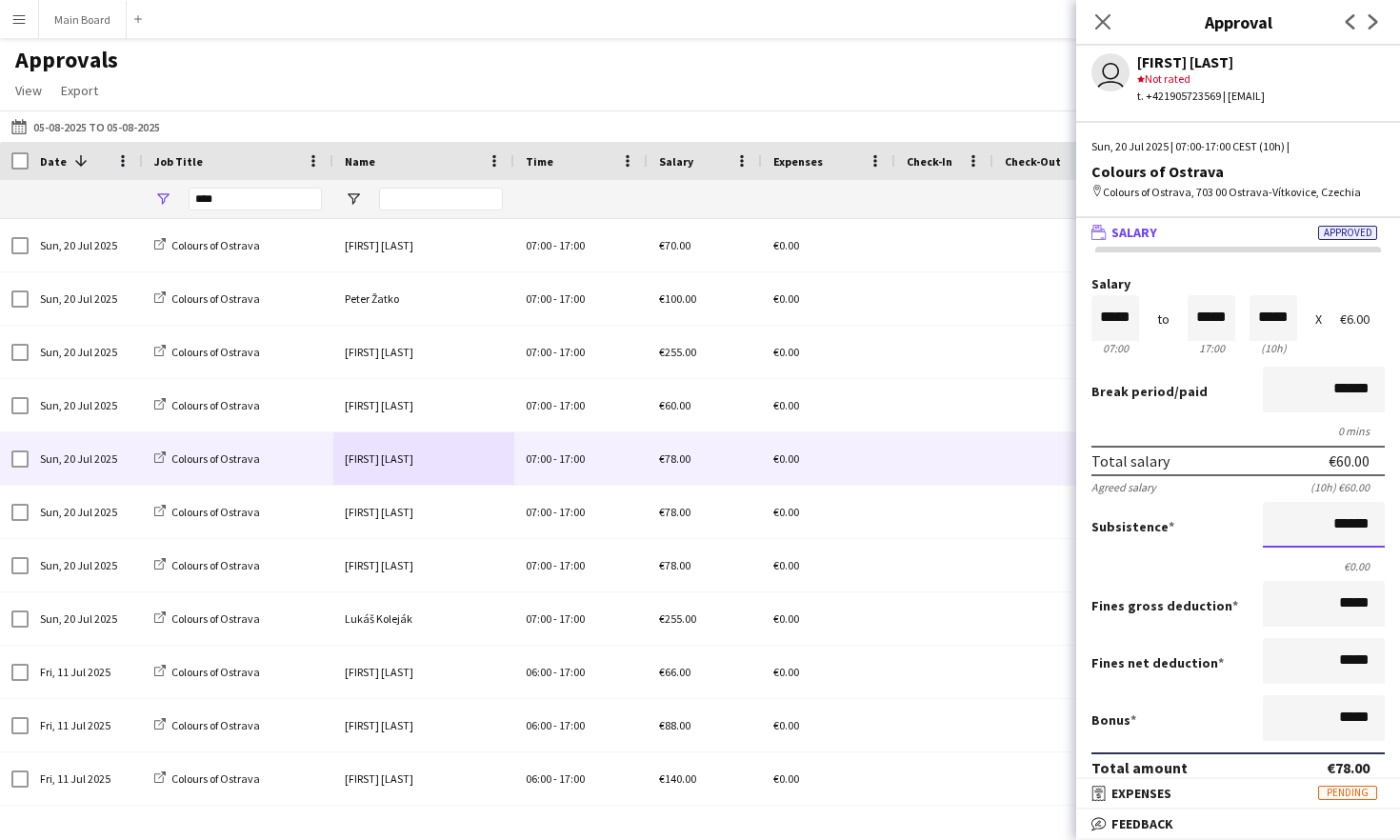 drag, startPoint x: 1306, startPoint y: 523, endPoint x: 1399, endPoint y: 524, distance: 93.005376 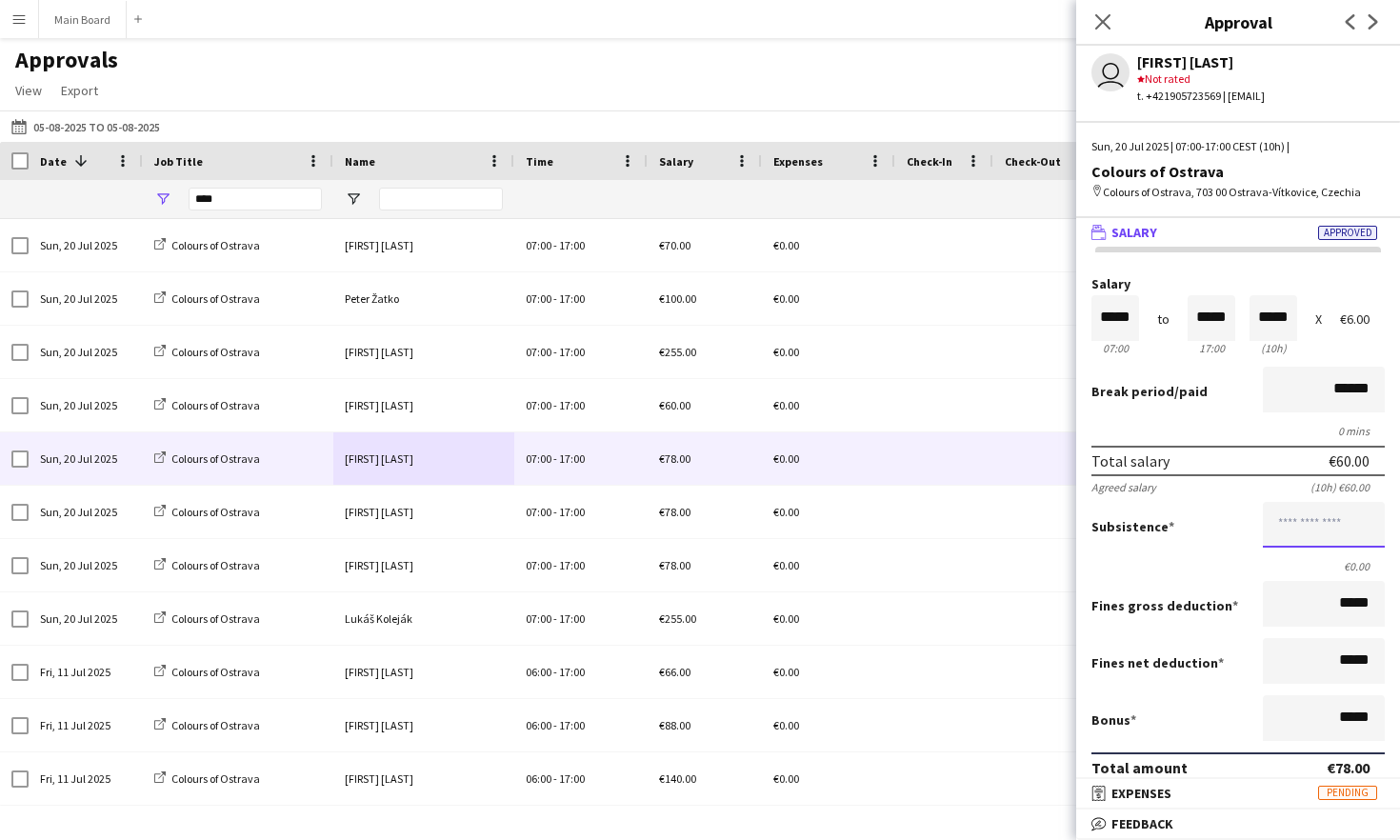scroll, scrollTop: 0, scrollLeft: 0, axis: both 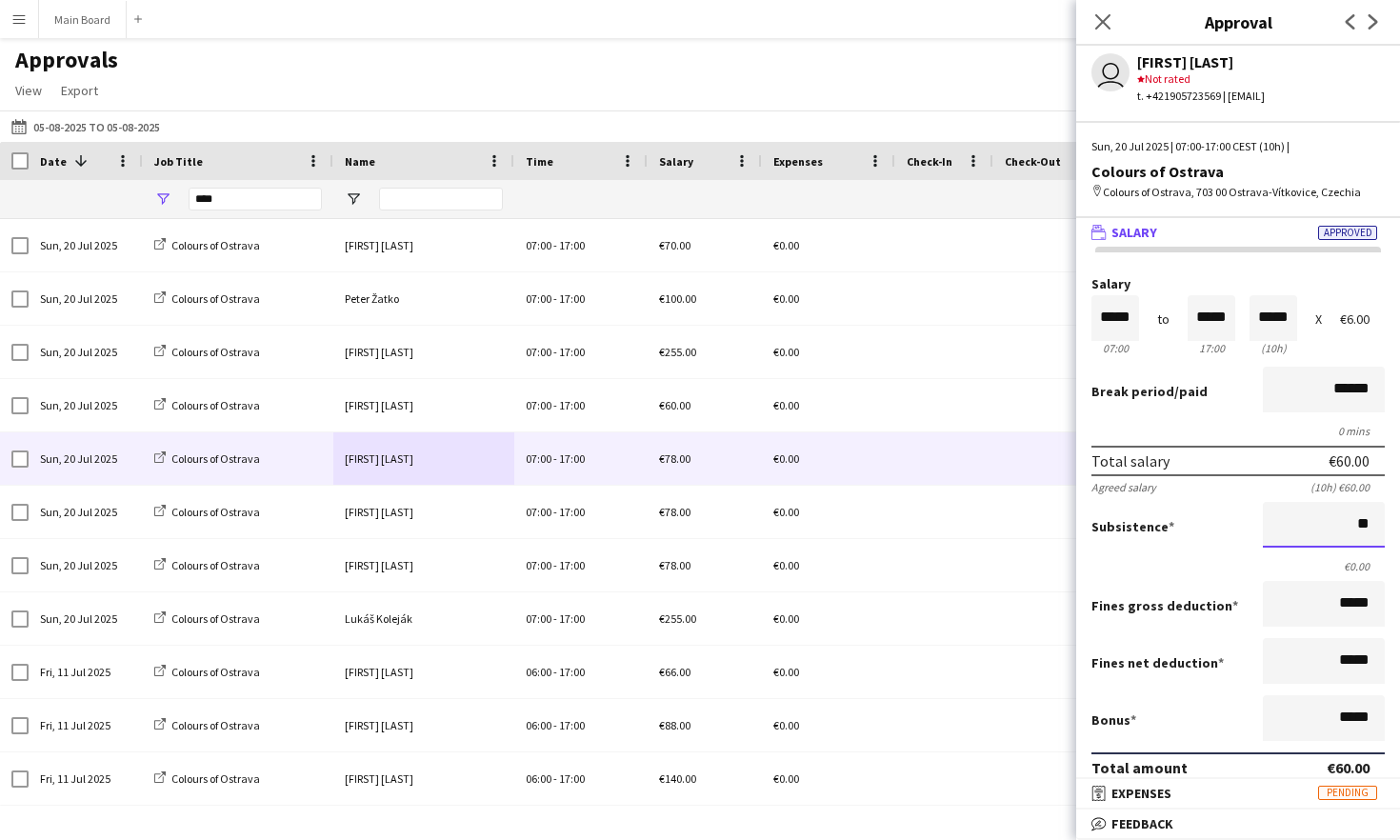 click on "Approve payment for €60.00" at bounding box center (1234, 839) 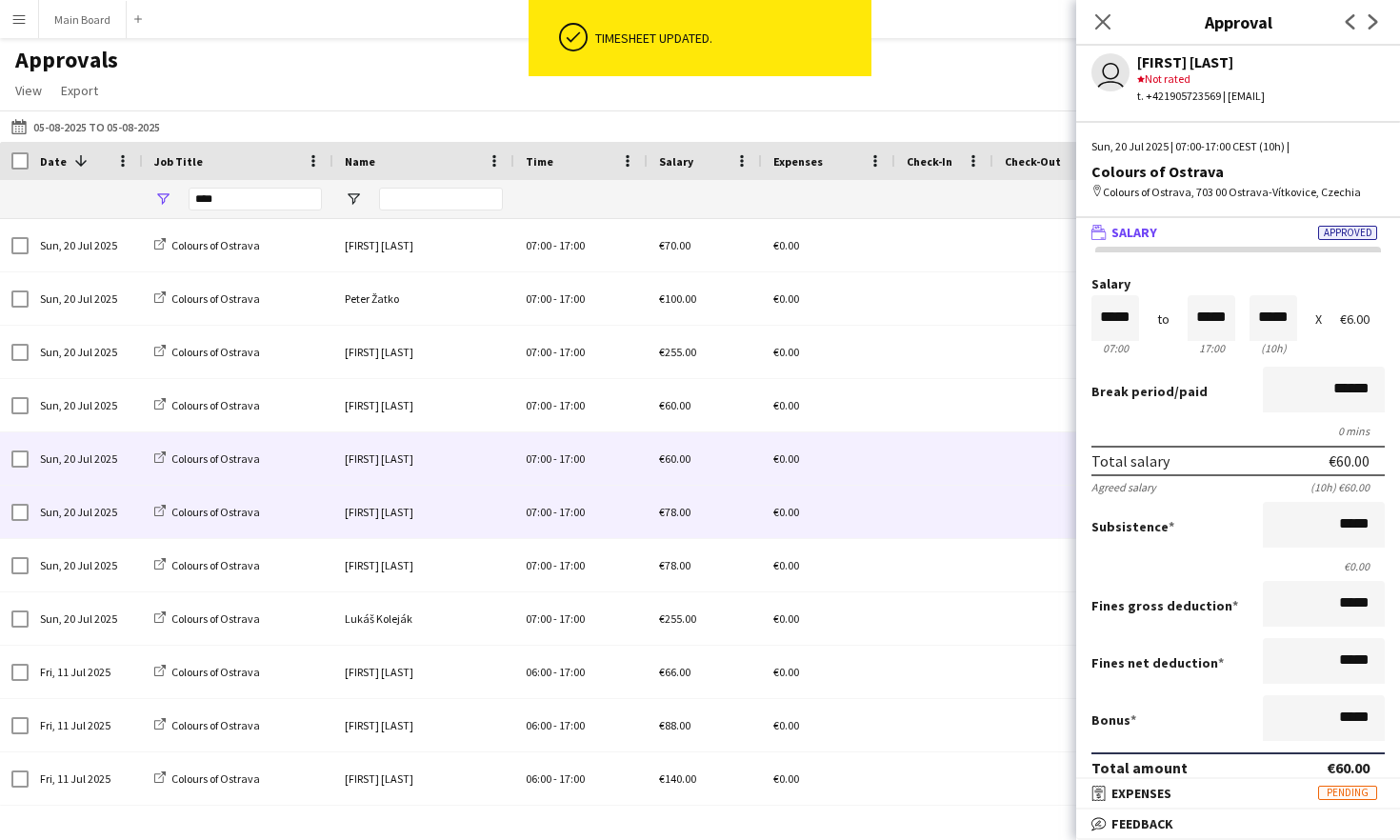 click on "[FIRST] [LAST]" at bounding box center (424, 511) 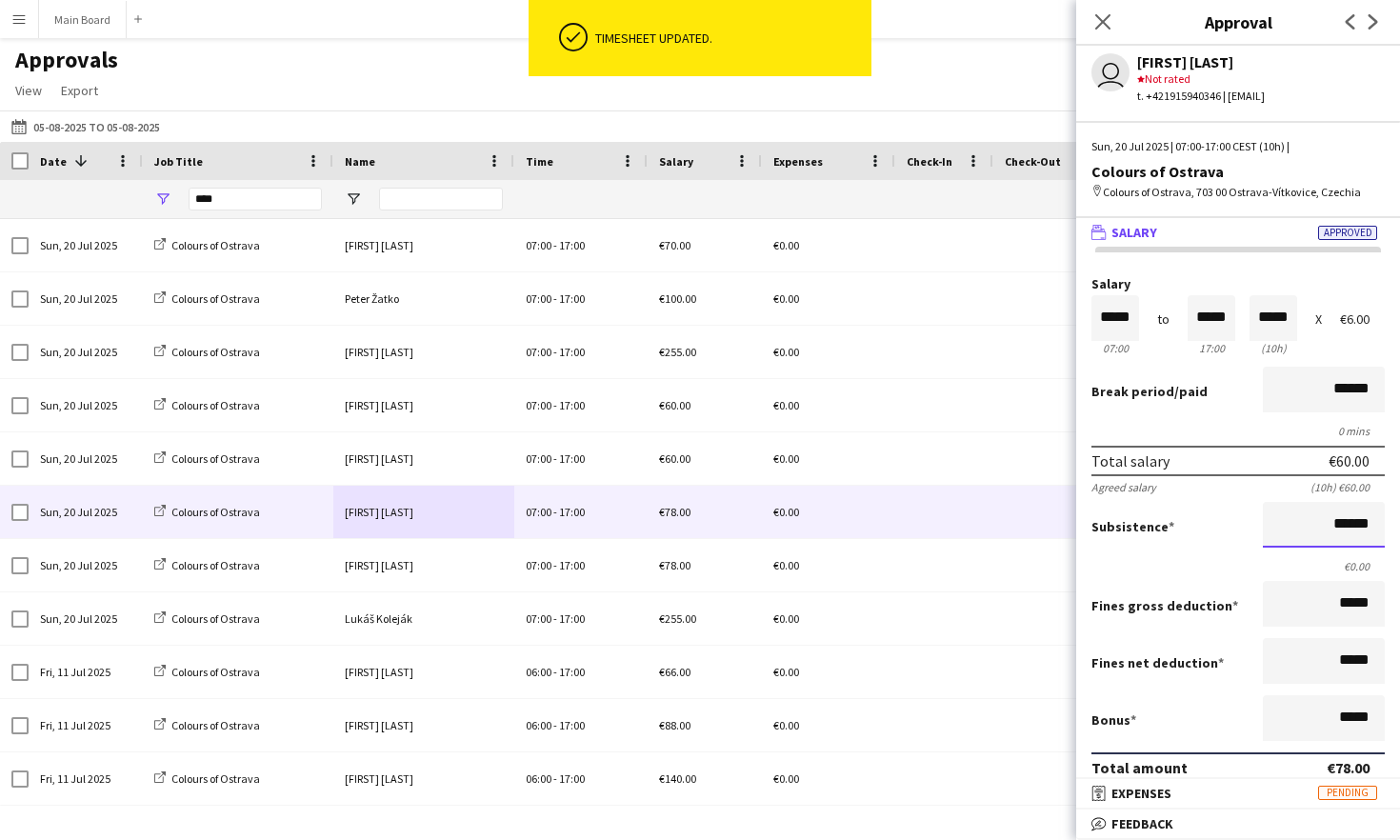 drag, startPoint x: 1318, startPoint y: 516, endPoint x: 1399, endPoint y: 529, distance: 82.03658 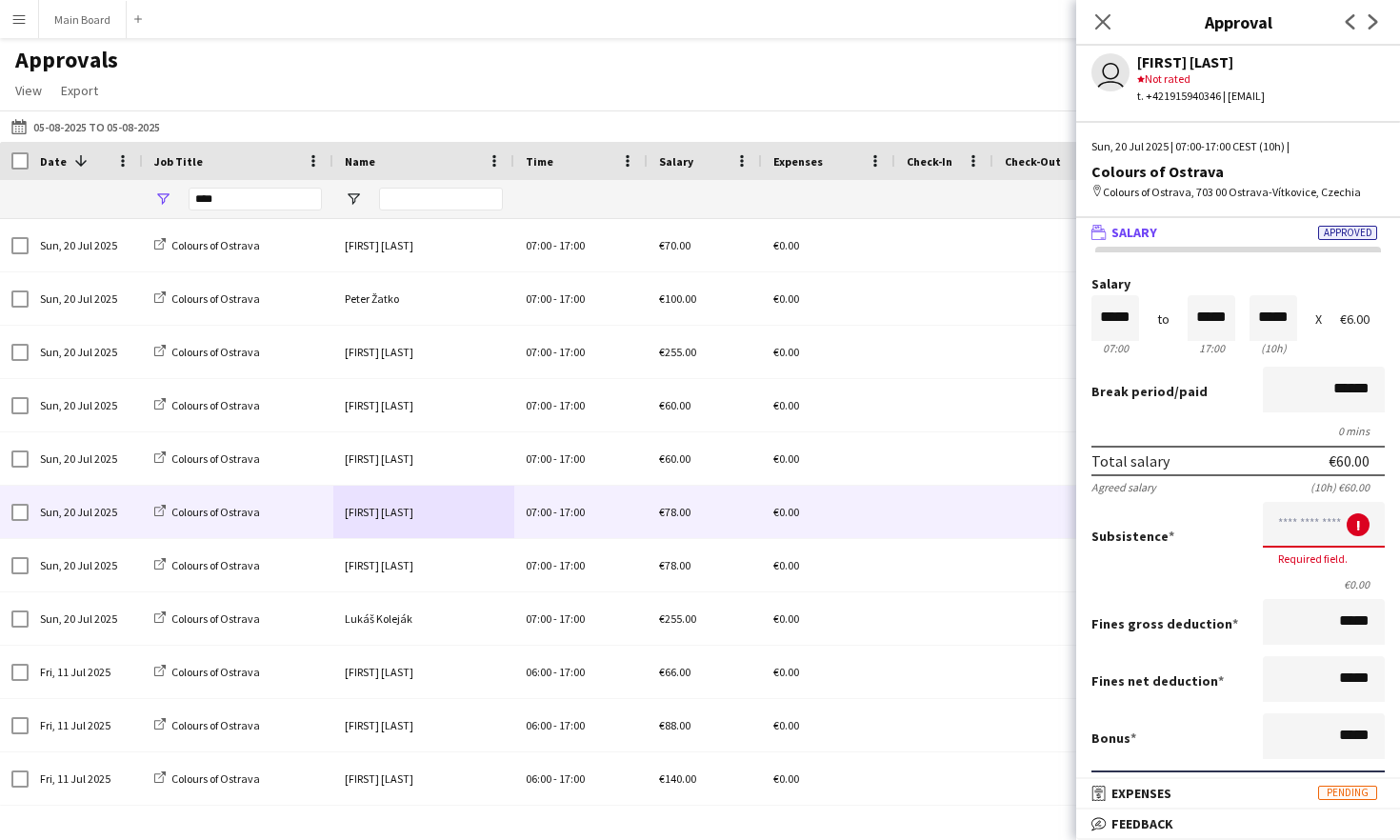 scroll, scrollTop: 0, scrollLeft: 0, axis: both 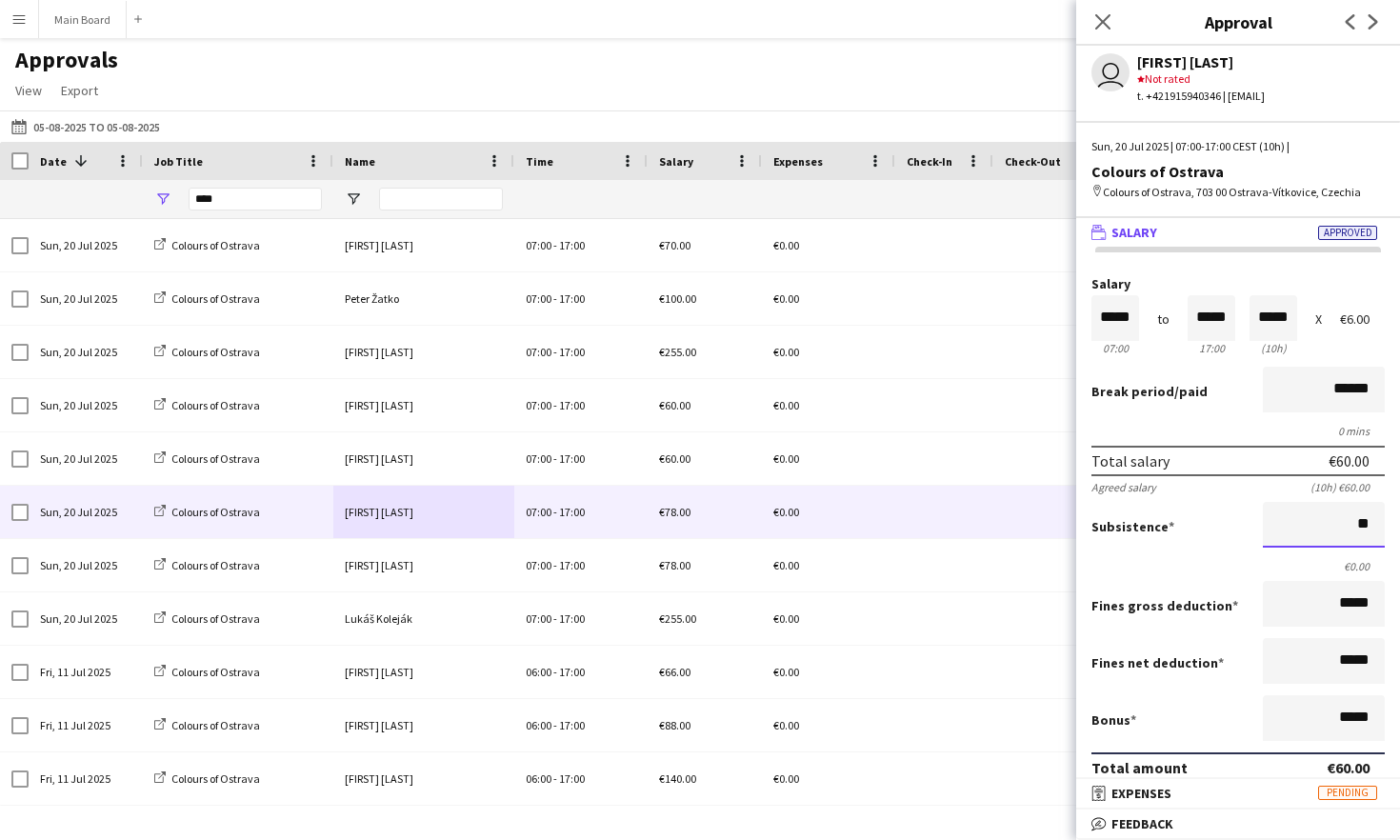 click on "Approve payment for €60.00" at bounding box center (1234, 839) 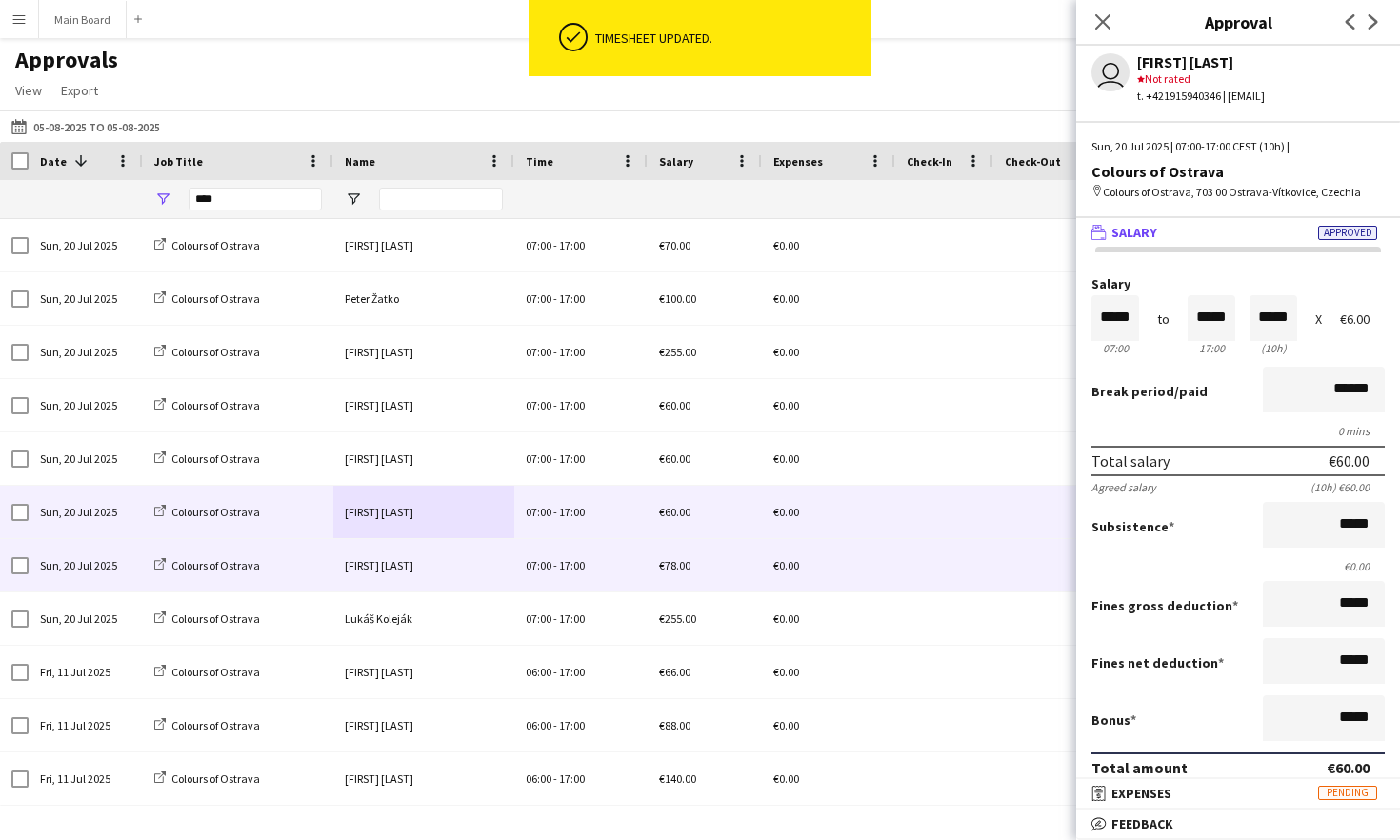 click on "[FIRST] [LAST]" at bounding box center [424, 565] 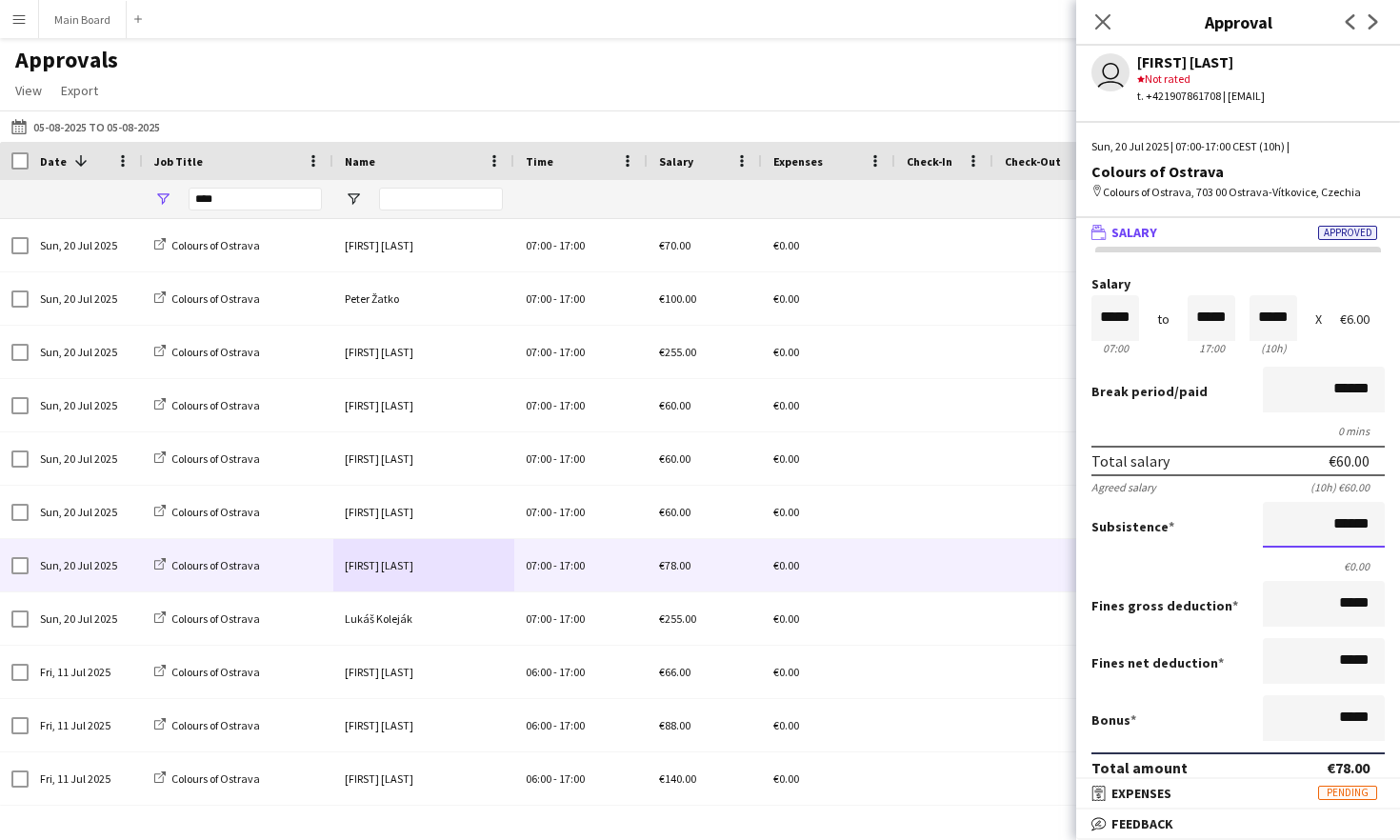 drag, startPoint x: 1322, startPoint y: 529, endPoint x: 1399, endPoint y: 529, distance: 77 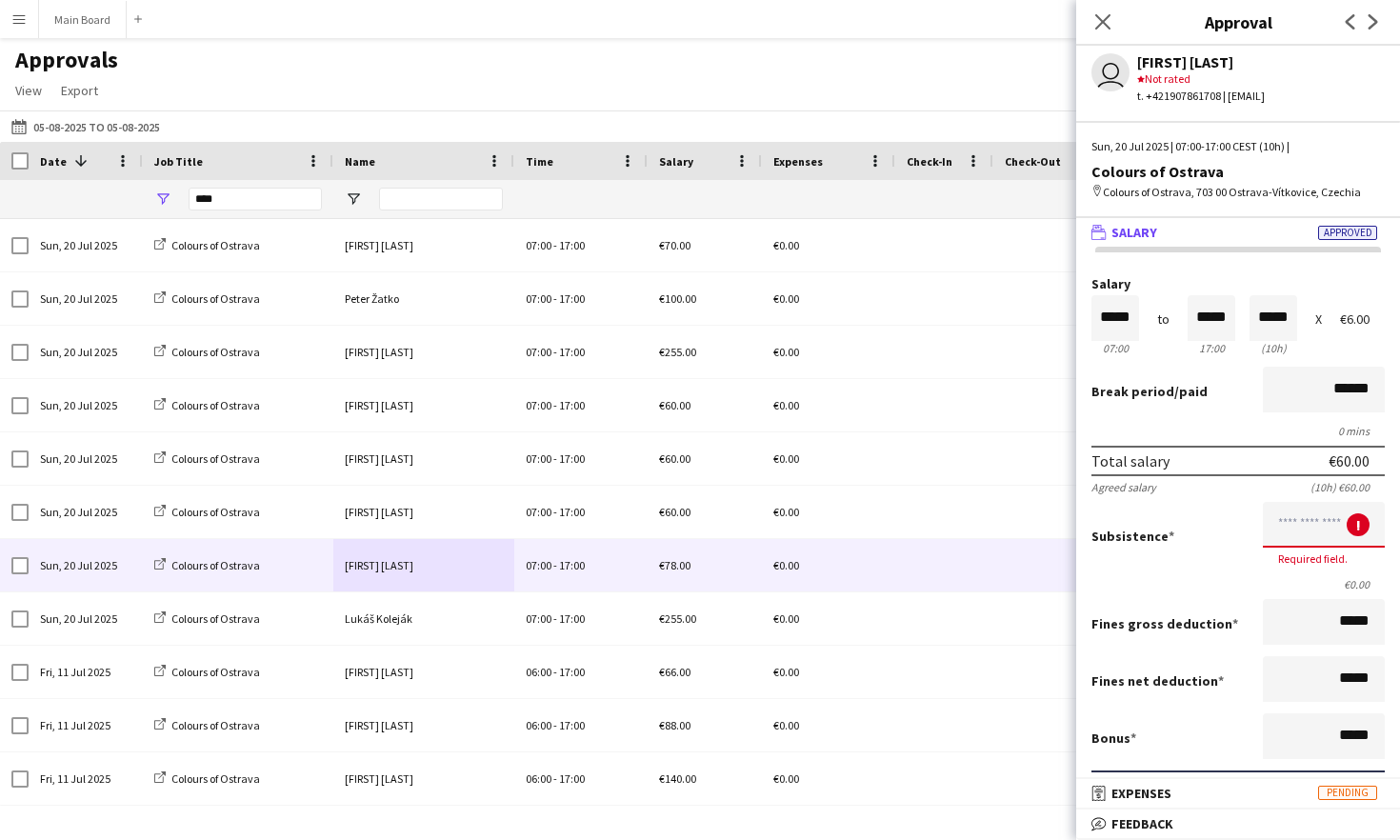 scroll, scrollTop: 0, scrollLeft: 0, axis: both 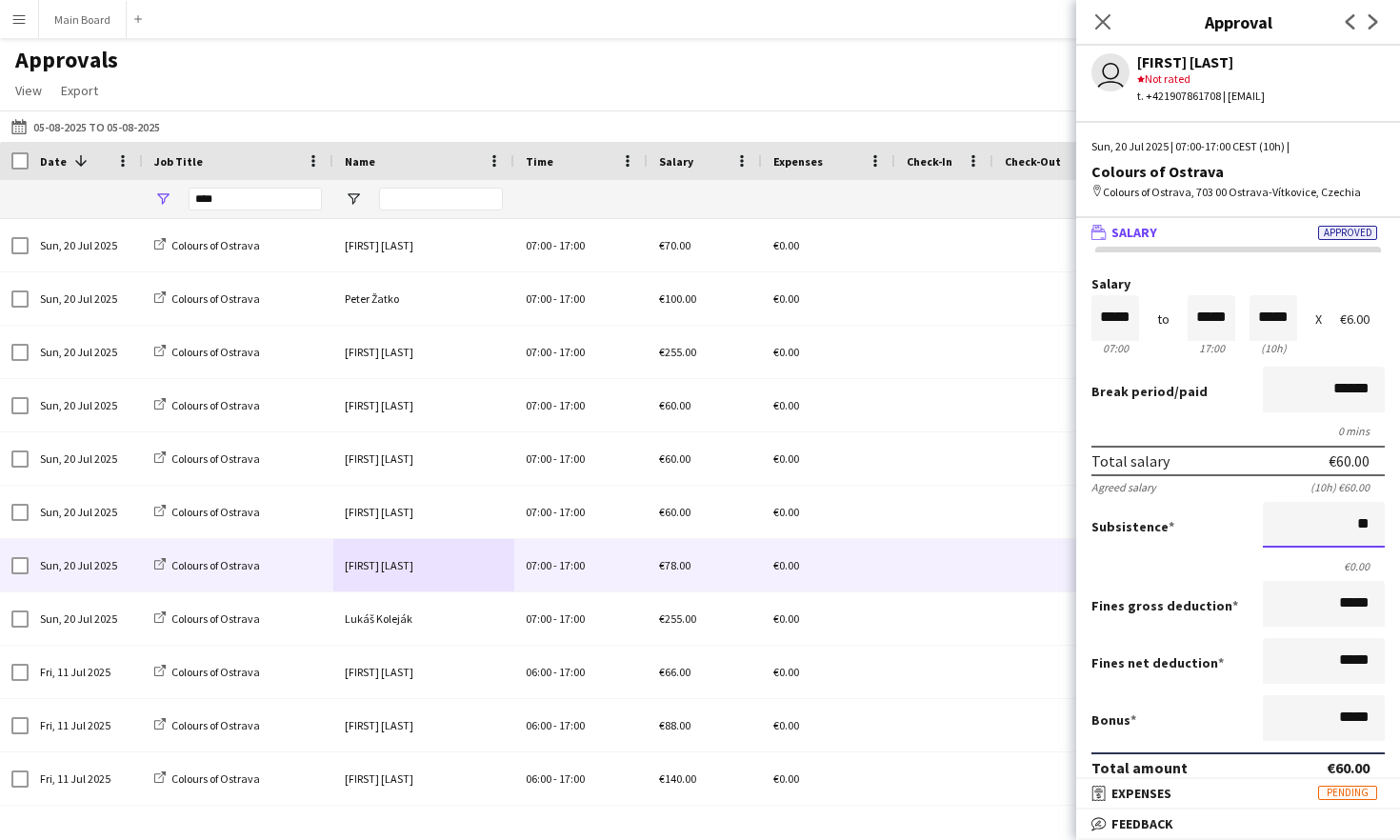 click on "Approve payment for €60.00" at bounding box center [1234, 839] 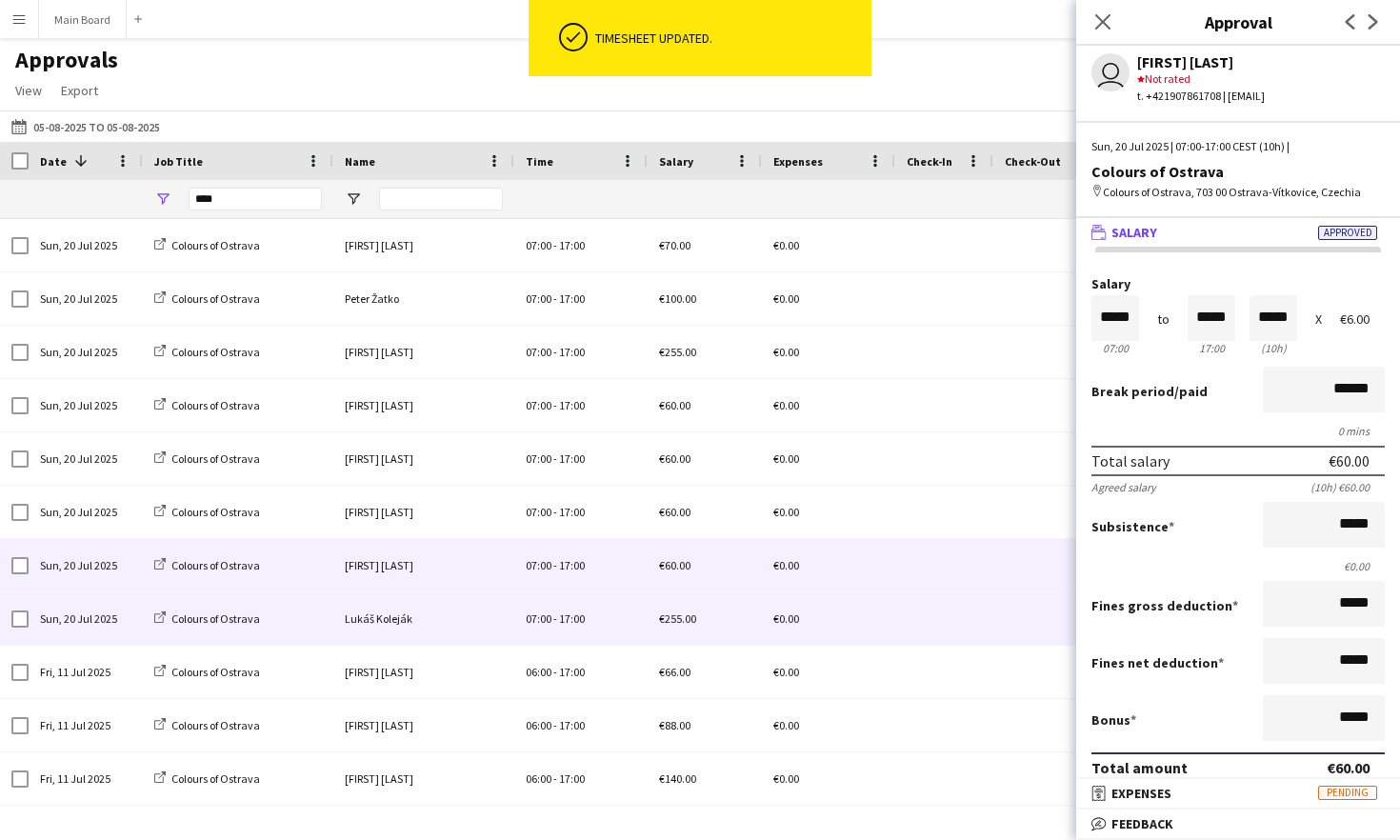 click on "Lukáš Koleják" at bounding box center [424, 618] 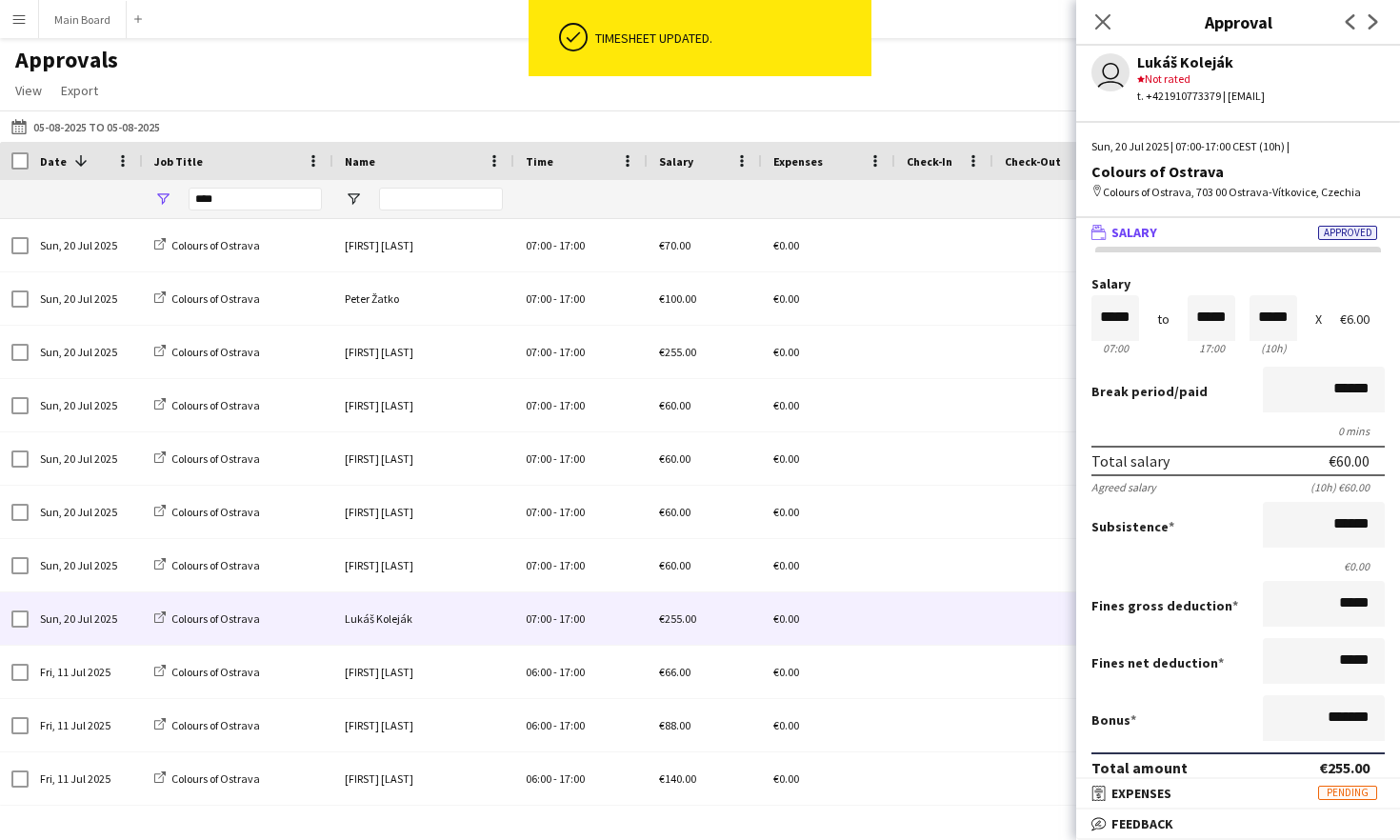 scroll, scrollTop: 1, scrollLeft: 0, axis: vertical 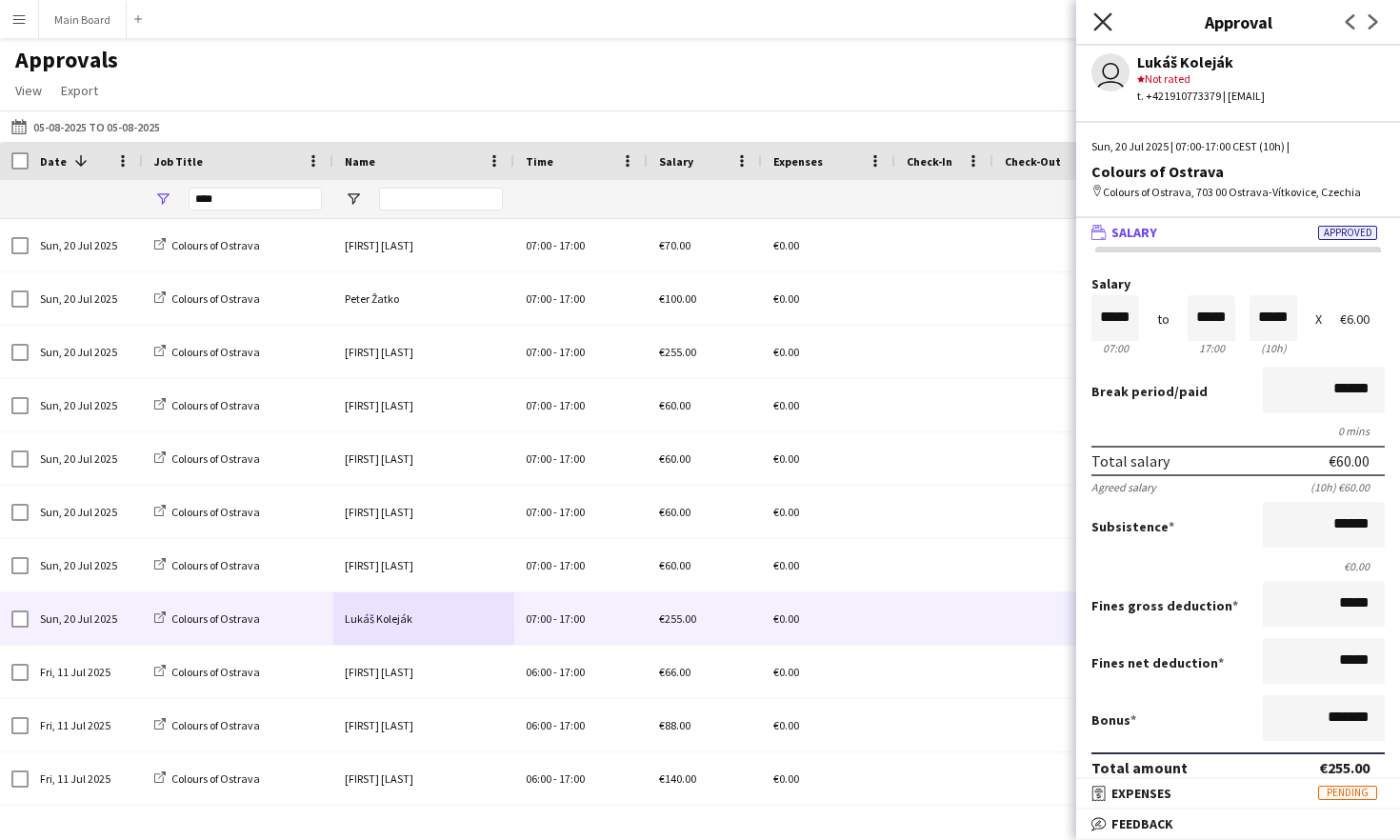 click 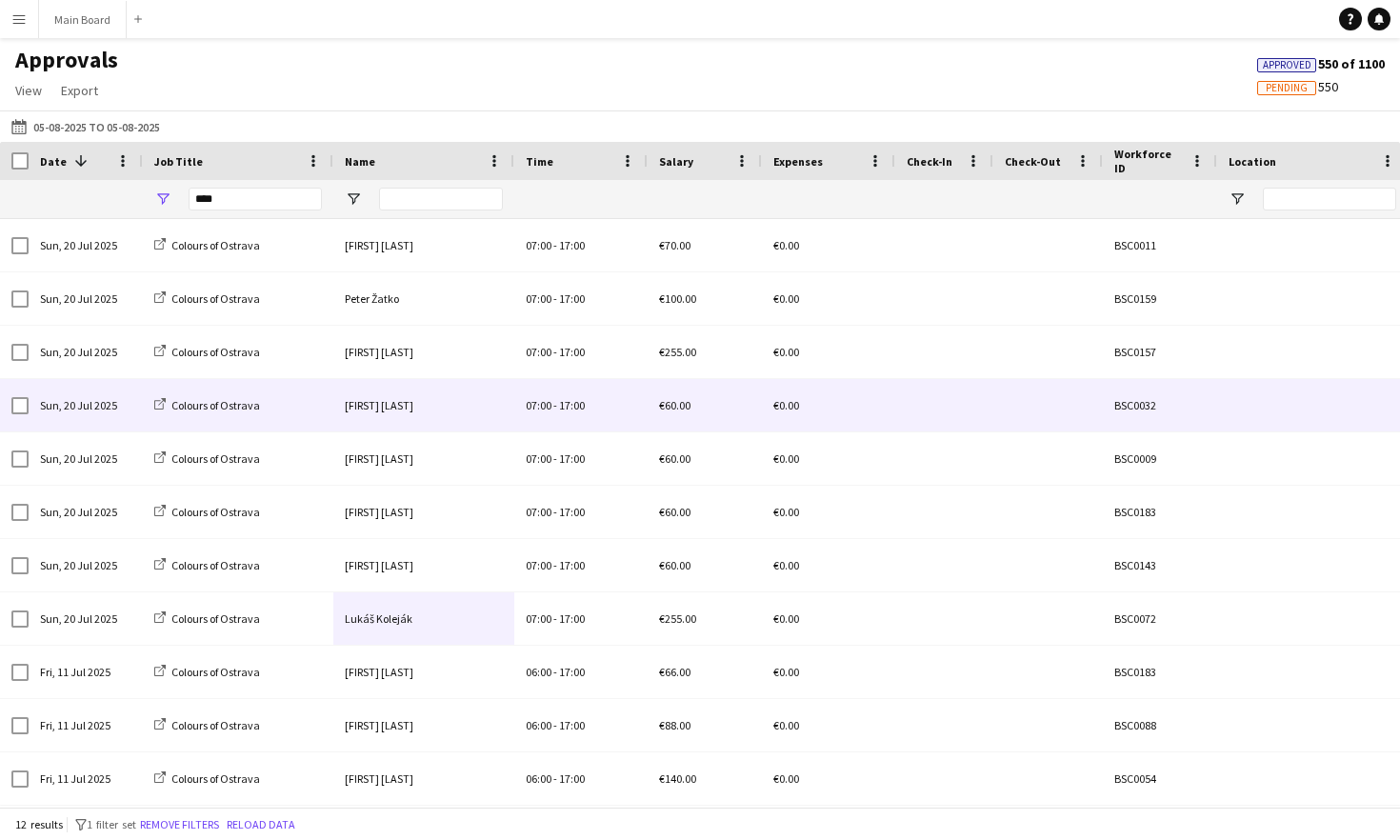 scroll, scrollTop: 44, scrollLeft: 0, axis: vertical 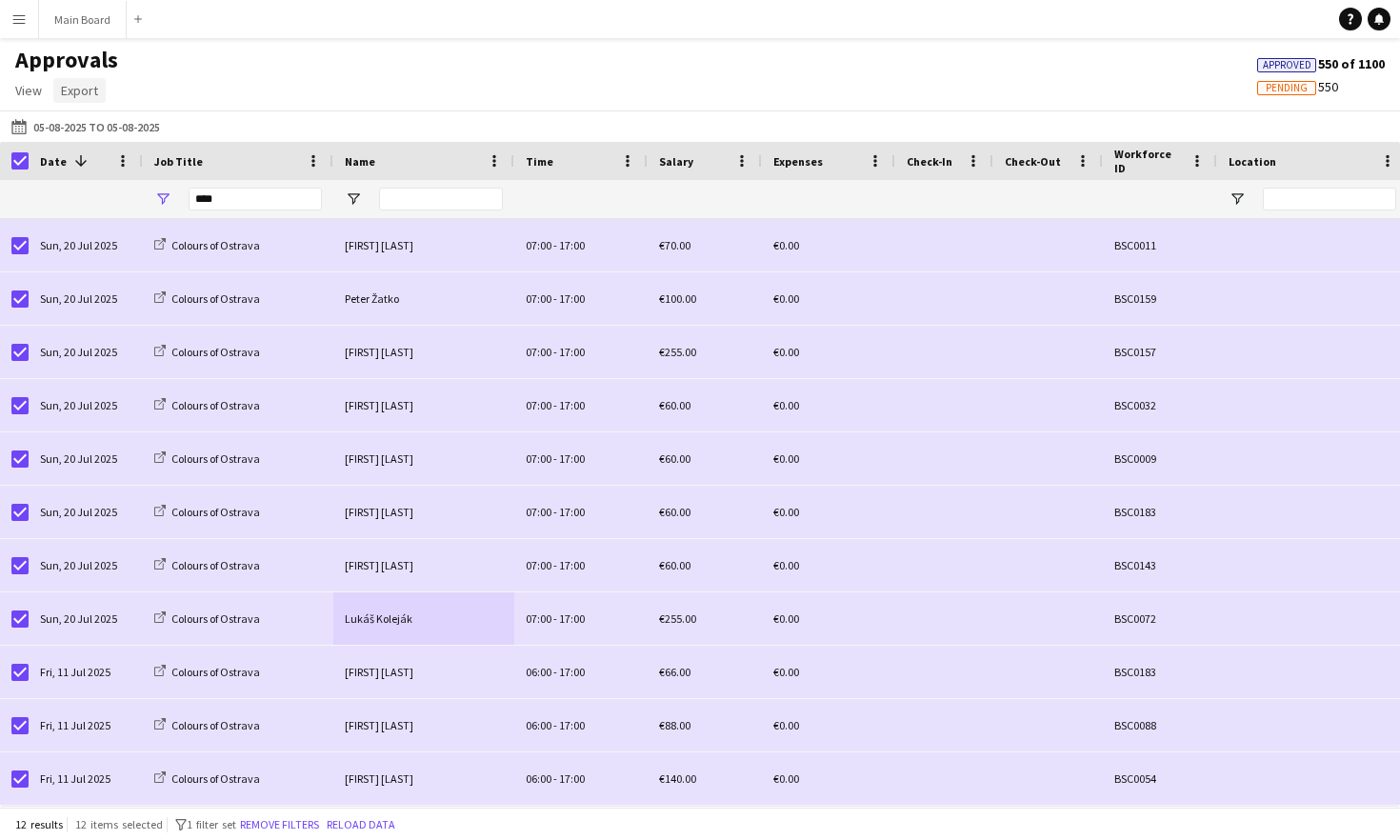 click on "Export" 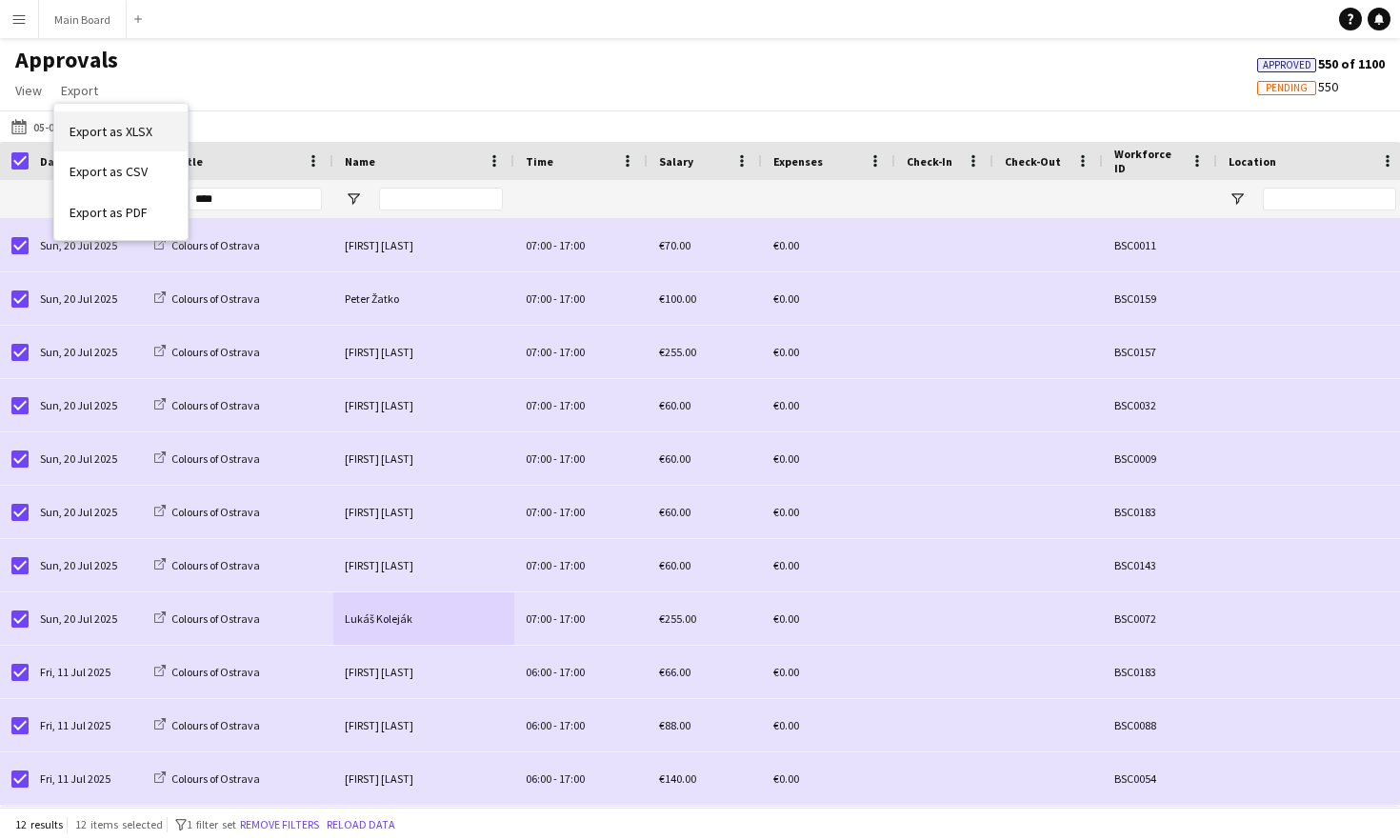 click on "Export as XLSX" at bounding box center [110, 131] 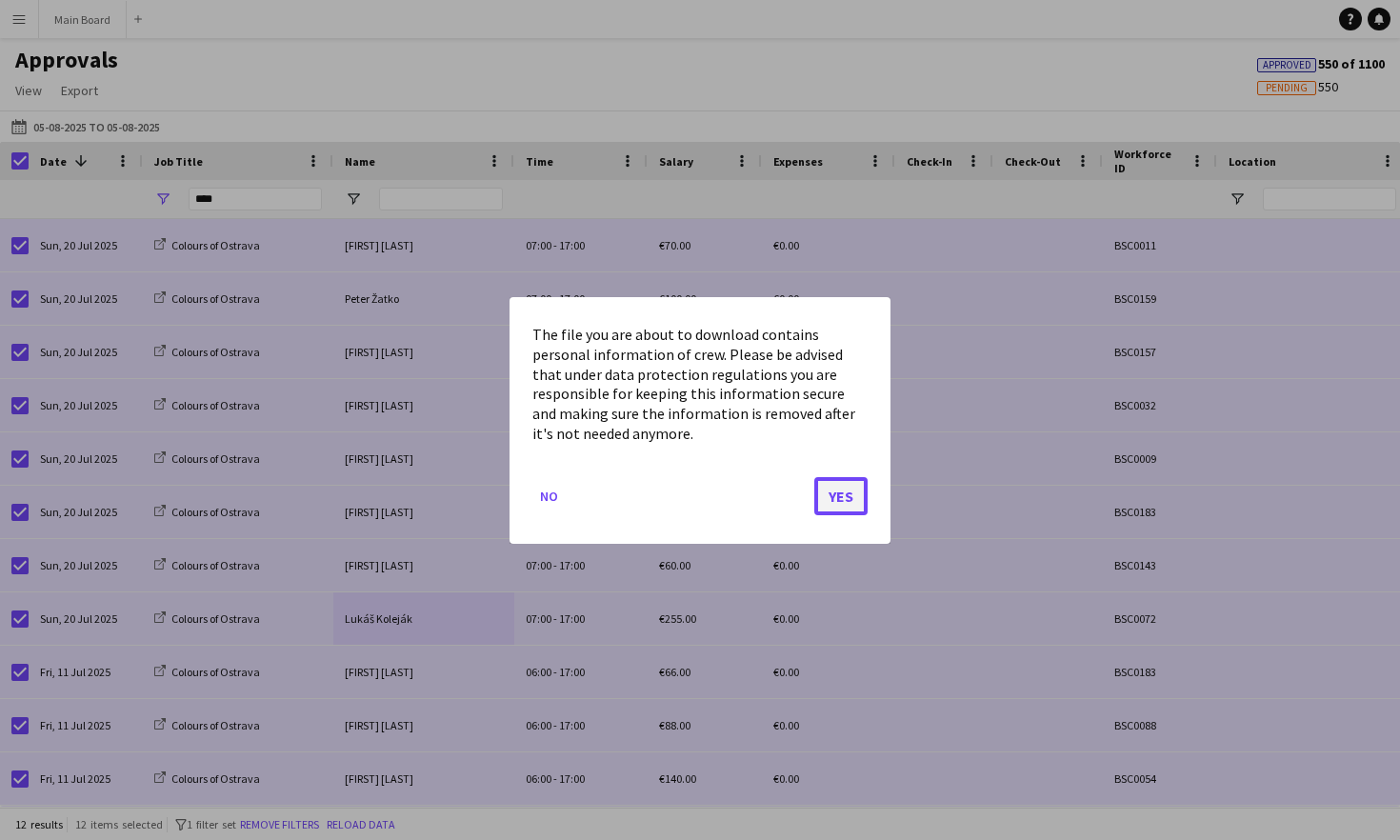 click on "Yes" 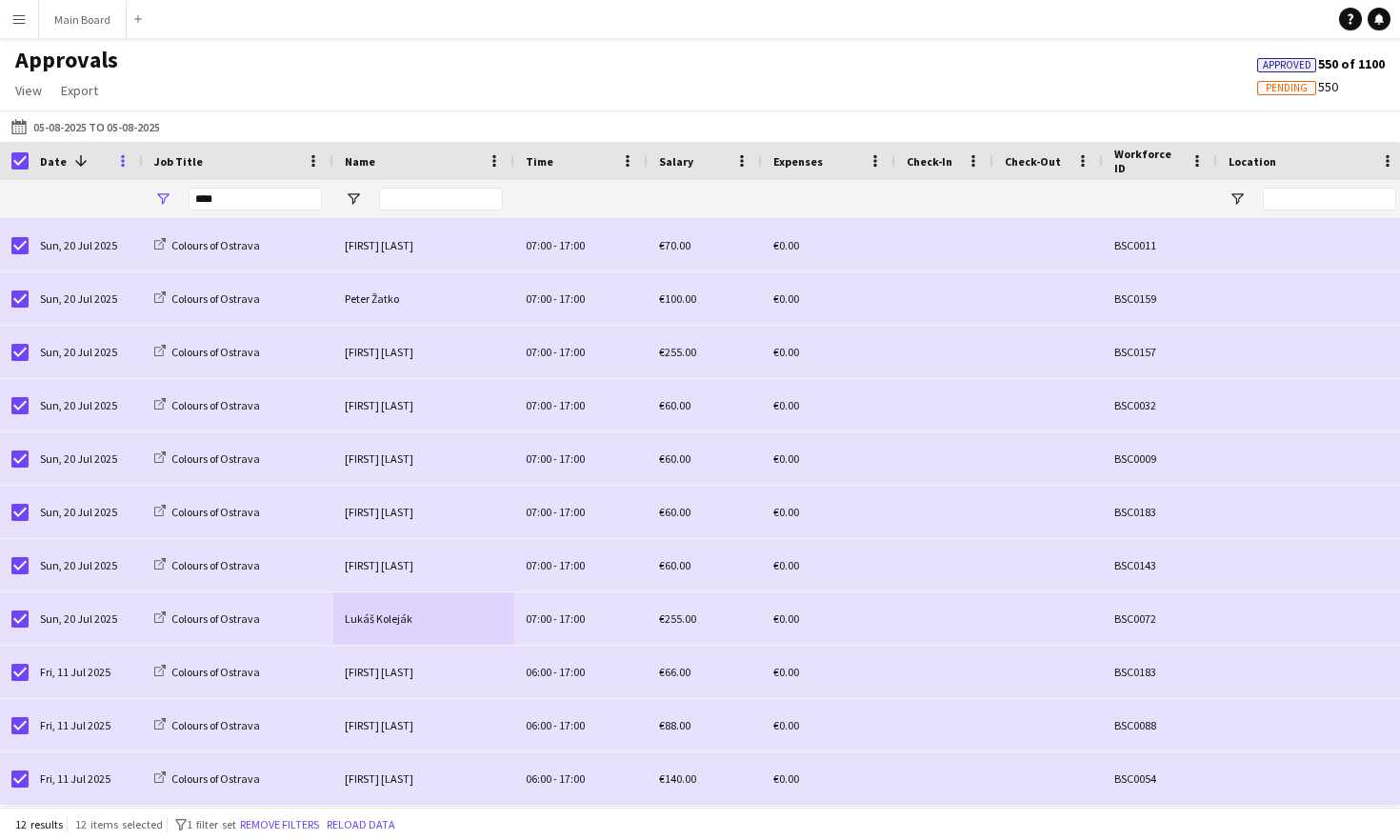 click at bounding box center (123, 161) 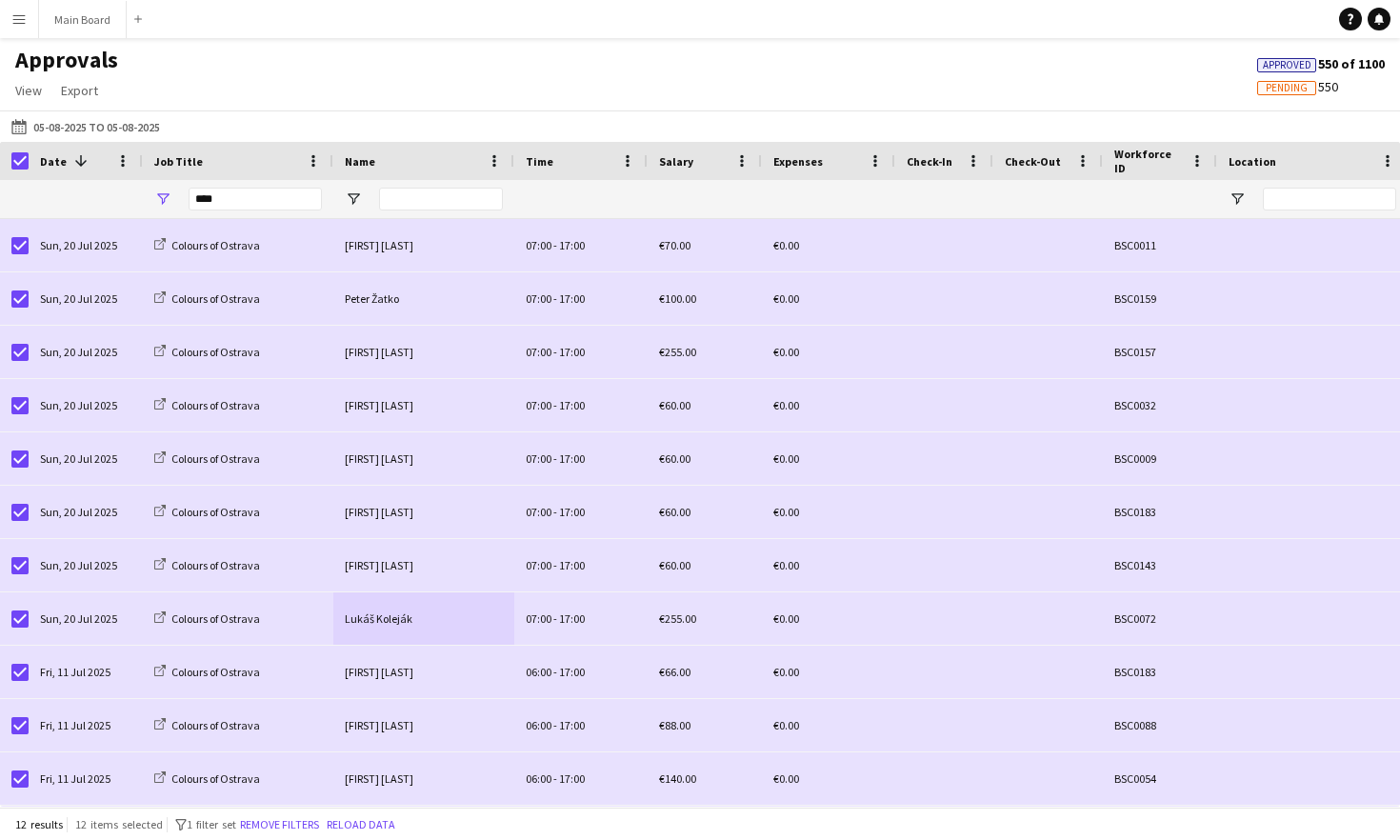 click on "Approvals   View  Customise view Customise filters Reset Filters Reset View Reset All  Export  Export as XLSX Export as CSV Export as PDF Approved  550 of 1100   Pending   550" 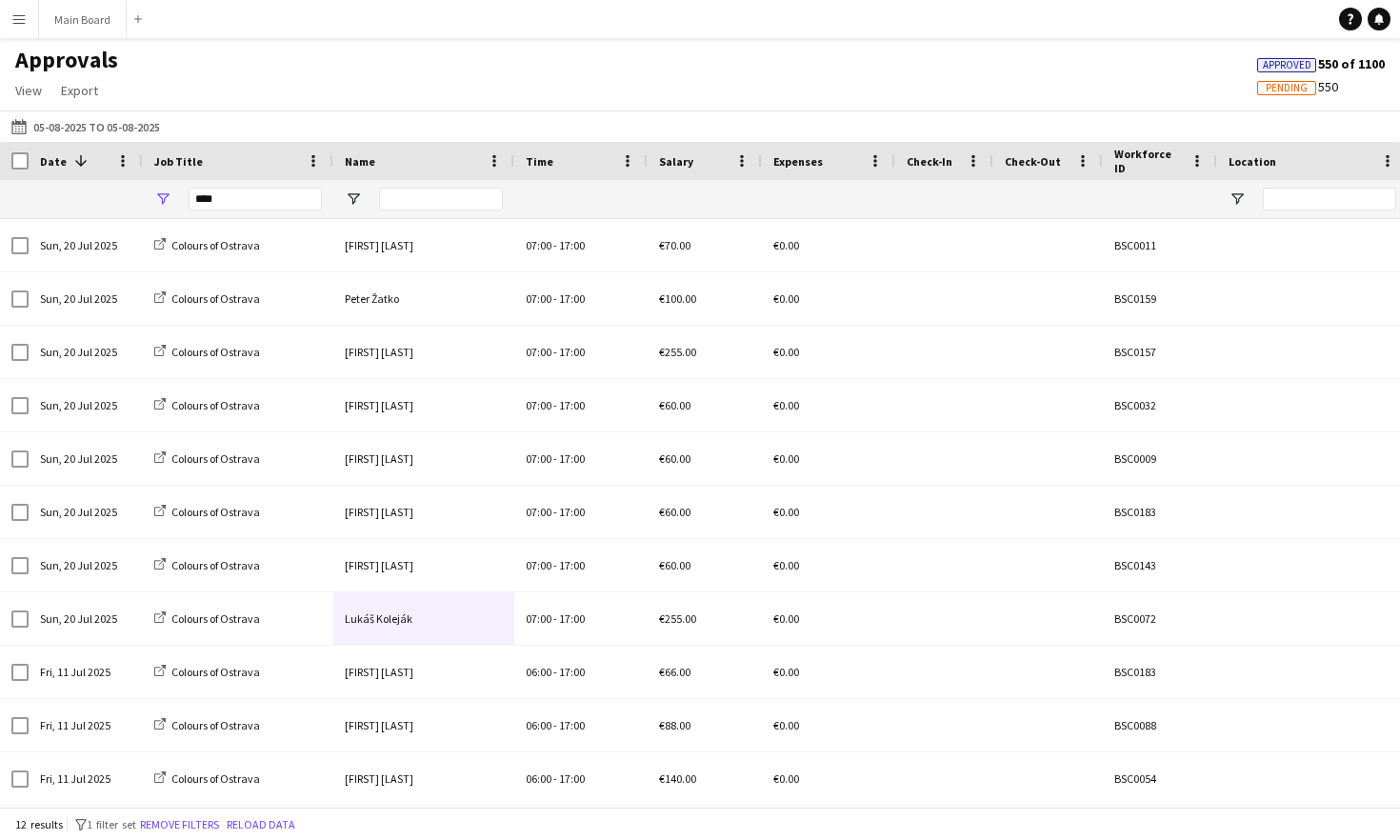 click on "Menu" at bounding box center [19, 19] 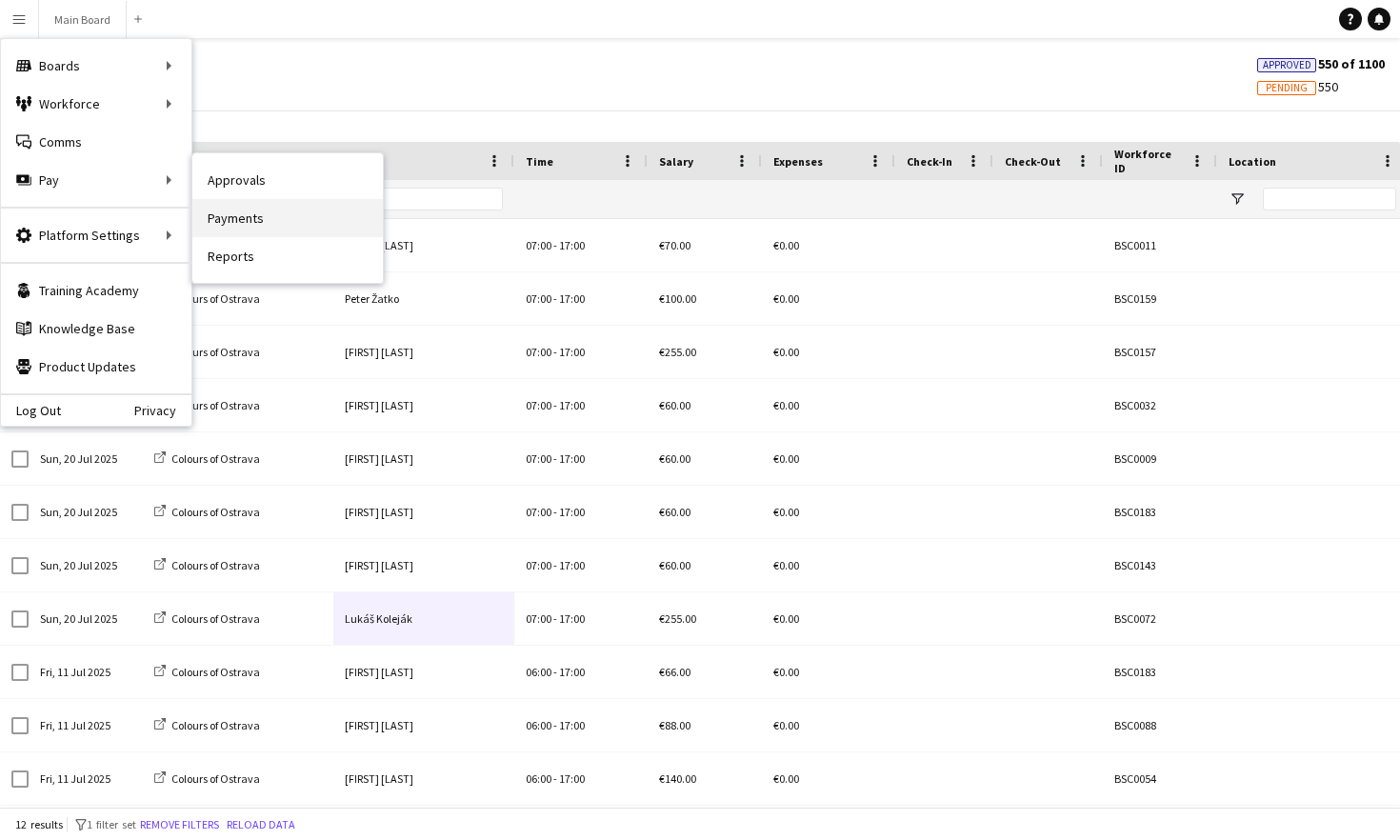 click on "Payments" at bounding box center [288, 218] 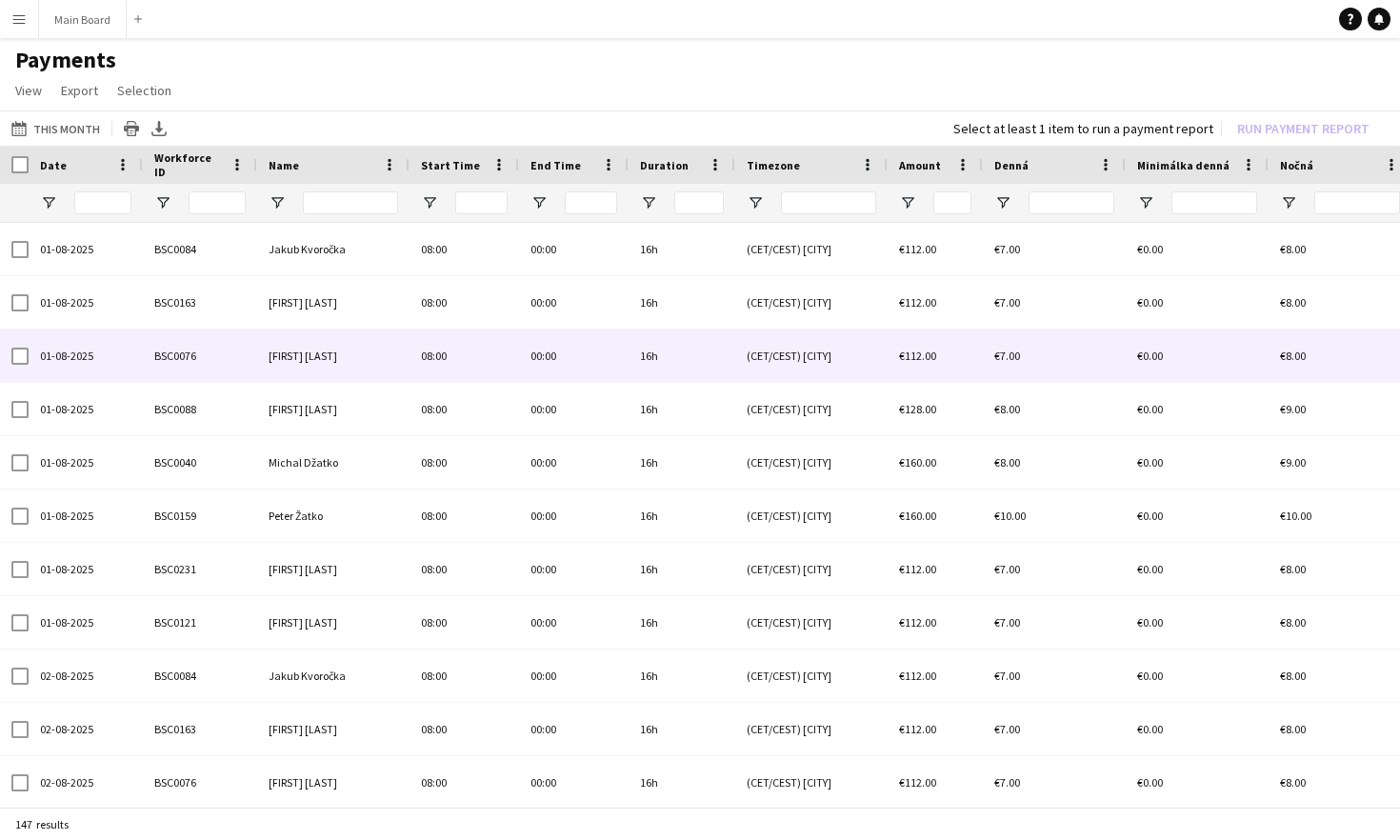 scroll, scrollTop: 33, scrollLeft: 0, axis: vertical 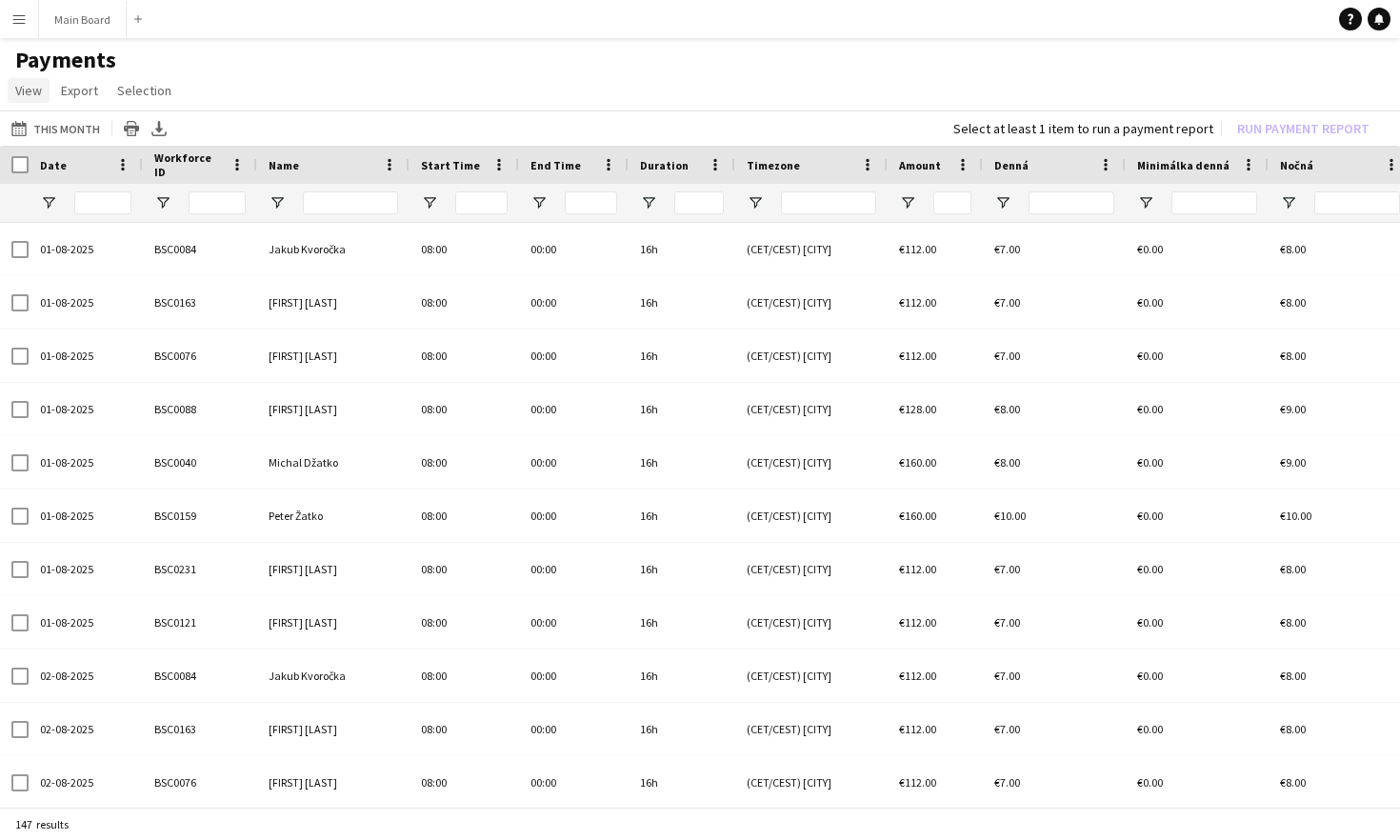 click on "View" 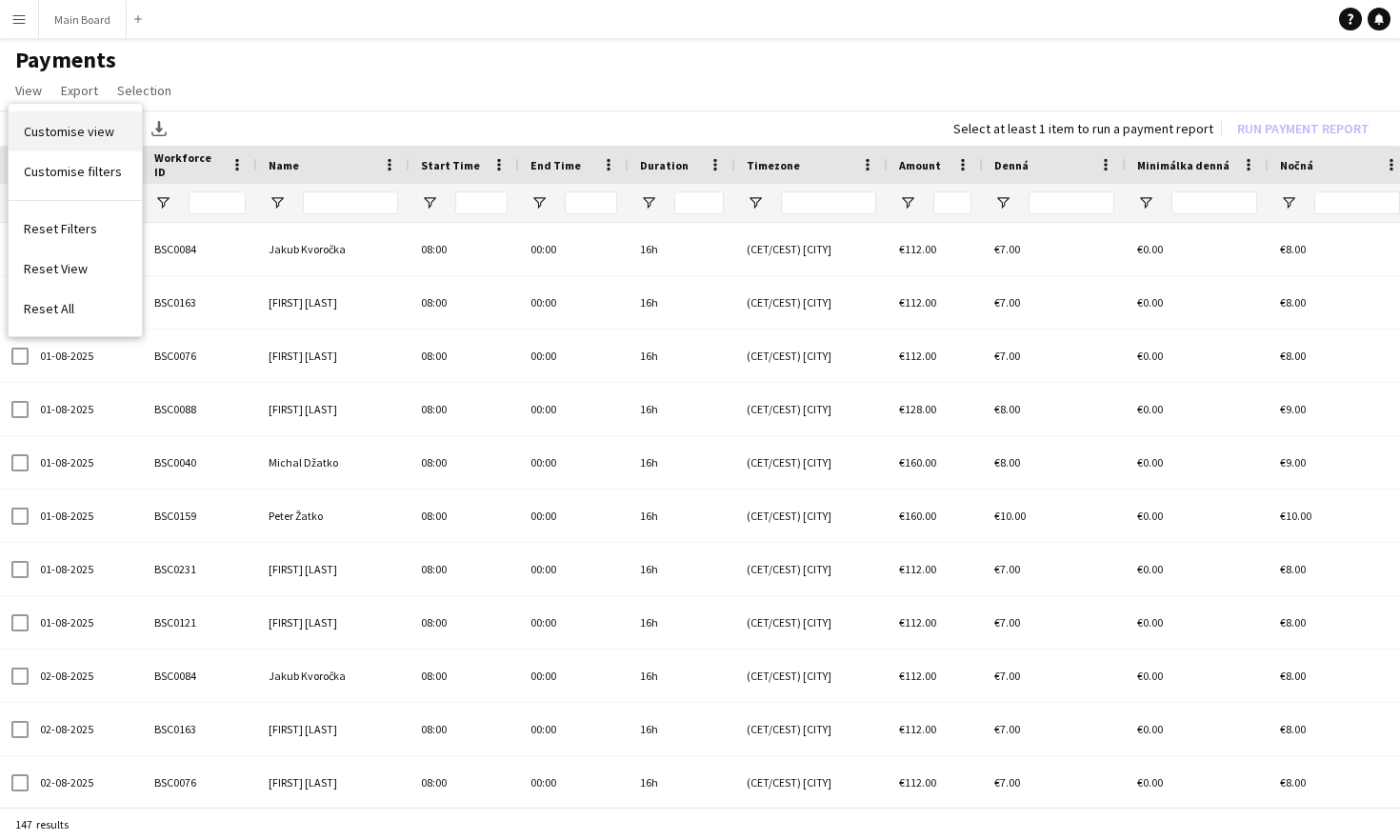 click on "Customise view" at bounding box center (69, 131) 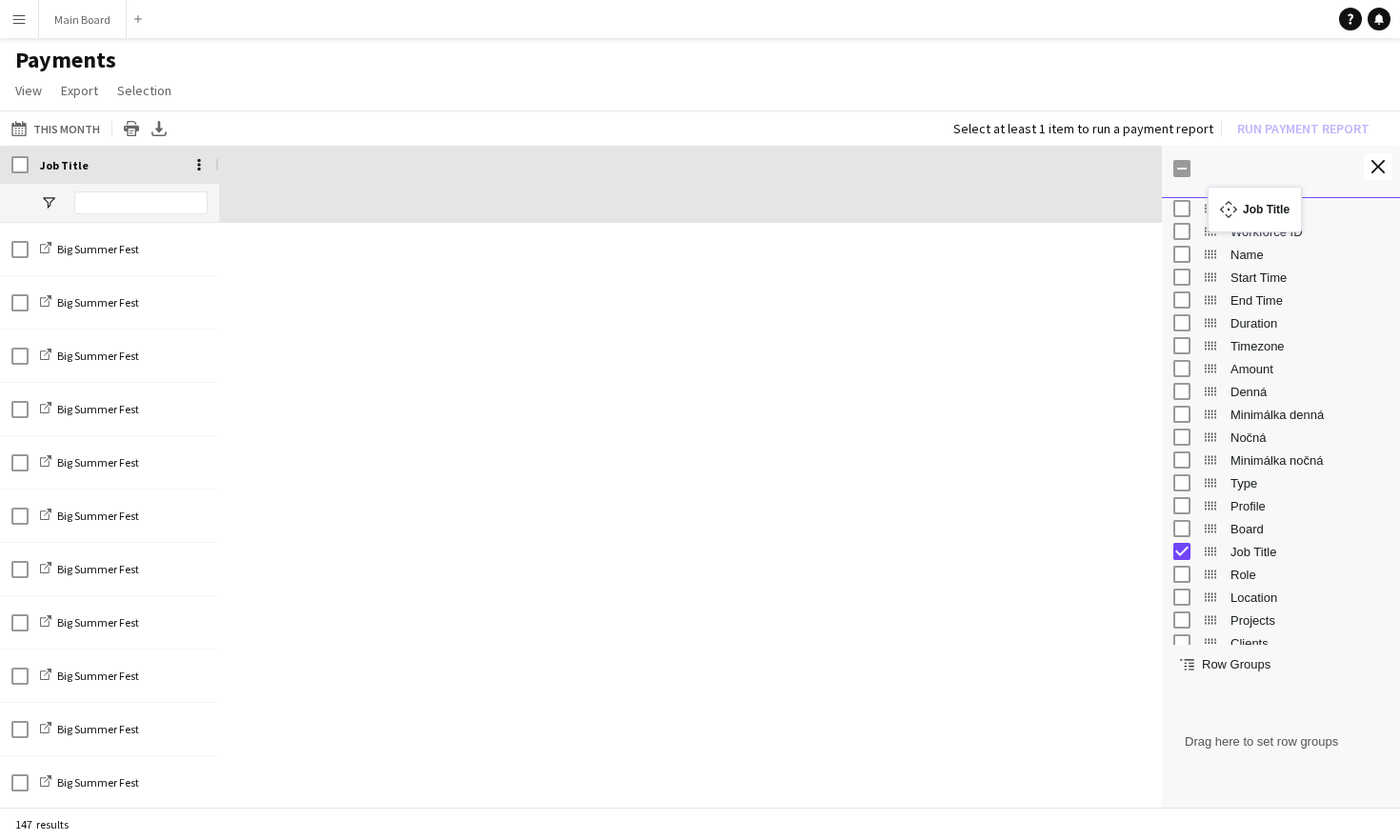 drag, startPoint x: 1212, startPoint y: 554, endPoint x: 1216, endPoint y: 199, distance: 355.02253 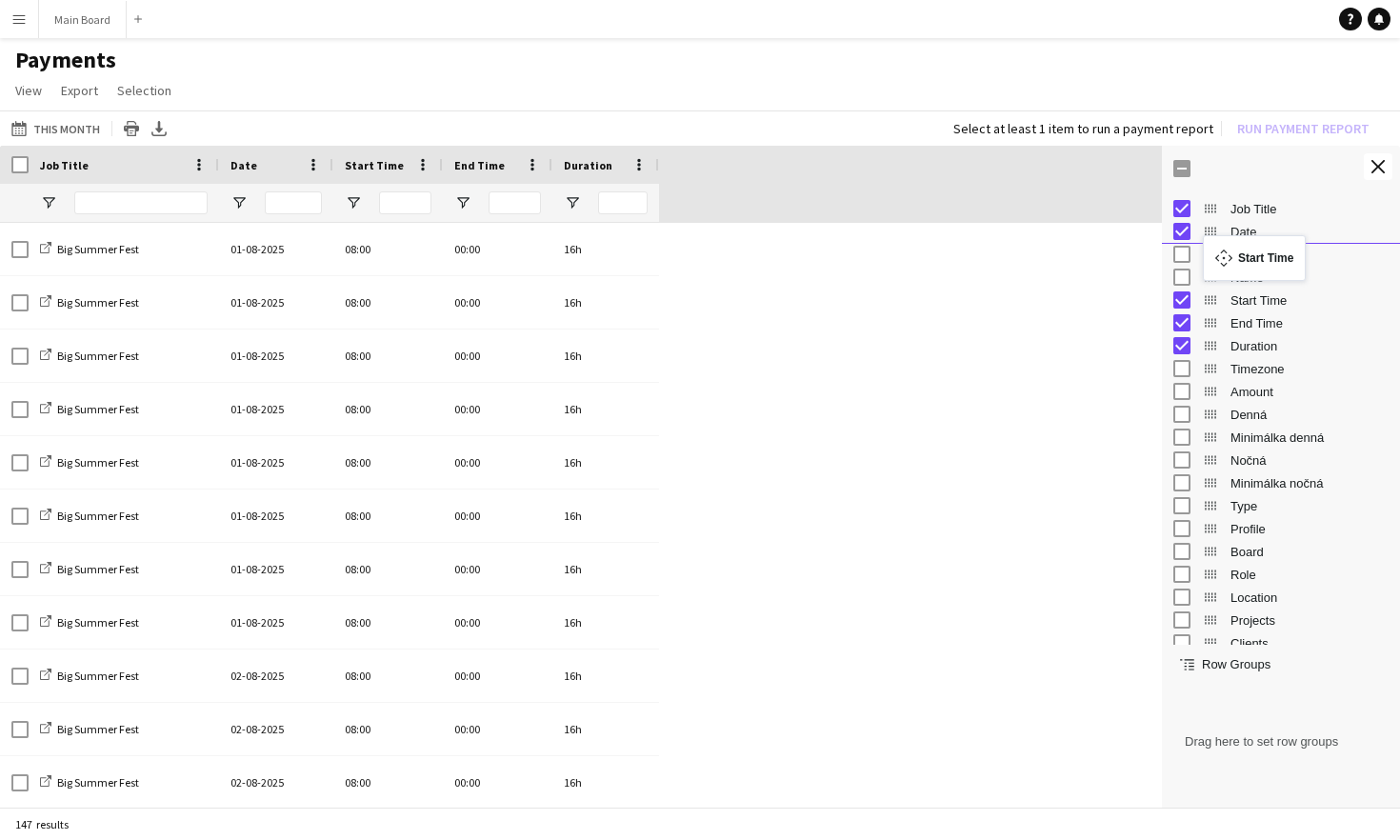 drag, startPoint x: 1210, startPoint y: 300, endPoint x: 1212, endPoint y: 248, distance: 52.038447 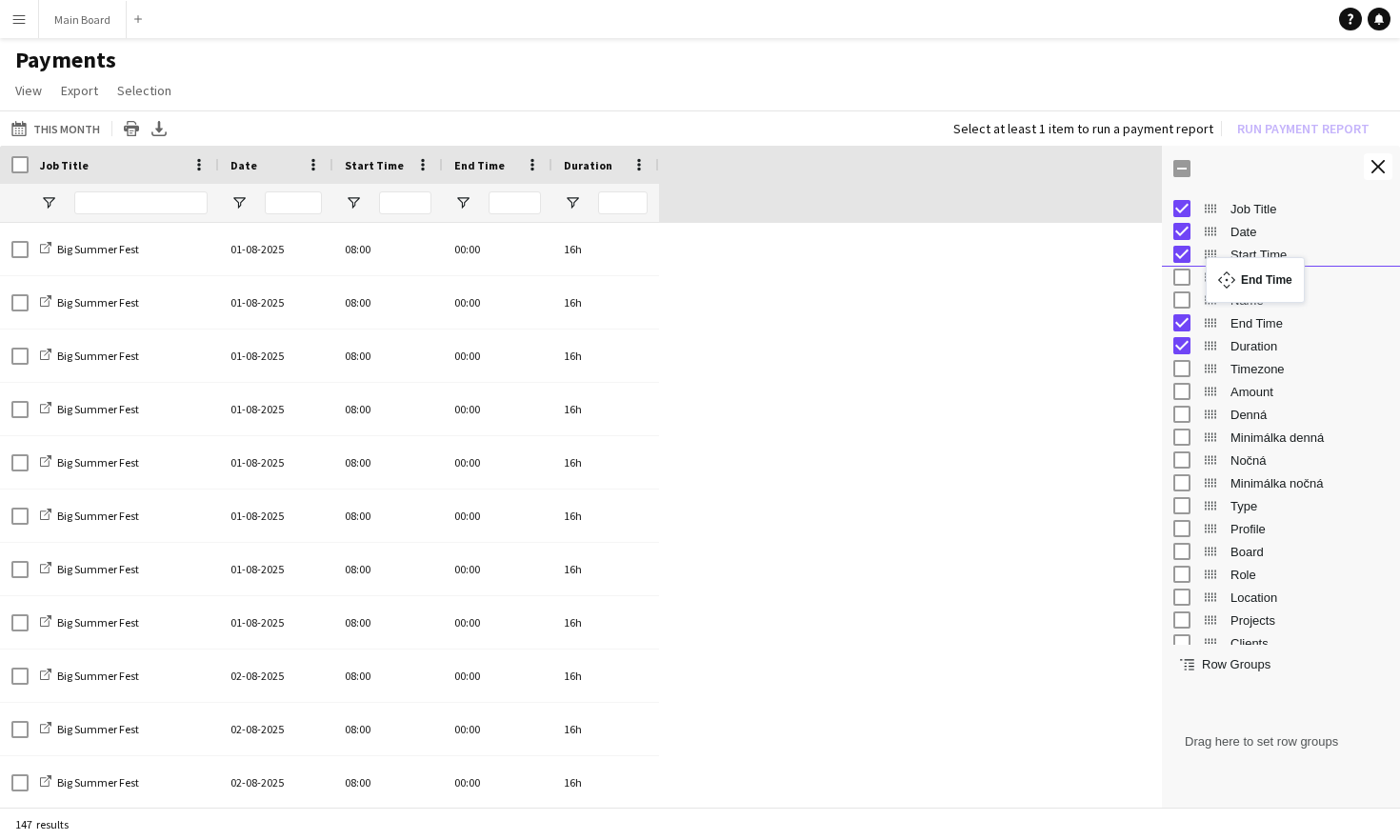 drag, startPoint x: 1212, startPoint y: 326, endPoint x: 1214, endPoint y: 268, distance: 58.03447 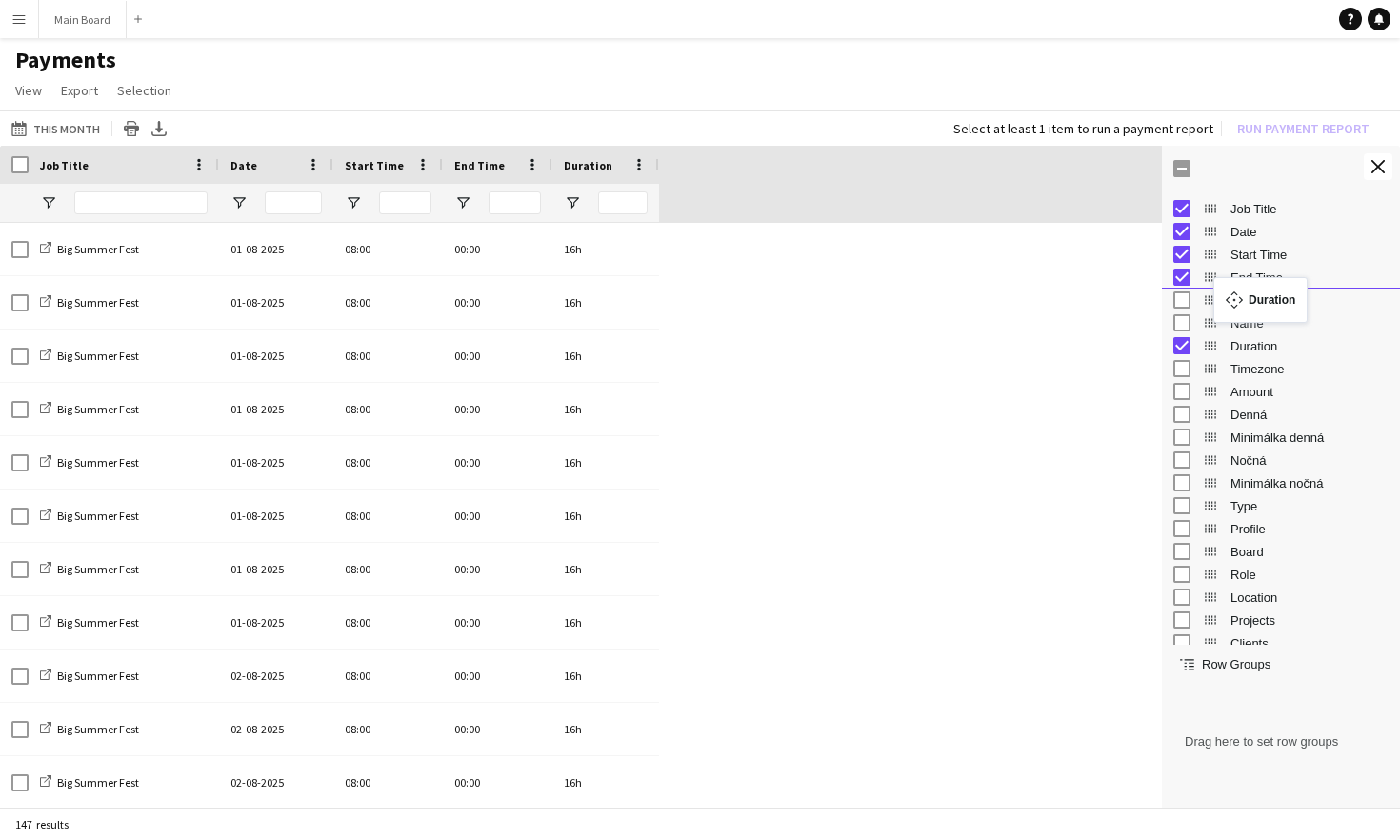 drag, startPoint x: 1207, startPoint y: 344, endPoint x: 1223, endPoint y: 289, distance: 57.280014 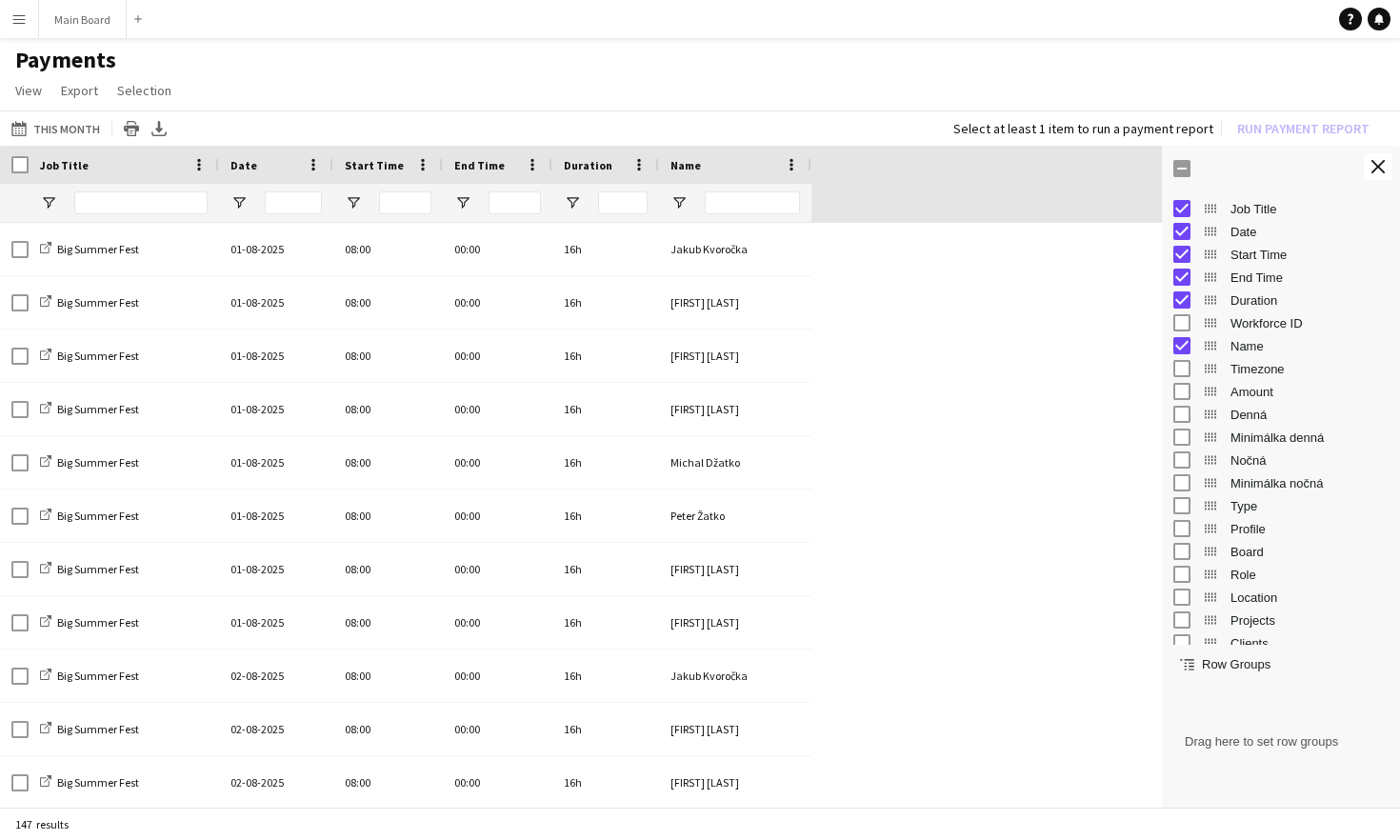 click on "Workforce ID" at bounding box center [1281, 323] 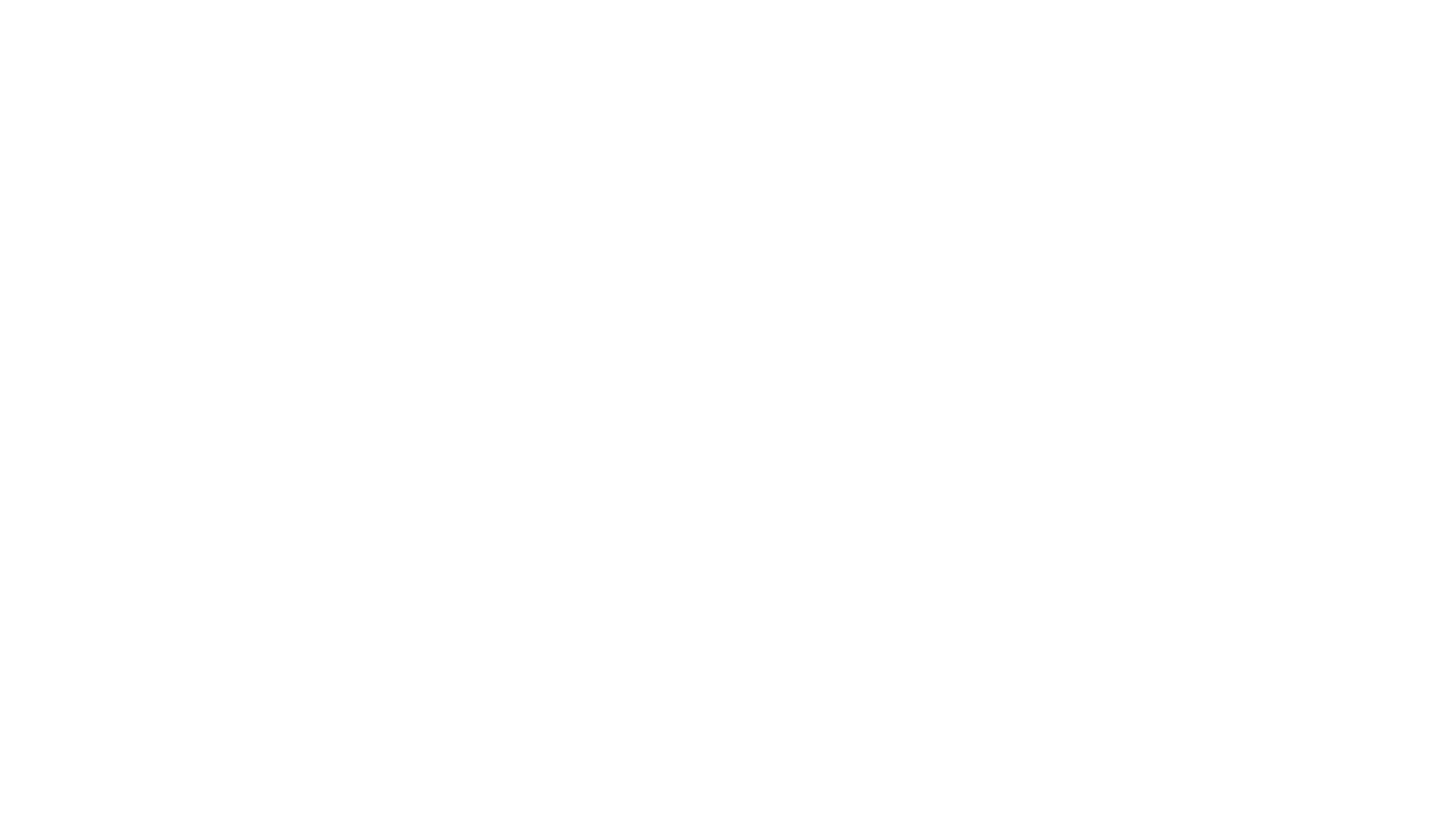 scroll, scrollTop: 0, scrollLeft: 0, axis: both 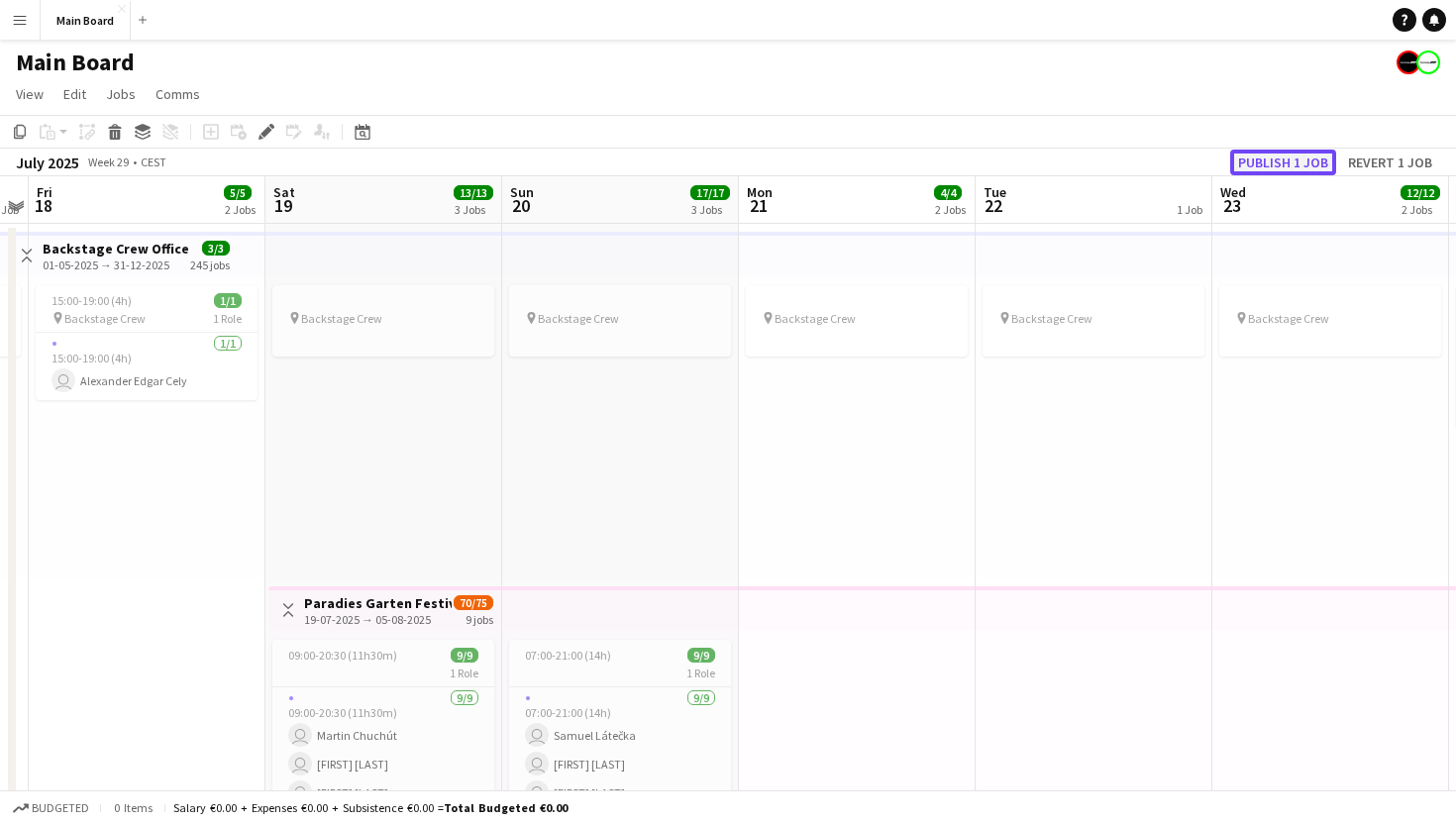 click on "Publish 1 job" 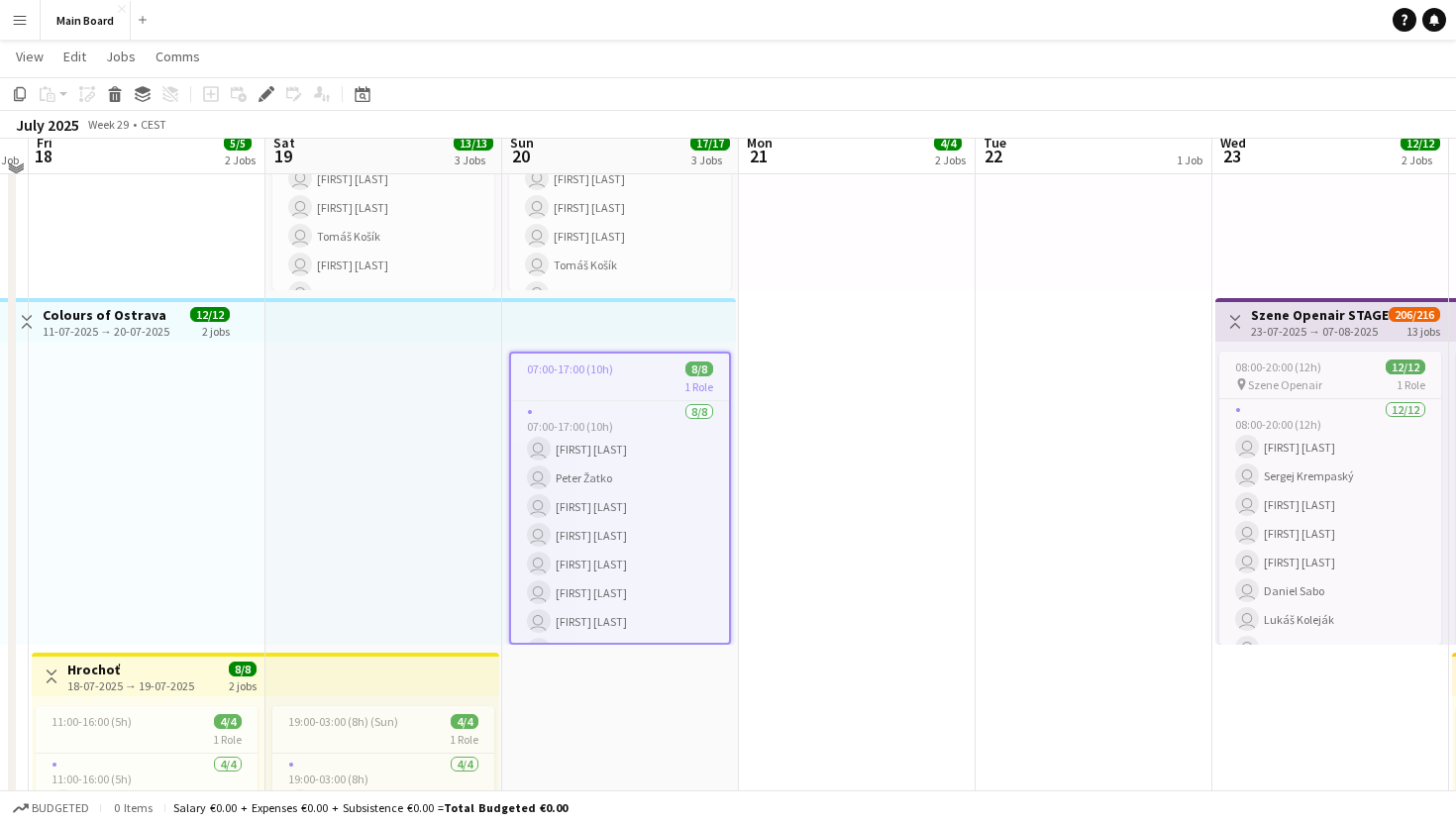 scroll, scrollTop: 654, scrollLeft: 0, axis: vertical 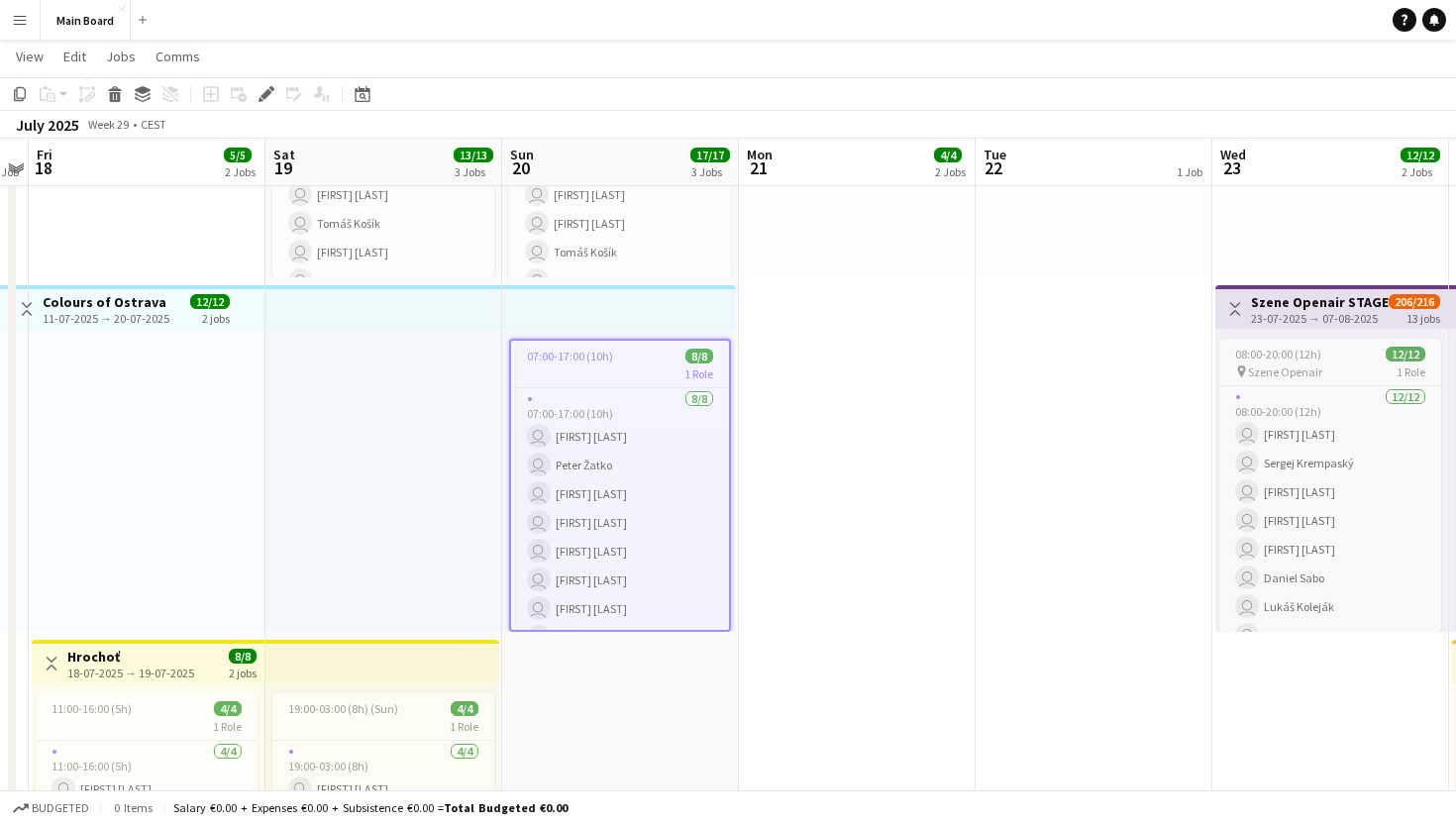 click on "1 Role" at bounding box center [620, 373] 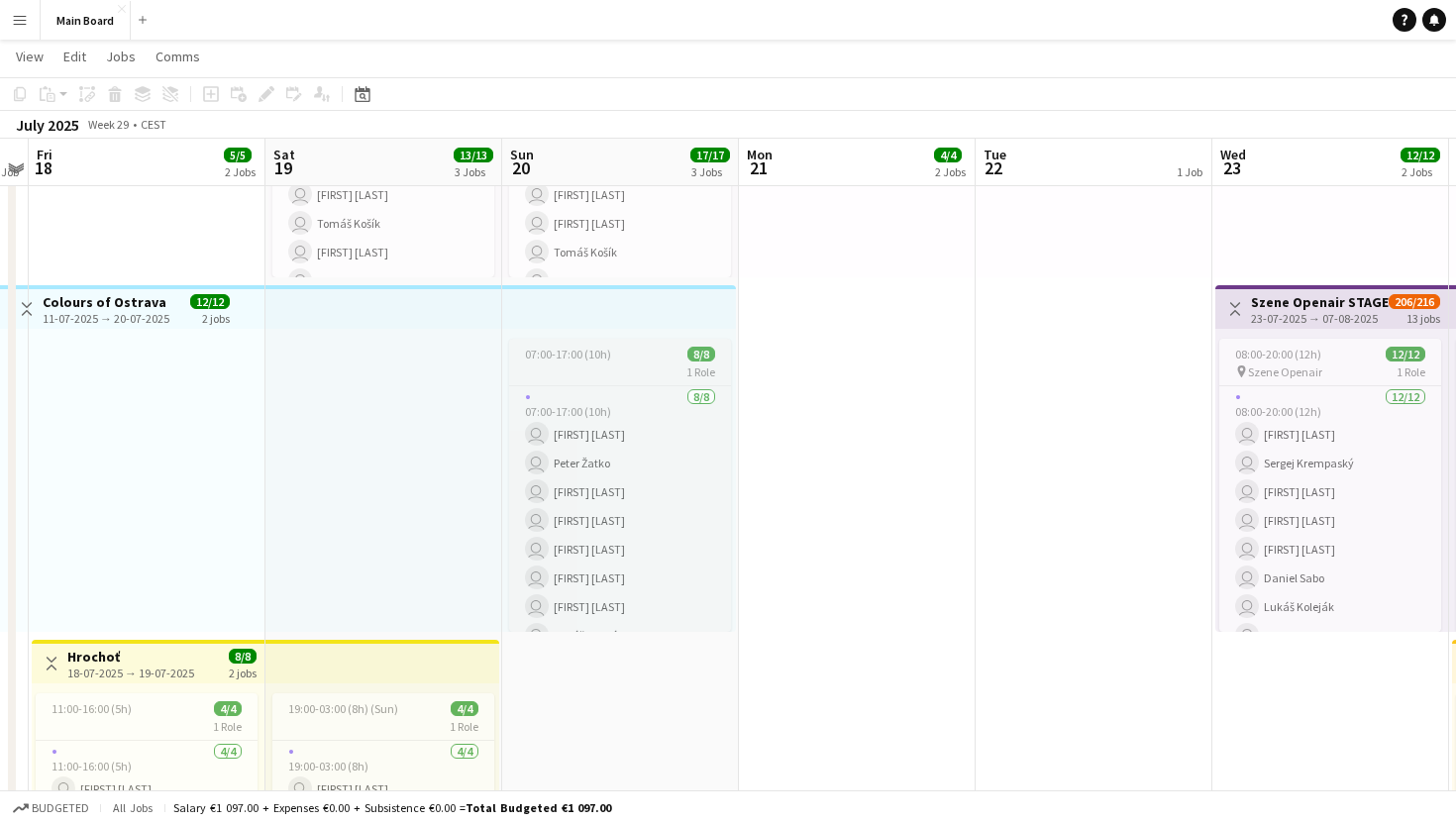 click on "07:00-17:00 (10h)" at bounding box center [568, 354] 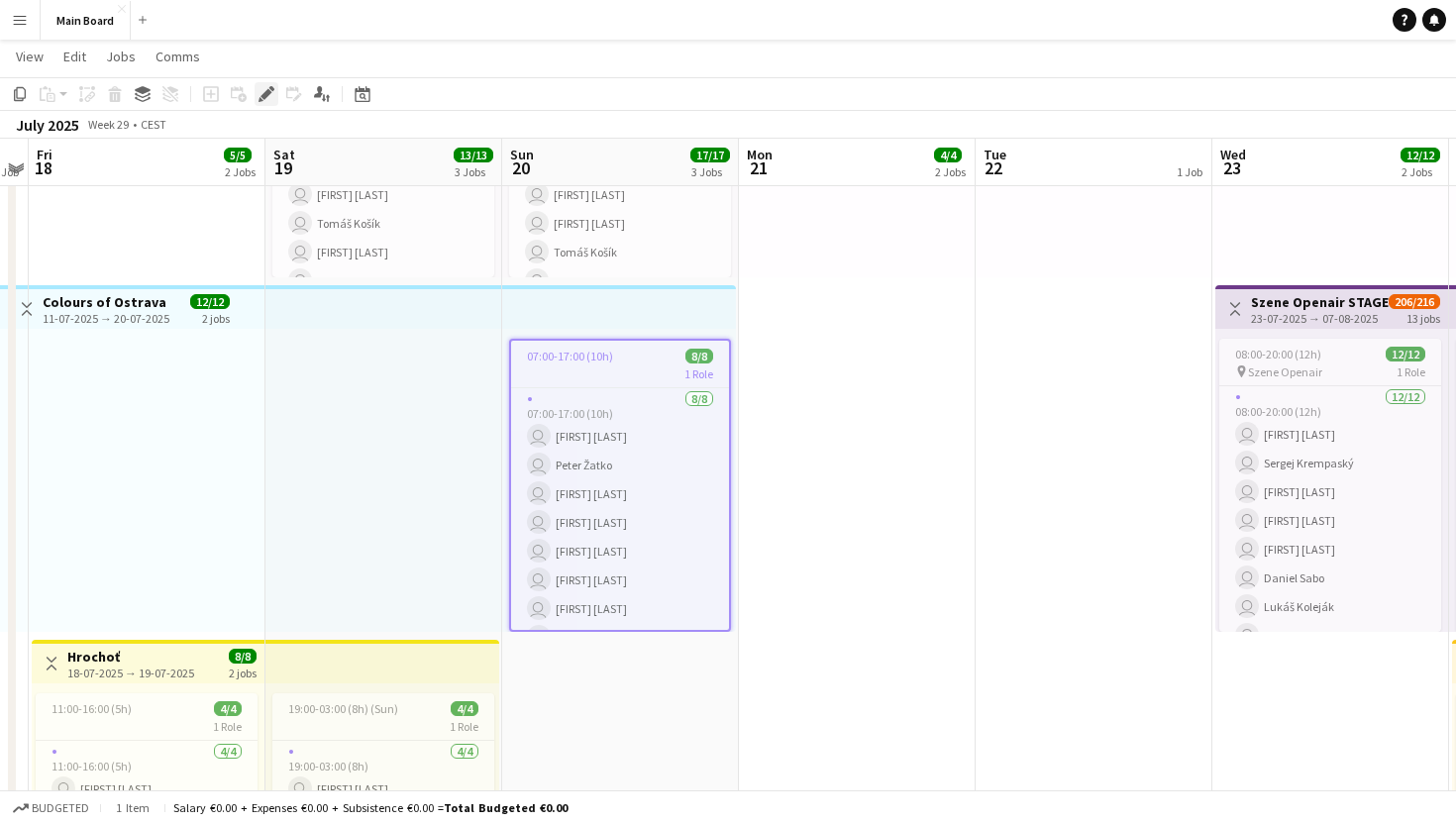 click on "Edit" 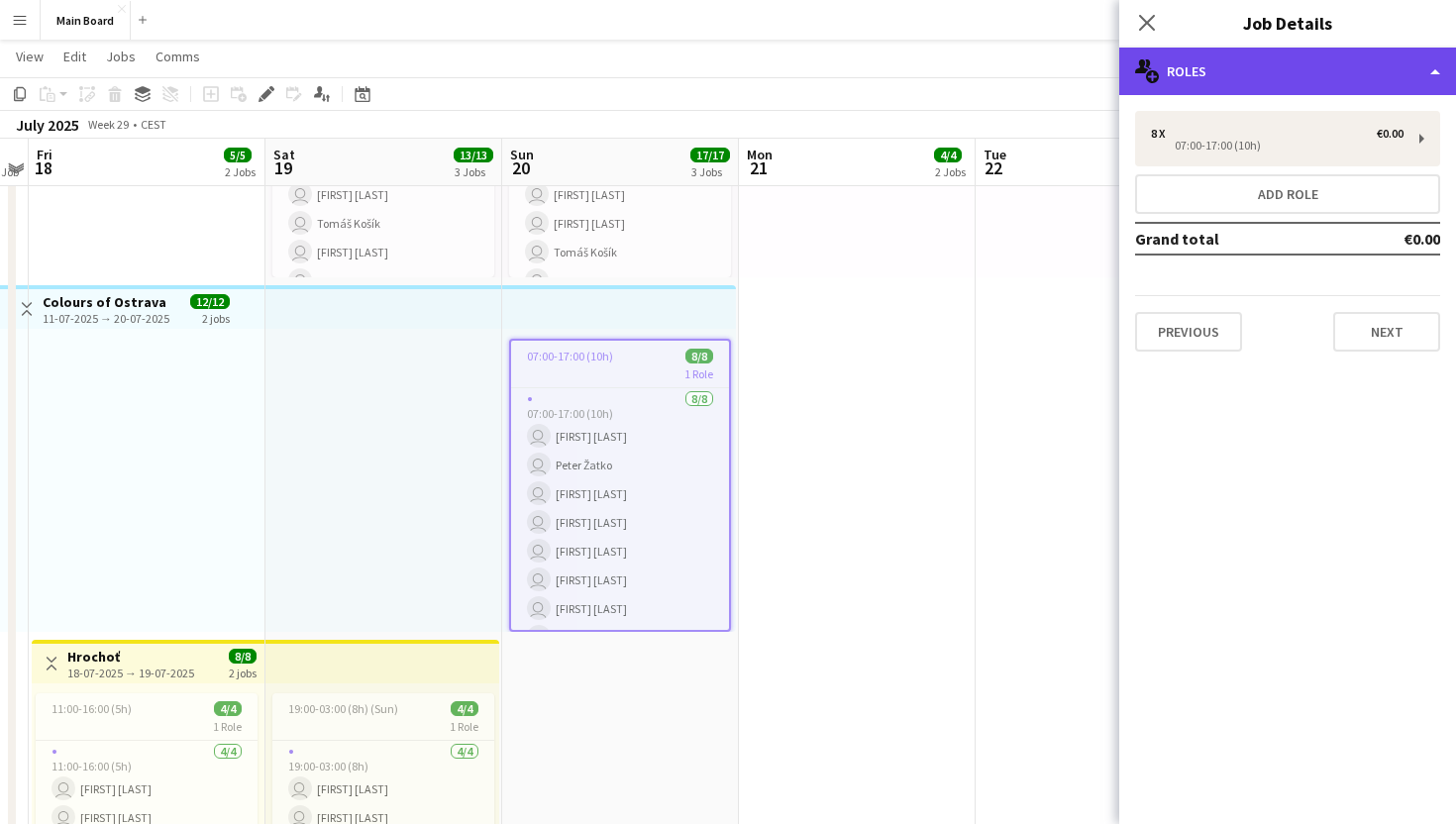 click on "multiple-users-add
Roles" 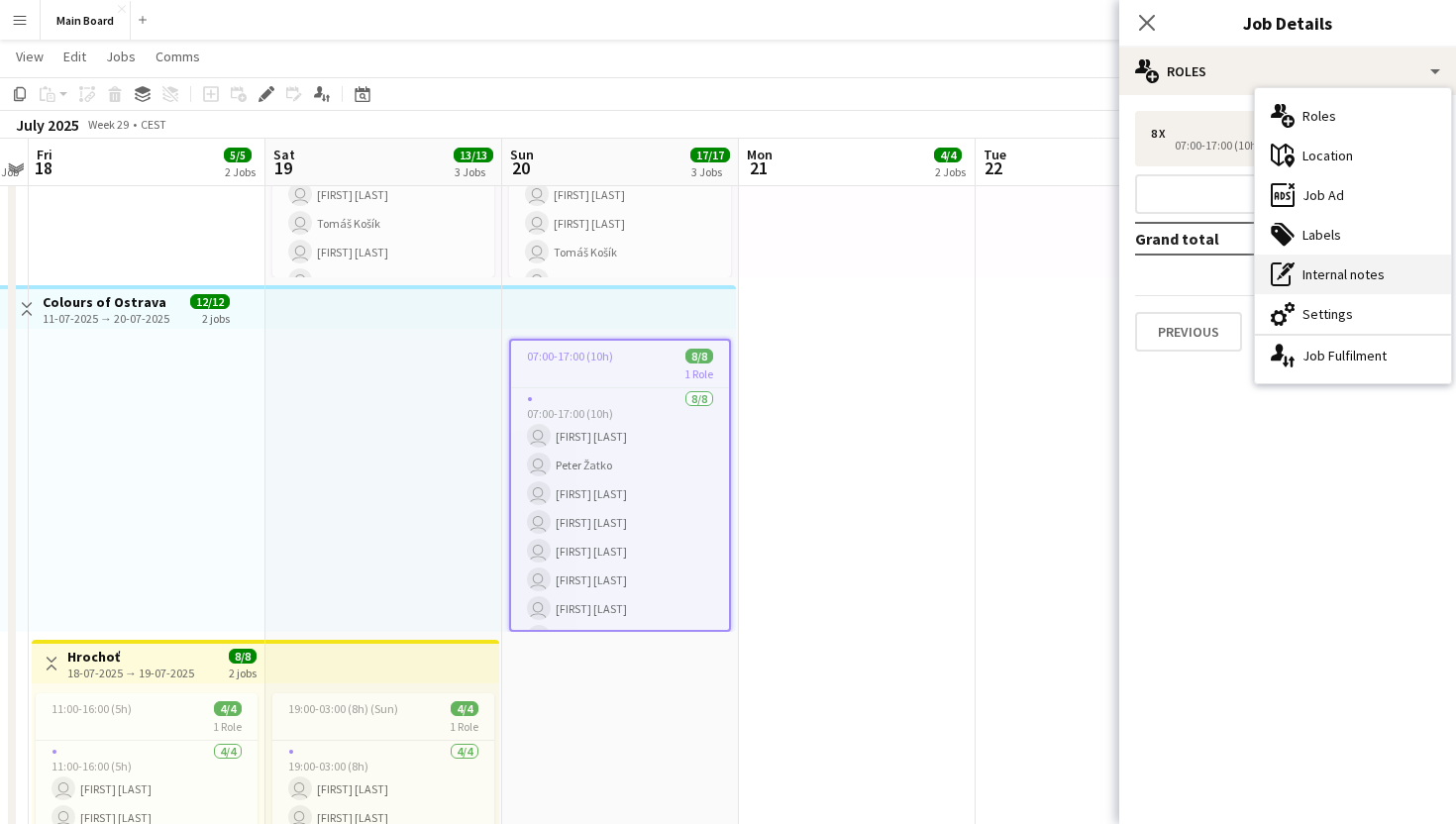 click on "pen-write
Internal notes" at bounding box center [1353, 274] 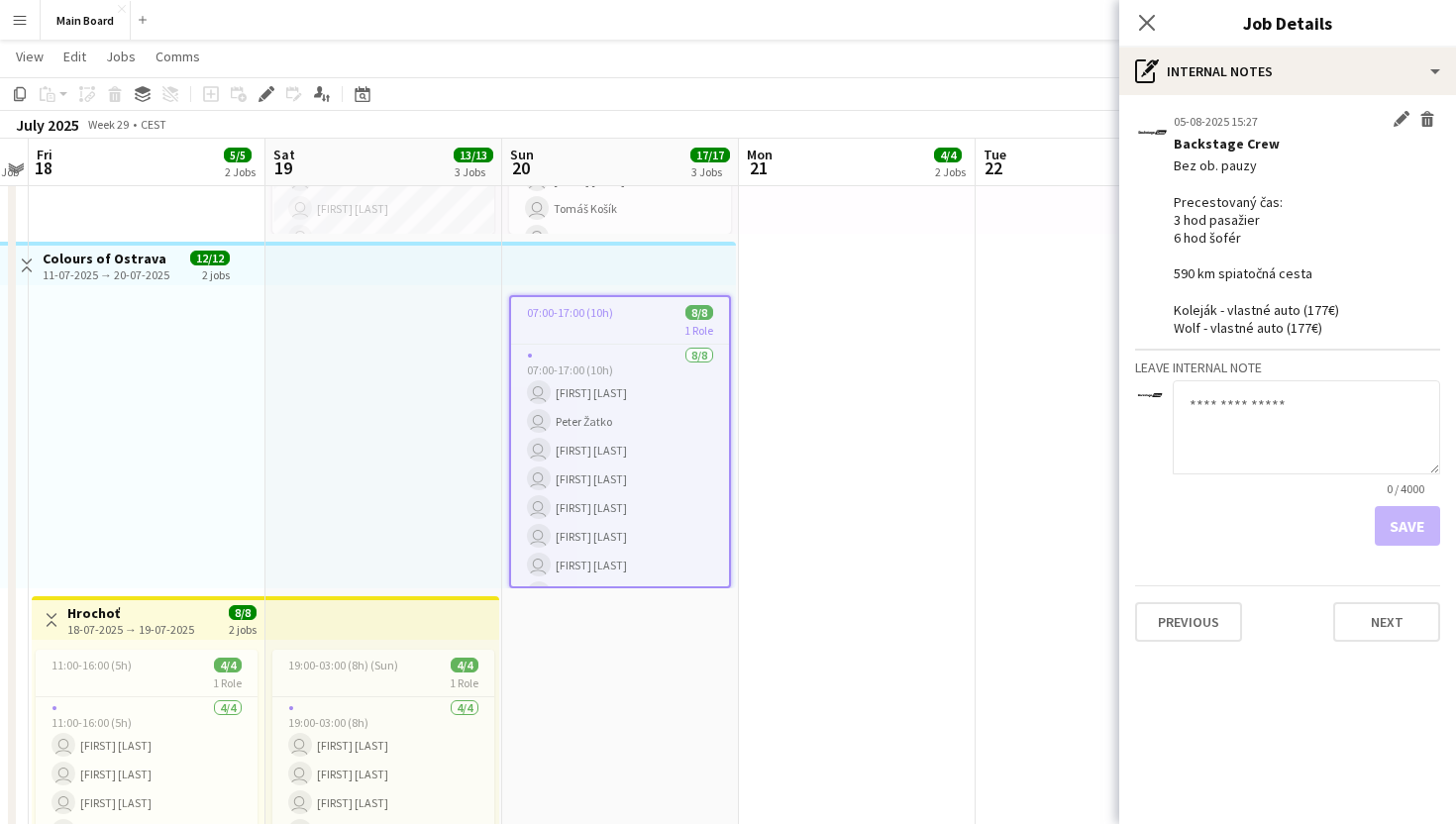 scroll, scrollTop: 699, scrollLeft: 0, axis: vertical 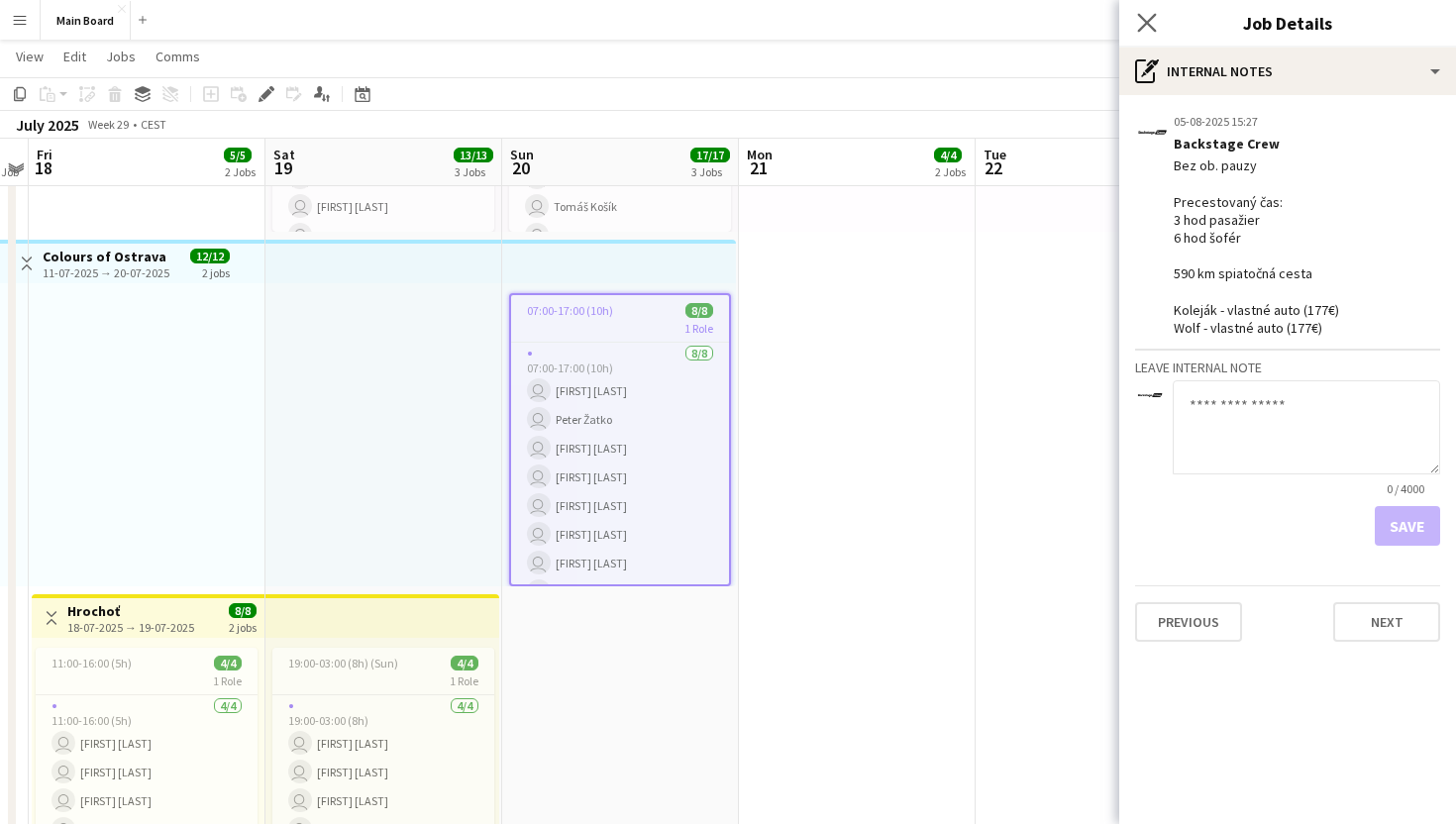 click on "Close pop-in" 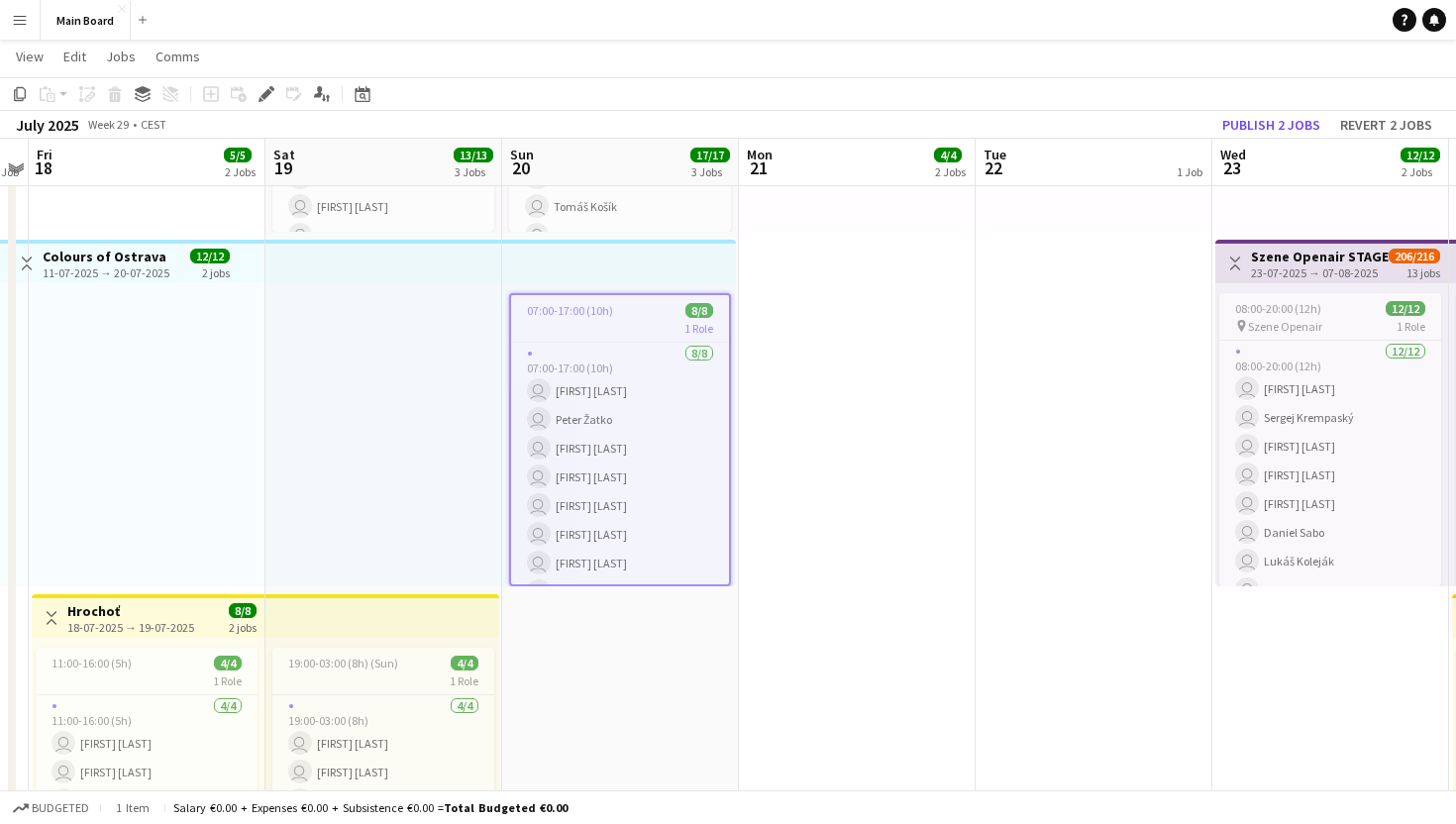 click on "pin
Backstage Crew
Toggle View
POP MESSE PREP  21-07-2025 → 27-07-2025   8/8   2 jobs      10:00-18:00 (8h)    4/4   1 Role       4/4   10:00-18:00 (8h)
user
[NAME]
user
[NAME]
user
[NAME]
user
[NAME]" at bounding box center (857, 934) 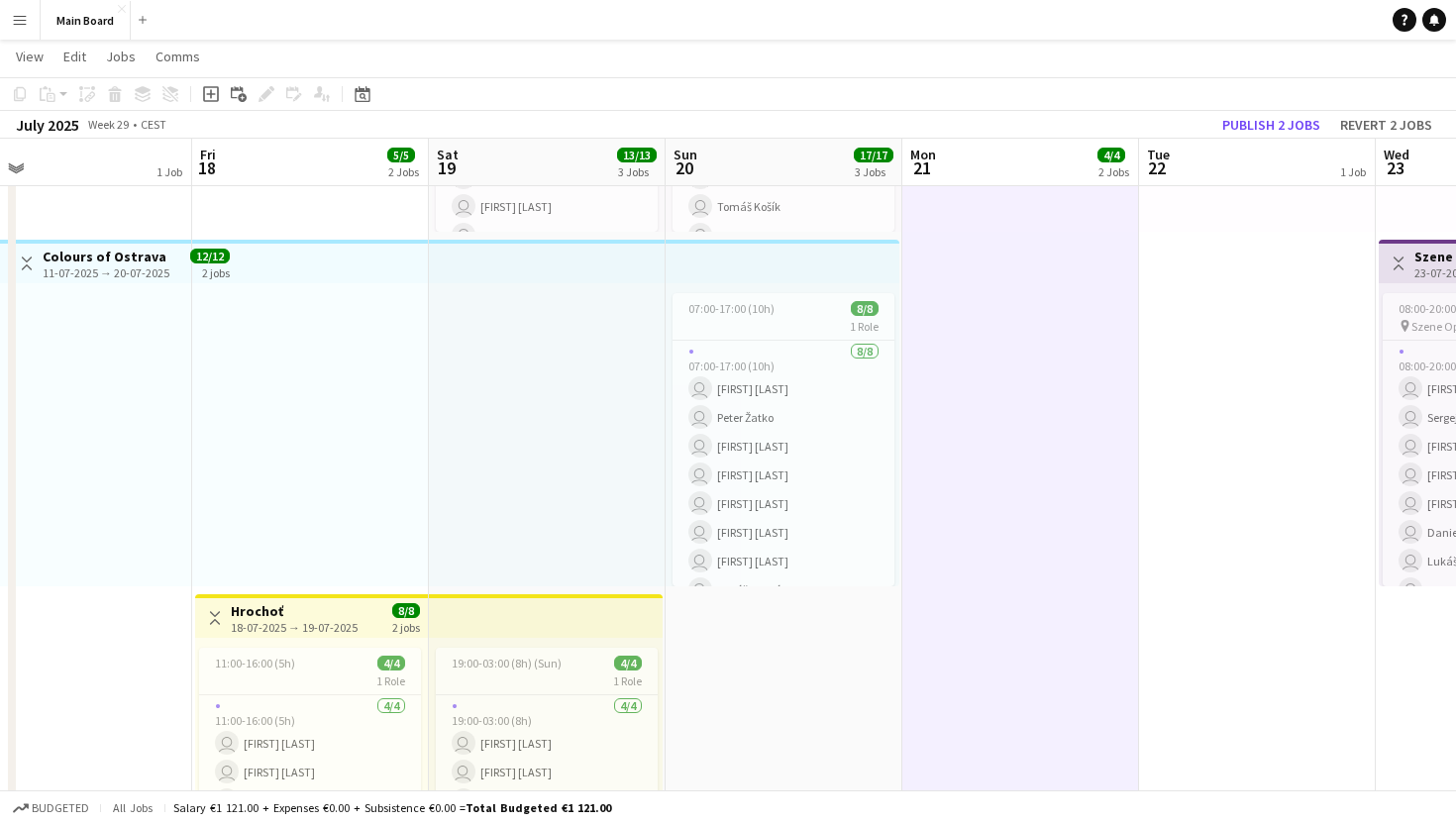 scroll, scrollTop: 0, scrollLeft: 519, axis: horizontal 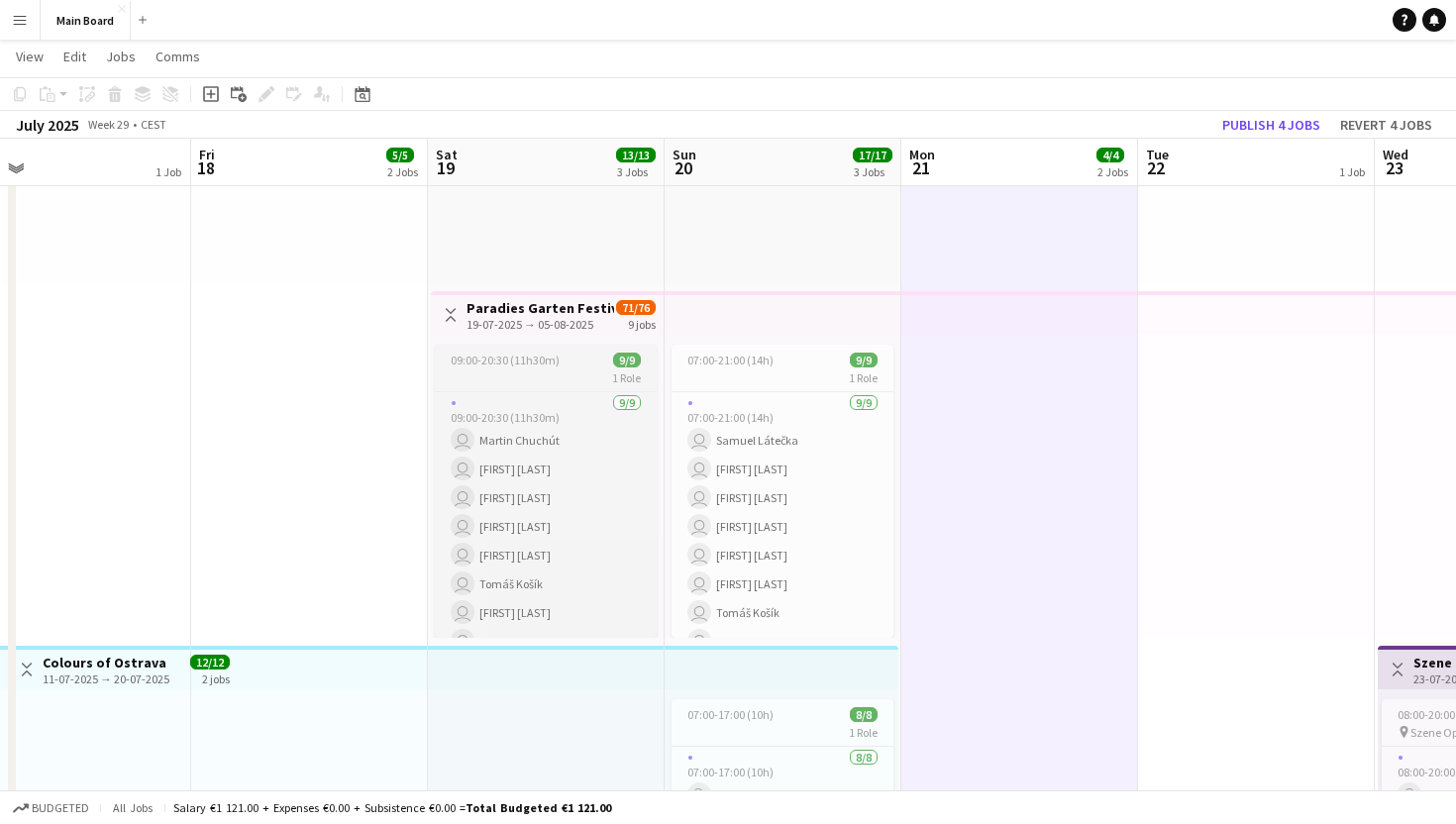 click on "1 Role" at bounding box center (546, 377) 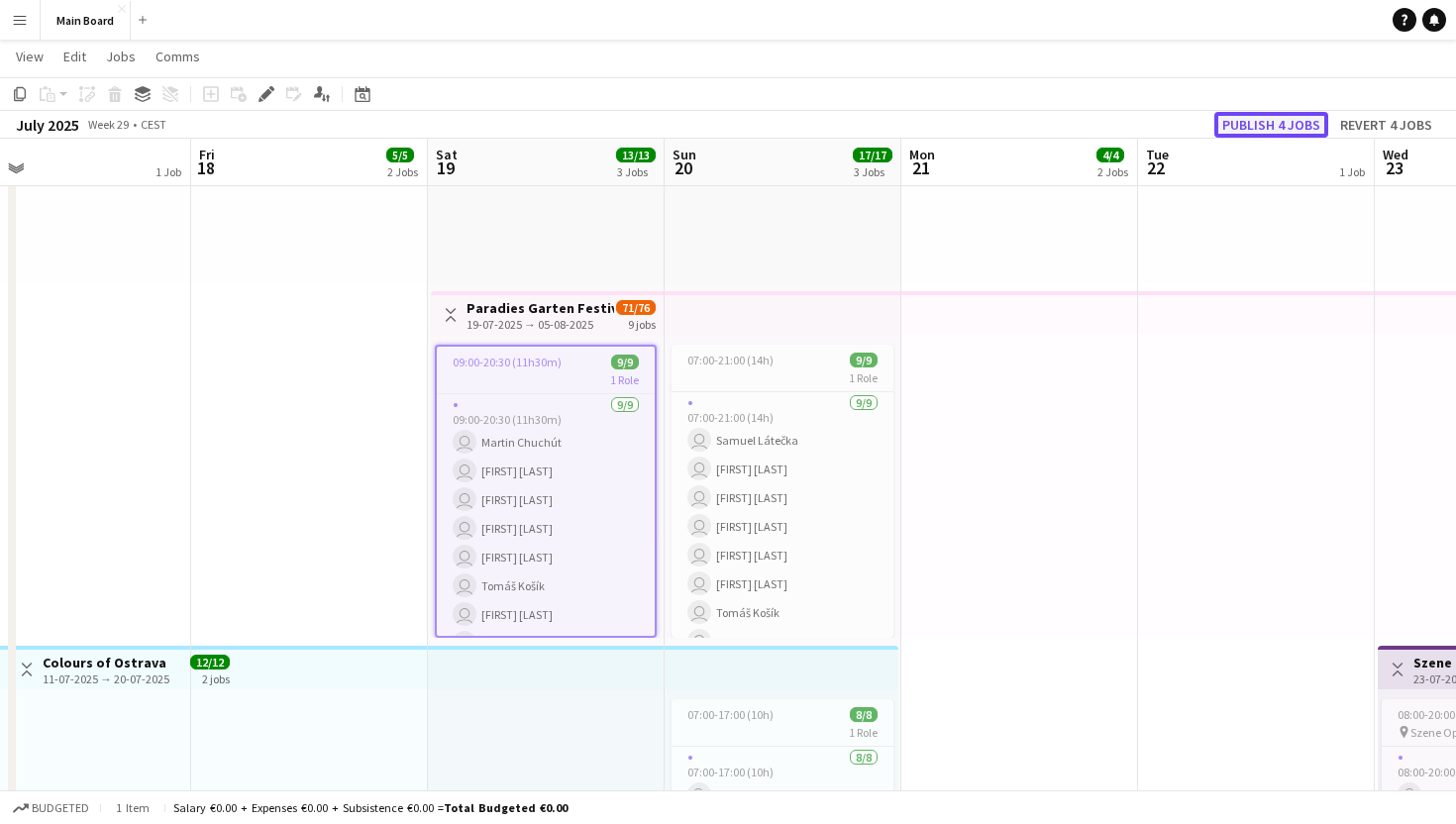 click on "Publish 4 jobs" 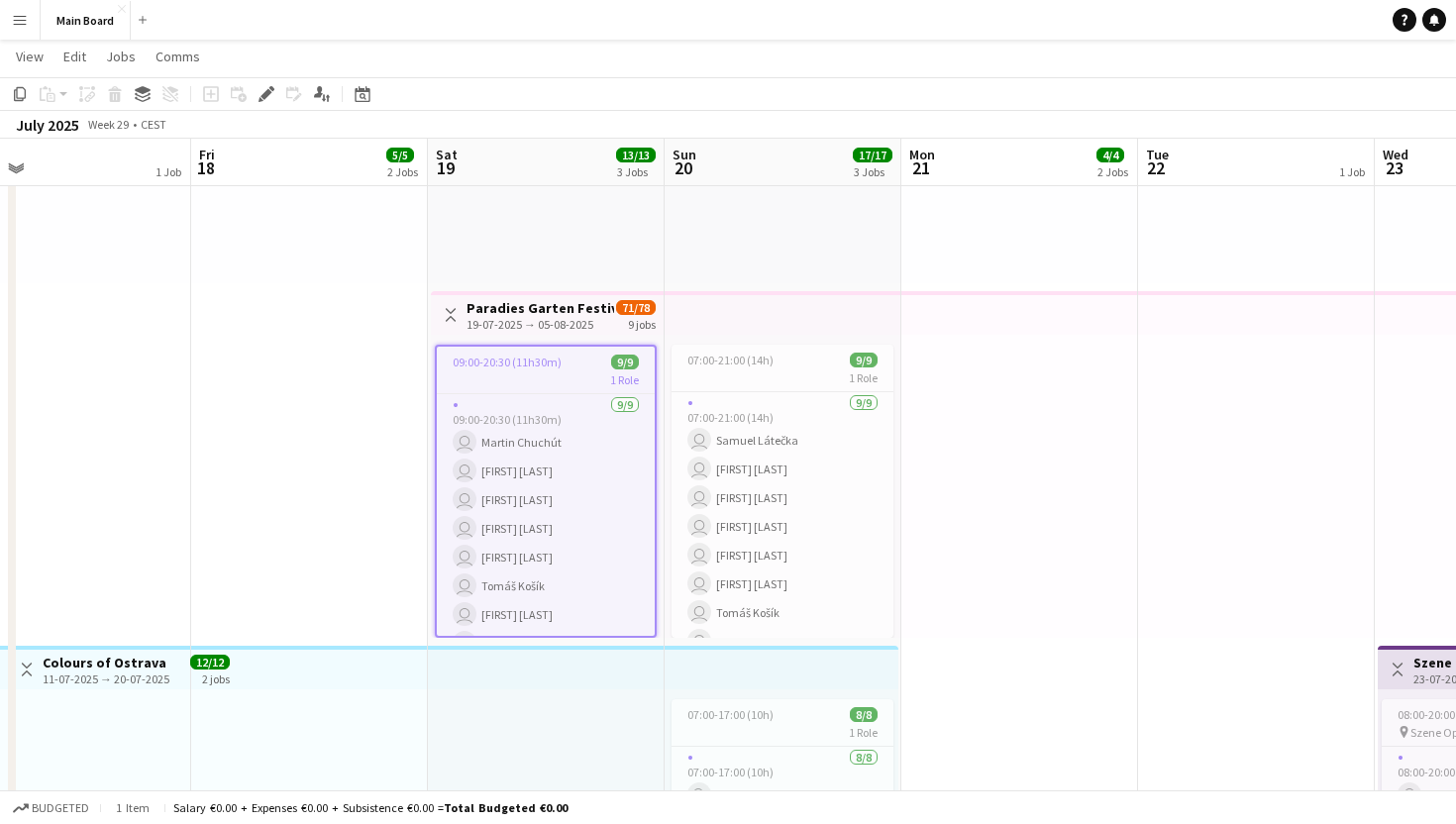 click at bounding box center [1019, 486] 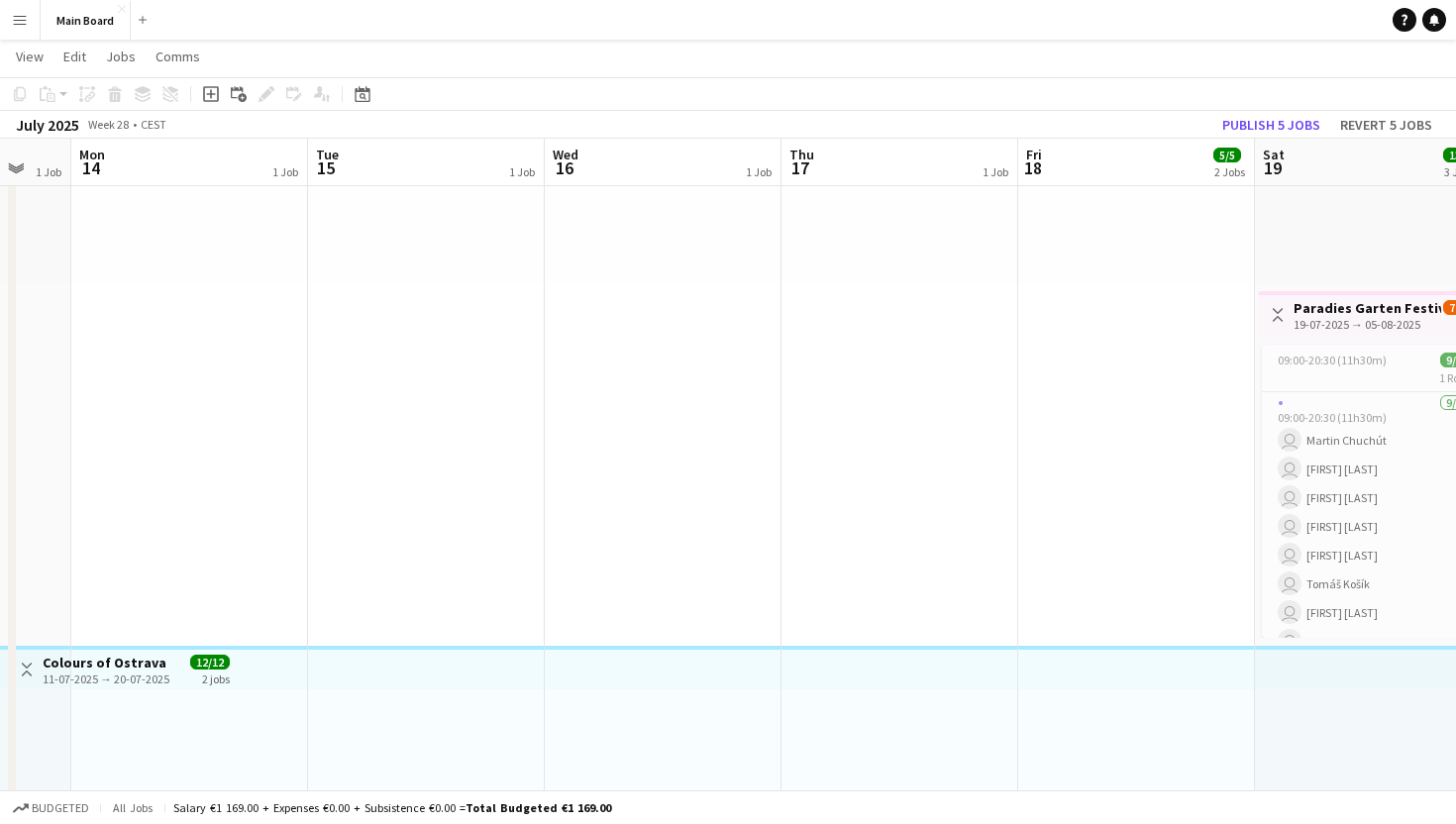 scroll, scrollTop: 0, scrollLeft: 620, axis: horizontal 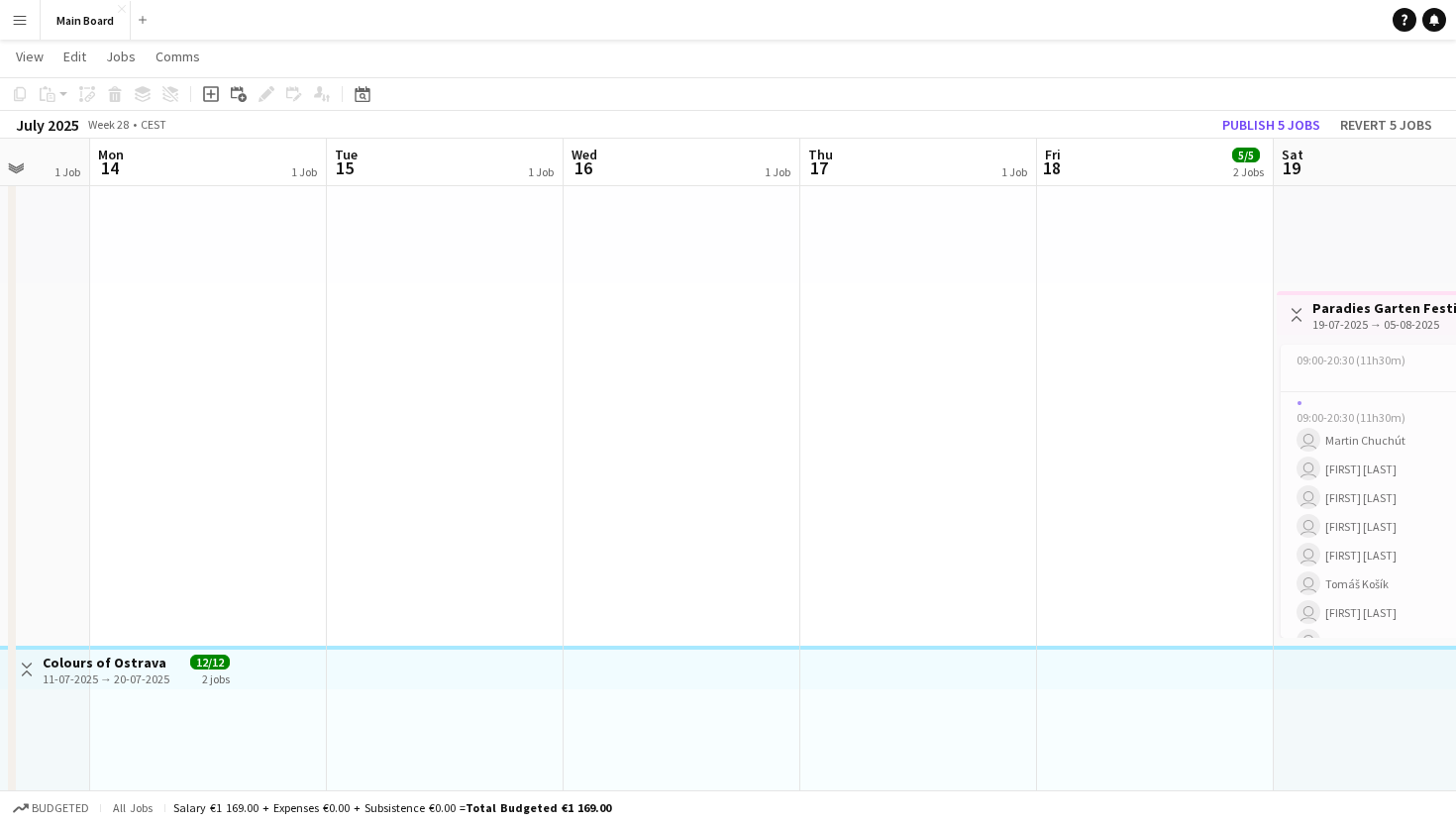 click at bounding box center (208, 668) 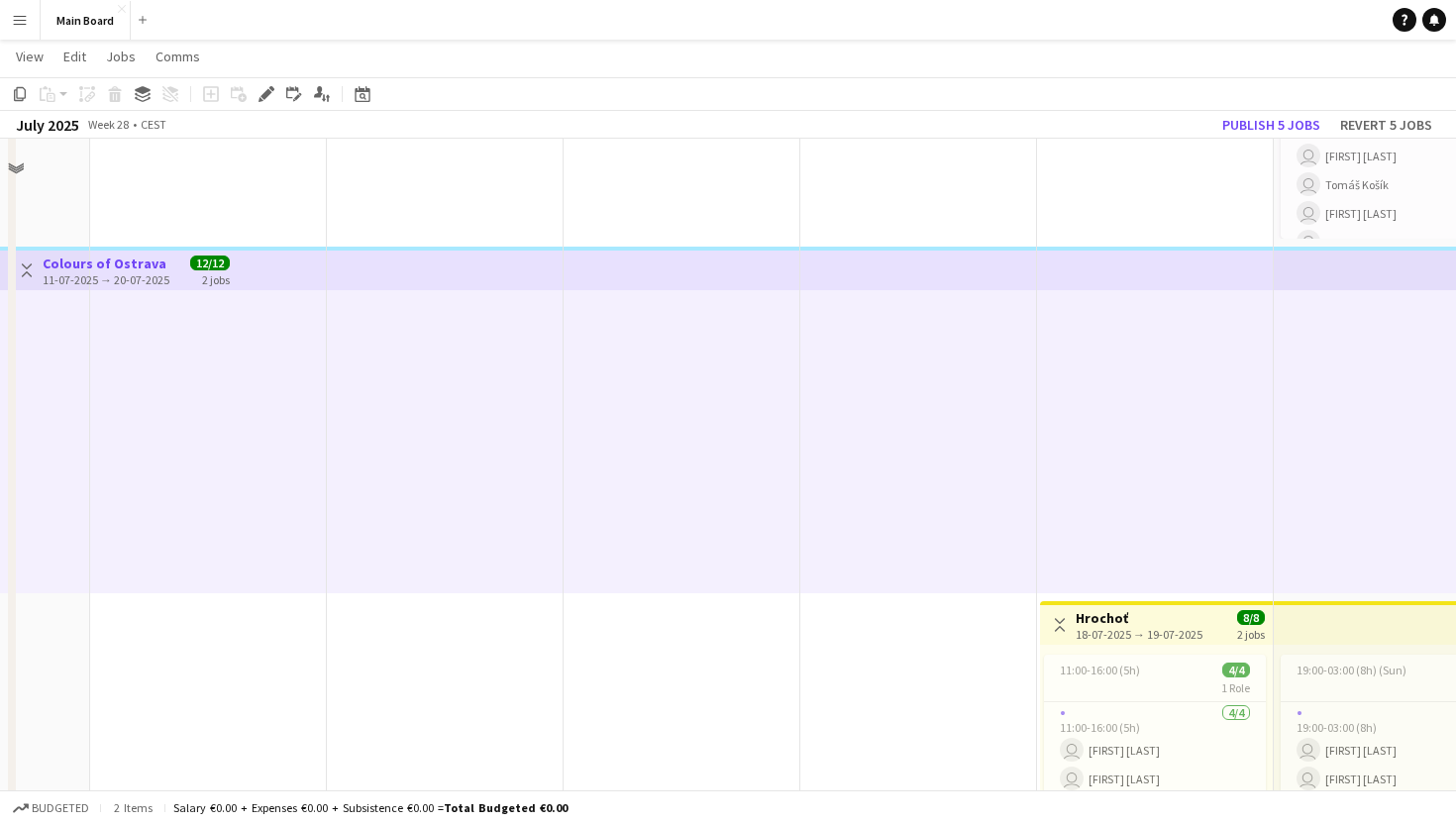 scroll, scrollTop: 709, scrollLeft: 0, axis: vertical 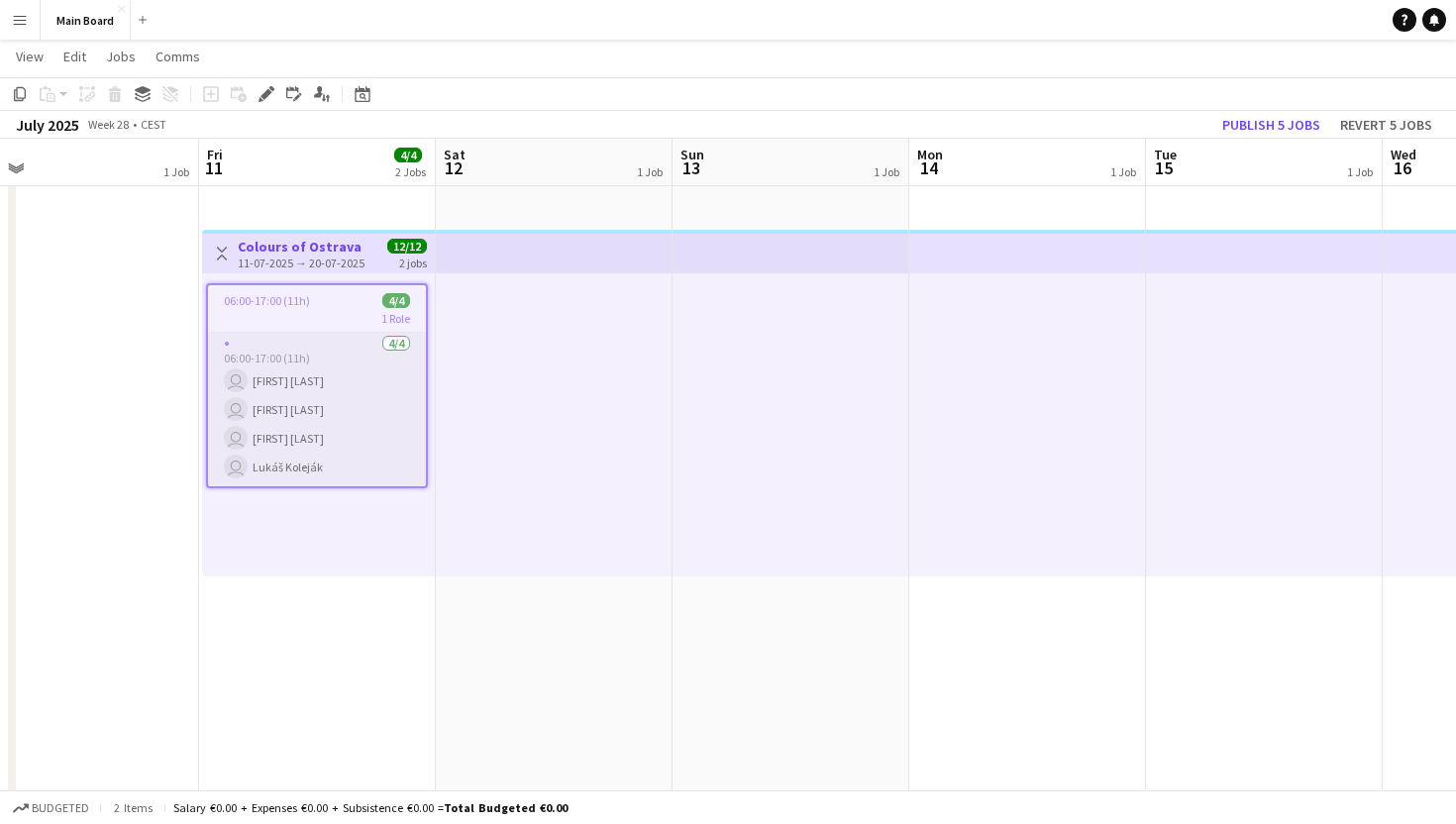 click on "4/4   06:00-17:00 (11h)
user
[NAME]
user
[NAME]
user
[NAME]
user
[NAME]" at bounding box center (317, 409) 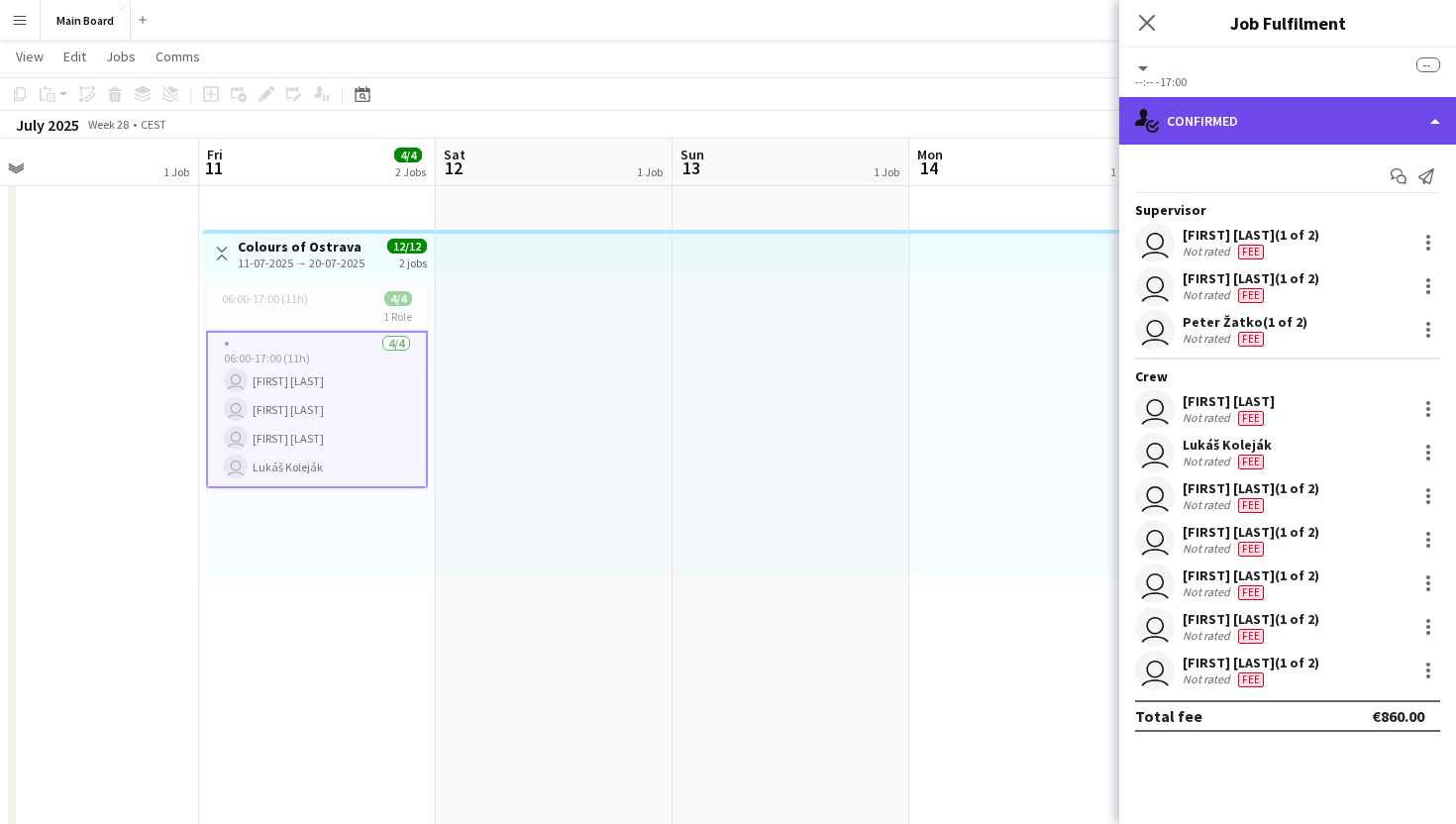 click on "single-neutral-actions-check-2
Confirmed" 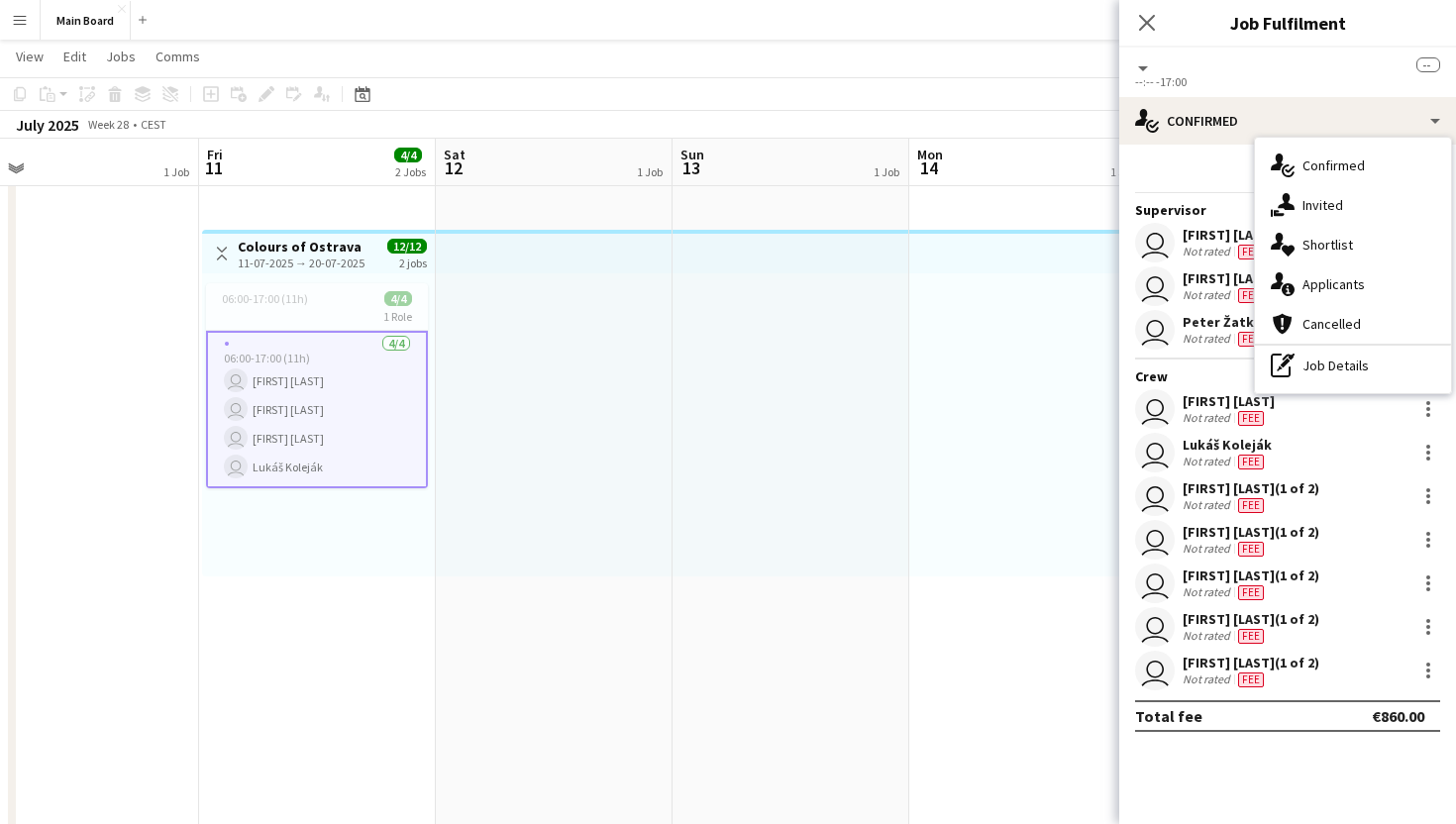 click on "4/4   06:00-17:00 (11h)
user
[NAME]
user
[NAME]
user
[NAME]
user
[NAME]" at bounding box center (317, 409) 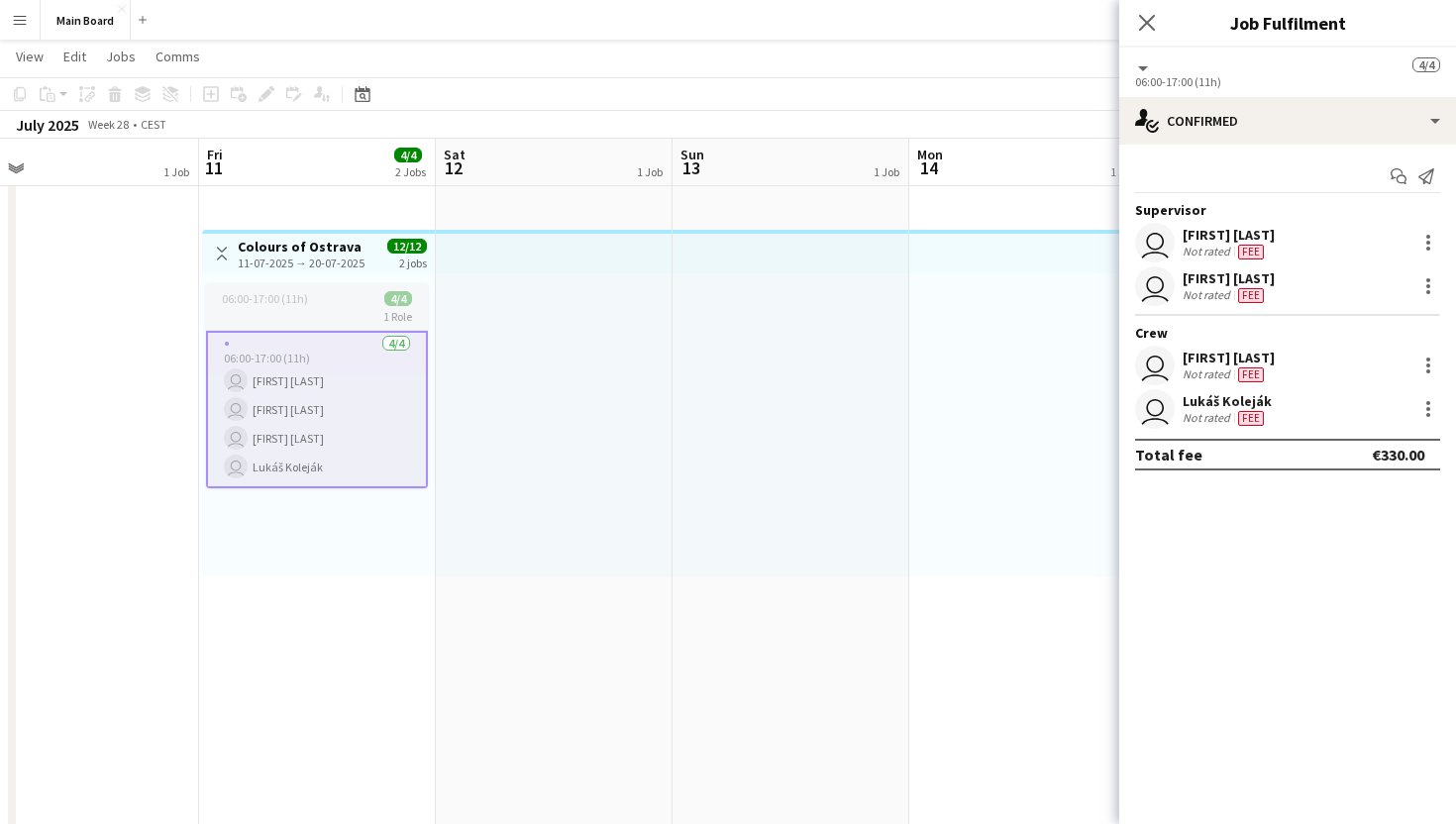 click on "06:00-17:00 (11h)    4/4" at bounding box center (317, 298) 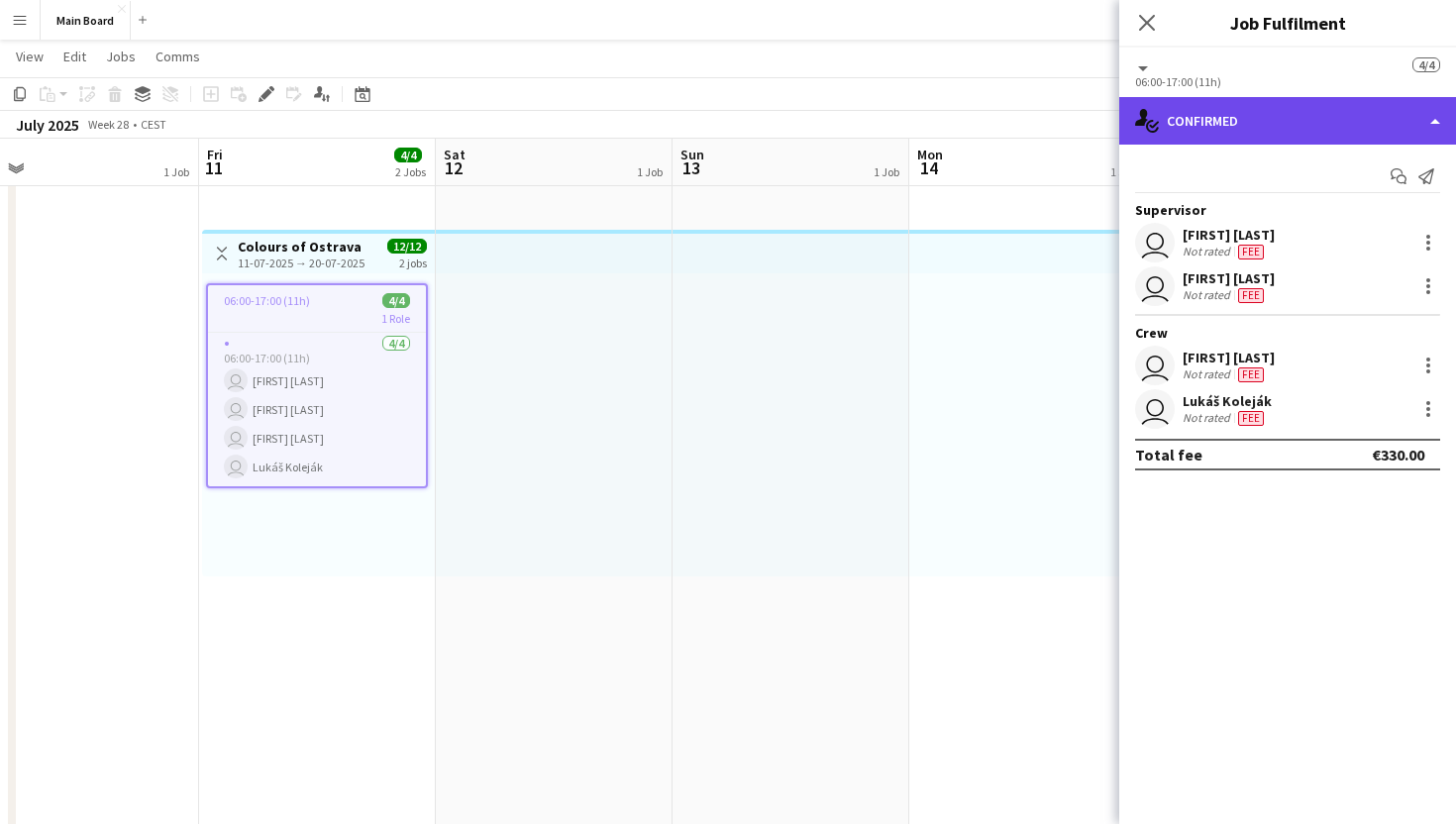 click on "single-neutral-actions-check-2
Confirmed" 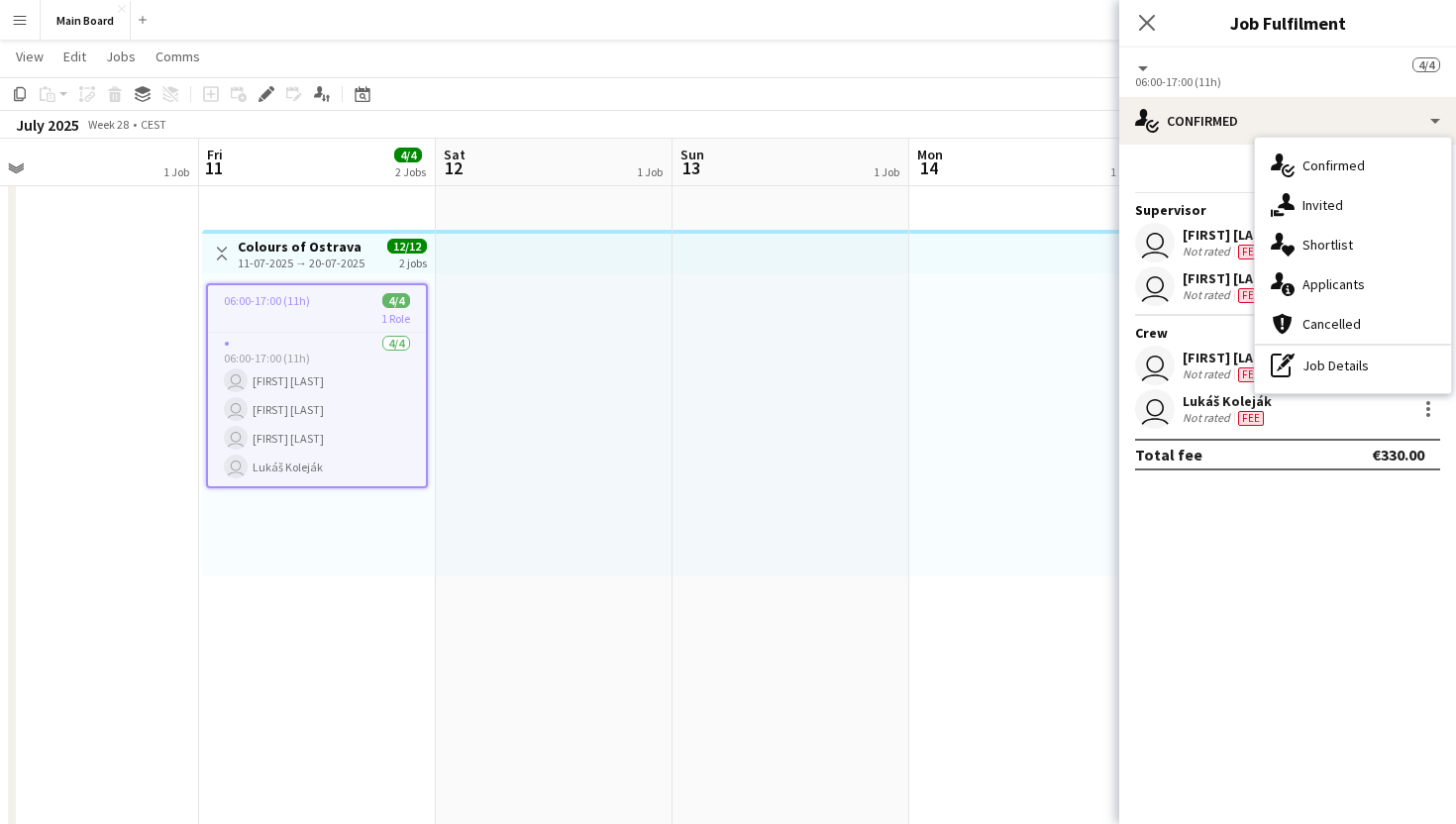 click on "All roles       4/4" 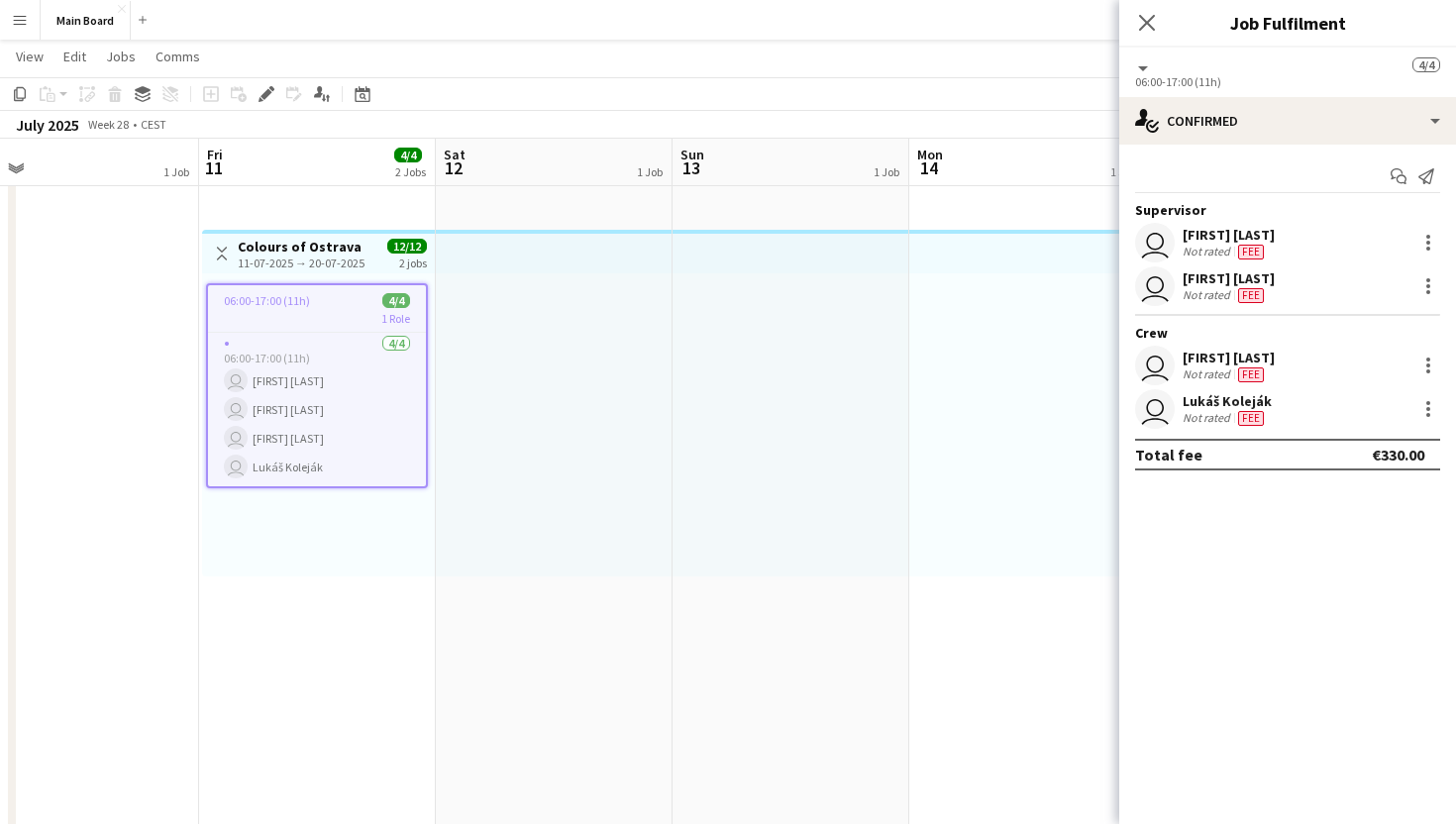 click on "Close pop-in
Job Fulfilment" 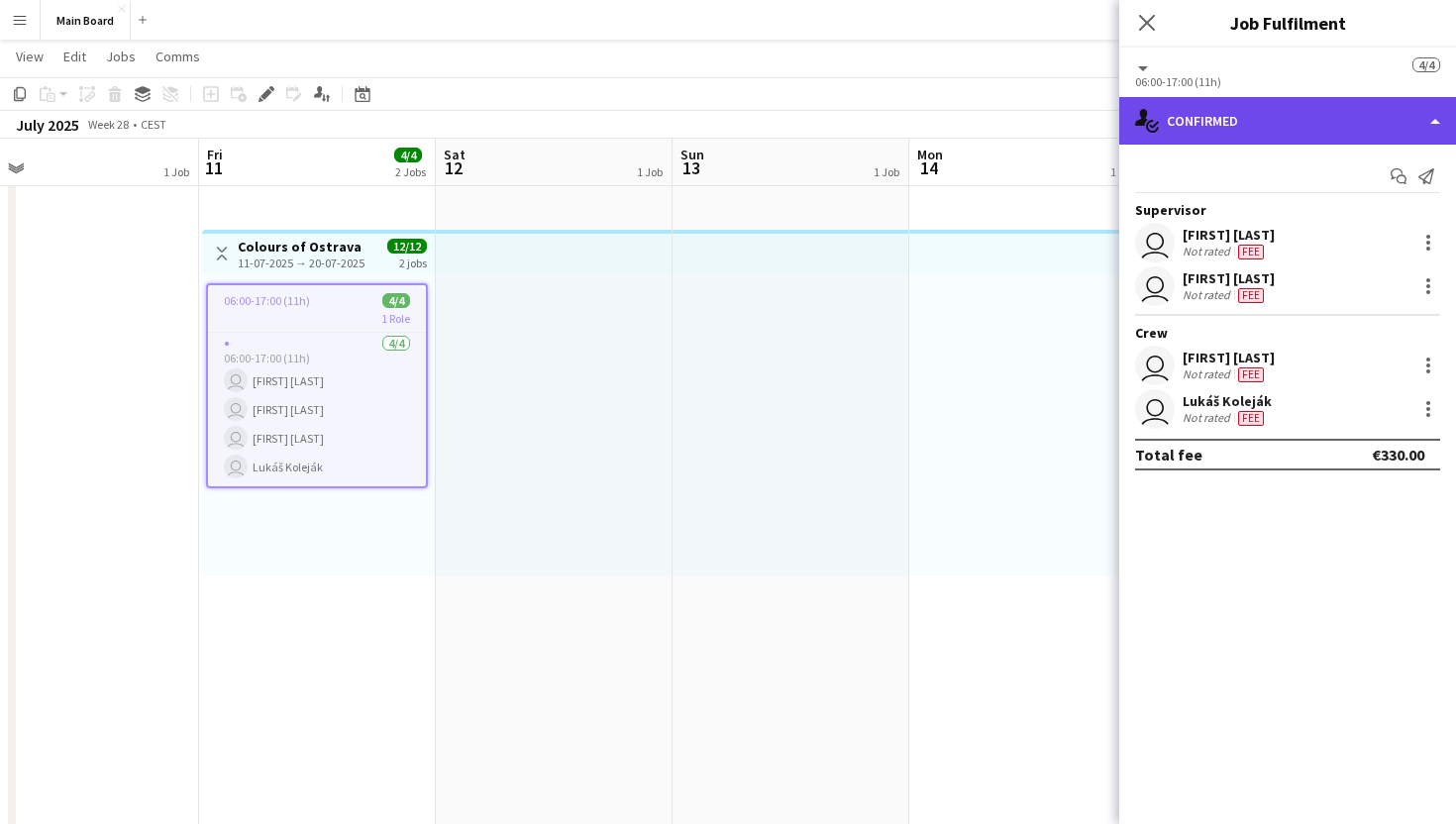 click on "single-neutral-actions-check-2
Confirmed" 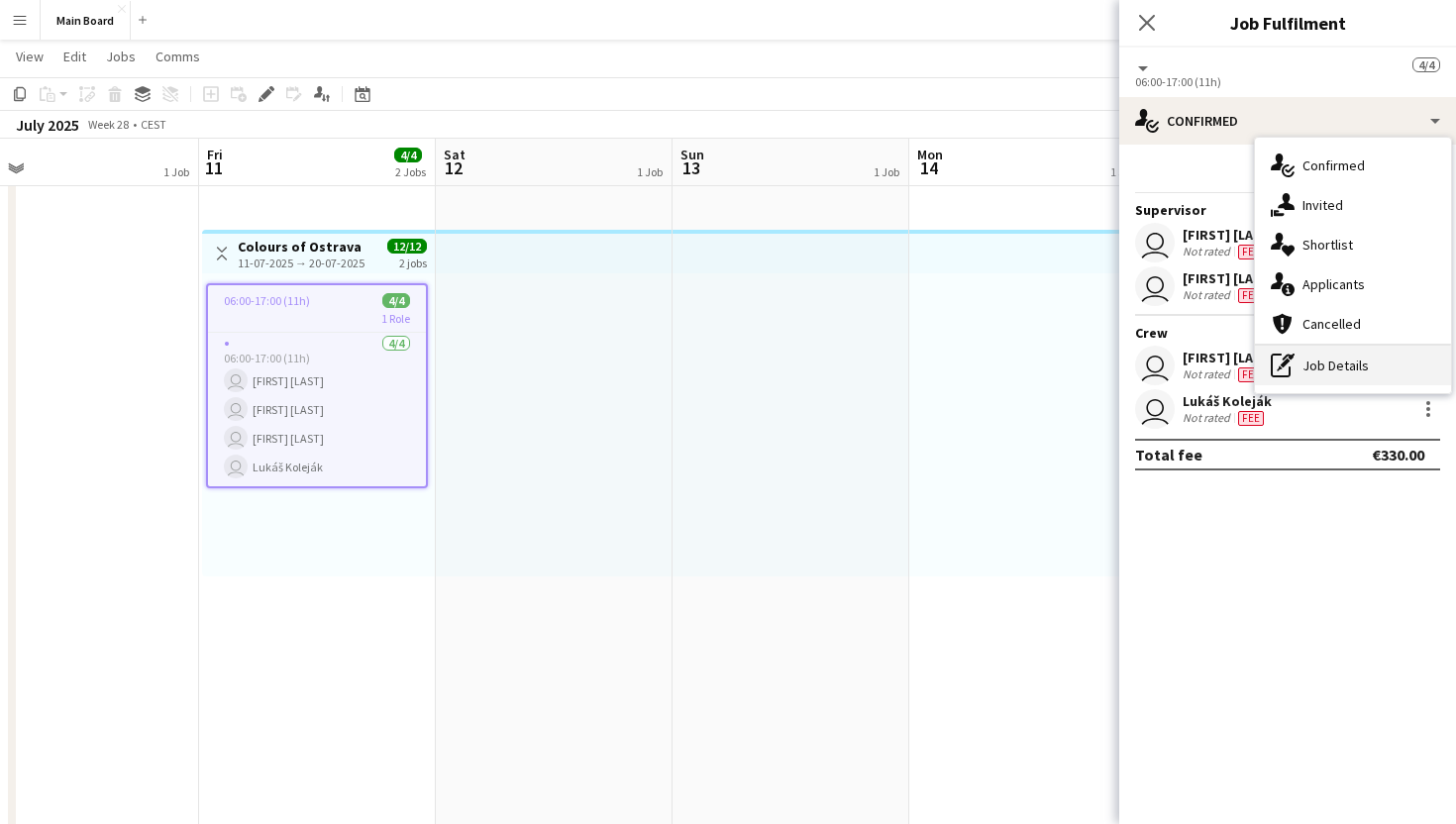 click on "pen-write
Job Details" at bounding box center (1353, 365) 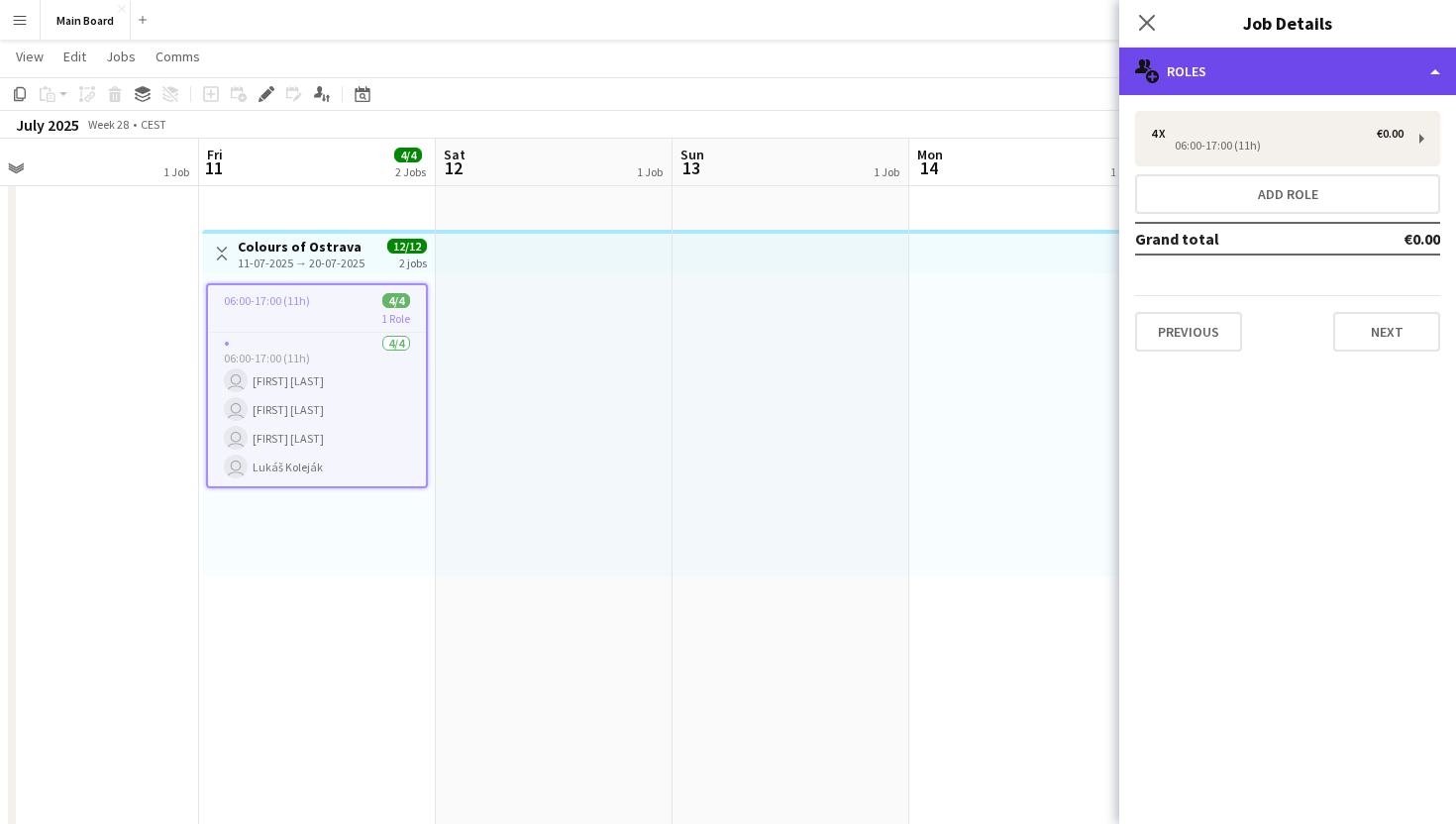 click on "multiple-users-add
Roles" 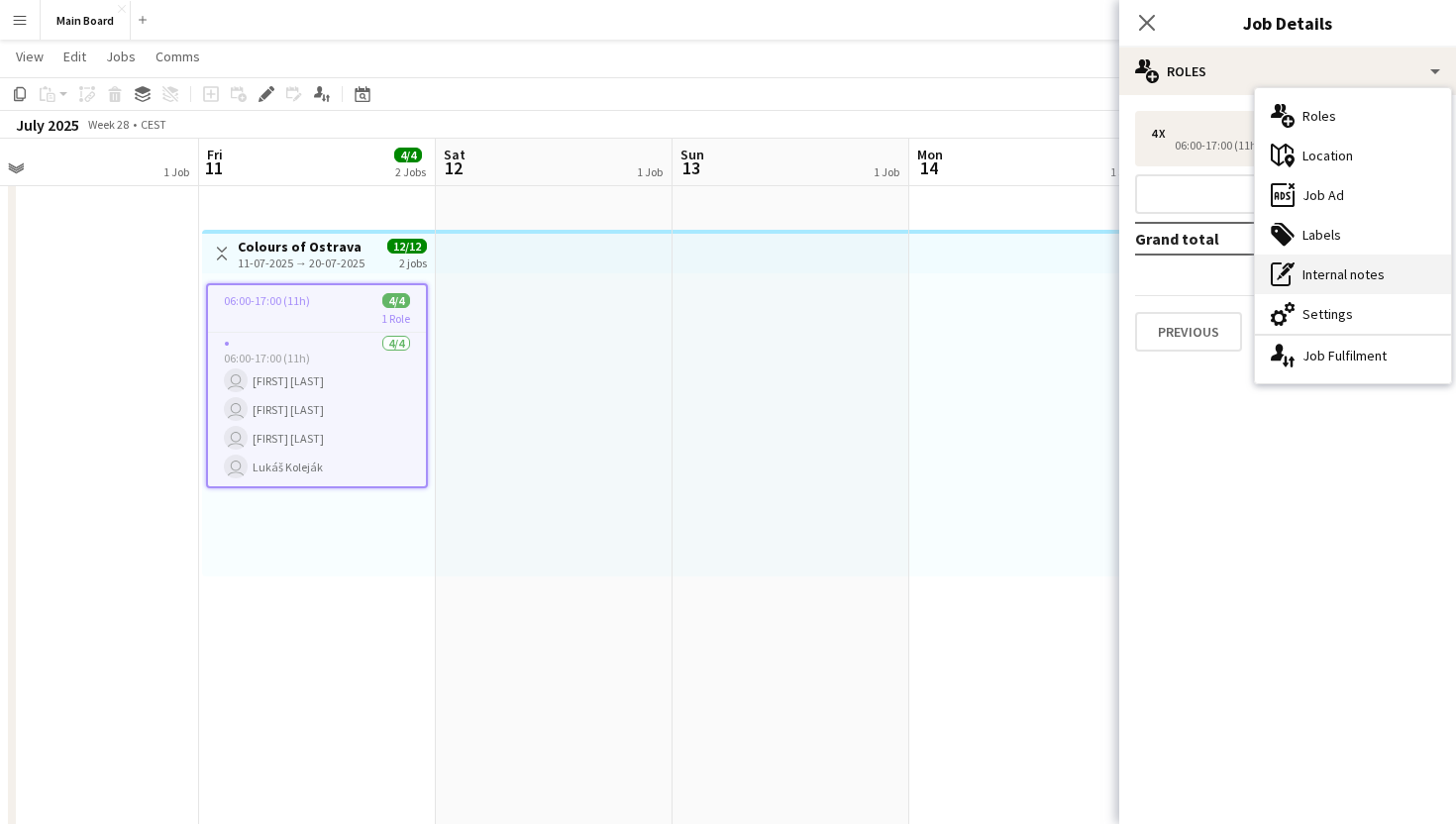 click on "pen-write
Internal notes" at bounding box center [1353, 274] 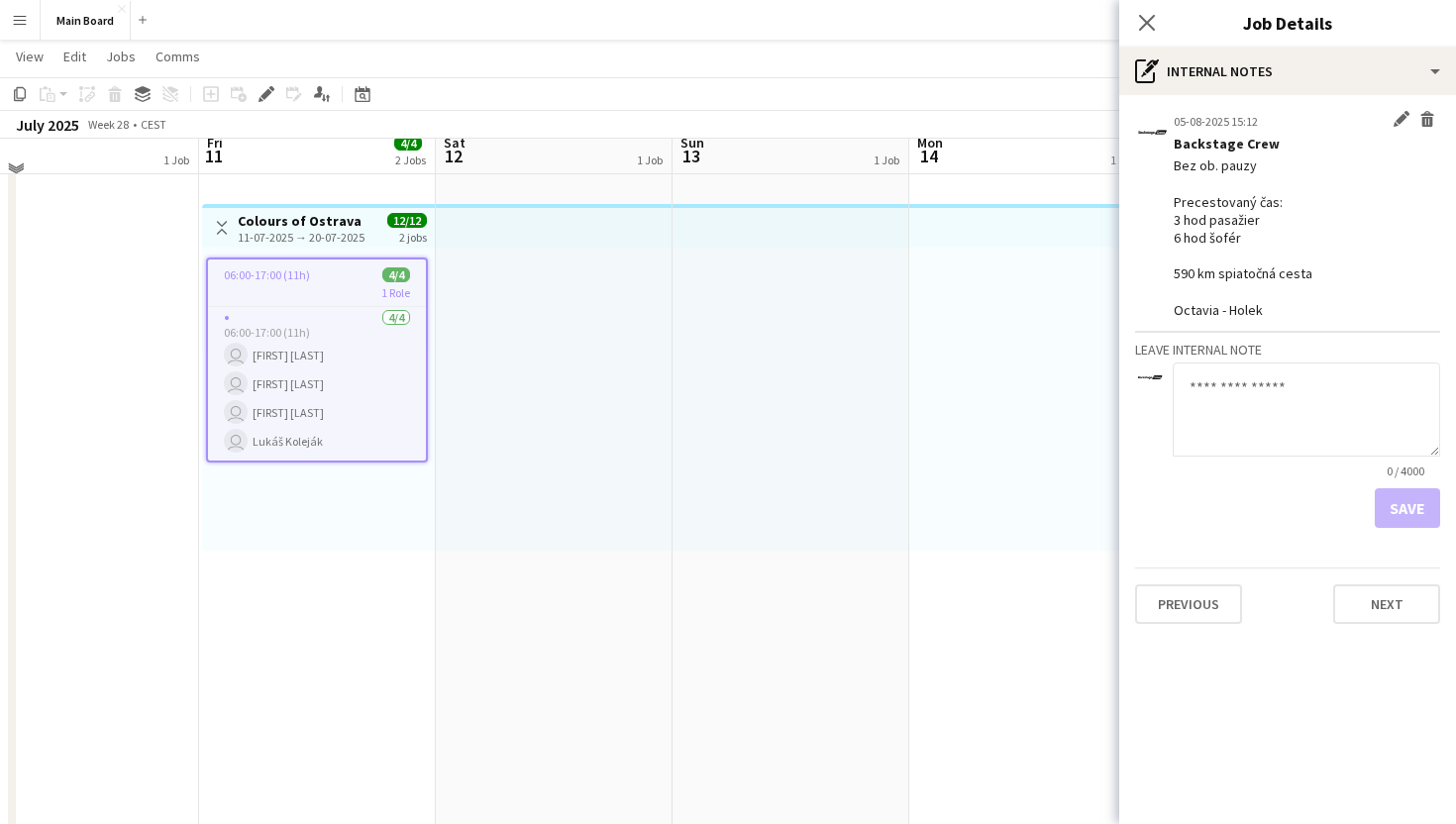 scroll, scrollTop: 722, scrollLeft: 0, axis: vertical 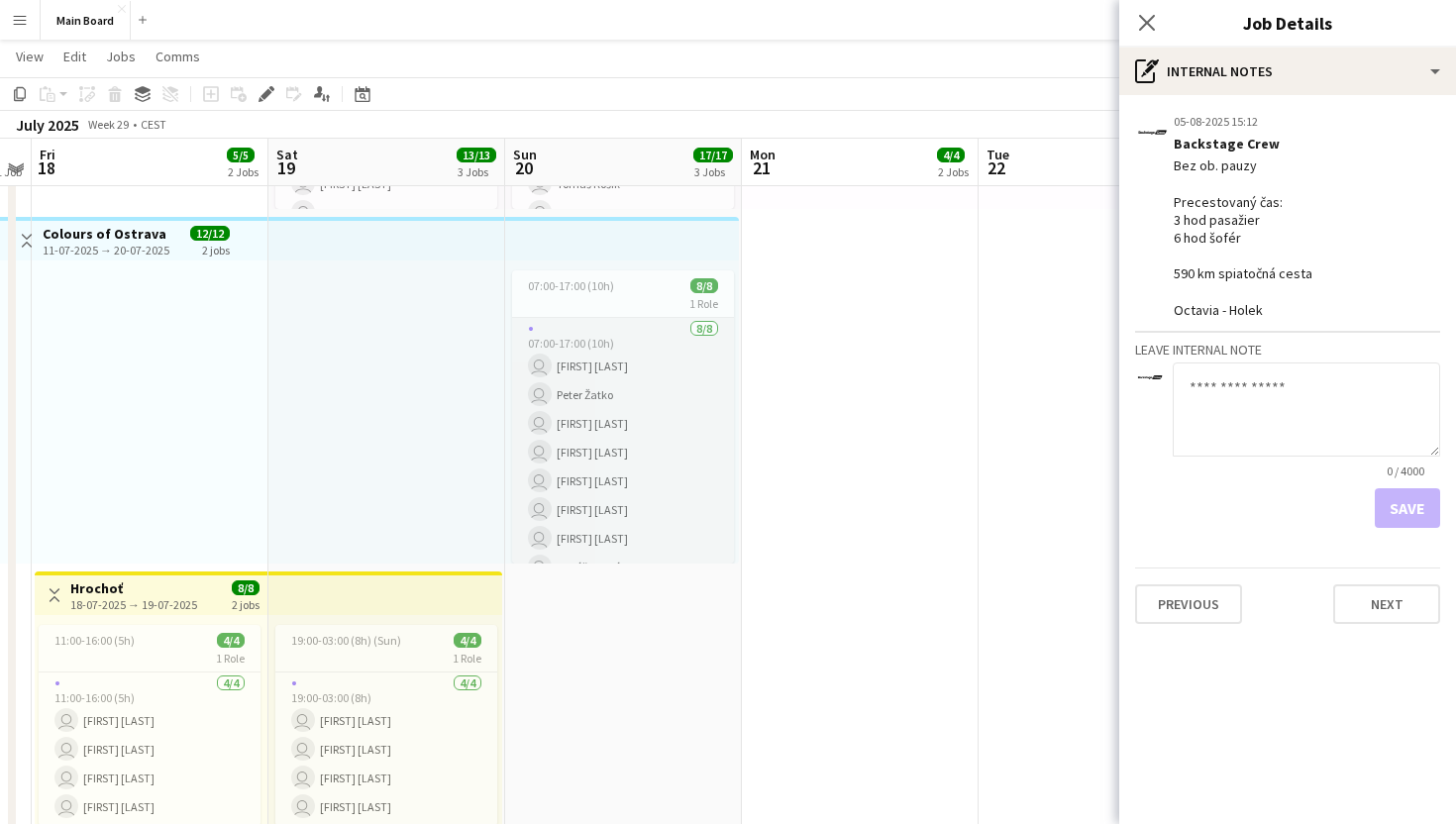click on "8/8   07:00-17:00 (10h)
user
Marián Belány
user
Peter Žatko
user
Martin Wolf
user
Marco Daniš
user
Martin Balúch
user
Martin Kanát
user
Tobias Emanuel Teklits
user
Lukáš Koleják" at bounding box center (623, 452) 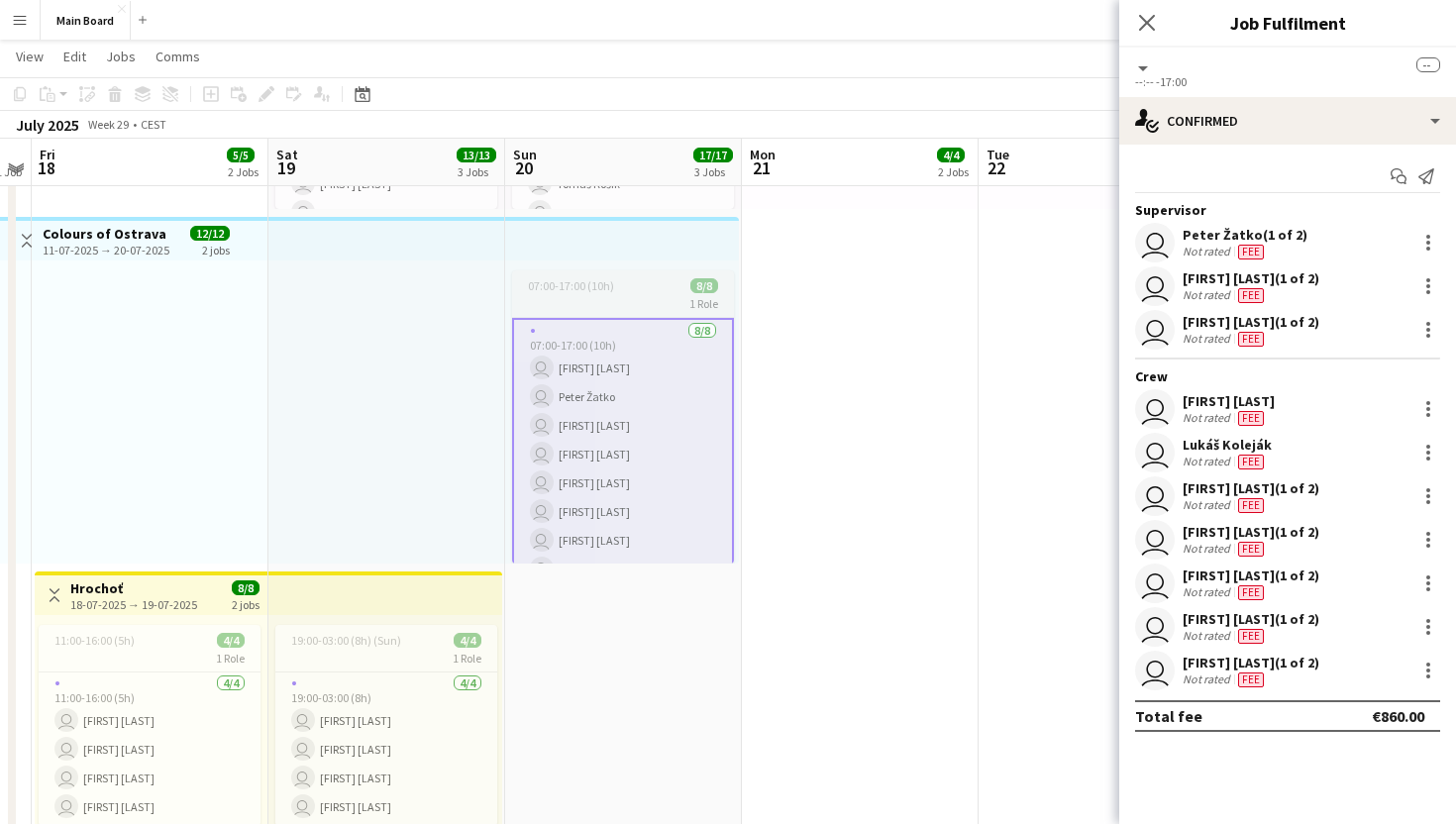 click on "07:00-17:00 (10h)    8/8" at bounding box center [623, 285] 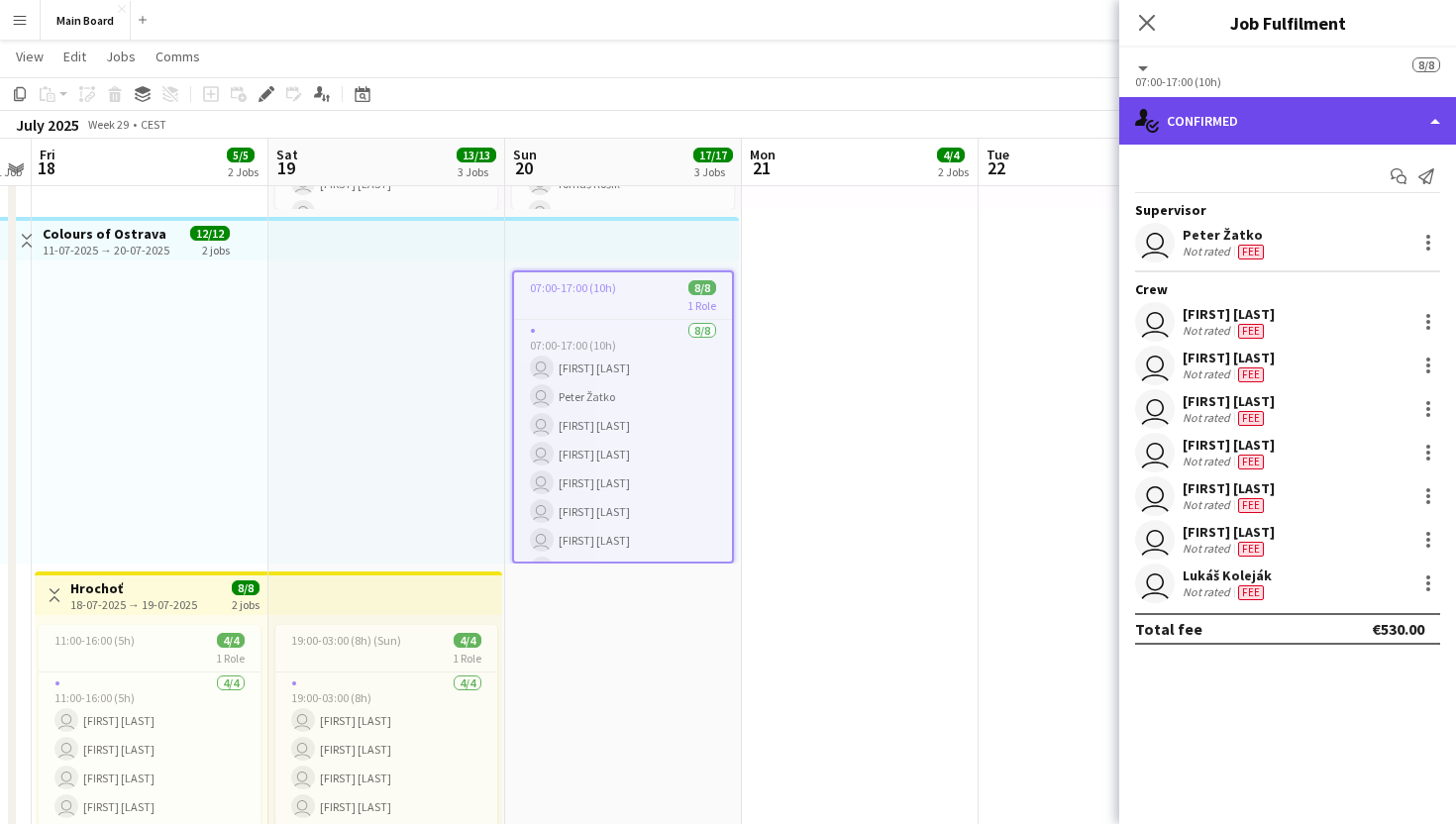 click on "single-neutral-actions-check-2
Confirmed" 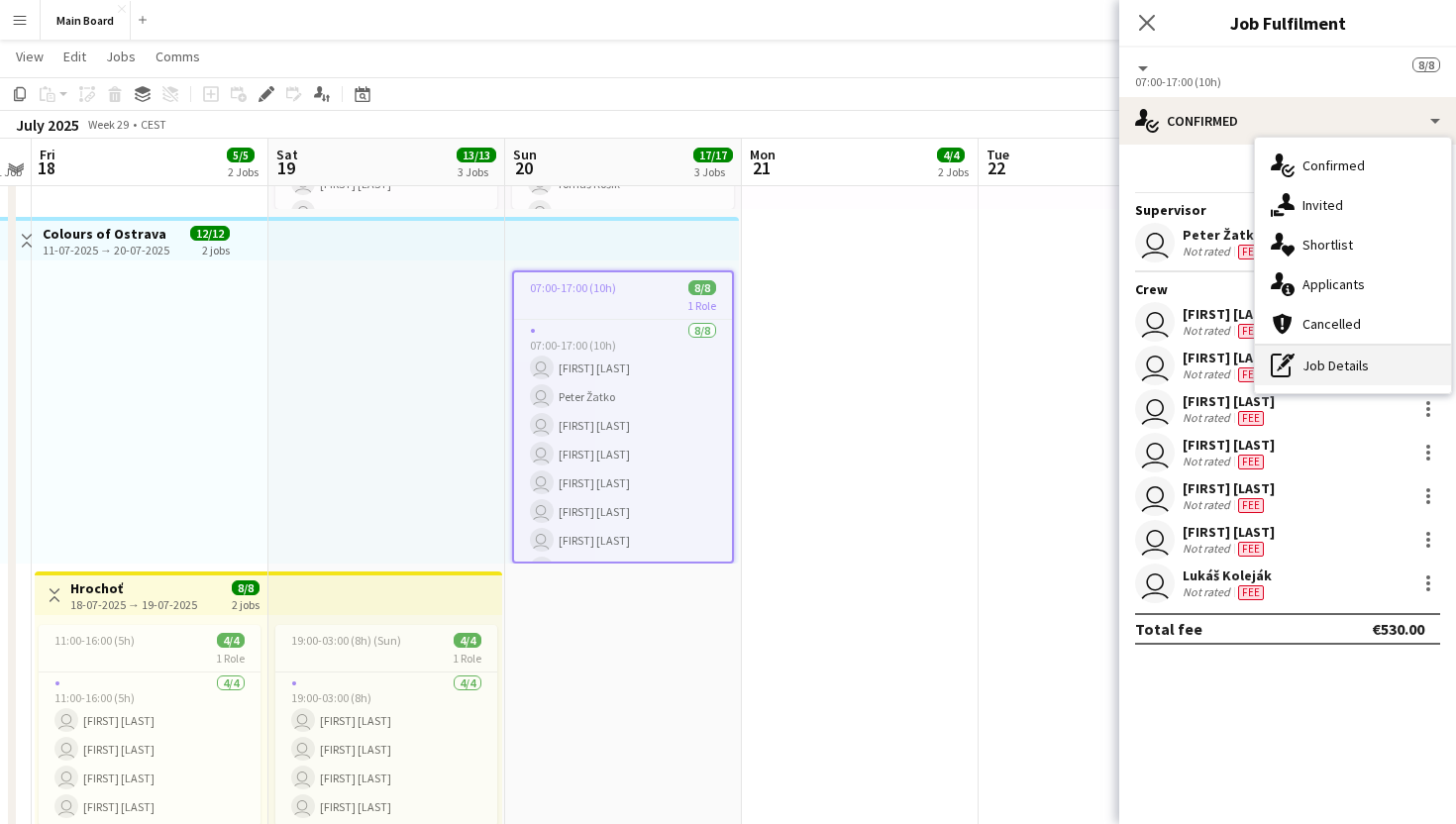click on "pen-write
Job Details" at bounding box center [1353, 365] 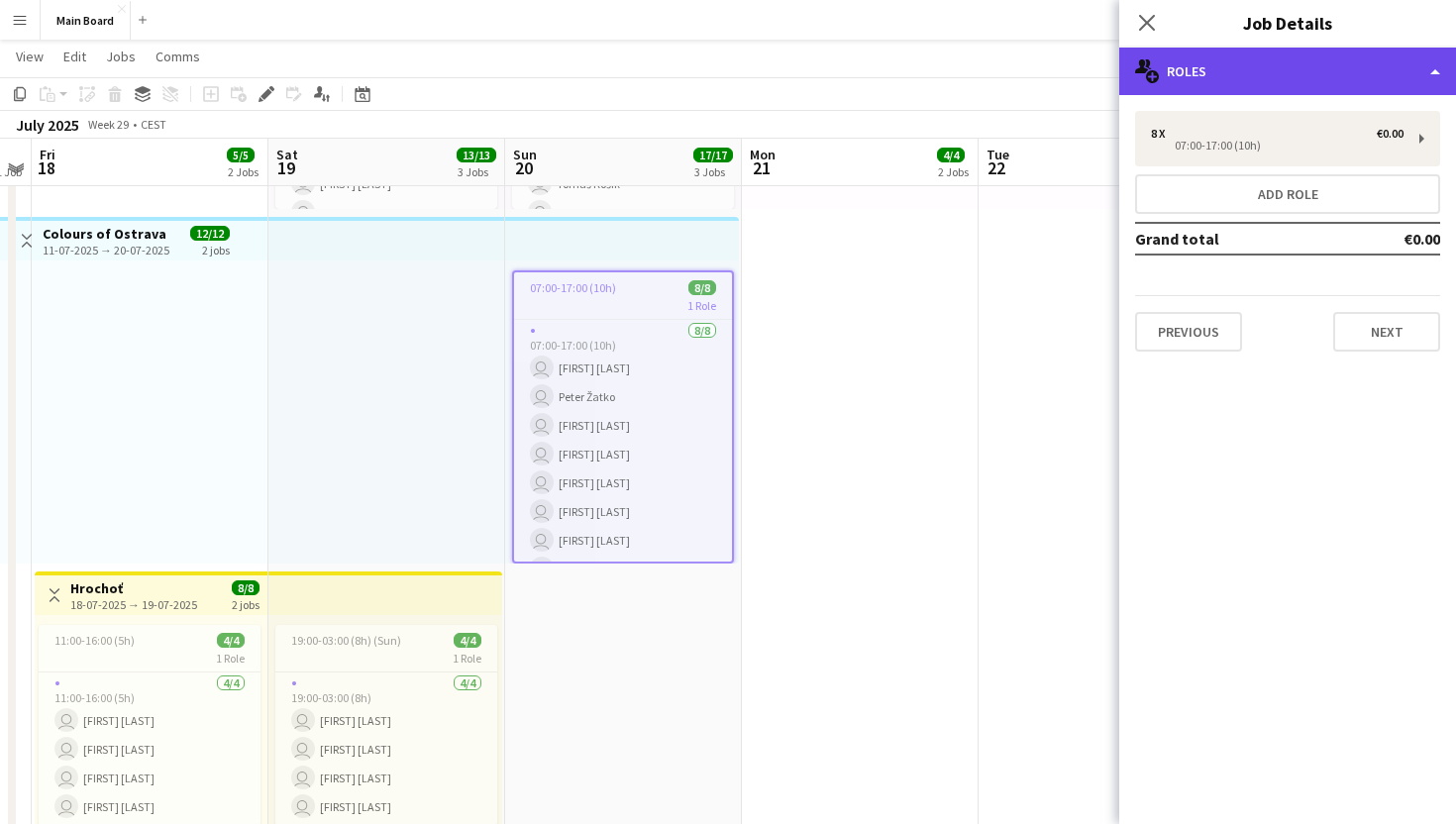 click on "multiple-users-add
Roles" 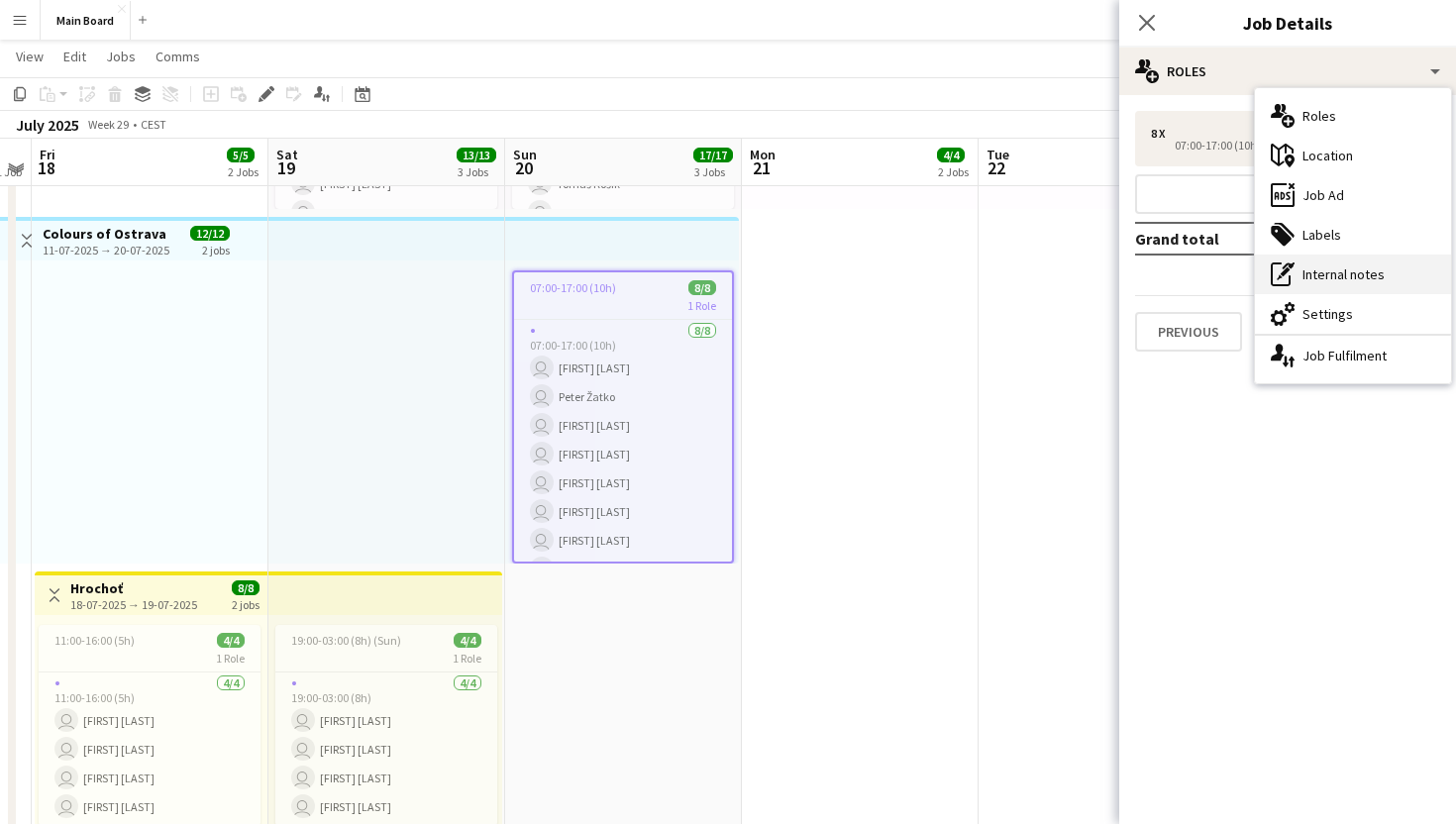 click on "pen-write
Internal notes" at bounding box center (1353, 274) 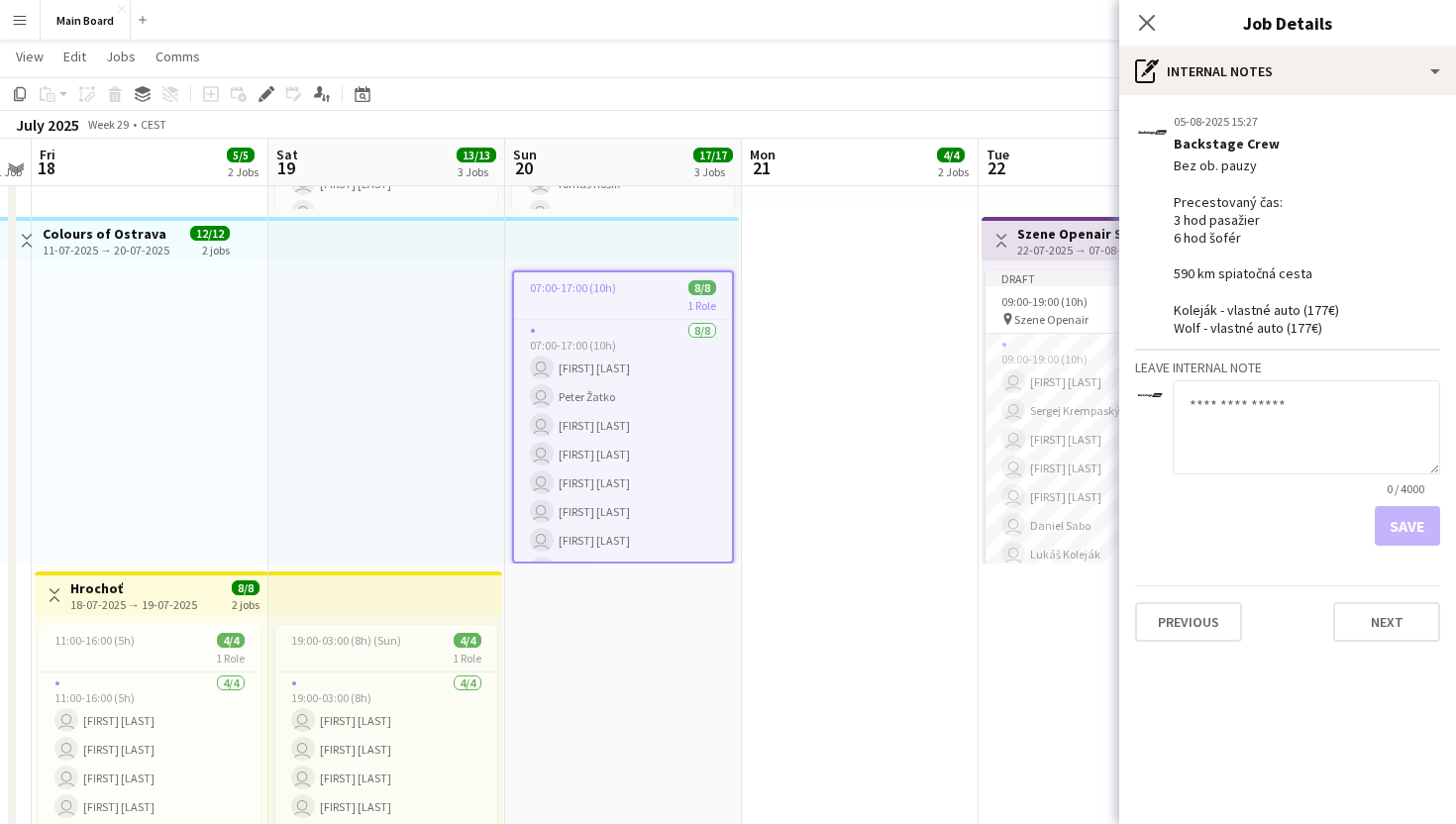 click on "pin
Backstage Crew
Toggle View
POP MESSE PREP  21-07-2025 → 27-07-2025   8/8   2 jobs      10:00-14:00 (4h)    4/4   1 Role       4/4   10:00-14:00 (4h)
user
Marco Daniš
user
Peter Trebuňak
user
Andrej Blesák
user
Adam Halaj" at bounding box center (860, 911) 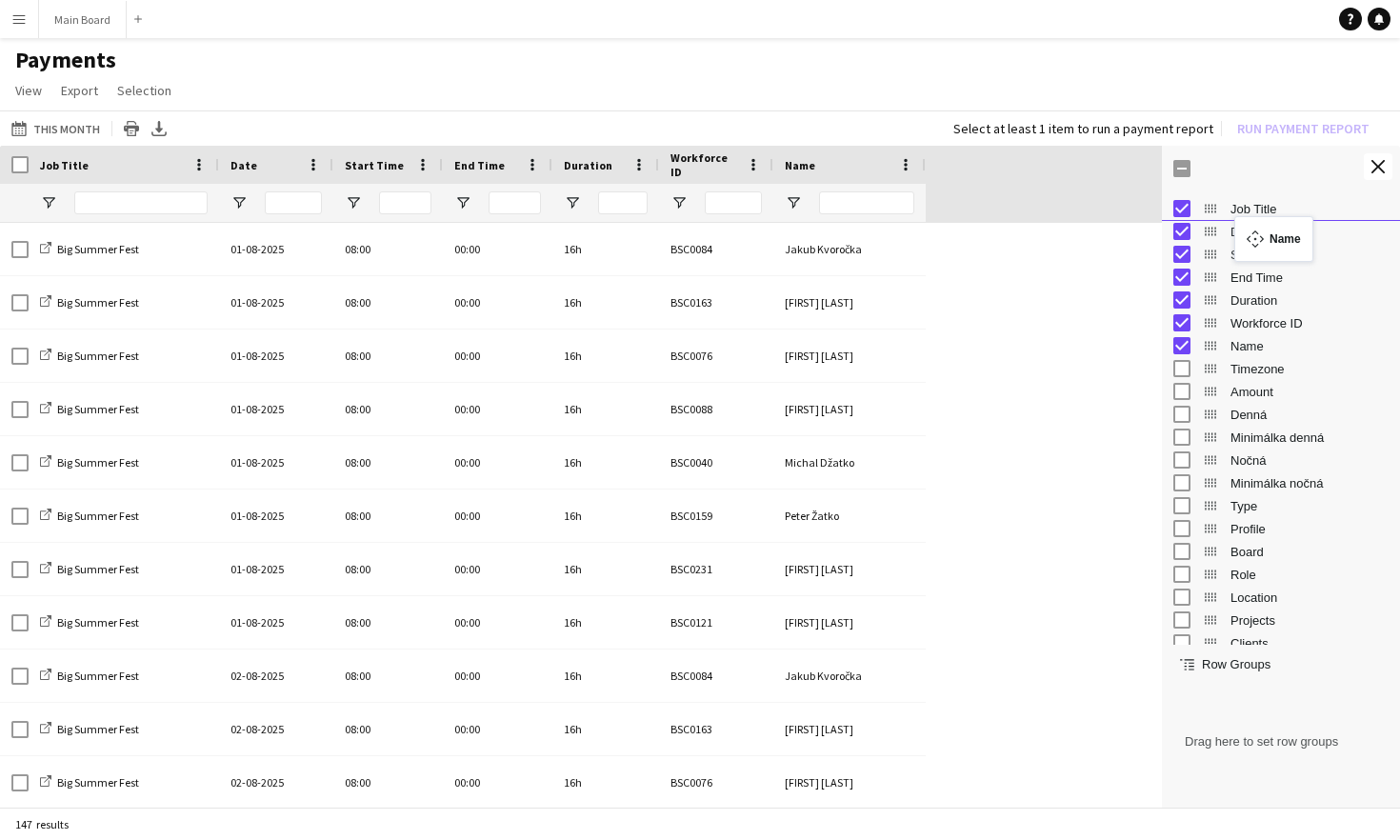 scroll, scrollTop: 0, scrollLeft: 0, axis: both 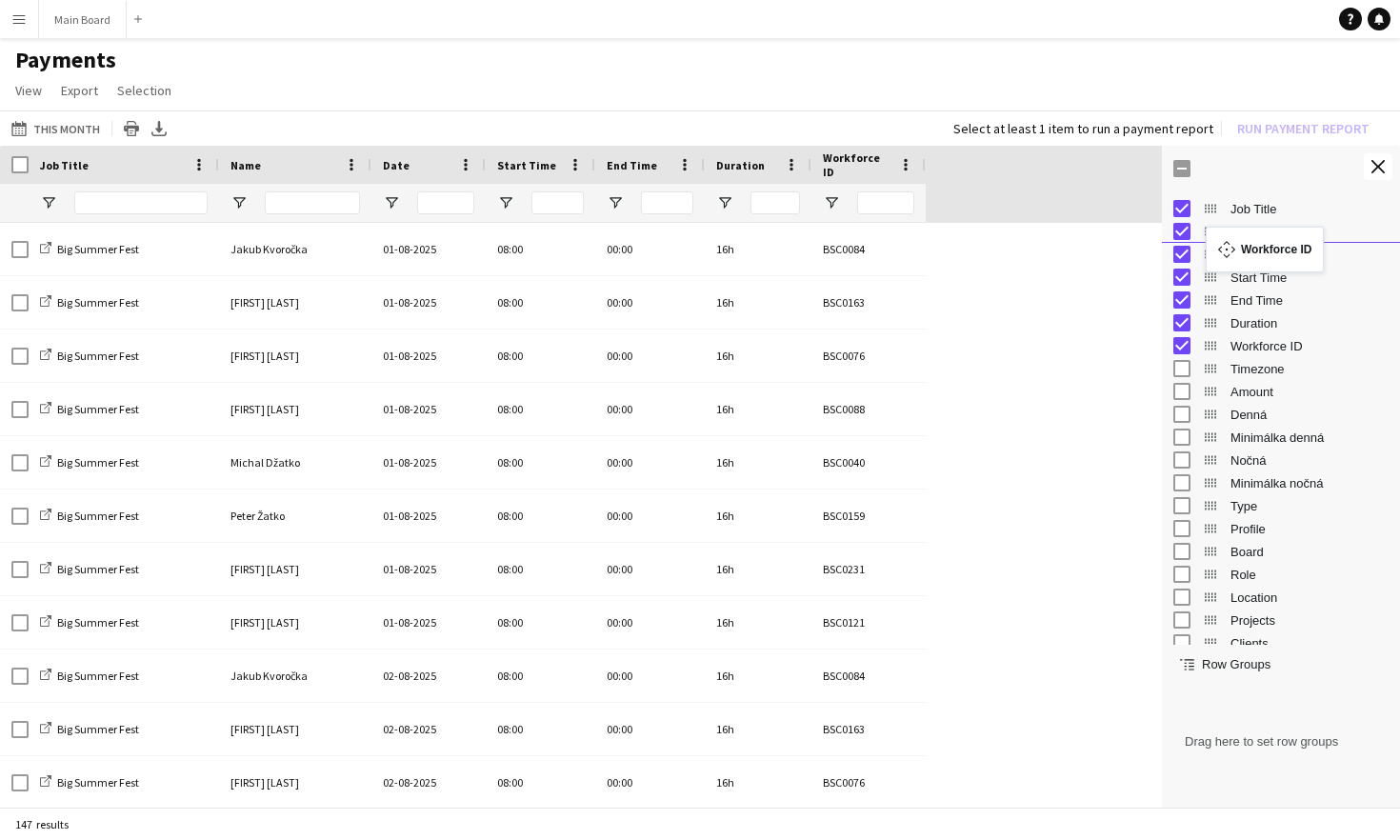 drag, startPoint x: 1211, startPoint y: 350, endPoint x: 1215, endPoint y: 239, distance: 111.07205 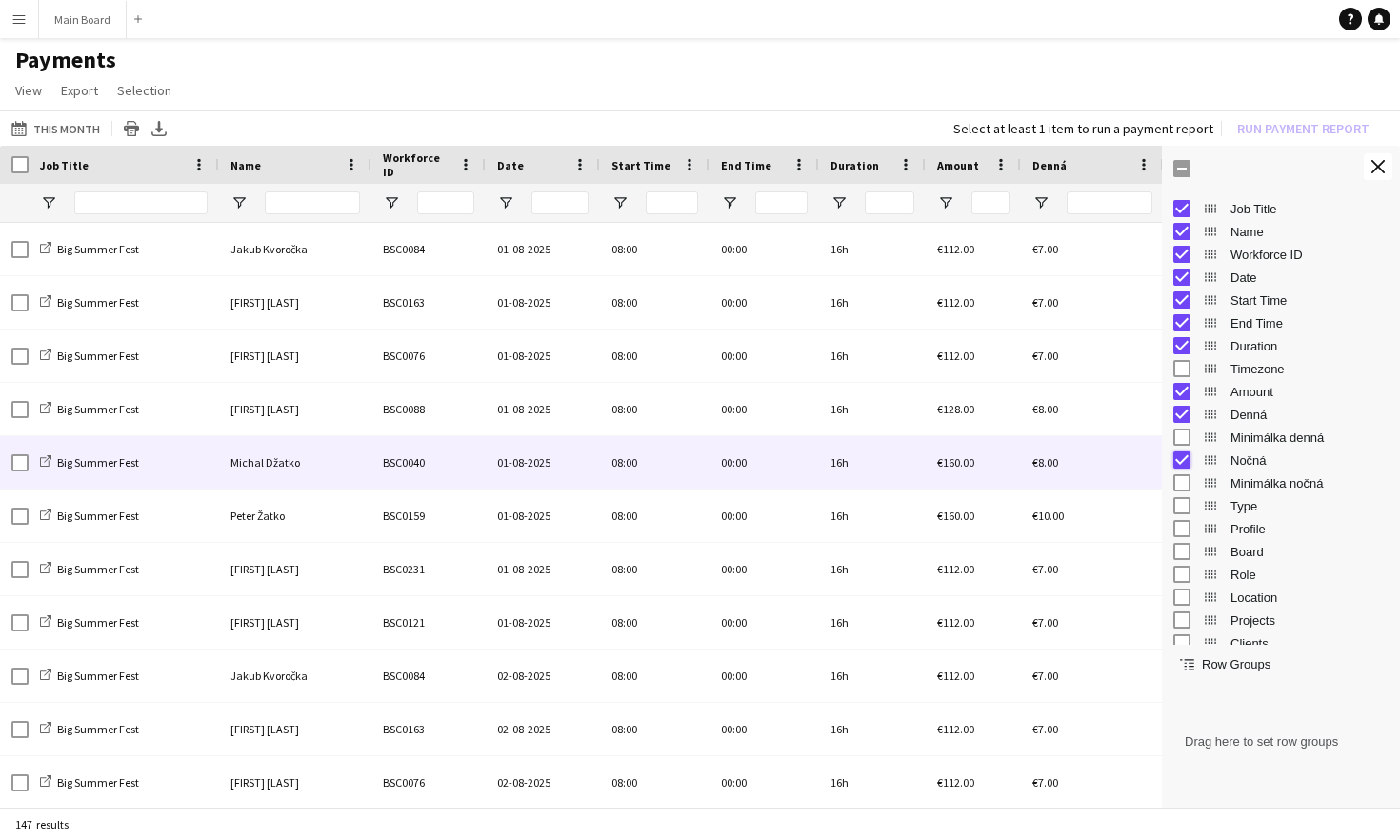 scroll, scrollTop: 0, scrollLeft: 145, axis: horizontal 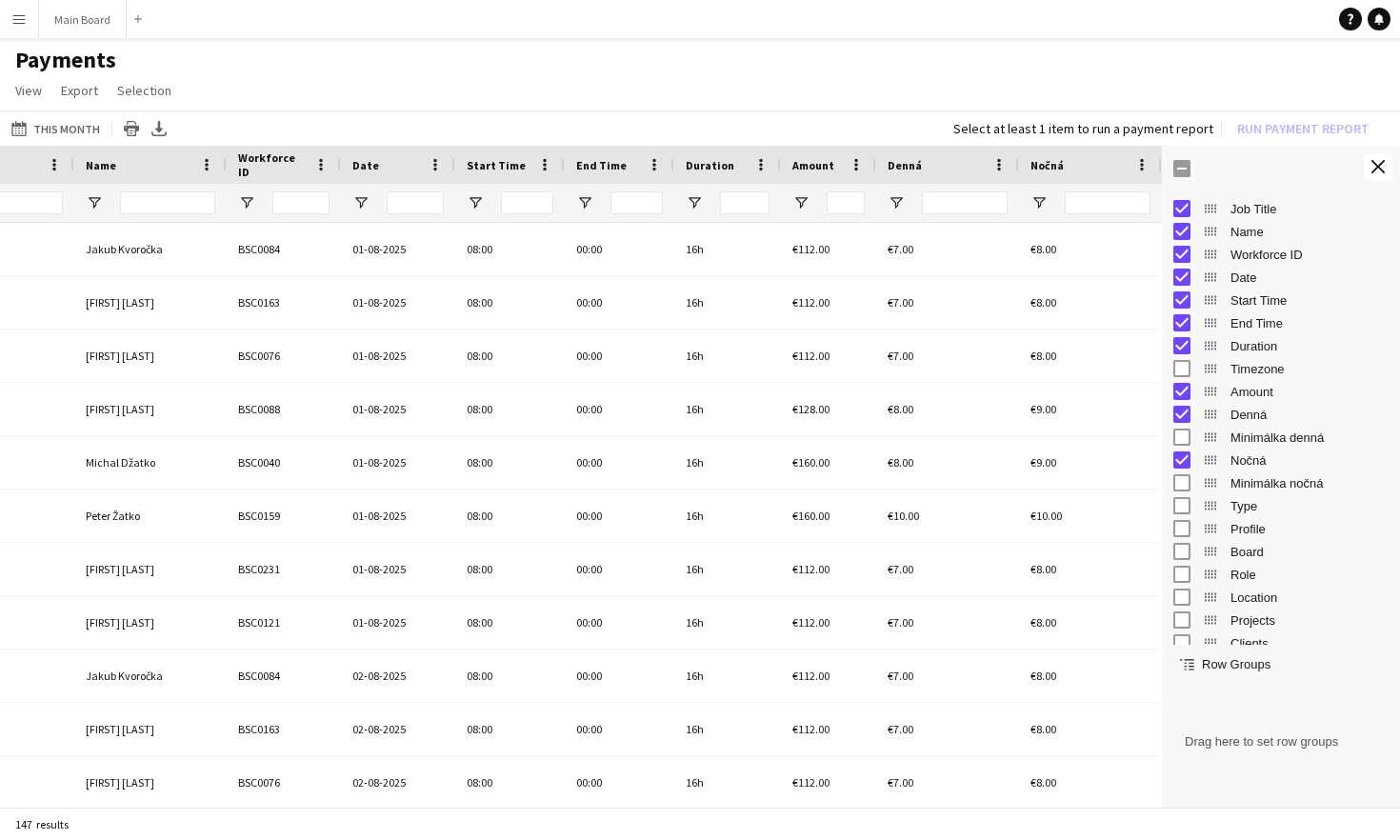 drag, startPoint x: 1015, startPoint y: 164, endPoint x: 966, endPoint y: 163, distance: 49.010203 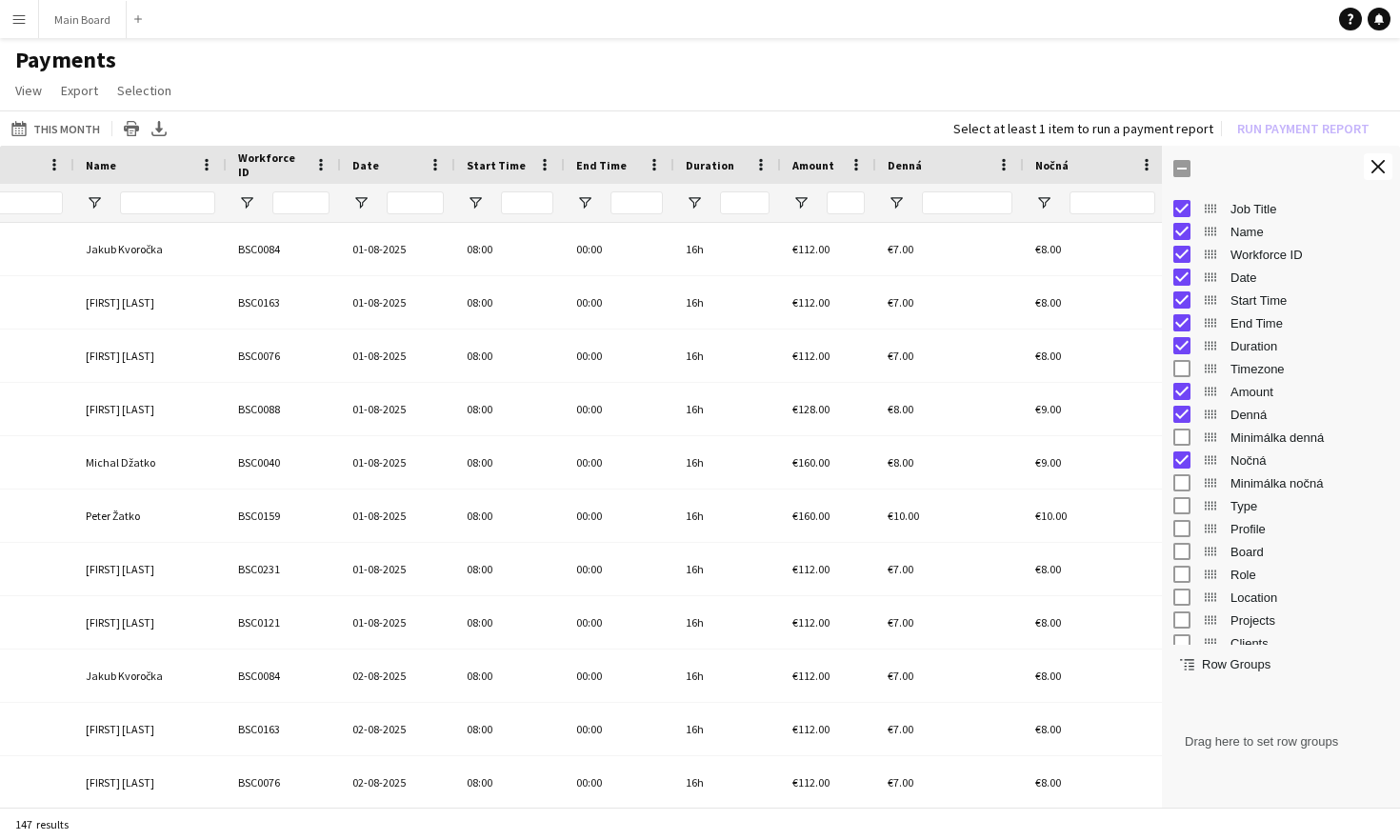 drag, startPoint x: 1015, startPoint y: 163, endPoint x: 971, endPoint y: 171, distance: 44.72136 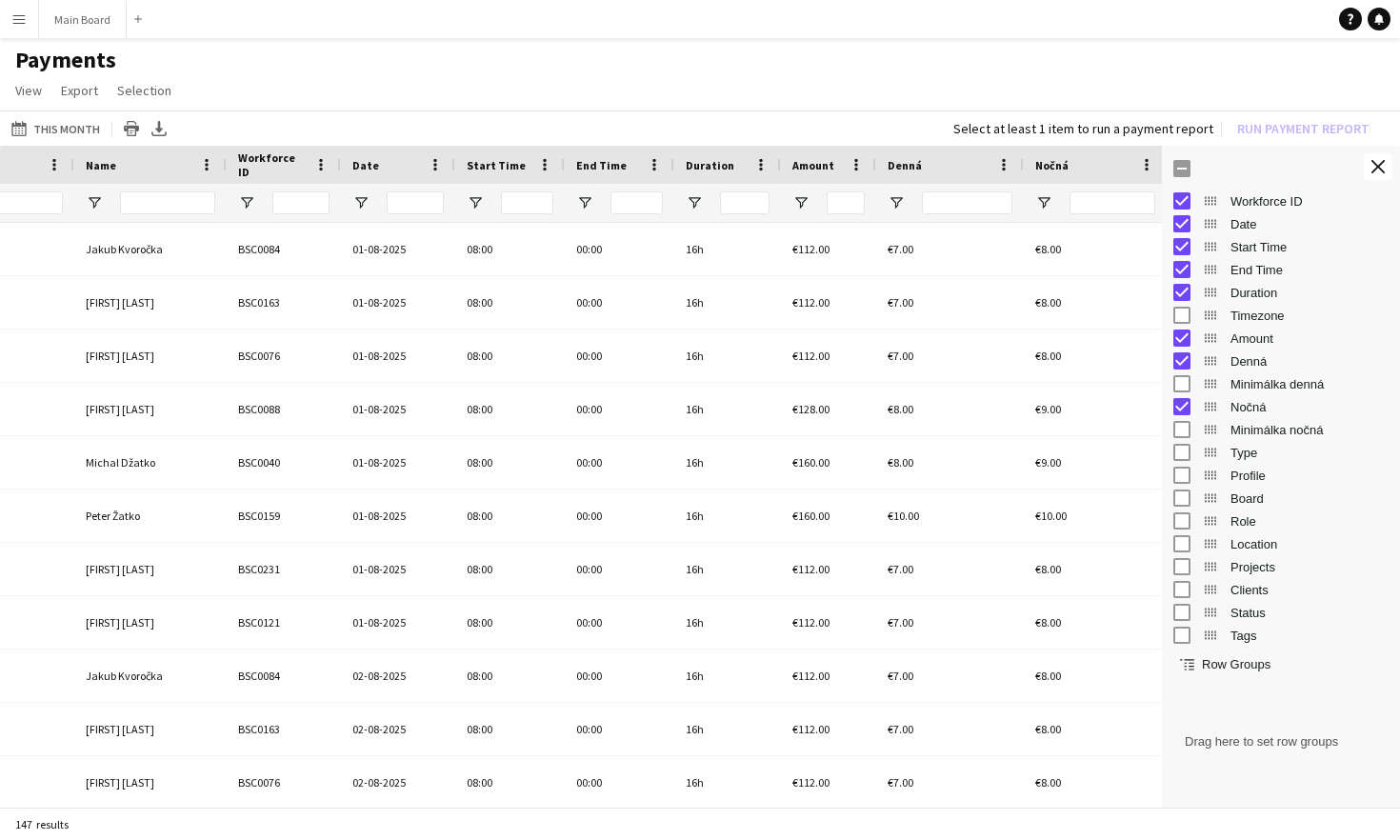 scroll, scrollTop: 61, scrollLeft: 0, axis: vertical 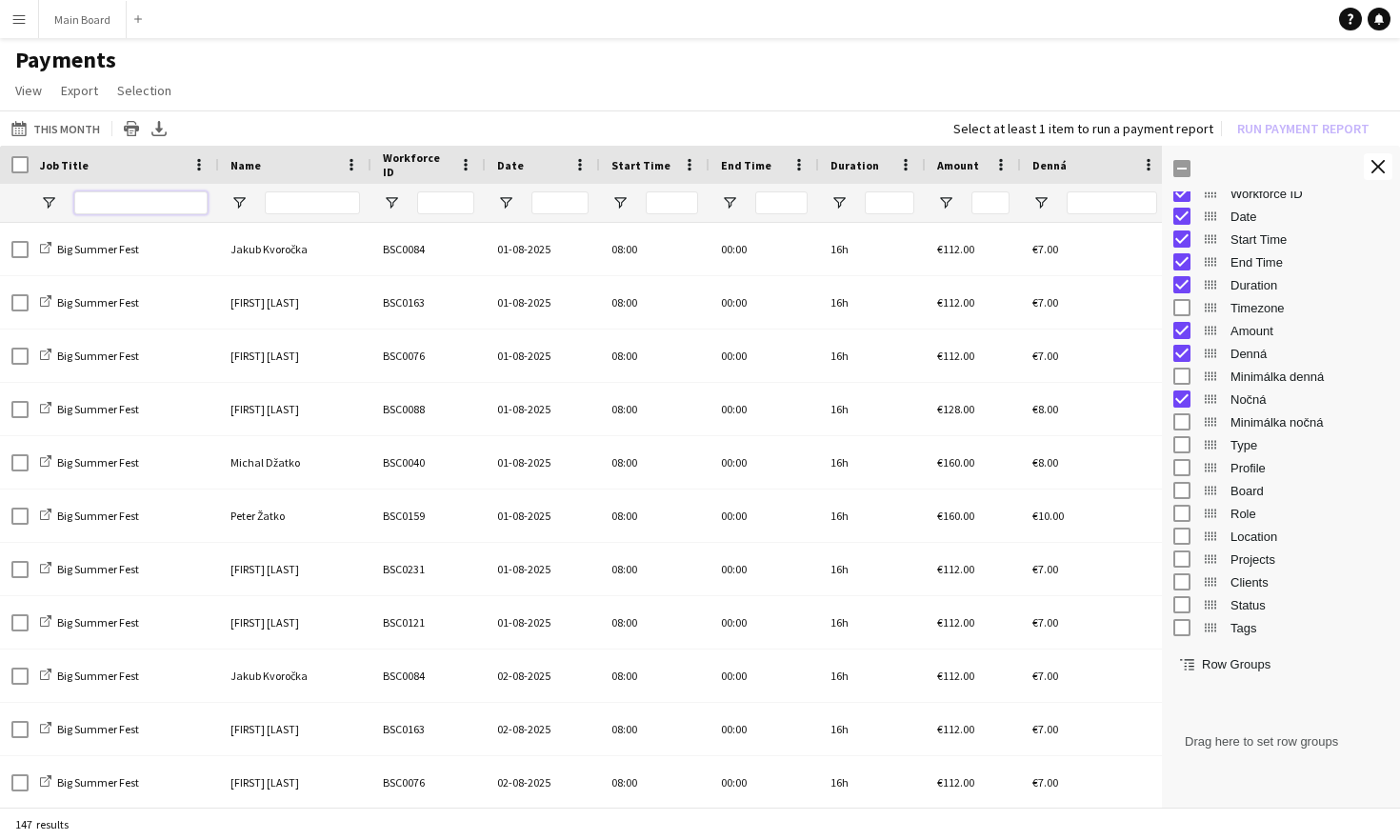click at bounding box center [141, 203] 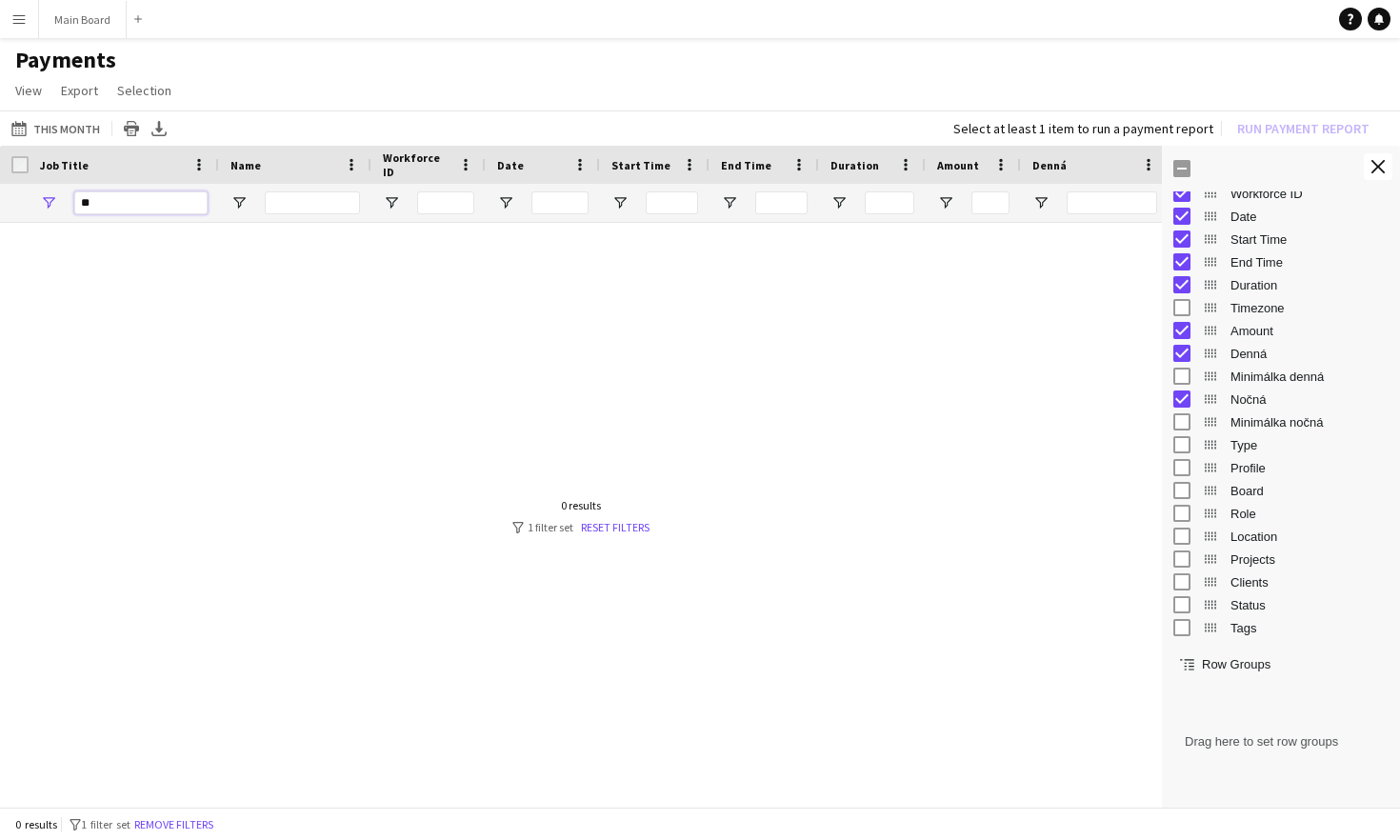 type on "*" 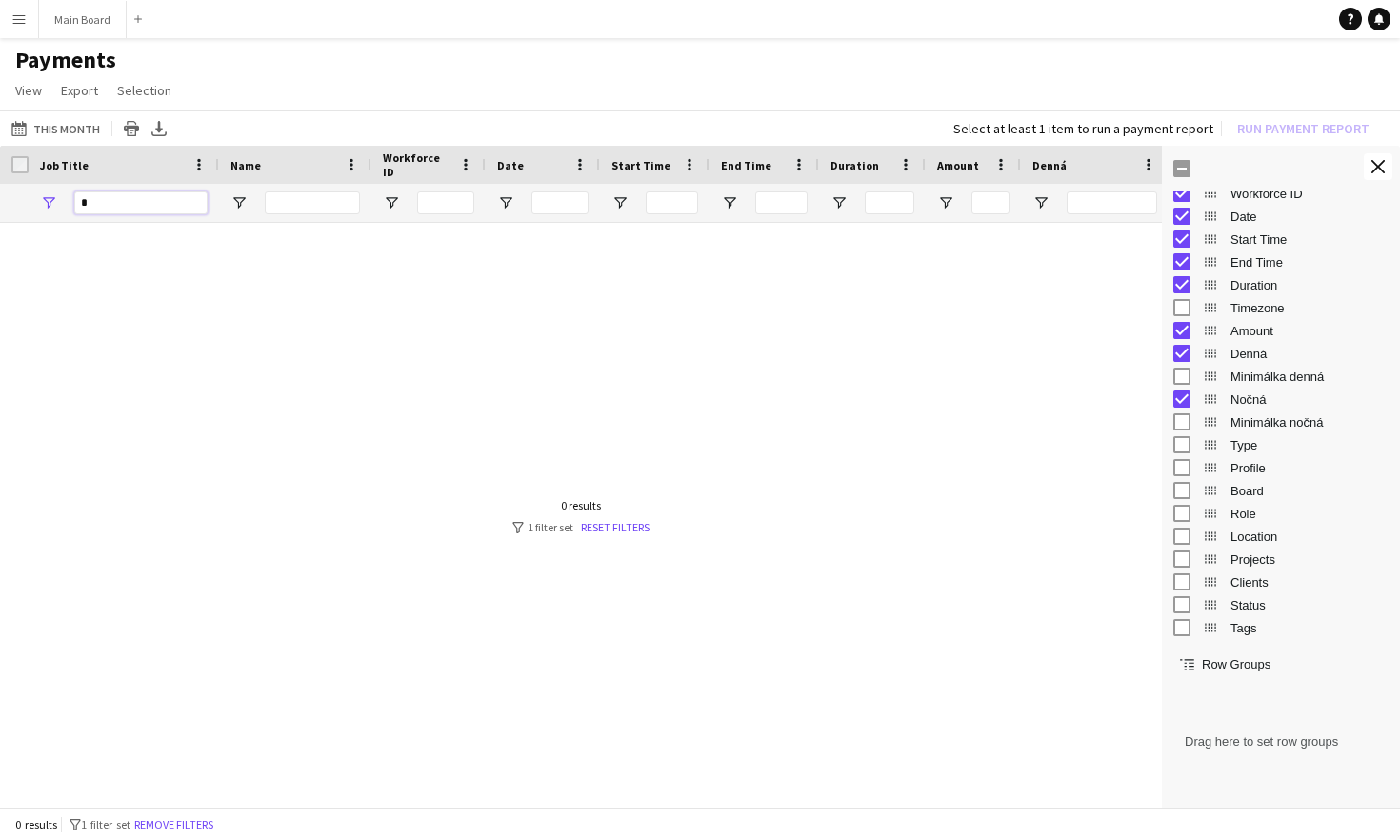 type 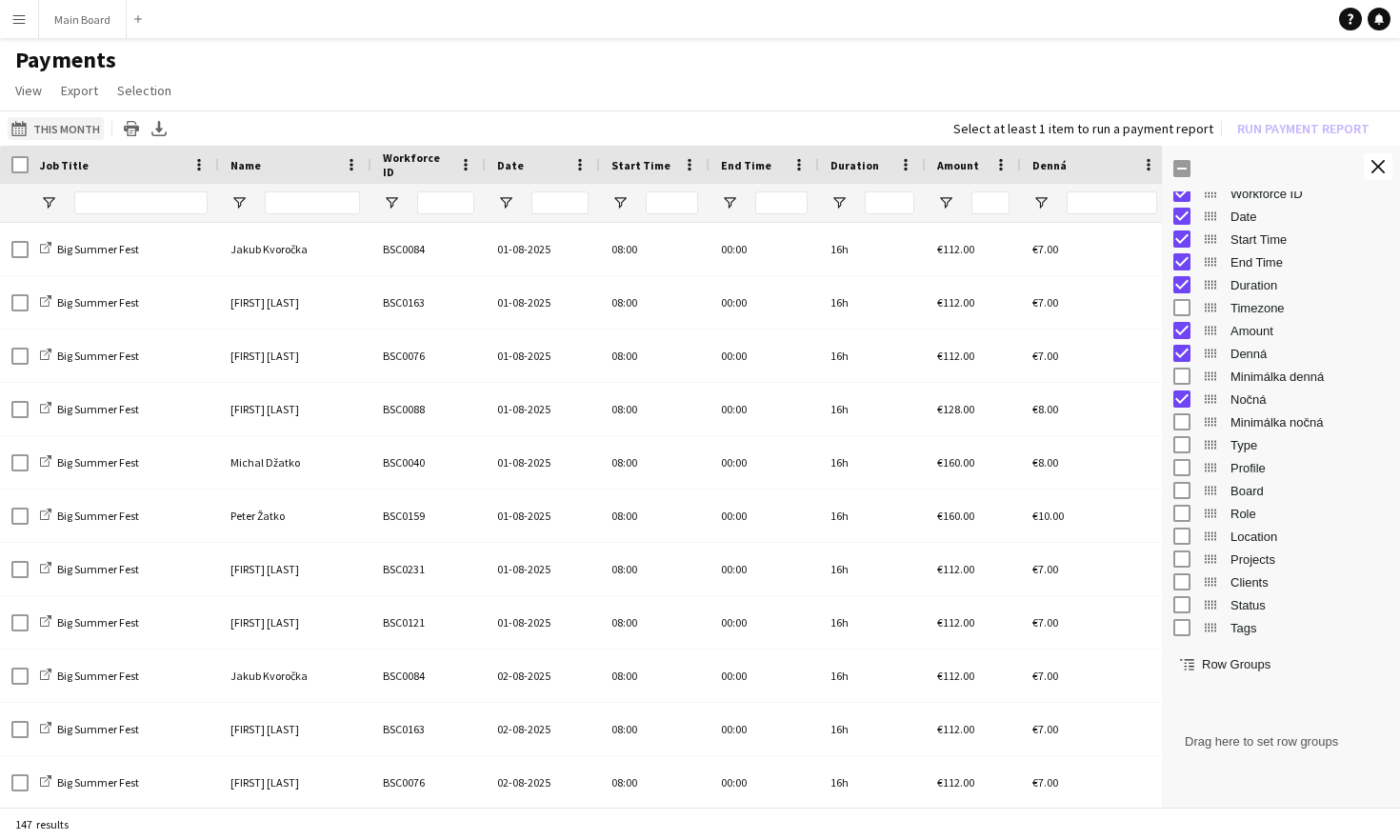 click on "This Month
This Month" 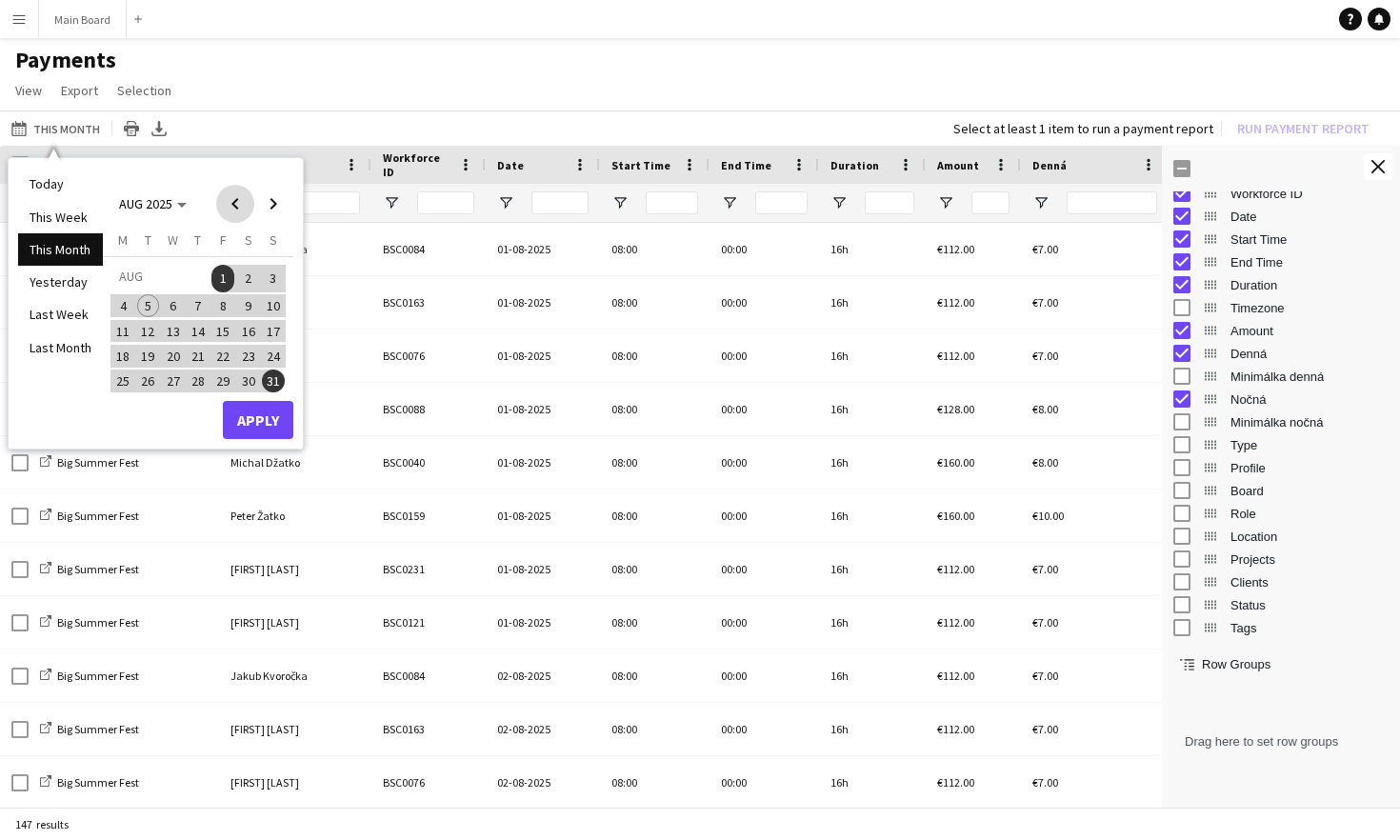 click at bounding box center (235, 204) 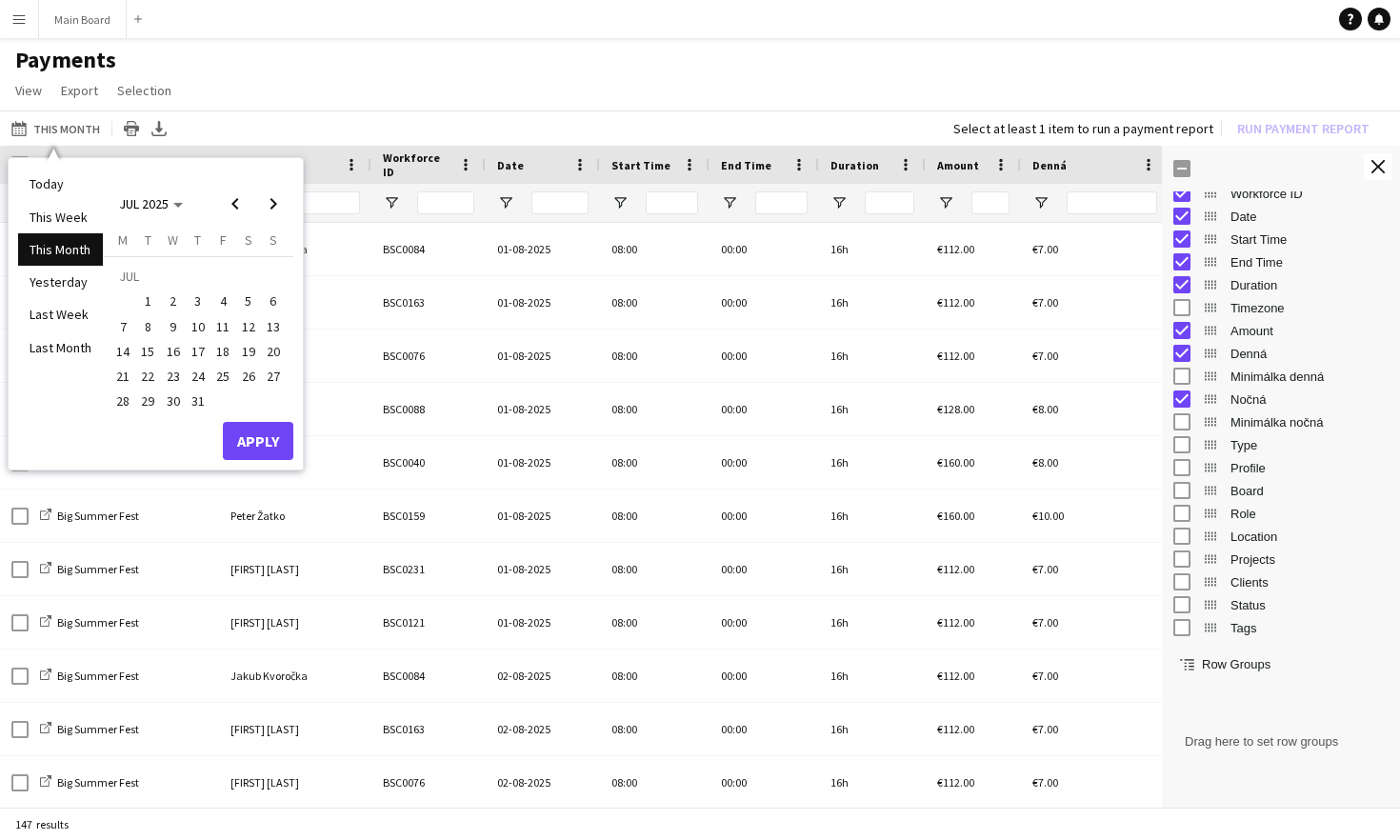 click on "1" at bounding box center [149, 301] 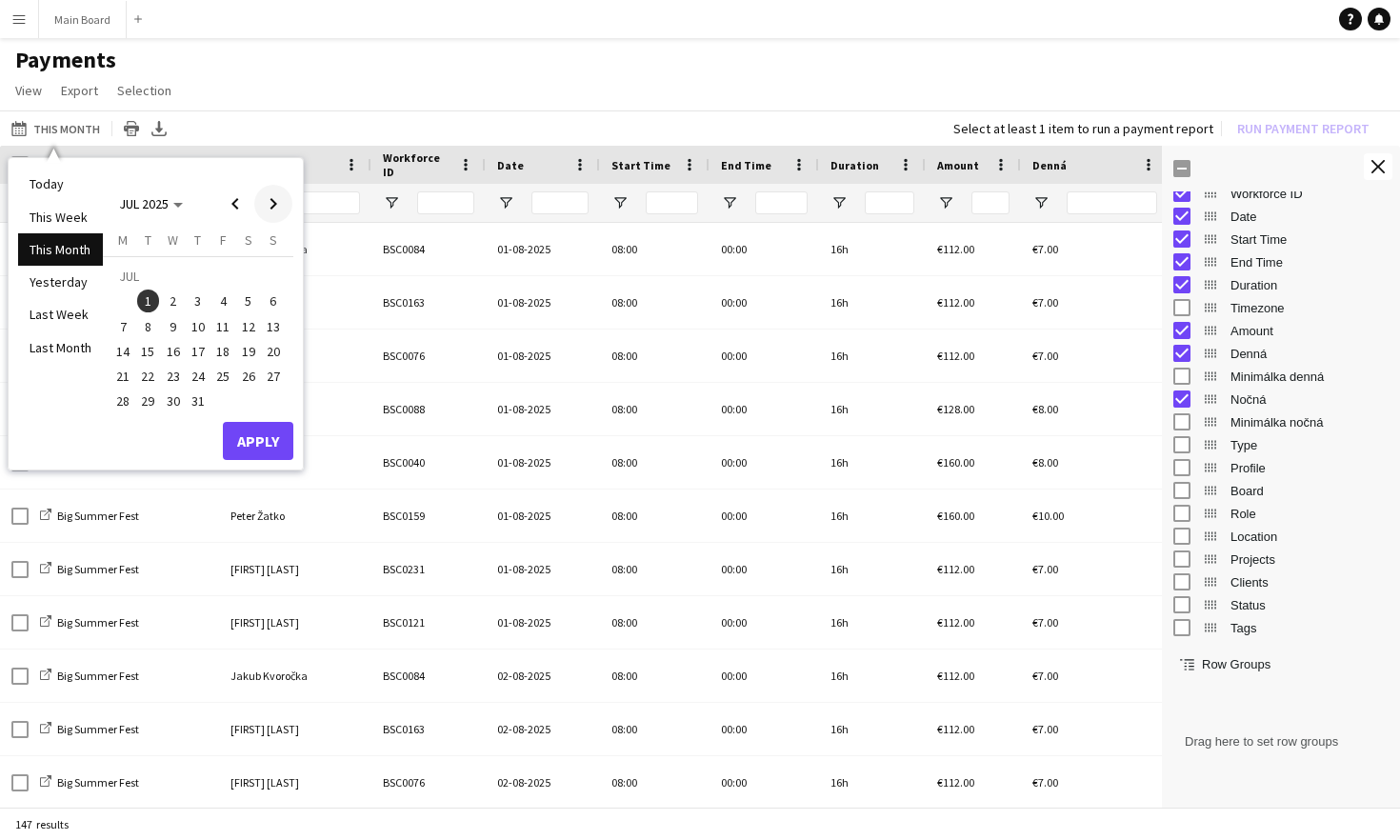 click at bounding box center (273, 204) 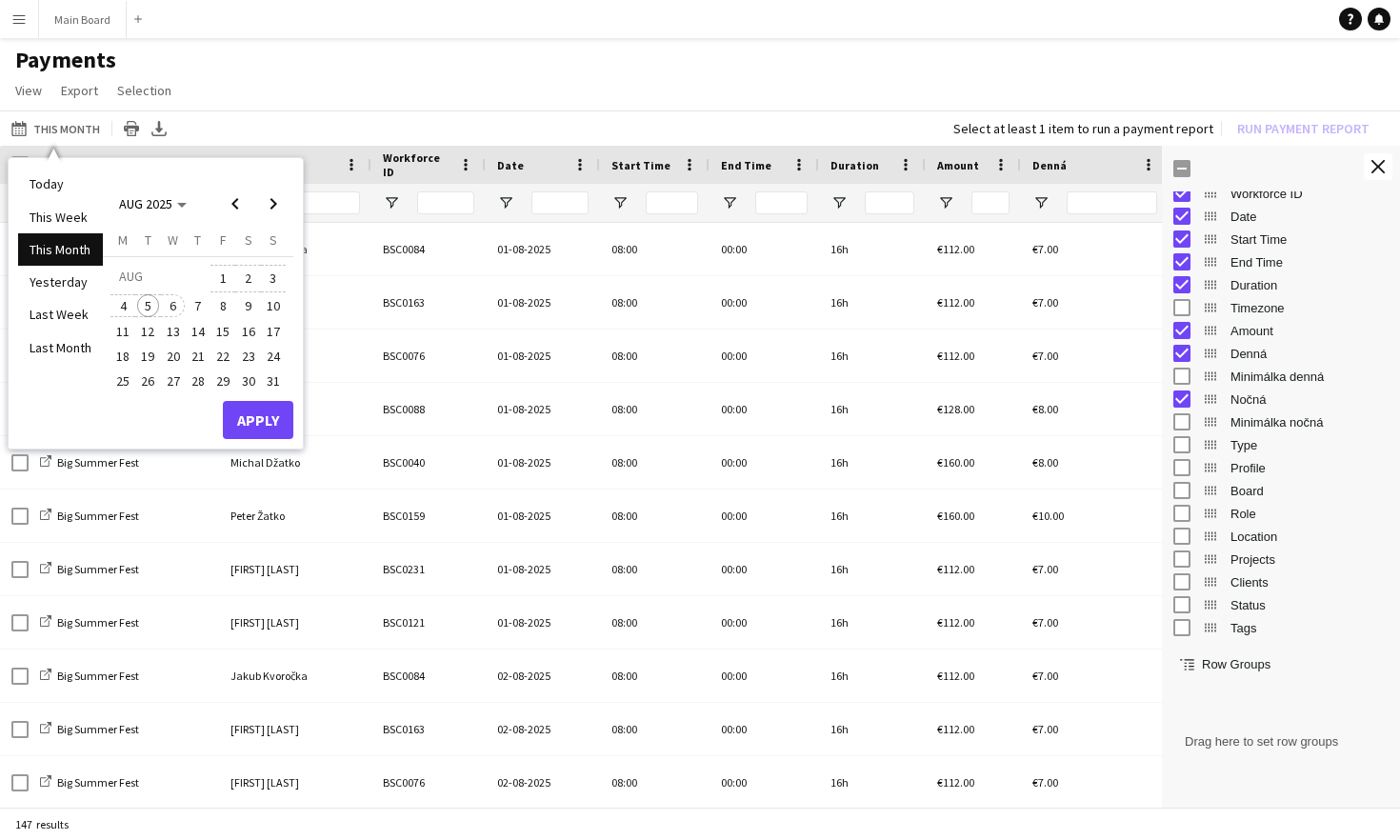 click on "5" at bounding box center [149, 306] 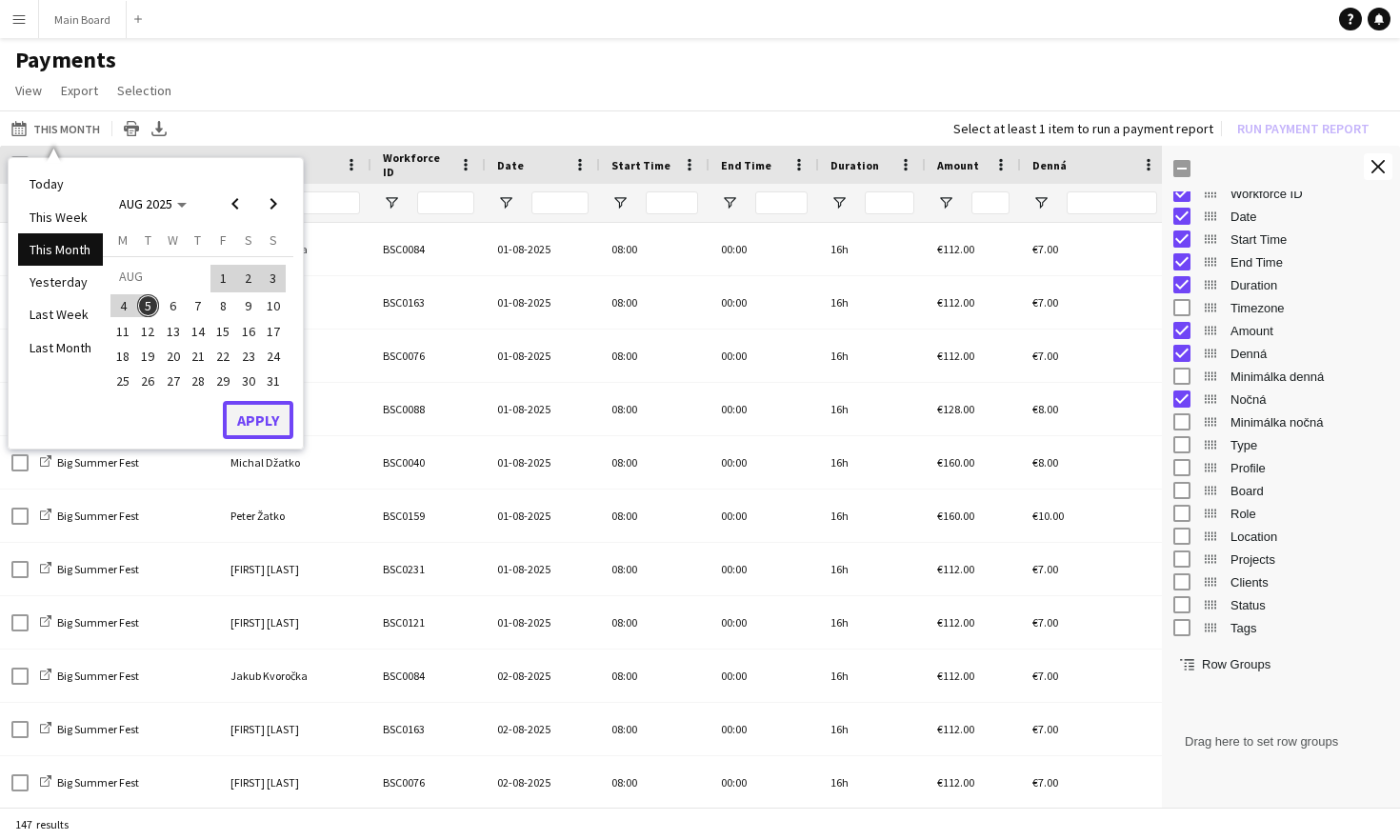 click on "Apply" at bounding box center (258, 420) 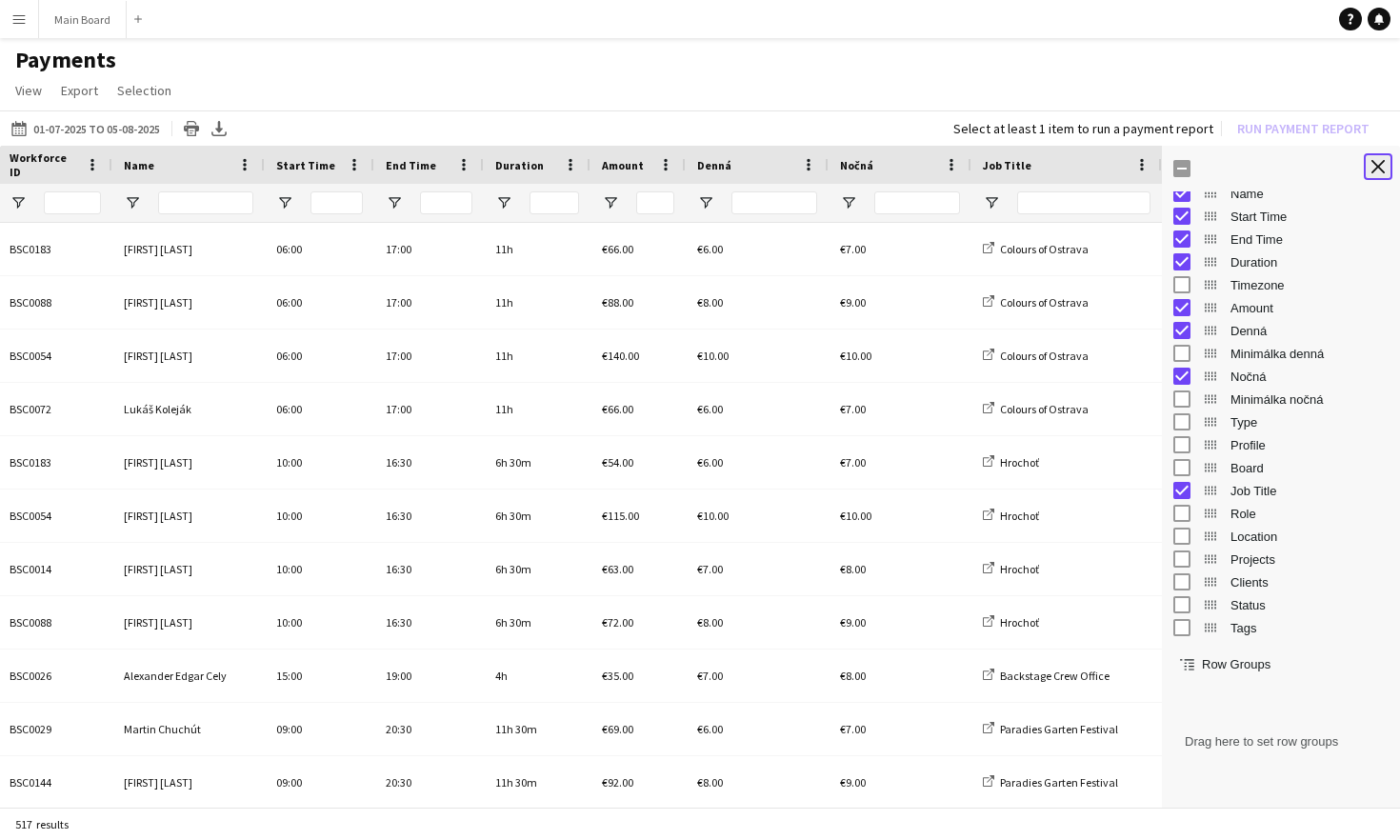 click on "Close tool panel" 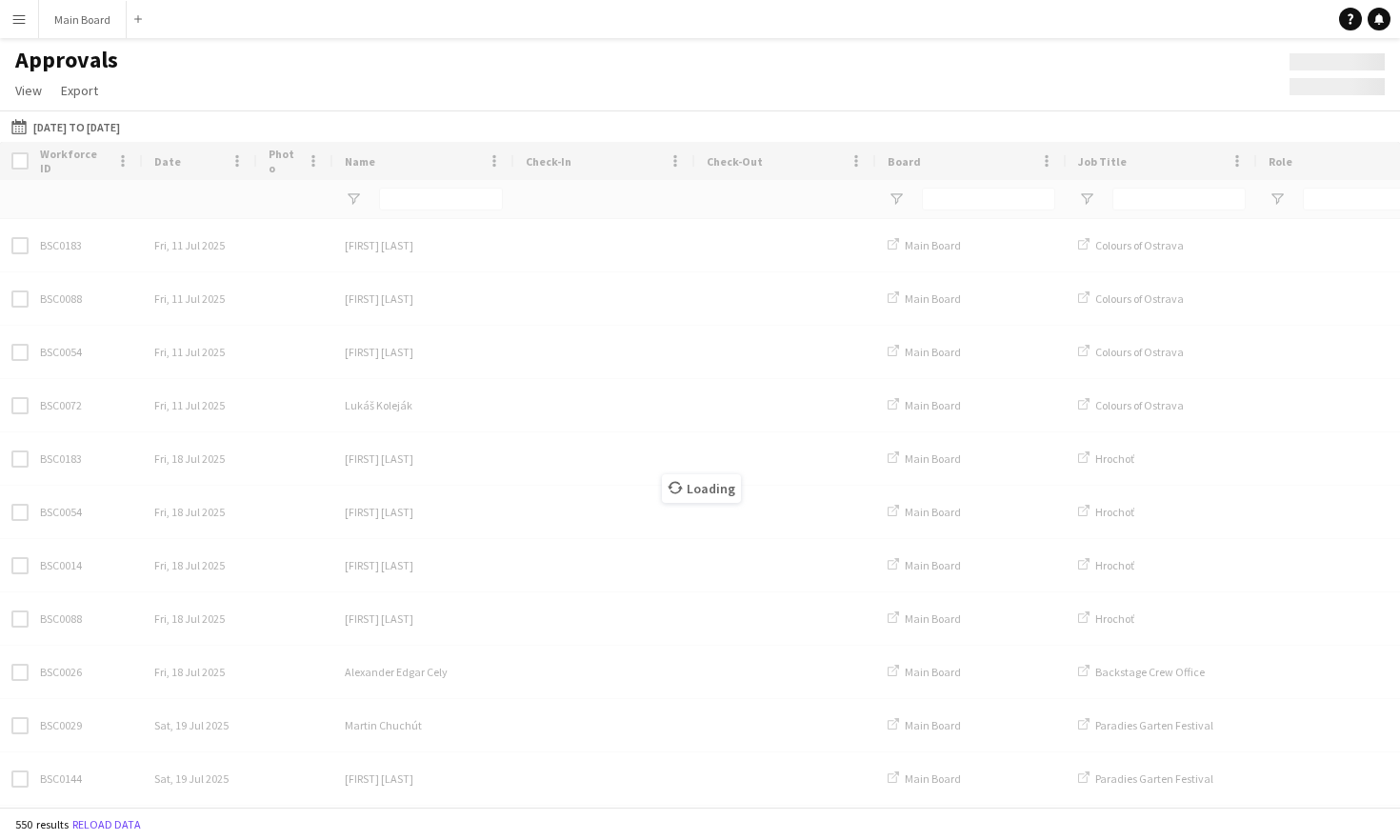 type on "****" 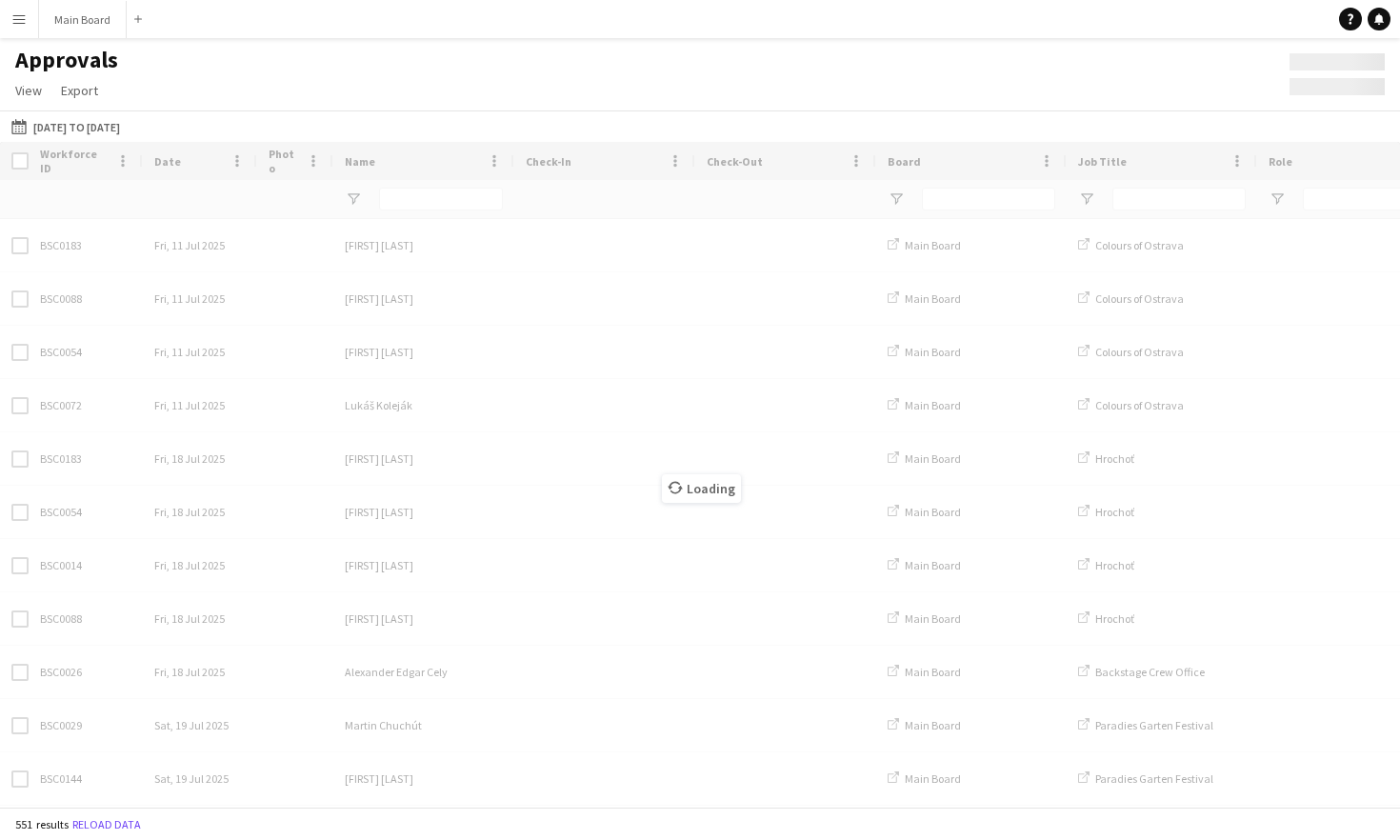 type on "****" 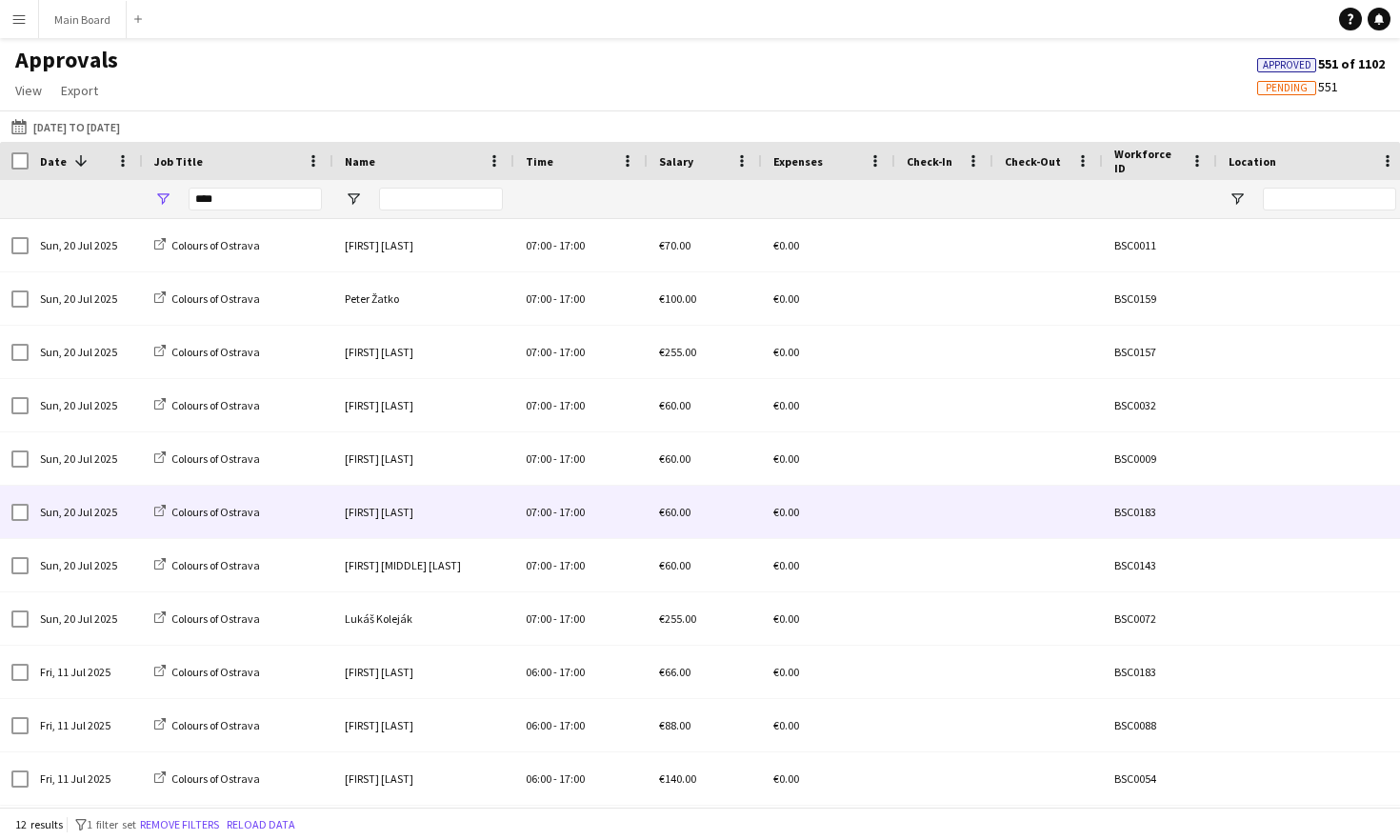 scroll, scrollTop: 0, scrollLeft: 362, axis: horizontal 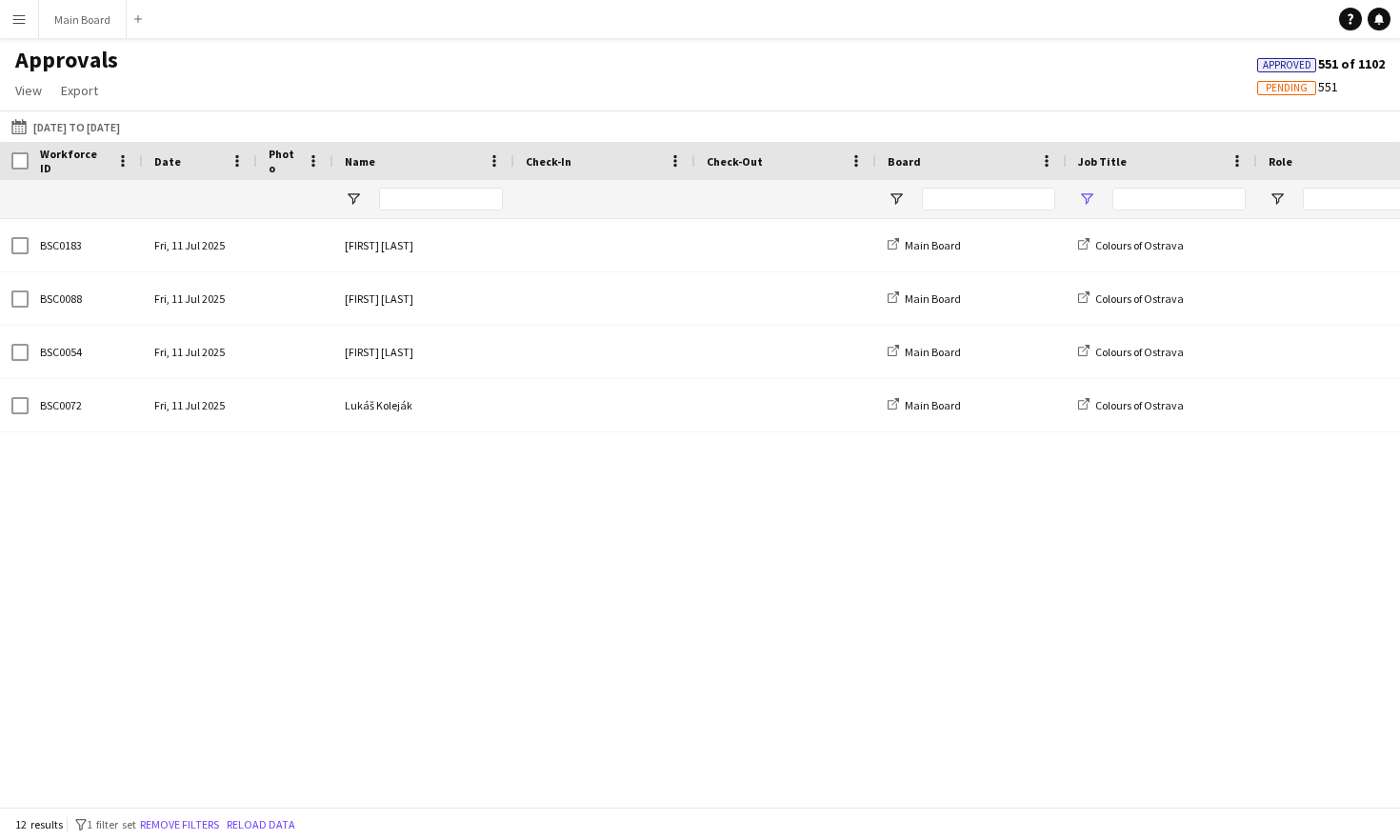 type on "****" 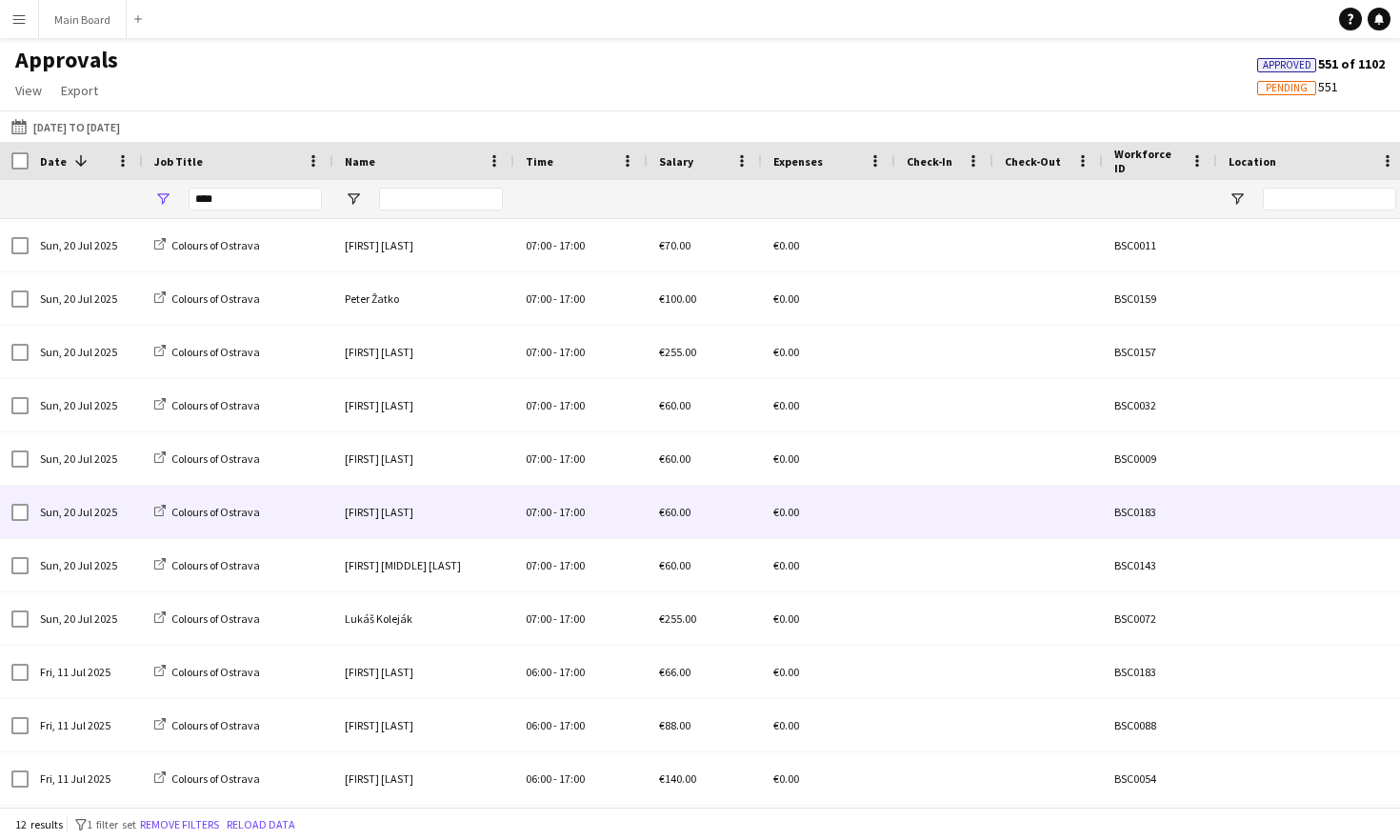 scroll, scrollTop: 0, scrollLeft: 377, axis: horizontal 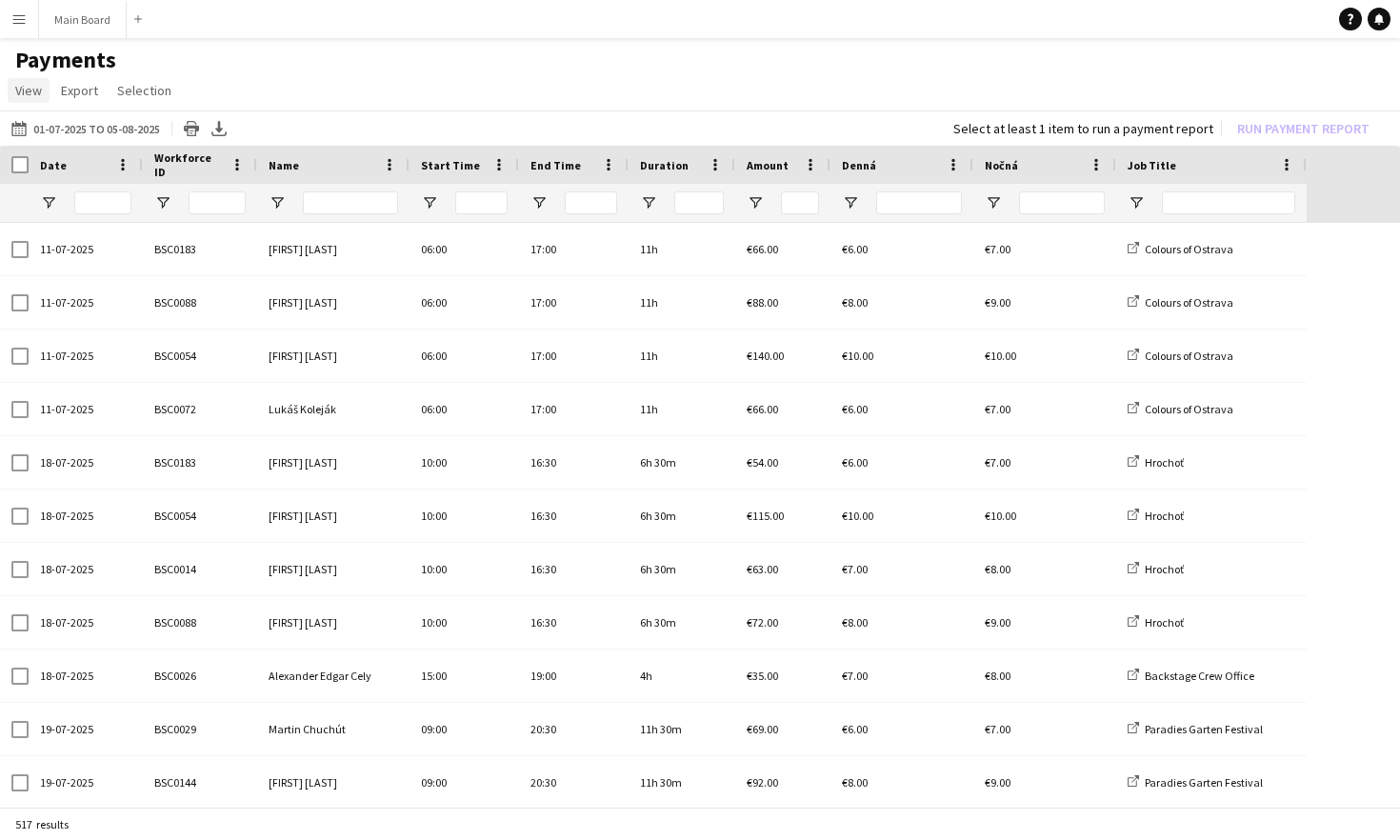 click on "View" 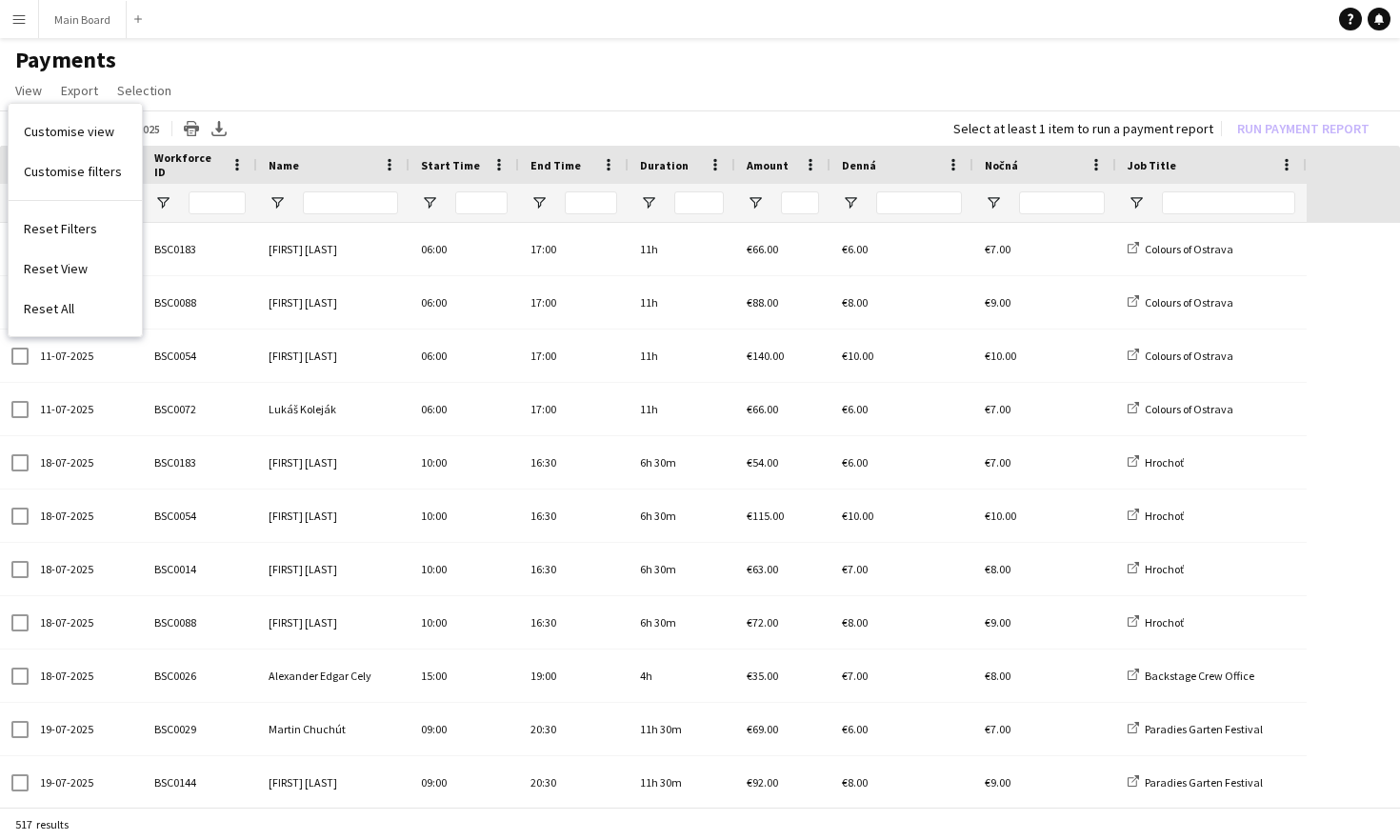 click on "View  Customise view Customise filters Reset Filters Reset View Reset All  Export  Export as XLSX Export as CSV Export as PDF  Selection  All for Date Range Clear All All Filtered Clear All Filtered" 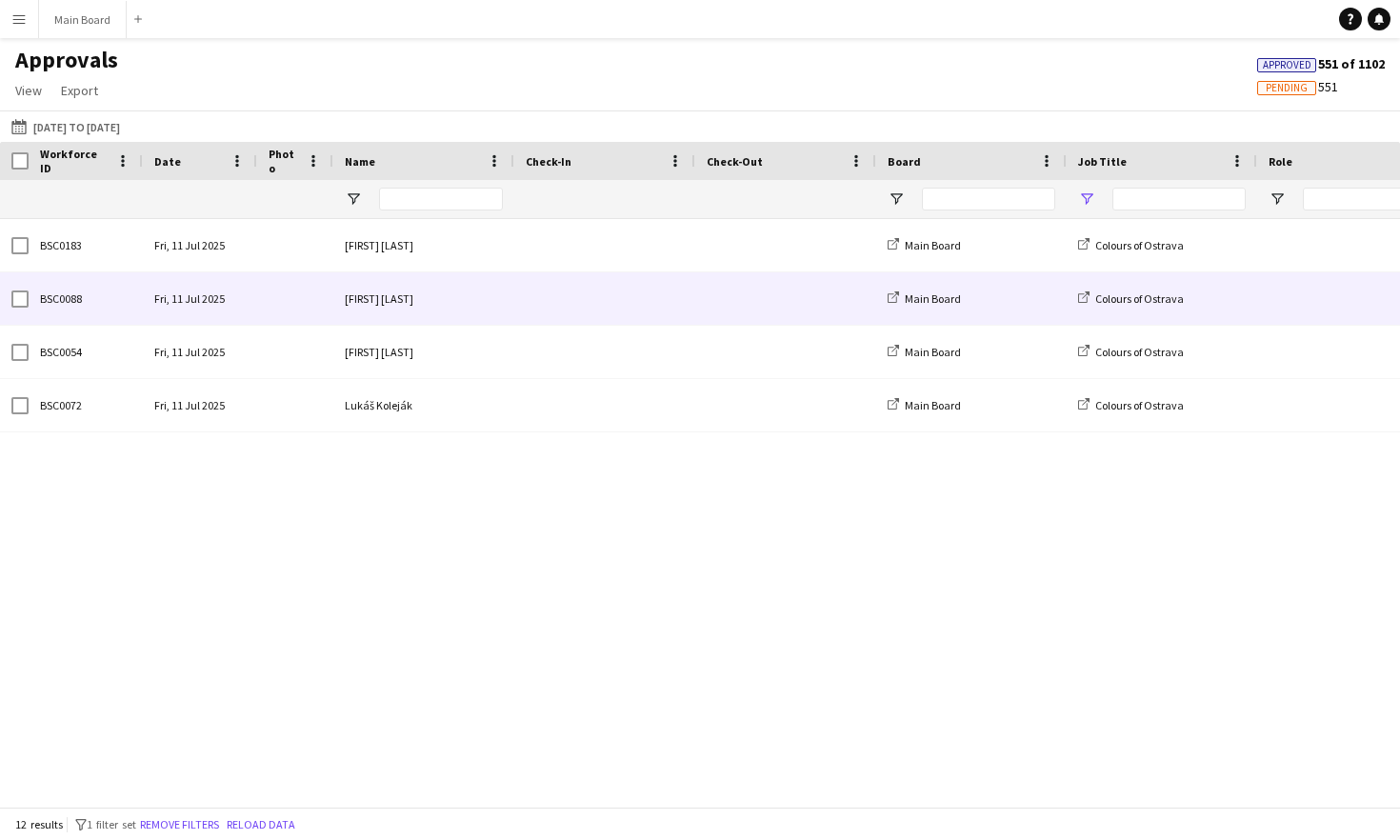 type on "****" 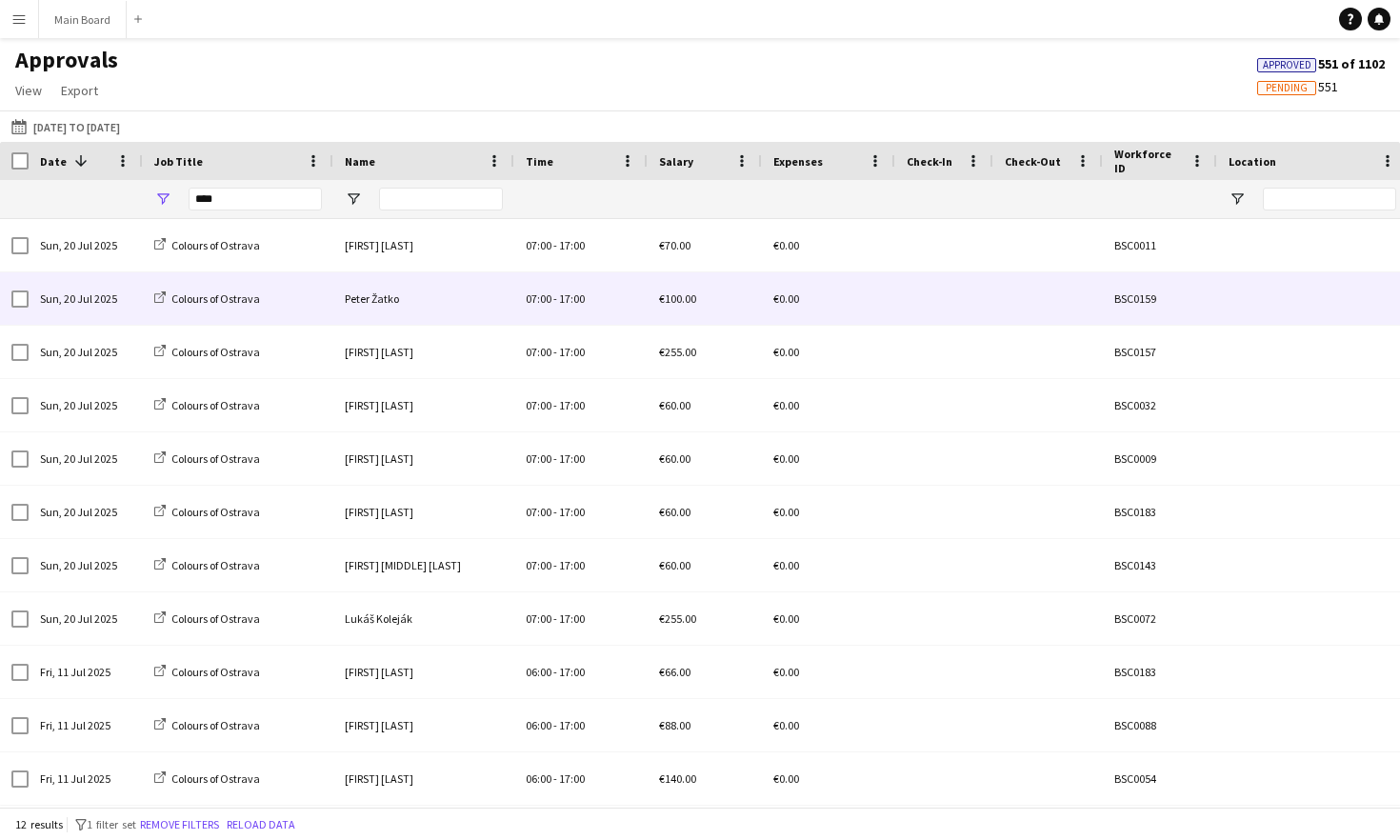 scroll, scrollTop: 0, scrollLeft: 503, axis: horizontal 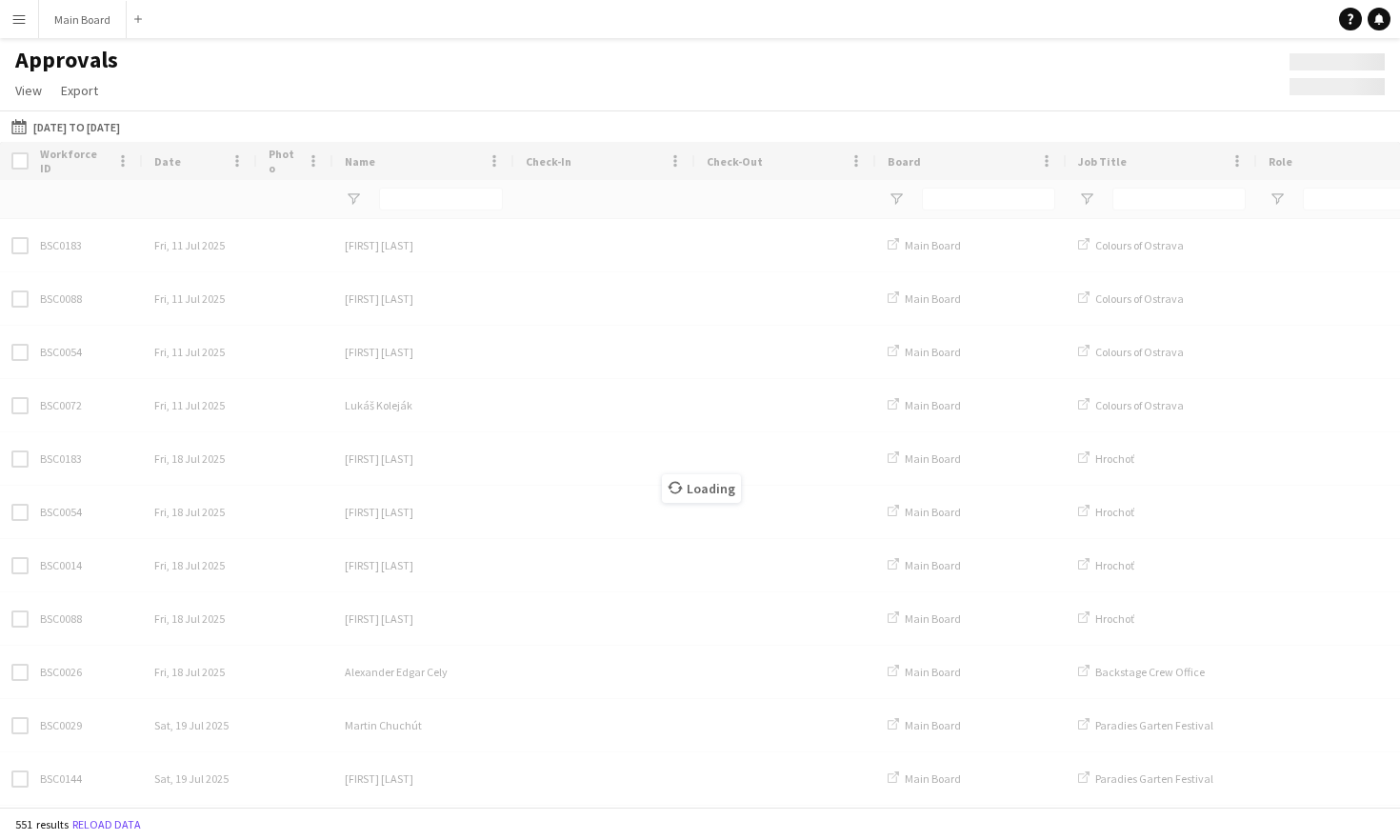 type on "****" 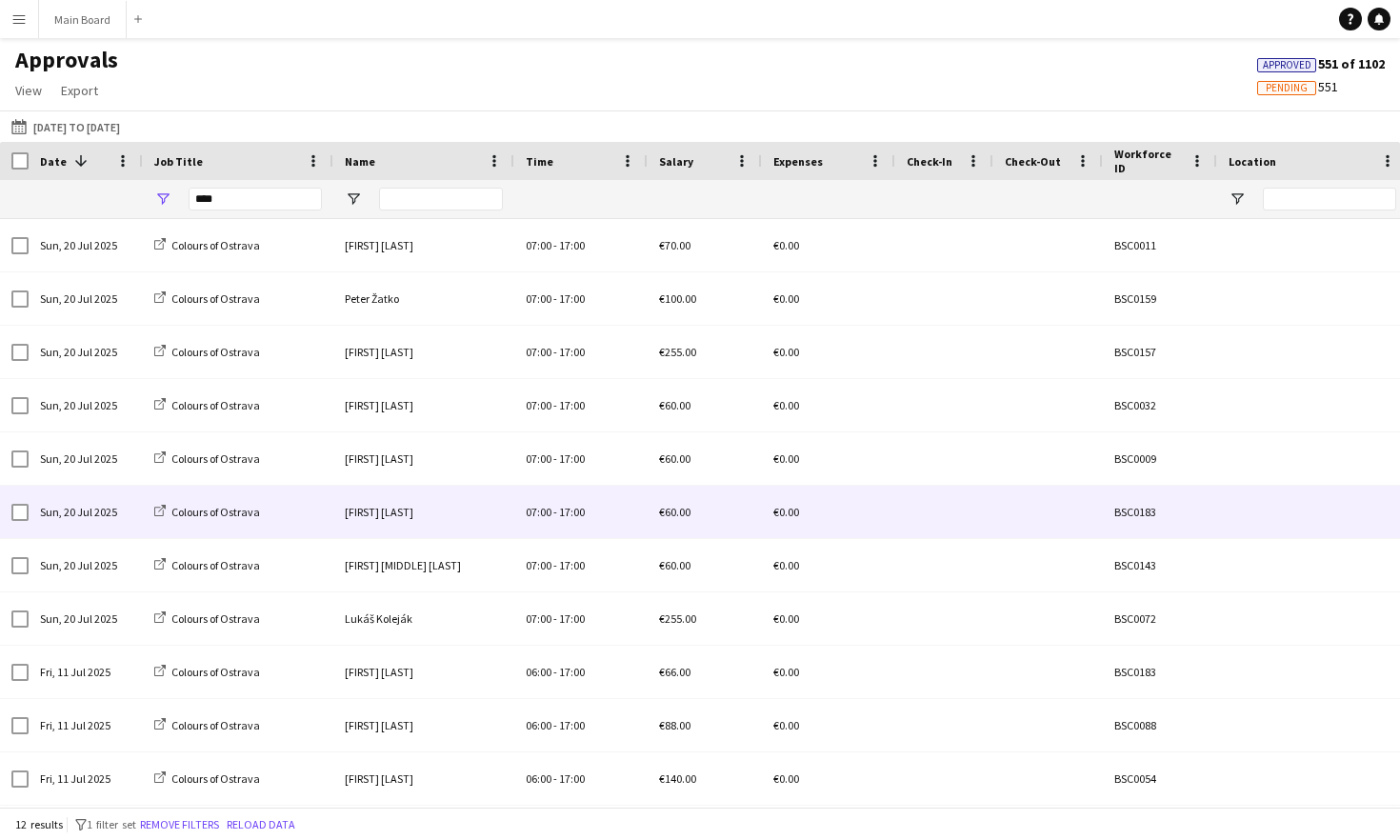 scroll, scrollTop: 0, scrollLeft: 390, axis: horizontal 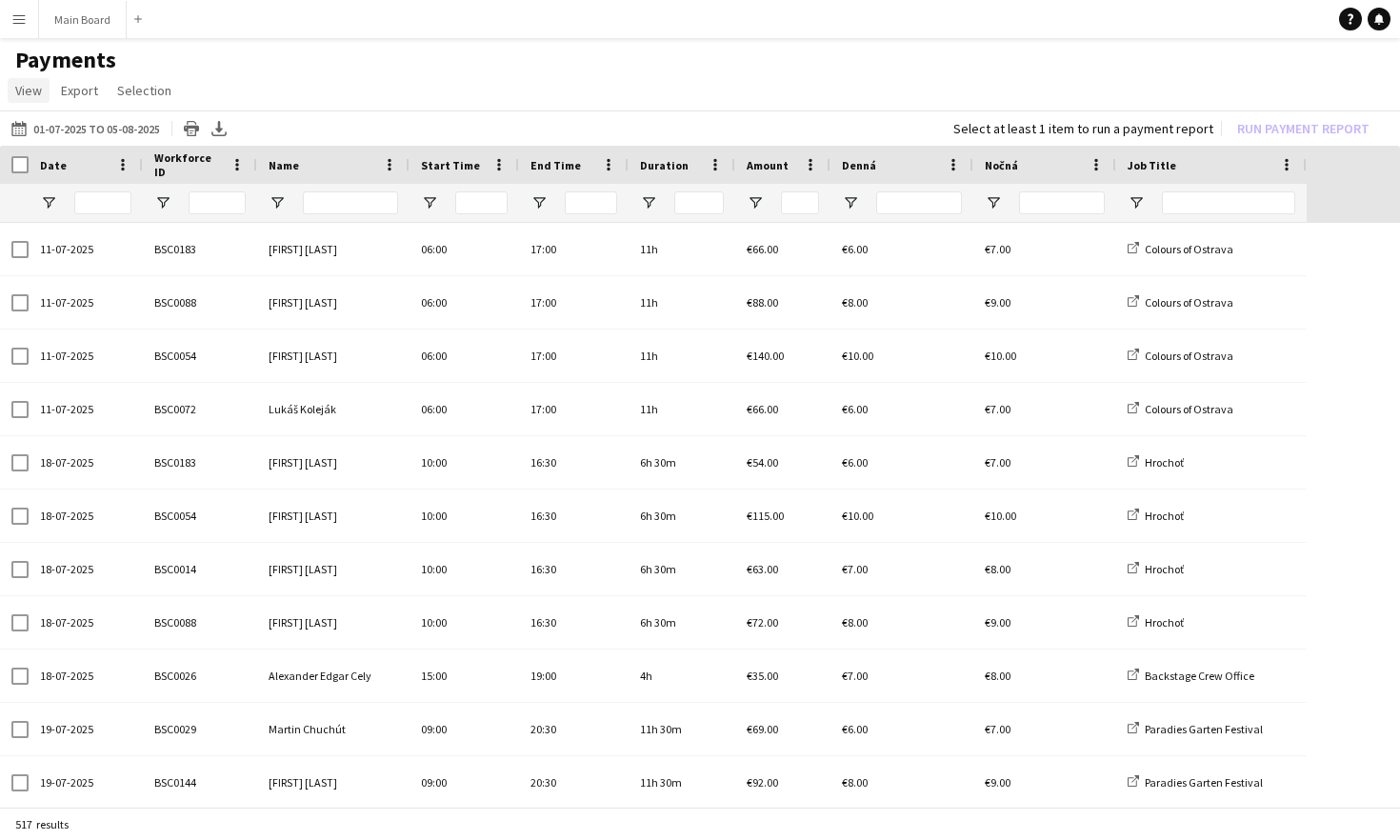 click on "View" 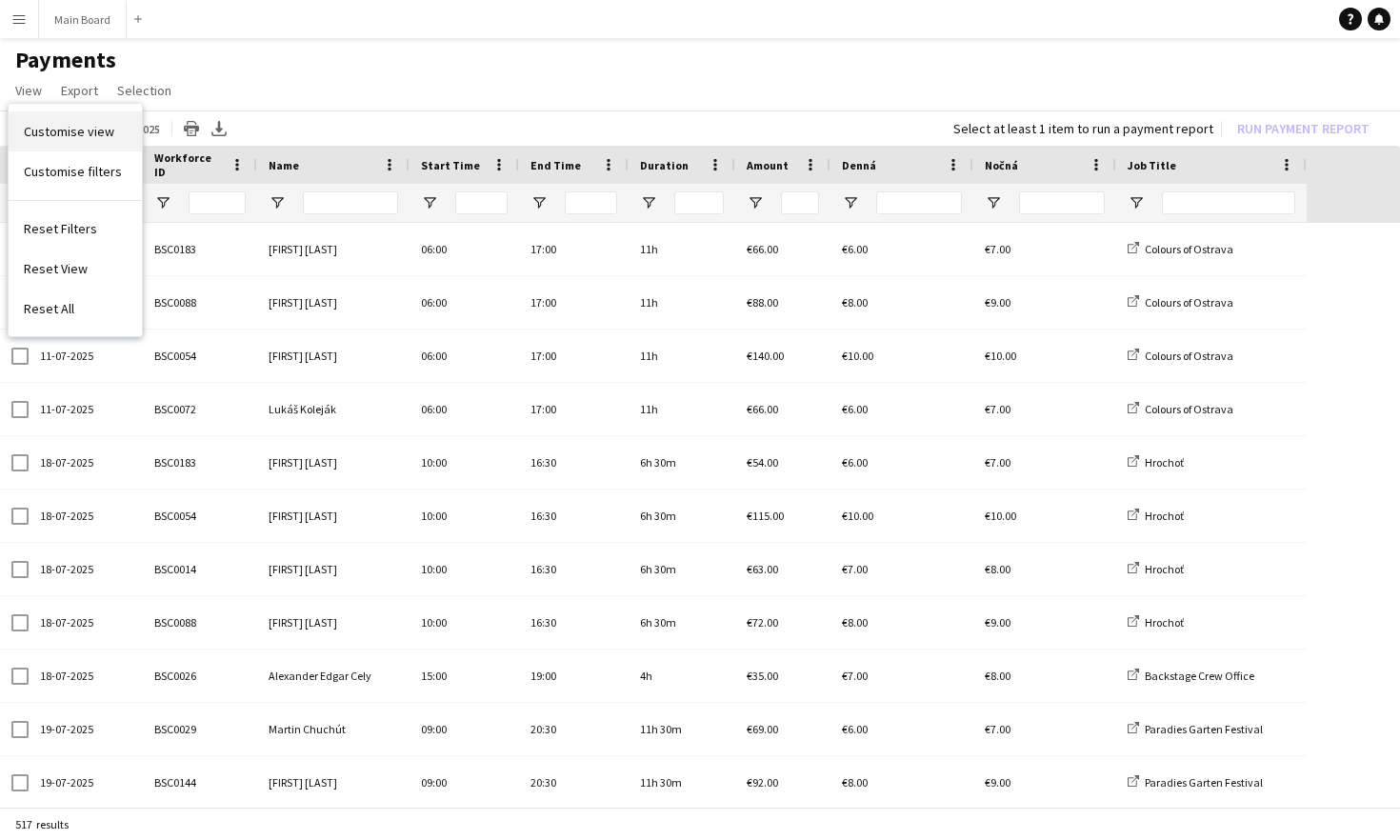 click on "Customise view" at bounding box center [69, 131] 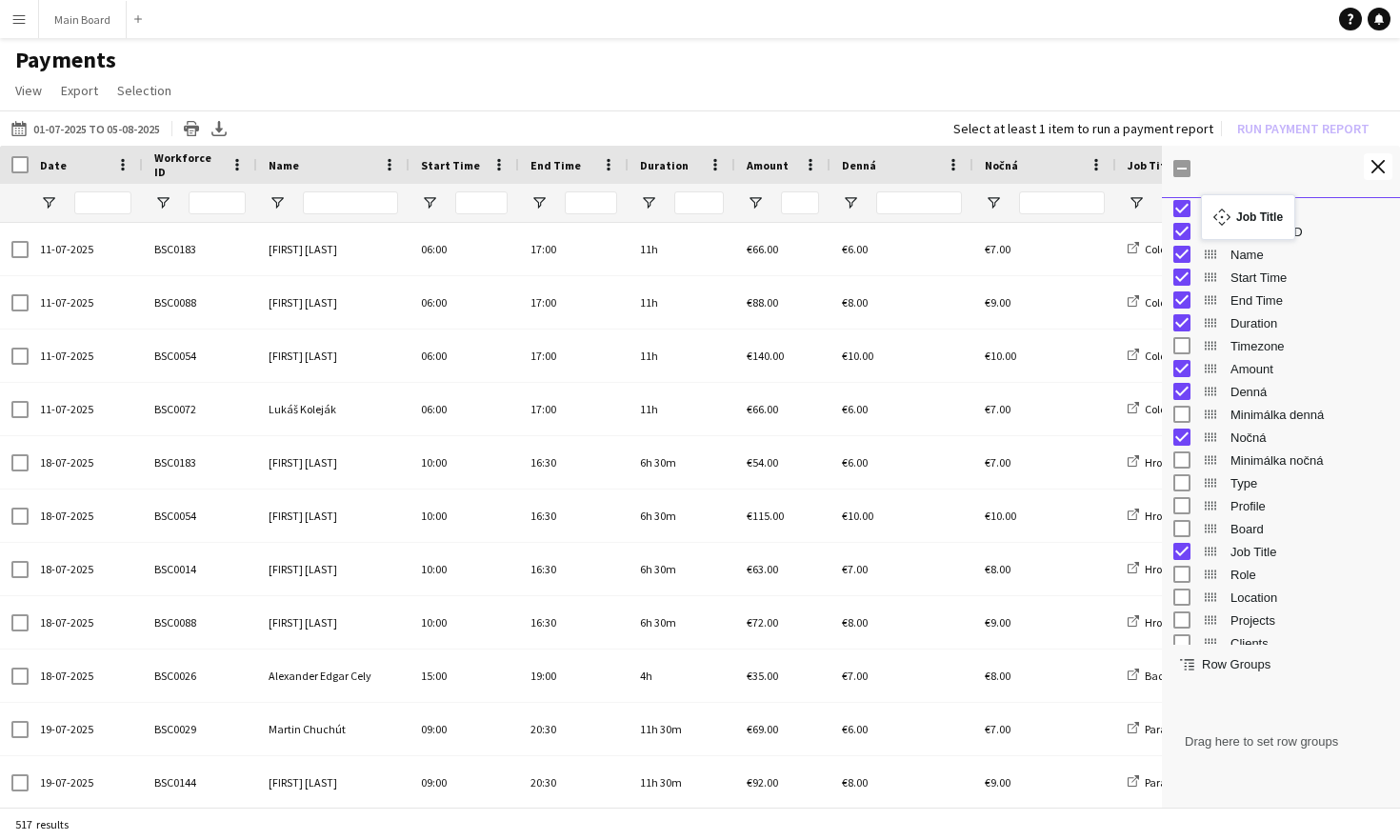 drag, startPoint x: 1212, startPoint y: 553, endPoint x: 1209, endPoint y: 206, distance: 347.013 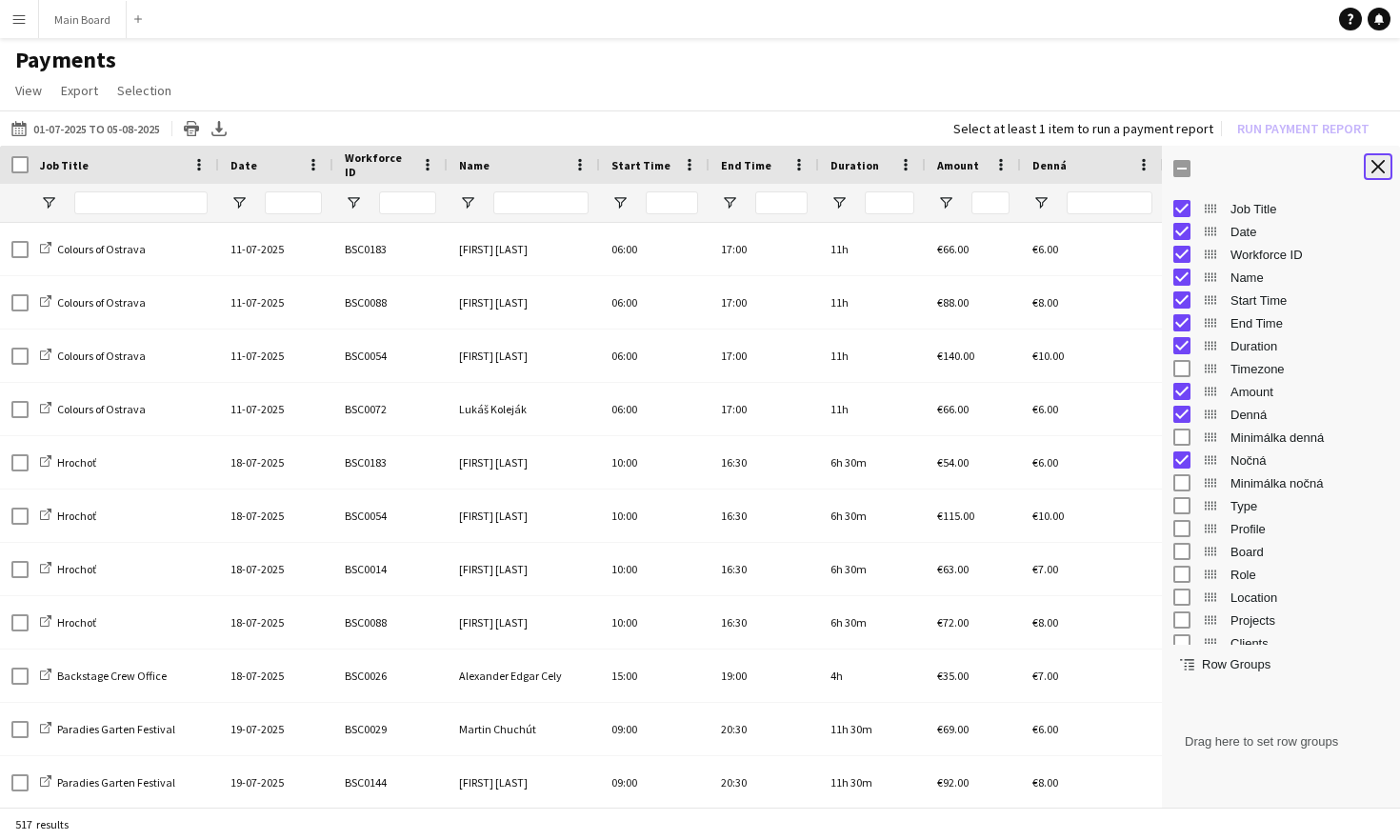 click on "Close tool panel" 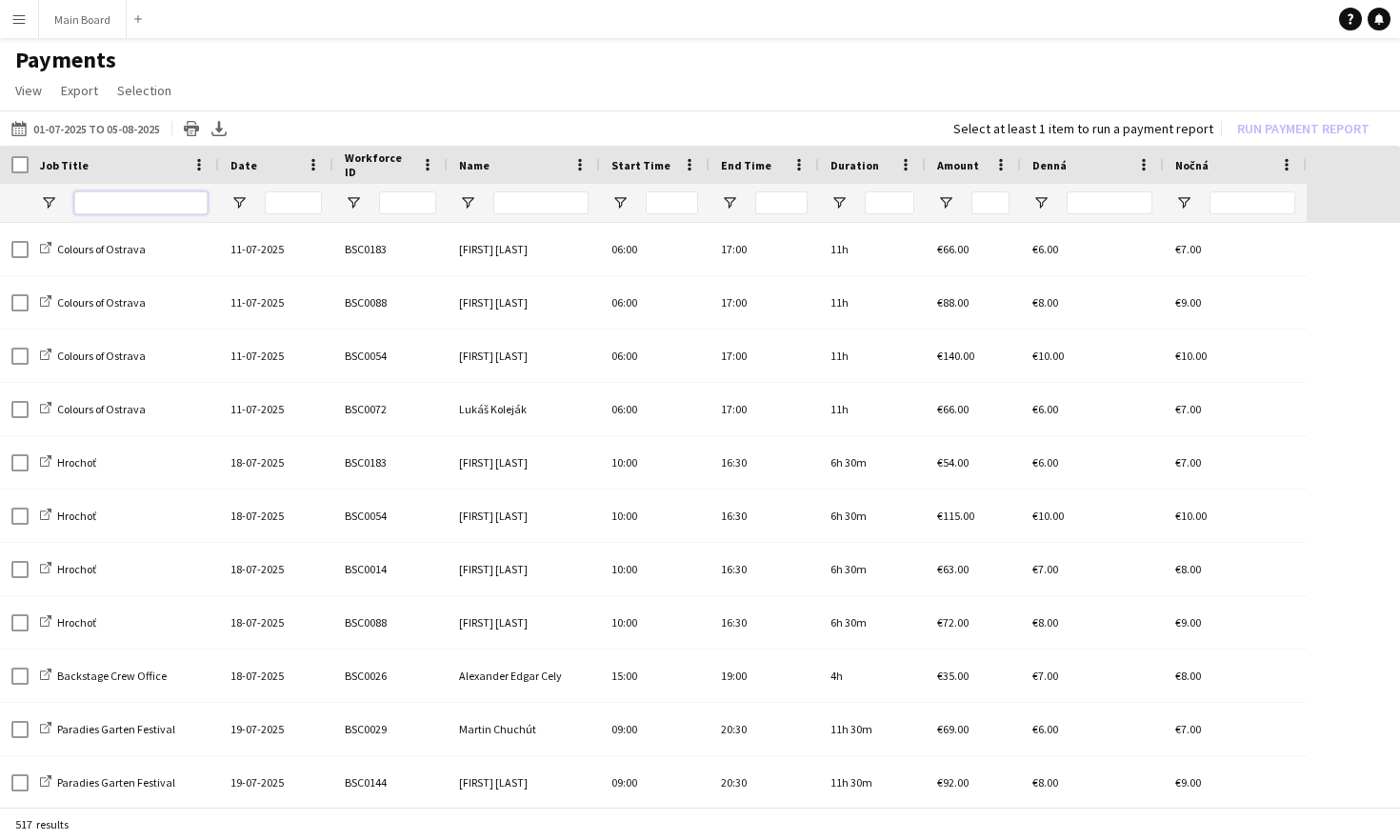 click at bounding box center (141, 203) 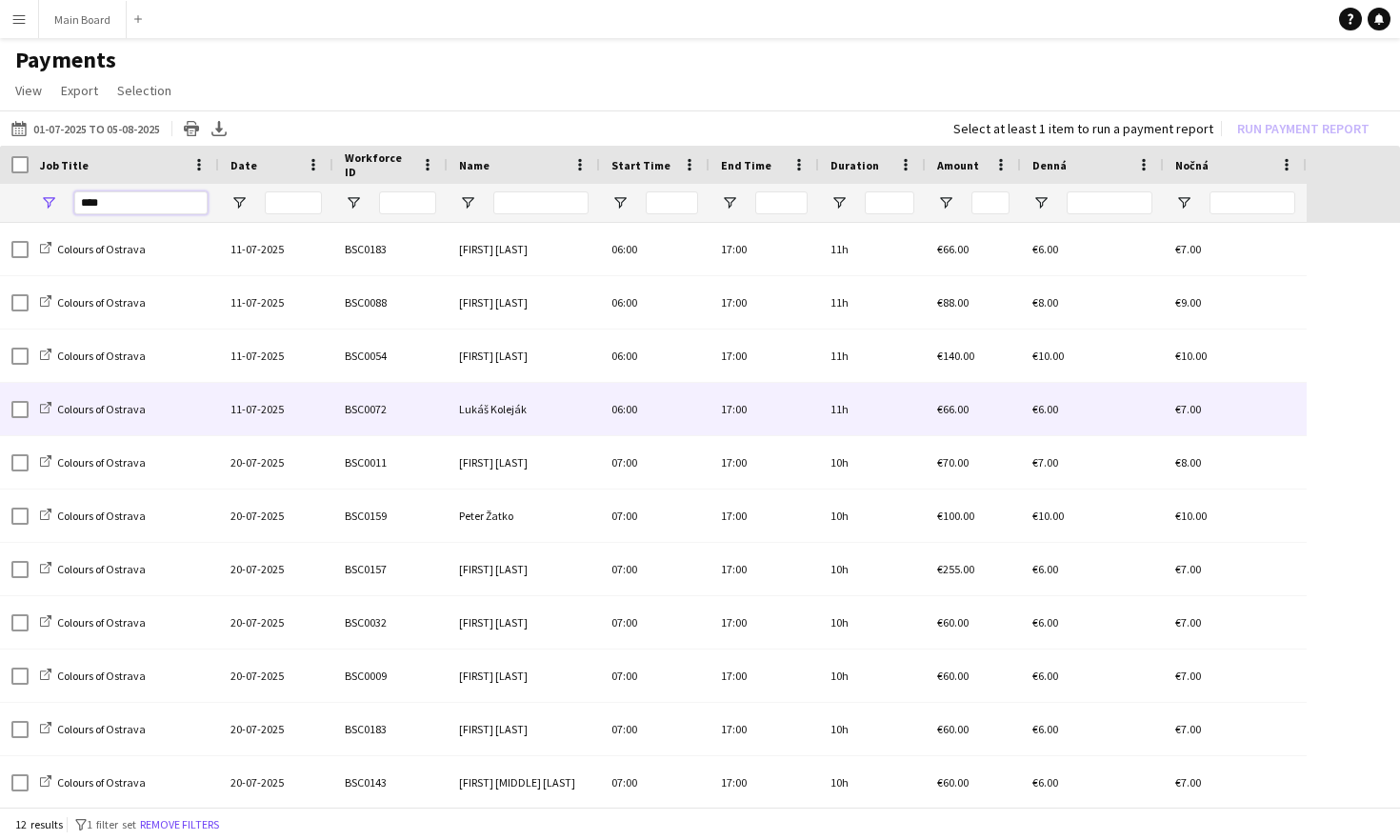 scroll, scrollTop: 52, scrollLeft: 0, axis: vertical 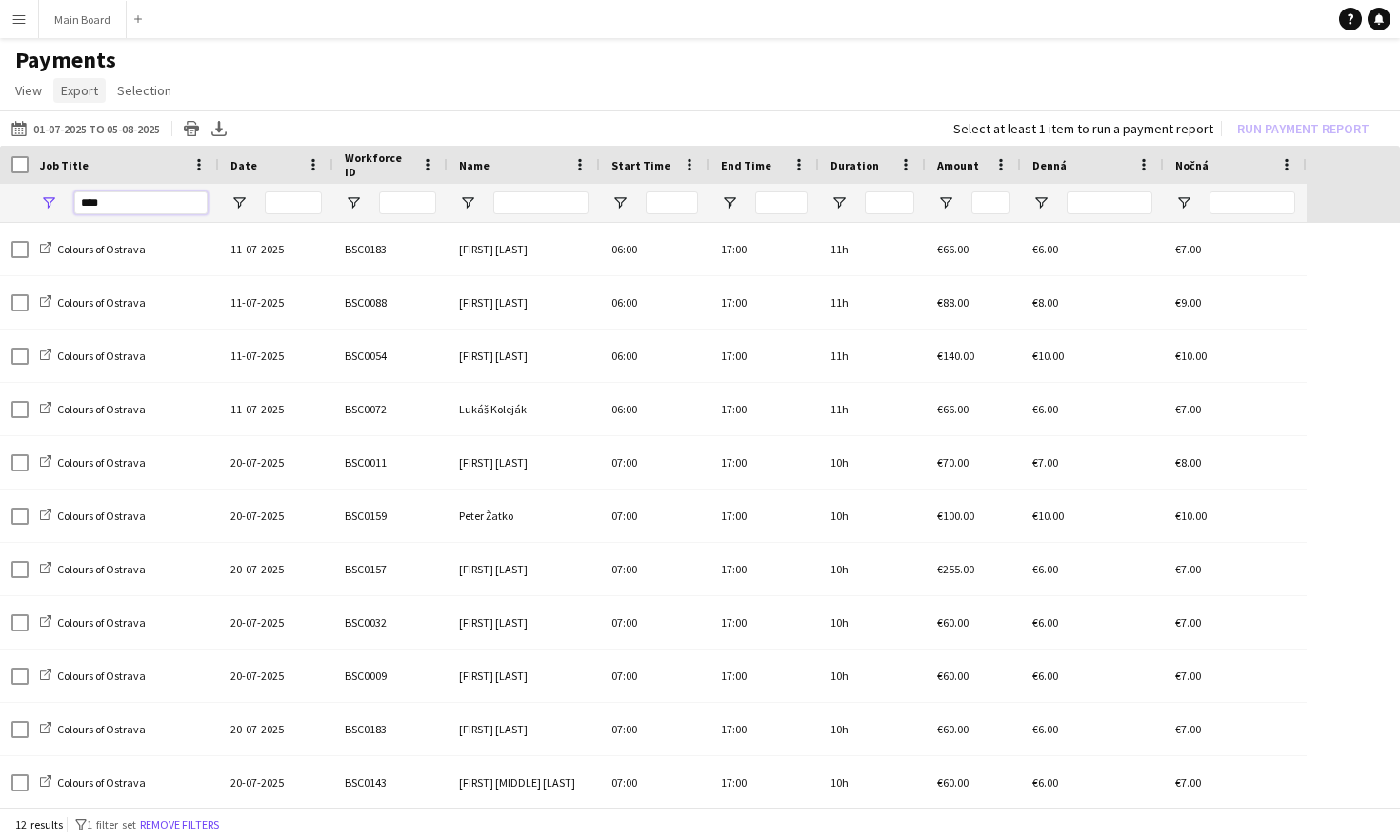 type on "****" 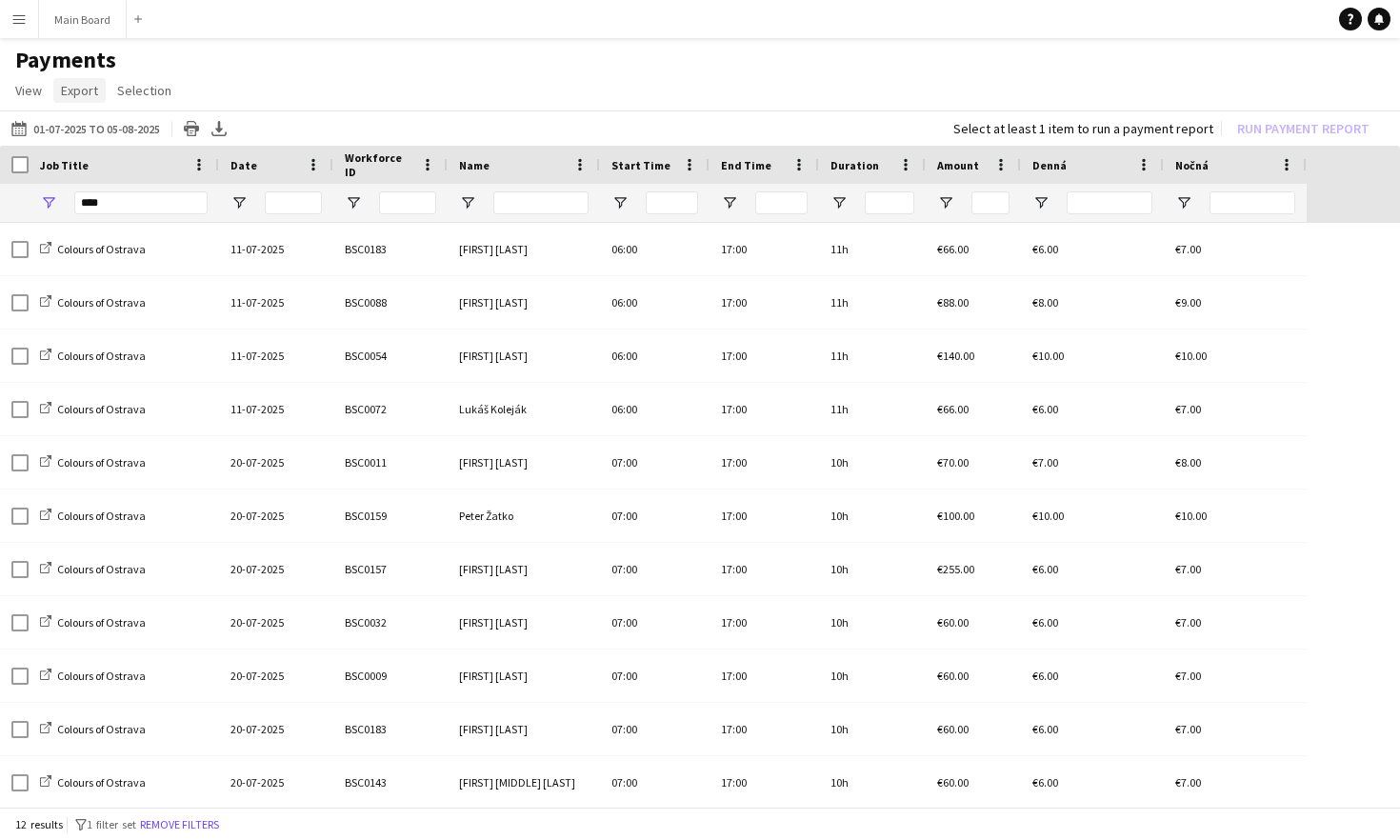 click on "Export" 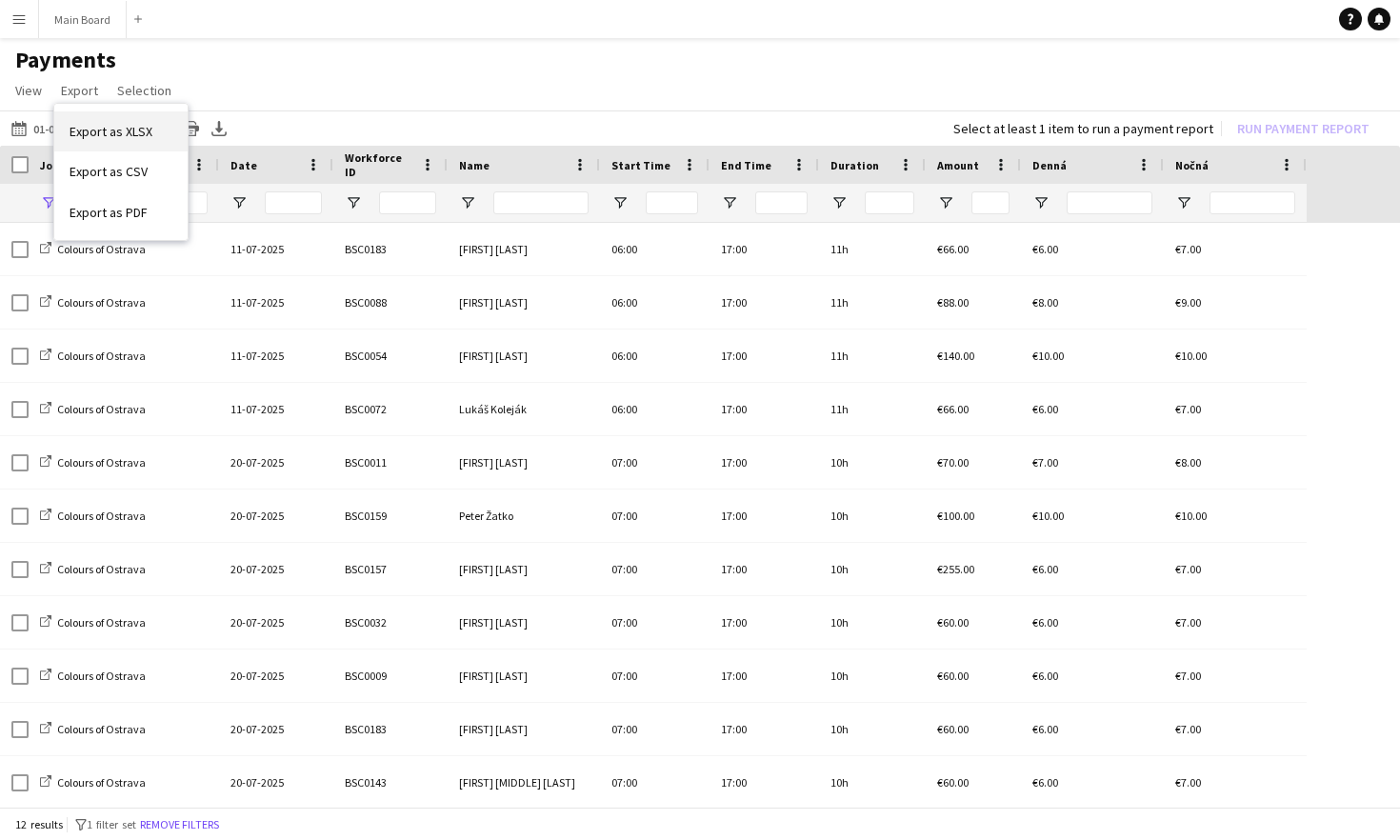 click on "Export as XLSX" at bounding box center (110, 131) 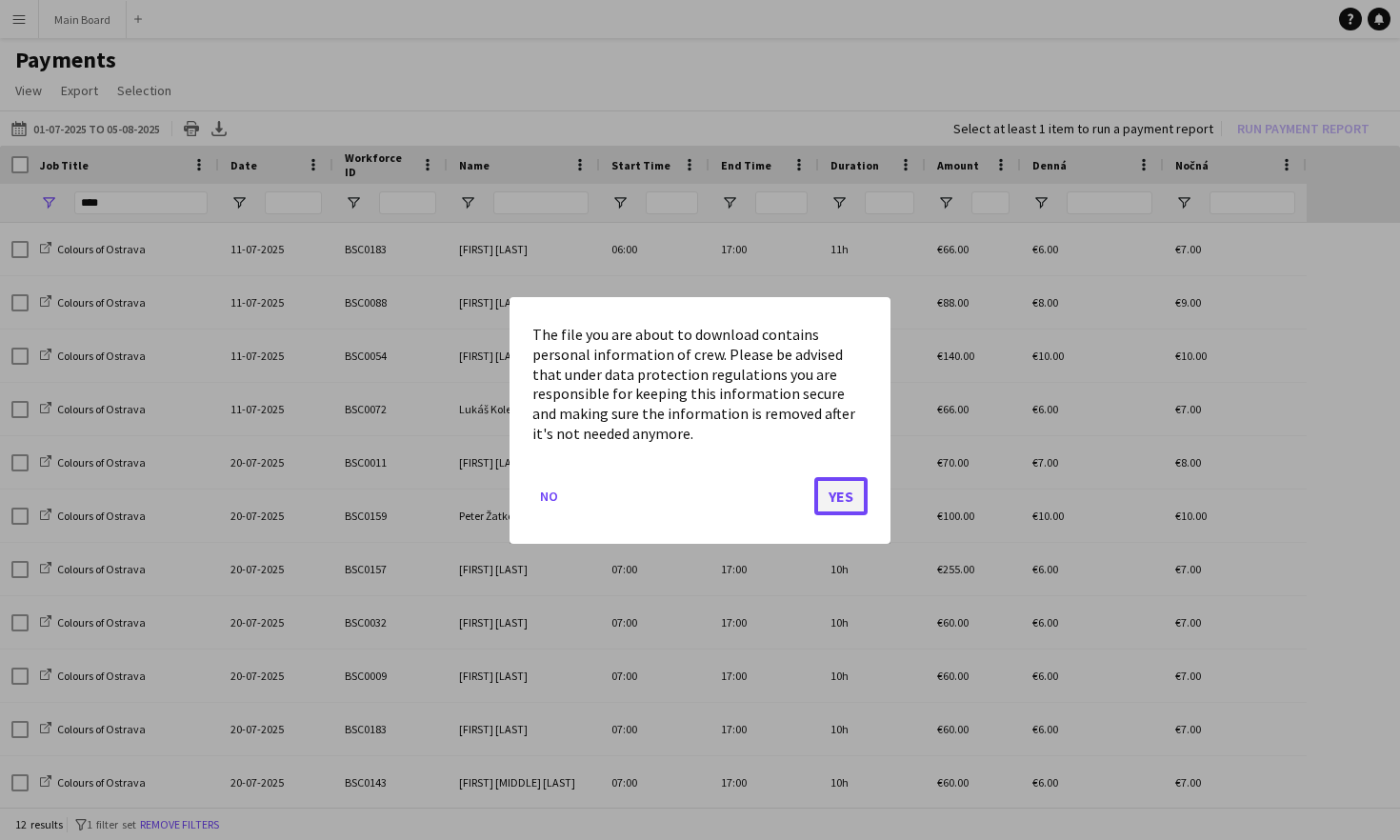 click on "Yes" 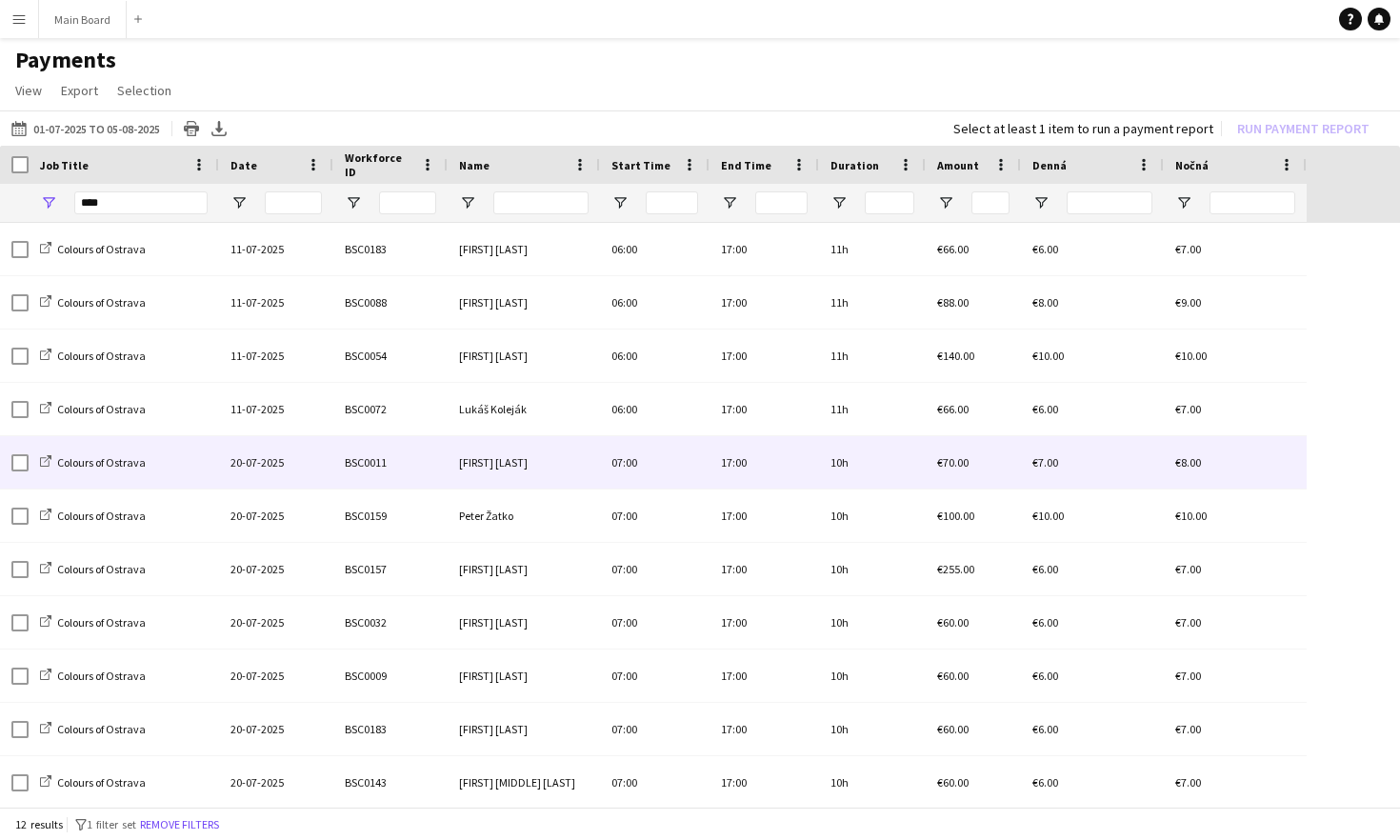 scroll, scrollTop: 52, scrollLeft: 0, axis: vertical 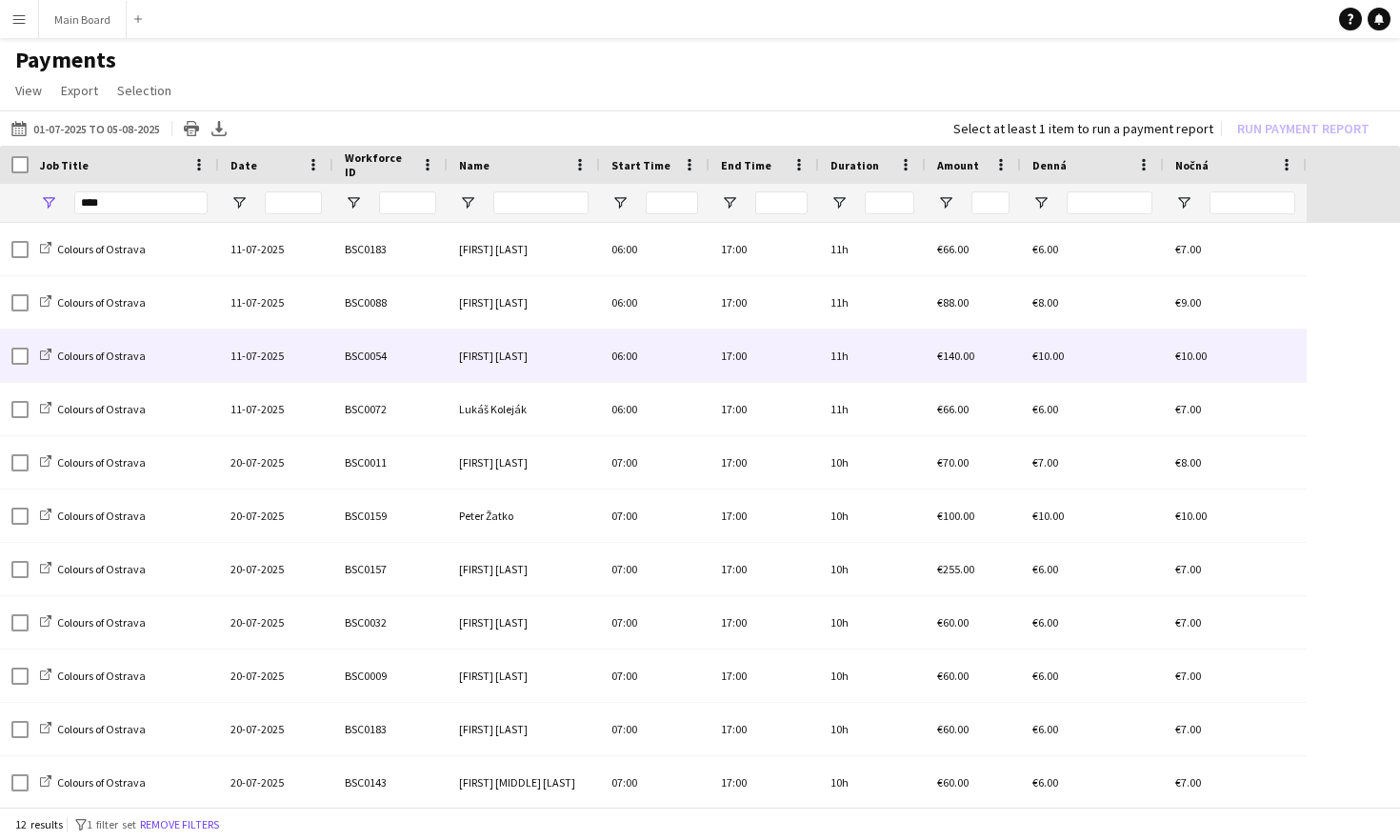 click on "Colours of Ostrava" at bounding box center (124, 355) 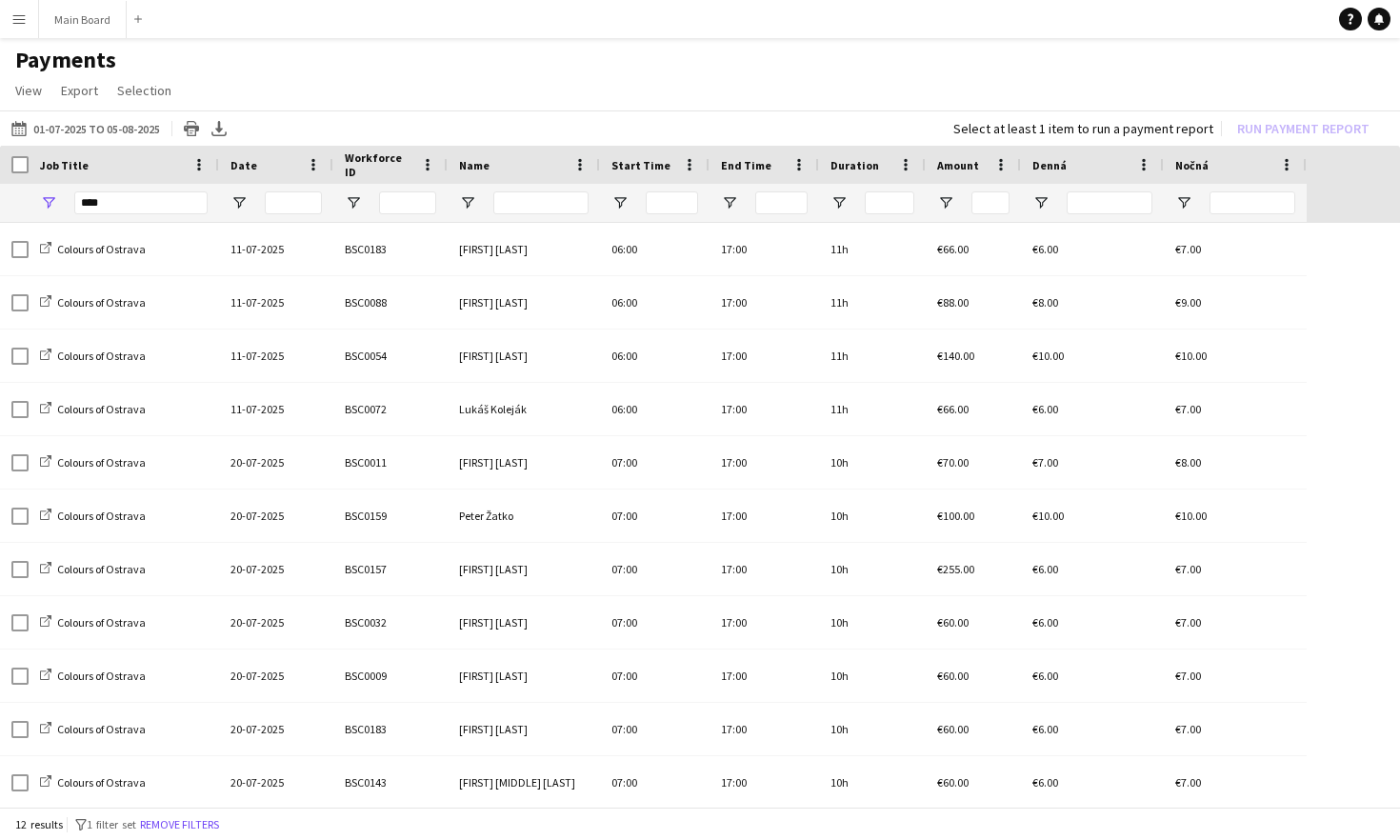 click on "Menu" at bounding box center [19, 19] 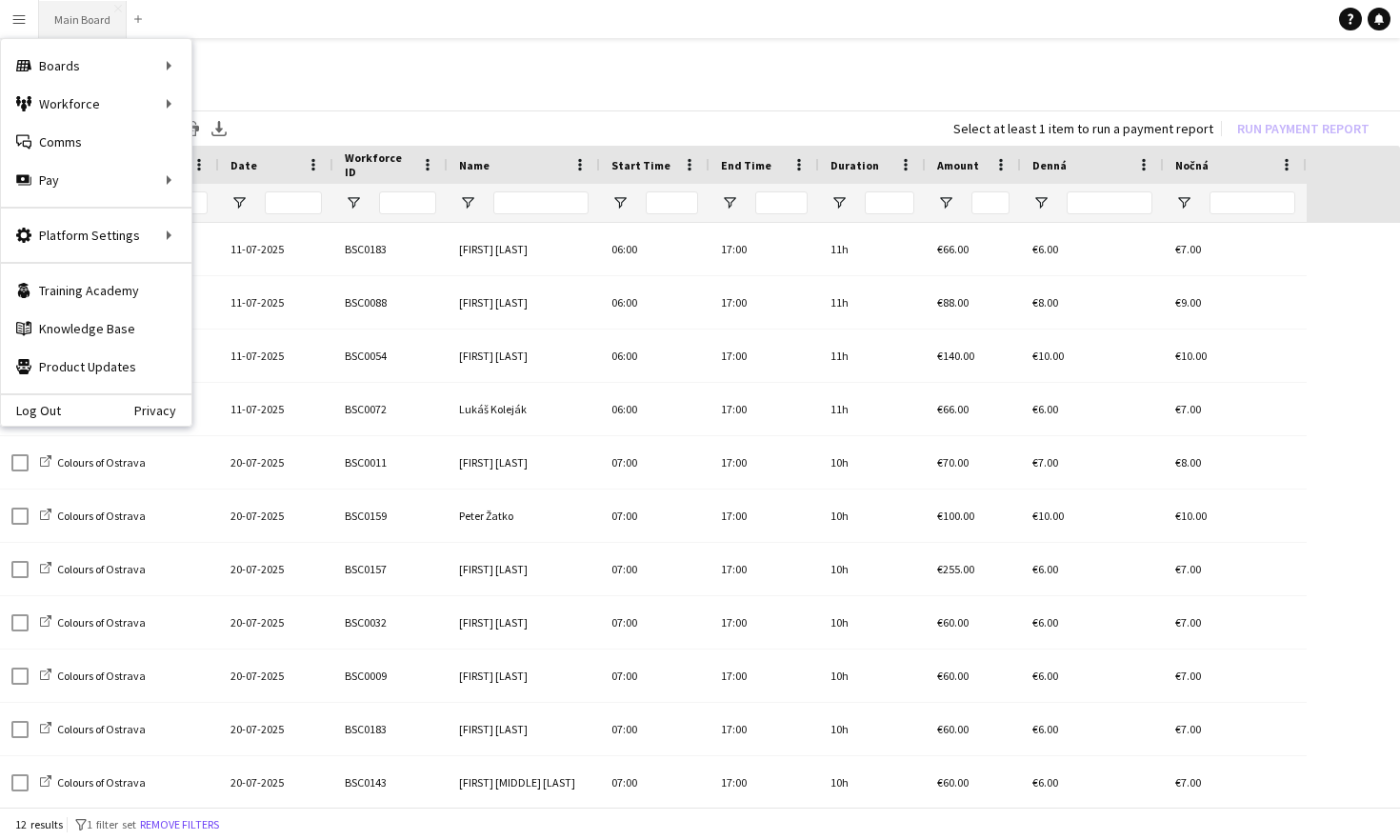 click on "Main Board
Close" at bounding box center [83, 19] 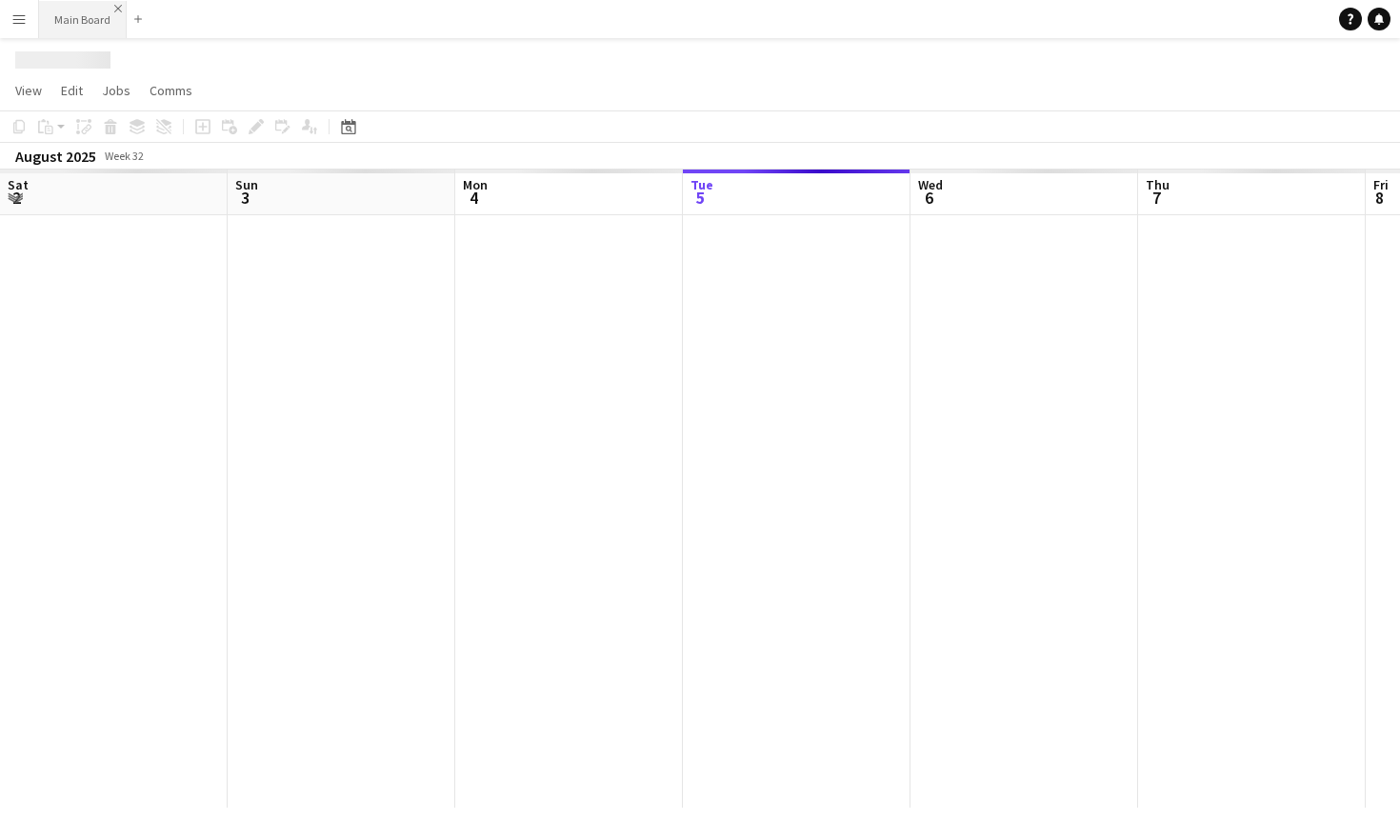 scroll, scrollTop: 0, scrollLeft: 455, axis: horizontal 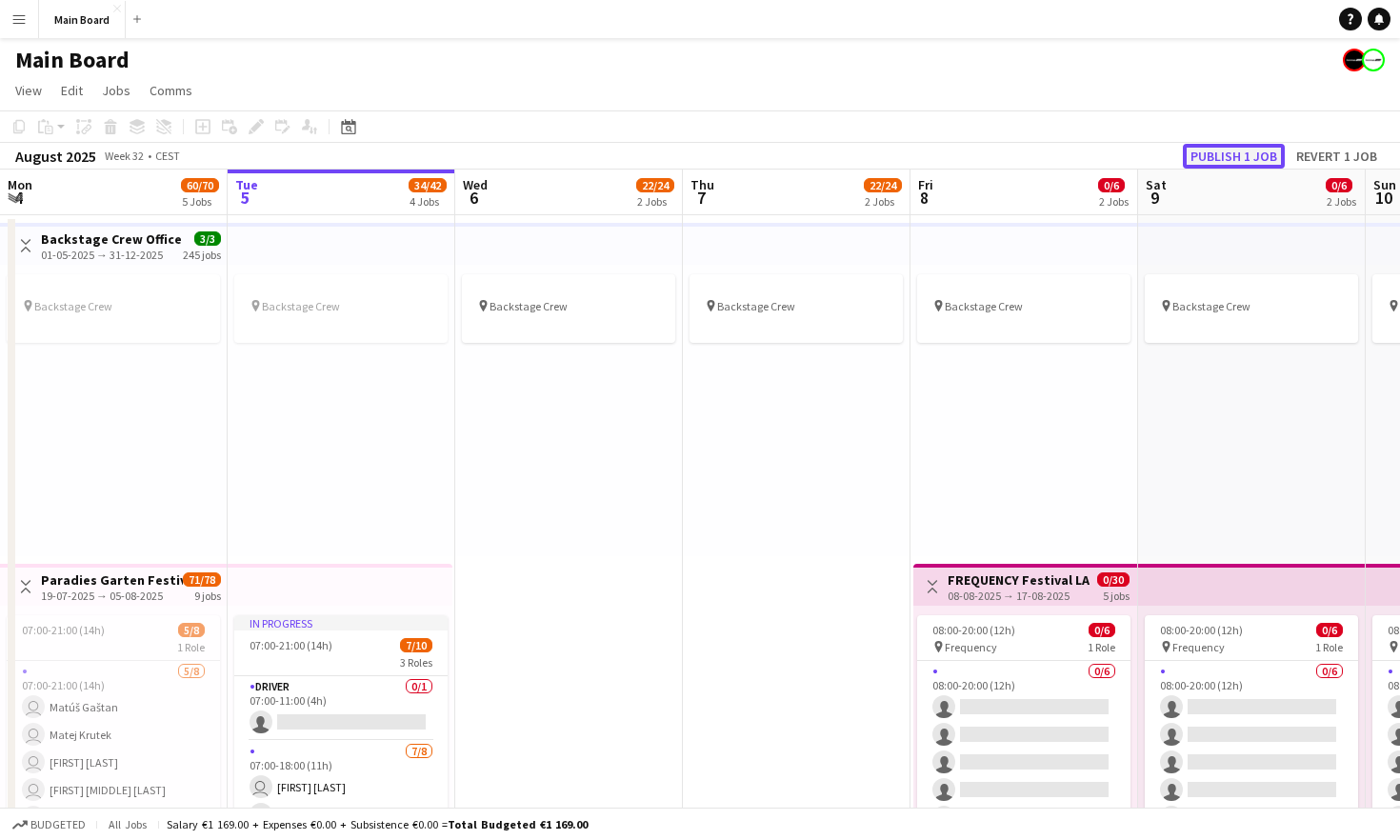 click on "Publish 1 job" 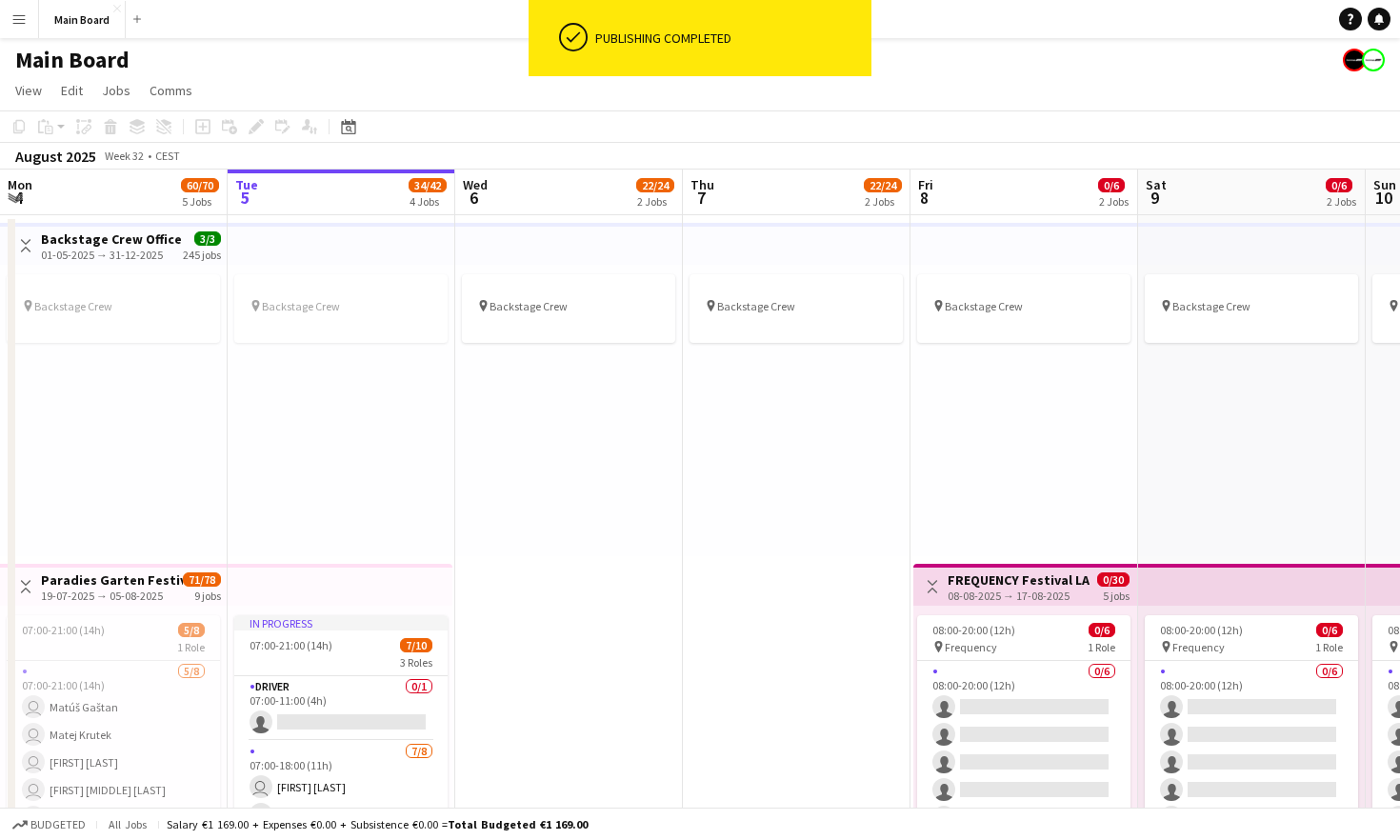 click on "Menu" at bounding box center (19, 19) 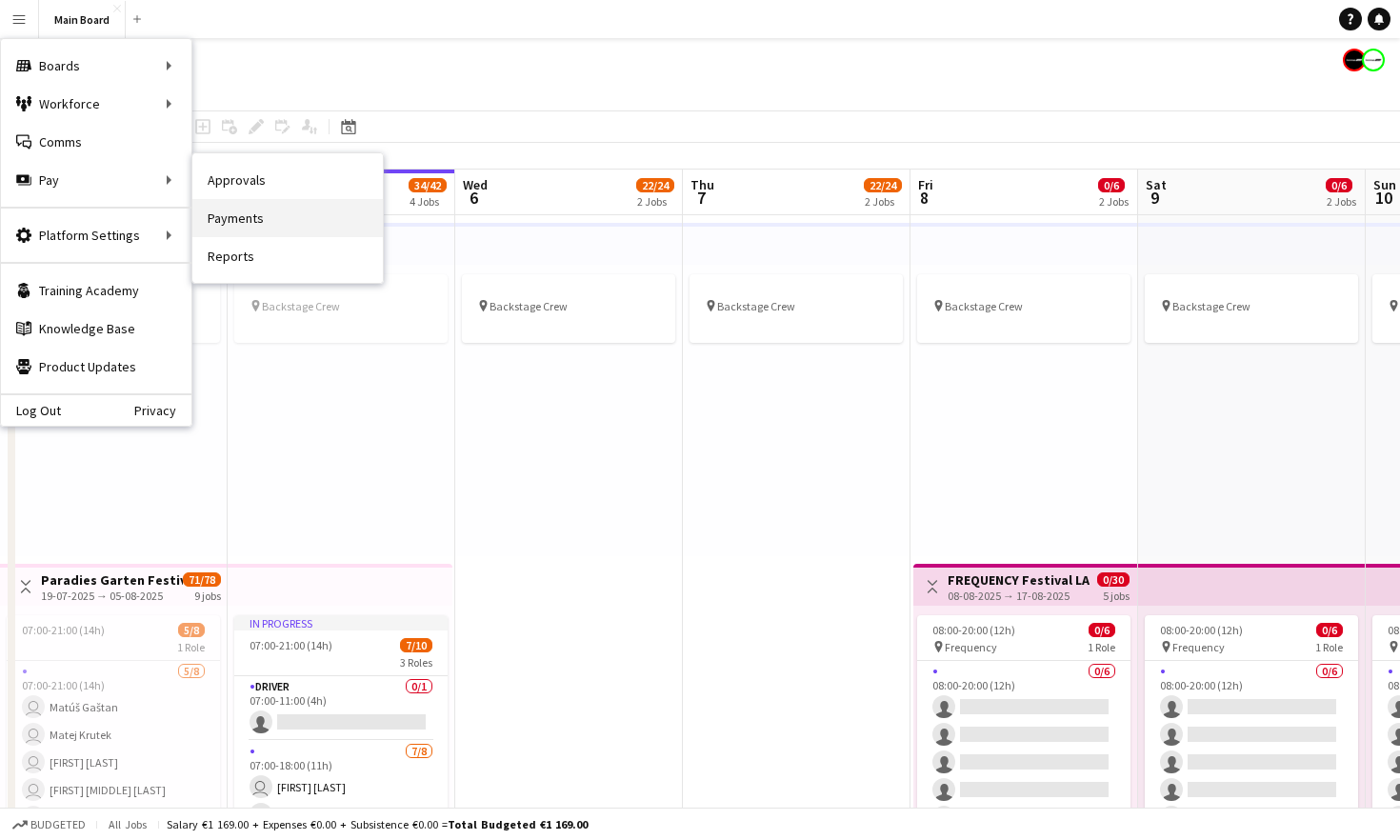 click on "Payments" at bounding box center [288, 218] 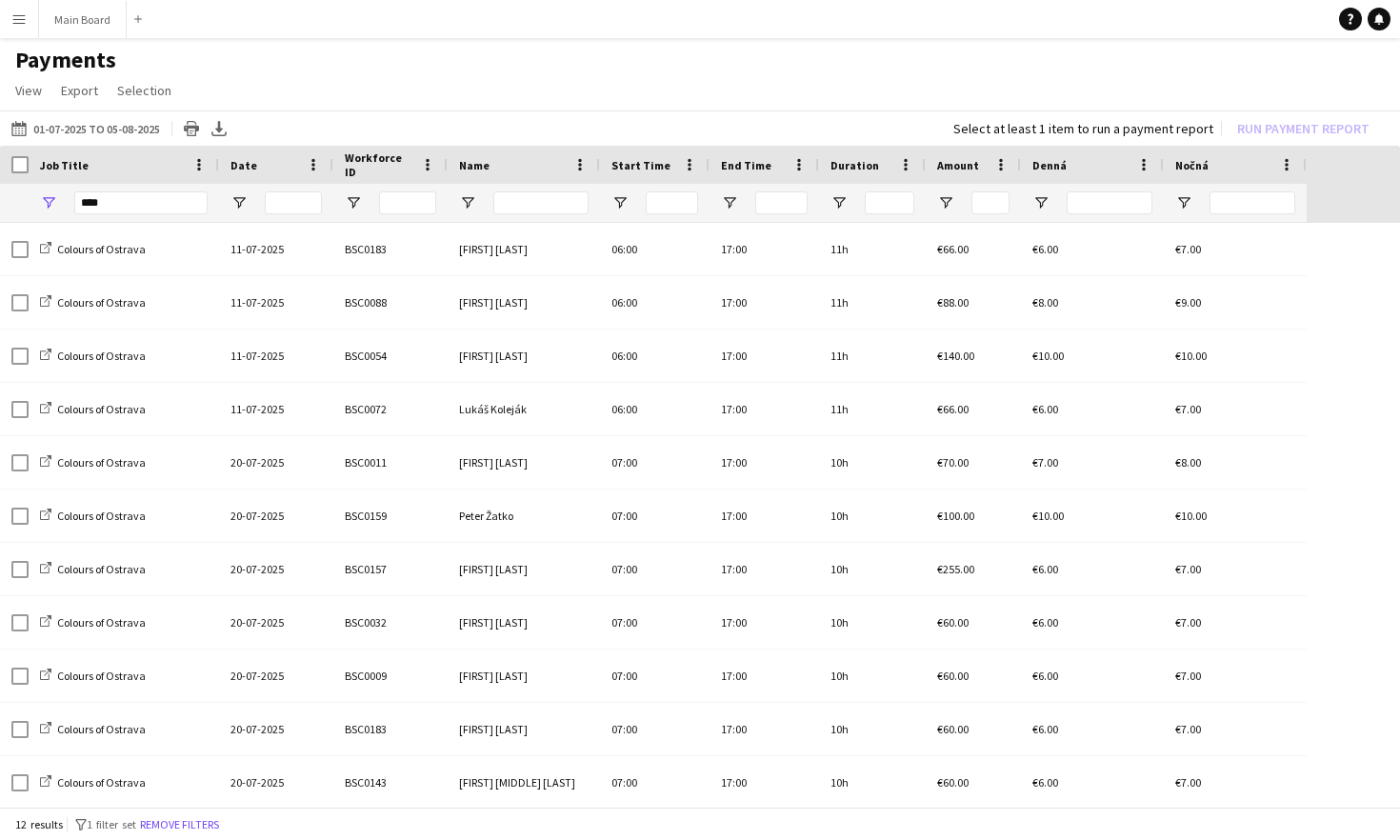 click on "Menu" at bounding box center [19, 19] 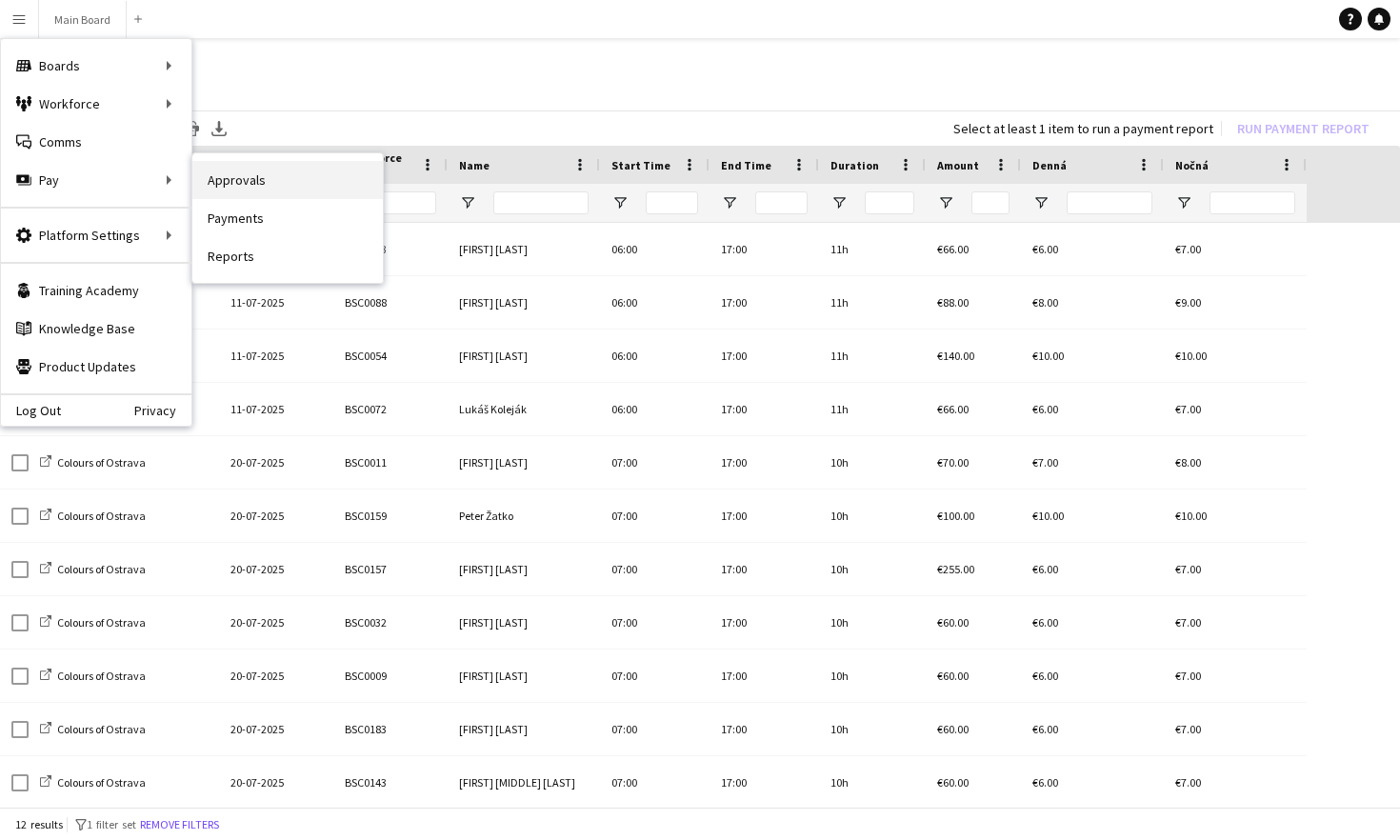 click on "Approvals" at bounding box center [288, 180] 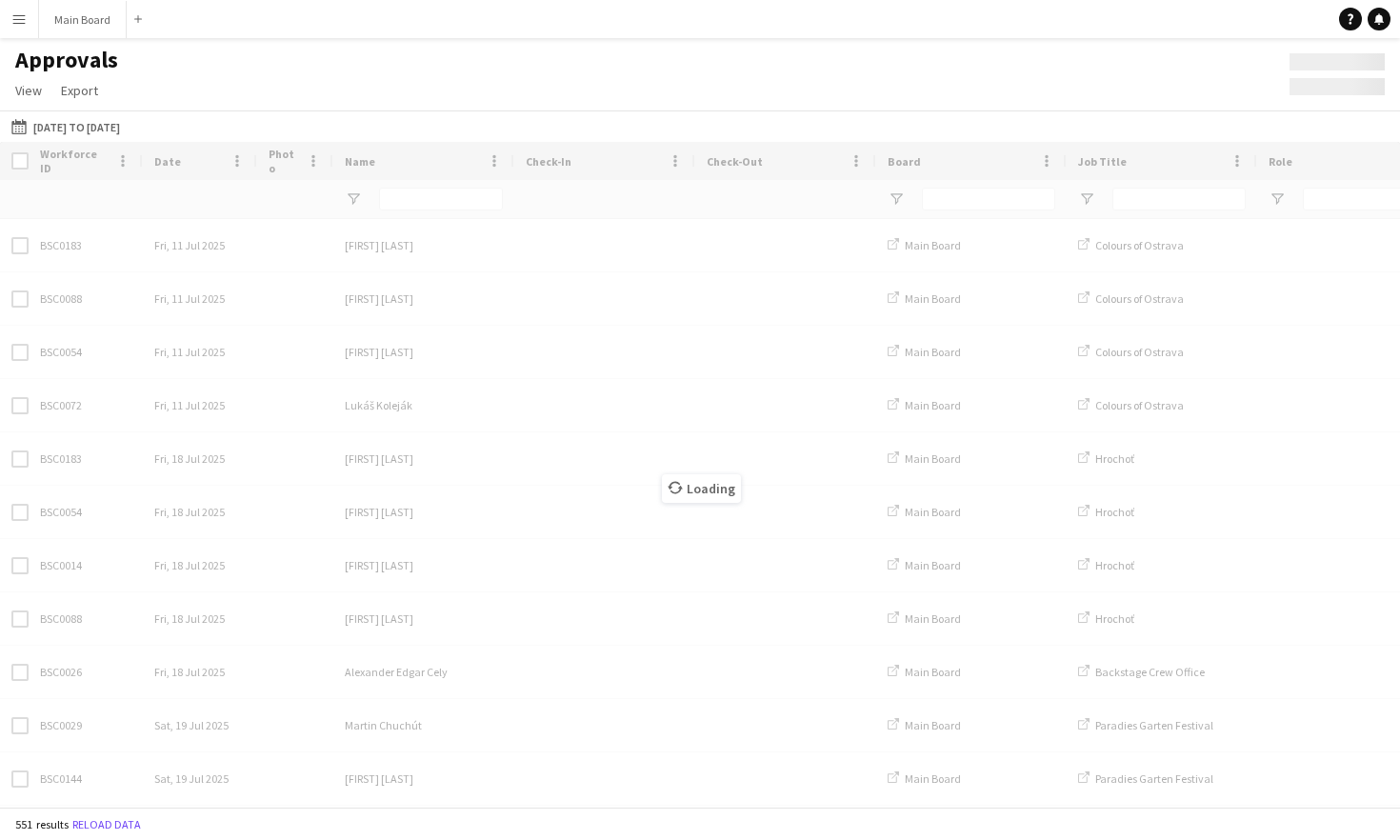 type on "****" 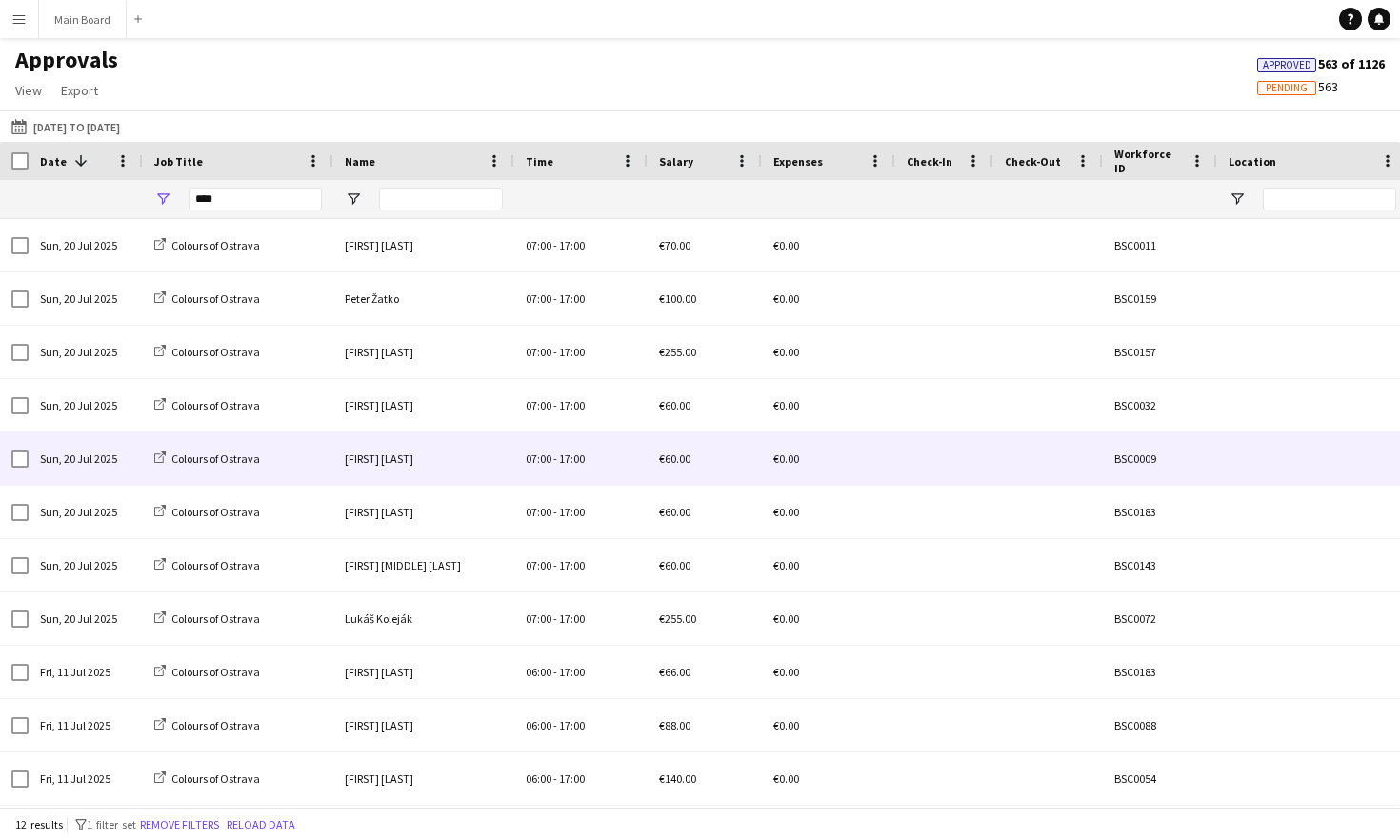 scroll, scrollTop: 52, scrollLeft: 0, axis: vertical 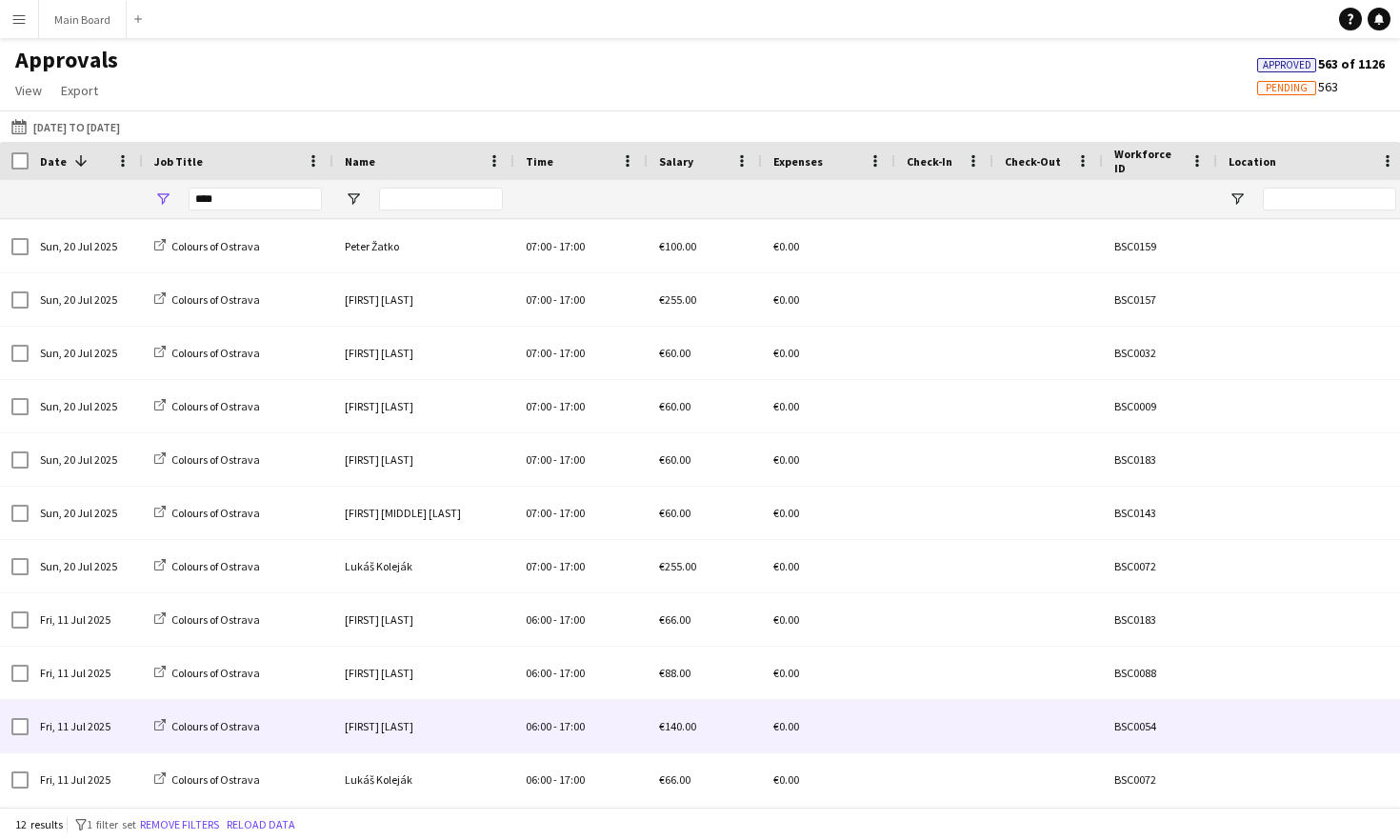 click on "[FIRST] [LAST]" at bounding box center [424, 726] 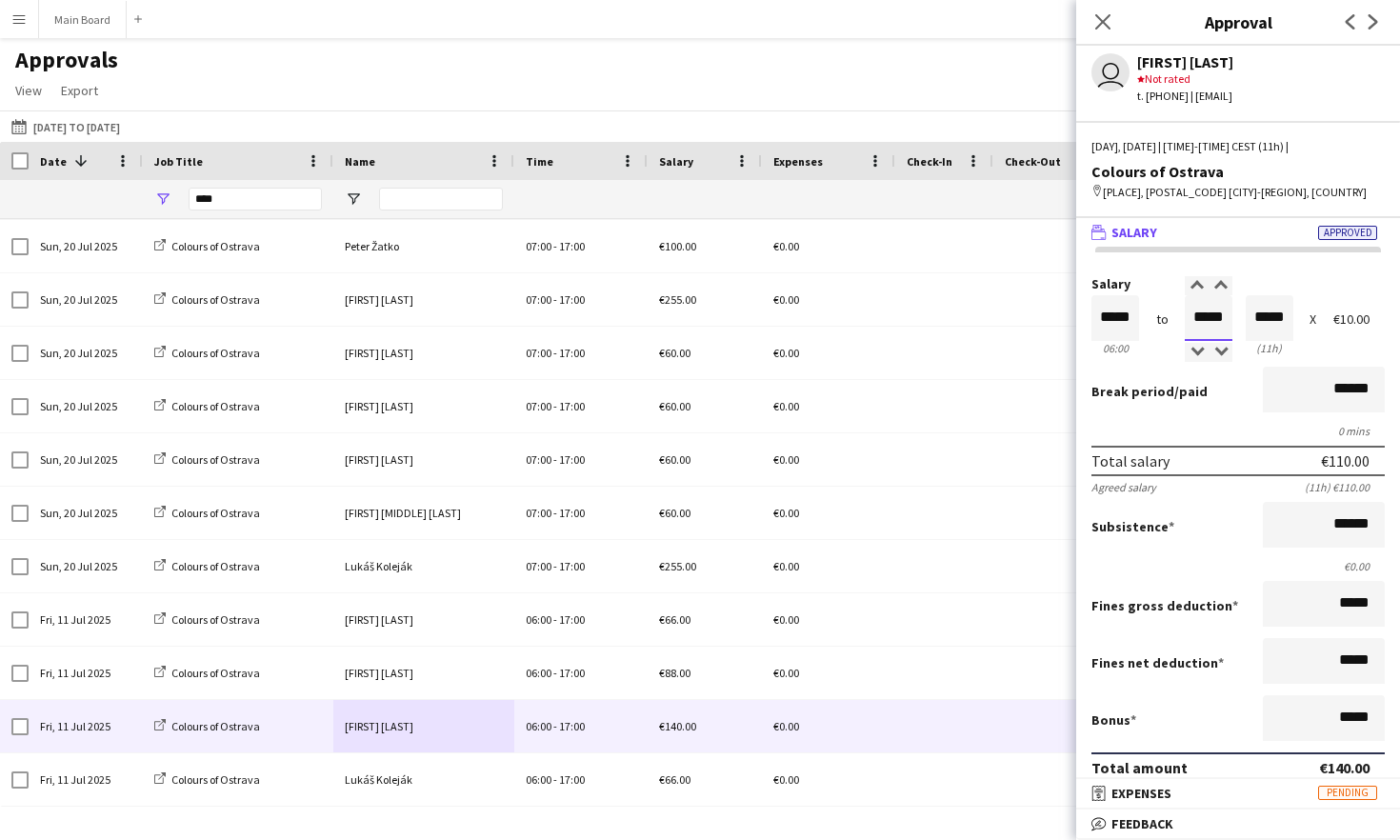 scroll, scrollTop: 1, scrollLeft: 0, axis: vertical 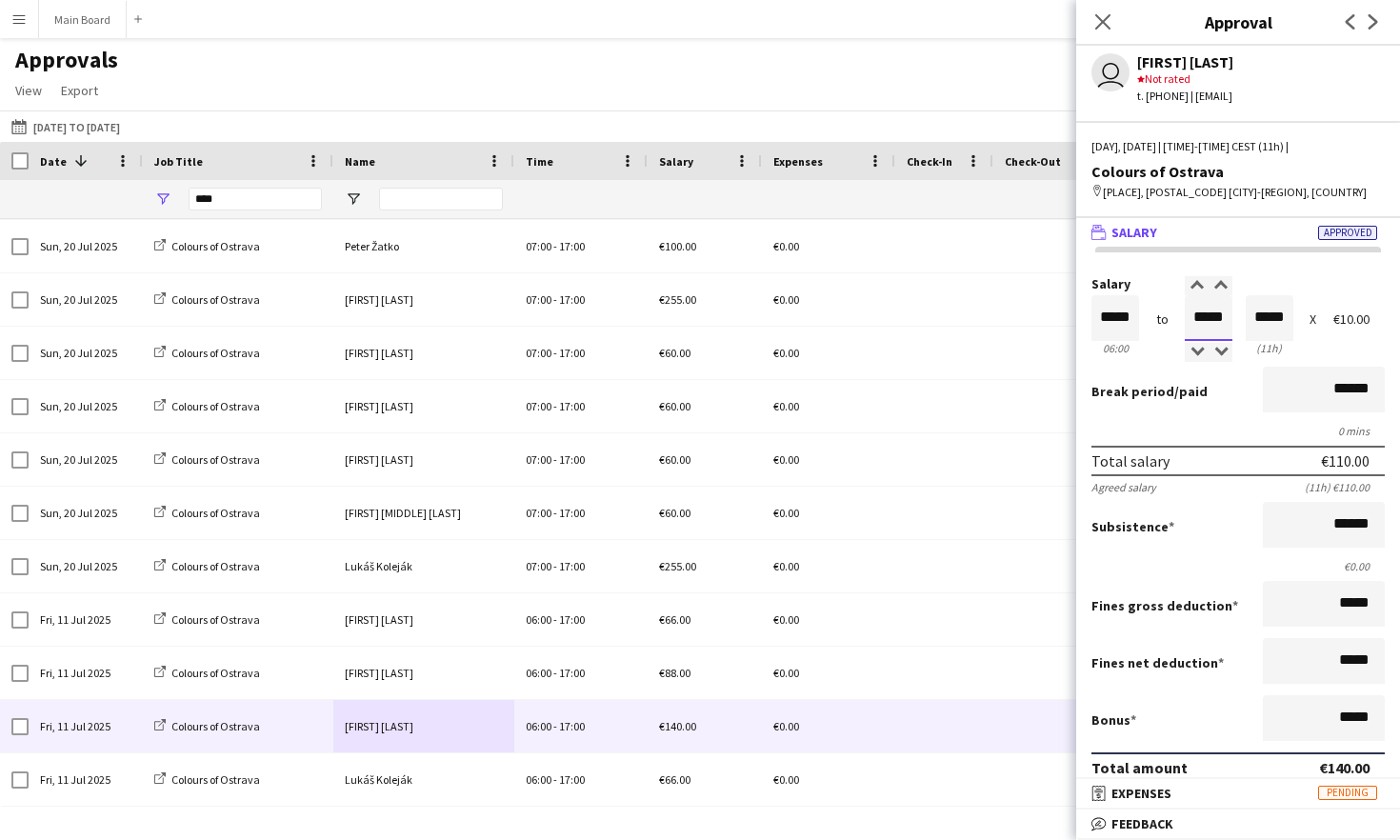 click on "*****" at bounding box center [1209, 318] 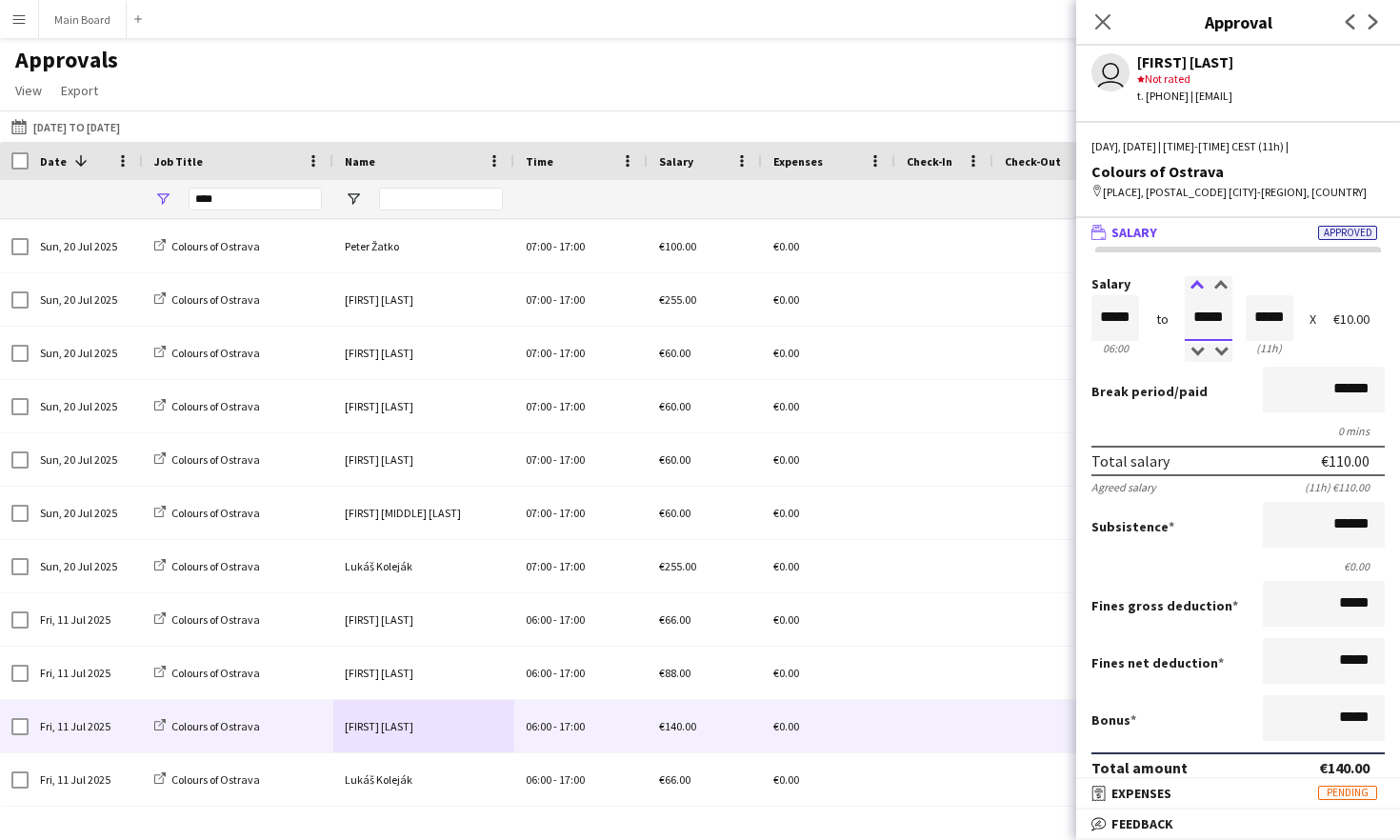 type on "*****" 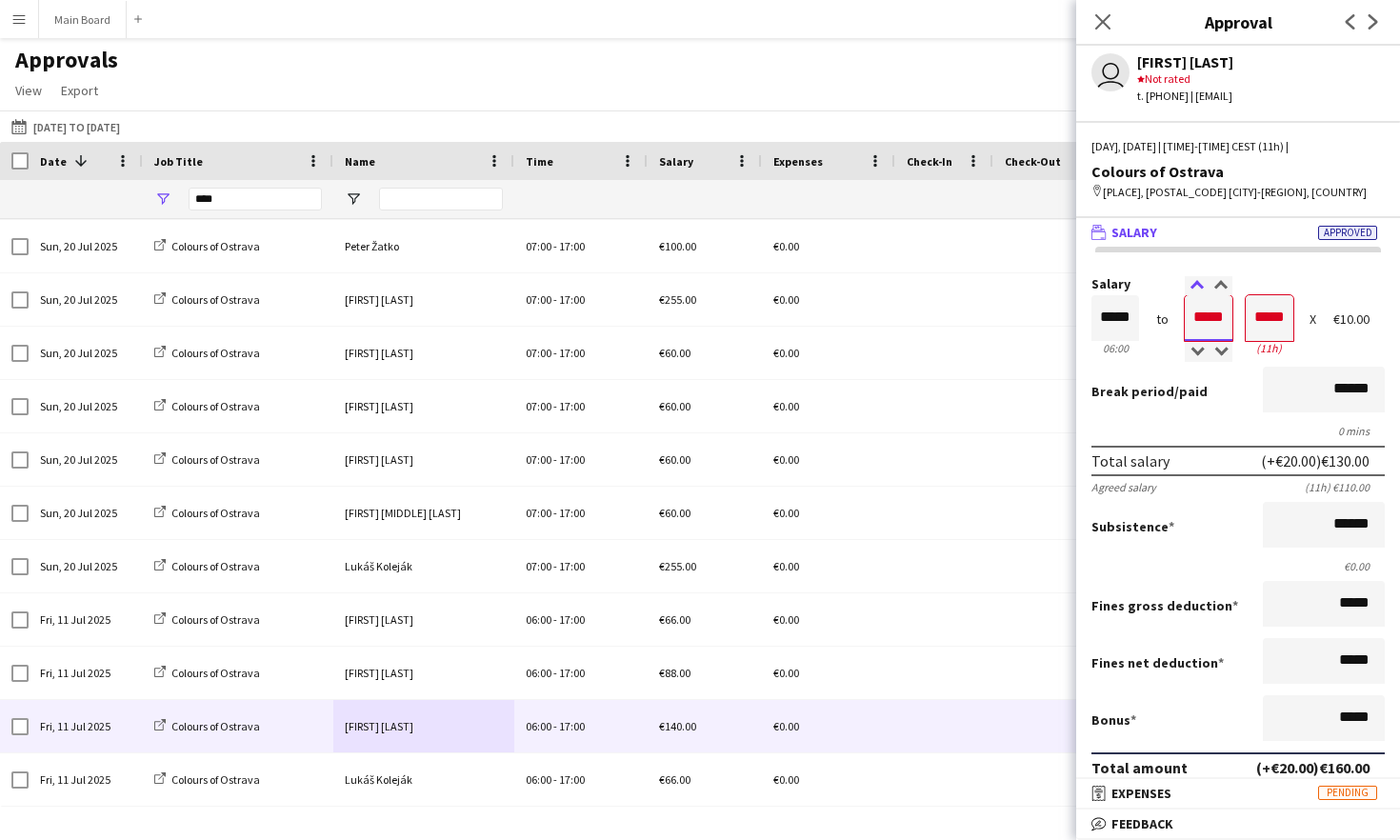 click at bounding box center [1196, 286] 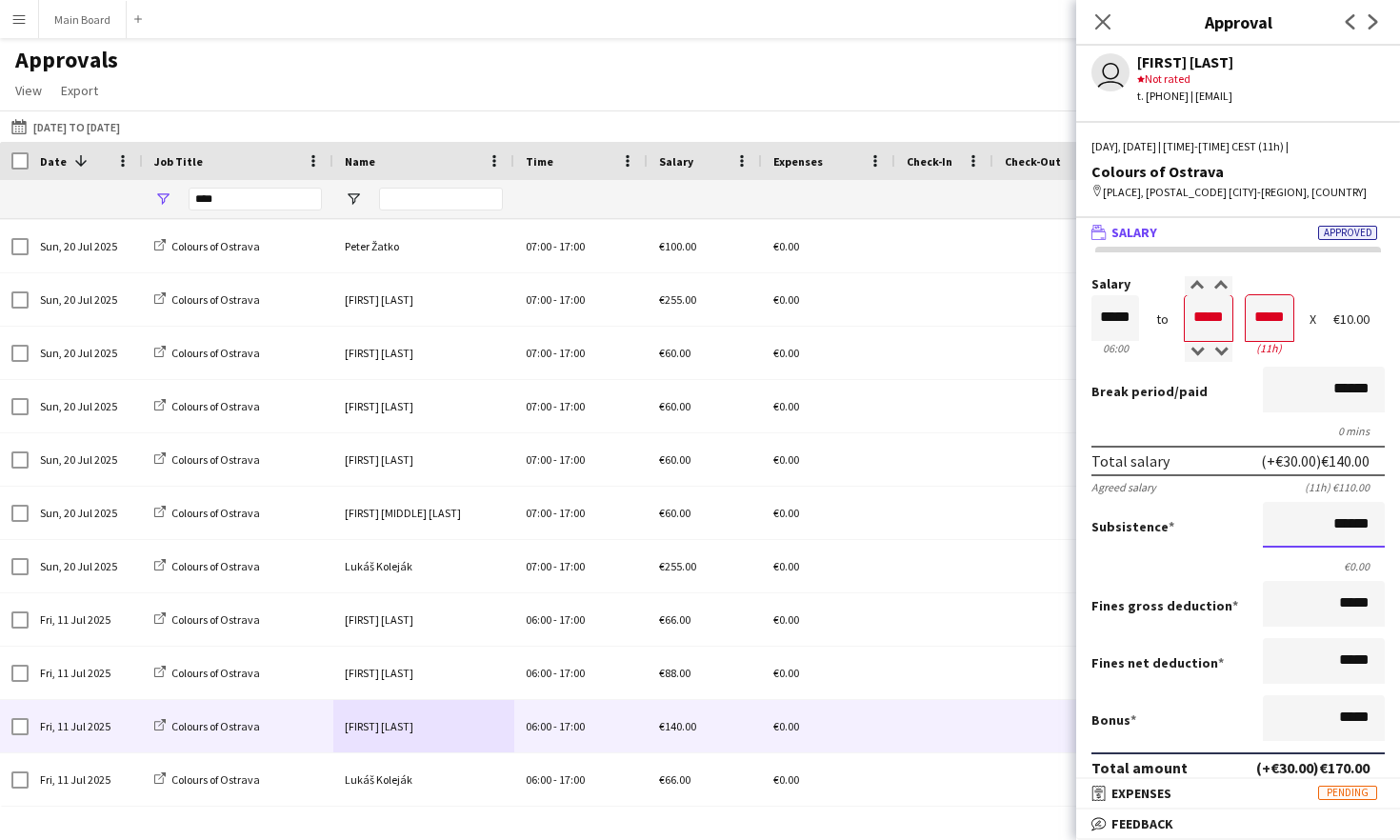 scroll, scrollTop: 0, scrollLeft: 0, axis: both 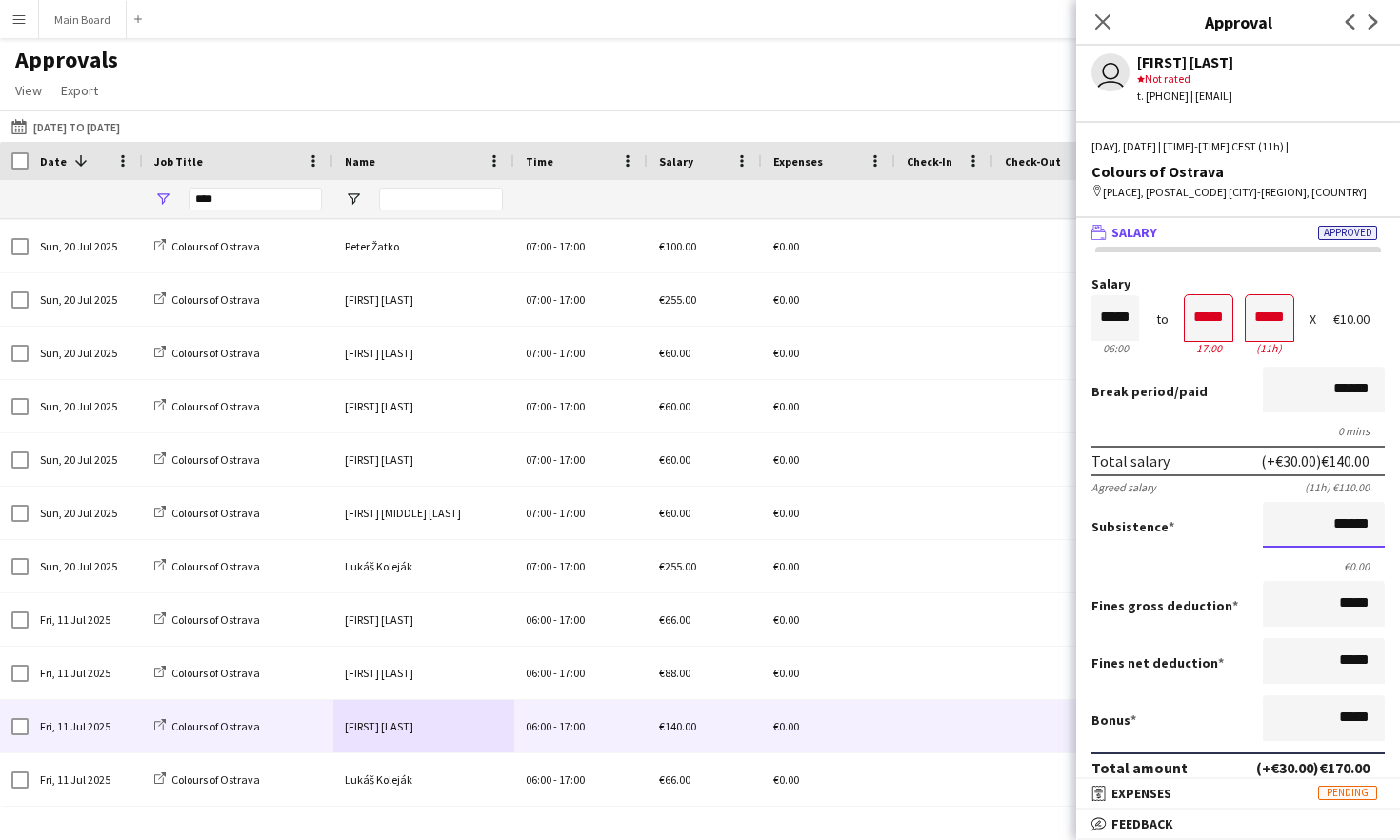 drag, startPoint x: 1316, startPoint y: 516, endPoint x: 1395, endPoint y: 525, distance: 79.51101 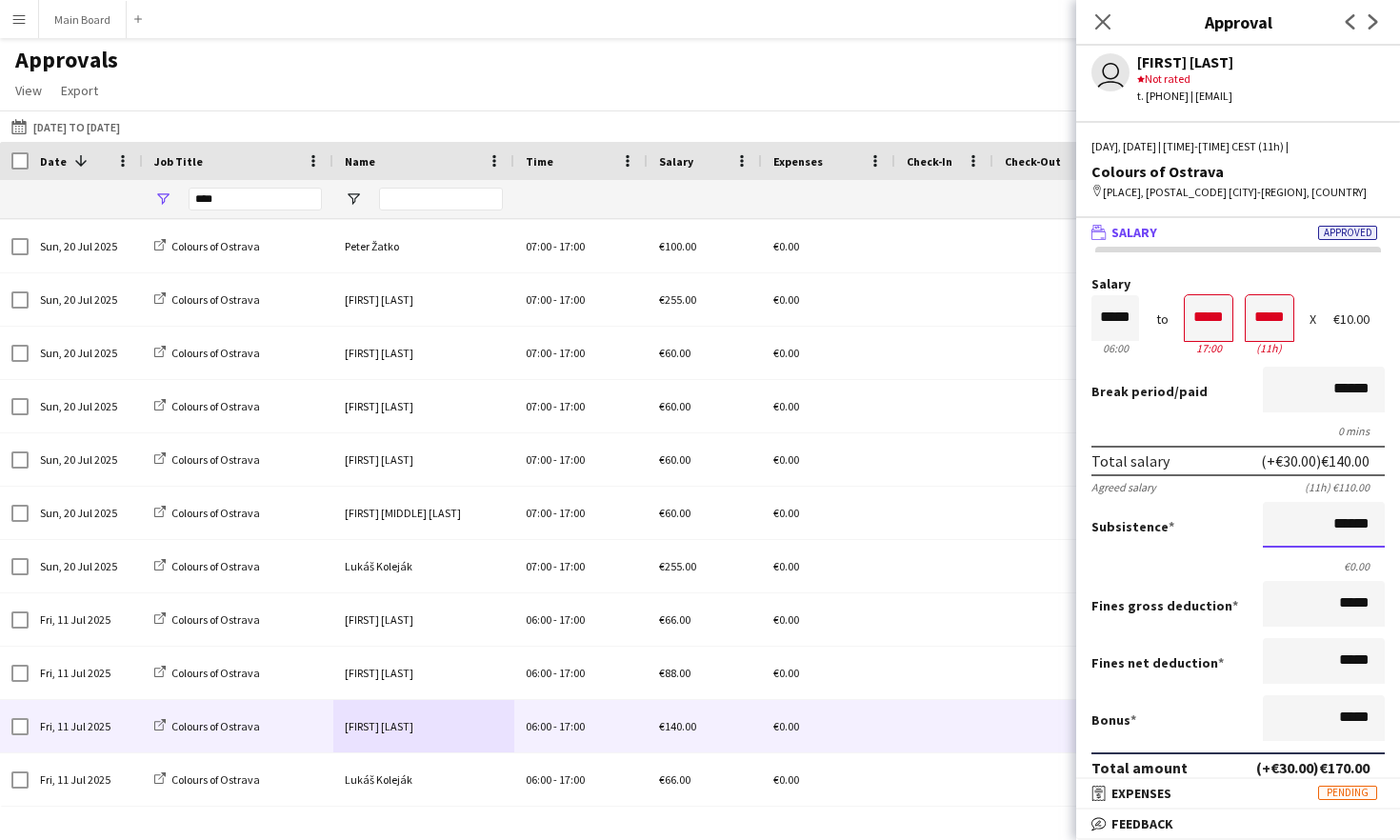 click on "Salary  *****  06:00   to  *****  17:00  *****  (11h)   X   €10.00   Break period   /paid  ******  0 mins   Total salary   (+€30.00)   €140.00   Agreed salary   (11h) €110.00   Subsistence  ******  €0.00   Fines gross deduction  *****  Fines net deduction  *****  Bonus  *****  Total amount   (+€30.00)   €170.00   Expenses budget   €0.00   Approve payment for €170.00   Force payment approval €170.00" at bounding box center (1238, 590) 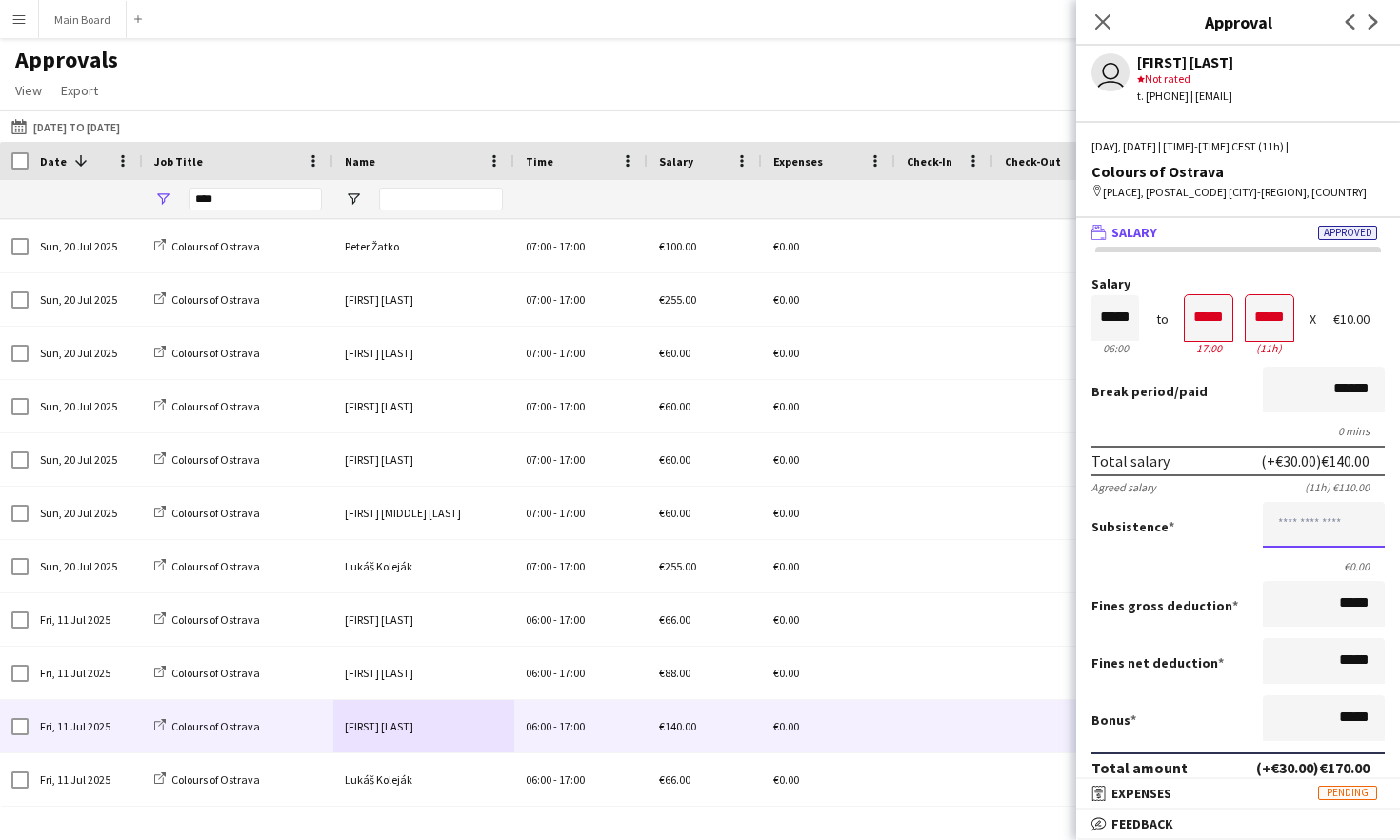 scroll, scrollTop: 0, scrollLeft: 0, axis: both 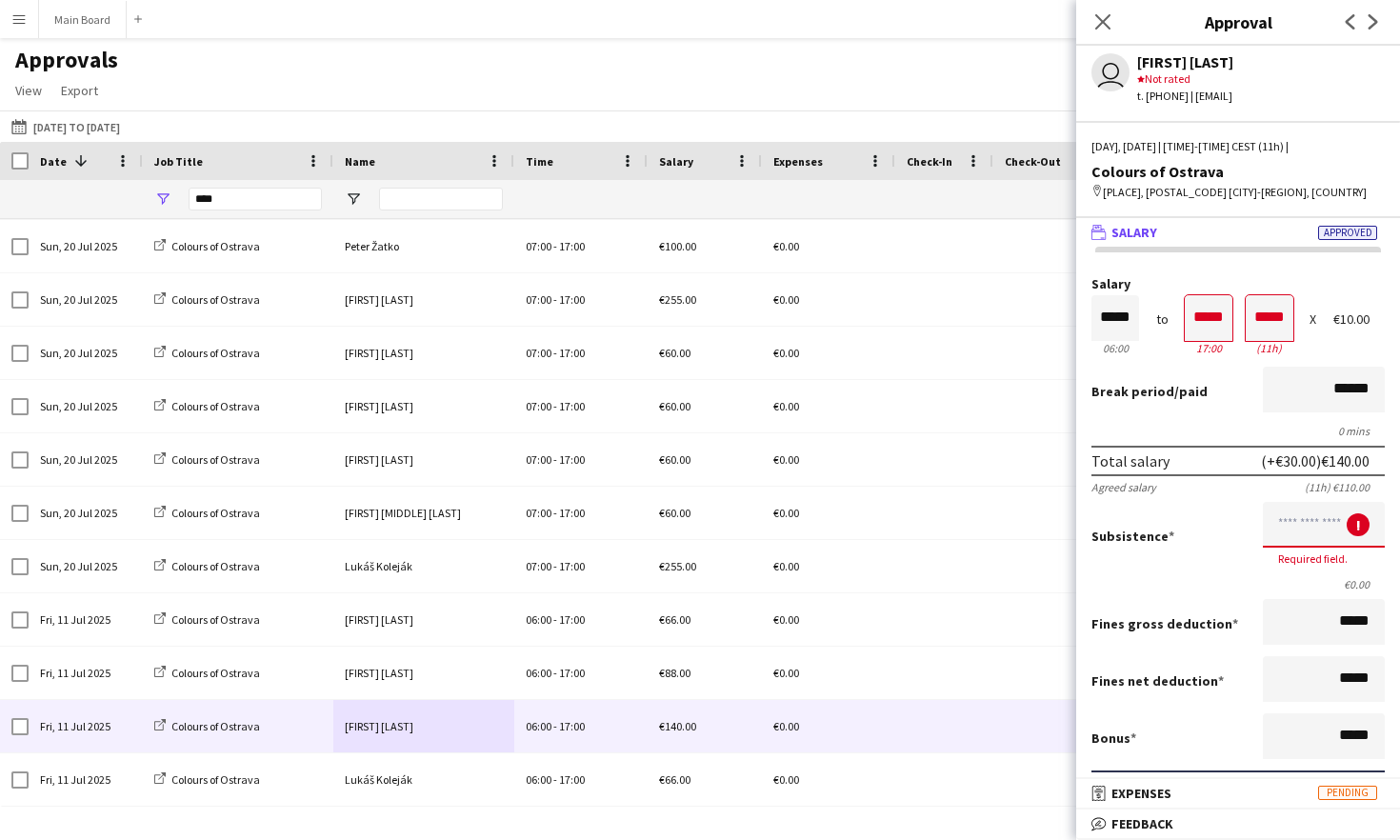 type on "*****" 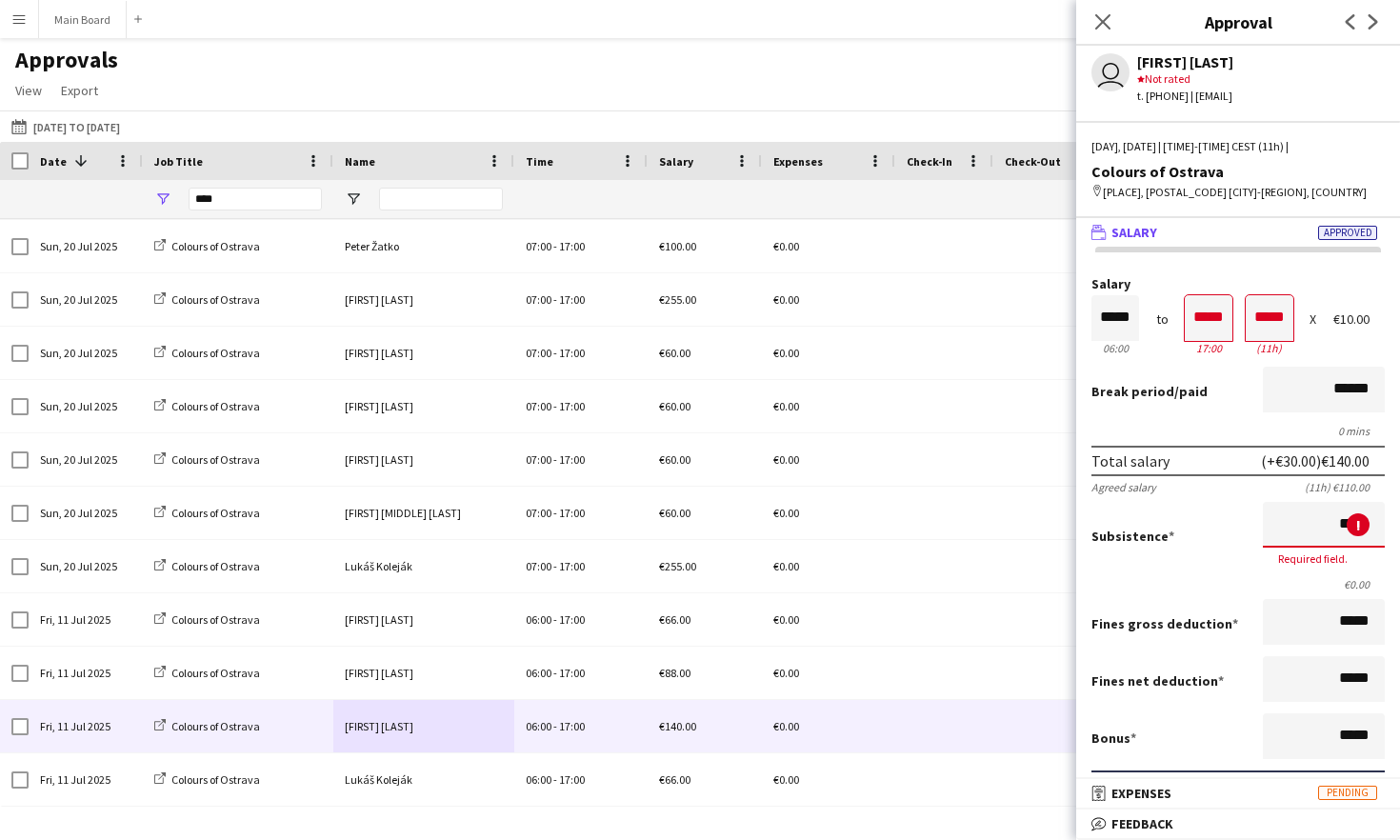 click on "Subsistence  ***** !  Required field." at bounding box center [1238, 535] 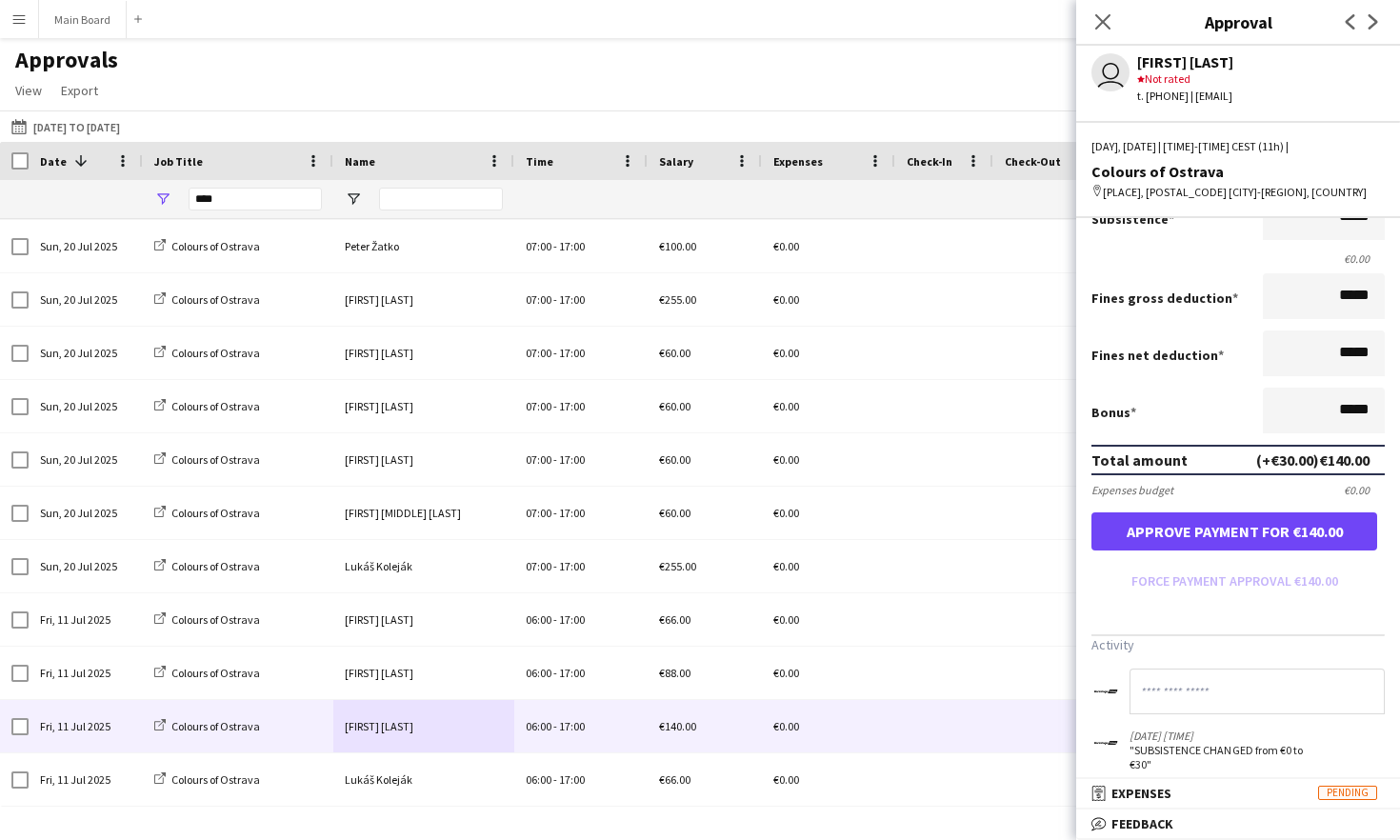 scroll, scrollTop: 498, scrollLeft: 0, axis: vertical 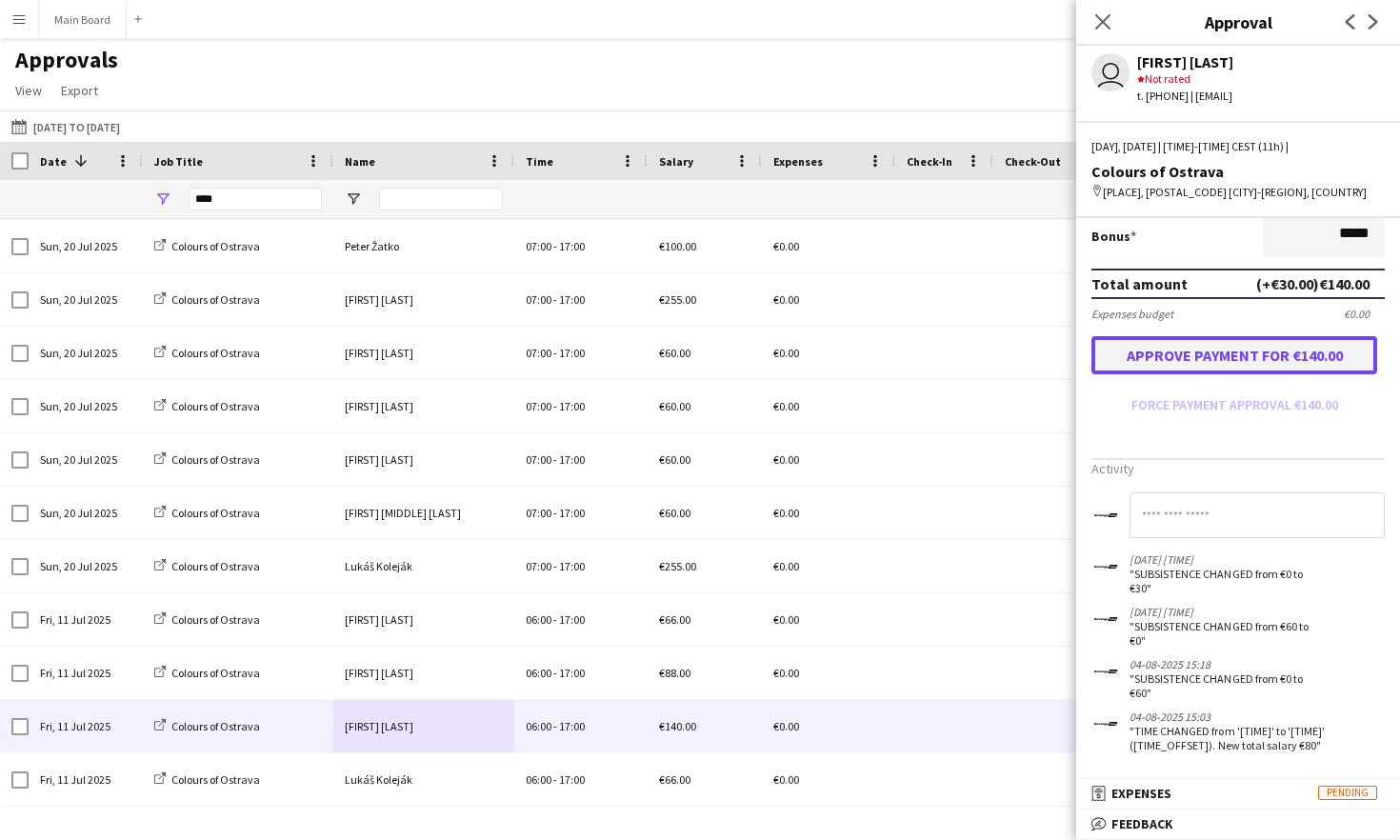 click on "Approve payment for €140.00" at bounding box center [1234, 355] 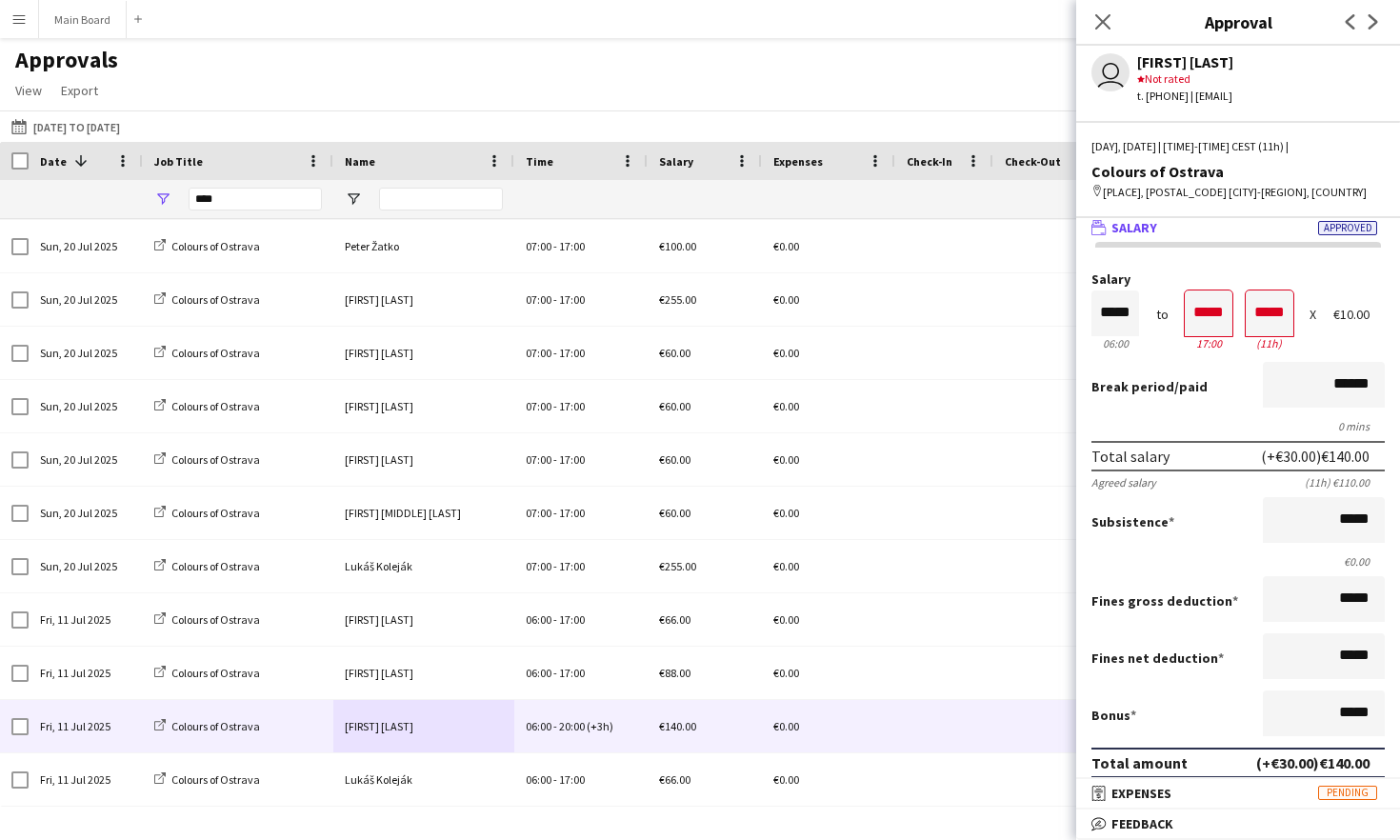 scroll, scrollTop: 0, scrollLeft: 0, axis: both 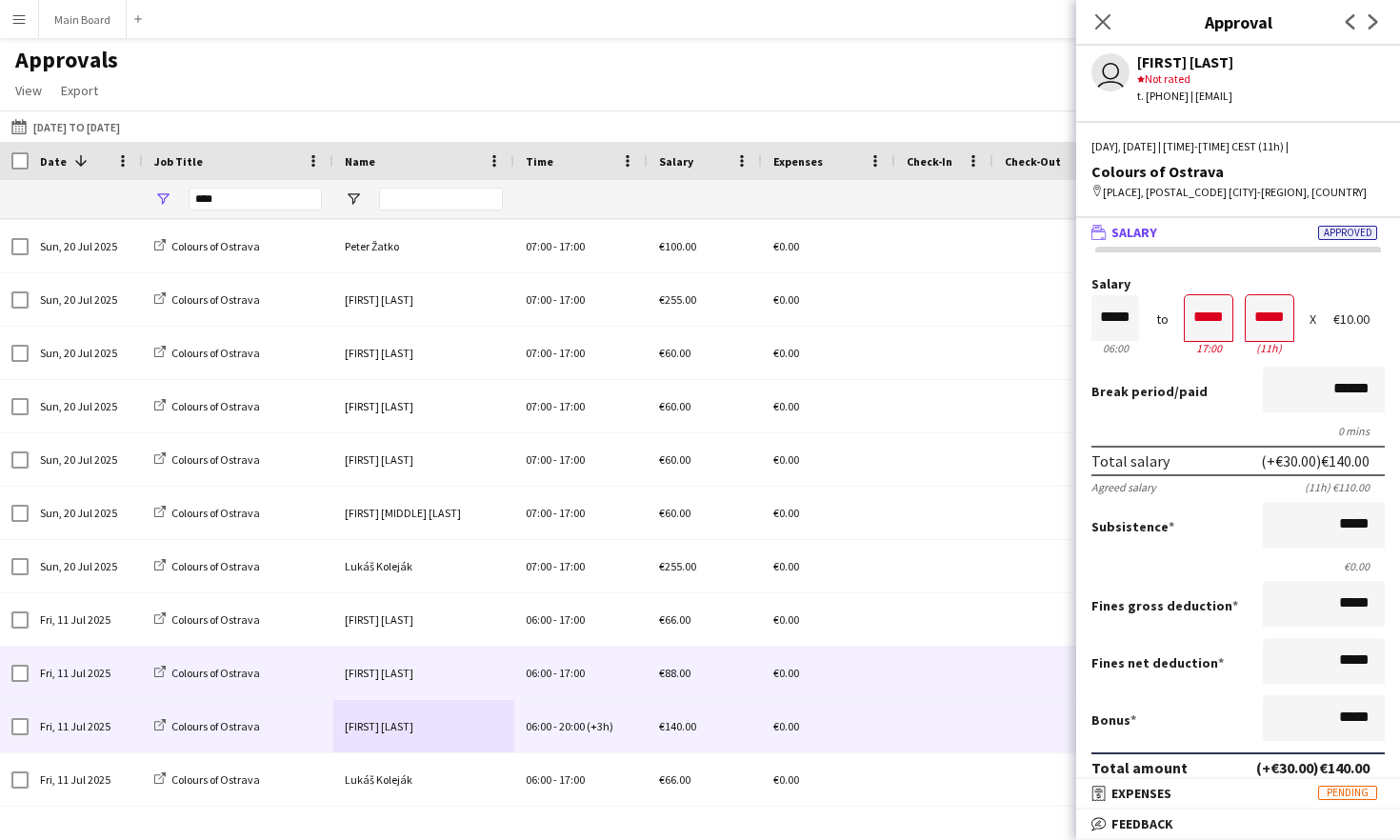 click on "[FIRST] [LAST]" at bounding box center (424, 672) 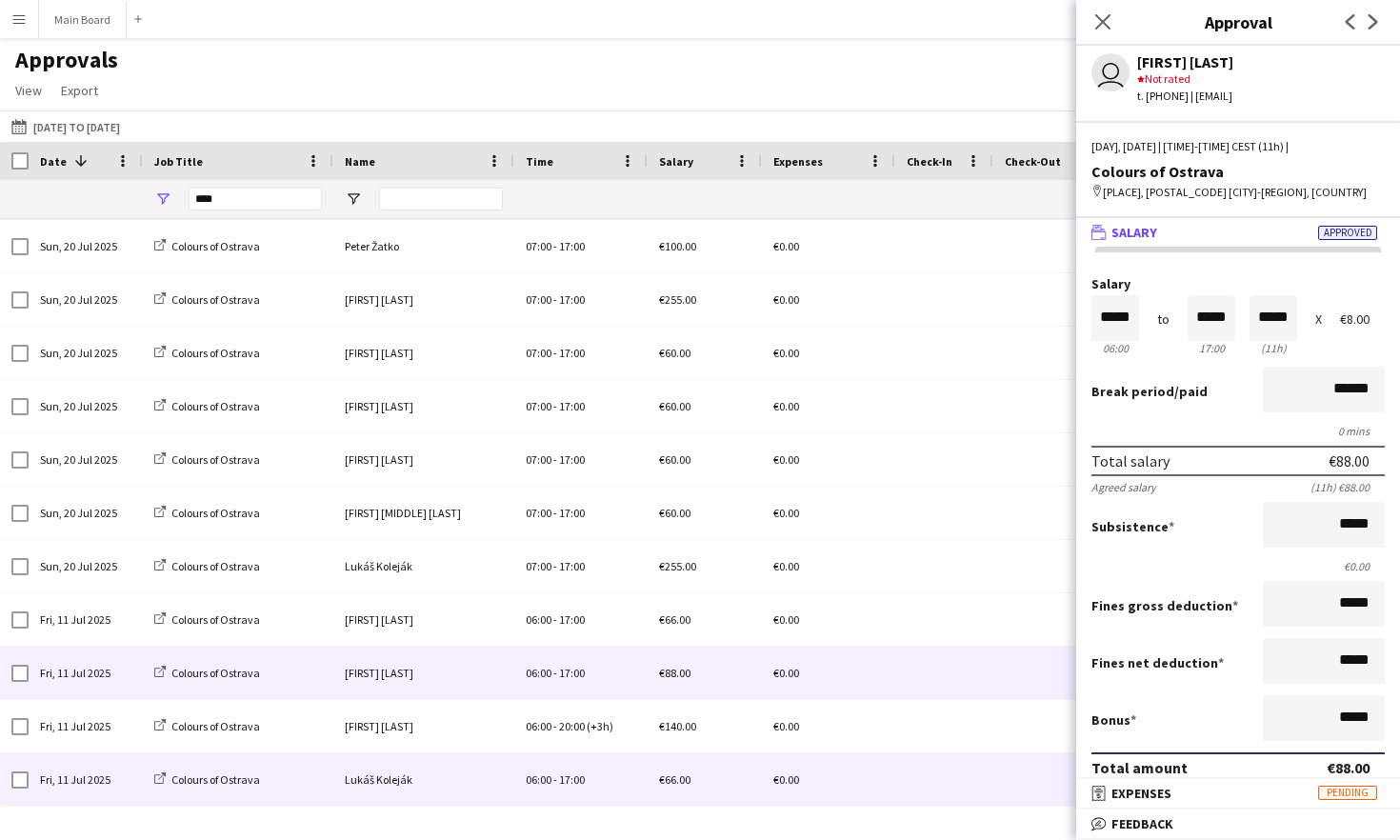 click on "Lukáš Koleják" at bounding box center [424, 779] 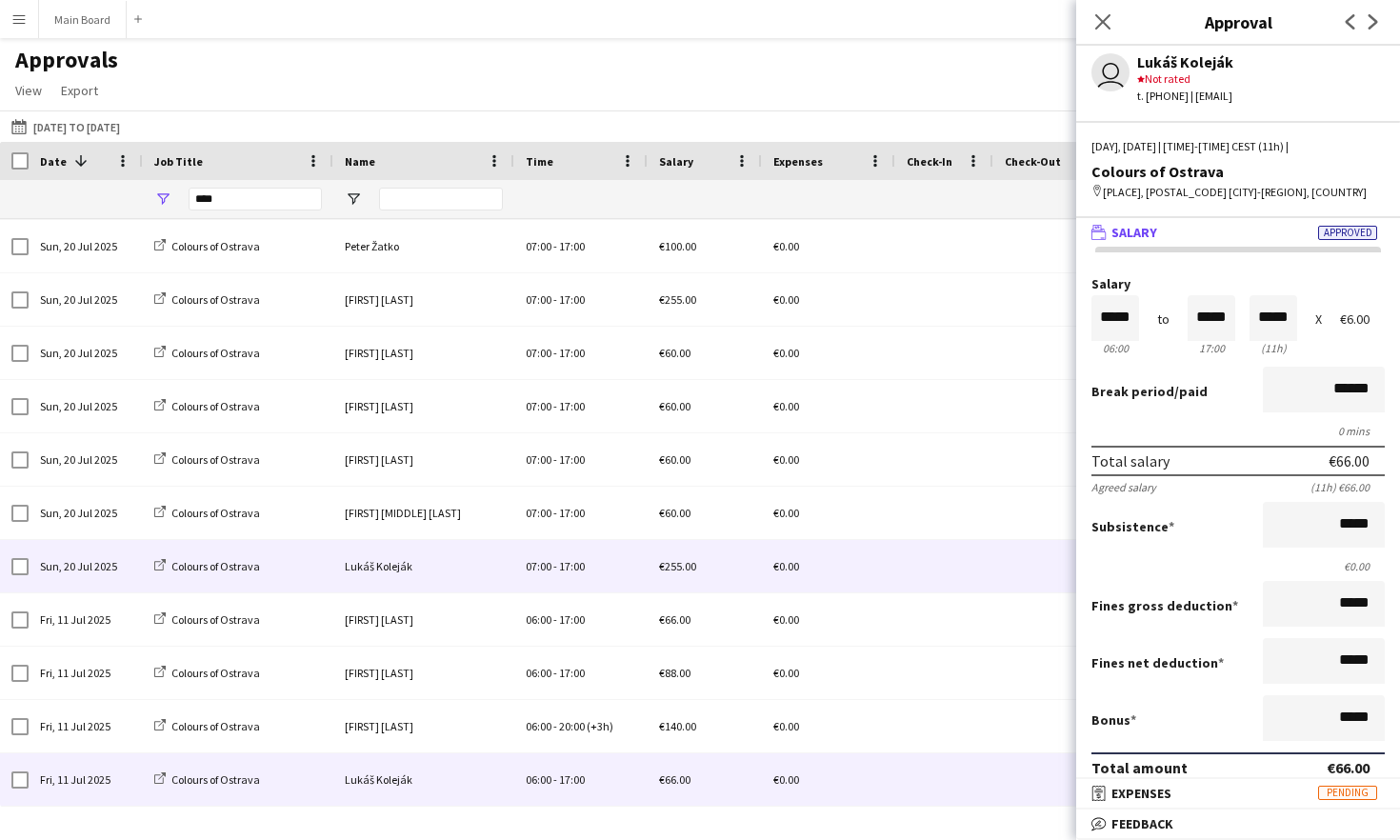 click on "Lukáš Koleják" at bounding box center (424, 566) 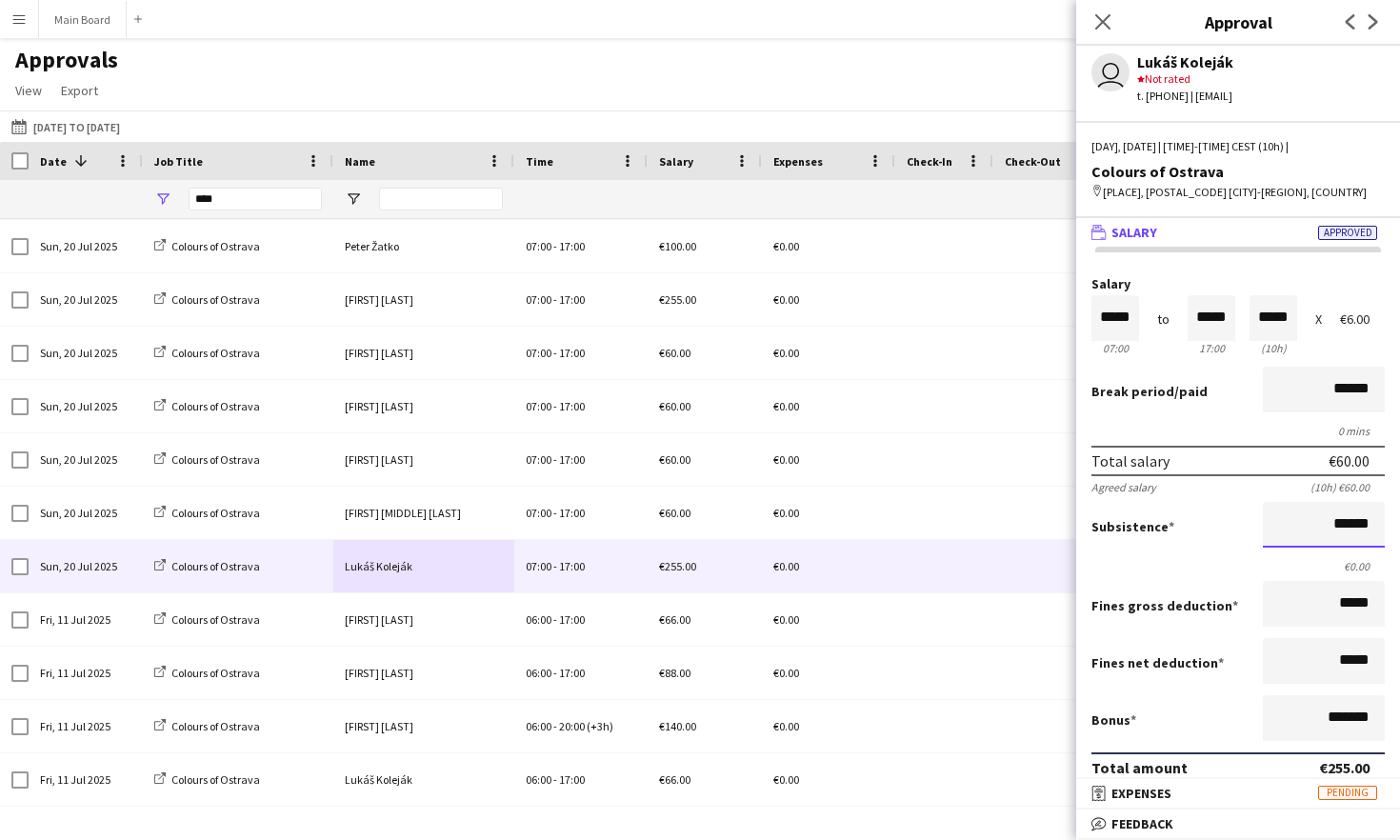 drag, startPoint x: 1323, startPoint y: 520, endPoint x: 1399, endPoint y: 526, distance: 76.236474 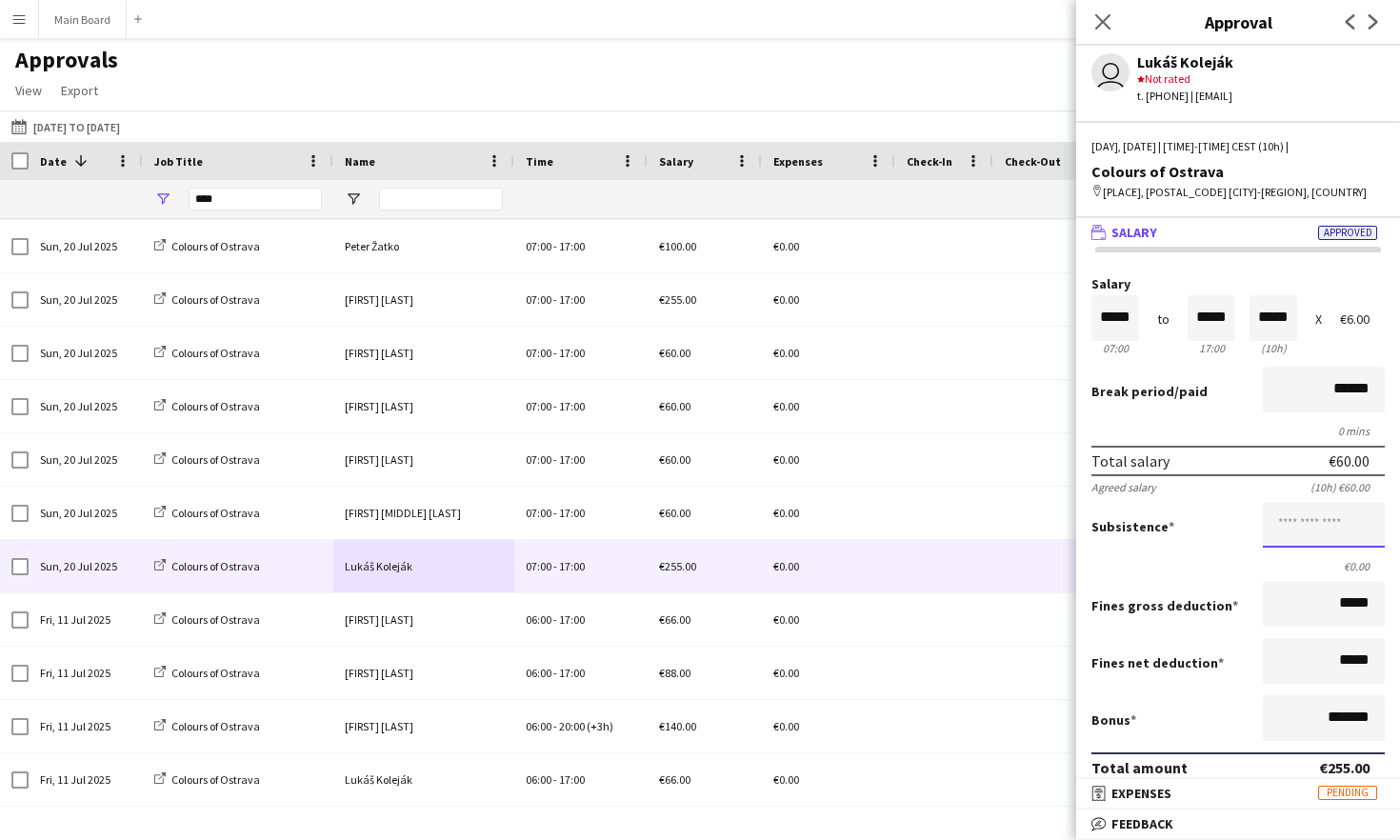 scroll, scrollTop: 0, scrollLeft: 0, axis: both 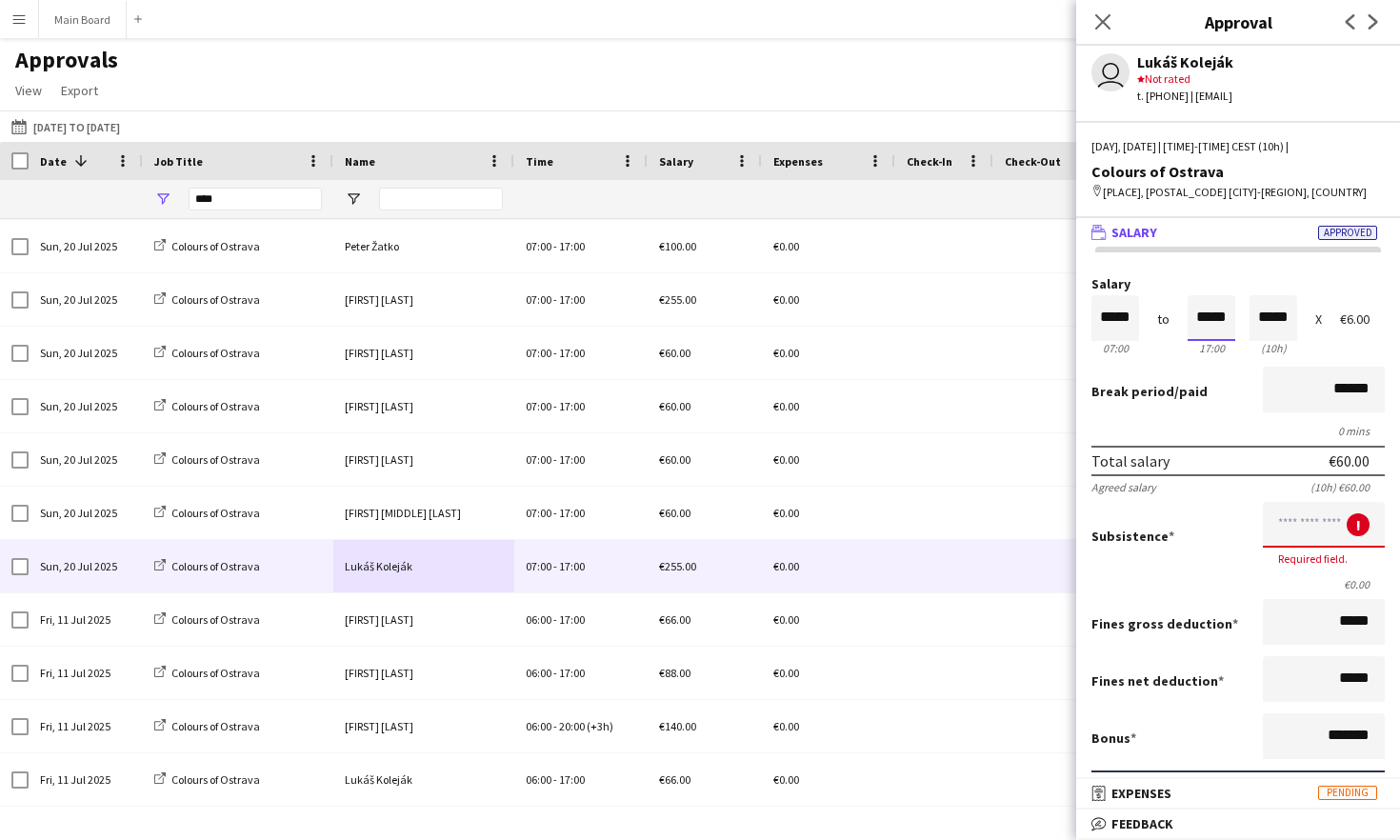type on "*****" 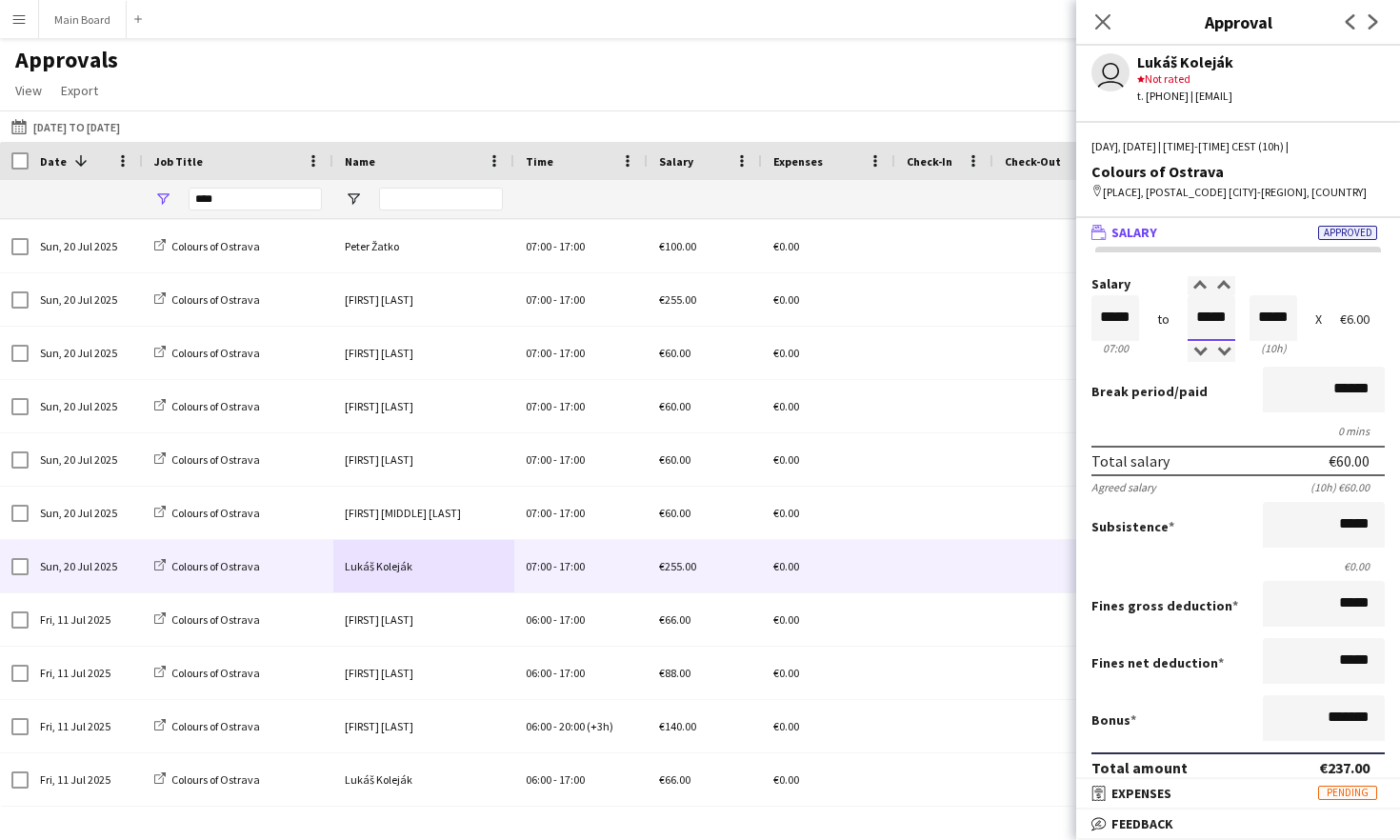 click on "*****" at bounding box center (1211, 318) 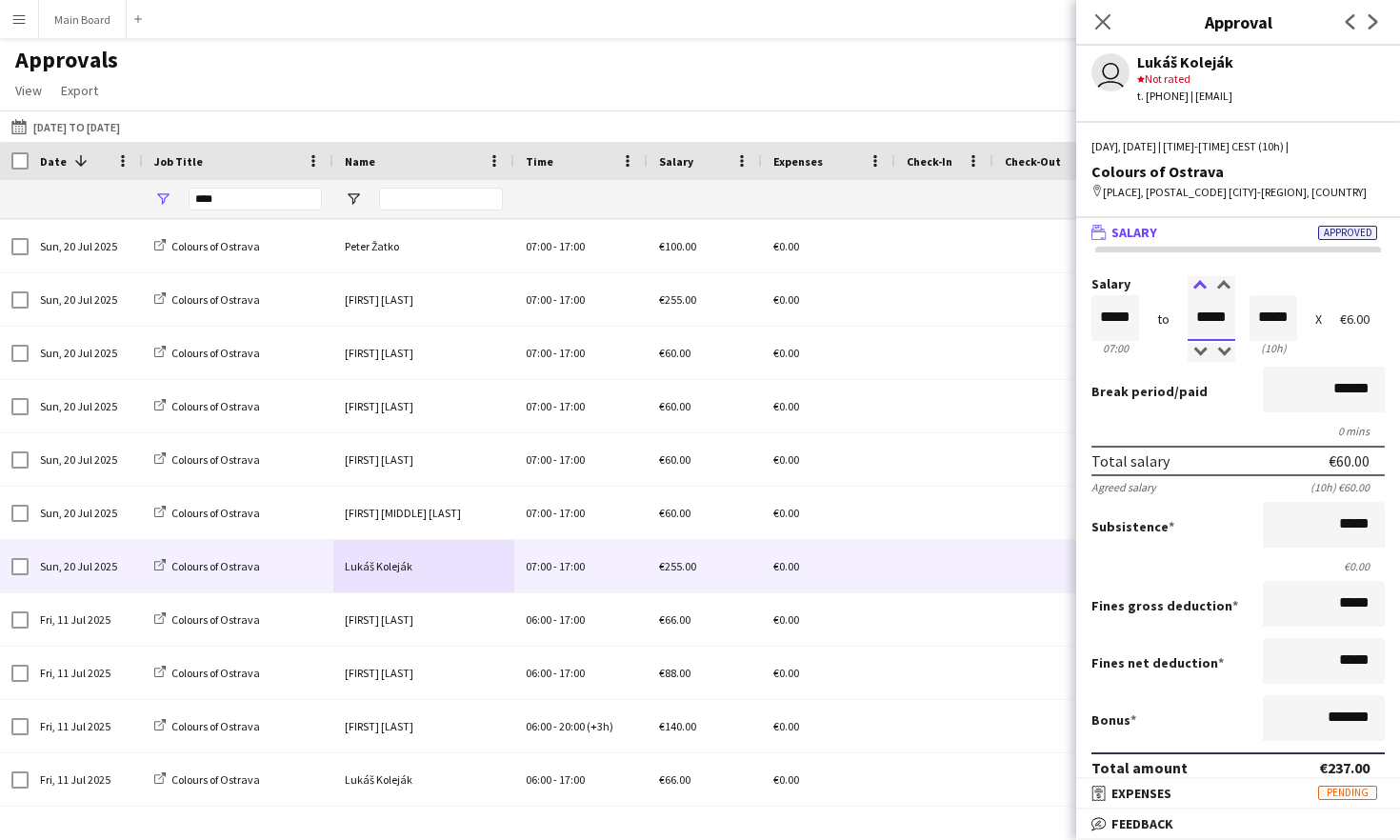 type on "*****" 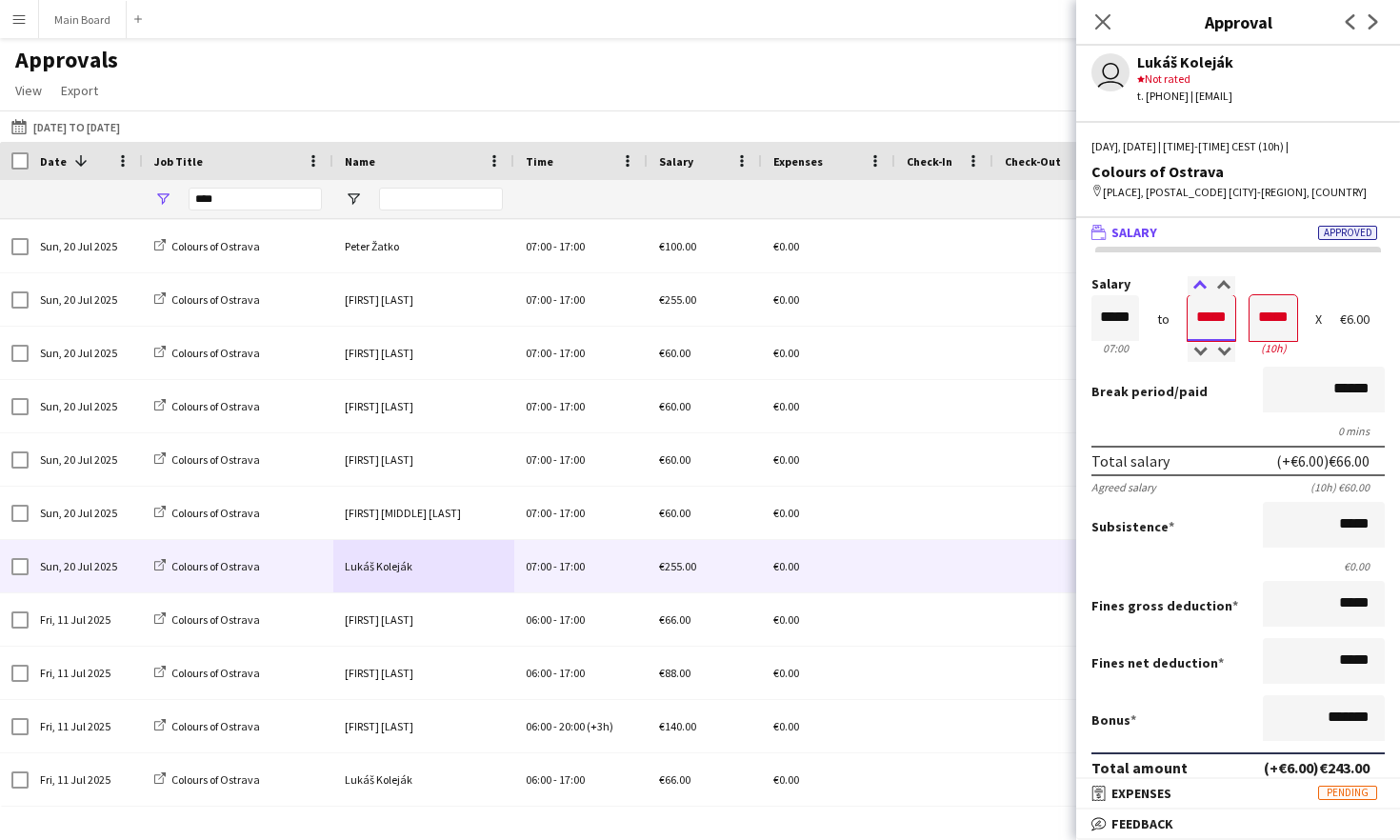 click at bounding box center [1199, 286] 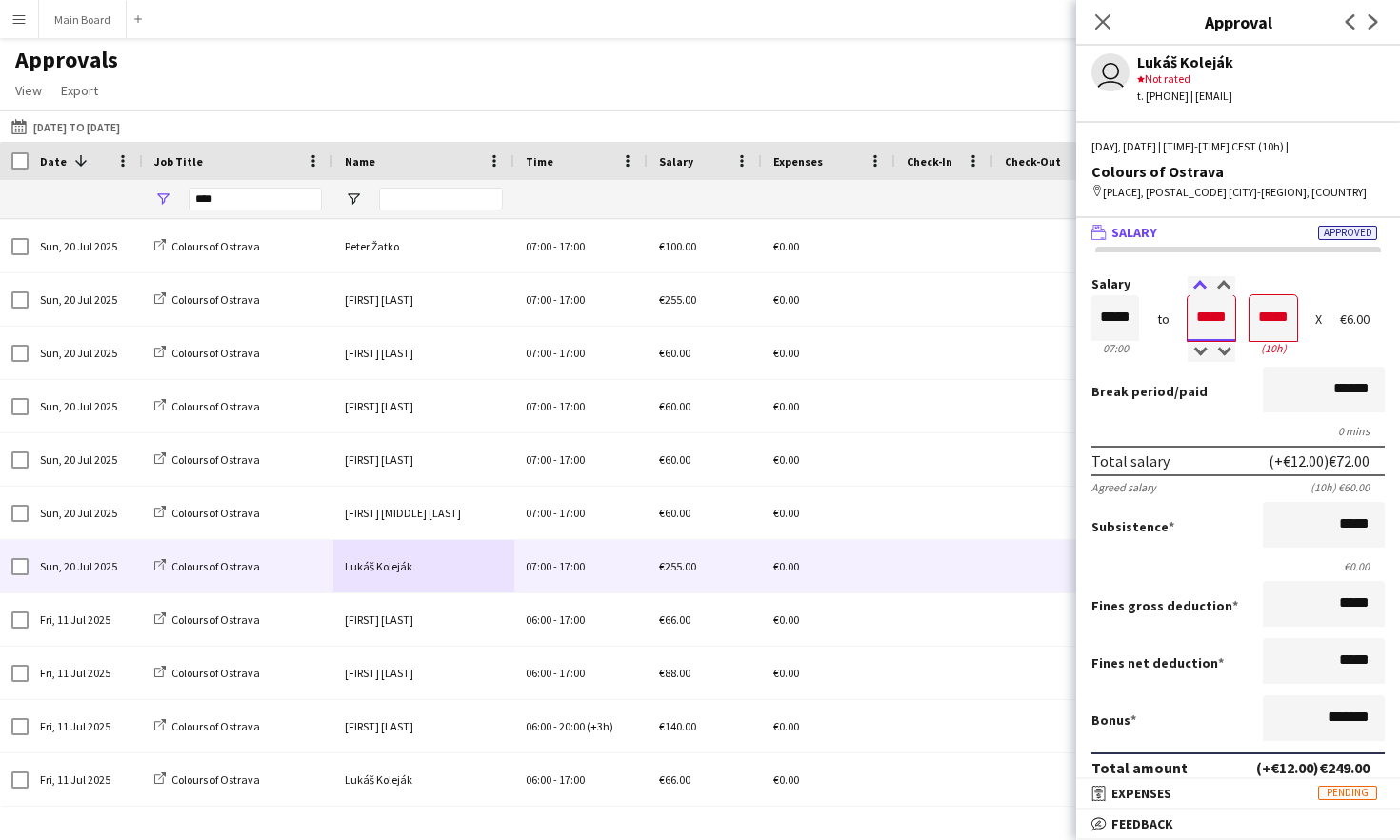 click at bounding box center (1199, 286) 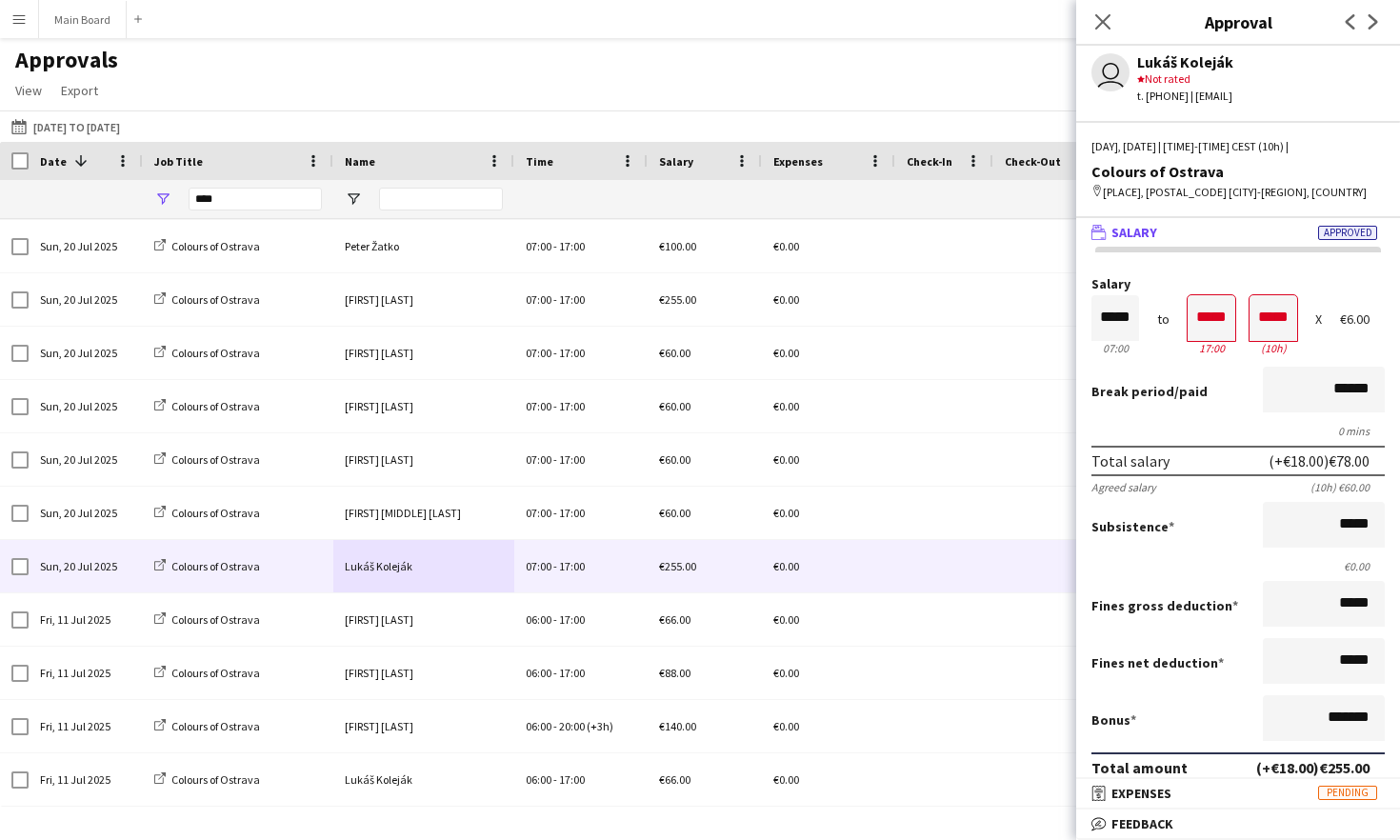 click on "Break period   /paid  ******" at bounding box center (1238, 391) 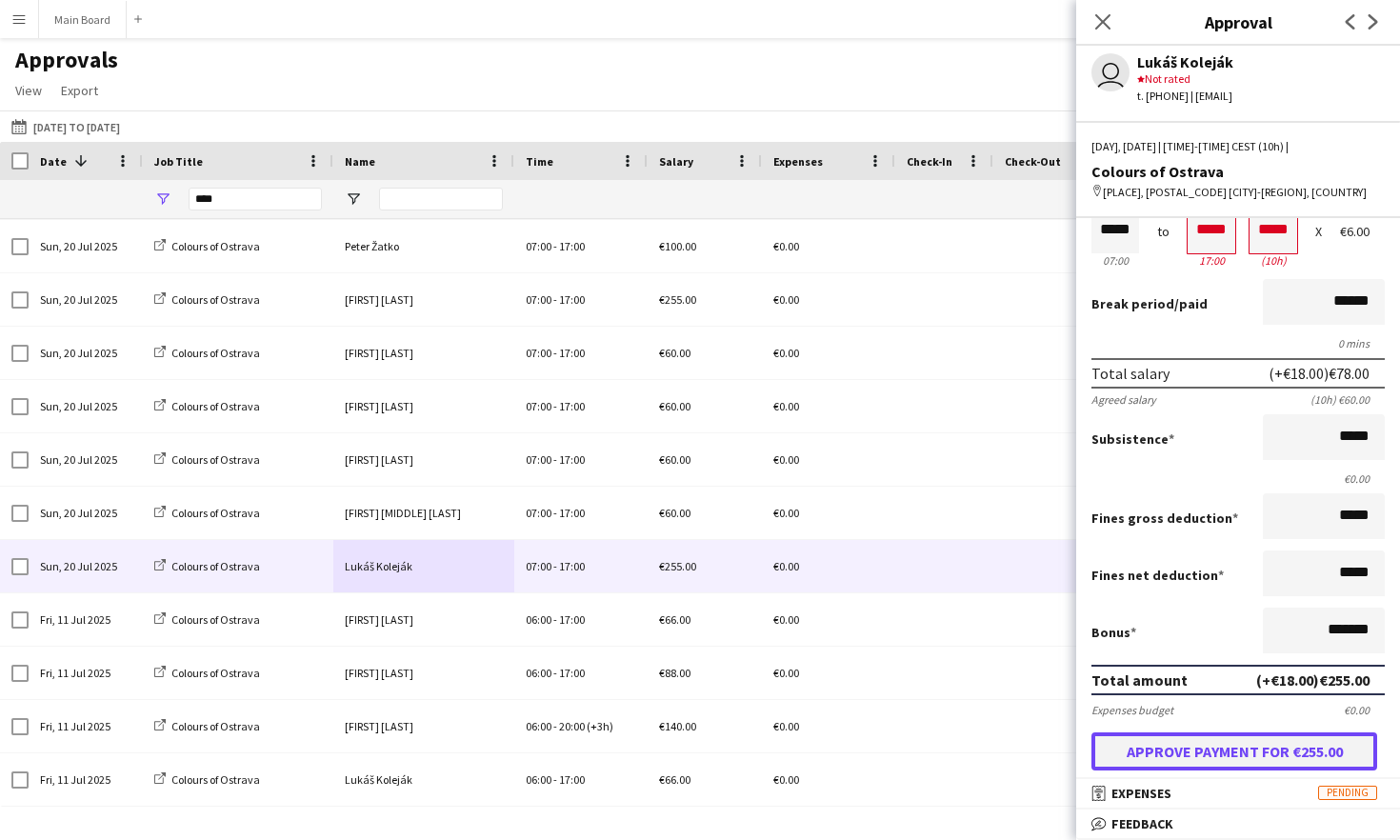 click on "Approve payment for €255.00" at bounding box center [1234, 751] 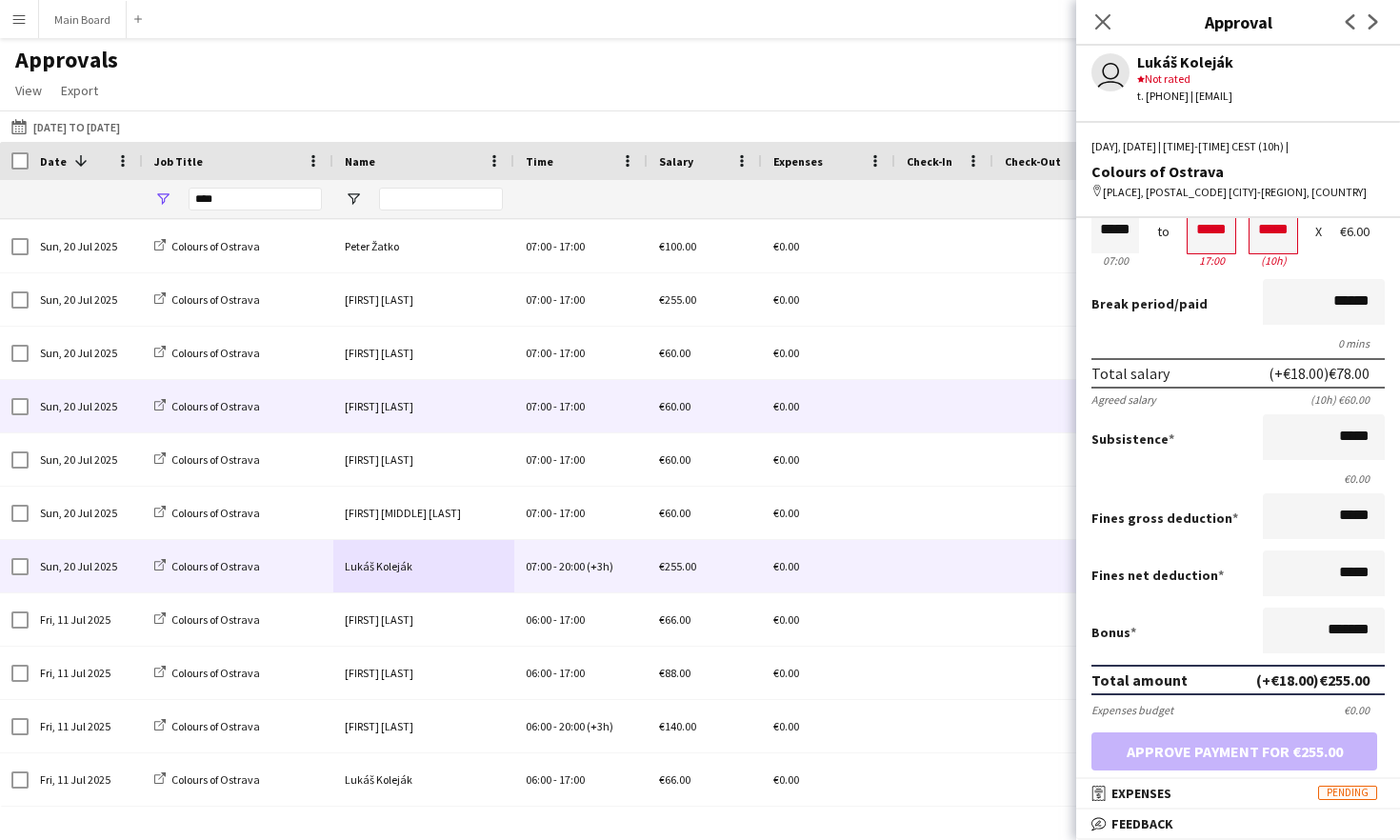 scroll, scrollTop: 16, scrollLeft: 0, axis: vertical 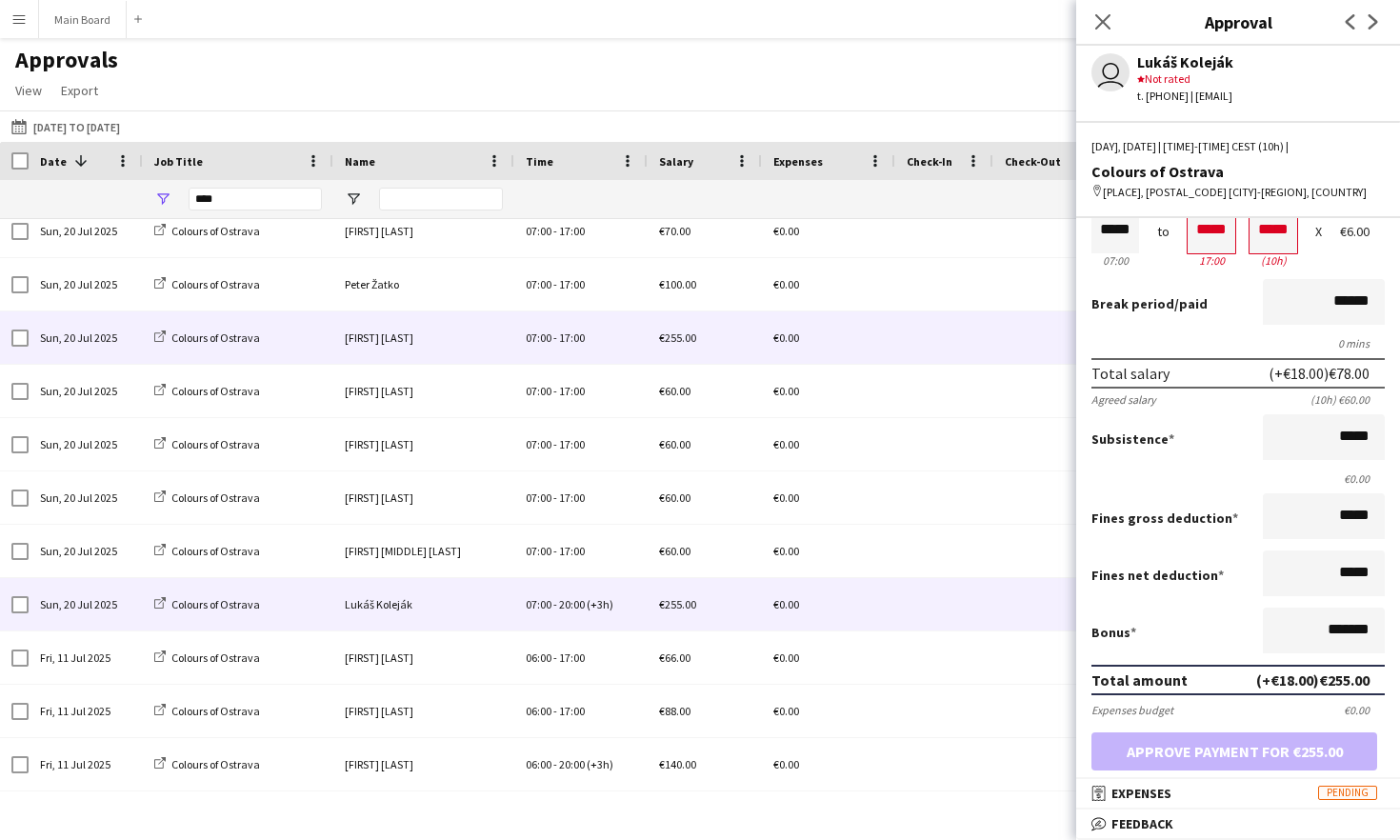 click on "[FIRST] [LAST]" at bounding box center (424, 337) 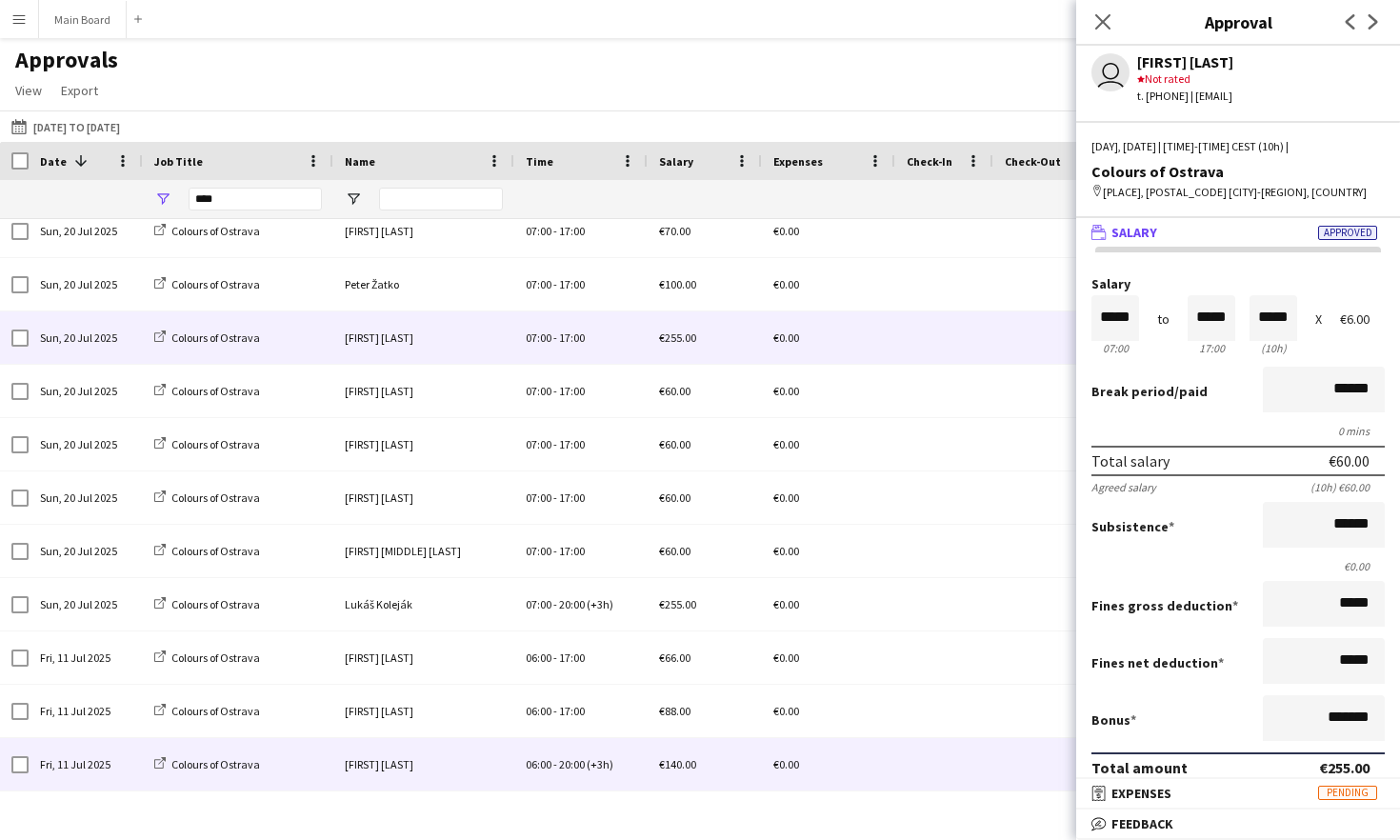 click on "[FIRST] [LAST]" at bounding box center [424, 764] 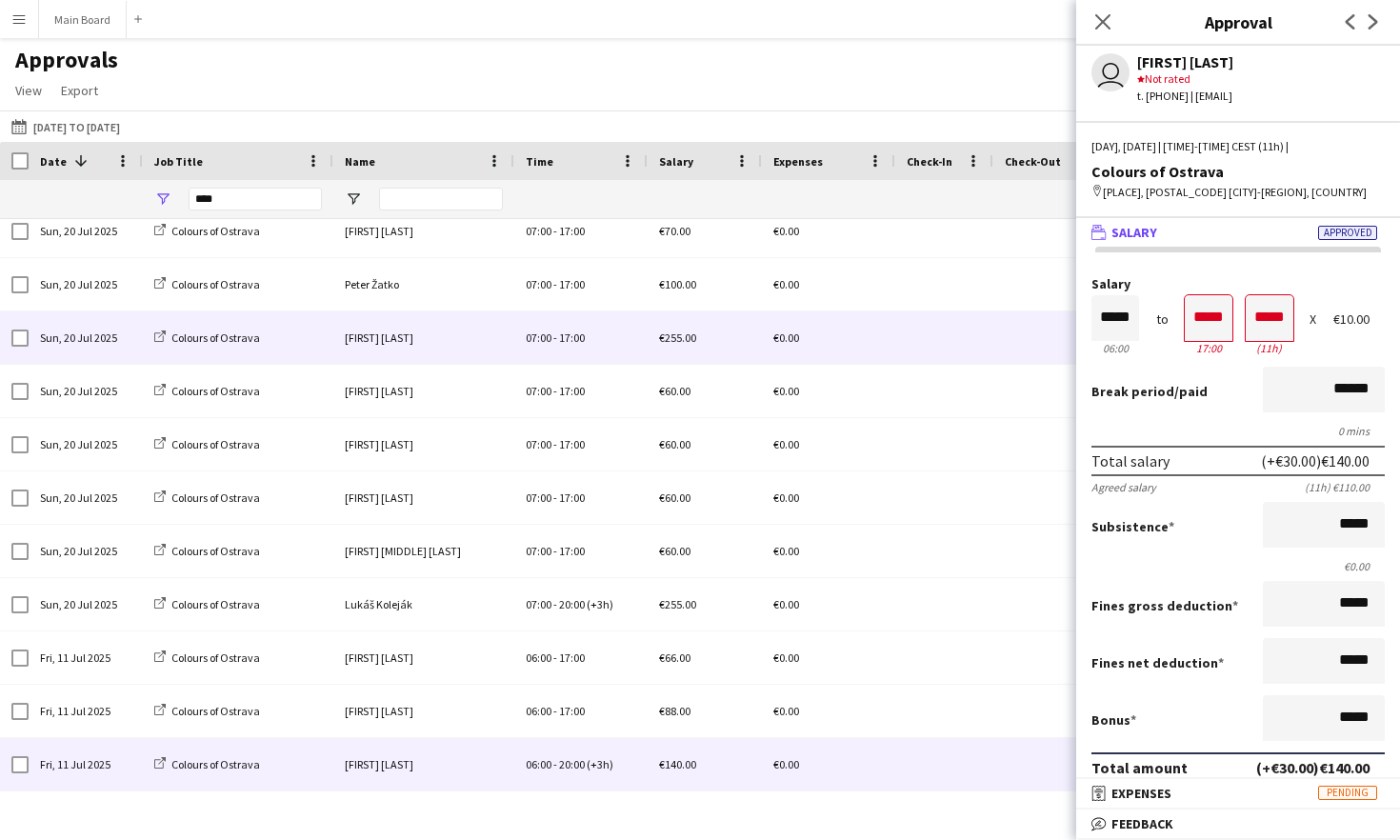 click on "[FIRST] [LAST]" at bounding box center [424, 337] 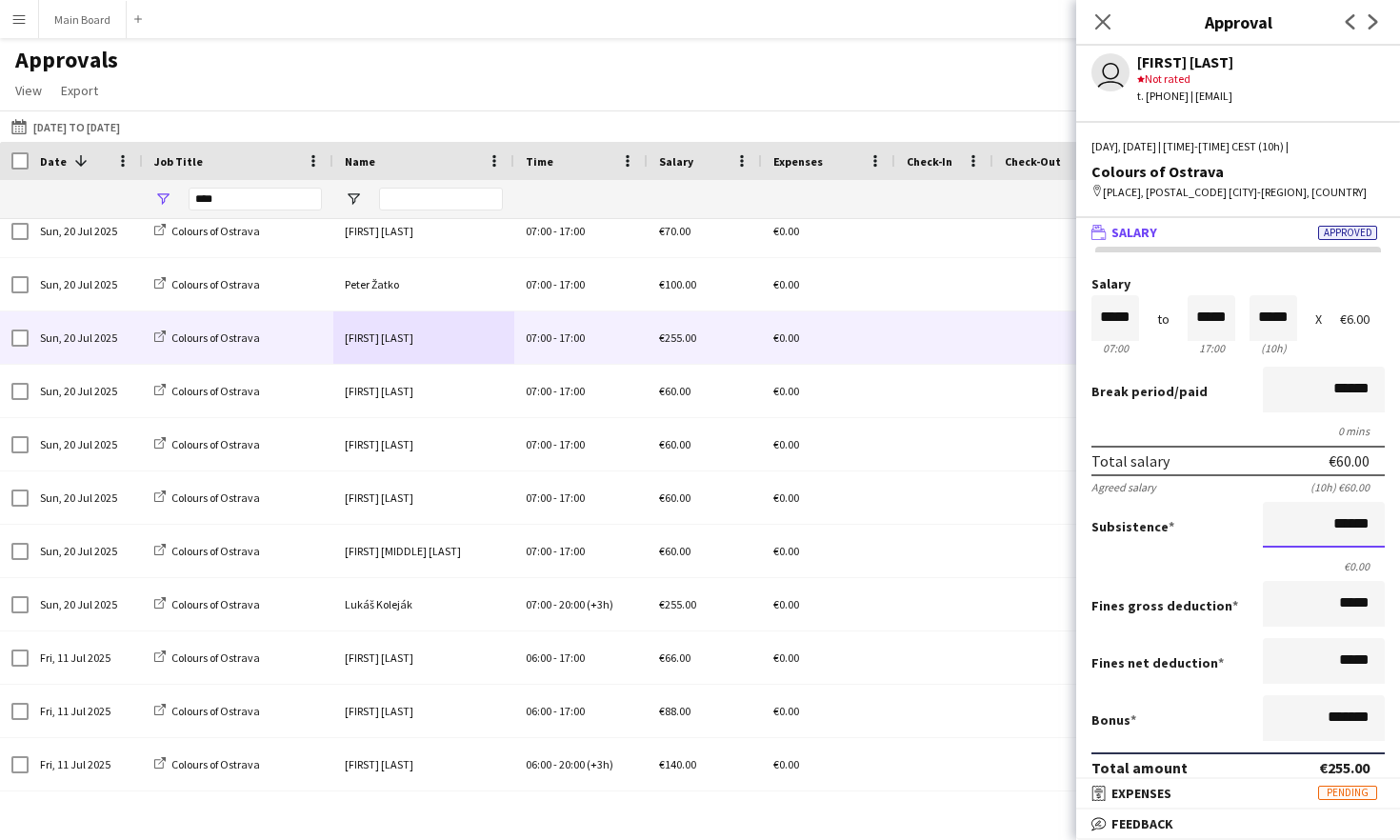 drag, startPoint x: 1321, startPoint y: 528, endPoint x: 1399, endPoint y: 528, distance: 78 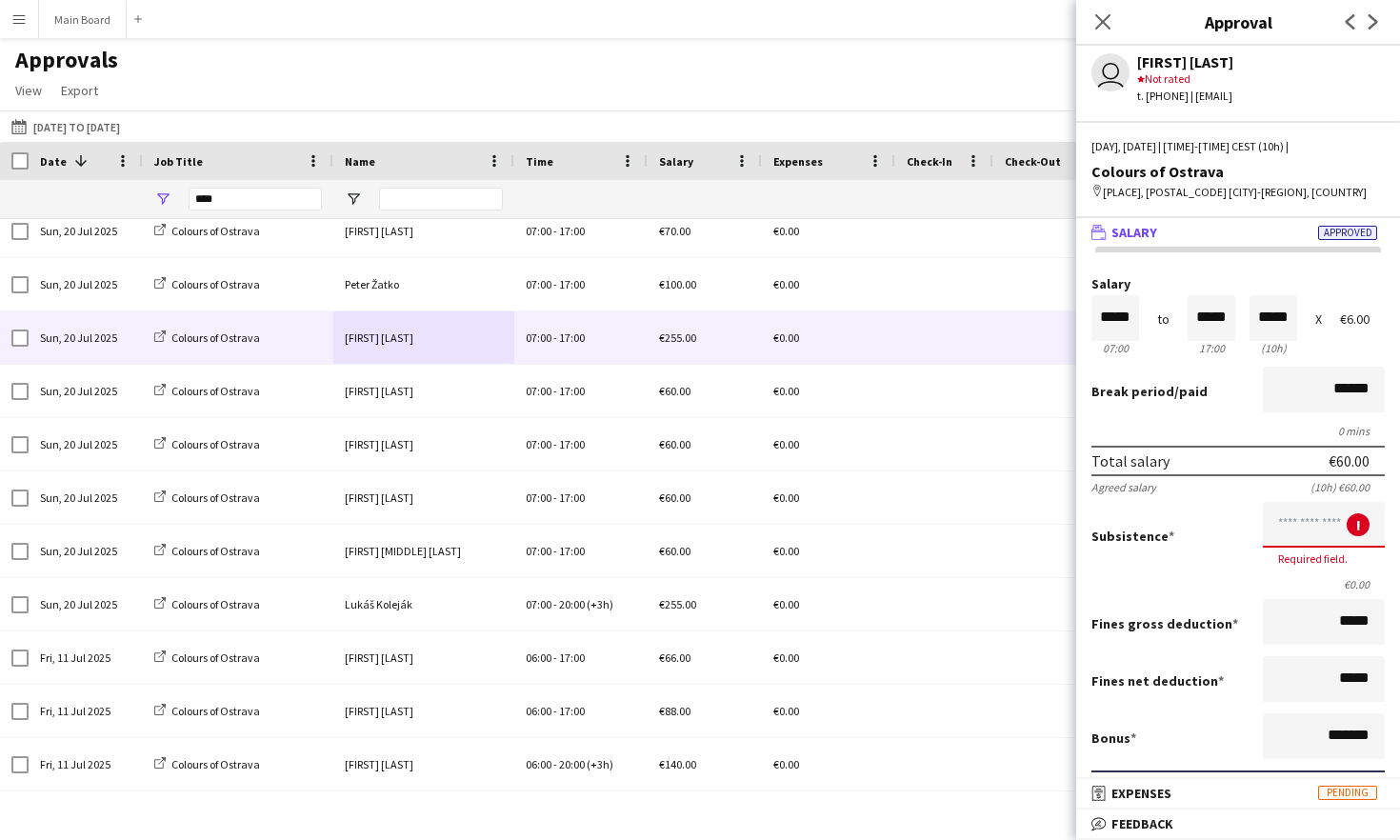 scroll, scrollTop: 0, scrollLeft: 0, axis: both 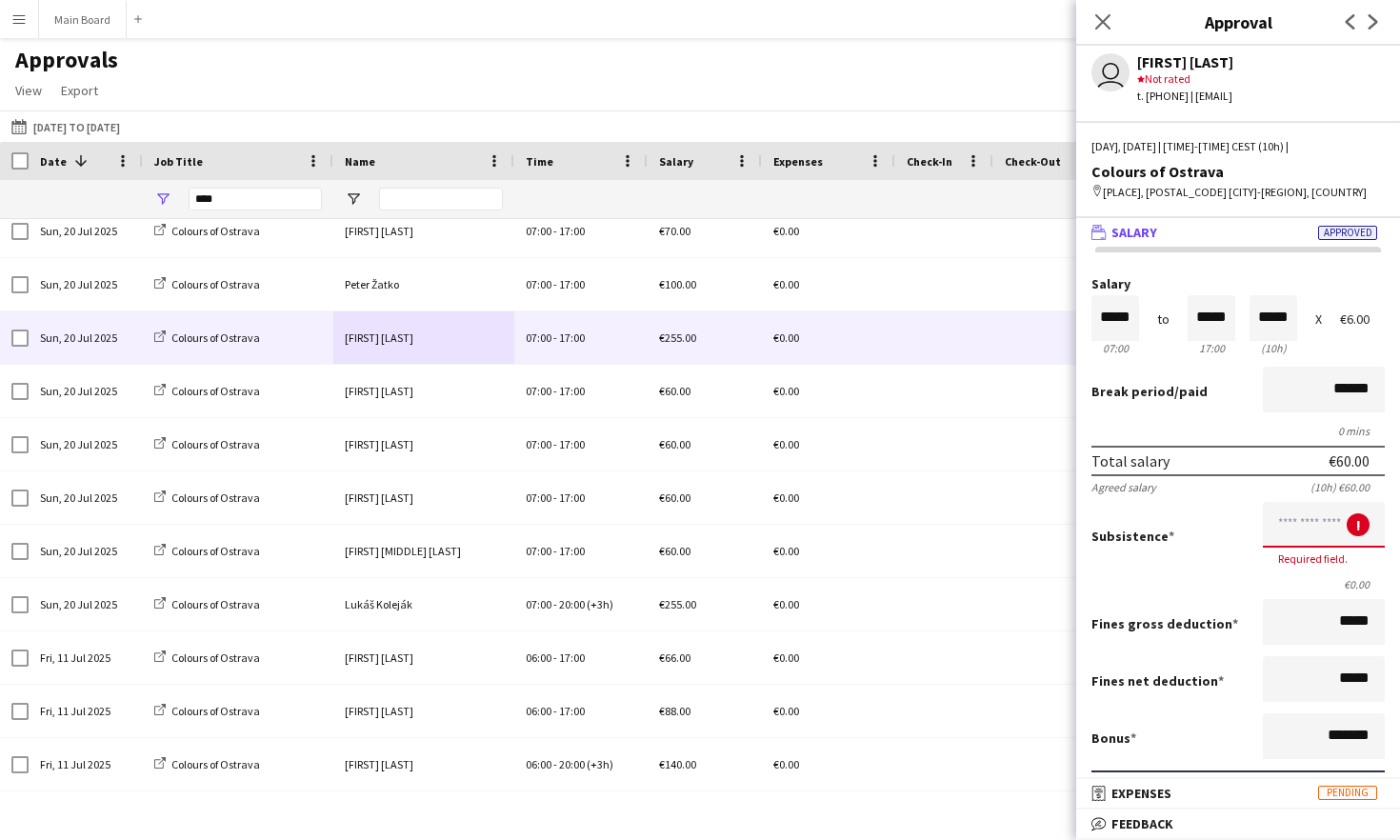 click at bounding box center (1324, 525) 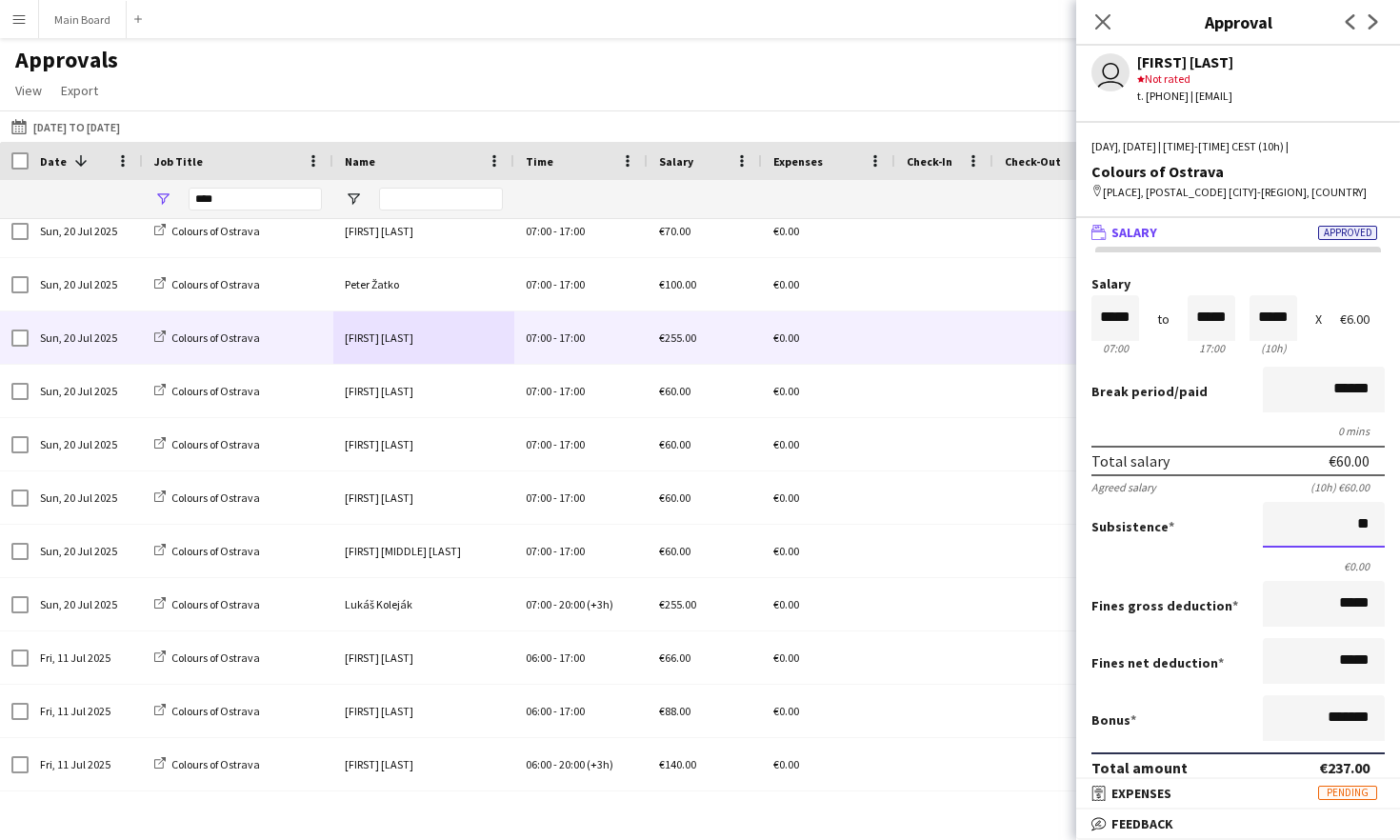 click on "Approve payment for €237.00" at bounding box center [1234, 839] 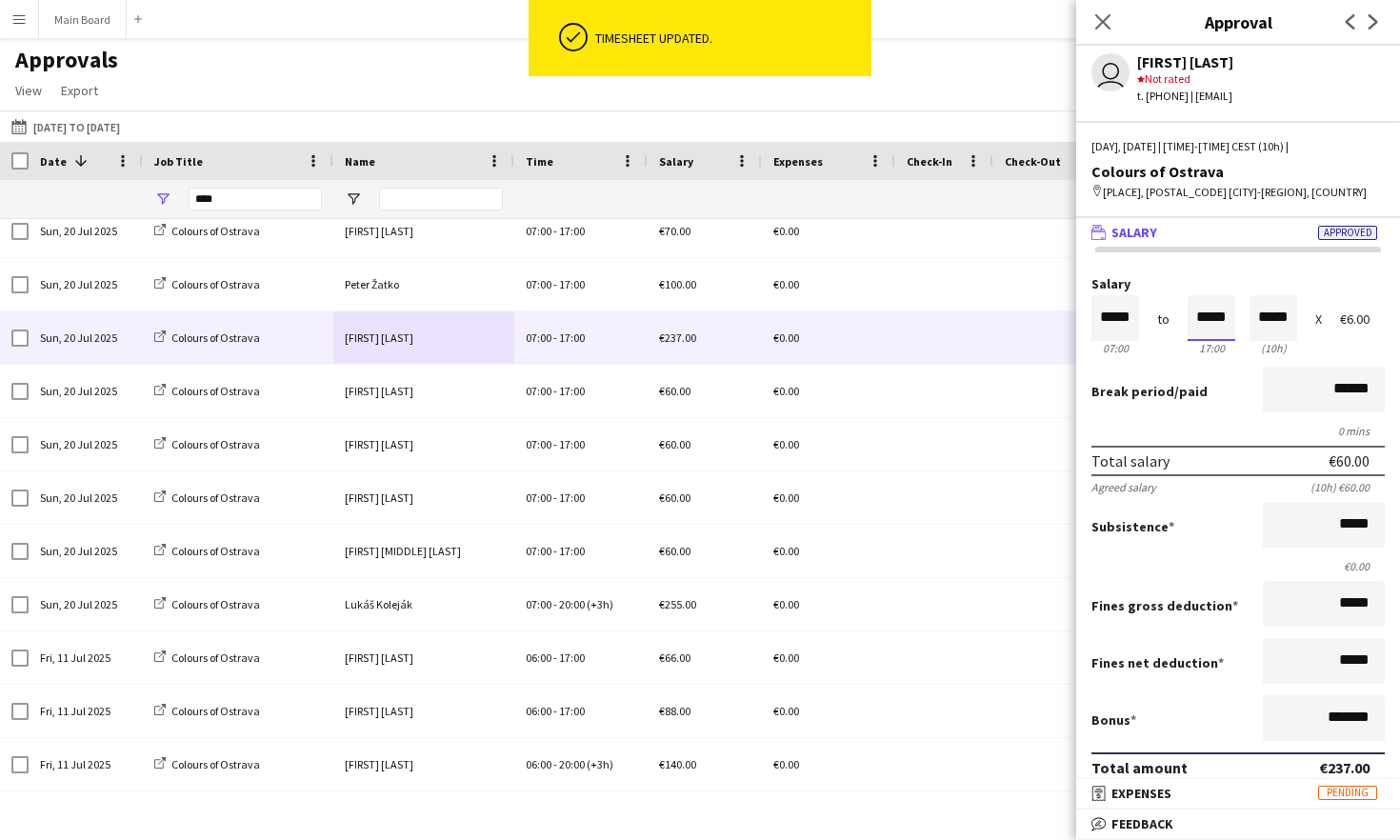 click on "*****" at bounding box center [1211, 318] 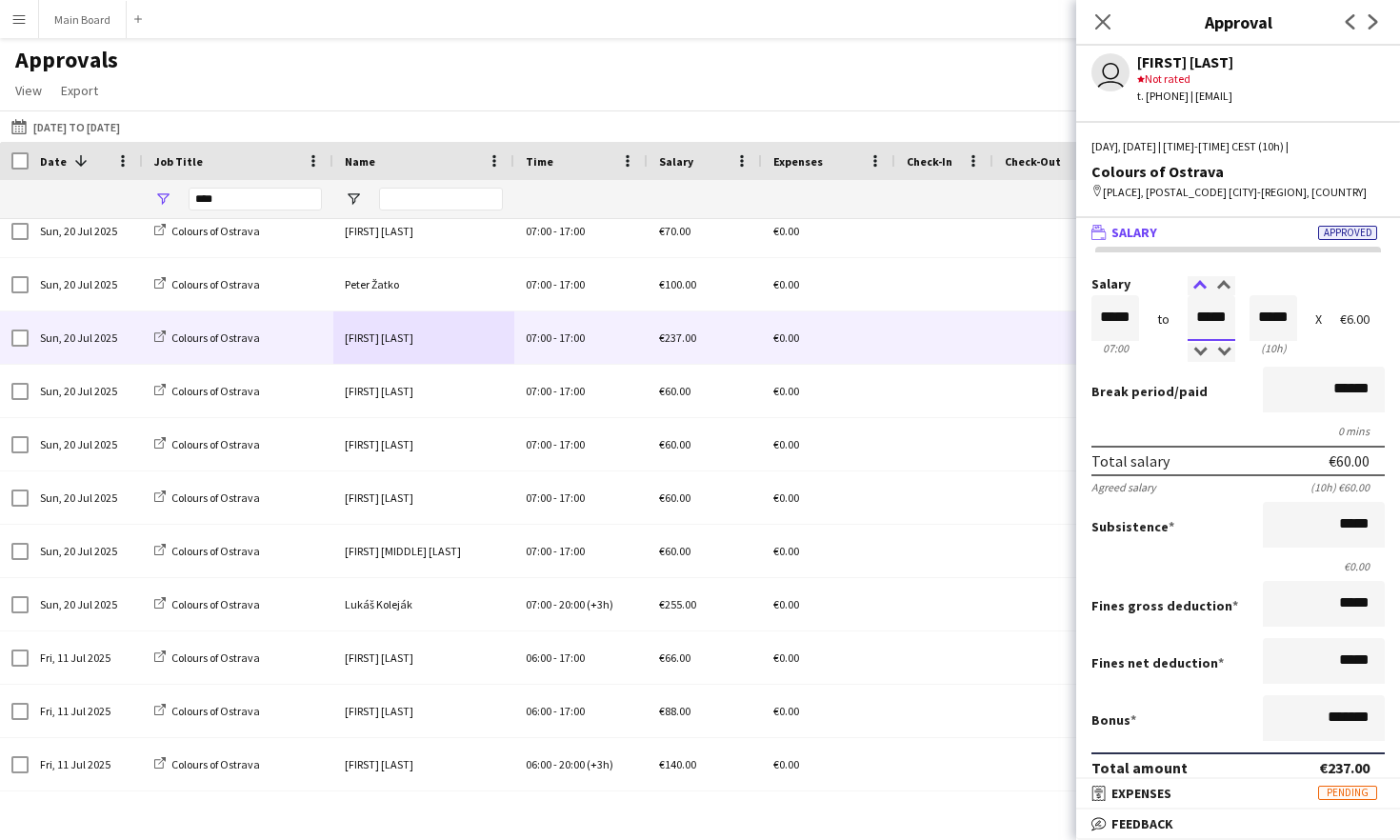 type on "*****" 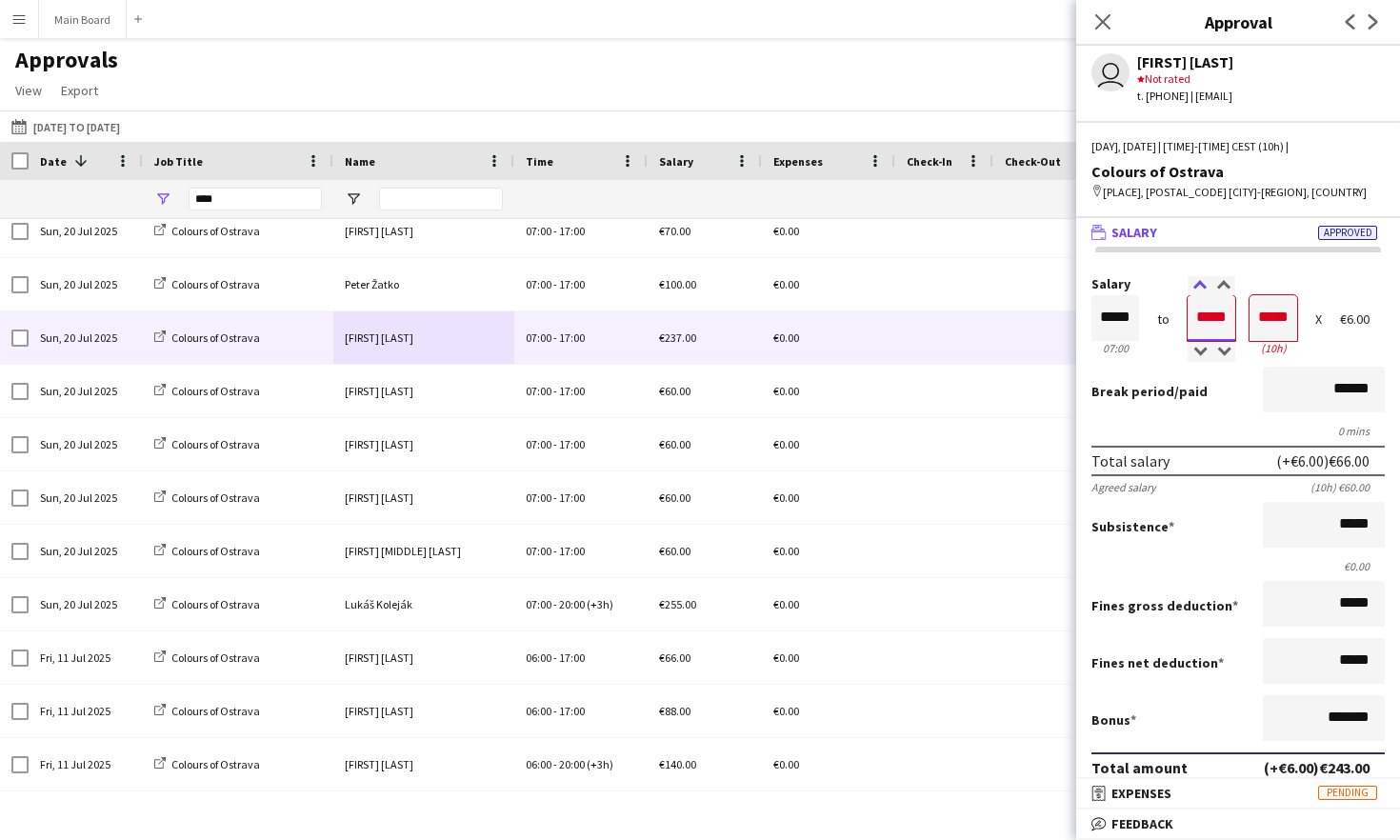 type on "*****" 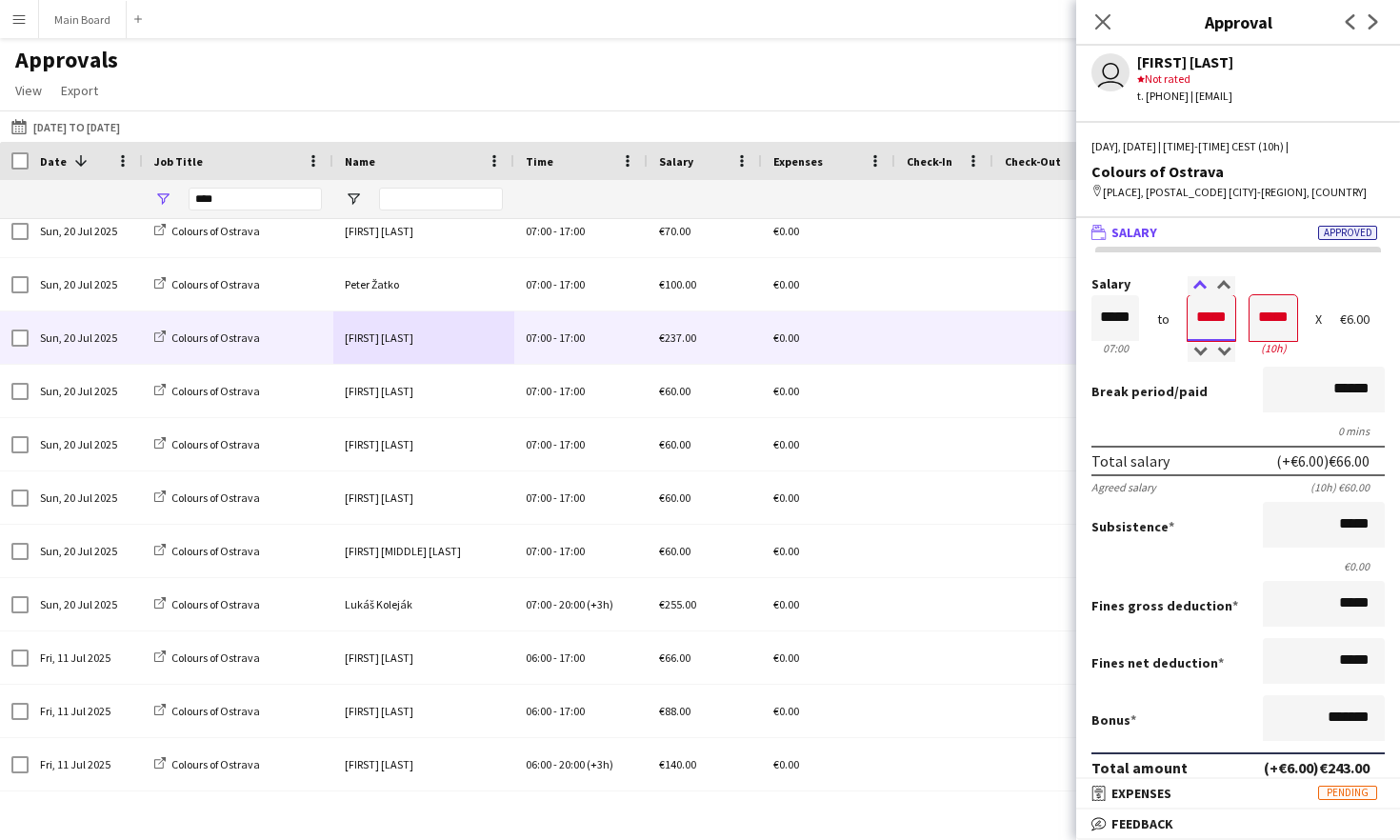 type on "*****" 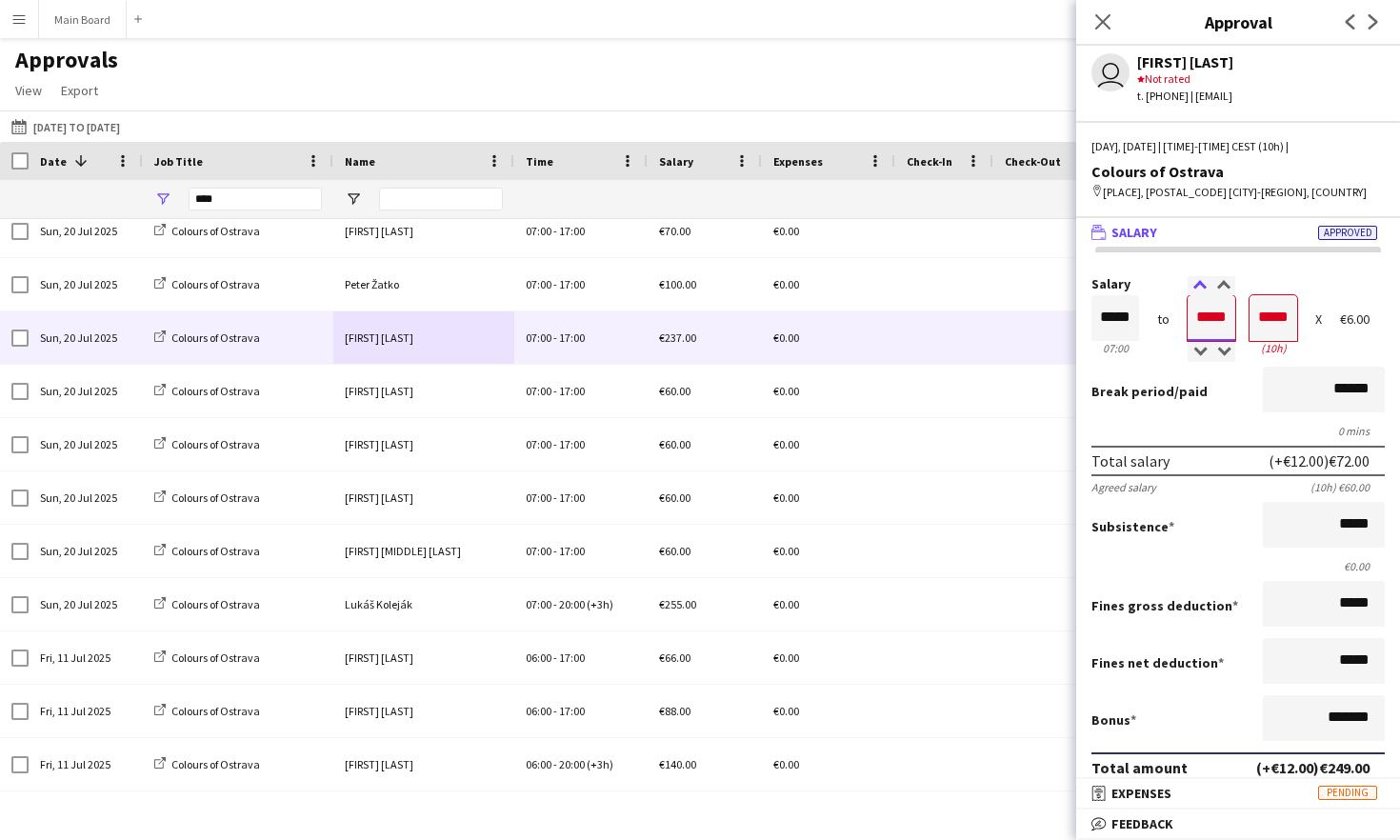 type on "*****" 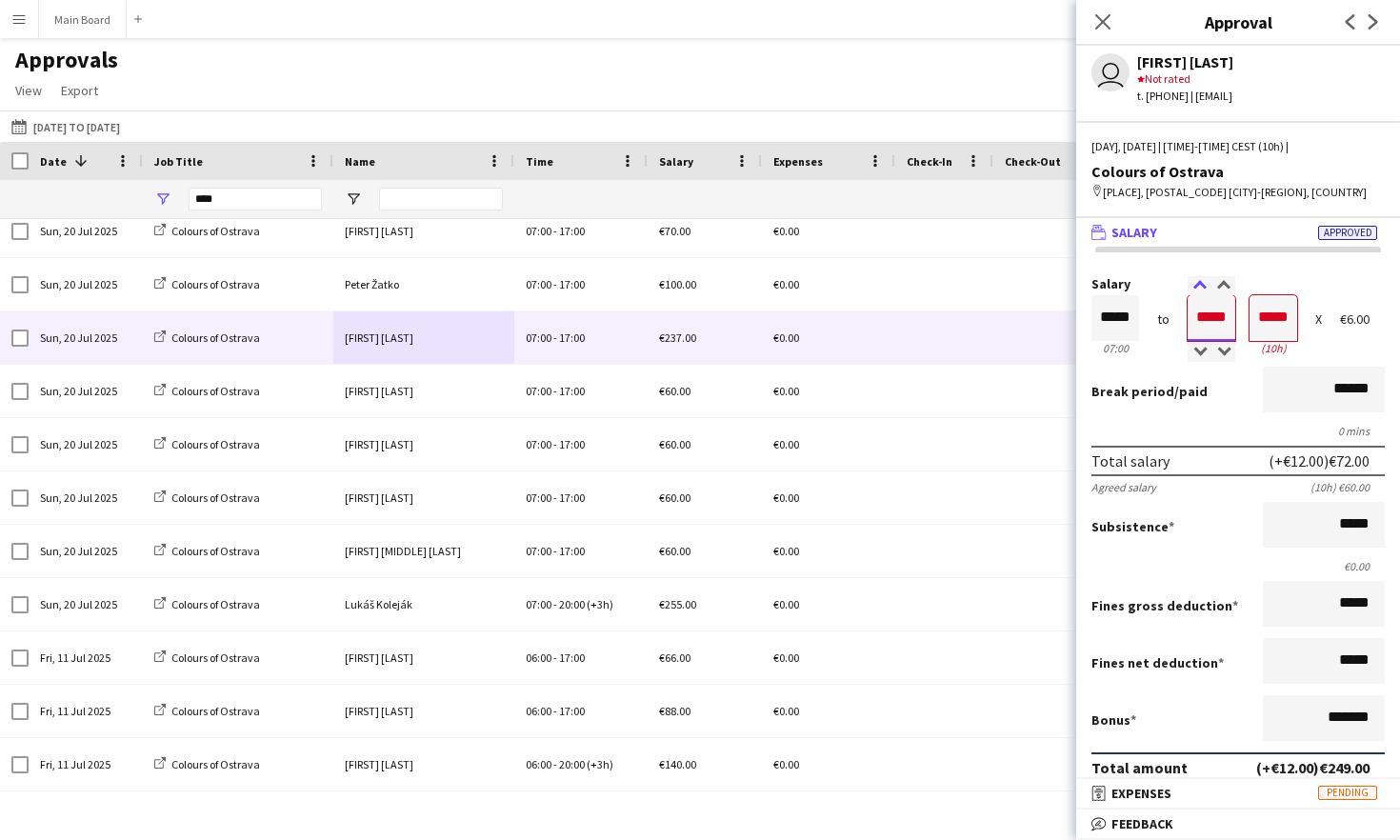 type on "*****" 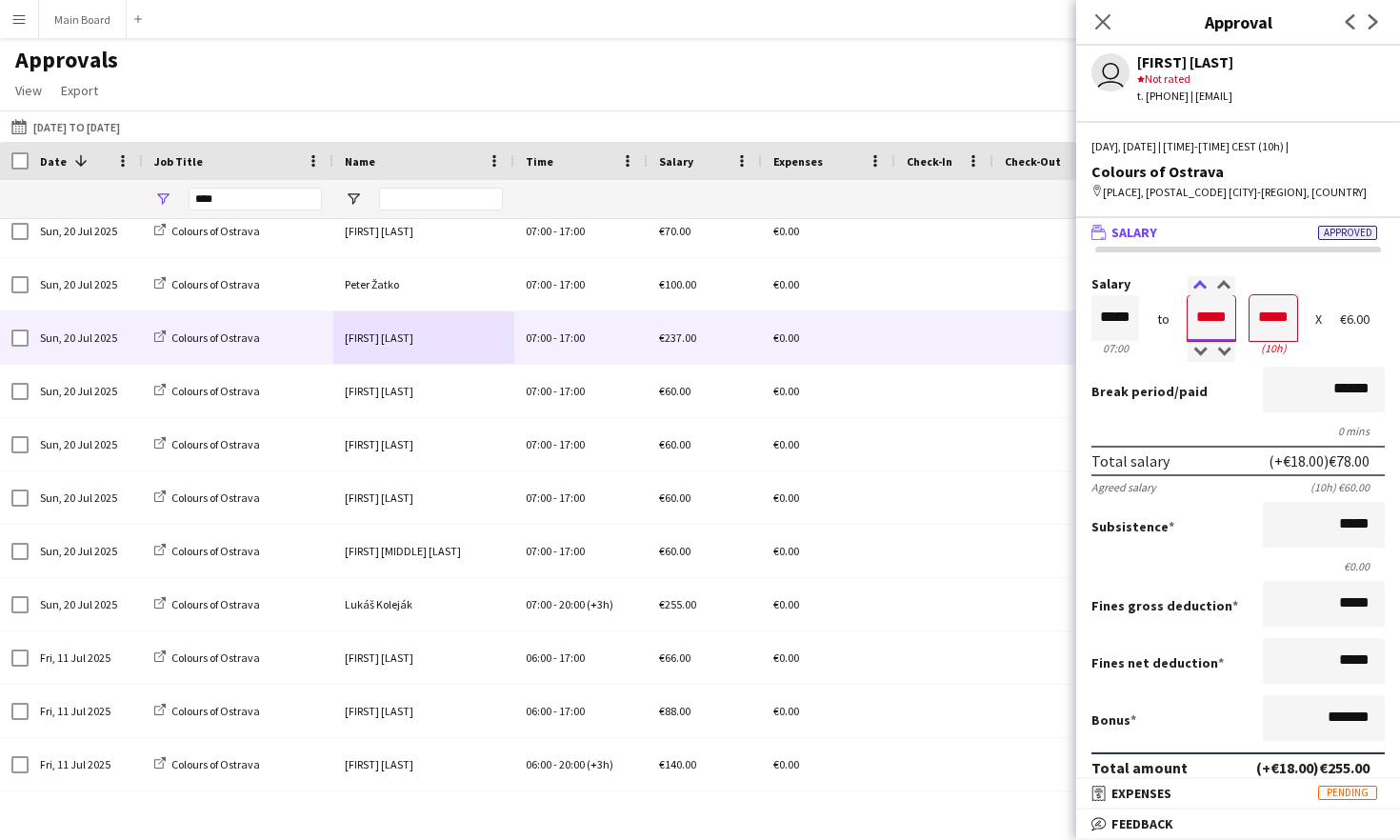 click at bounding box center [1199, 286] 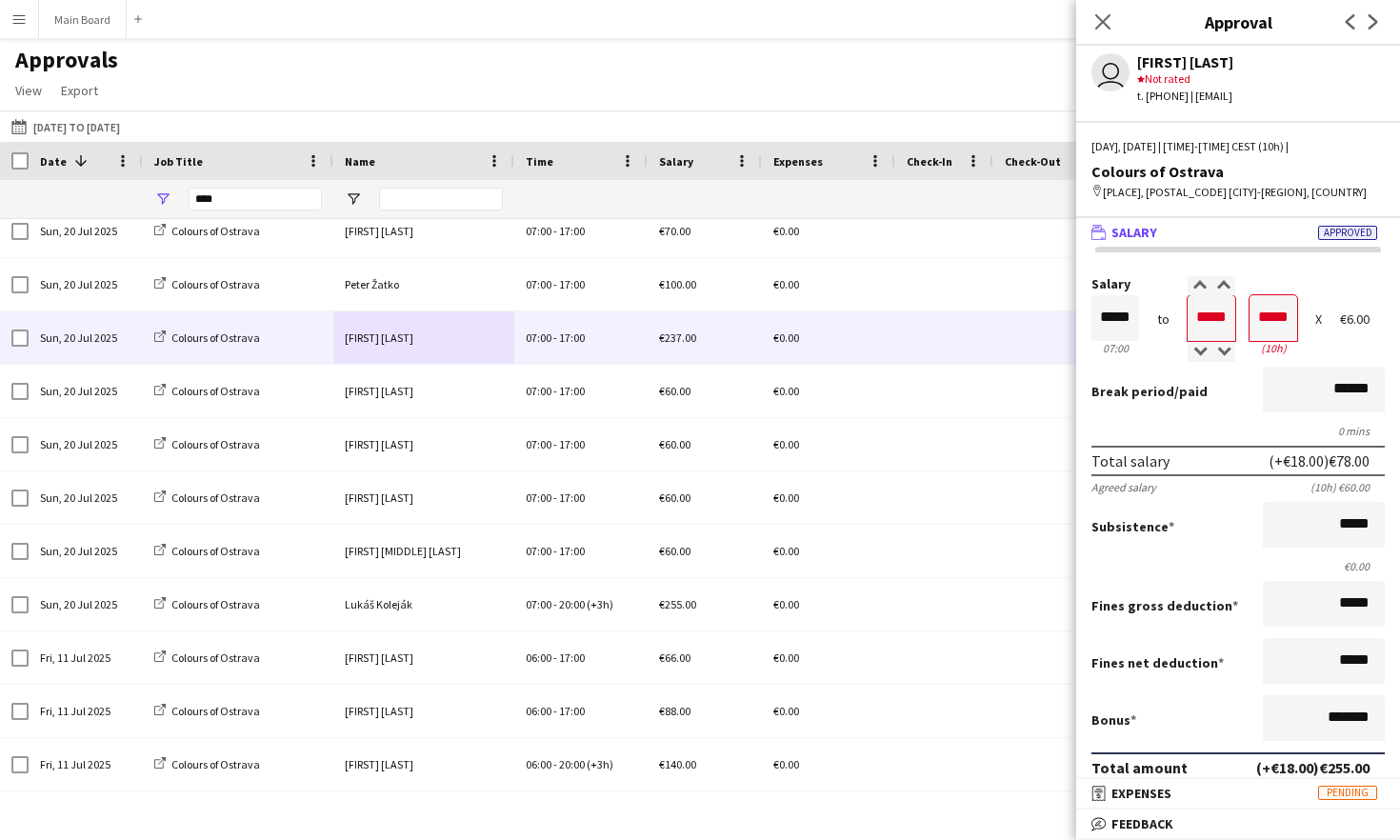 click on "Break period   /paid  ******" at bounding box center (1238, 391) 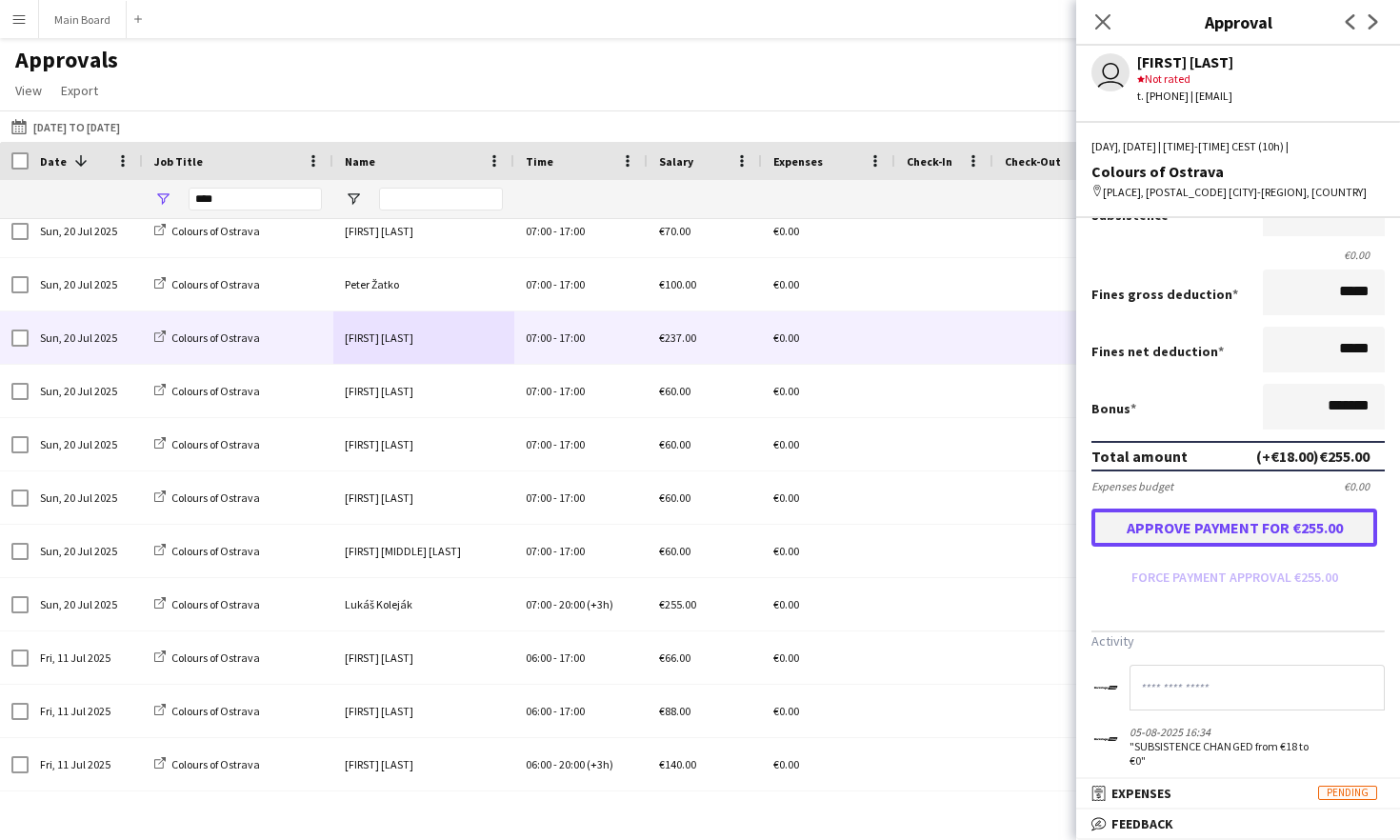 click on "Approve payment for €255.00" at bounding box center [1234, 528] 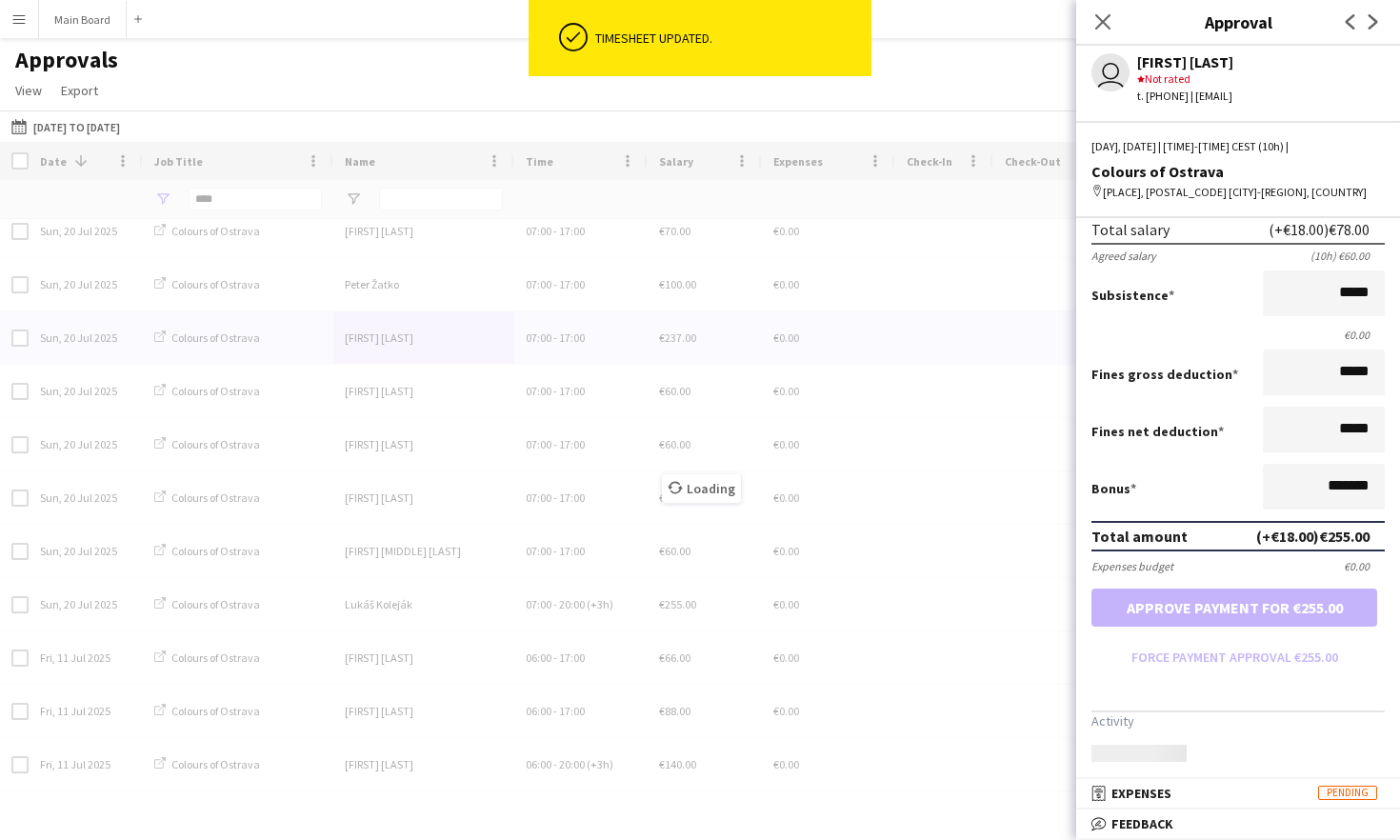scroll, scrollTop: 311, scrollLeft: 0, axis: vertical 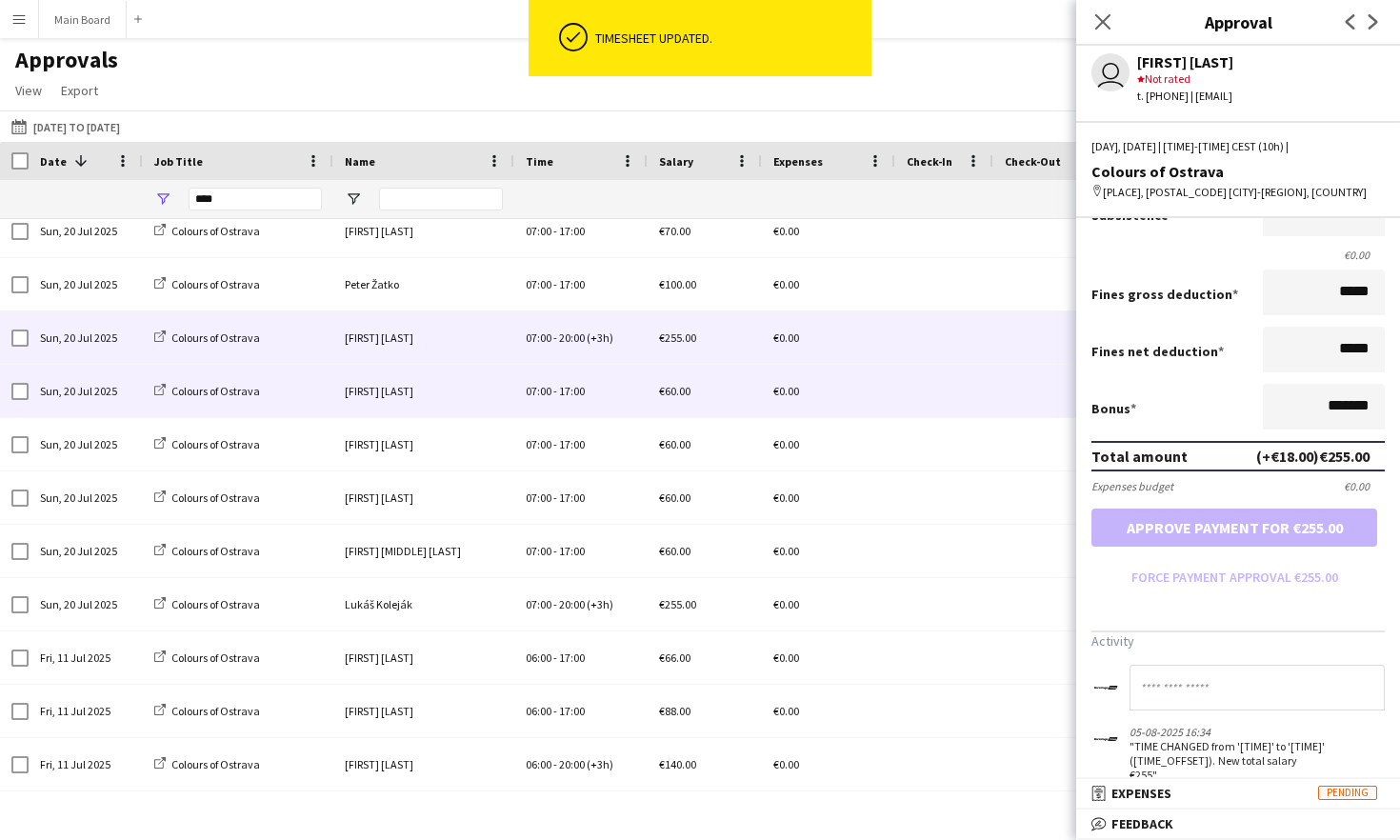 click on "[FIRST] [LAST]" at bounding box center (424, 390) 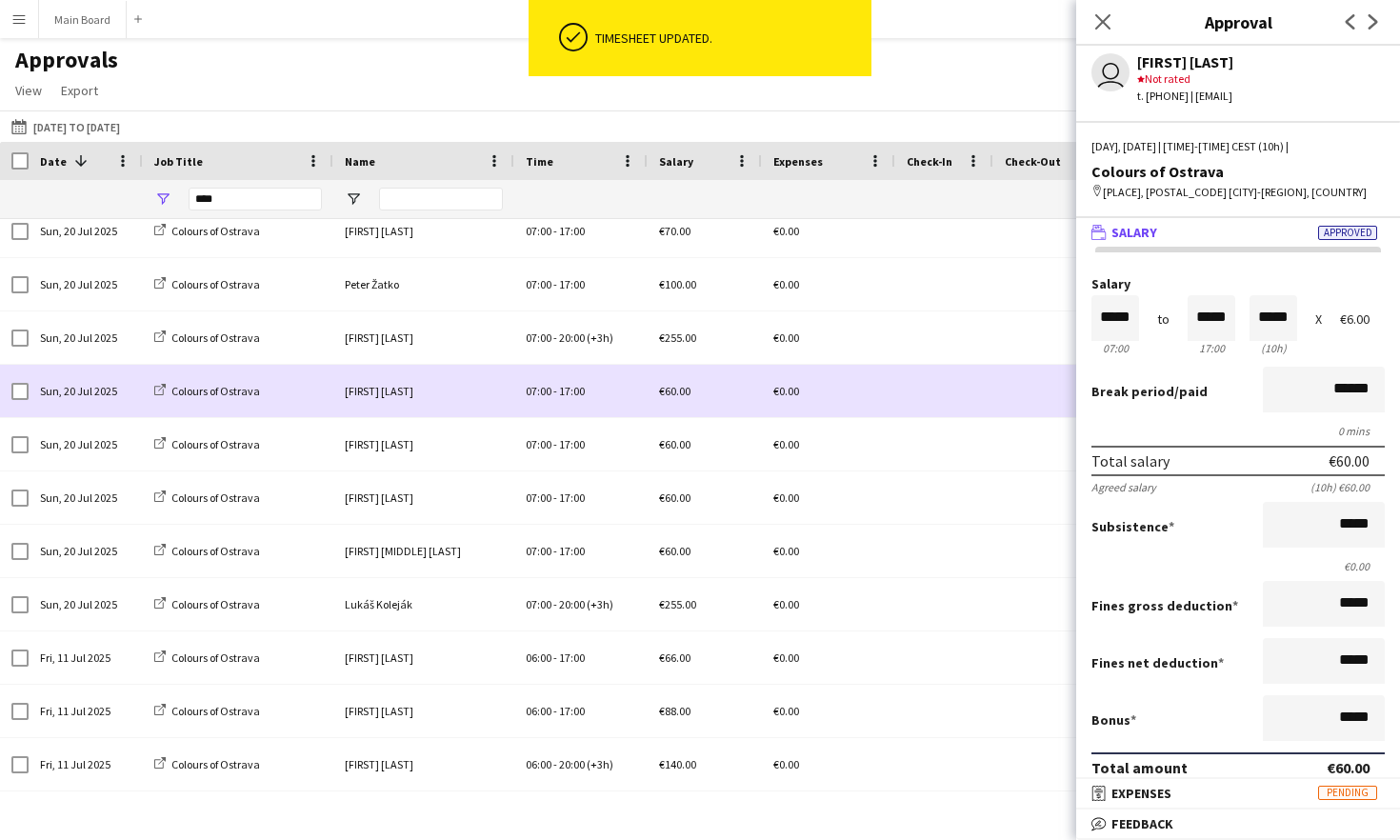 scroll, scrollTop: 0, scrollLeft: 0, axis: both 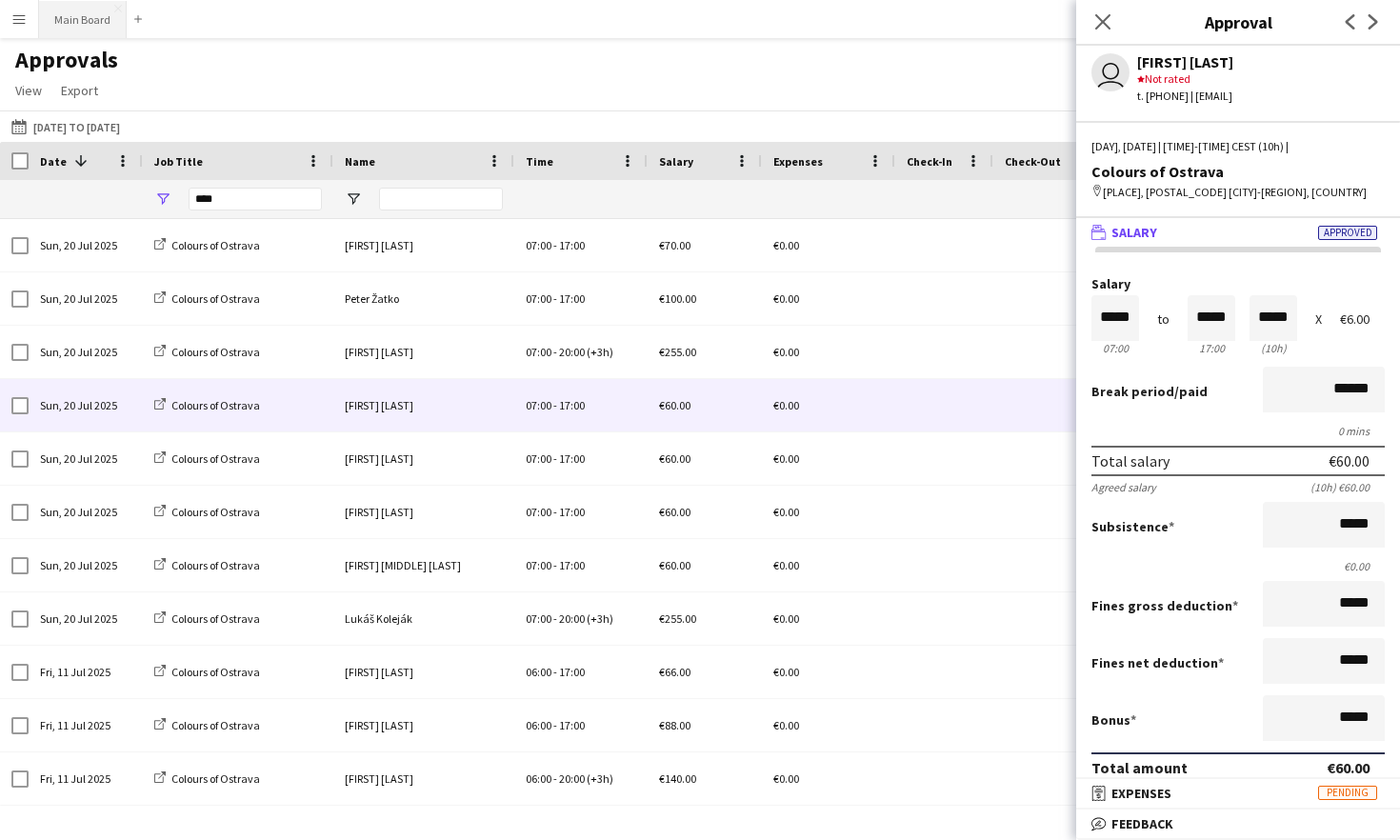 click on "Main Board
Close" at bounding box center (83, 19) 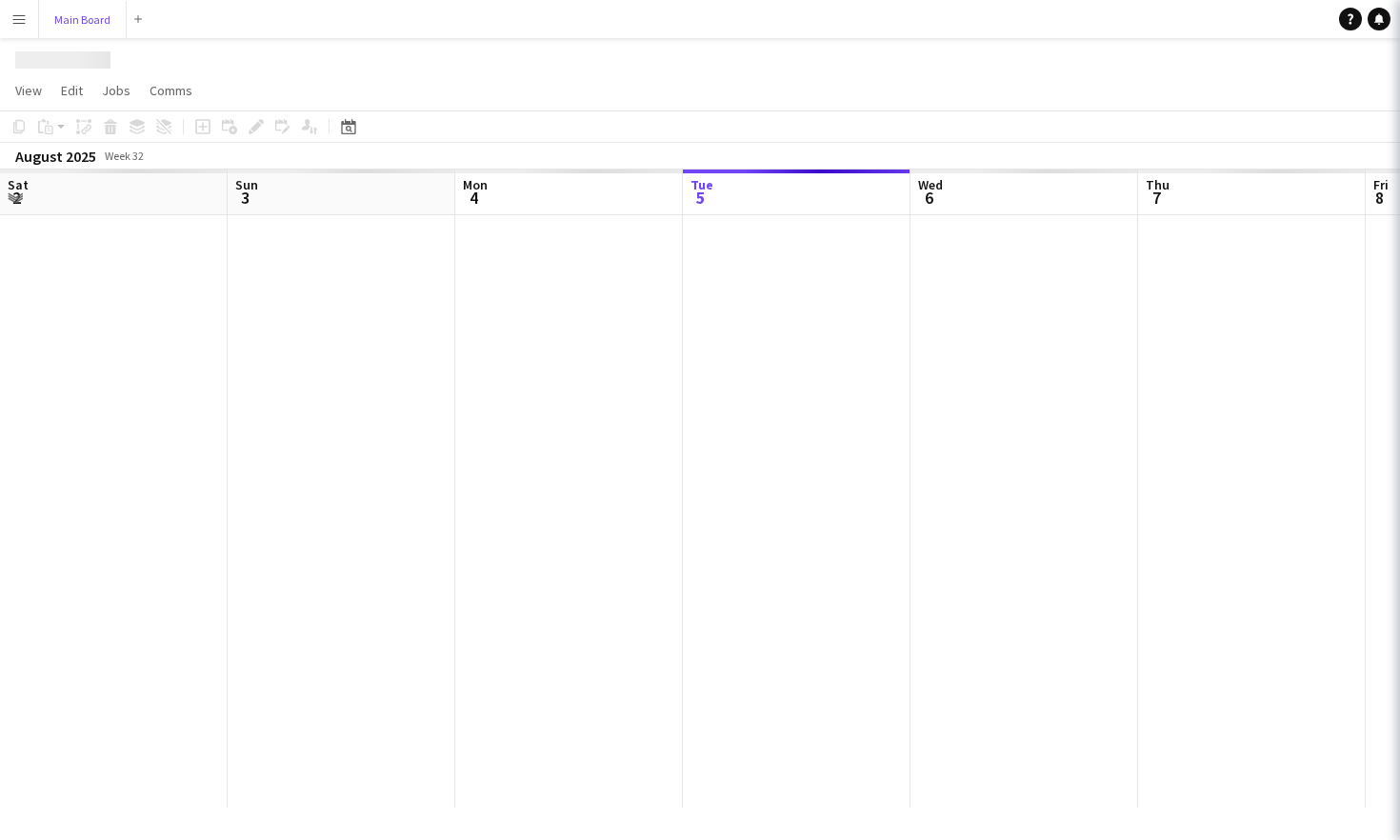 scroll, scrollTop: 0, scrollLeft: 455, axis: horizontal 